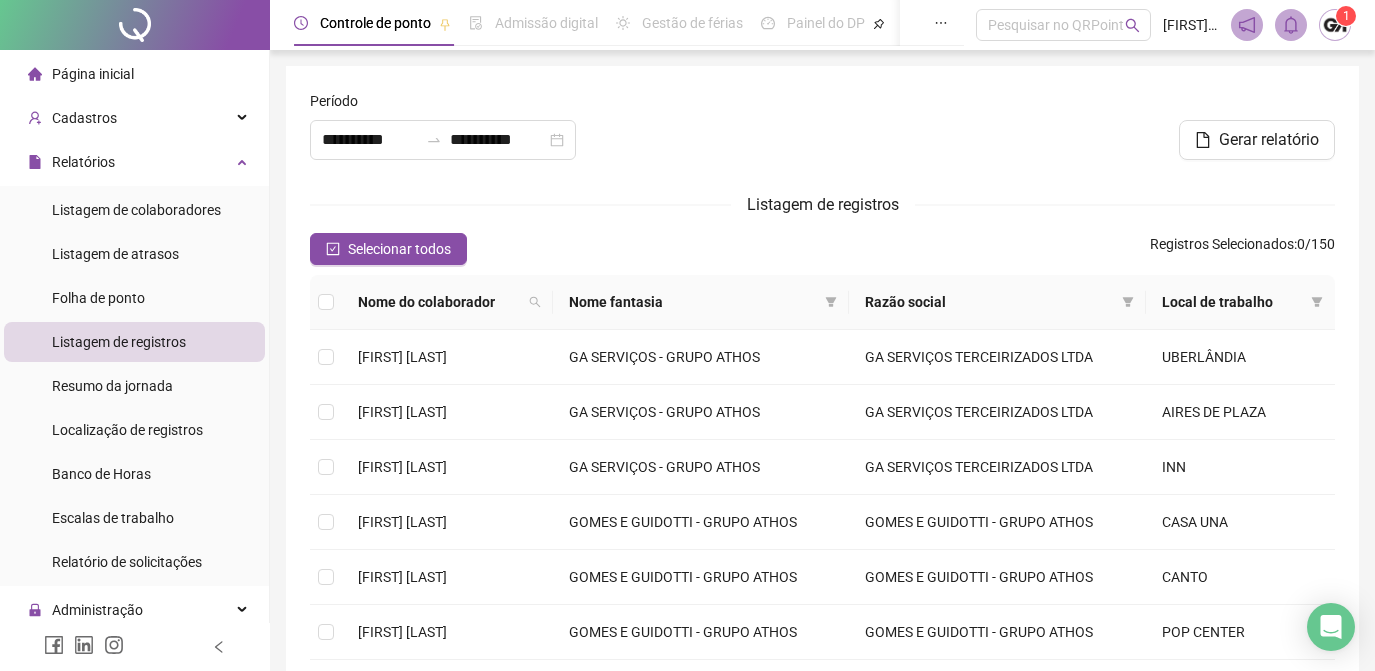scroll, scrollTop: 0, scrollLeft: 0, axis: both 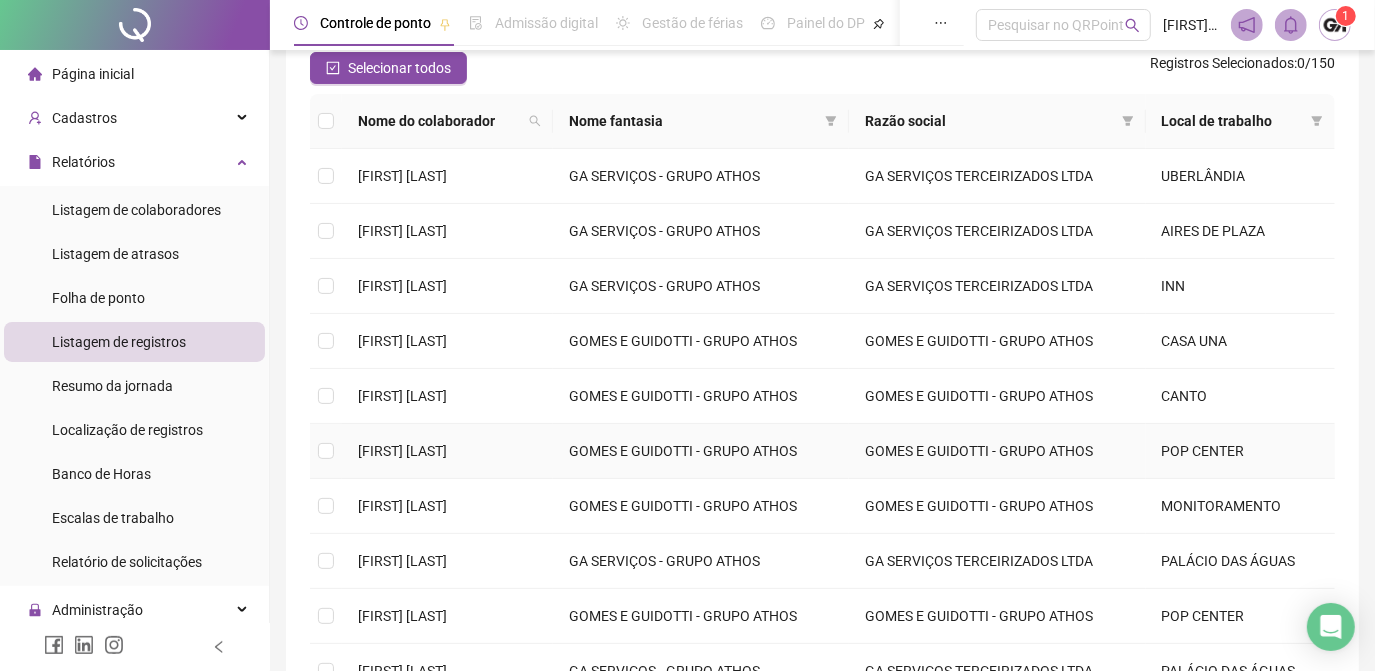click at bounding box center [326, 451] 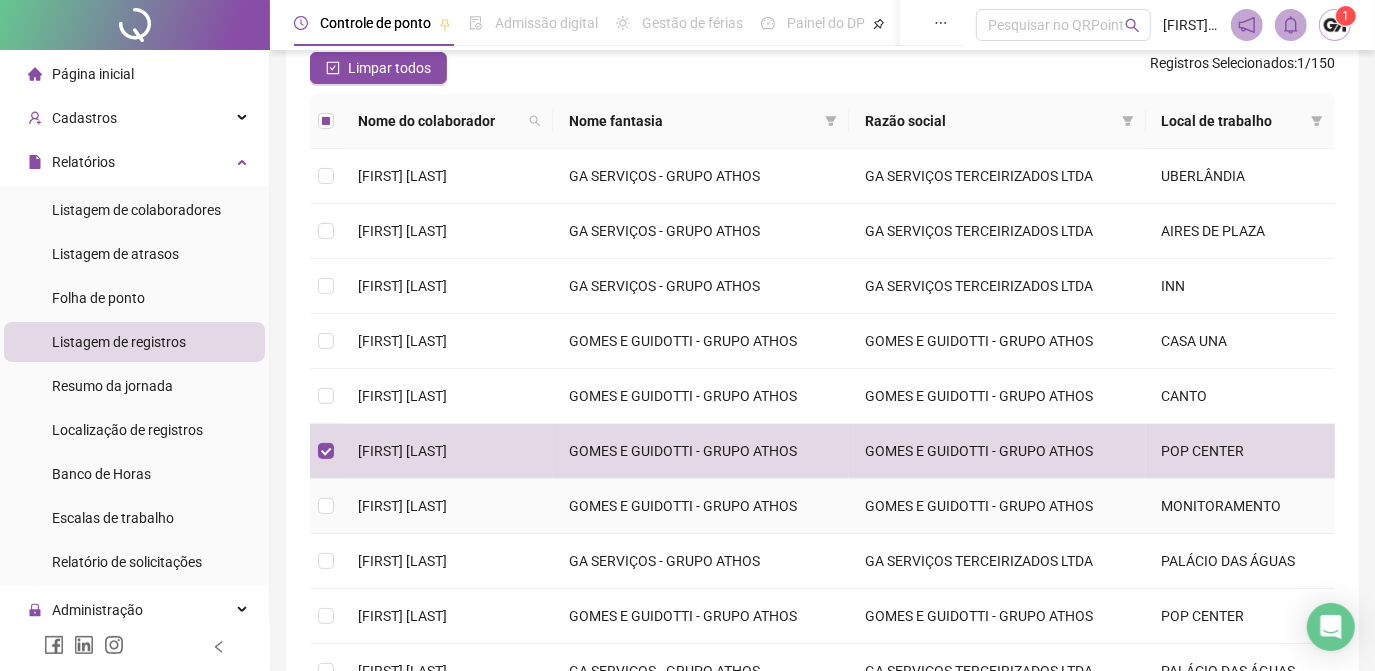 scroll, scrollTop: 272, scrollLeft: 0, axis: vertical 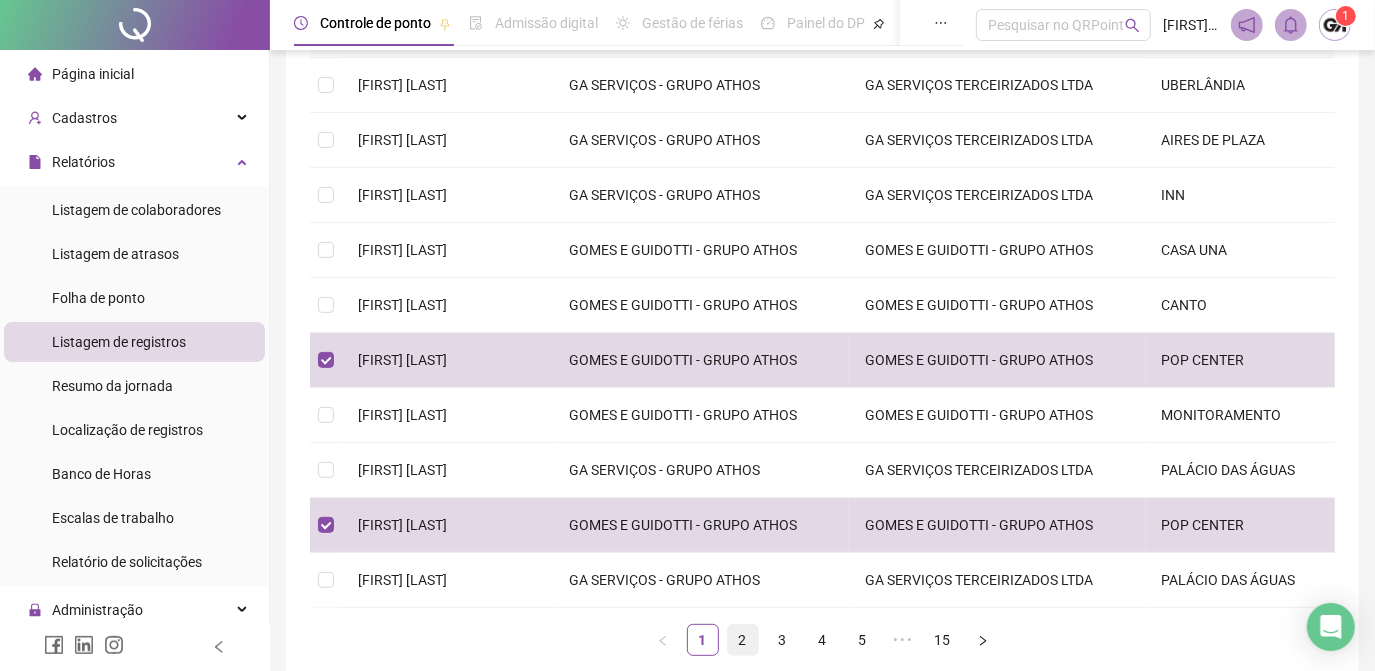 click on "2" at bounding box center (743, 640) 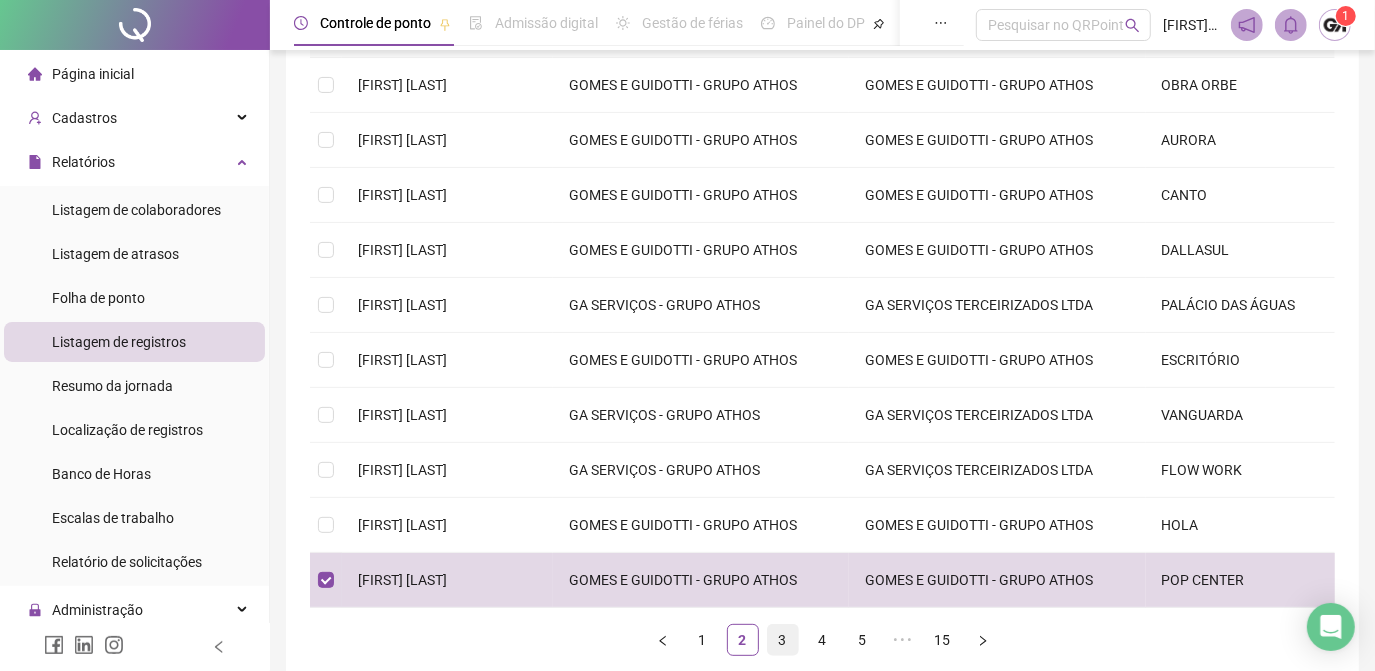 click on "3" at bounding box center [783, 640] 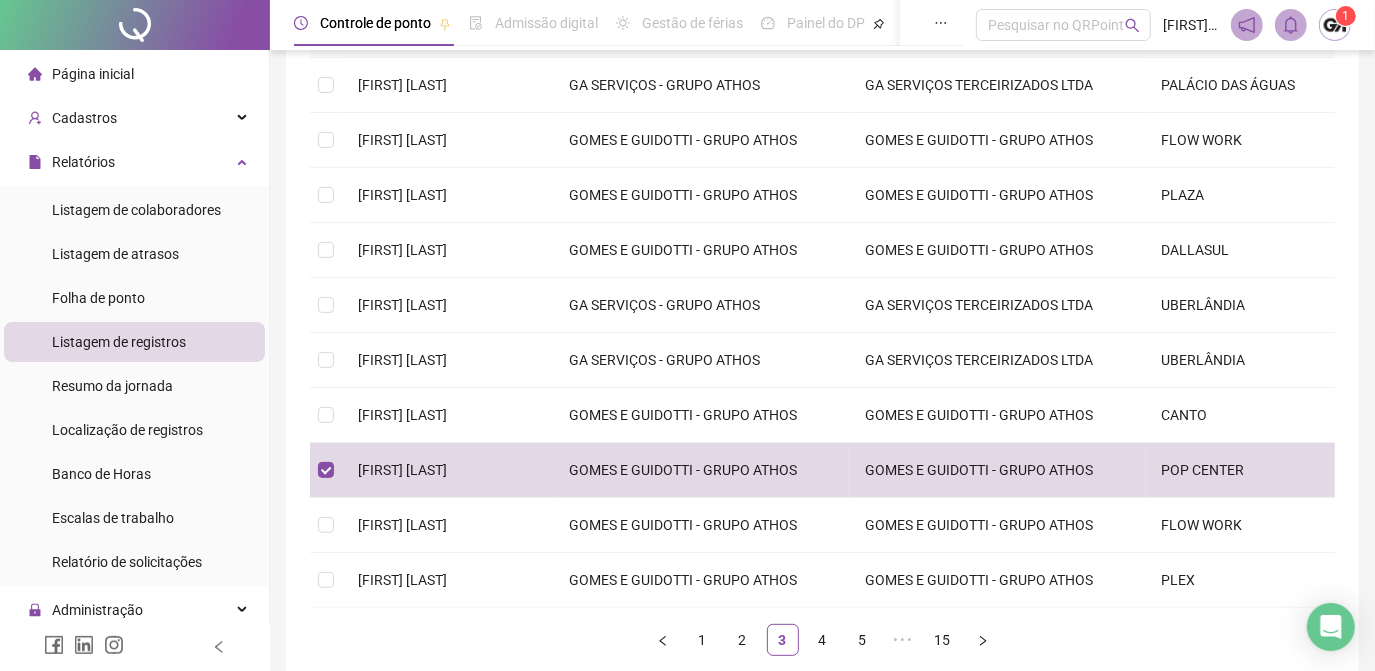 drag, startPoint x: 824, startPoint y: 637, endPoint x: 794, endPoint y: 613, distance: 38.418747 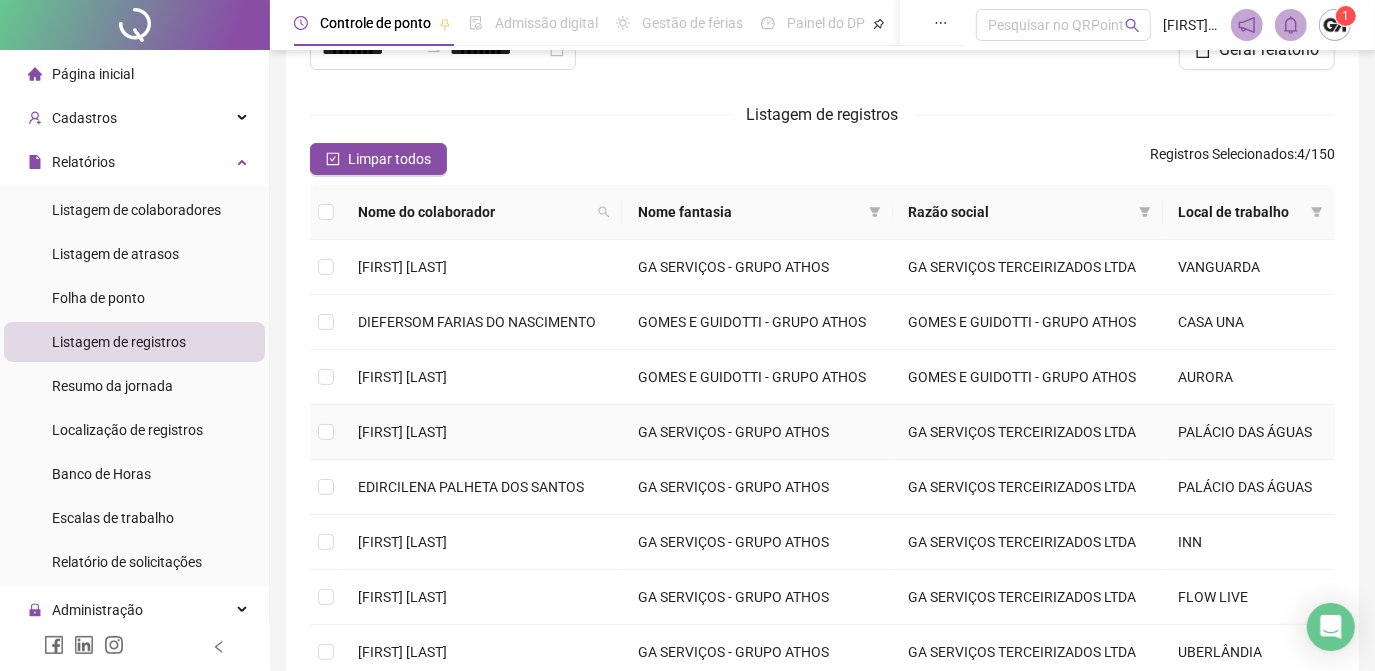 scroll, scrollTop: 272, scrollLeft: 0, axis: vertical 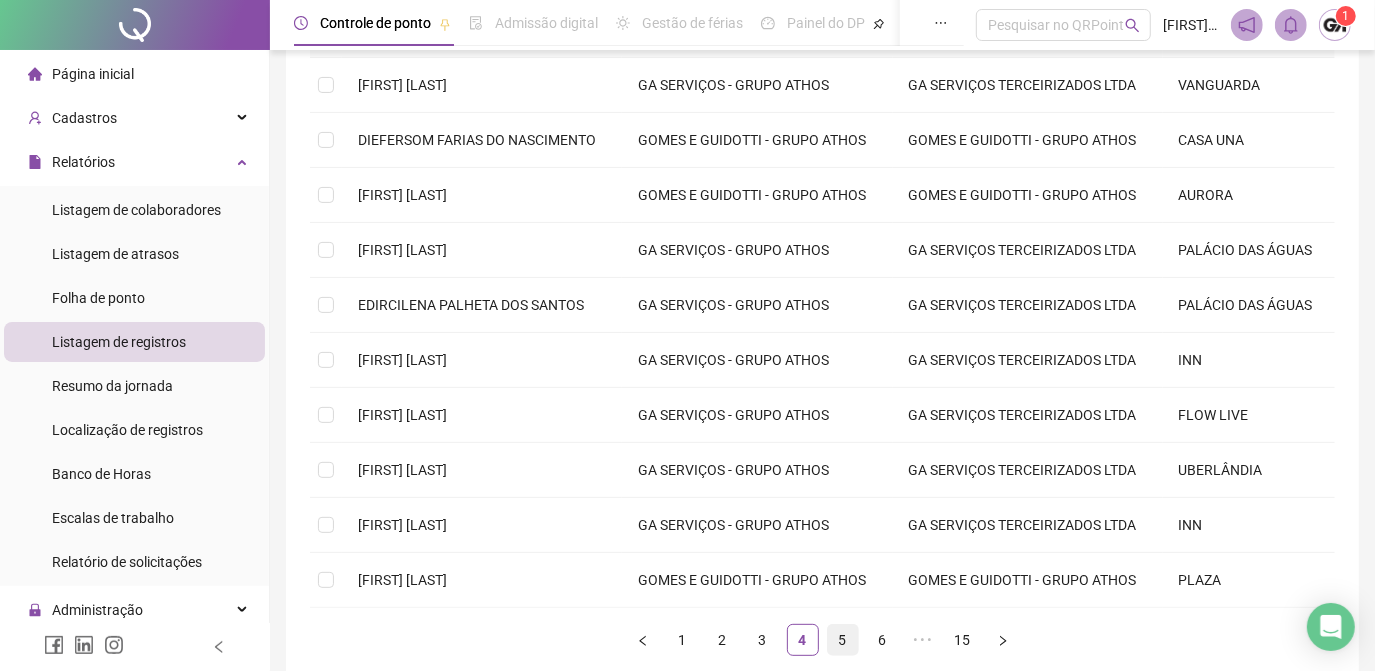 click on "5" at bounding box center (843, 640) 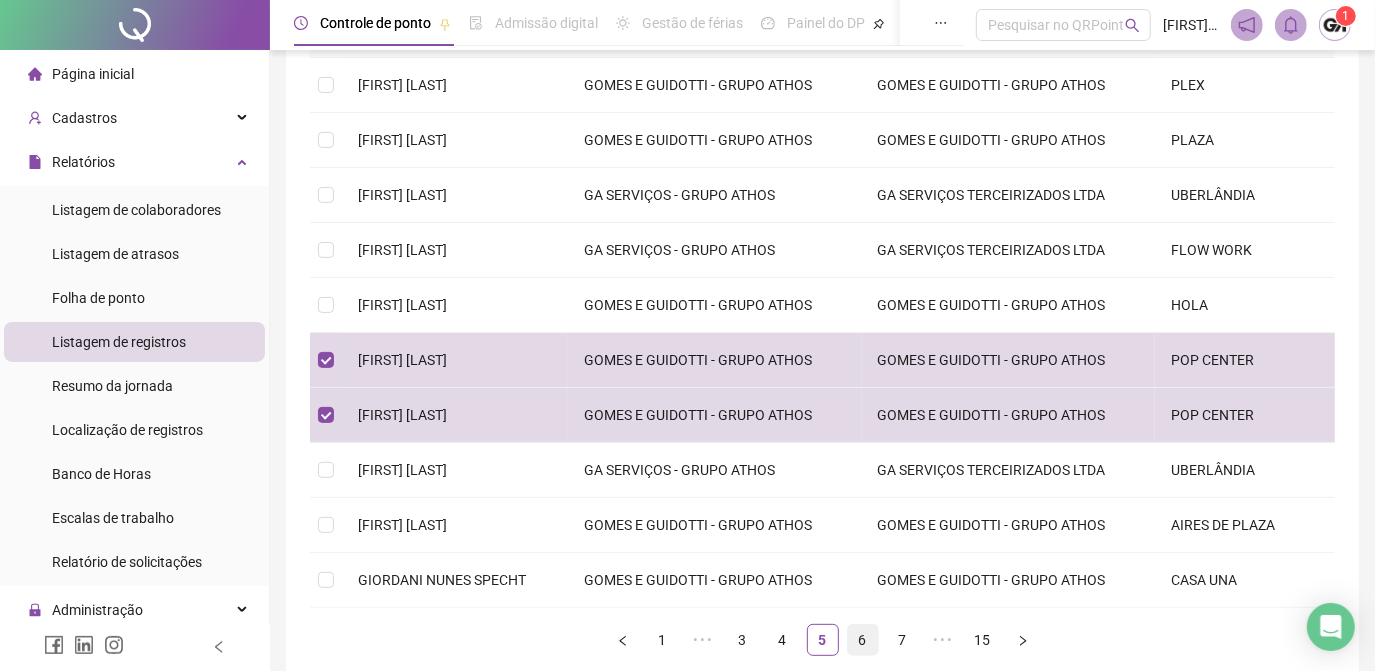 click on "6" at bounding box center [863, 640] 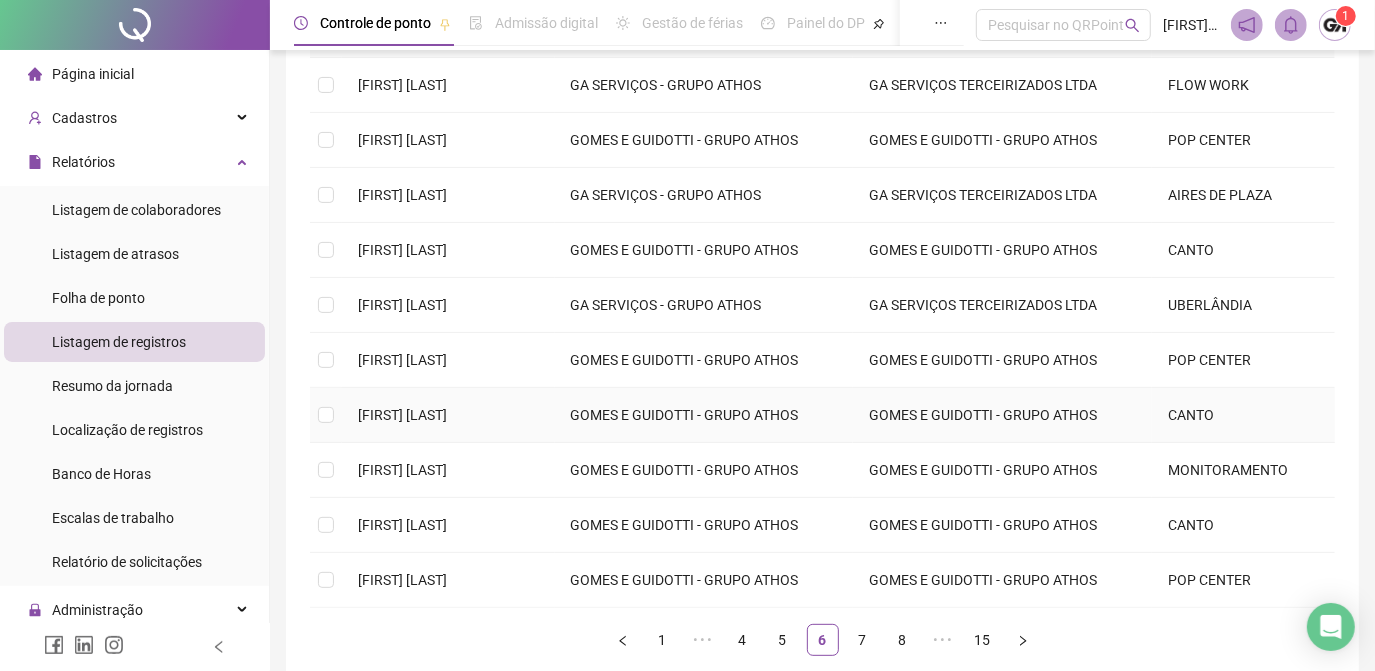 scroll, scrollTop: 181, scrollLeft: 0, axis: vertical 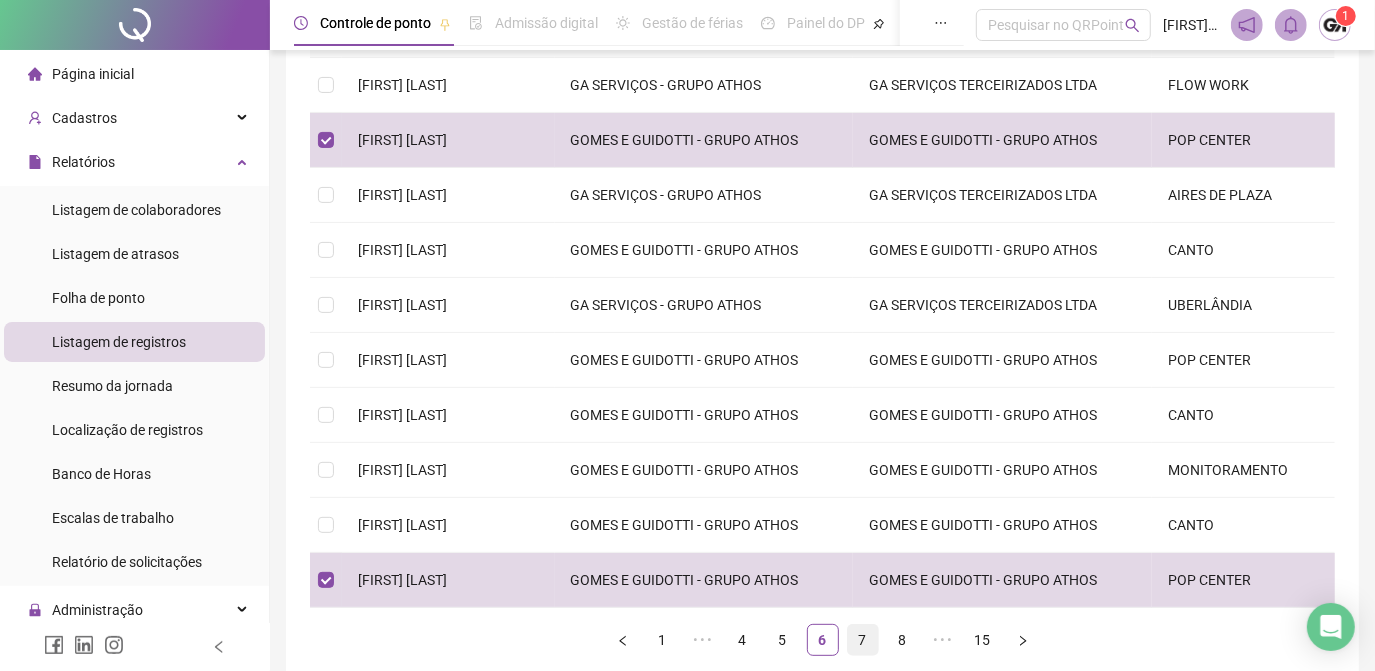 click on "7" at bounding box center (863, 640) 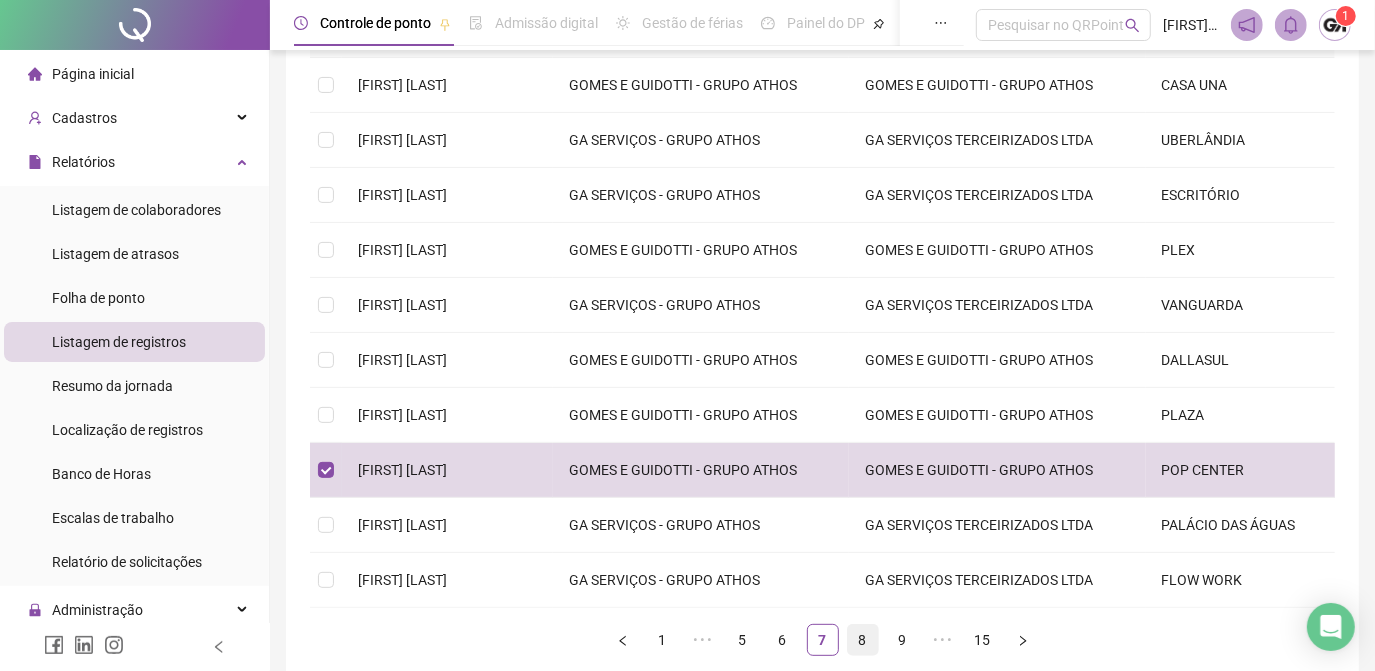 click on "8" at bounding box center [863, 640] 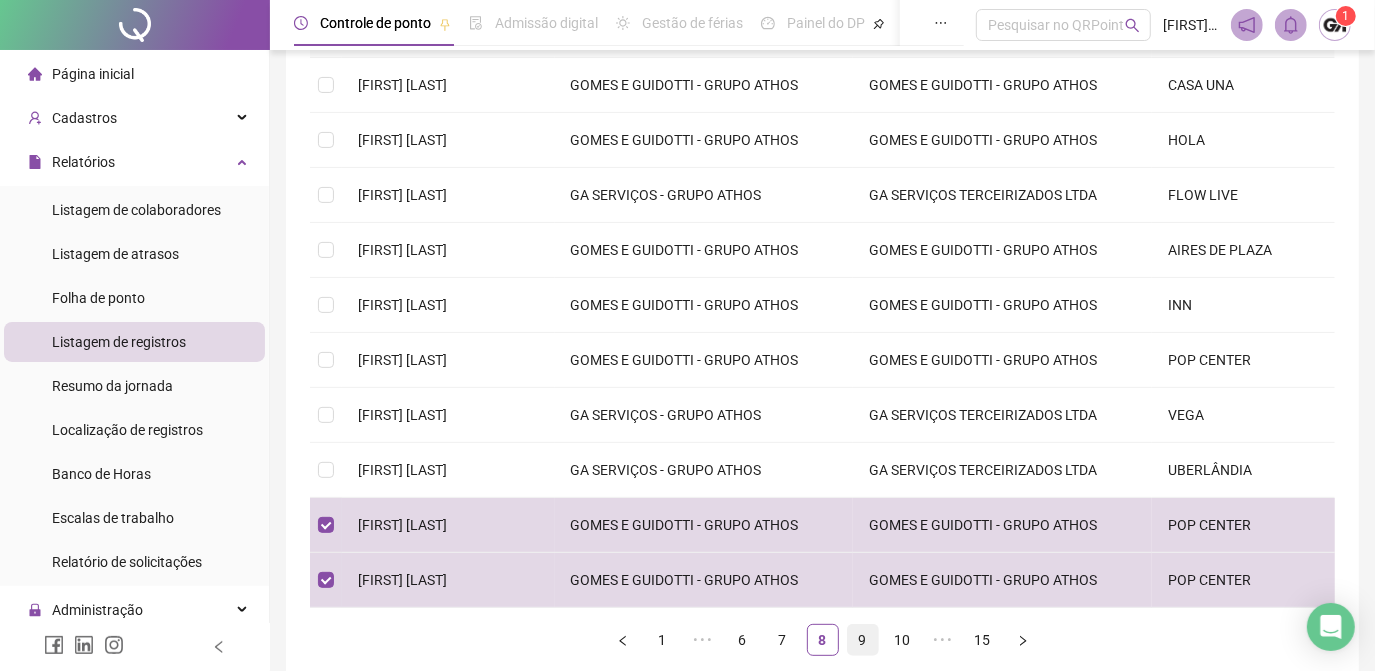 click on "9" at bounding box center [863, 640] 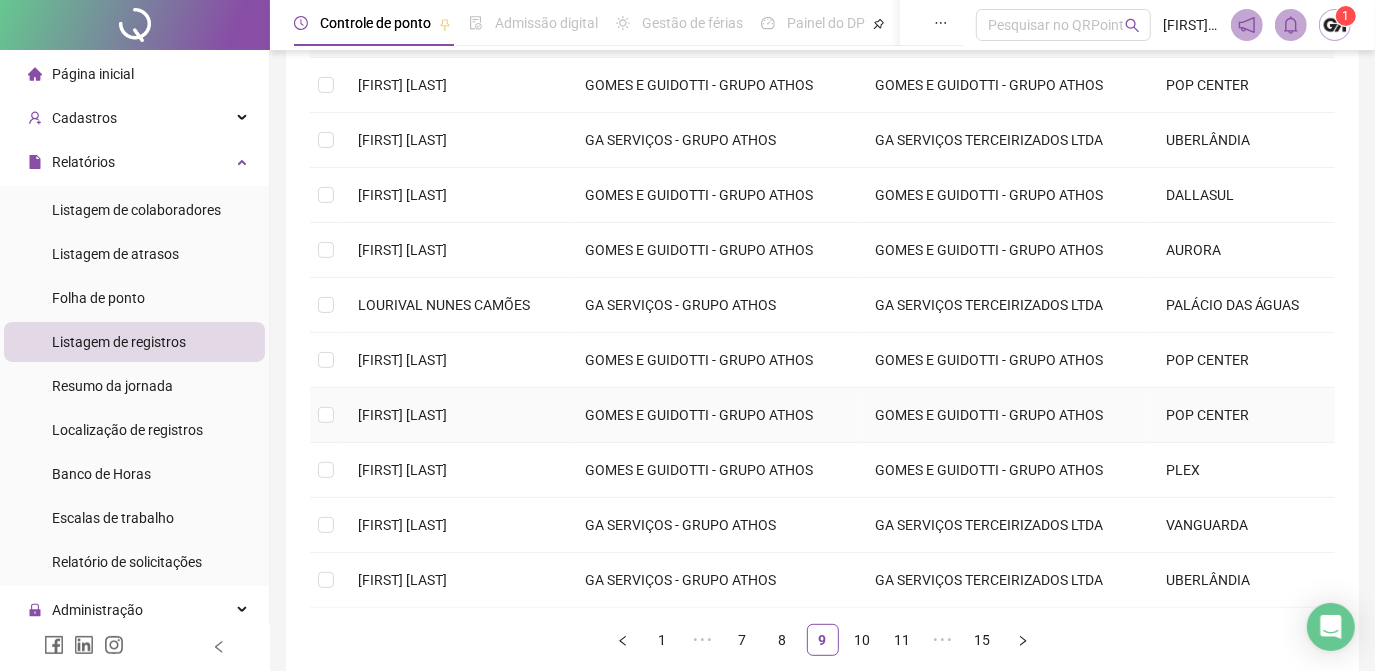scroll, scrollTop: 181, scrollLeft: 0, axis: vertical 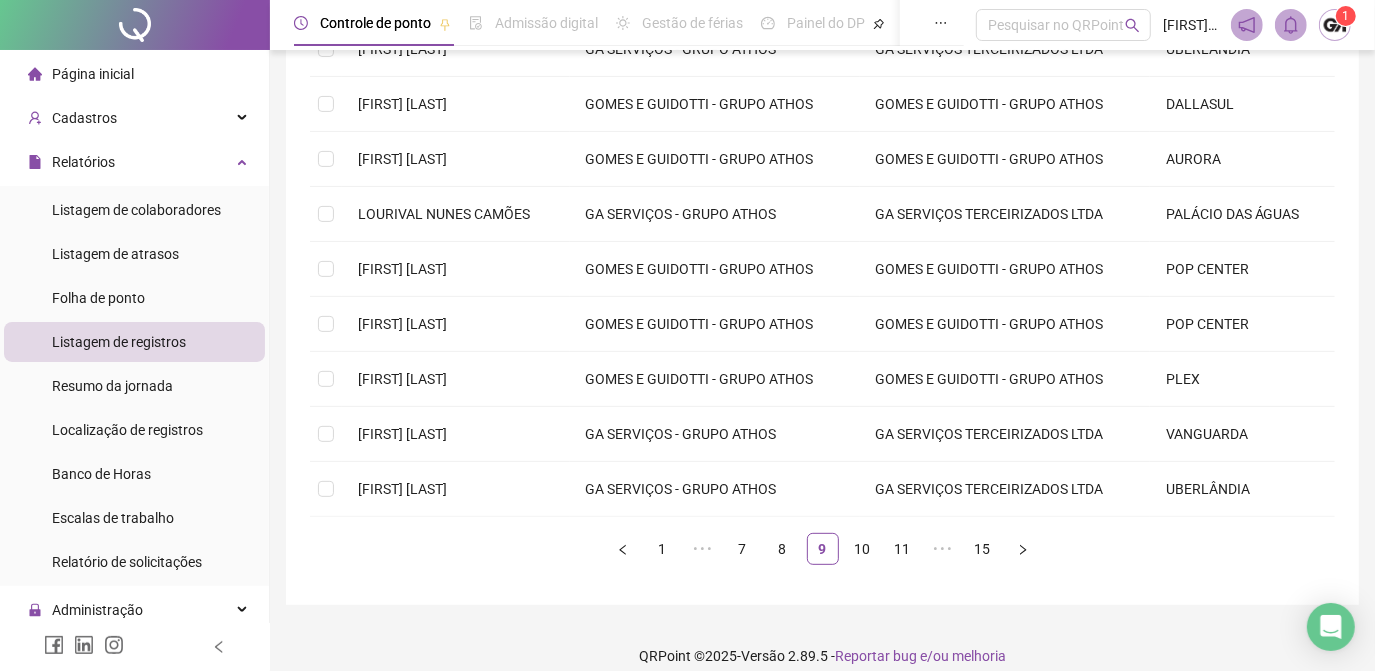 click on "10" at bounding box center (863, 549) 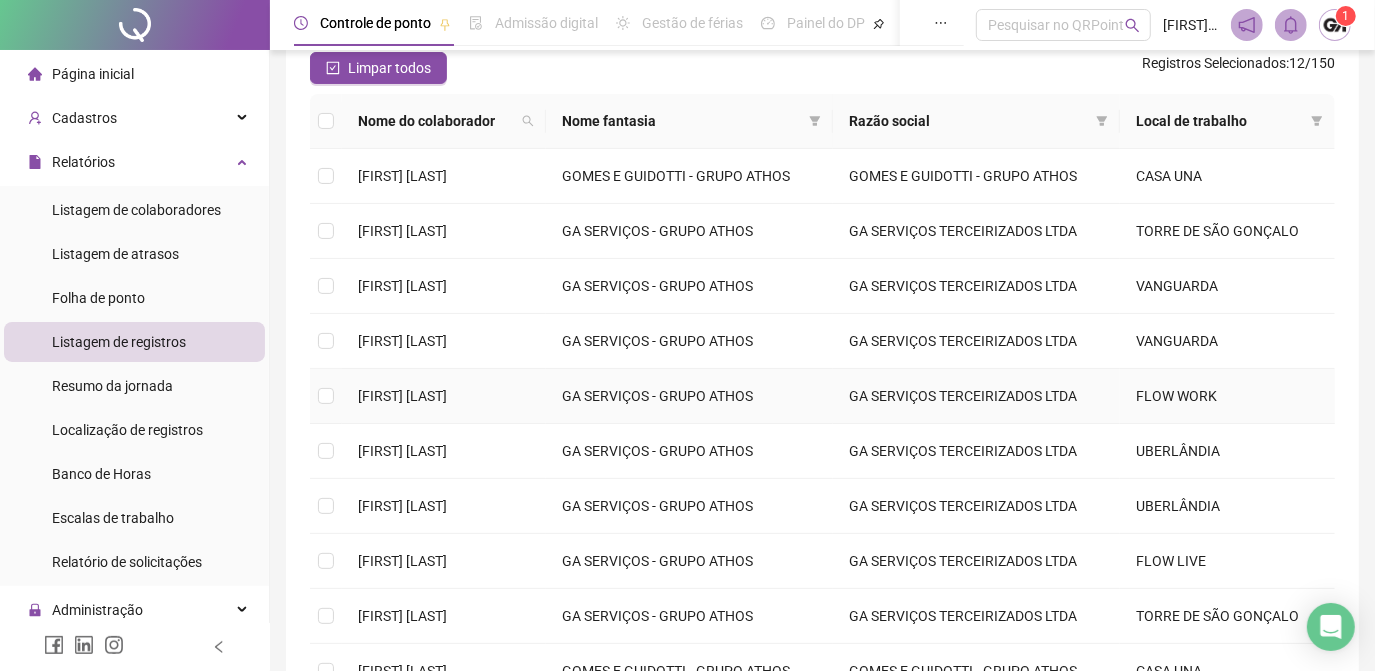 scroll, scrollTop: 272, scrollLeft: 0, axis: vertical 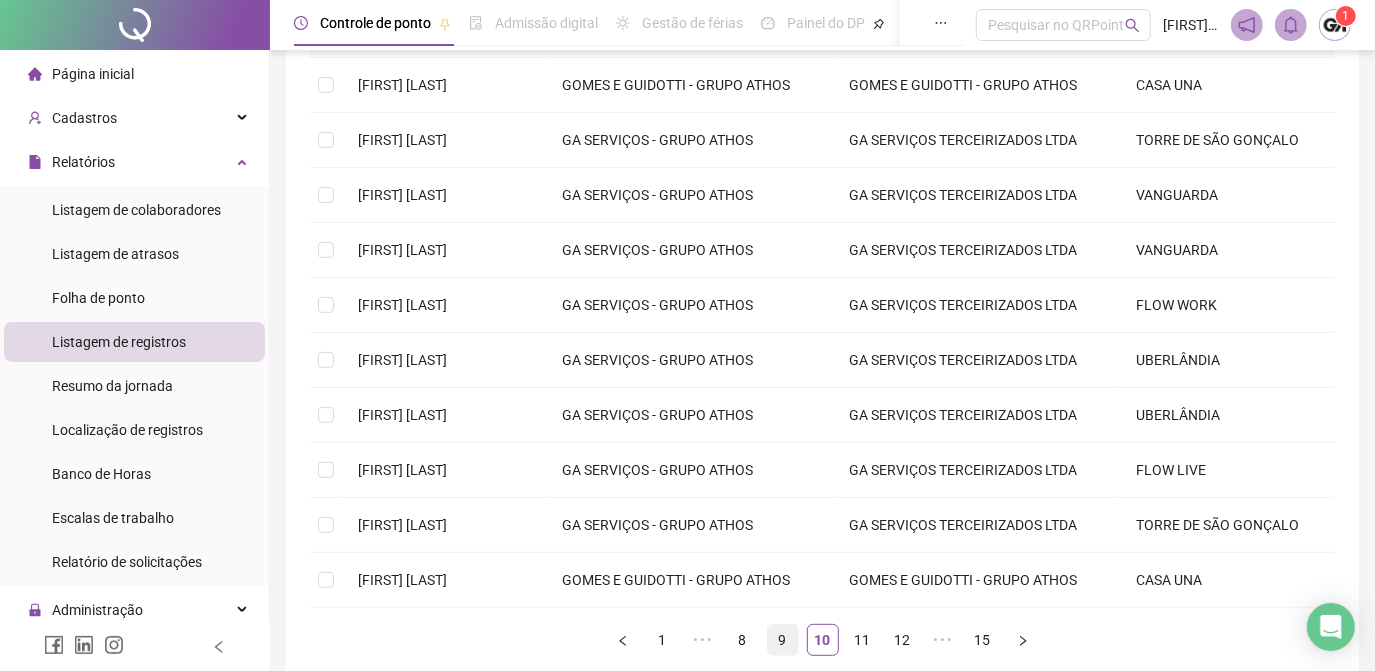 click on "9" at bounding box center [783, 640] 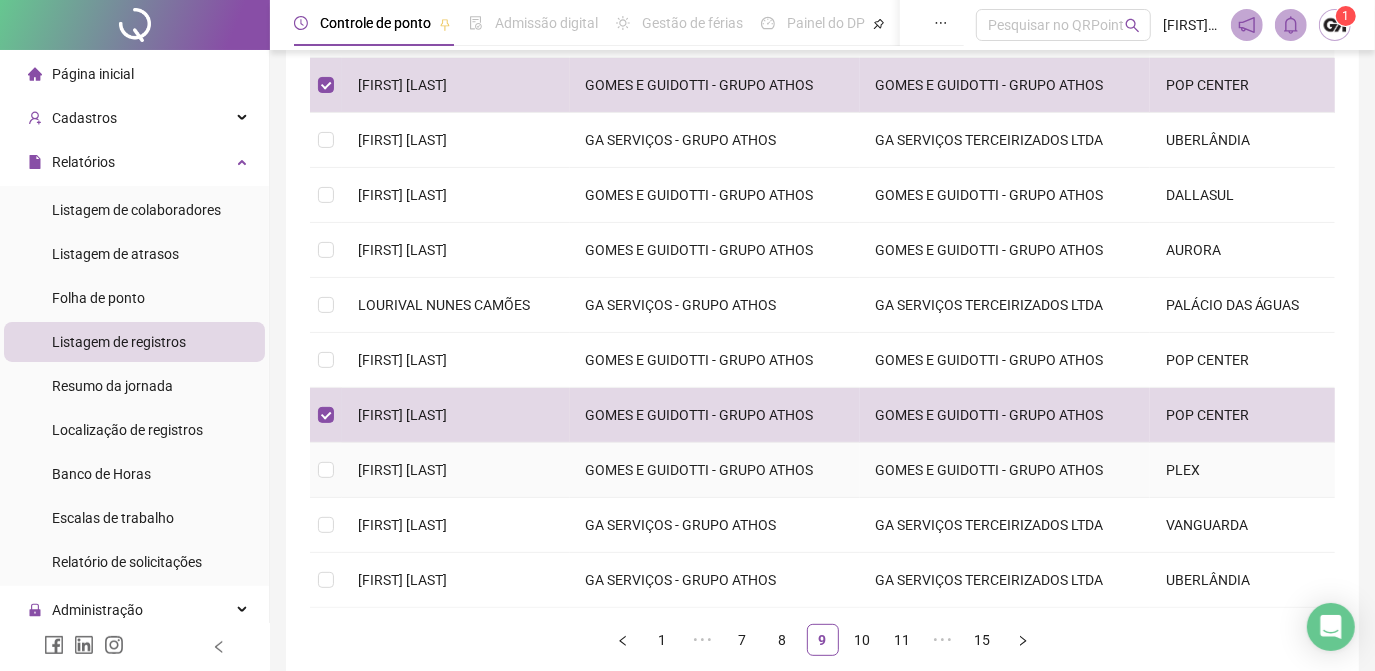 scroll, scrollTop: 379, scrollLeft: 0, axis: vertical 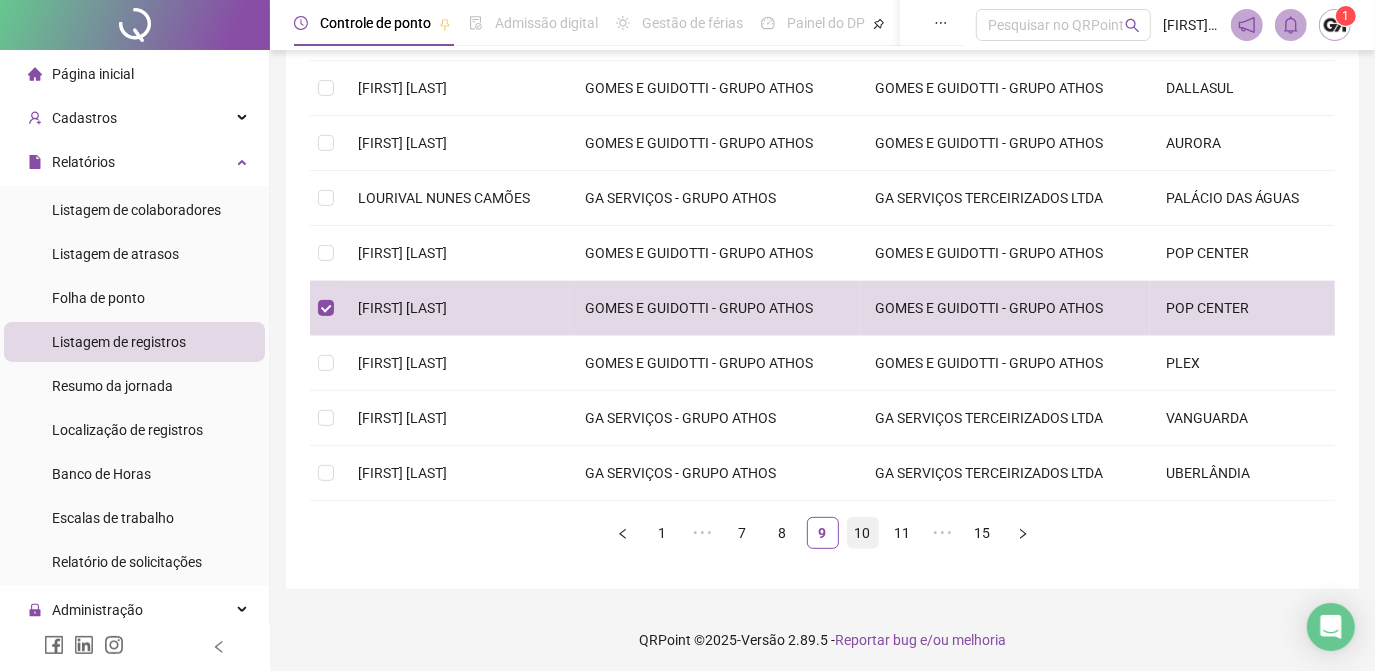 click on "10" at bounding box center [863, 533] 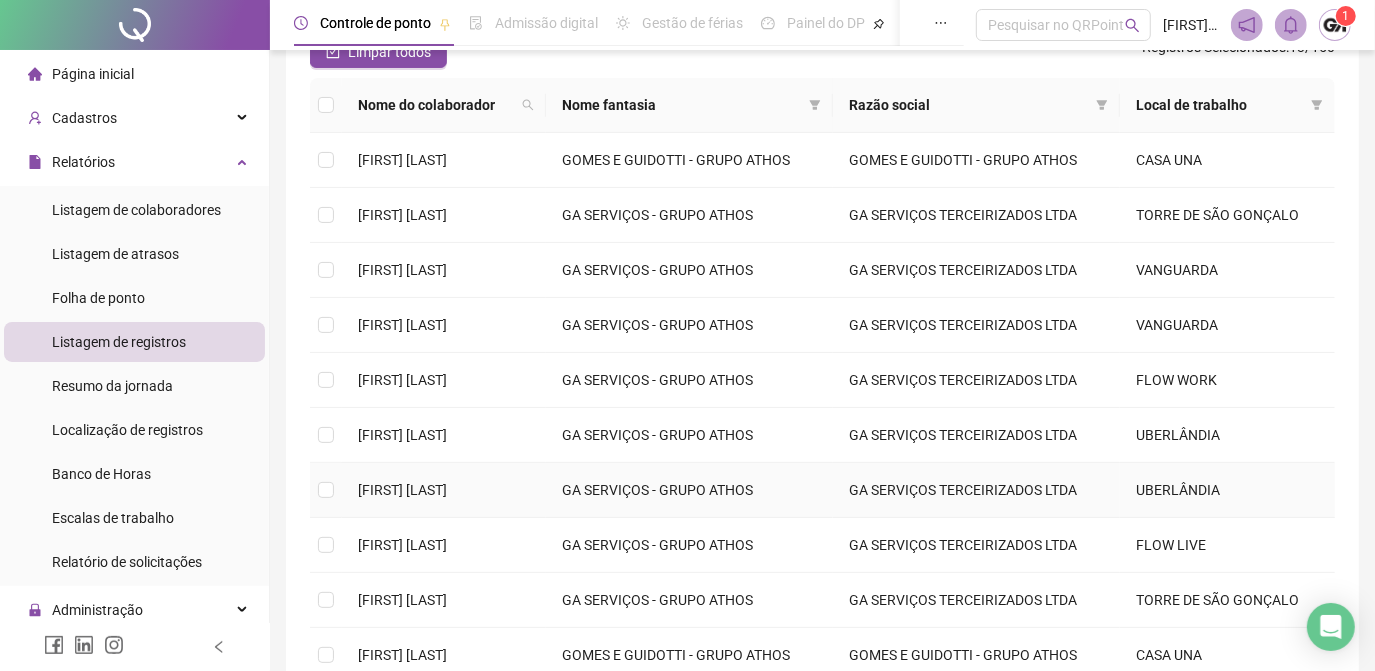 scroll, scrollTop: 379, scrollLeft: 0, axis: vertical 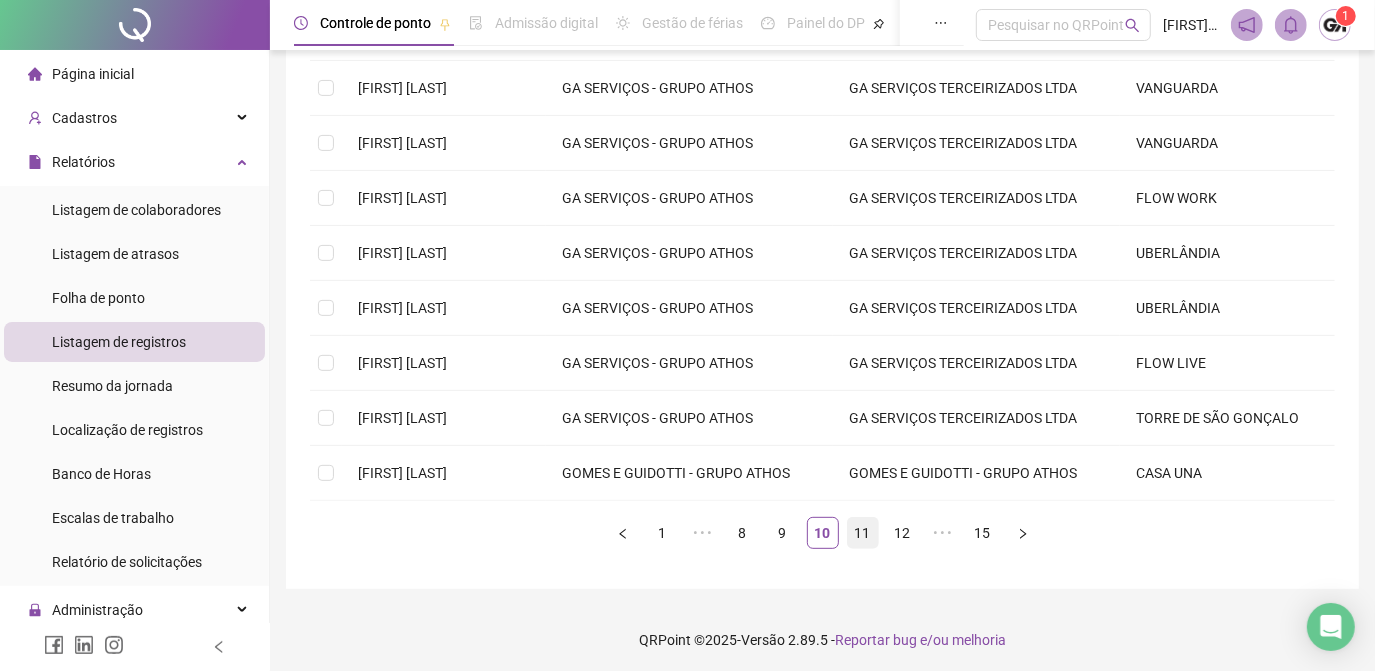 click on "11" at bounding box center (863, 533) 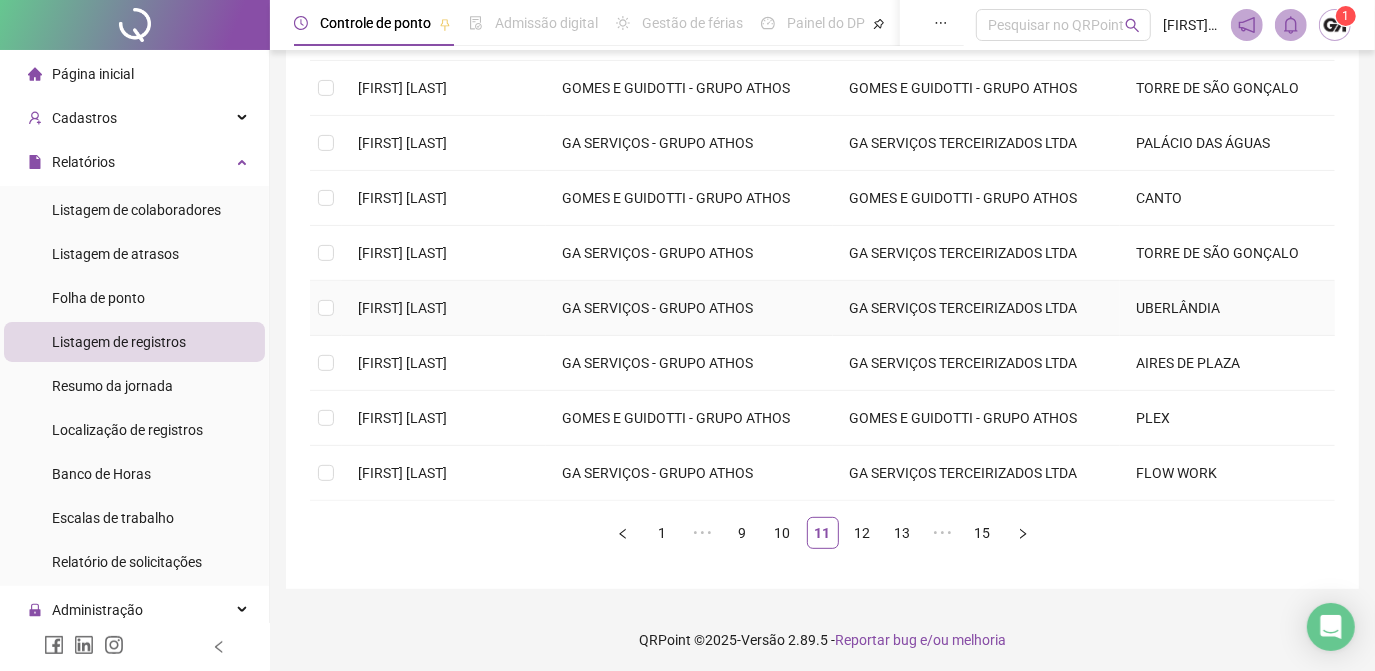 scroll, scrollTop: 470, scrollLeft: 0, axis: vertical 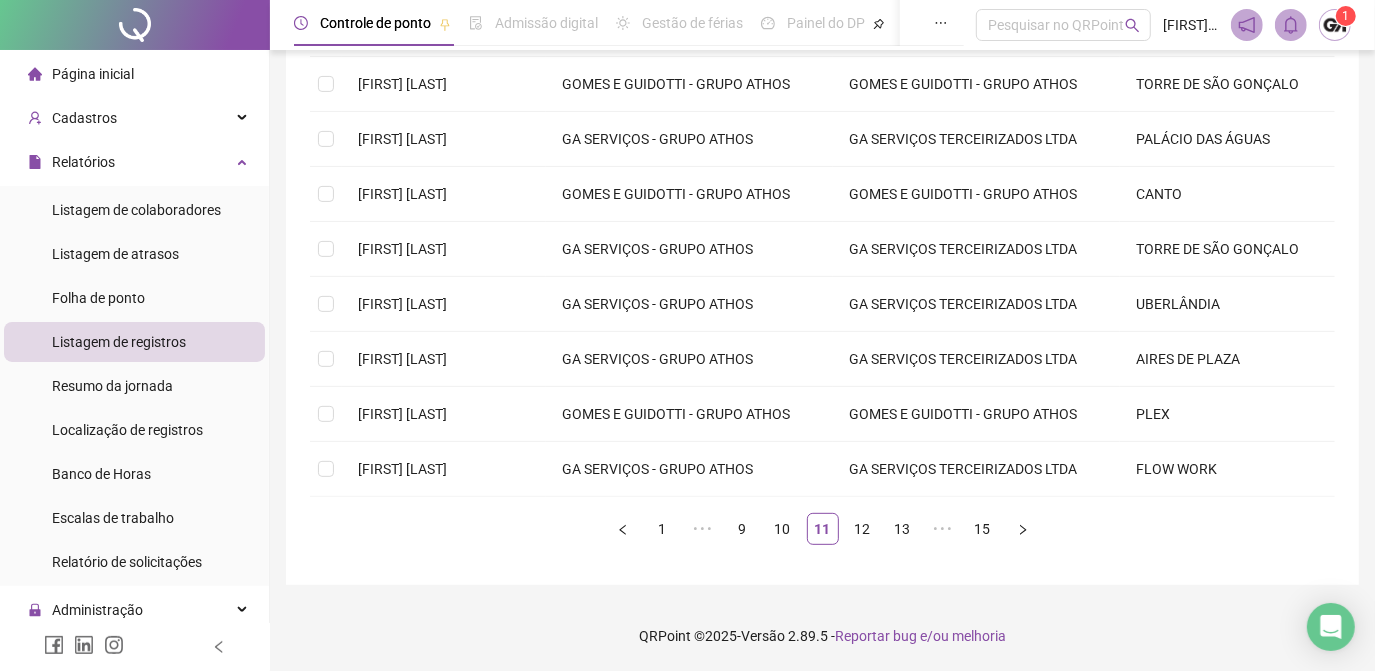click on "12" at bounding box center (863, 529) 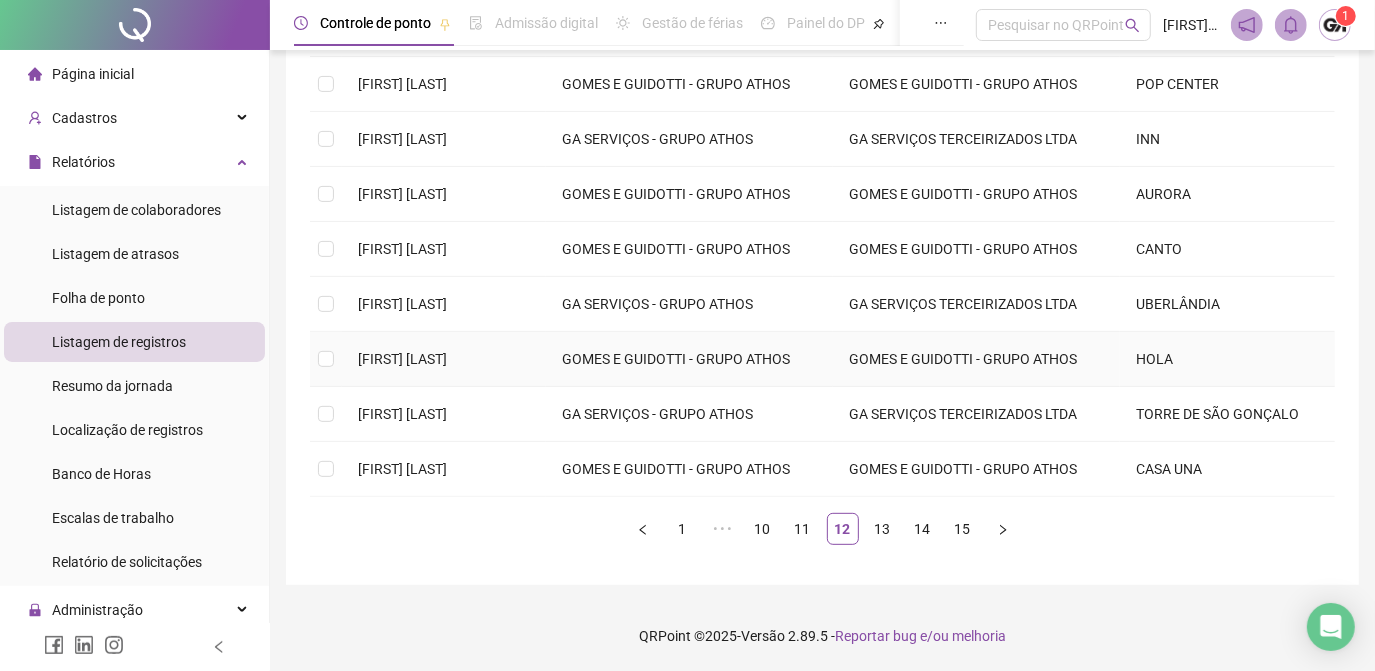 scroll, scrollTop: 379, scrollLeft: 0, axis: vertical 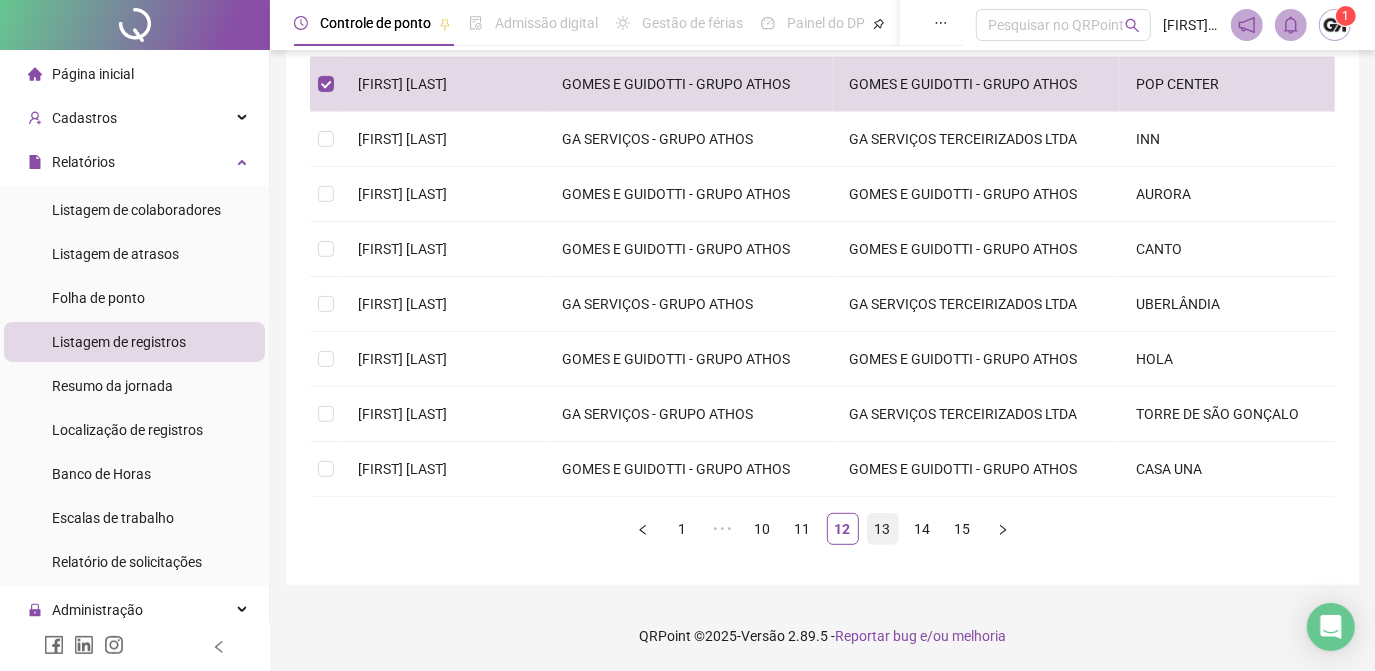 click on "13" at bounding box center [883, 529] 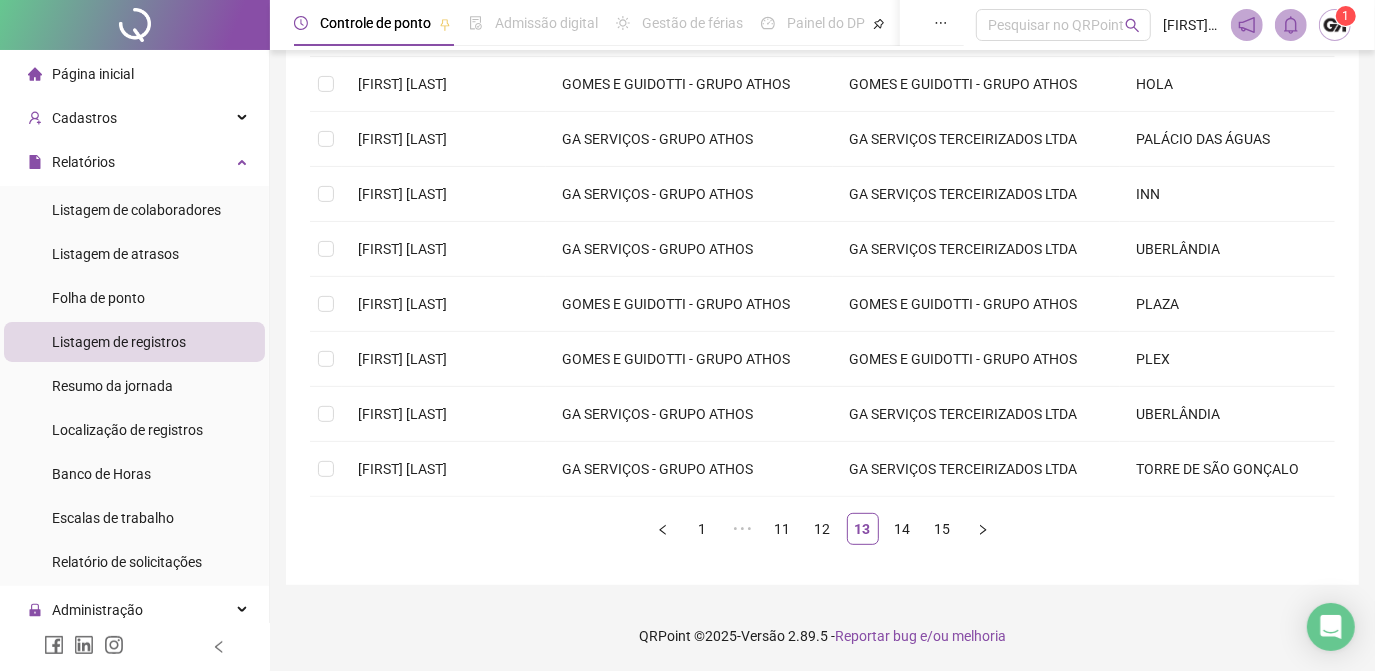 scroll, scrollTop: 379, scrollLeft: 0, axis: vertical 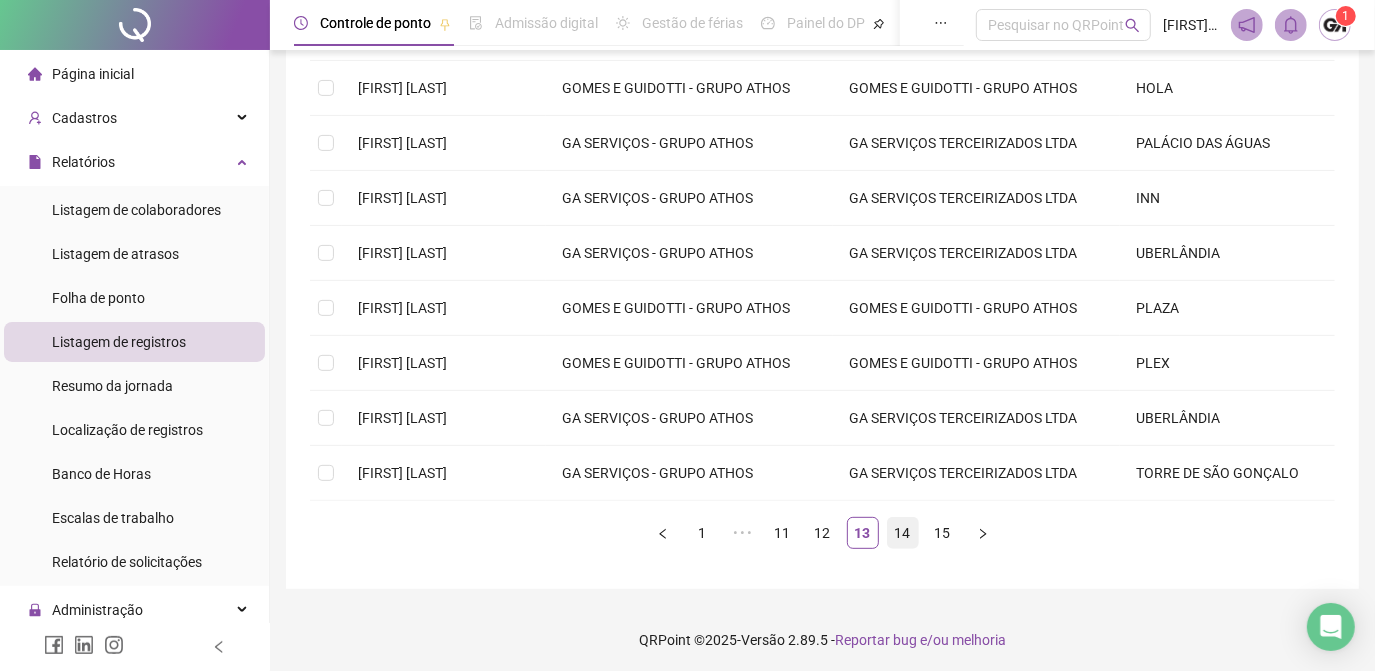 click on "14" at bounding box center (903, 533) 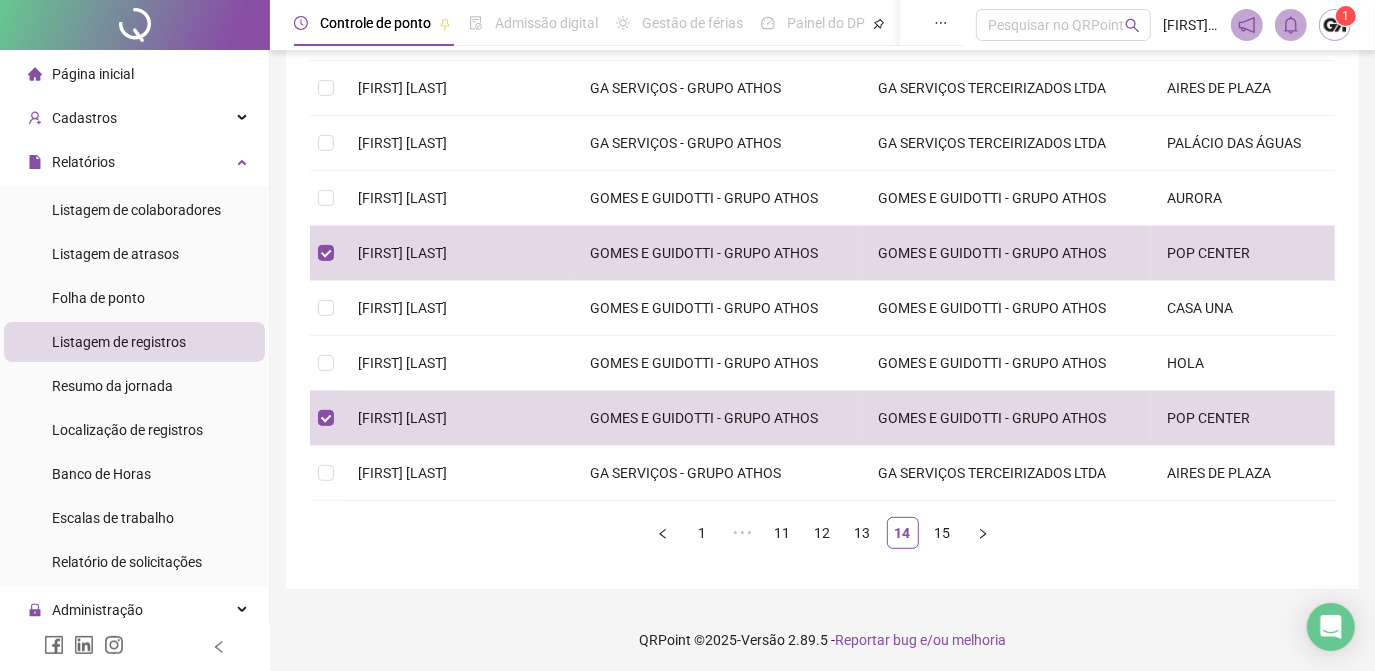 scroll, scrollTop: 0, scrollLeft: 0, axis: both 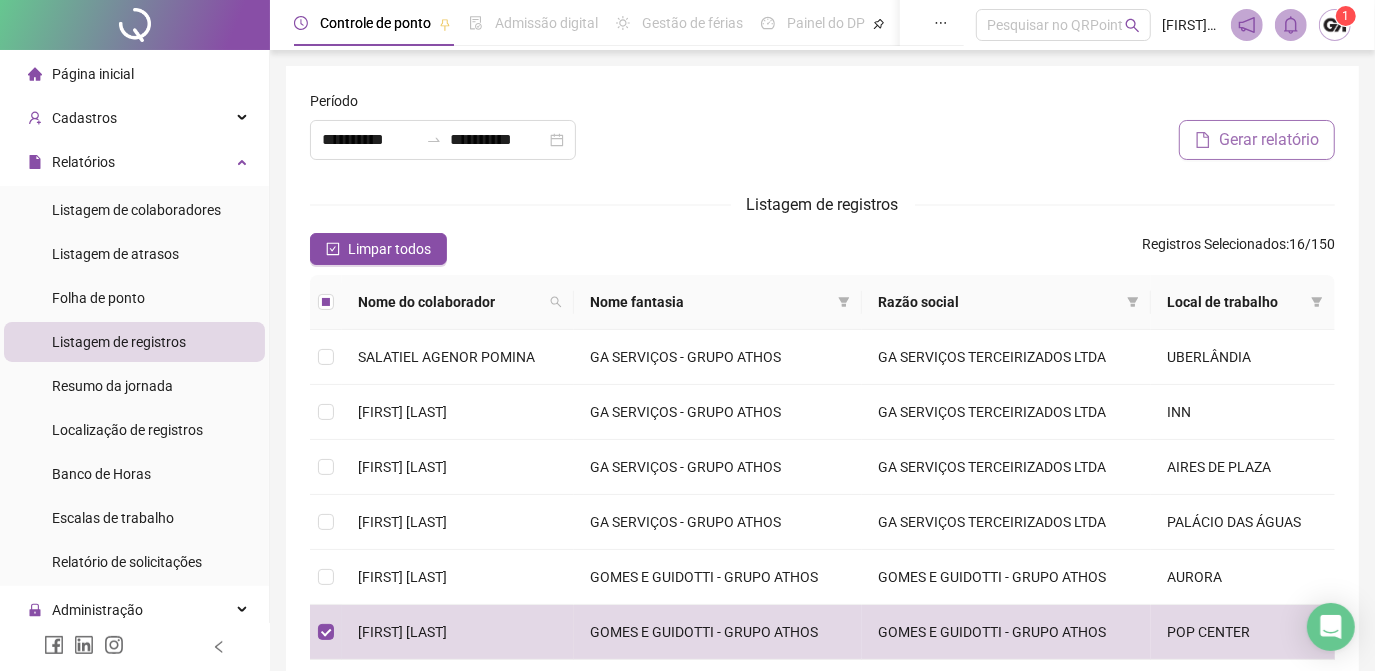 click on "Gerar relatório" at bounding box center [1269, 140] 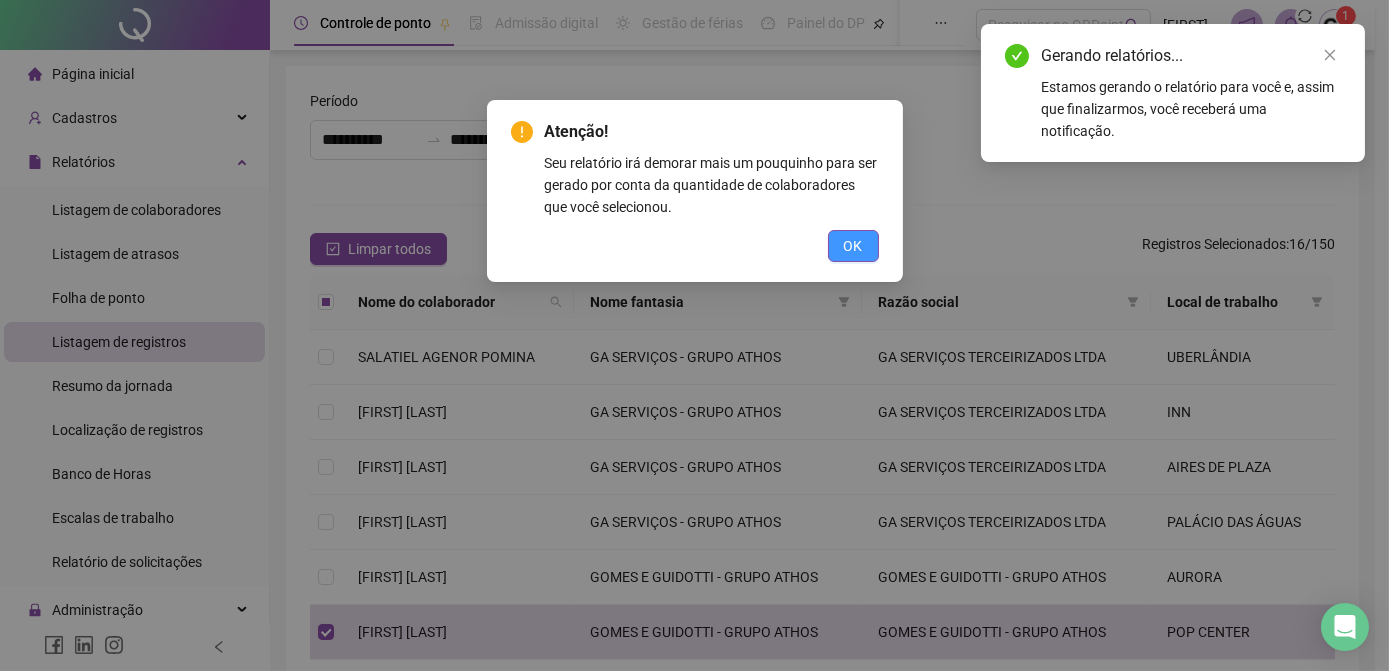 click on "OK" at bounding box center [853, 246] 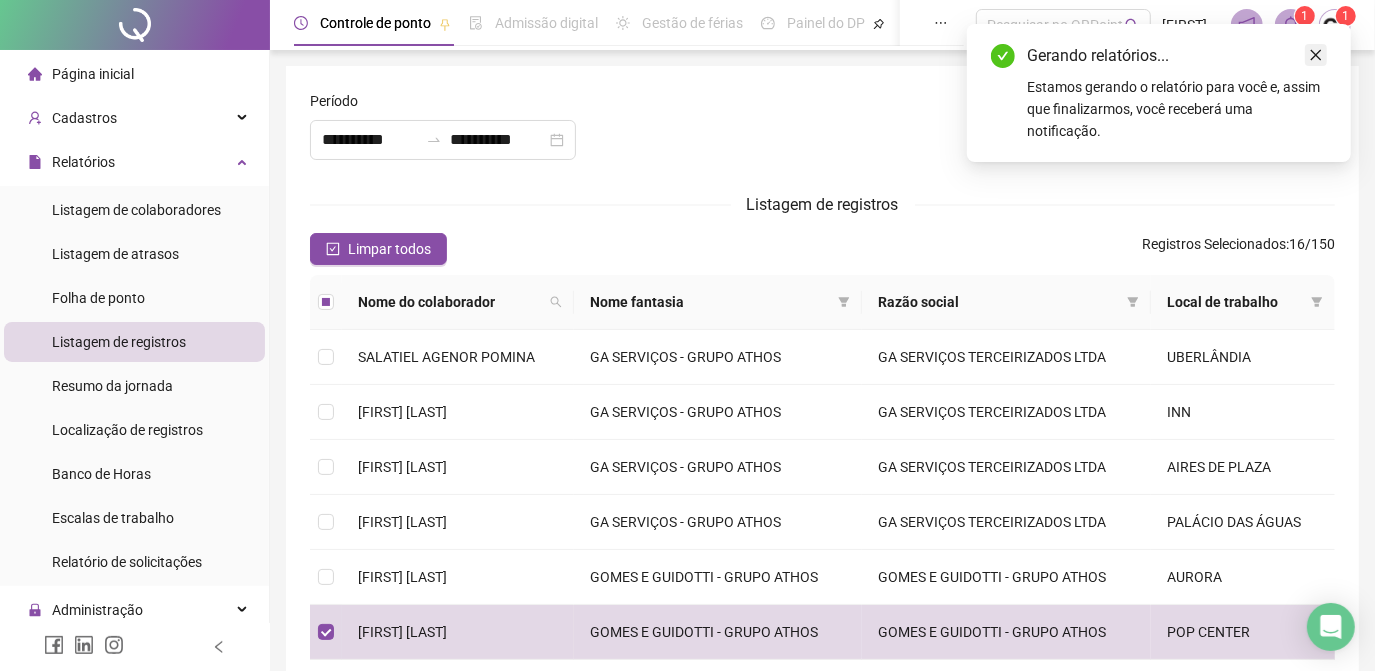 click 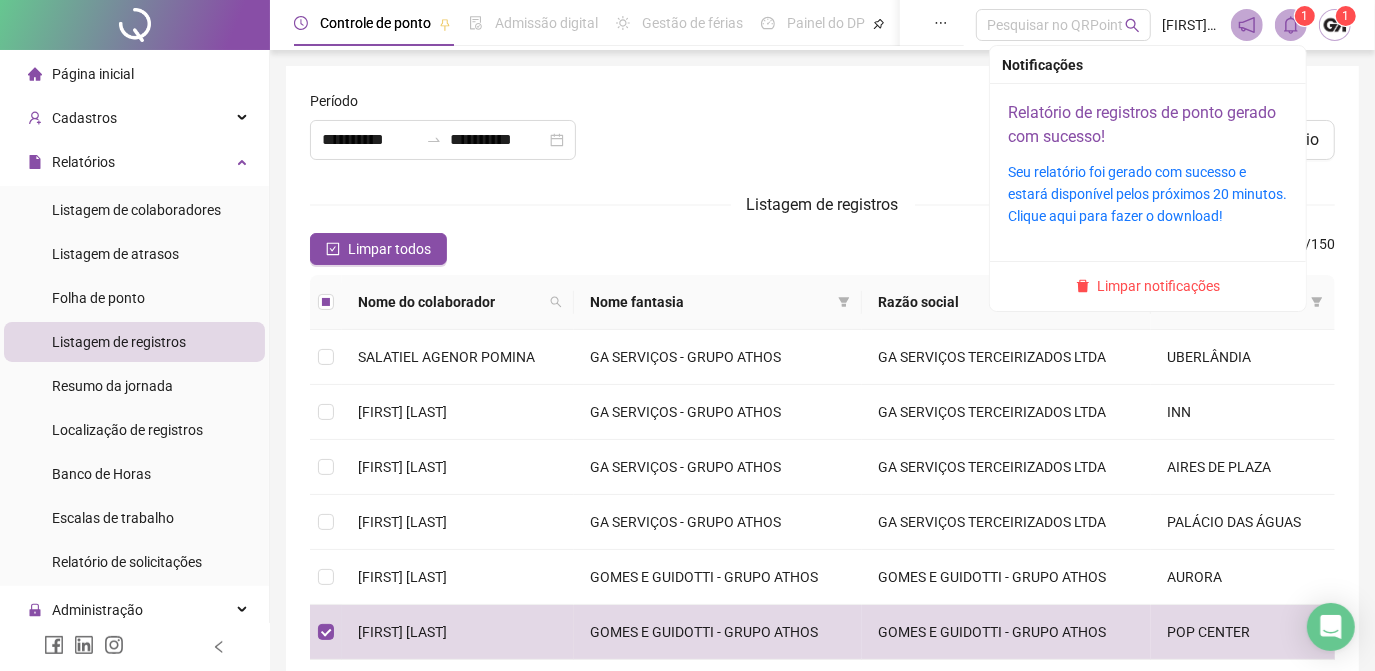 click on "Relatório de registros de ponto gerado com sucesso!" at bounding box center (1142, 124) 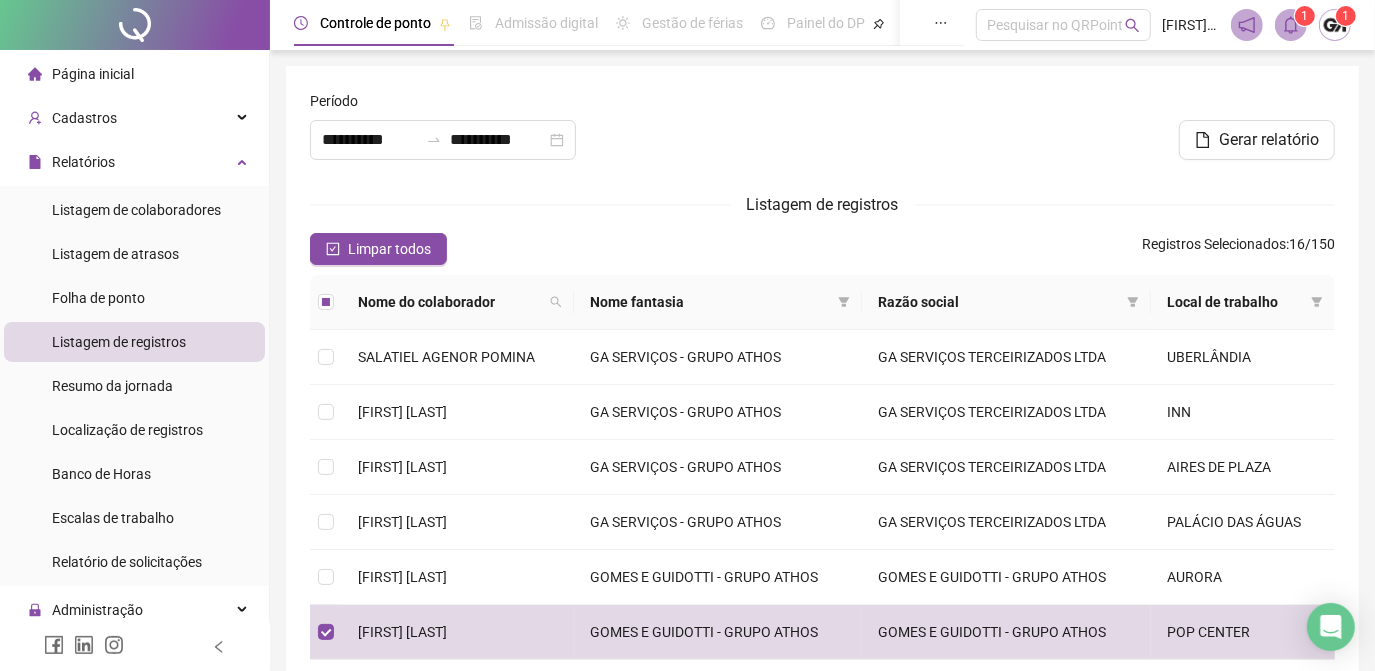 click at bounding box center [822, 133] 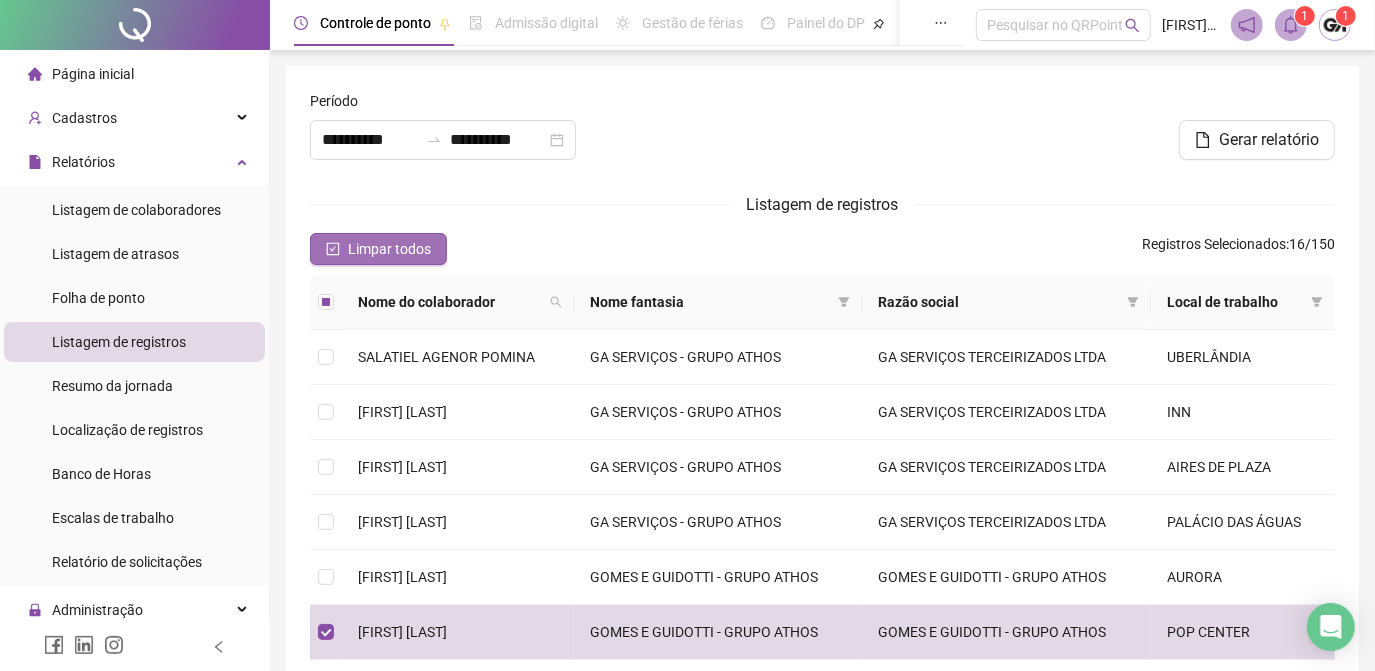click on "Limpar todos" at bounding box center (389, 249) 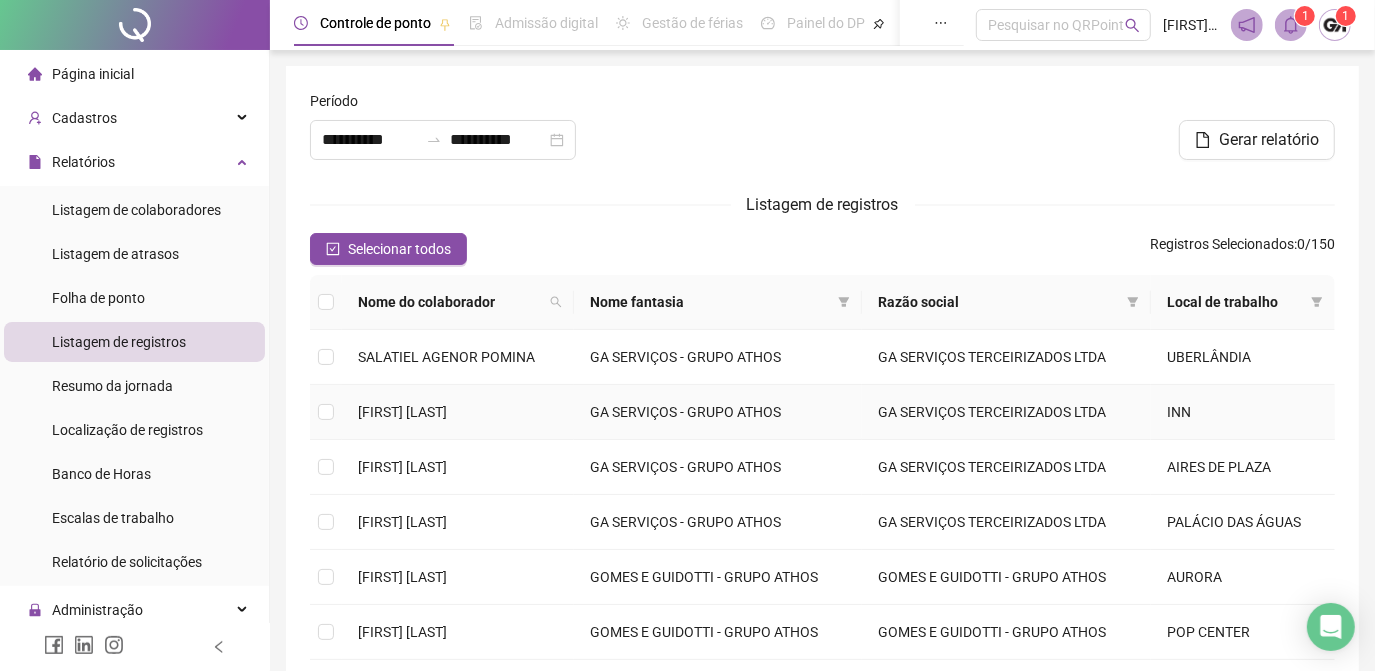 scroll, scrollTop: 379, scrollLeft: 0, axis: vertical 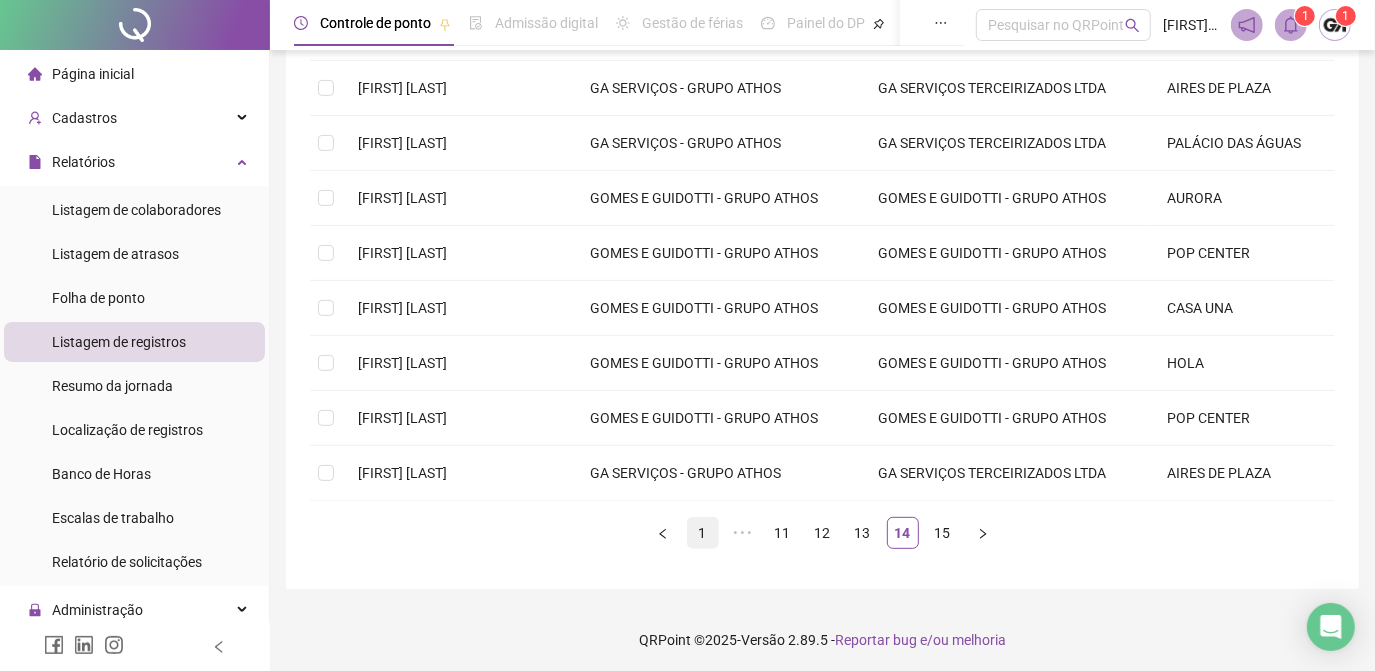 click on "1" at bounding box center (703, 533) 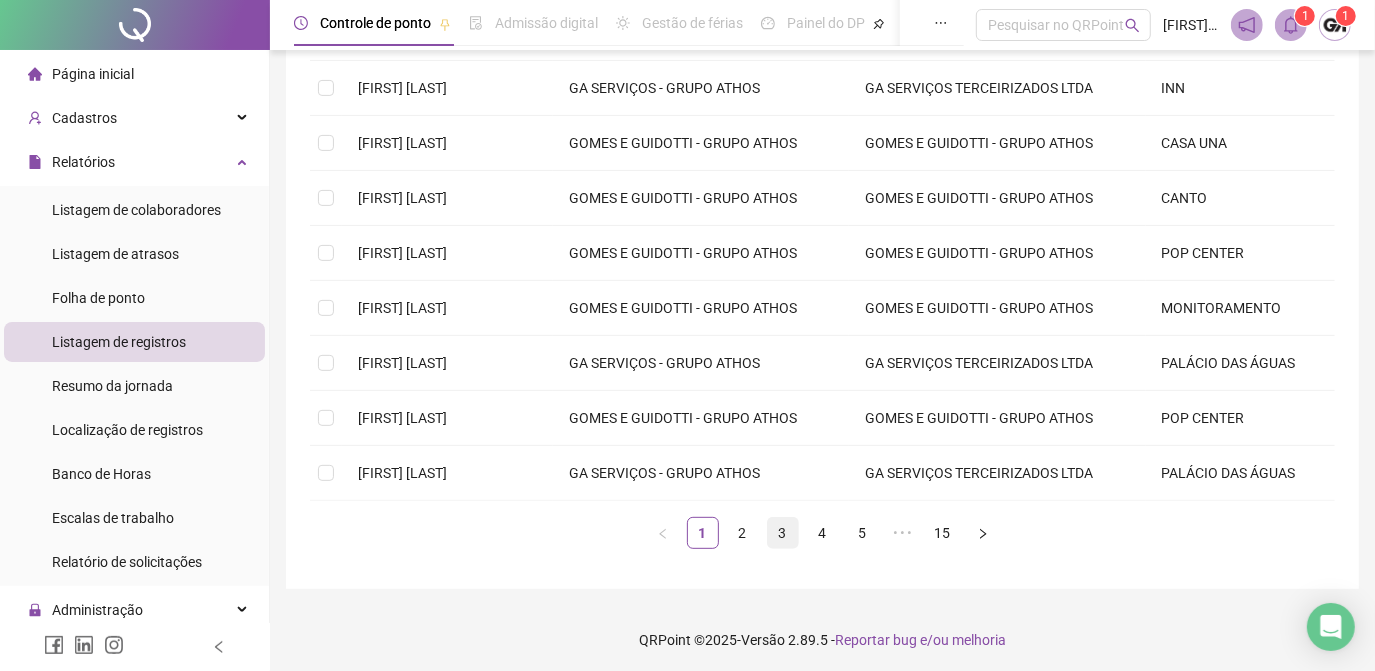click on "3" at bounding box center [783, 533] 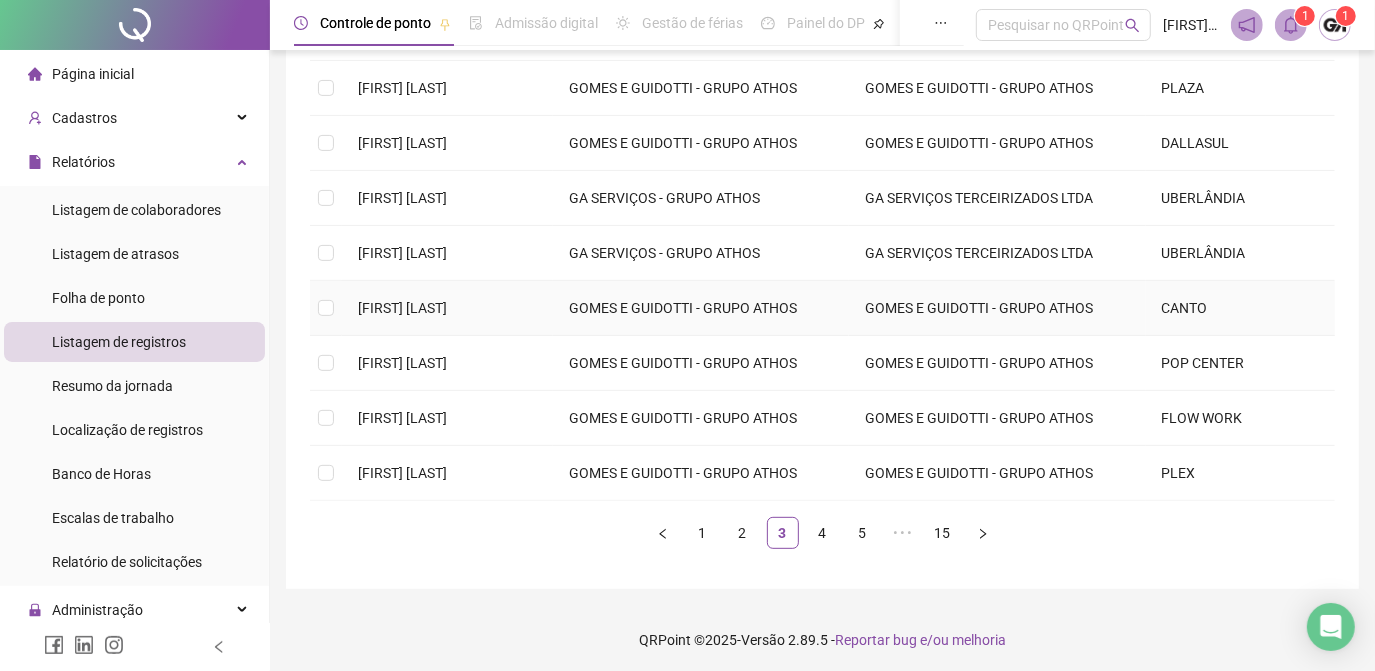 scroll, scrollTop: 288, scrollLeft: 0, axis: vertical 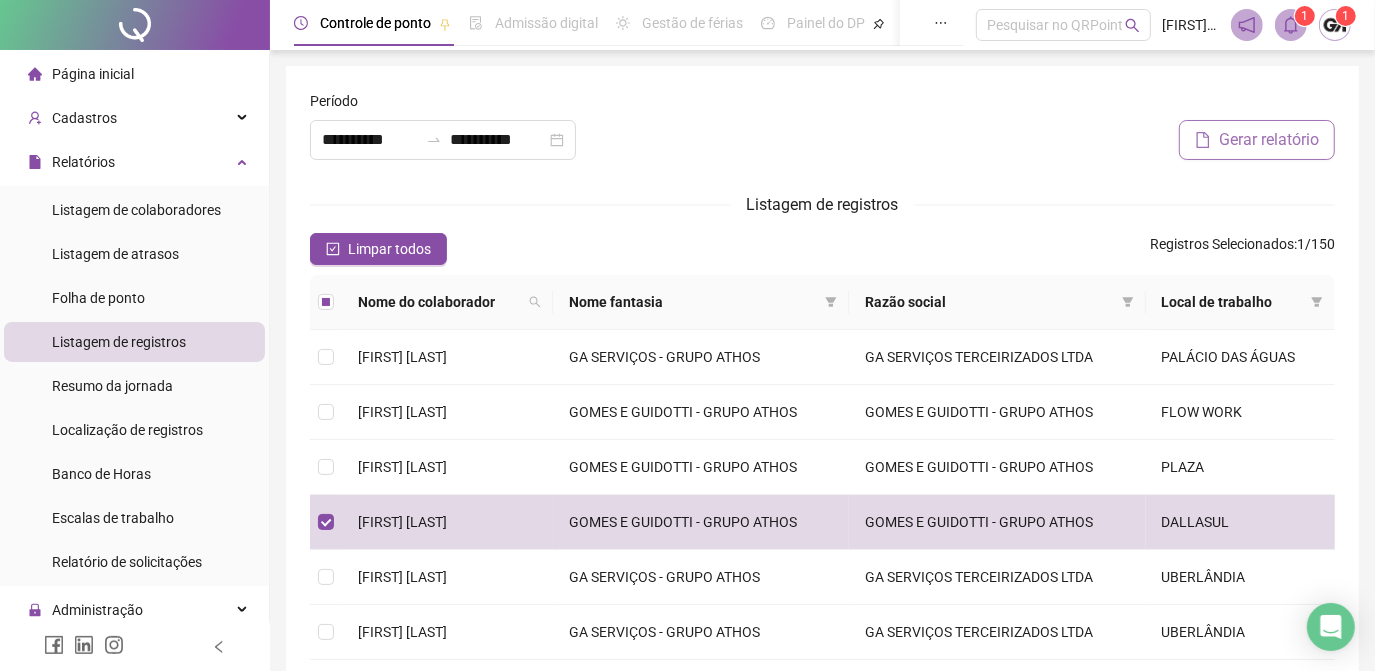 click on "Gerar relatório" at bounding box center [1269, 140] 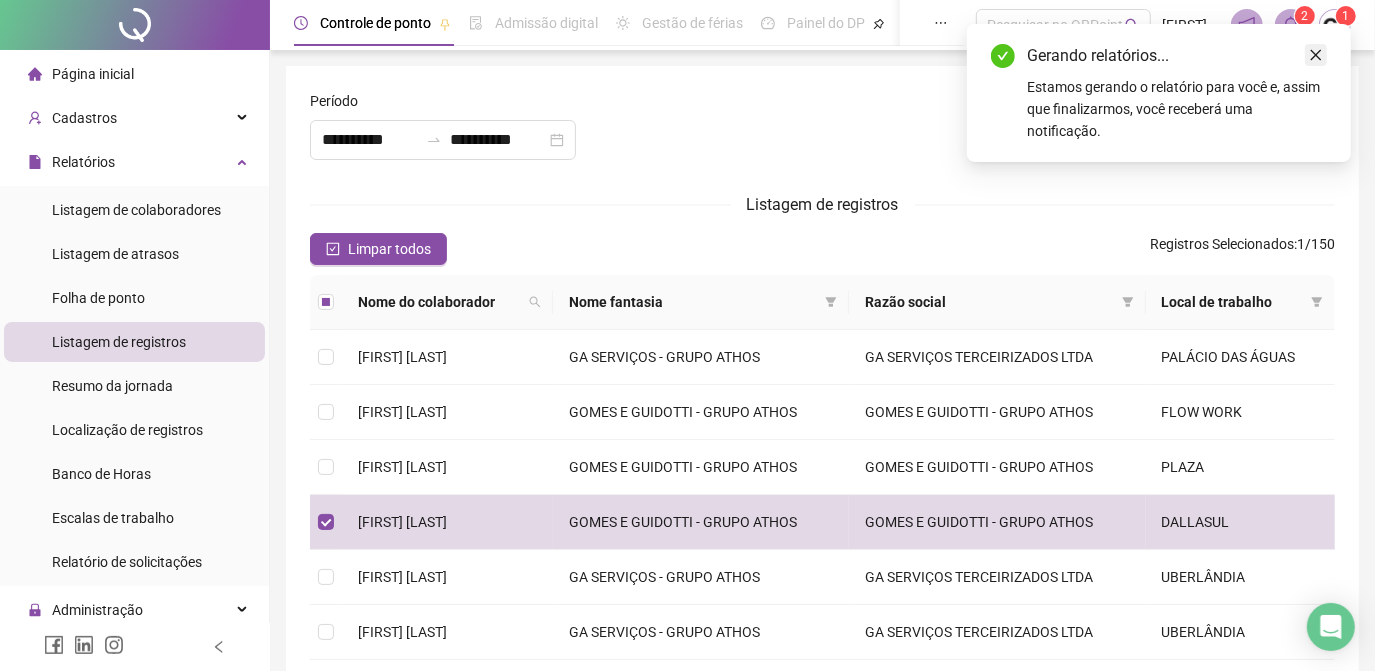 click 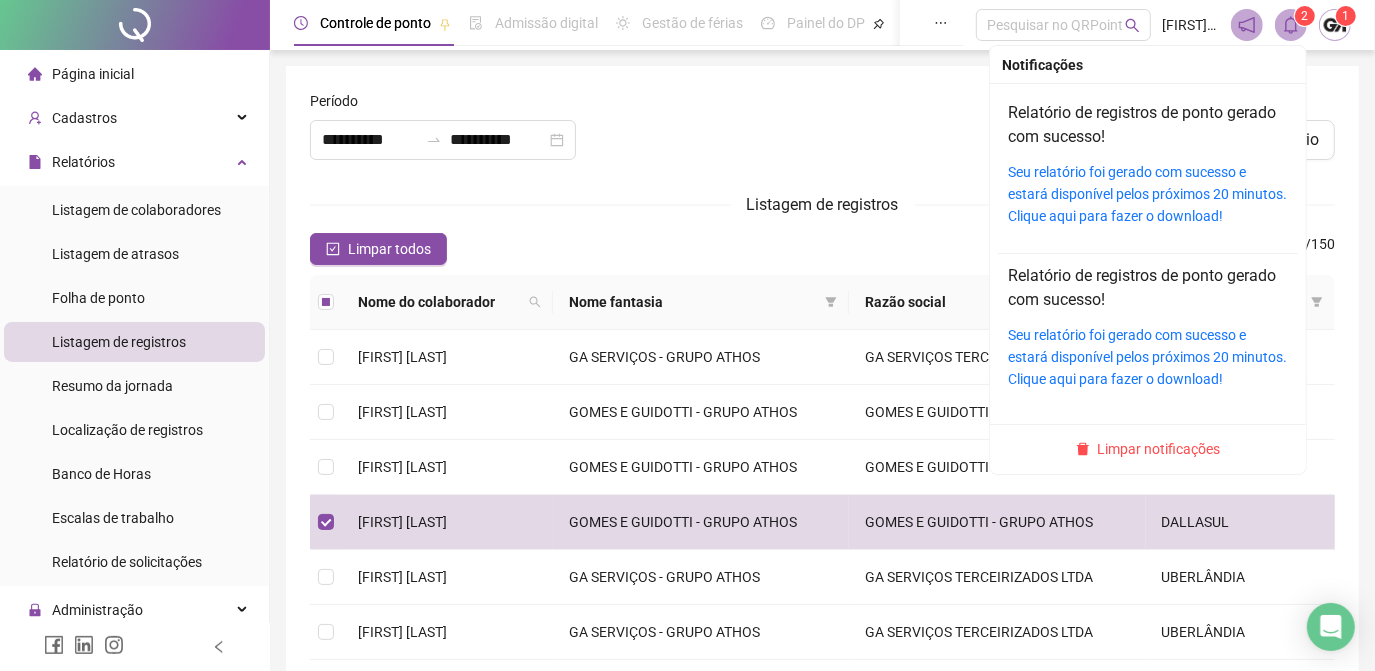 click 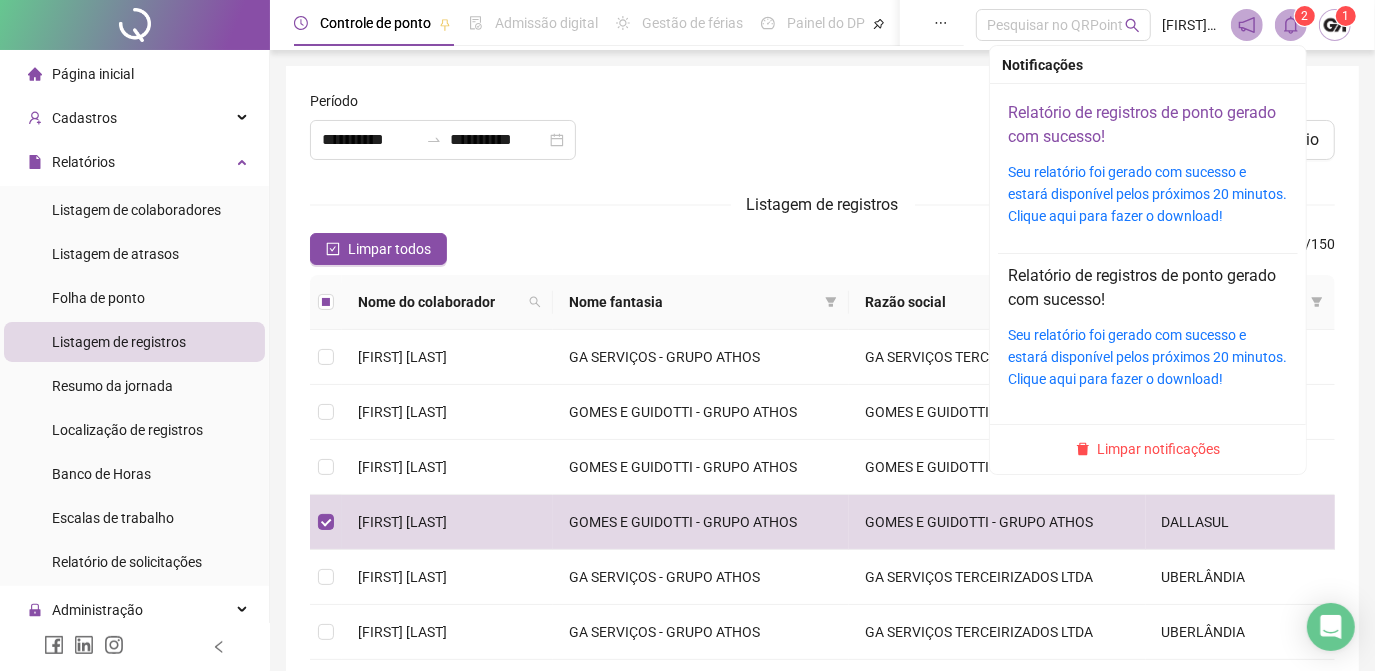 click on "Relatório de registros de ponto gerado com sucesso!" at bounding box center [1142, 124] 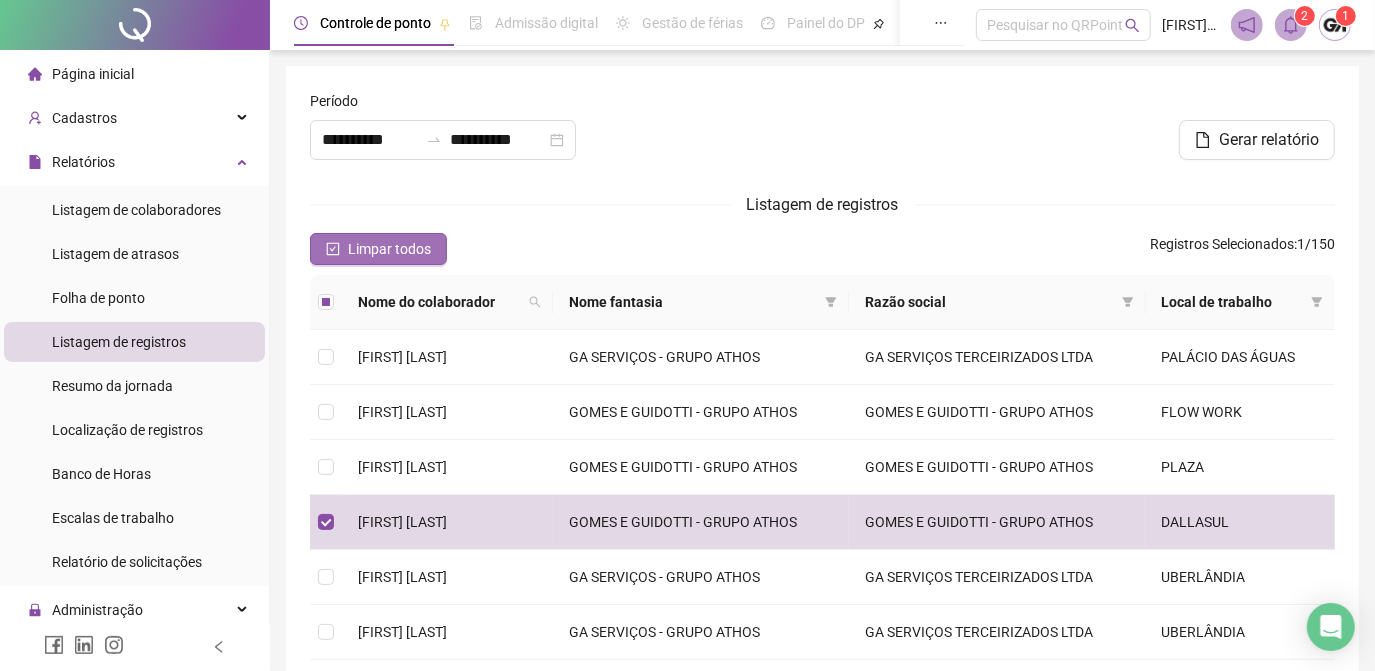 click on "Limpar todos" at bounding box center (389, 249) 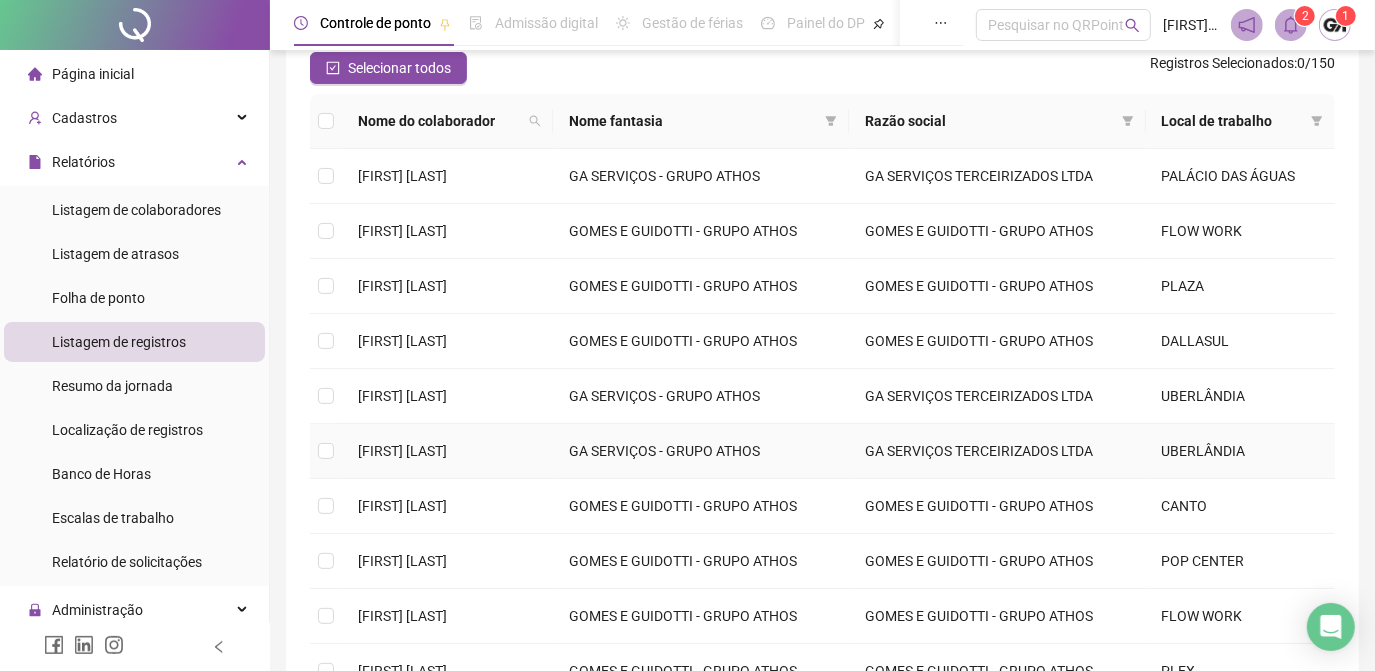 scroll, scrollTop: 363, scrollLeft: 0, axis: vertical 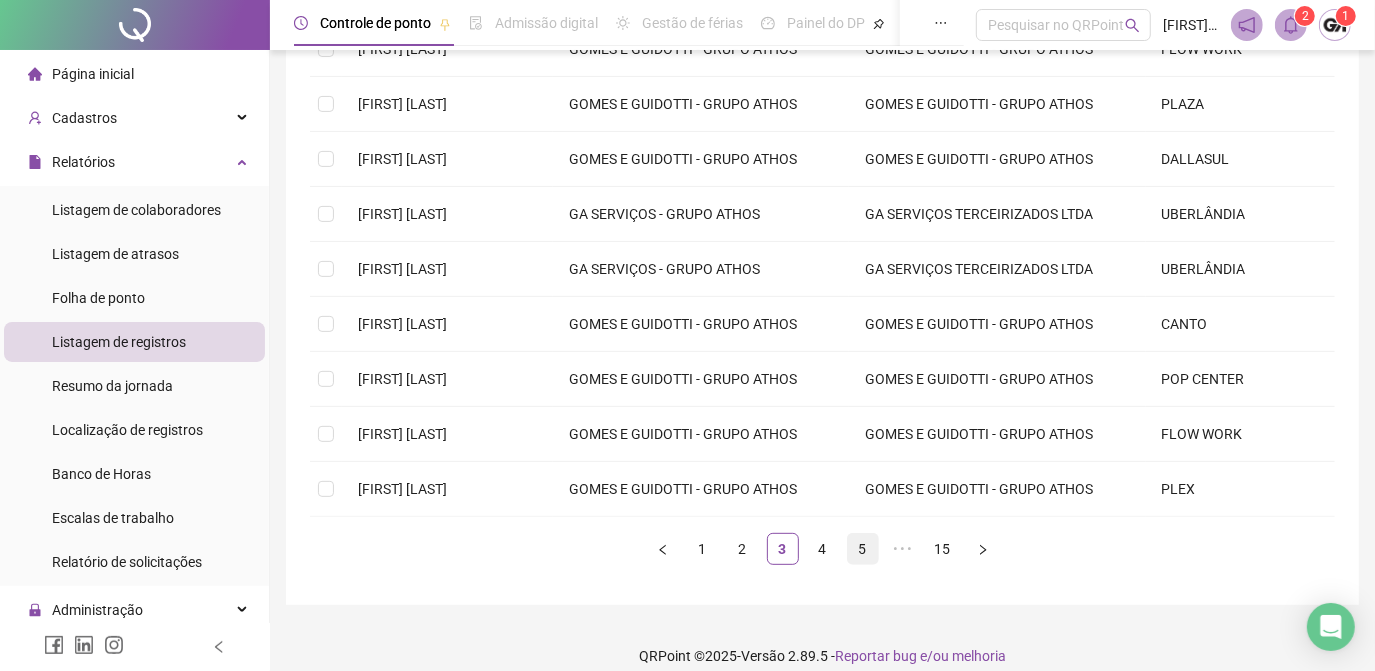 click on "5" at bounding box center (863, 549) 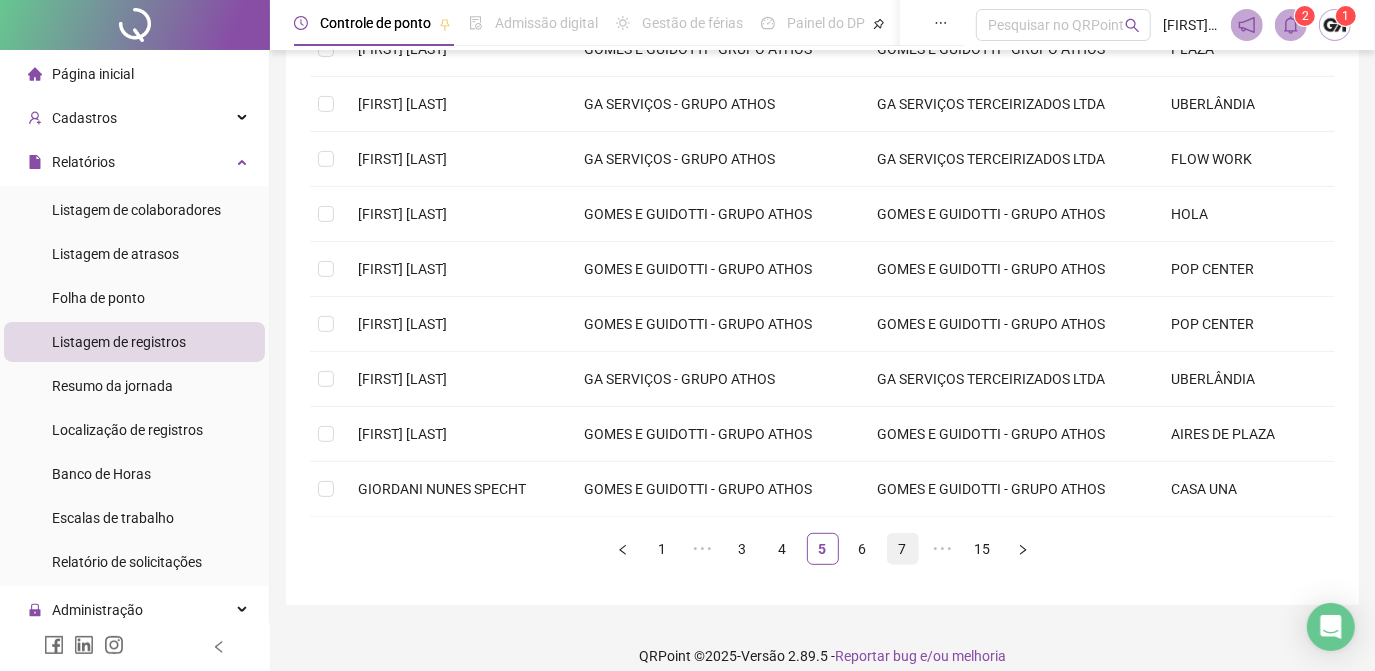 click on "7" at bounding box center (903, 549) 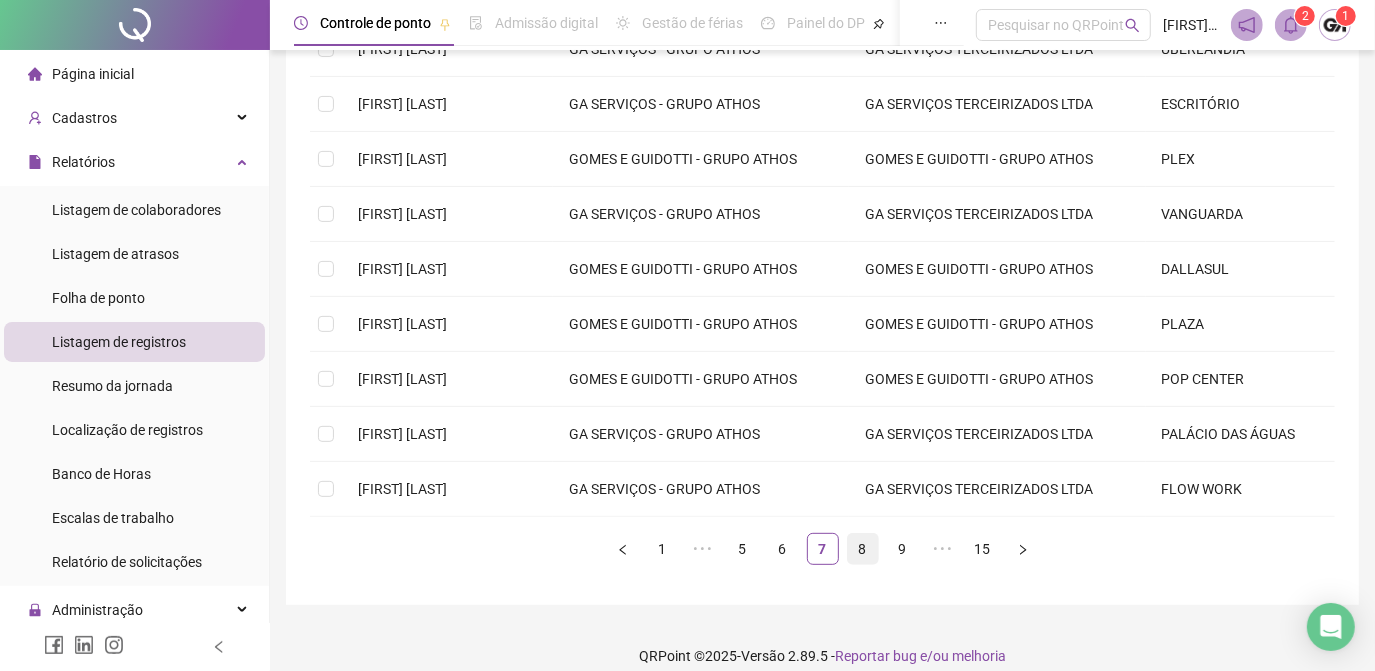 click on "8" at bounding box center [863, 549] 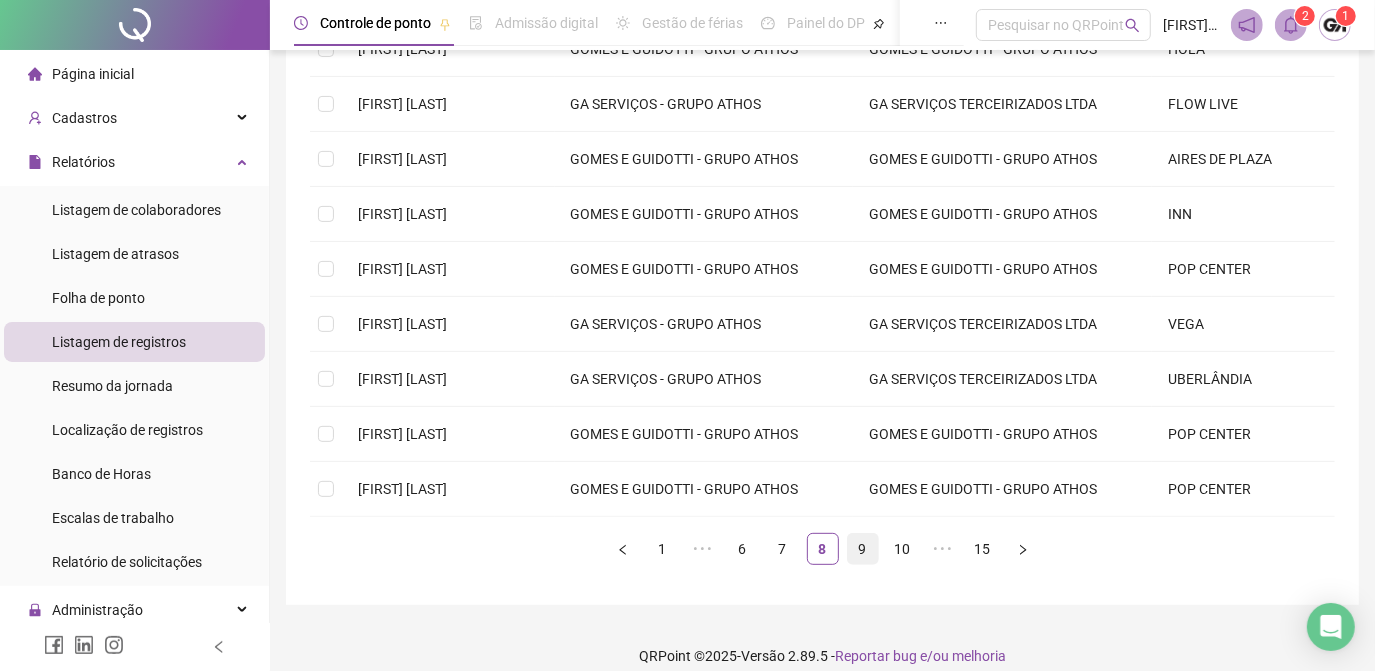 click on "9" at bounding box center [863, 549] 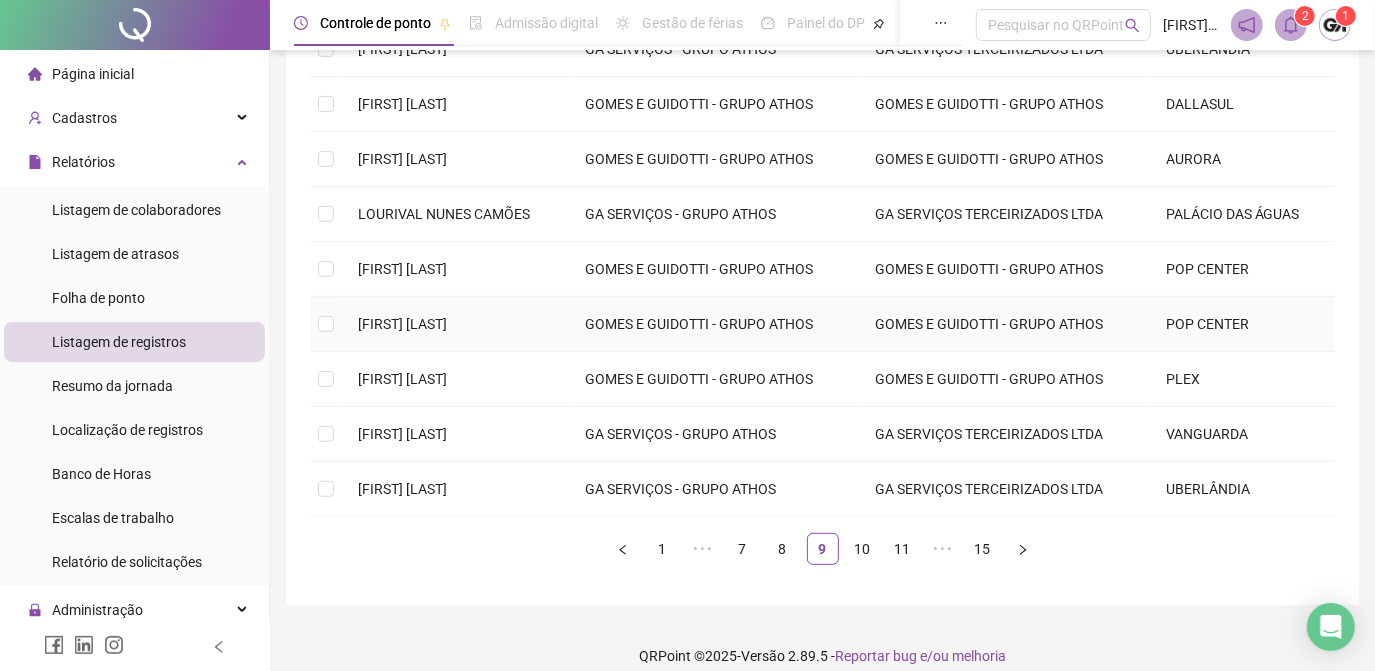 scroll, scrollTop: 272, scrollLeft: 0, axis: vertical 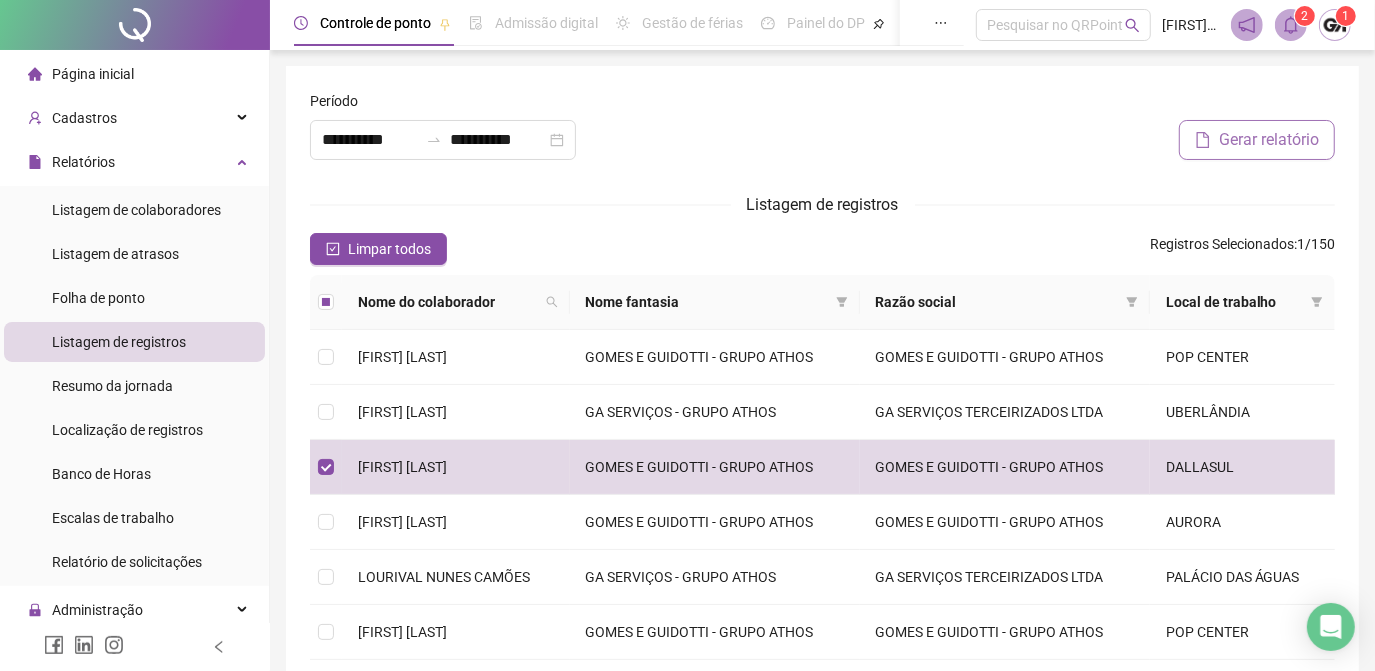 click on "Gerar relatório" at bounding box center [1269, 140] 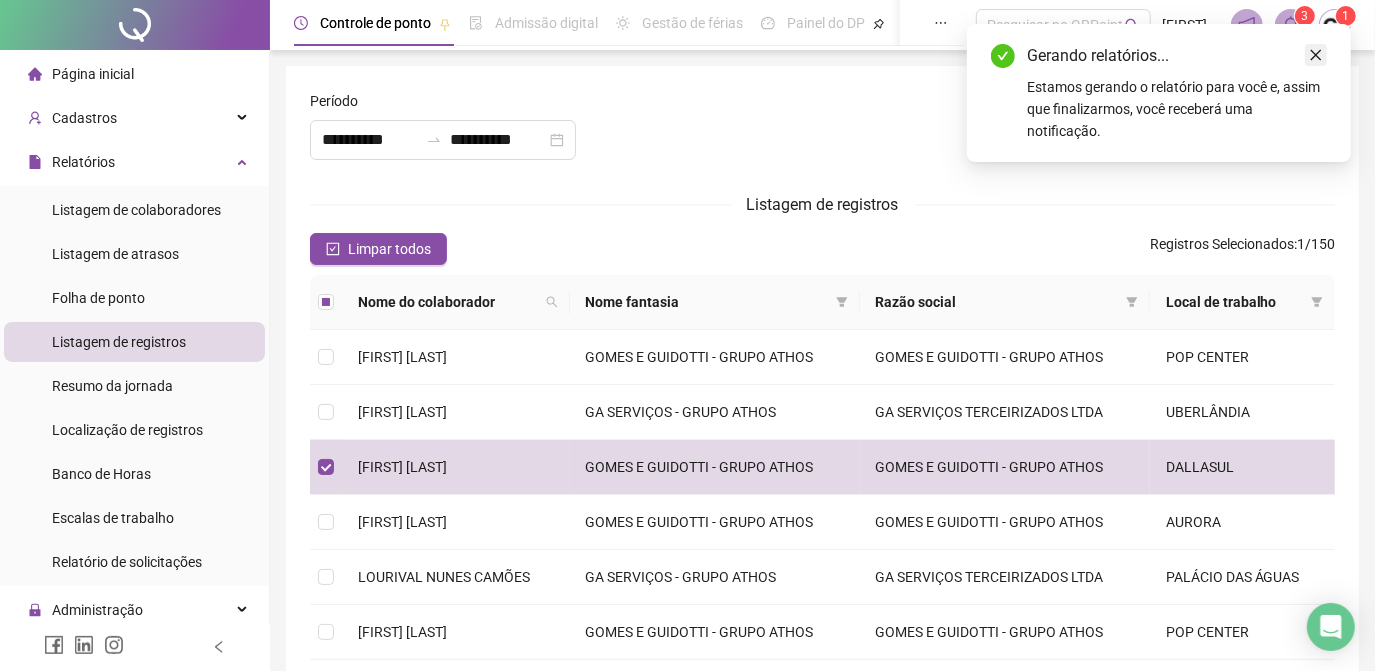 click 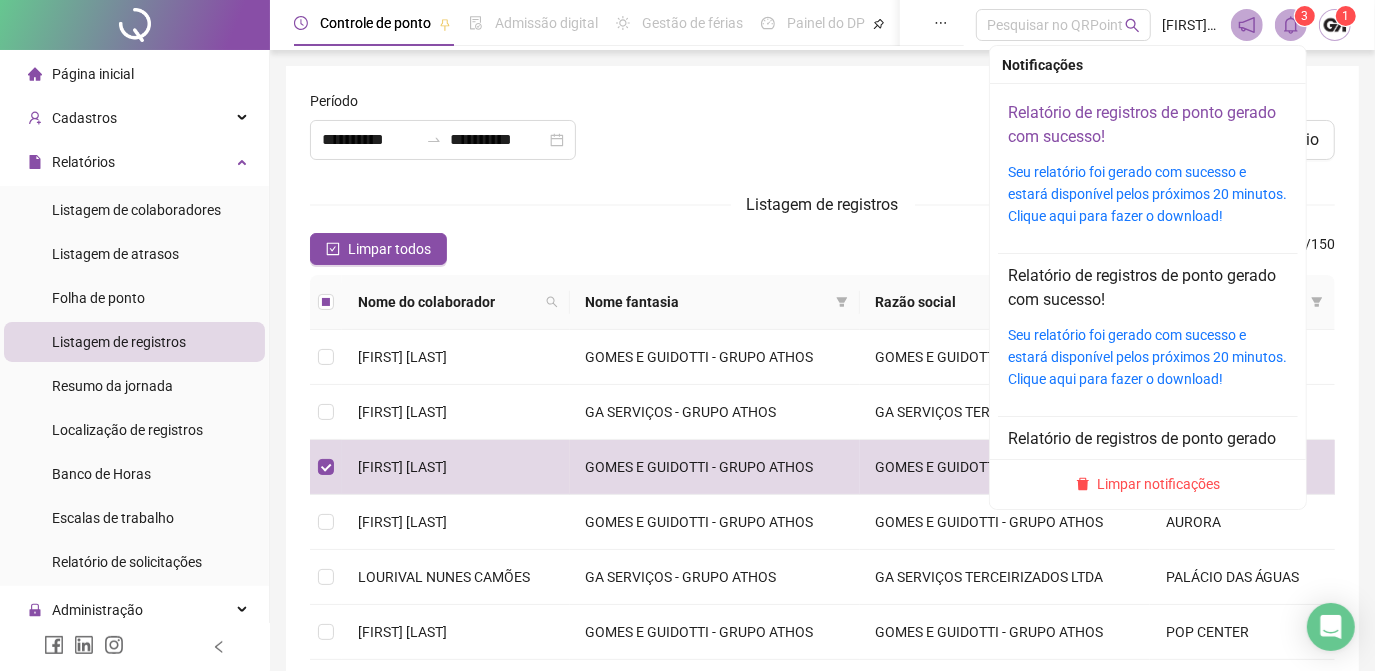 click on "Relatório de registros de ponto gerado com sucesso!" at bounding box center (1142, 124) 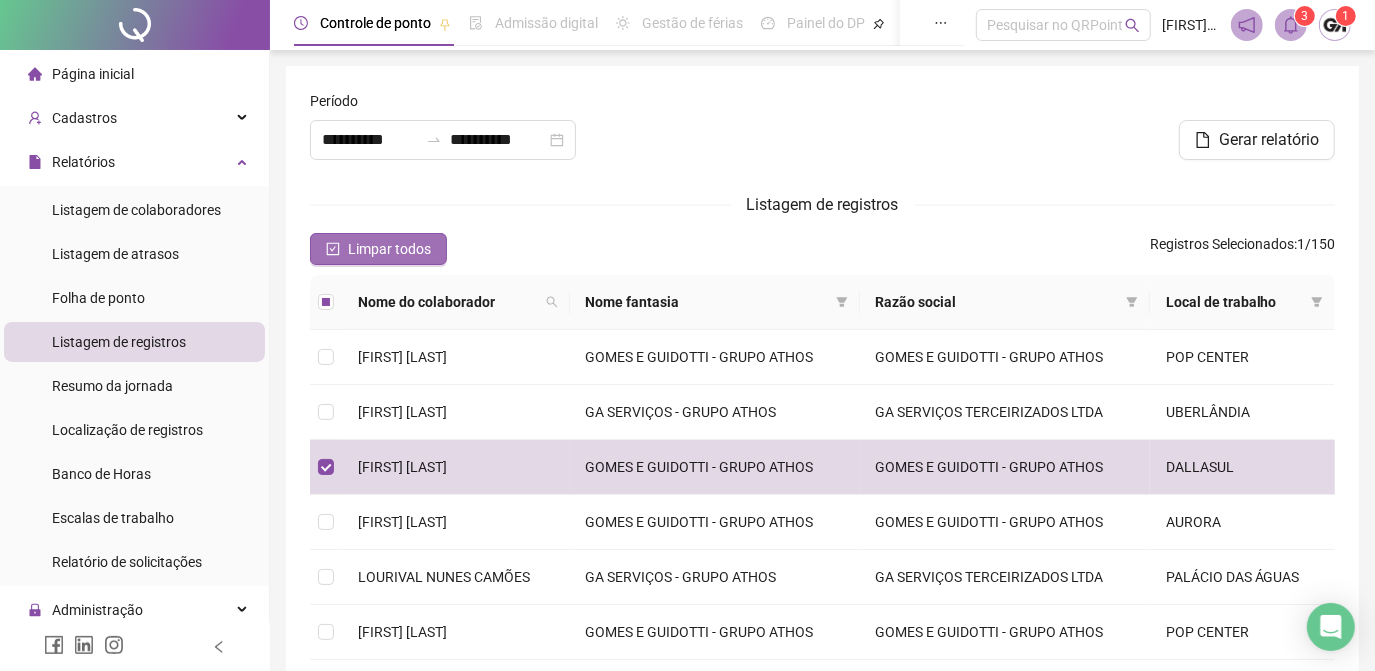 click on "Limpar todos" at bounding box center [389, 249] 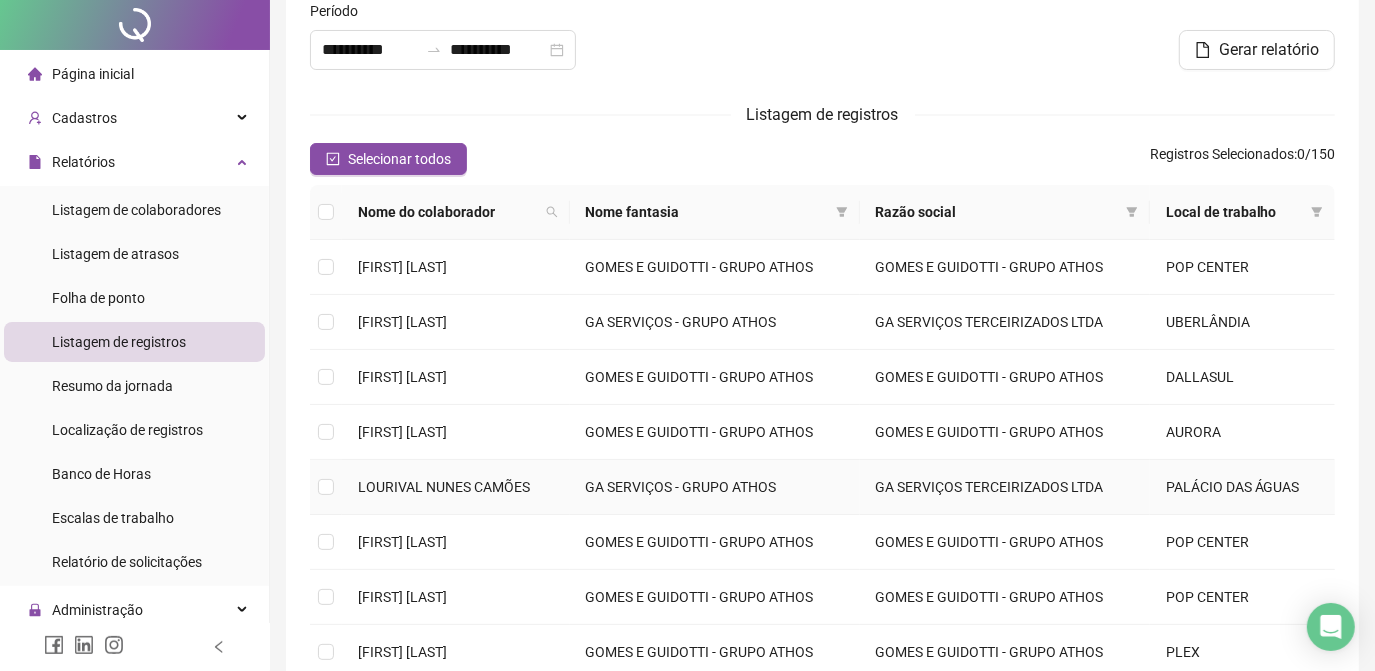 scroll, scrollTop: 379, scrollLeft: 0, axis: vertical 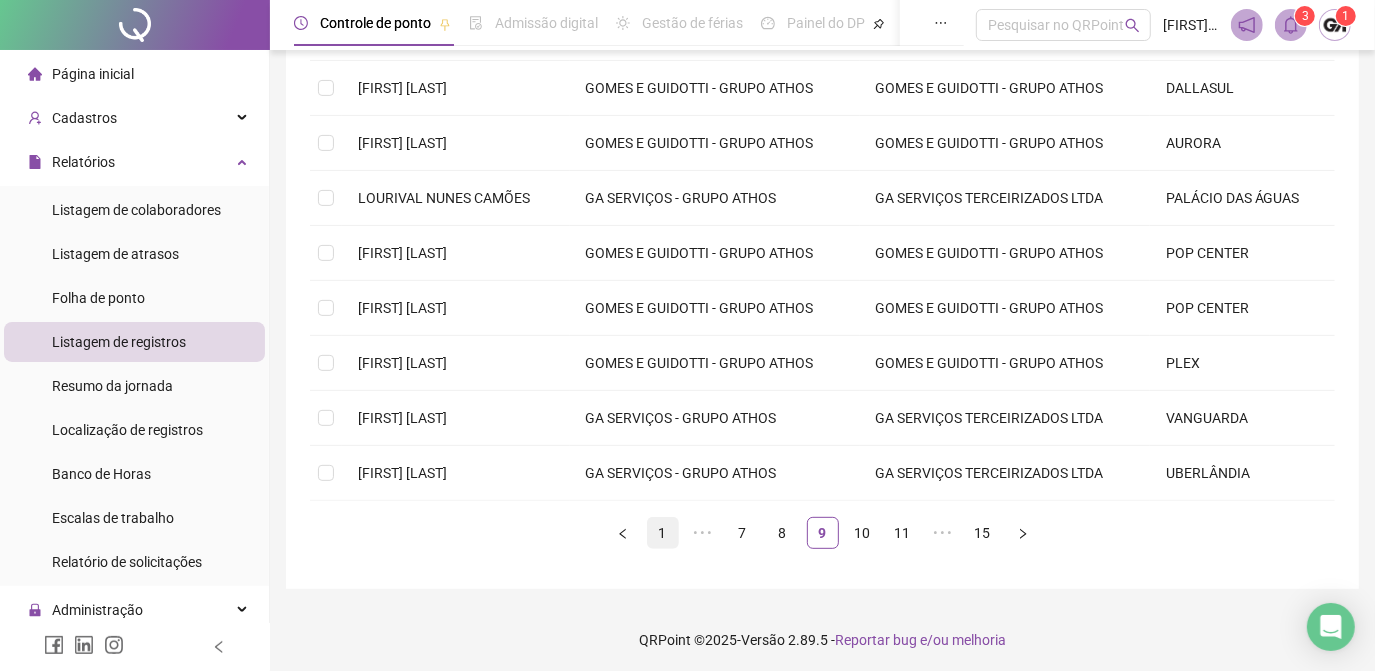 click on "1" at bounding box center (663, 533) 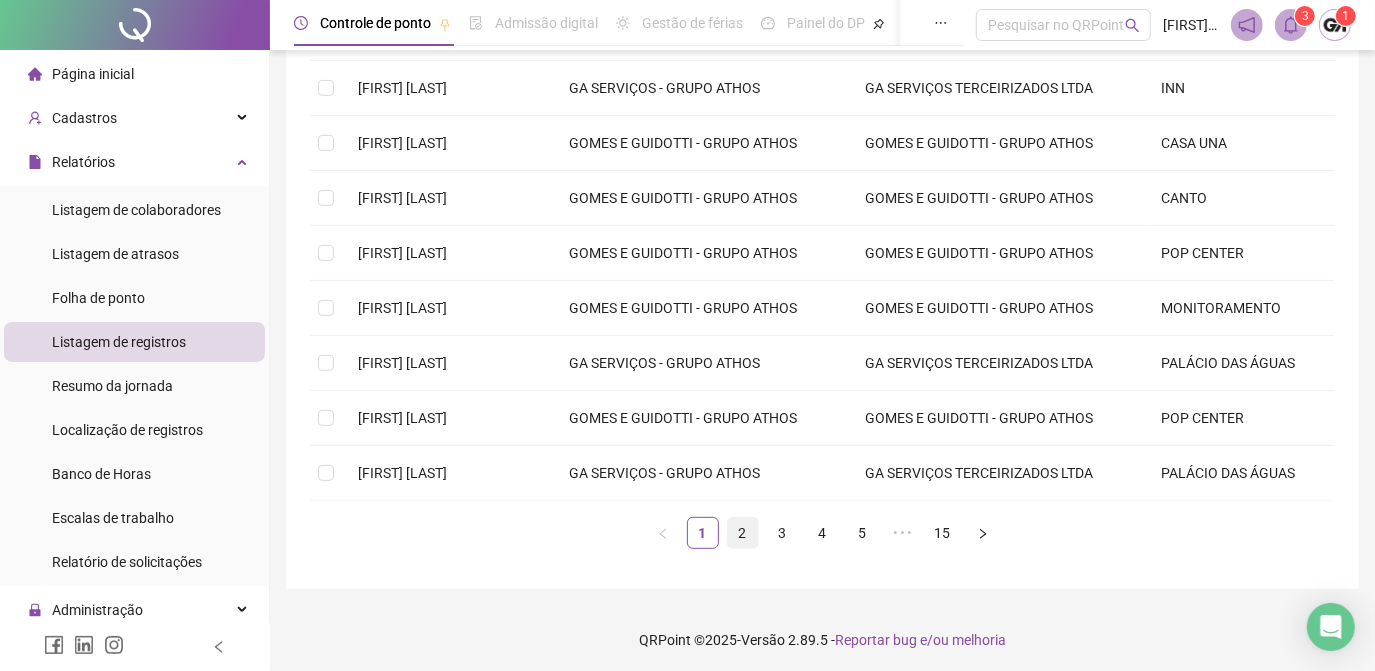 click on "2" at bounding box center [743, 533] 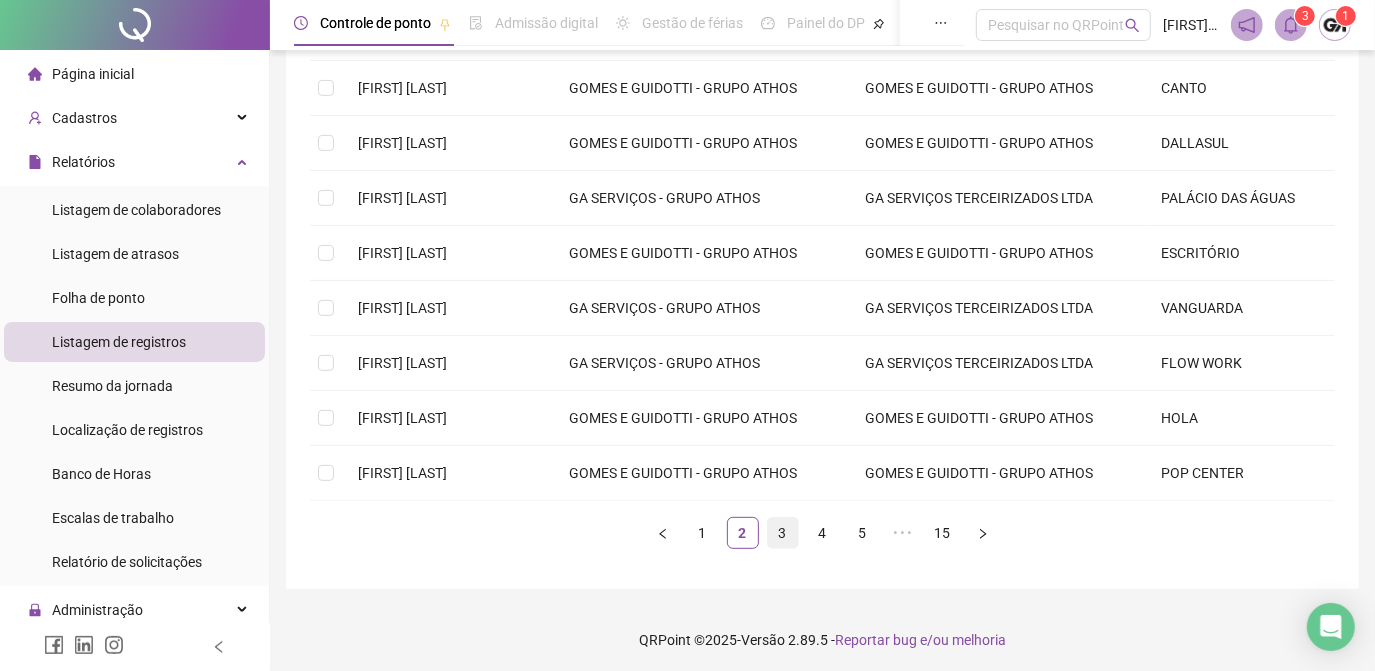 click on "3" at bounding box center (783, 533) 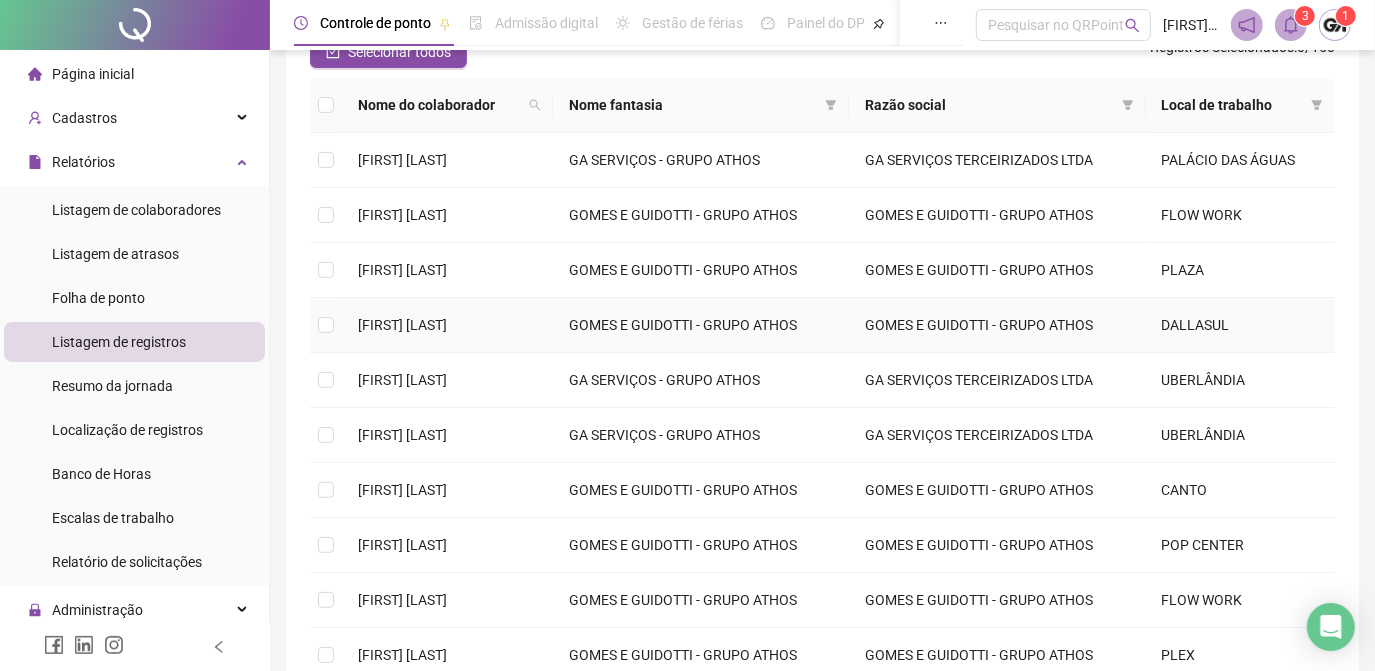 scroll, scrollTop: 106, scrollLeft: 0, axis: vertical 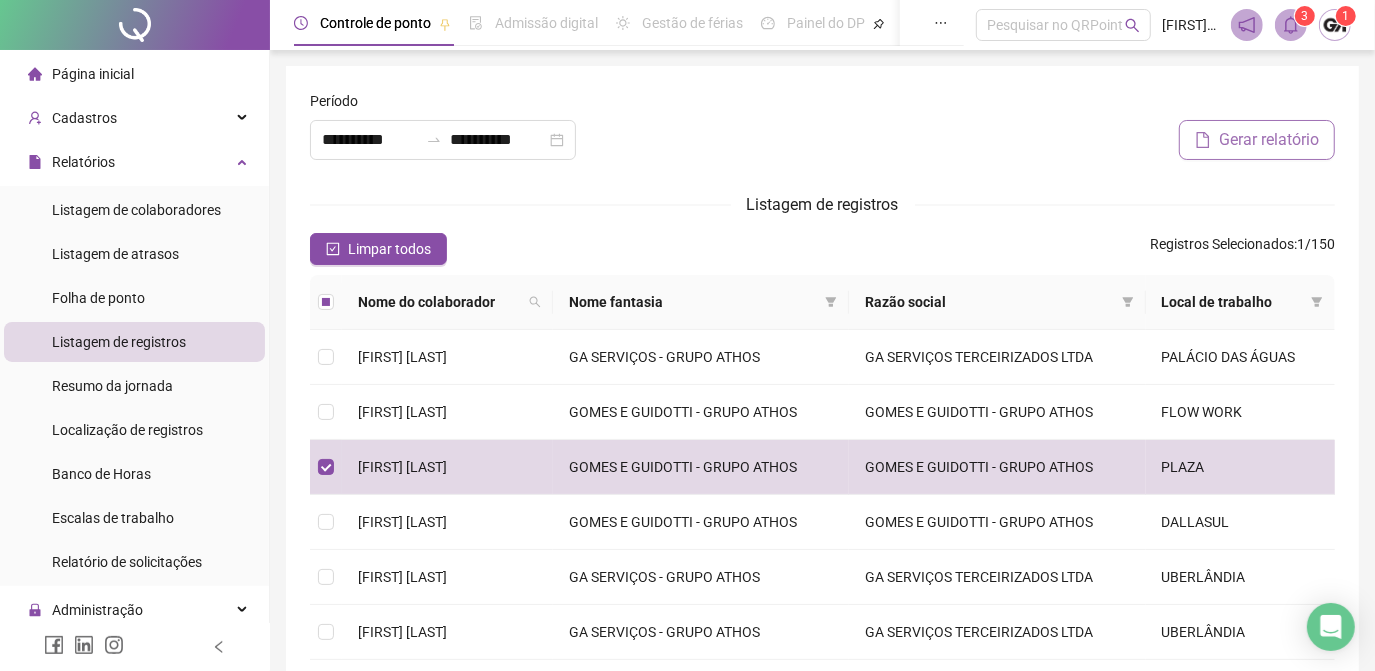 click on "Gerar relatório" at bounding box center (1269, 140) 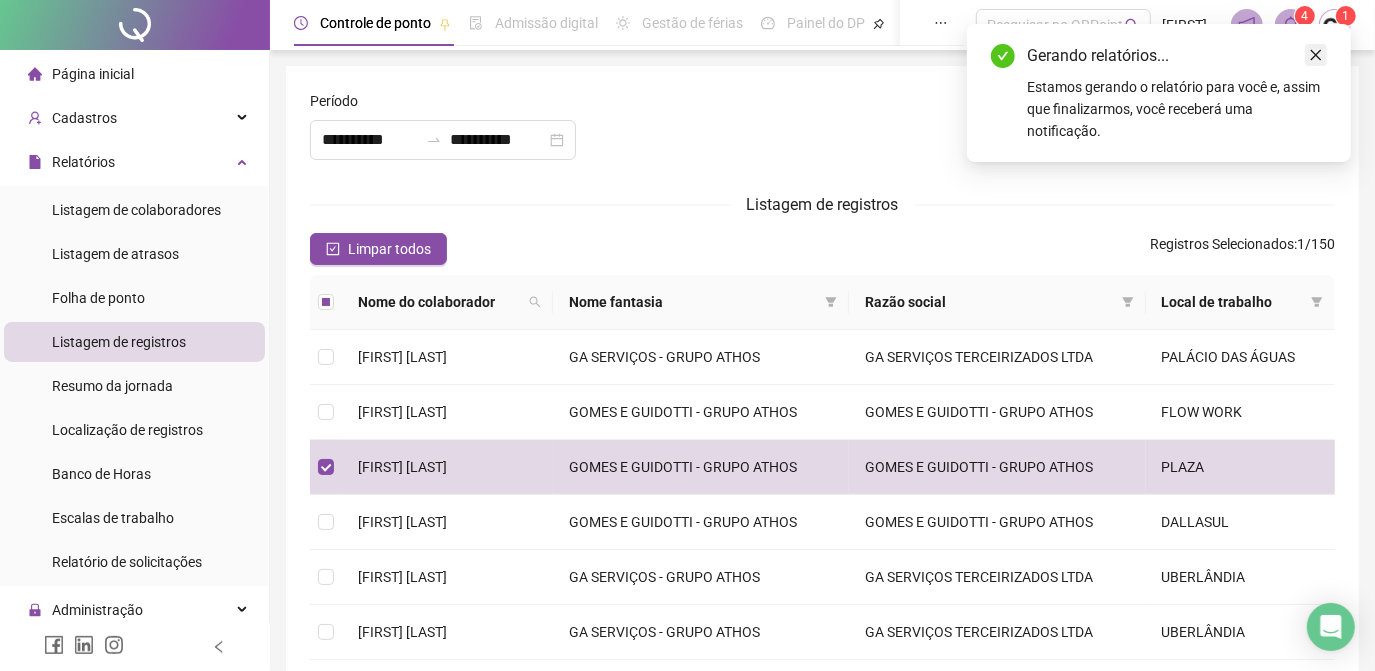 click 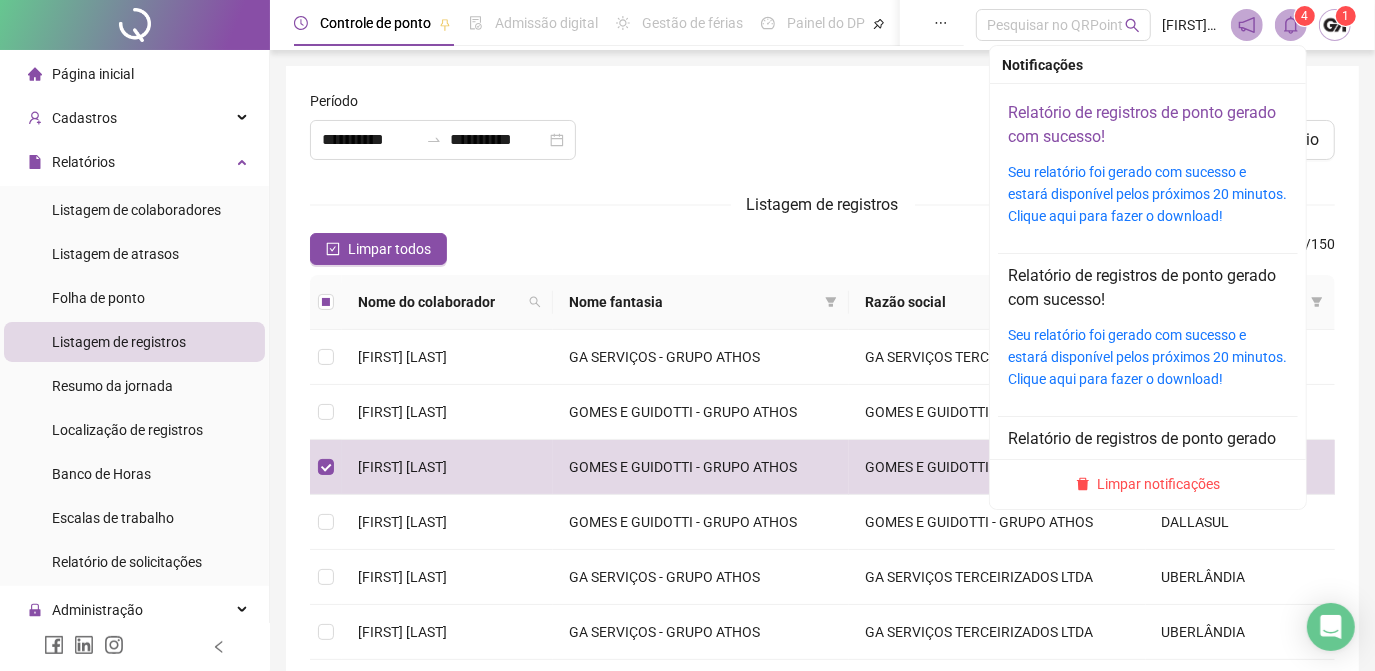 click on "Relatório de registros de ponto gerado com sucesso!" at bounding box center [1142, 124] 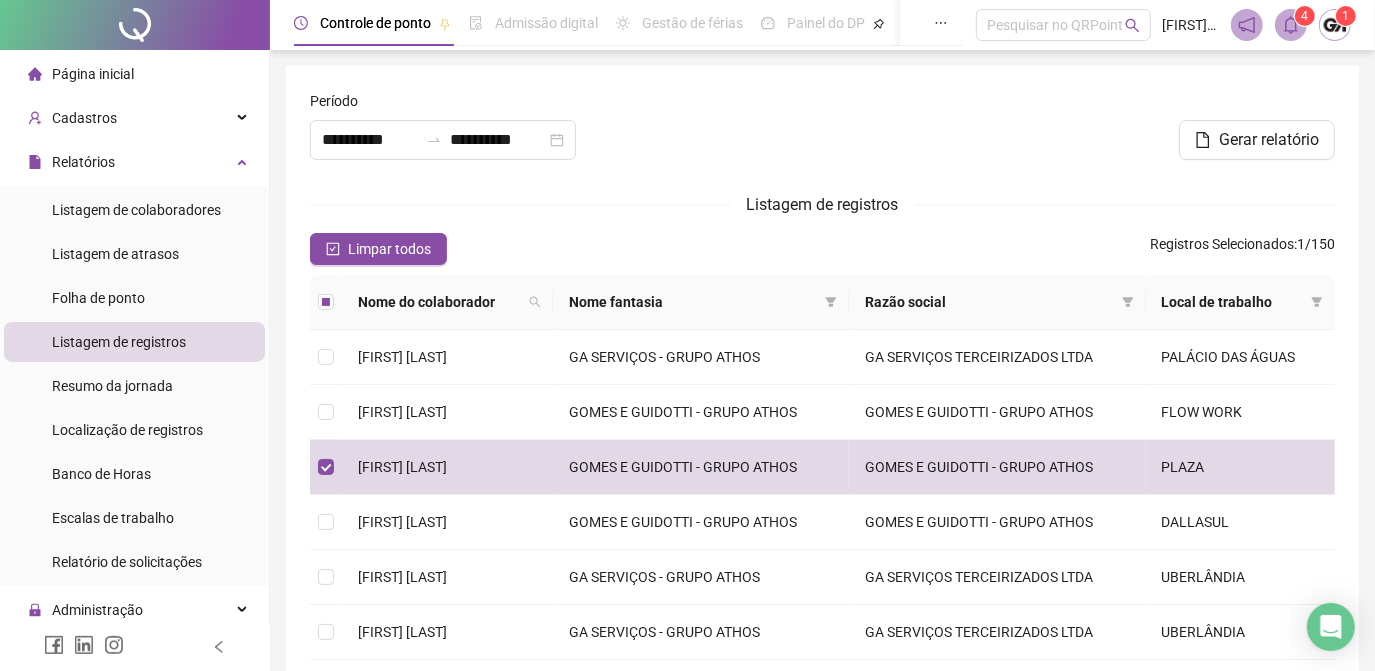 click on "CÁSSIA DOS SANTOS NASCIMENTO GA SERVIÇOS - GRUPO ATHOS GA SERVIÇOS TERCEIRIZADOS LTDA PALÁCIO DAS ÁGUAS CHARLES GOULART ARAUJO GOMES E GUIDOTTI - GRUPO ATHOS GOMES E GUIDOTTI - GRUPO ATHOS FLOW WORK CINTIA SANTOS ORNEL GOMES E GUIDOTTI - GRUPO ATHOS GOMES E GUIDOTTI - GRUPO ATHOS PLAZA CLAUDIO BARBOSA TABORDA GOMES E GUIDOTTI - GRUPO ATHOS GOMES E GUIDOTTI - GRUPO ATHOS DALLASUL CLECIO FROZI CARNEIRO GA SERVIÇOS - GRUPO ATHOS GA SERVIÇOS TERCEIRIZADOS LTDA UBERLÂNDIA CLEVERSON GOMES DE ABREU GA SERVIÇOS - GRUPO ATHOS GA SERVIÇOS TERCEIRIZADOS LTDA UBERLÂNDIA CRISÉVERTON ALVES VARGAS GOMES E GUIDOTTI - GRUPO ATHOS GOMES E GUIDOTTI - GRUPO ATHOS CANTO CRISTIANO JUNIOR SOUZA CAMPOS GOMES E GUIDOTTI - GRUPO ATHOS GOMES E GUIDOTTI - GRUPO ATHOS POP CENTER DAIANE MACHADO BELÉM FLOW WORK PLEX 1 2 3 4 5 15" at bounding box center [822, 517] 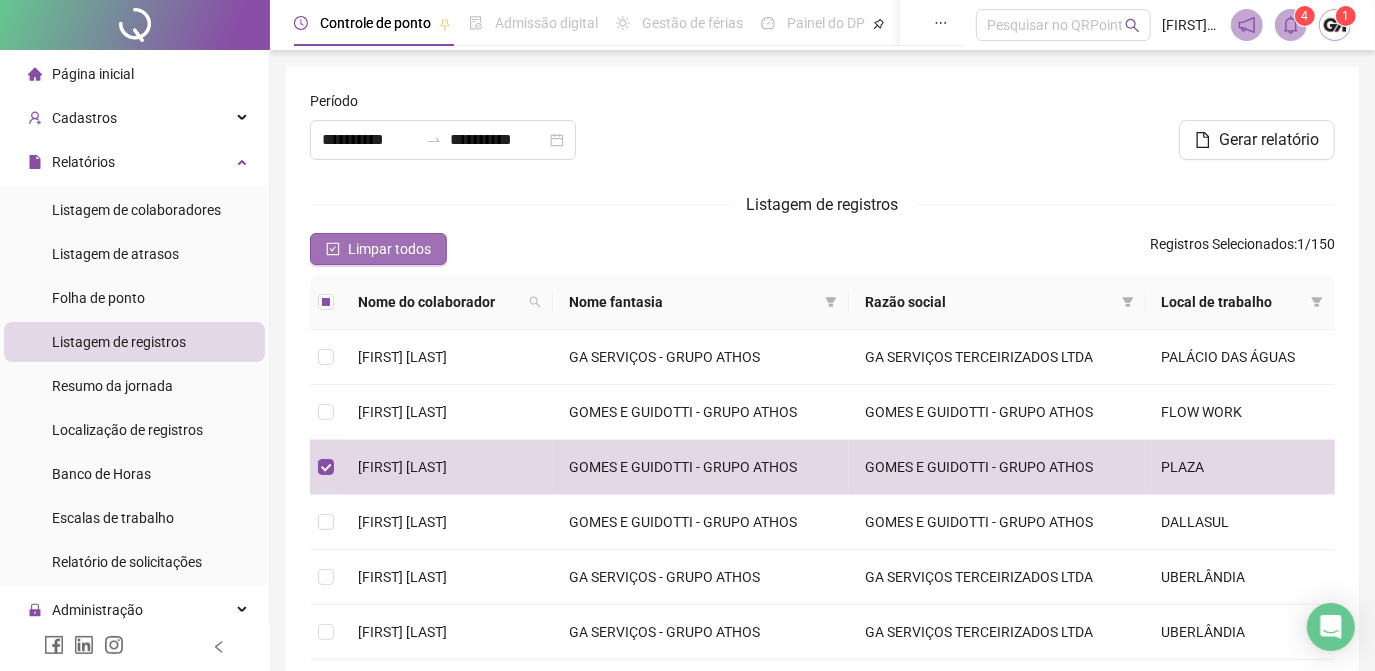 click on "Limpar todos" at bounding box center (389, 249) 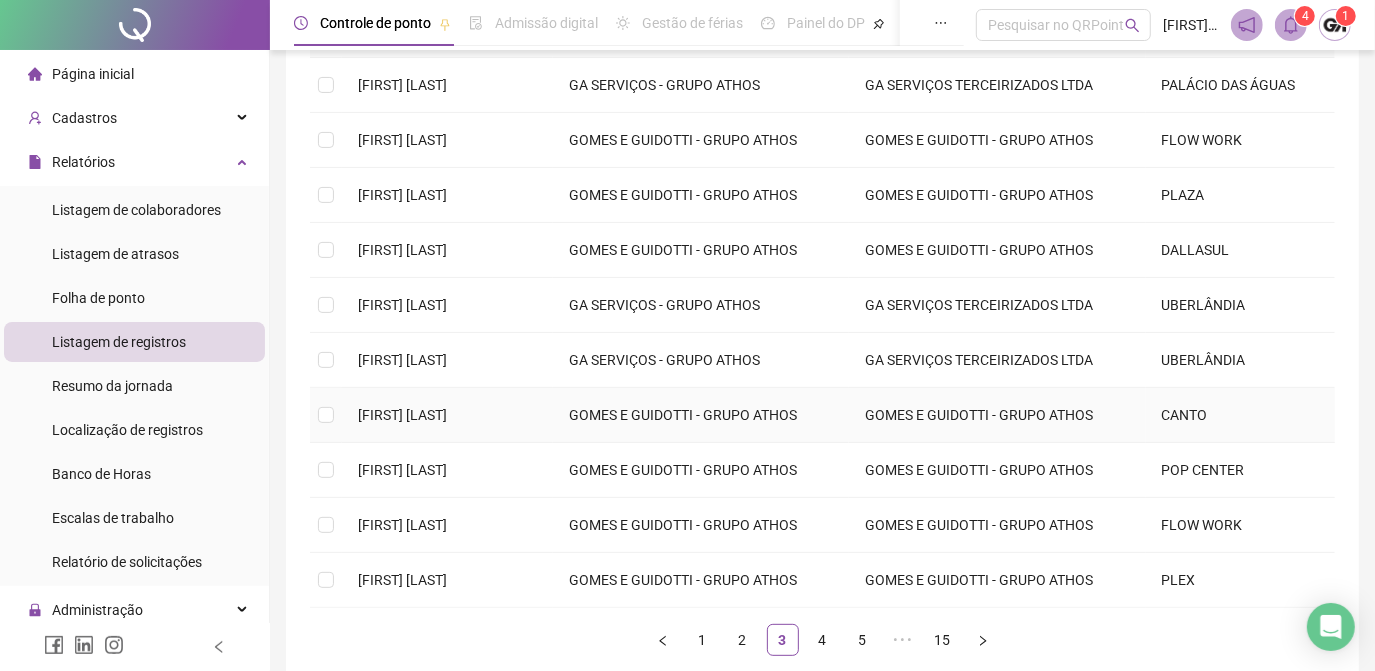 scroll, scrollTop: 363, scrollLeft: 0, axis: vertical 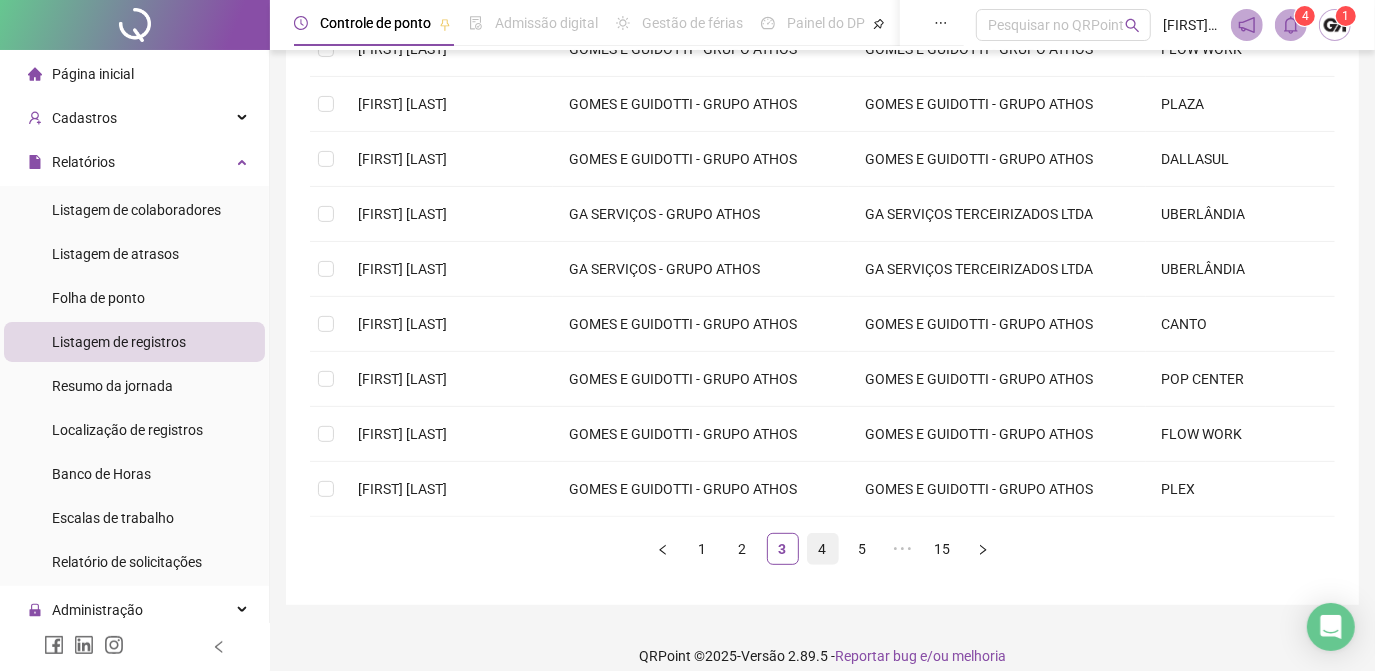 drag, startPoint x: 823, startPoint y: 547, endPoint x: 797, endPoint y: 537, distance: 27.856777 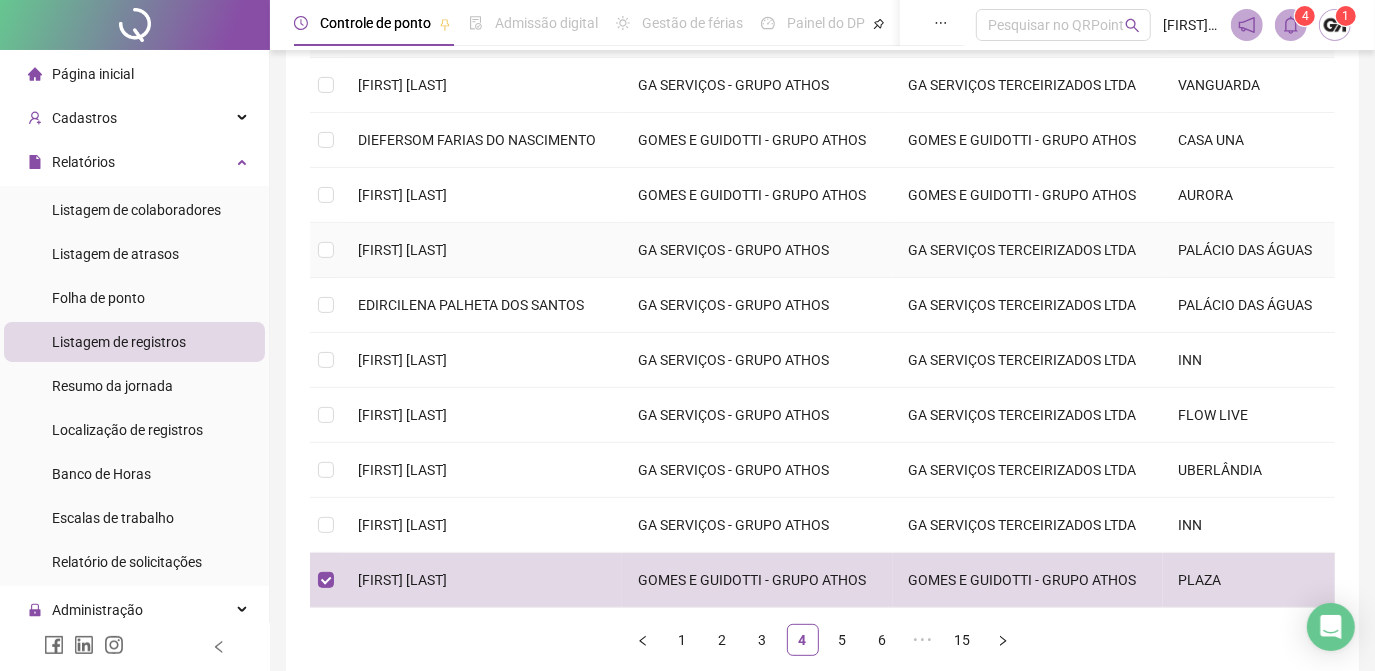 scroll, scrollTop: 0, scrollLeft: 0, axis: both 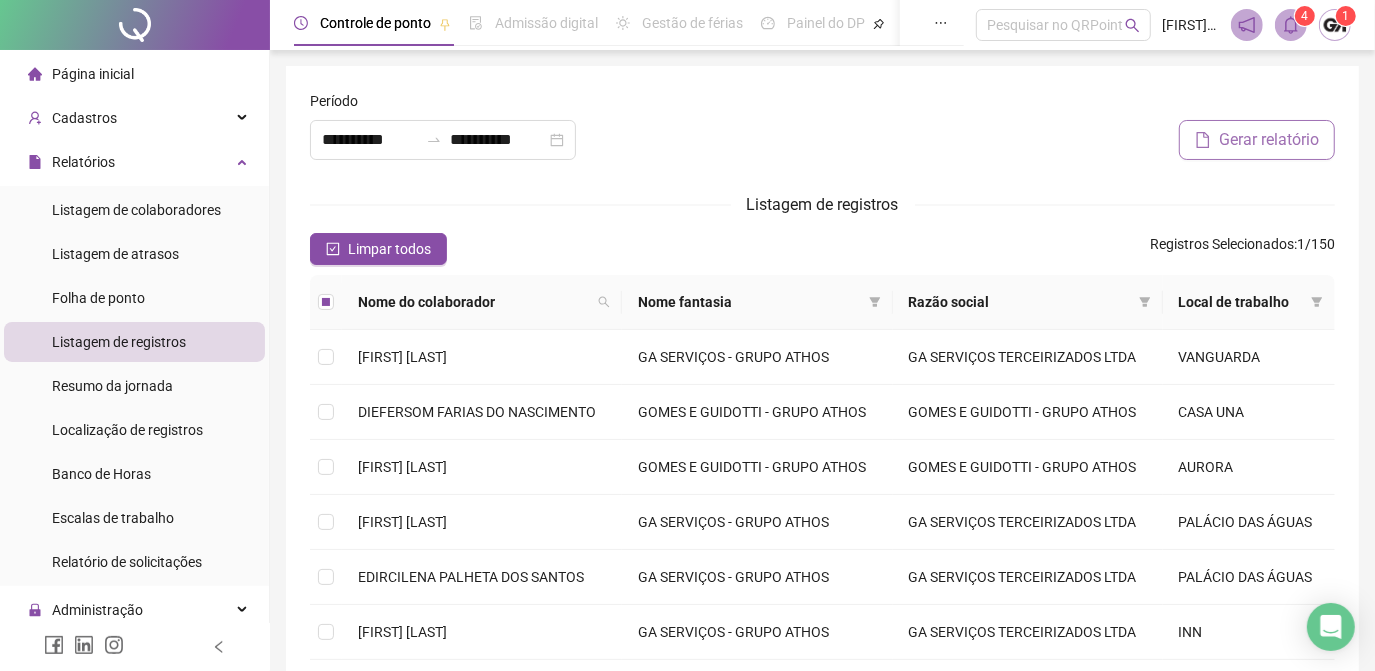 click on "Gerar relatório" at bounding box center (1257, 140) 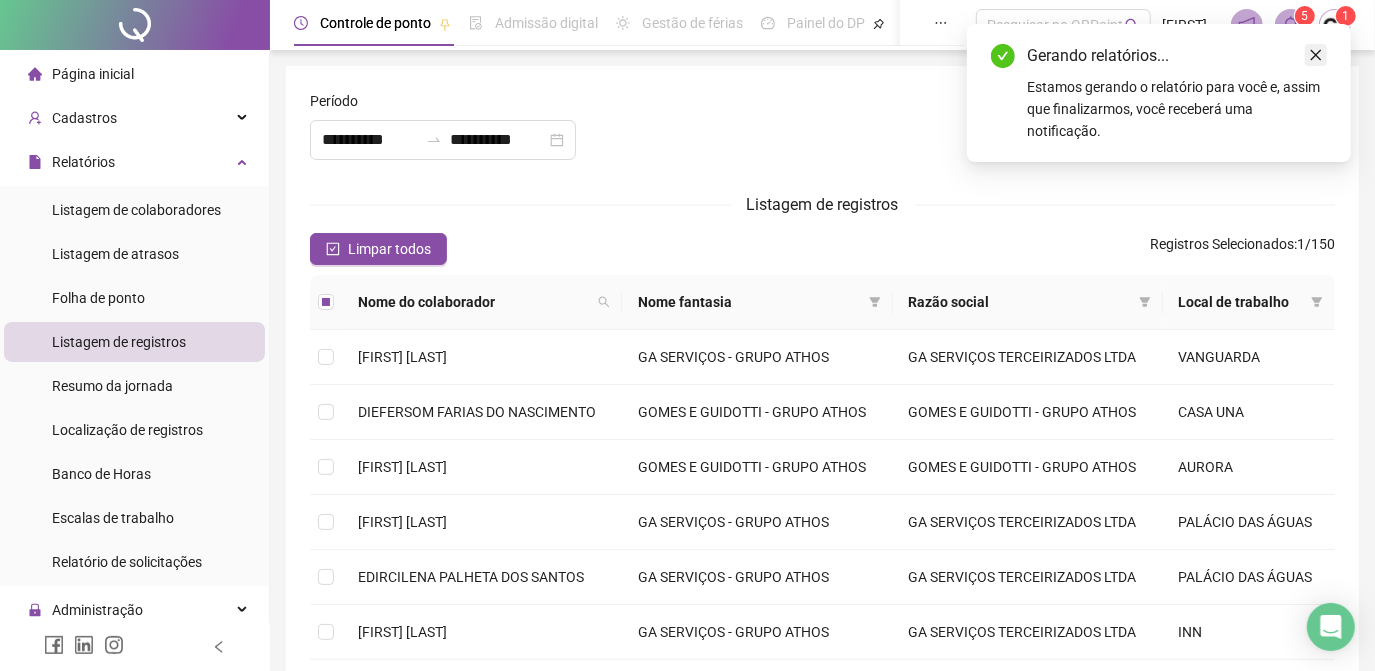 click 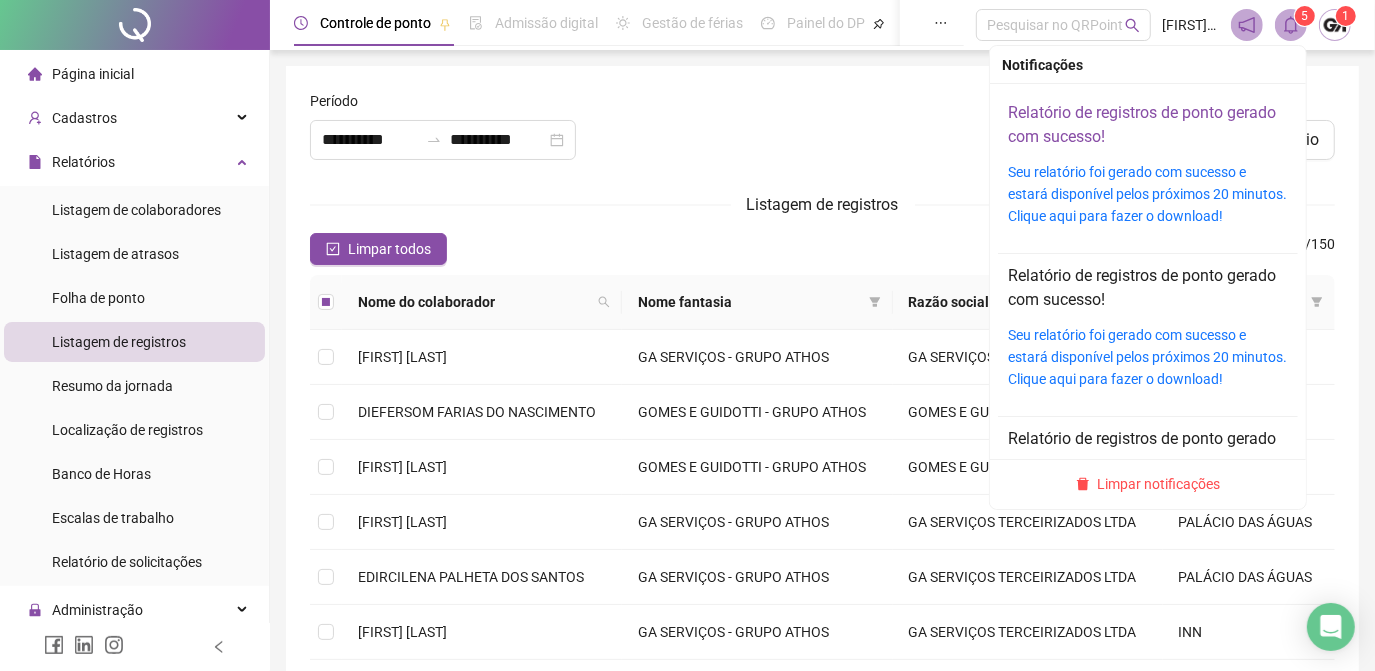 click on "Relatório de registros de ponto gerado com sucesso!" at bounding box center [1142, 124] 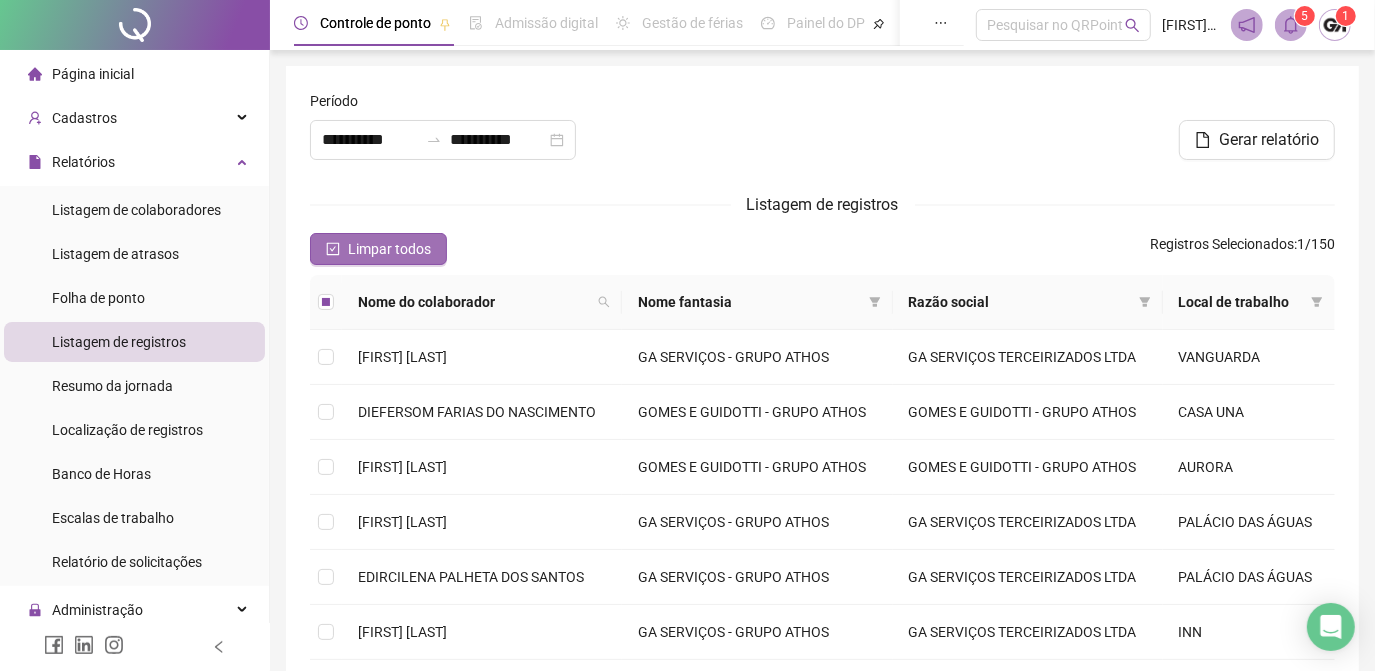 click on "Limpar todos" at bounding box center (389, 249) 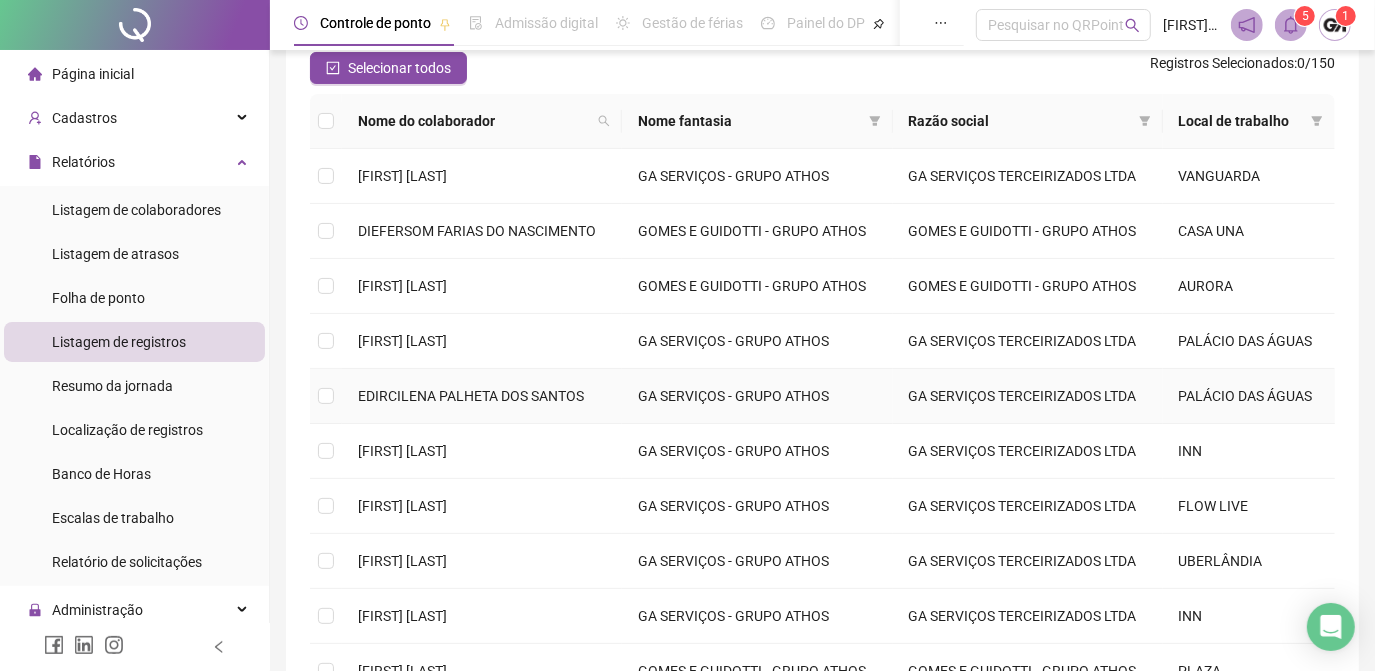 scroll, scrollTop: 363, scrollLeft: 0, axis: vertical 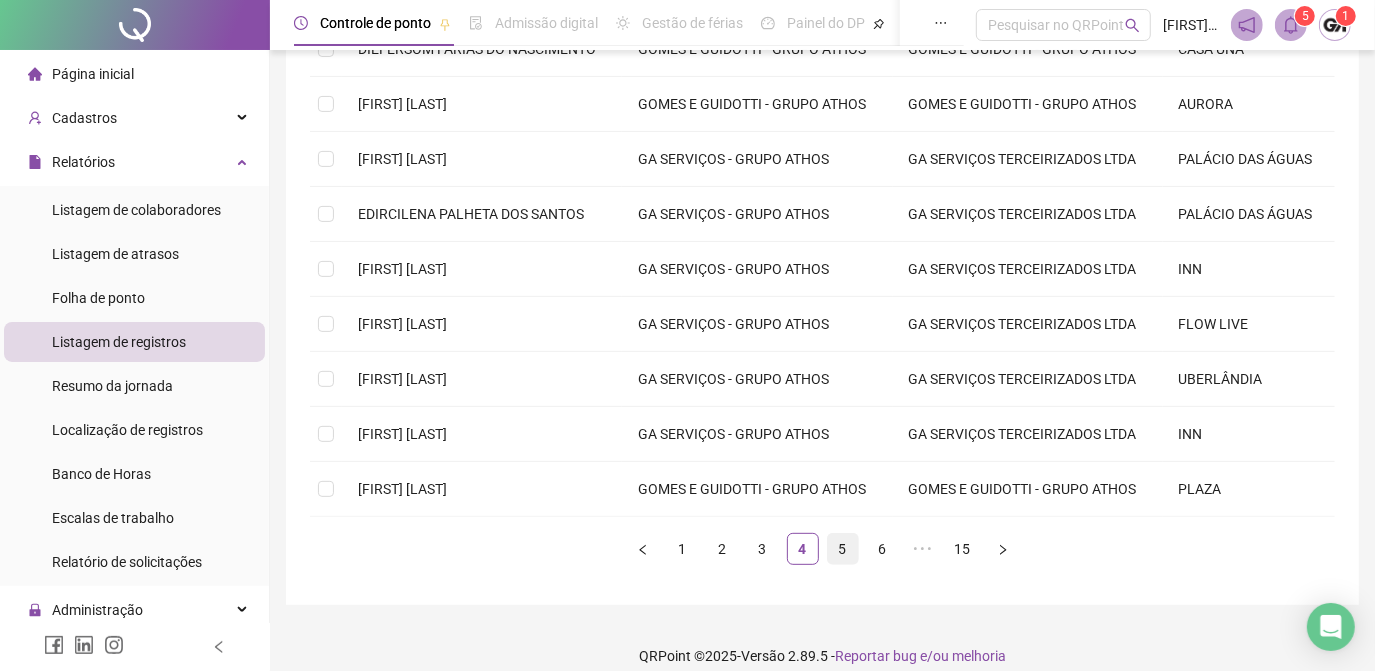 click on "5" at bounding box center [843, 549] 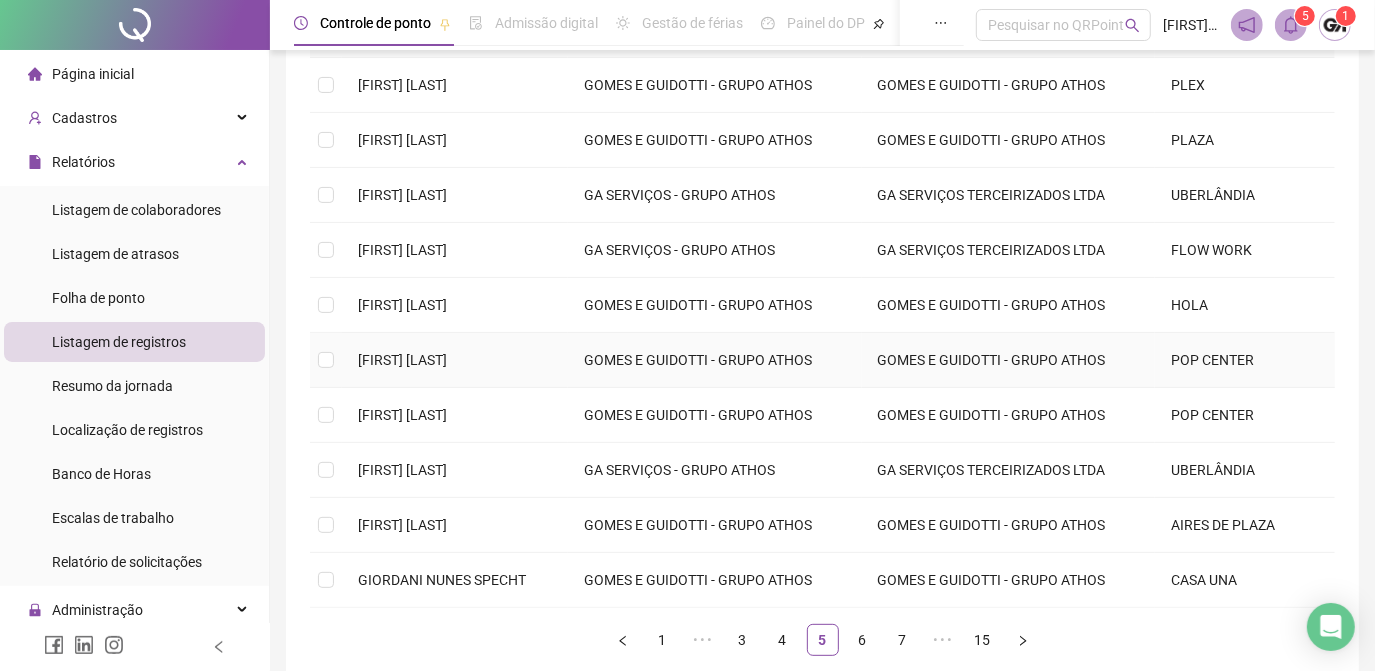 scroll, scrollTop: 181, scrollLeft: 0, axis: vertical 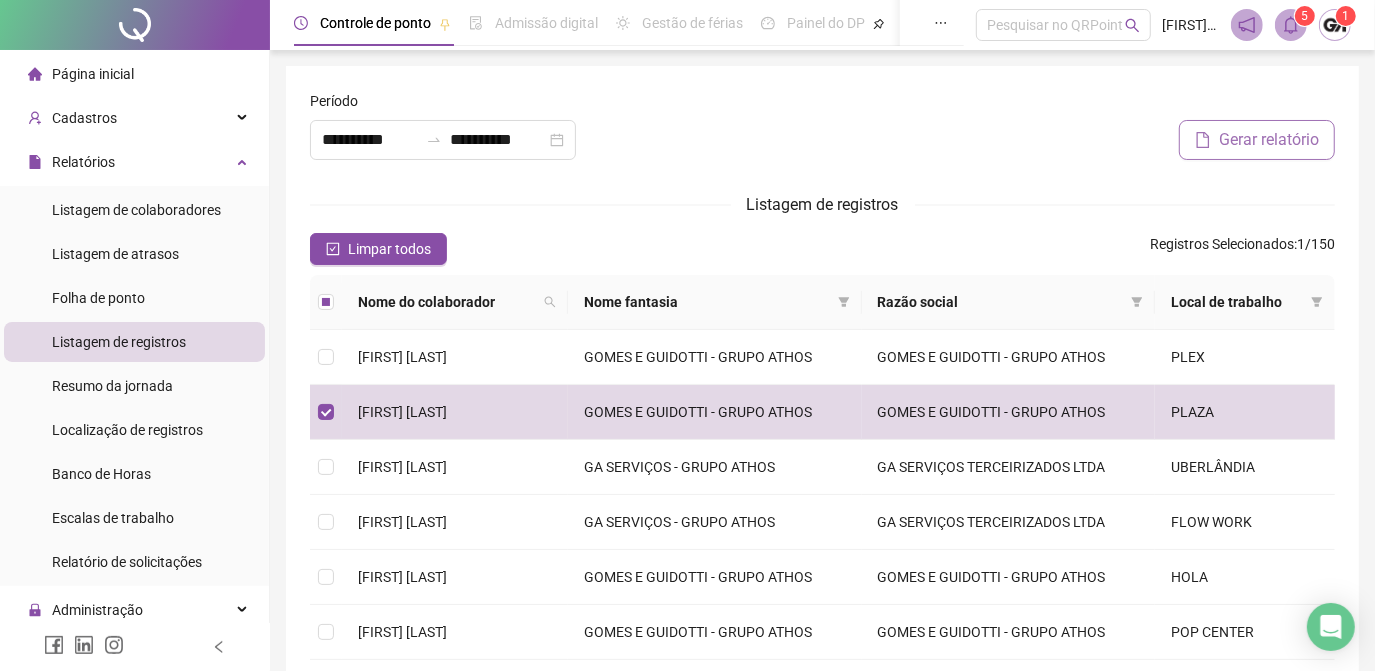 click on "Gerar relatório" at bounding box center [1269, 140] 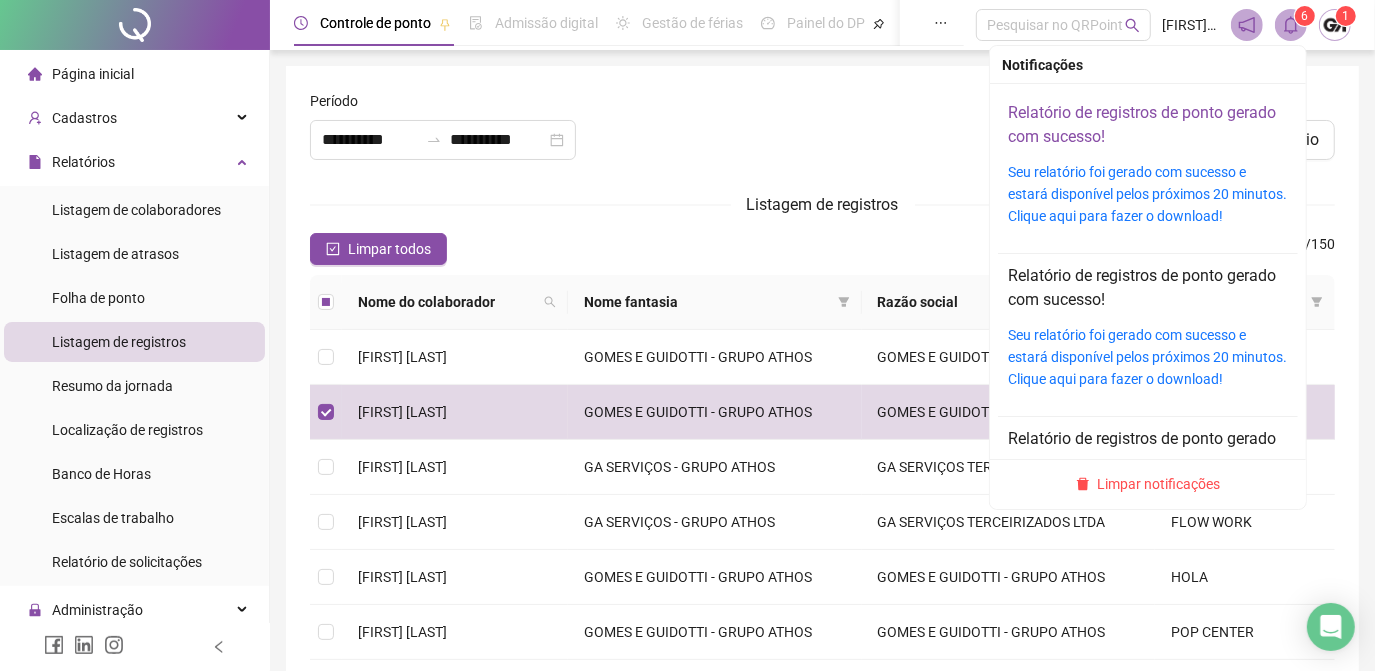 click on "Relatório de registros de ponto gerado com sucesso!" at bounding box center (1142, 124) 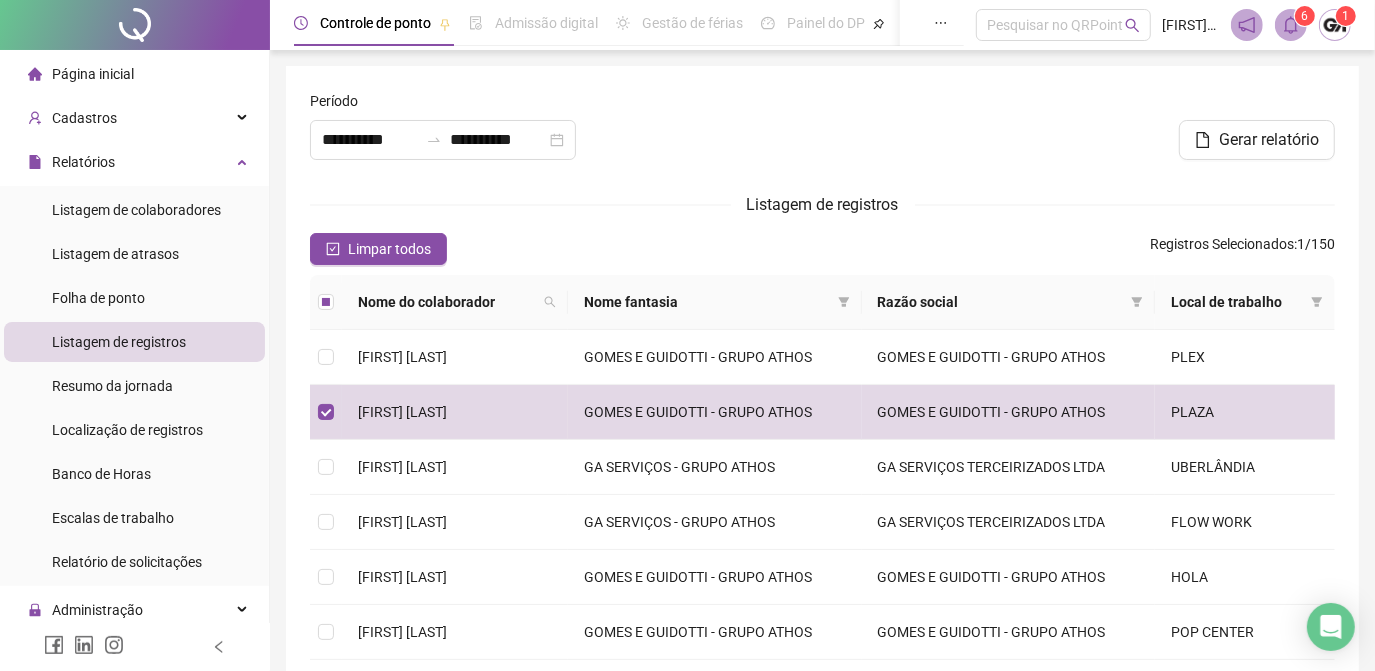 click on "Listagem de registros" at bounding box center [822, 204] 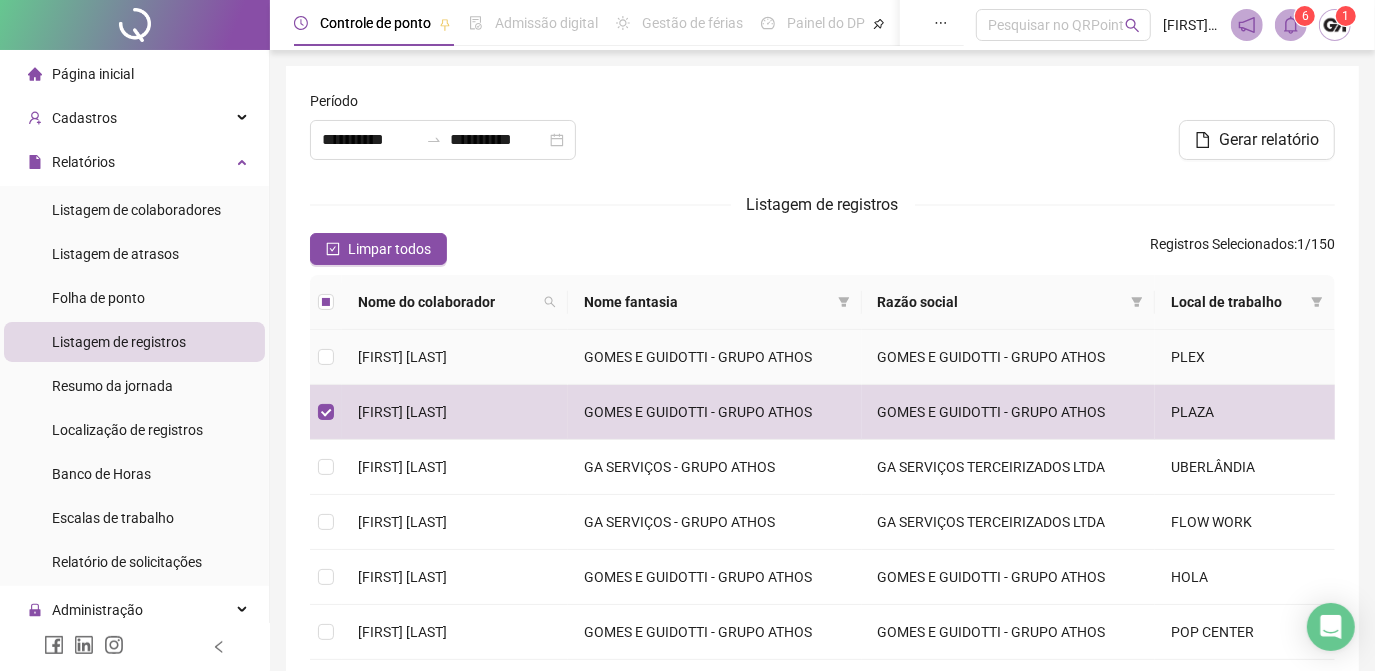 scroll, scrollTop: 90, scrollLeft: 0, axis: vertical 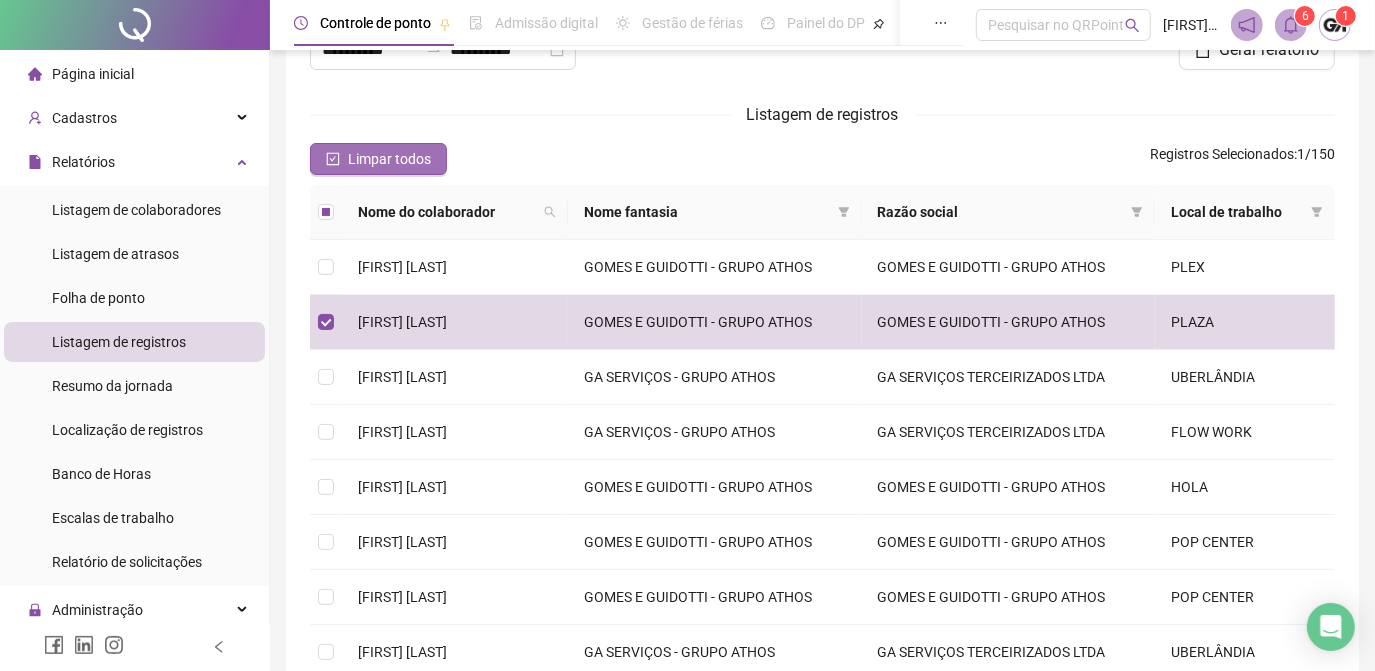 click on "Limpar todos" at bounding box center [389, 159] 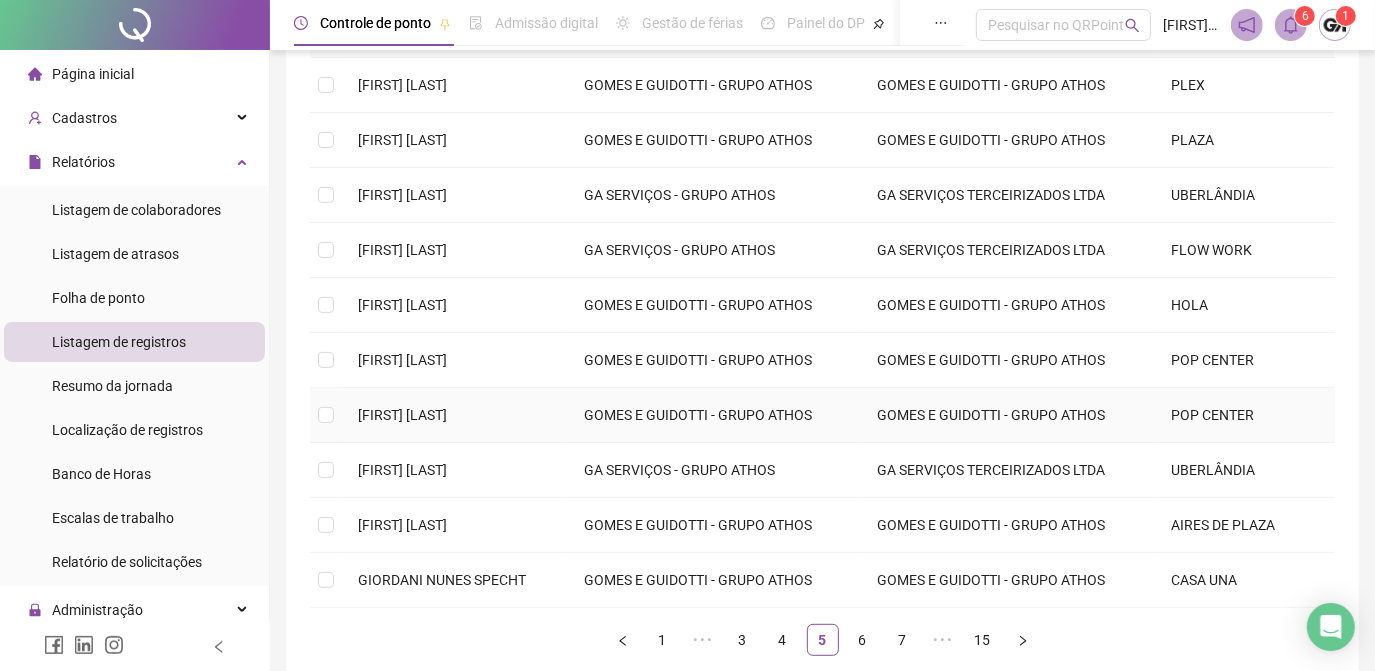 scroll, scrollTop: 363, scrollLeft: 0, axis: vertical 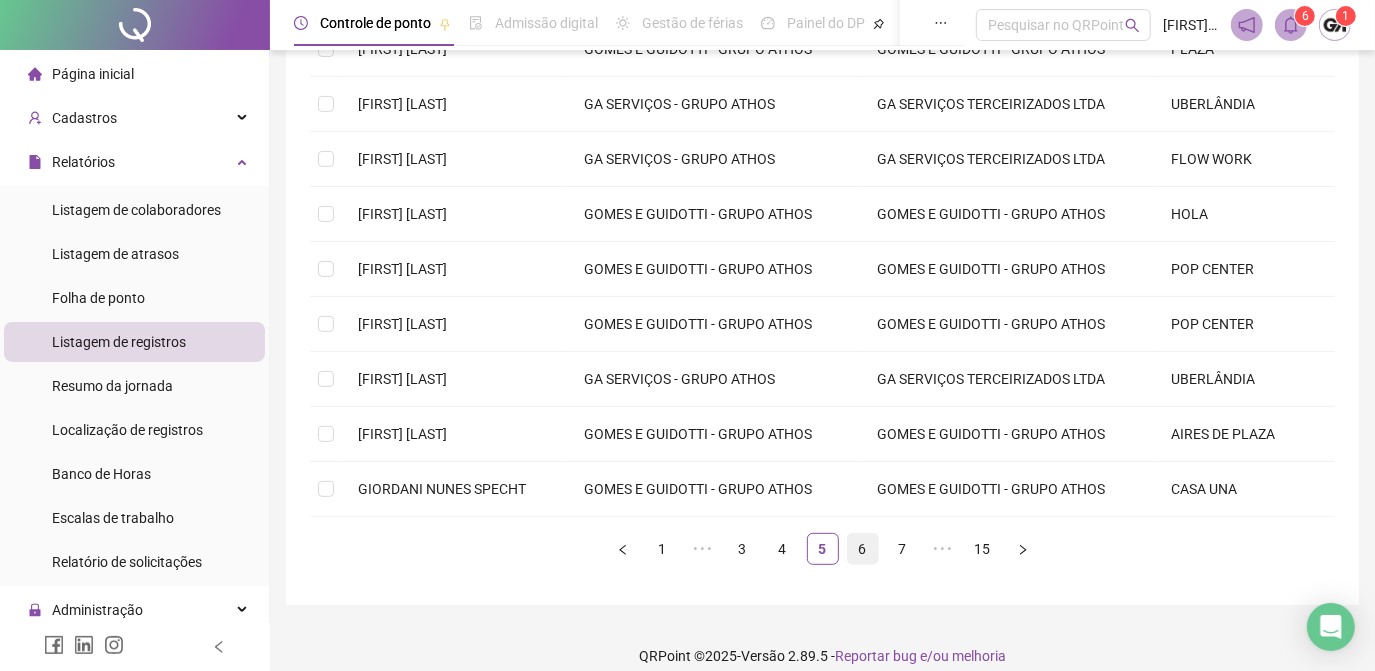 click on "6" at bounding box center (863, 549) 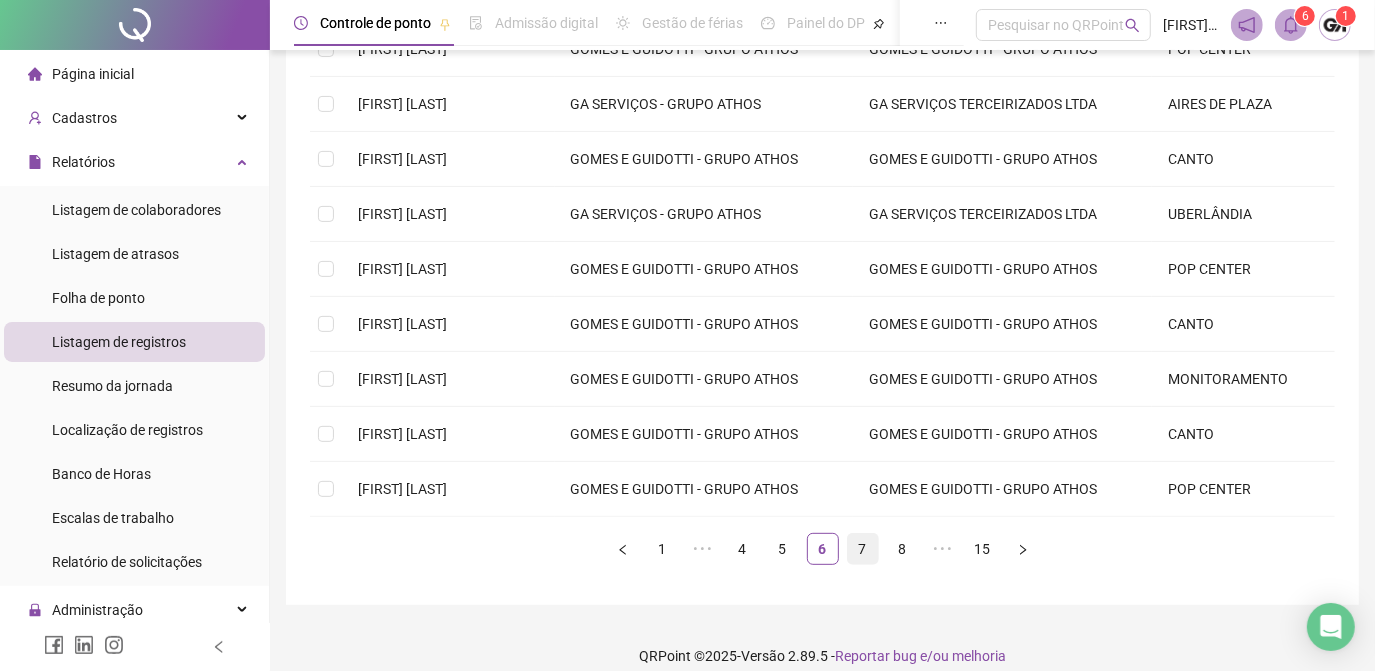 click on "7" at bounding box center (863, 549) 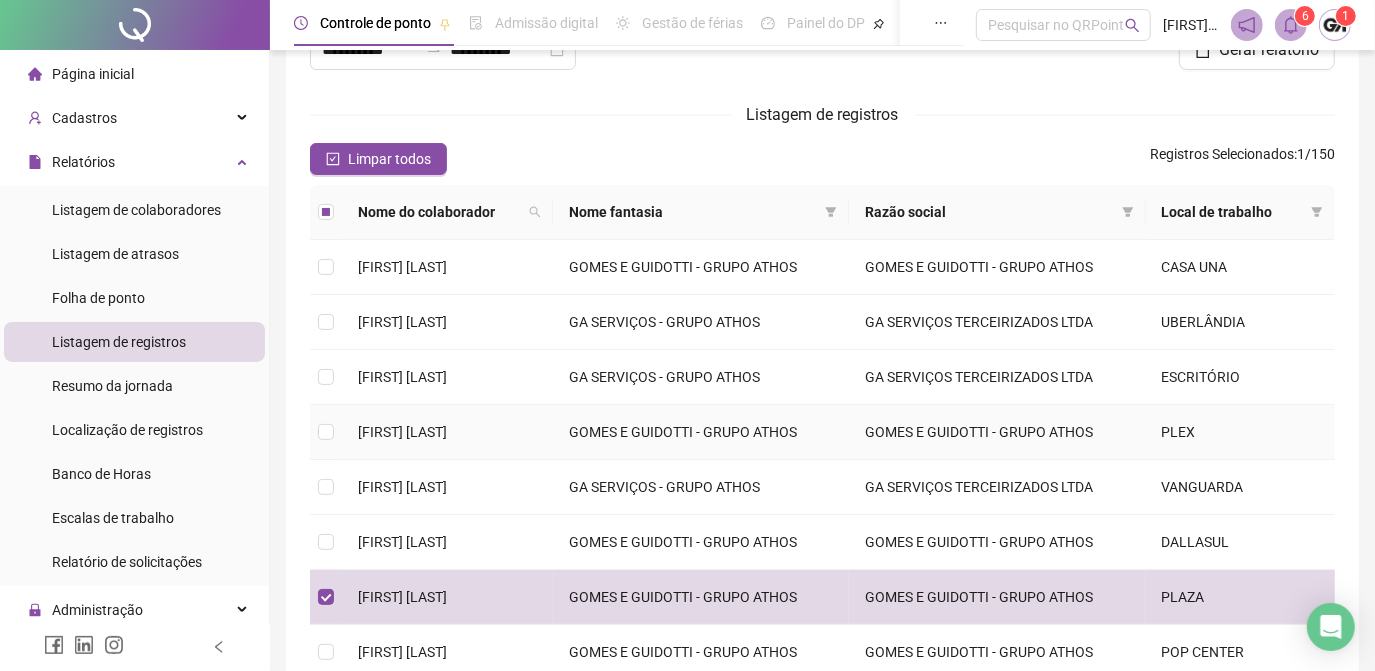 scroll, scrollTop: 0, scrollLeft: 0, axis: both 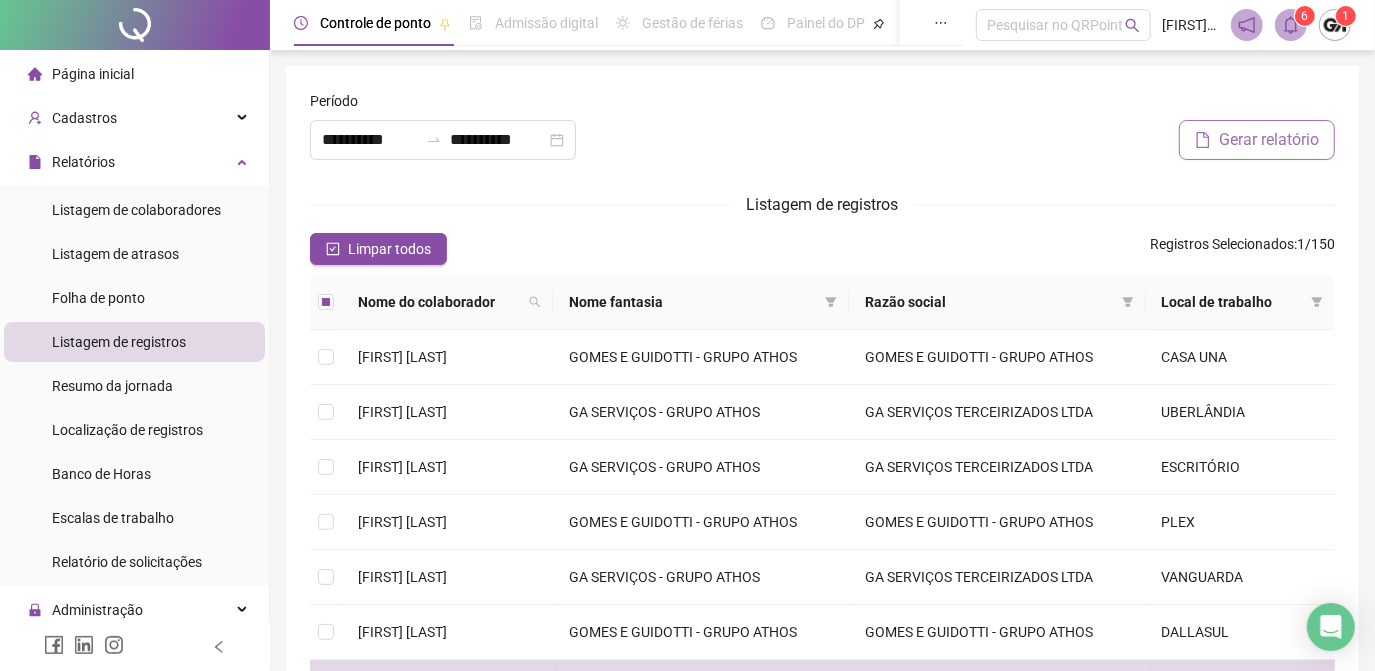 click on "Gerar relatório" at bounding box center (1269, 140) 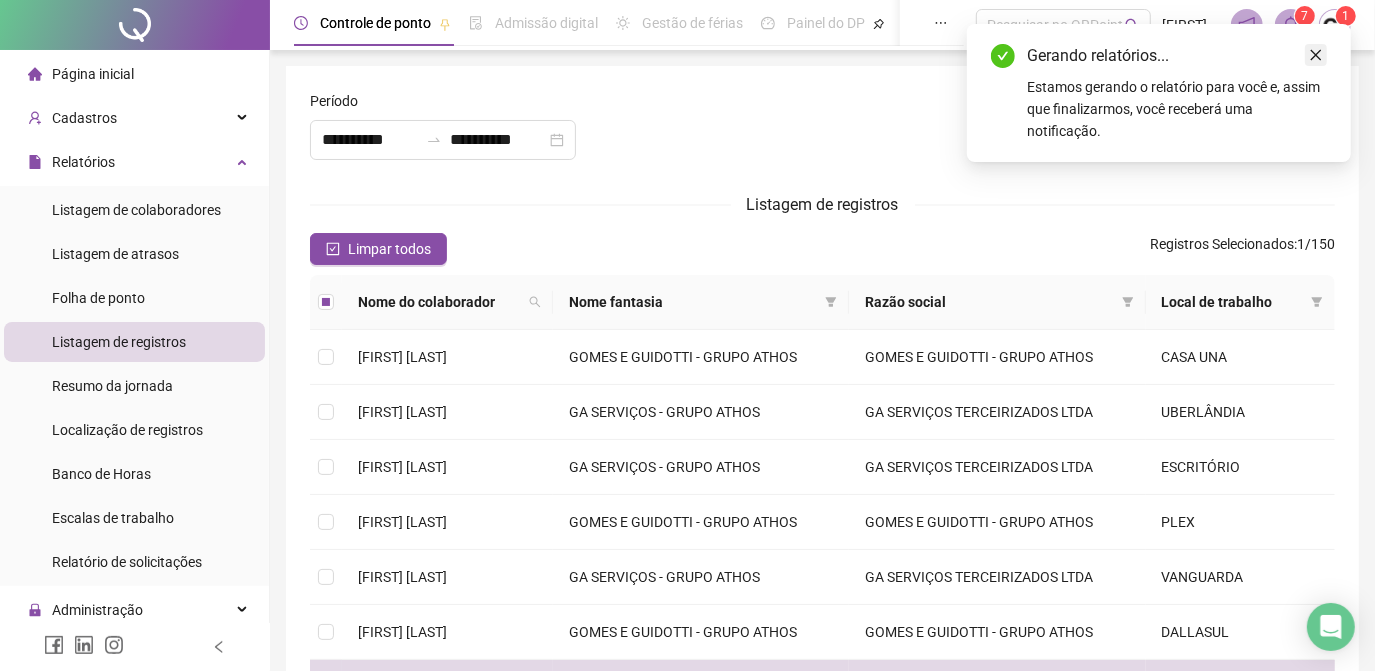 click 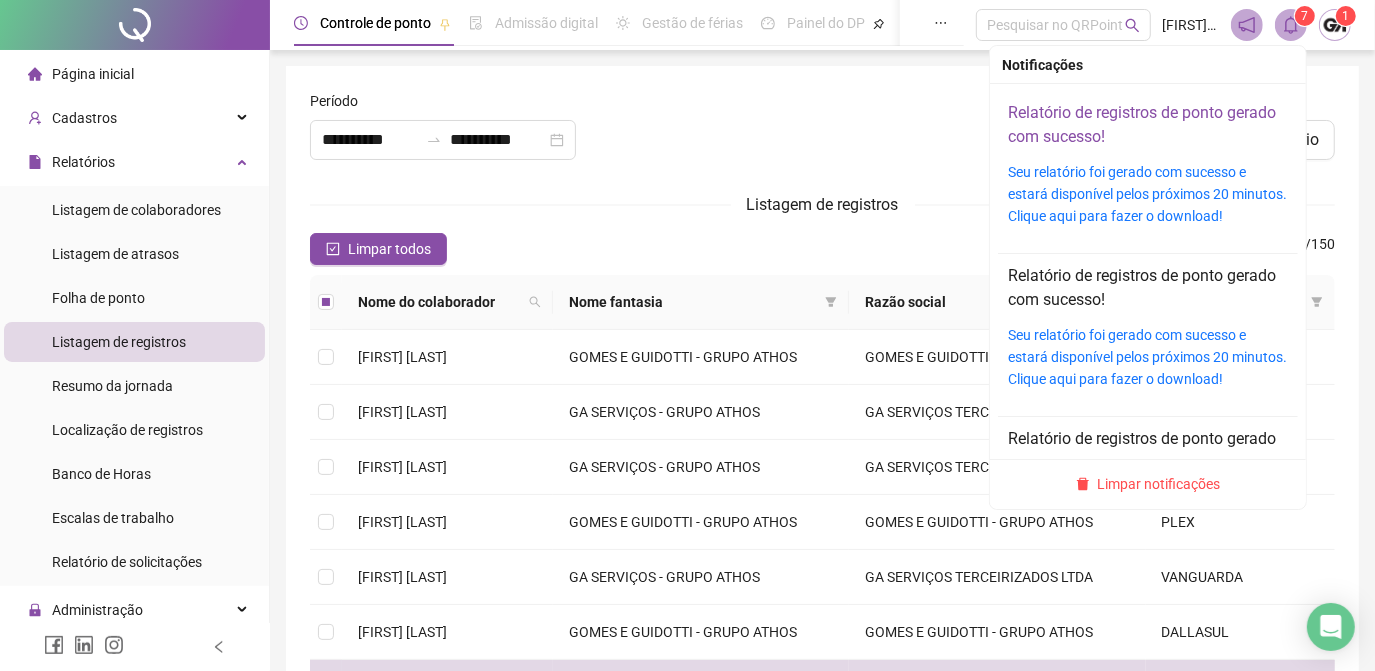 click on "Relatório de registros de ponto gerado com sucesso!" at bounding box center [1142, 124] 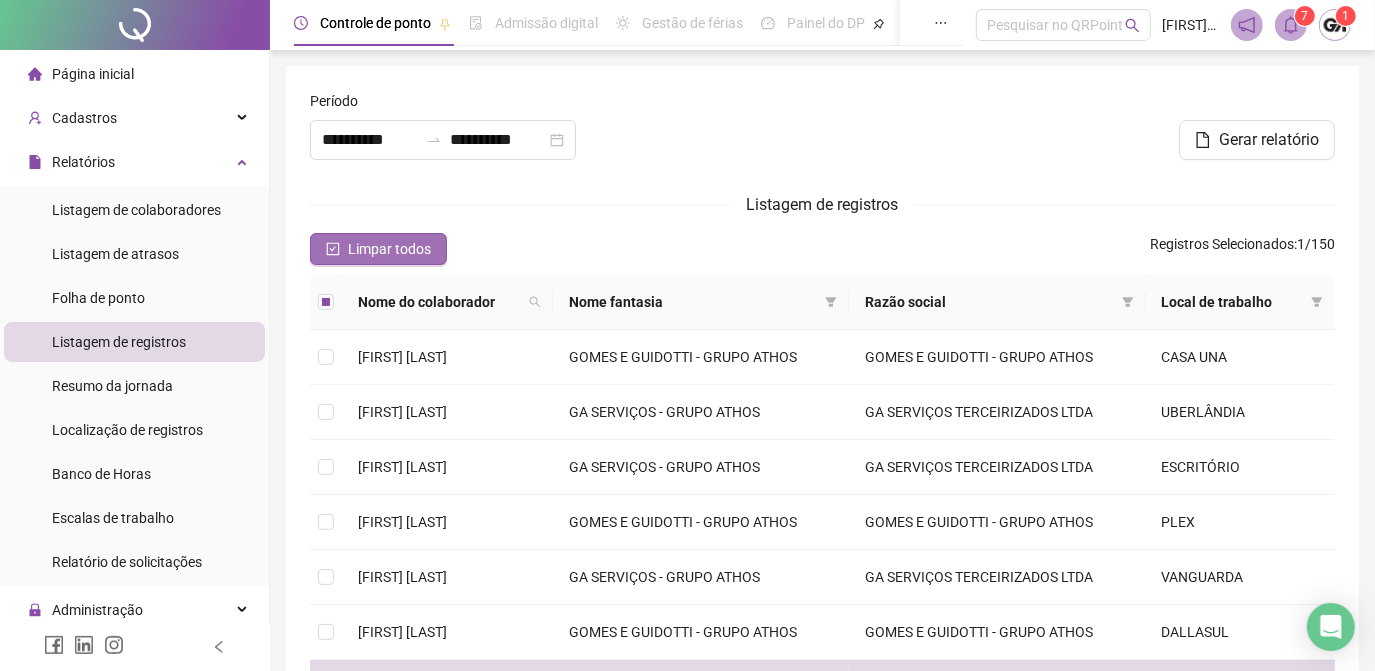 drag, startPoint x: 397, startPoint y: 249, endPoint x: 415, endPoint y: 248, distance: 18.027756 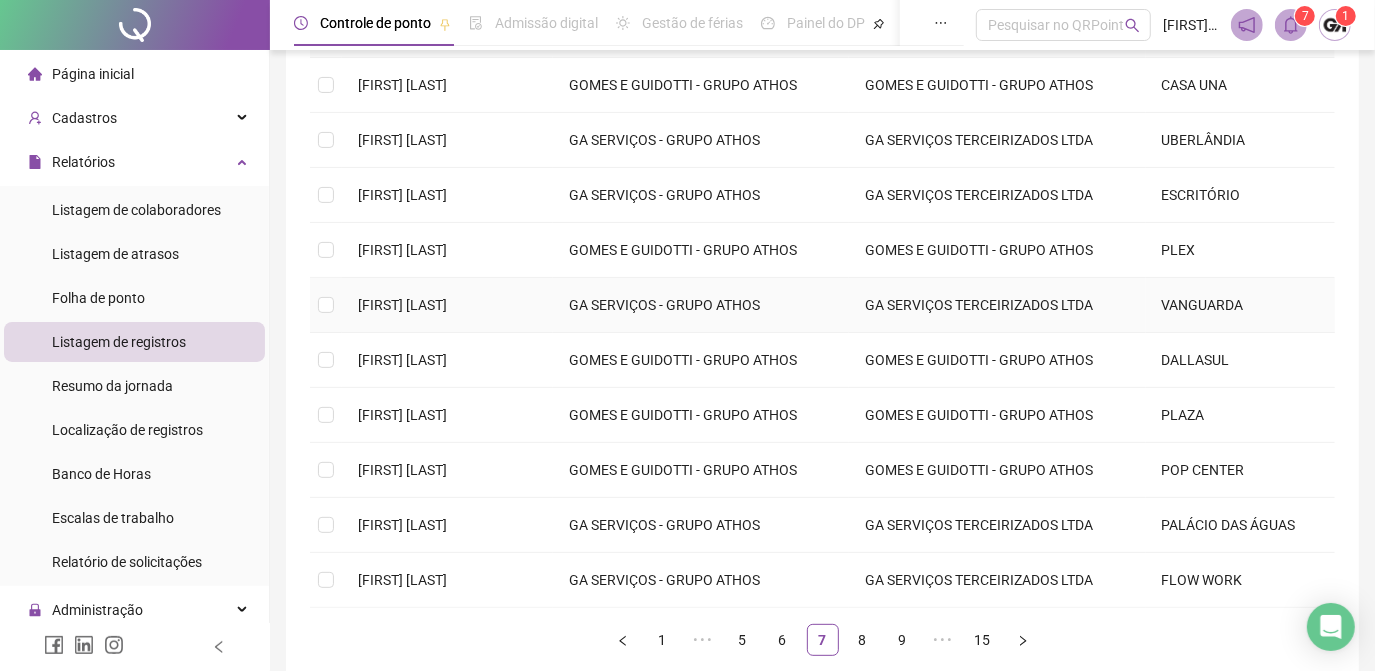 scroll, scrollTop: 379, scrollLeft: 0, axis: vertical 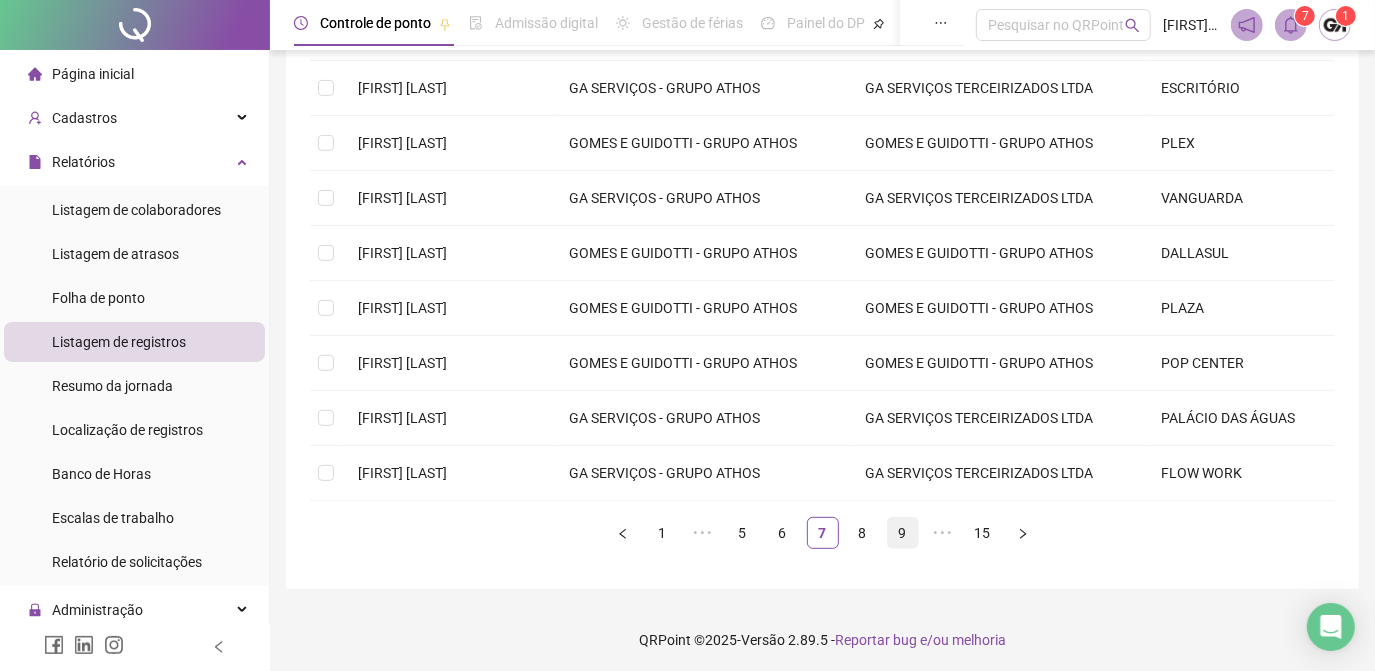 click on "9" at bounding box center (903, 533) 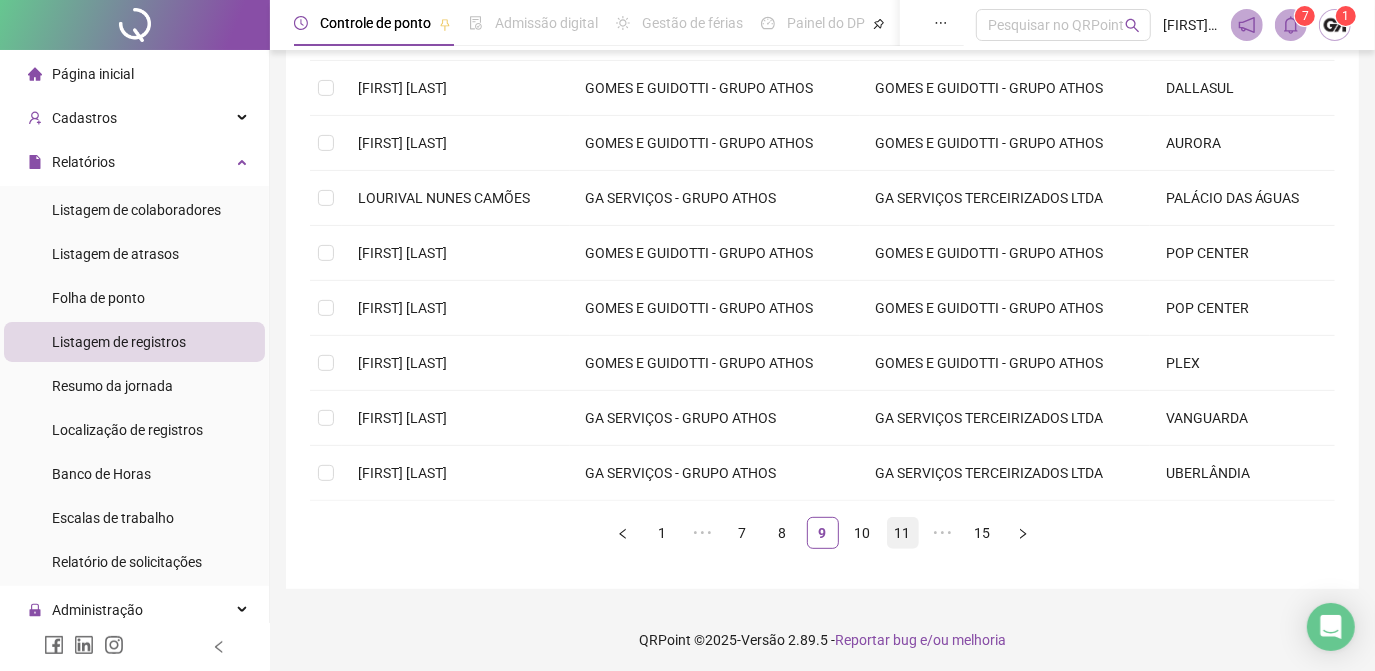 click on "11" at bounding box center [903, 533] 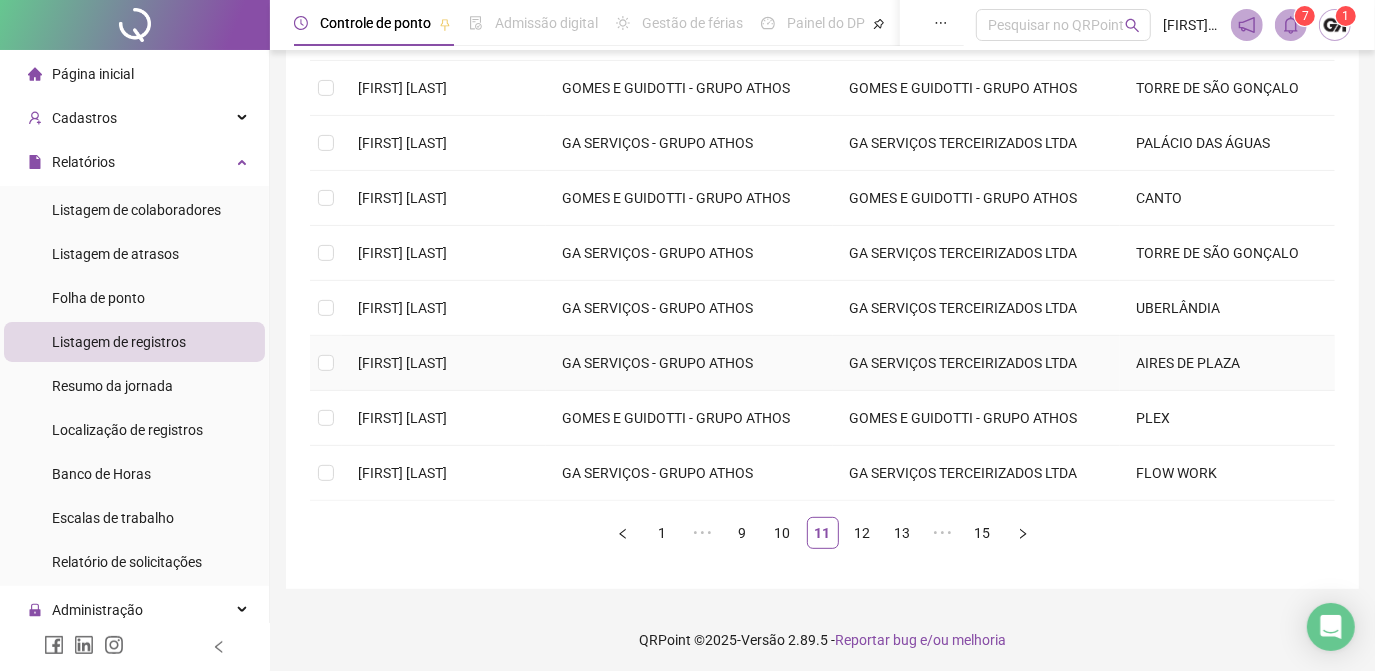 scroll, scrollTop: 512, scrollLeft: 0, axis: vertical 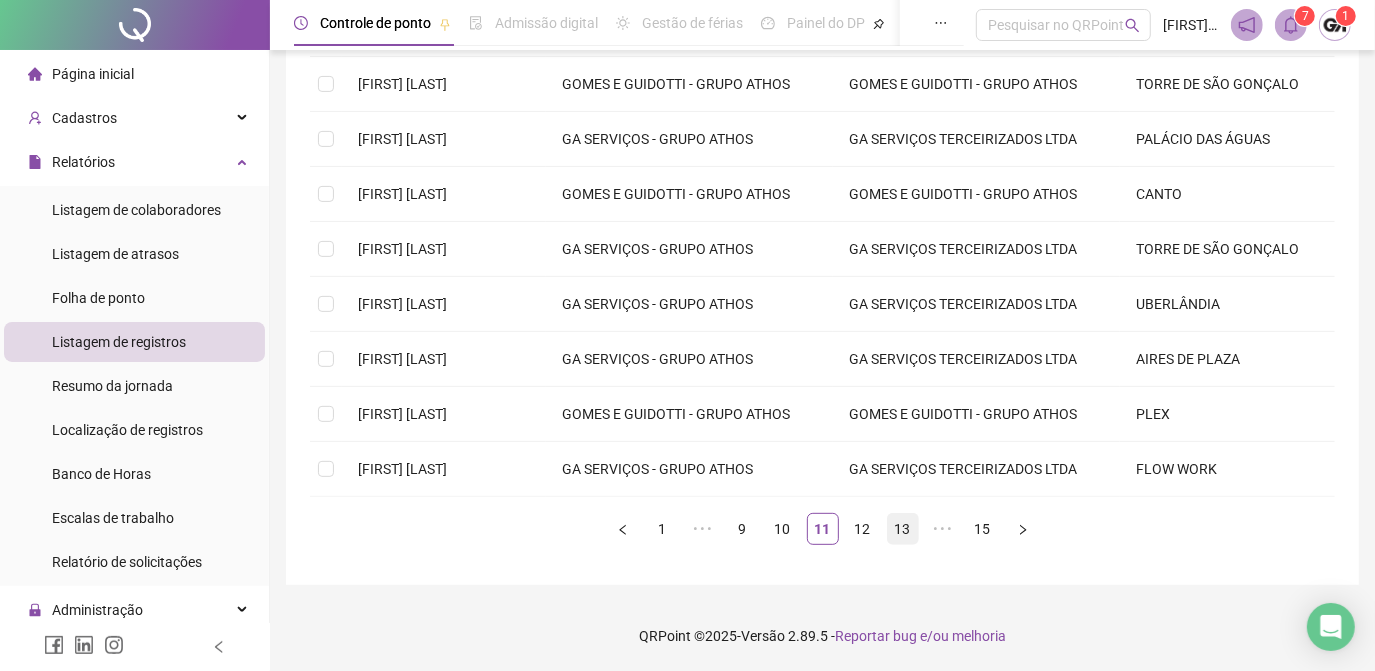 click on "13" at bounding box center [903, 529] 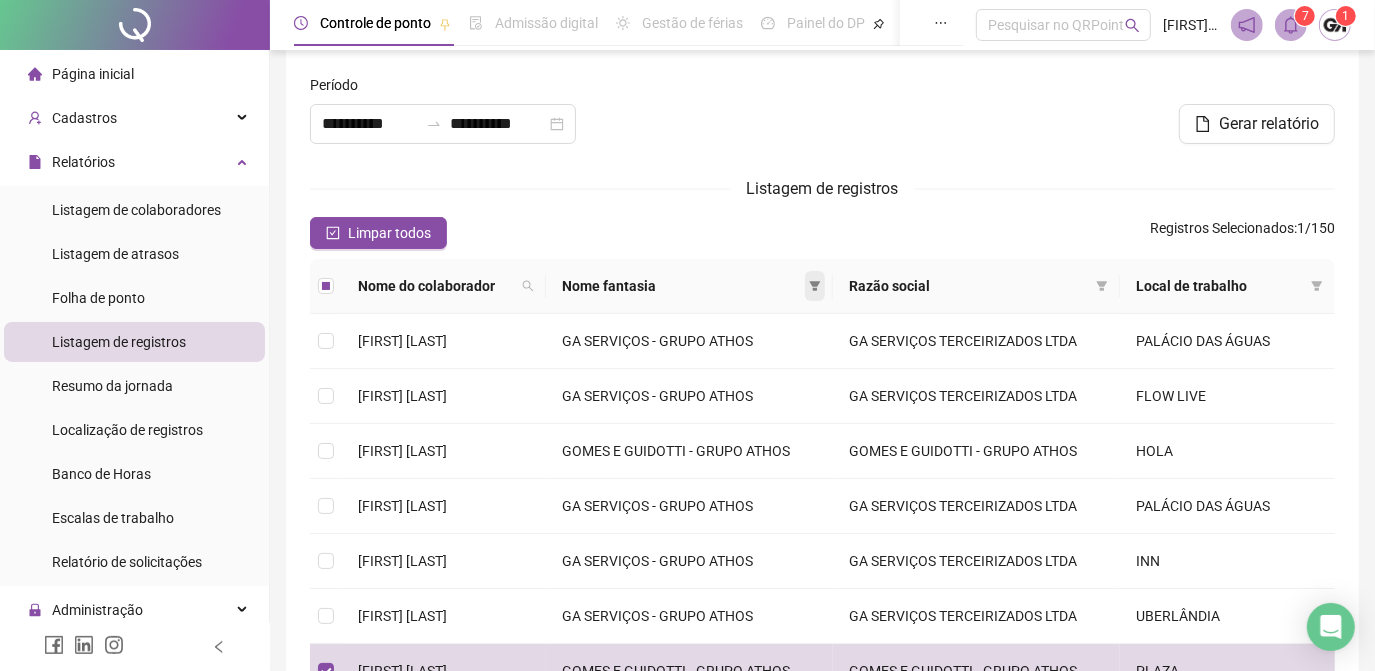 scroll, scrollTop: 0, scrollLeft: 0, axis: both 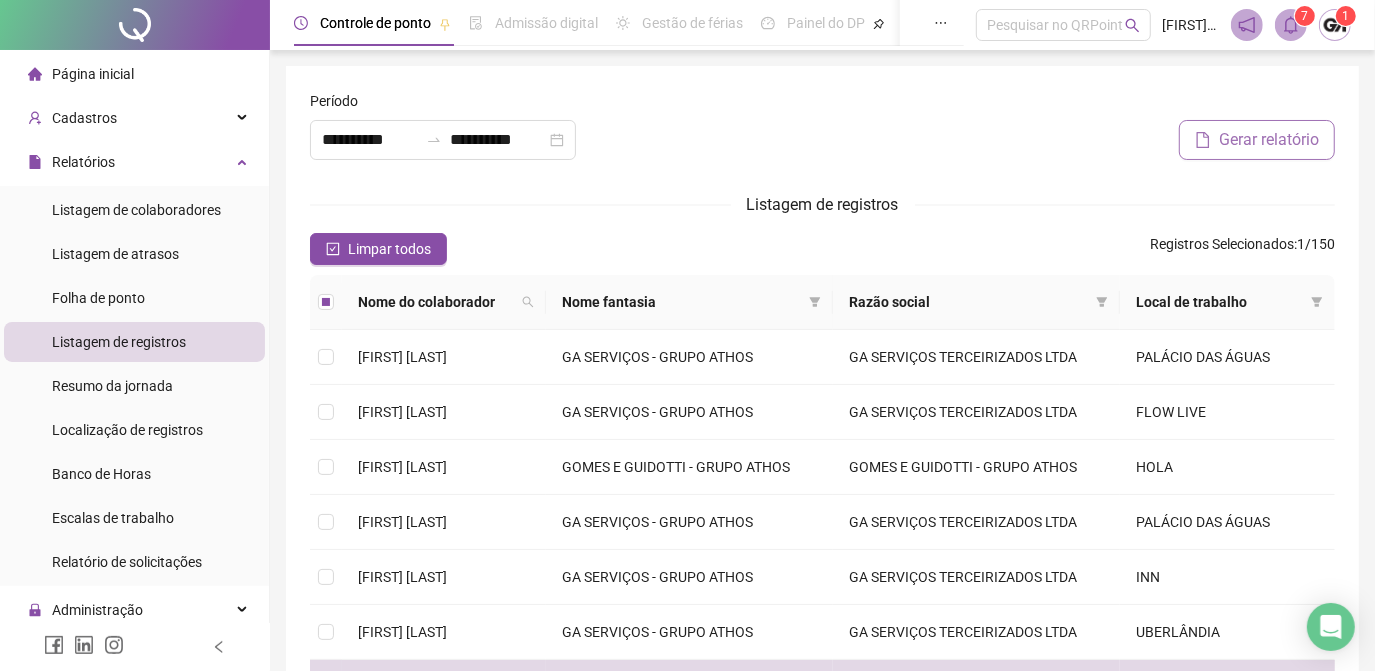 click on "Gerar relatório" at bounding box center (1257, 140) 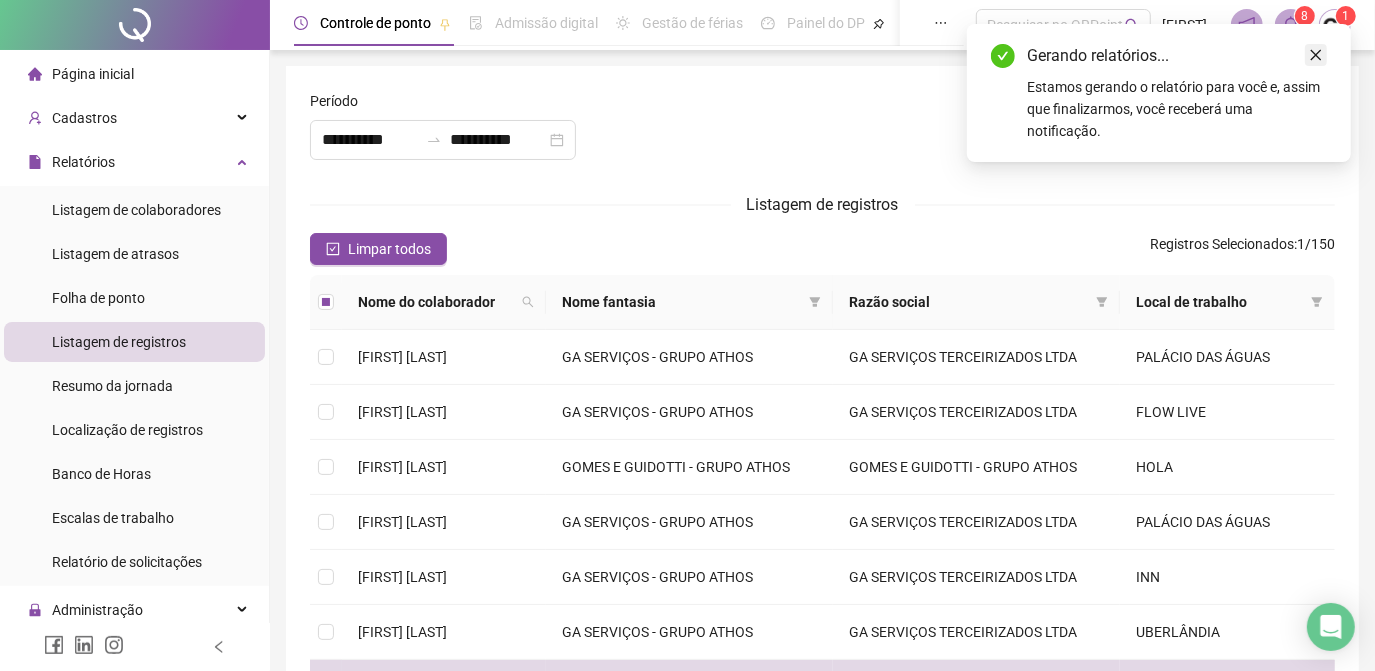 click 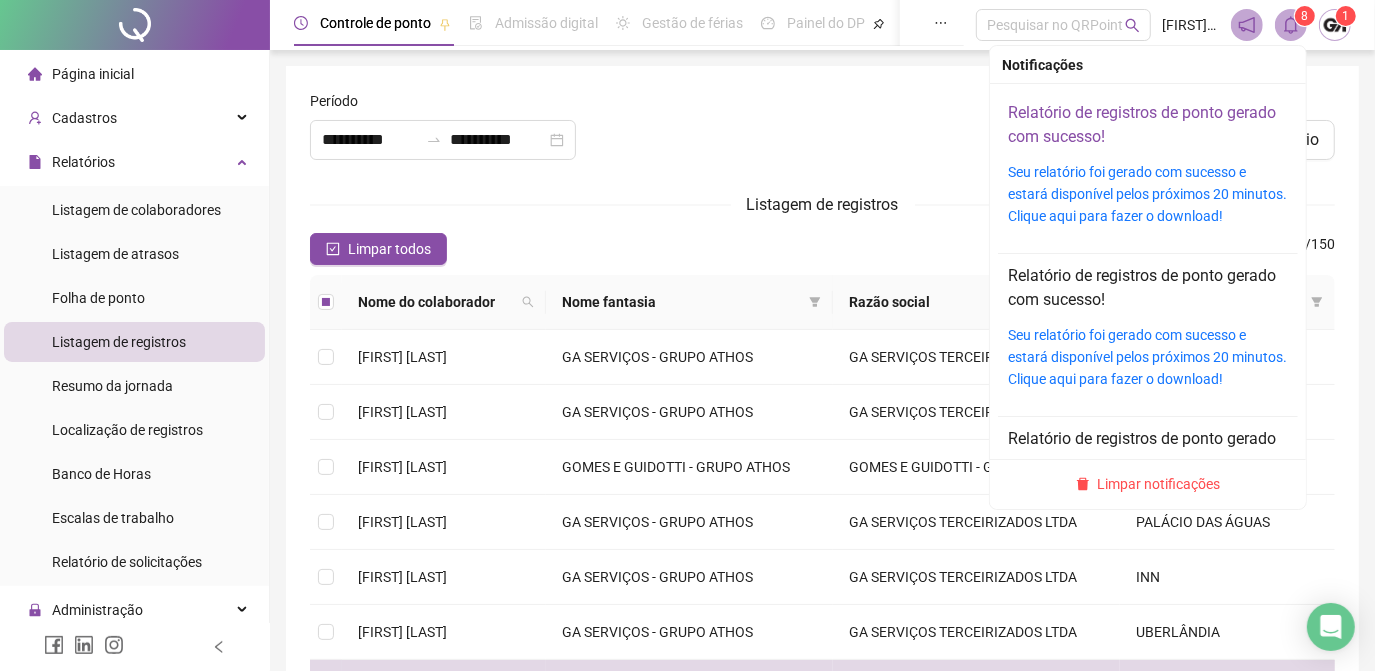 click on "Relatório de registros de ponto gerado com sucesso!" at bounding box center [1142, 124] 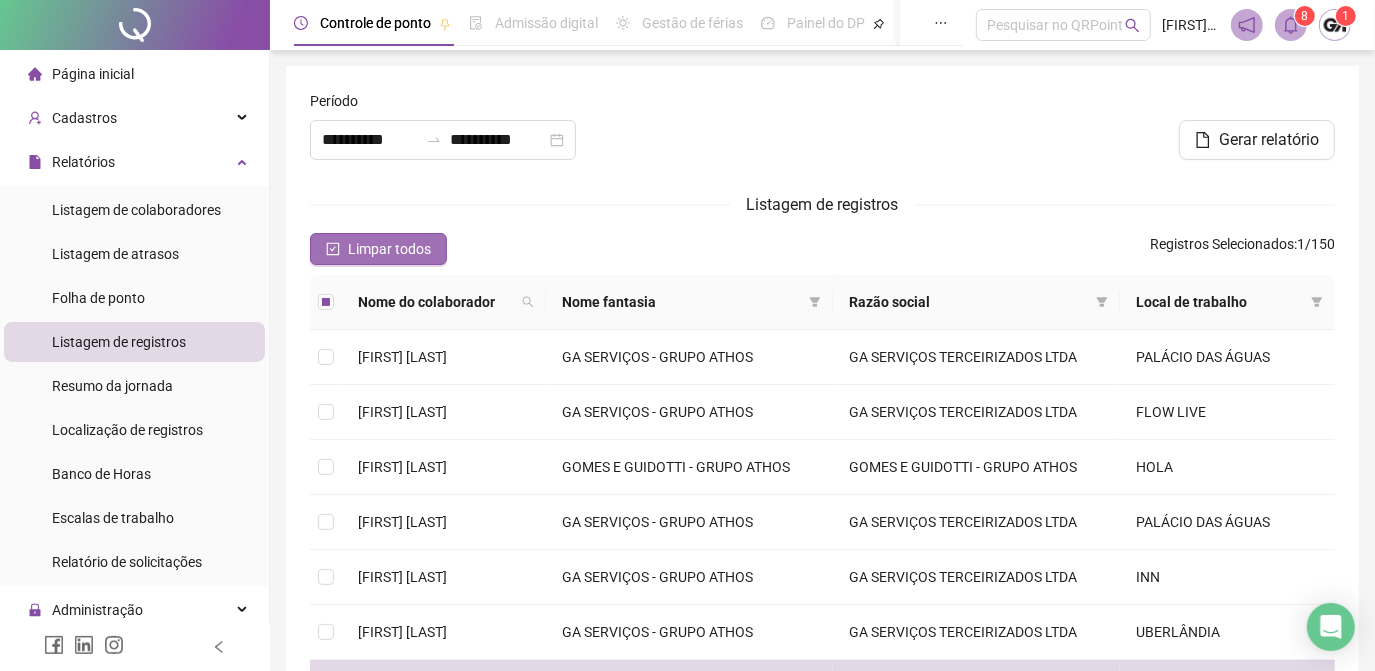 click on "Limpar todos" at bounding box center (389, 249) 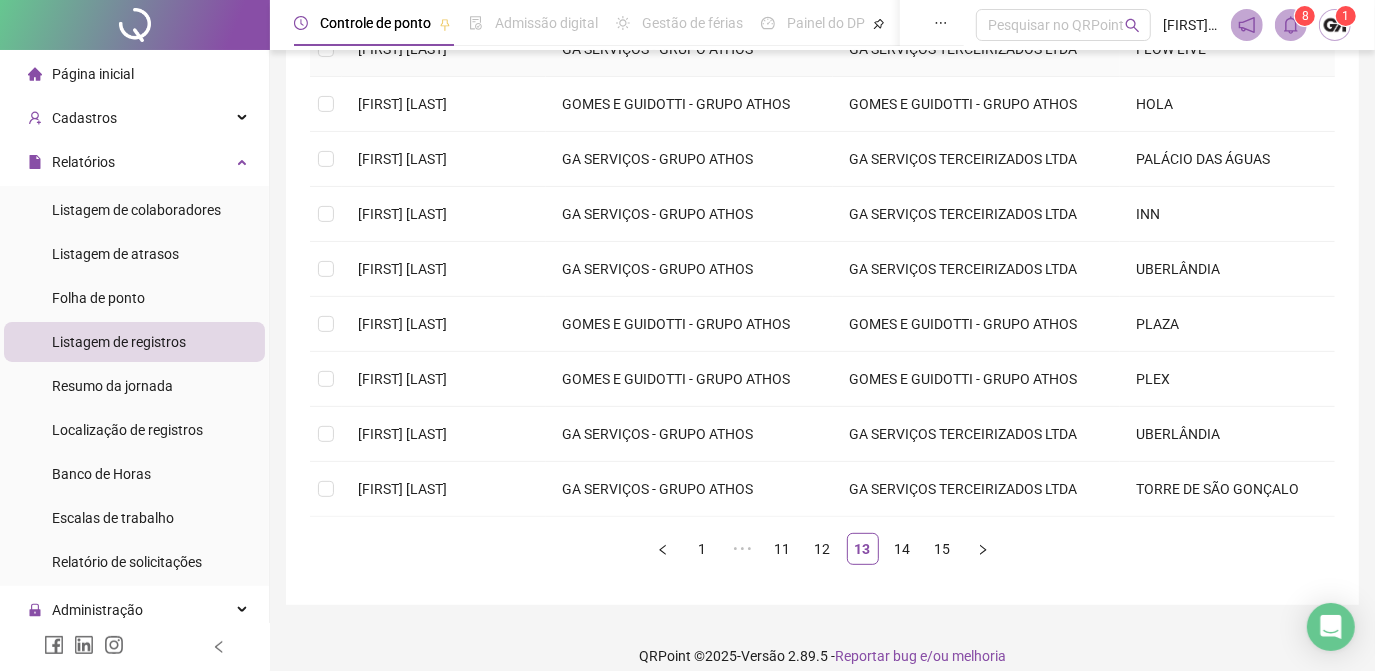 scroll, scrollTop: 379, scrollLeft: 0, axis: vertical 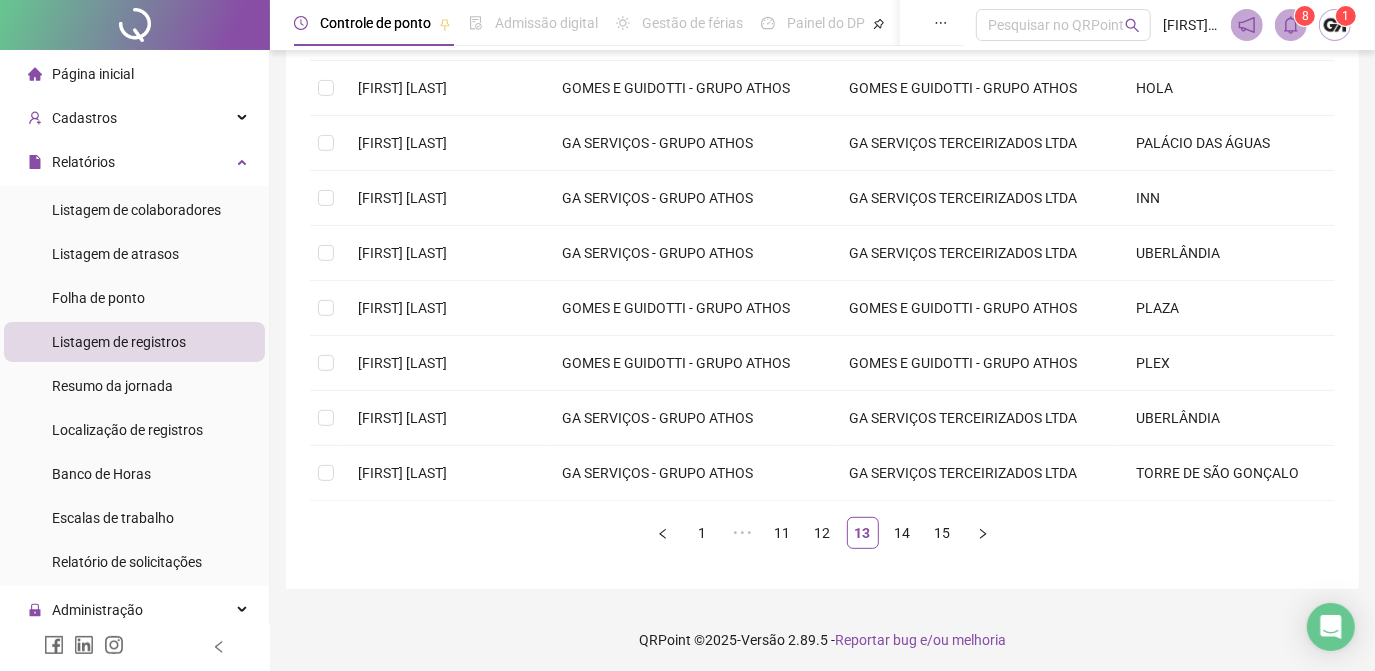 drag, startPoint x: 941, startPoint y: 534, endPoint x: 923, endPoint y: 529, distance: 18.681541 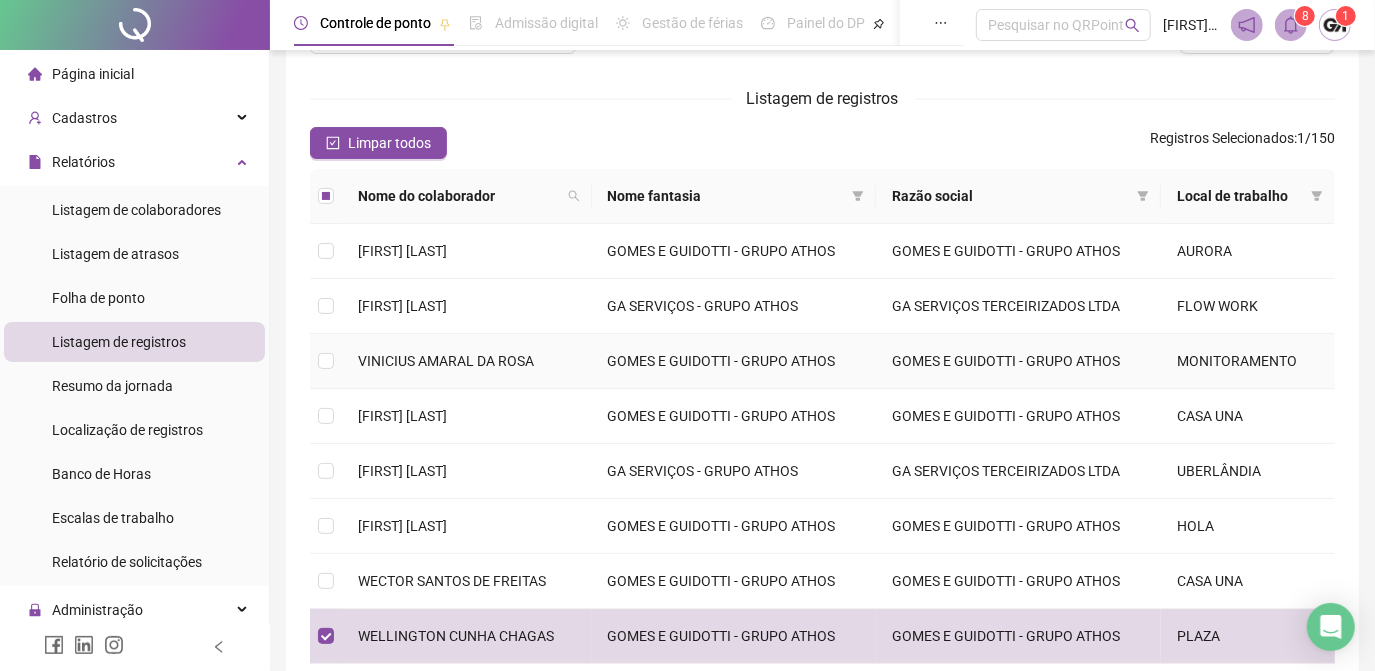 scroll, scrollTop: 0, scrollLeft: 0, axis: both 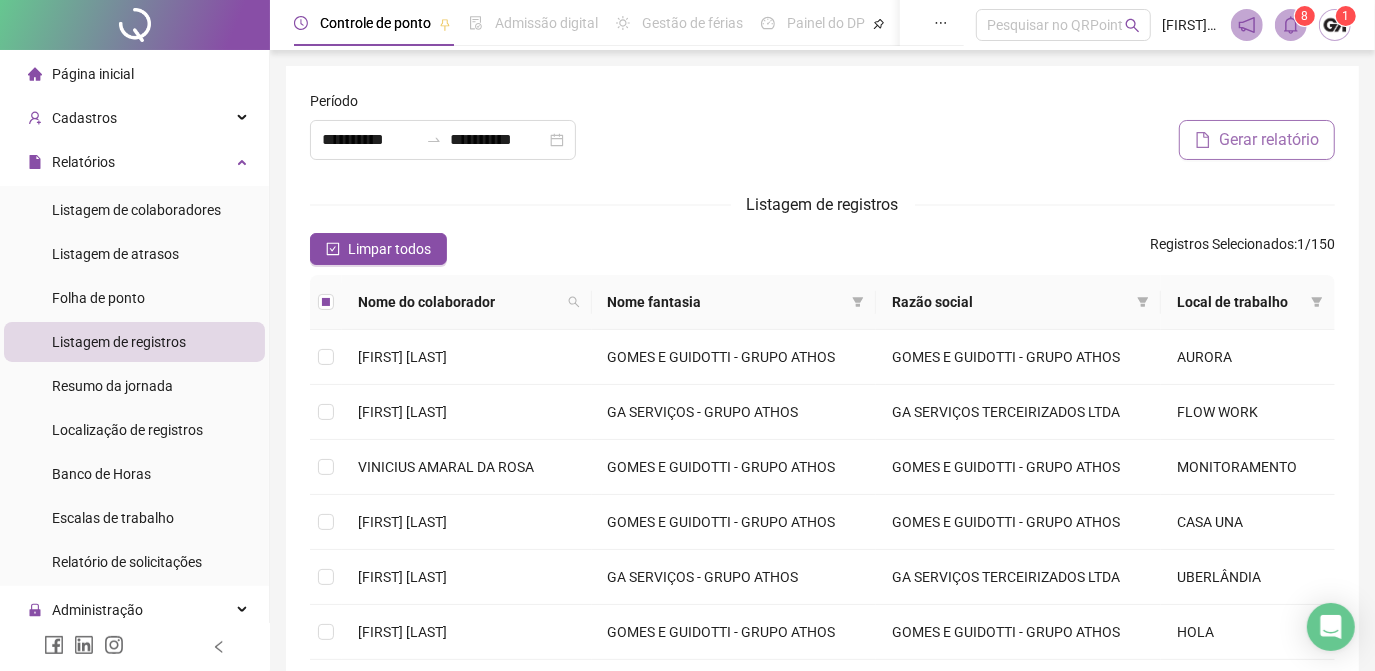 click on "Gerar relatório" at bounding box center (1269, 140) 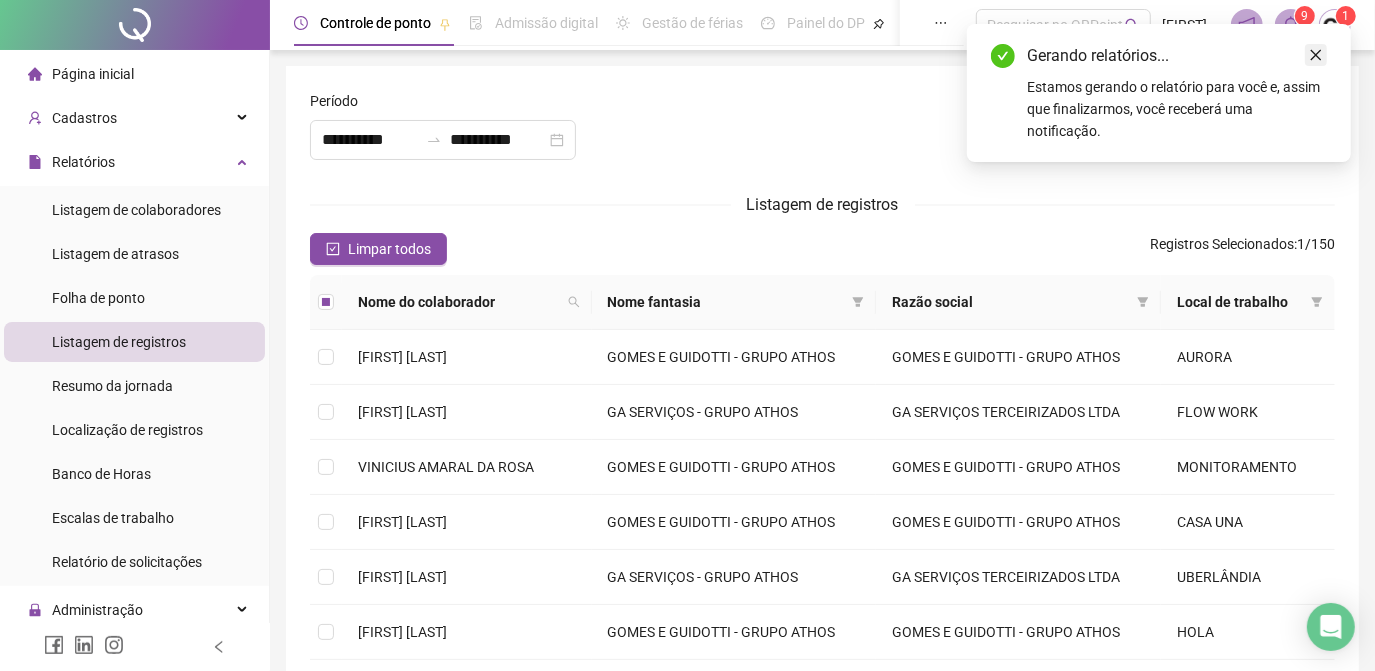click 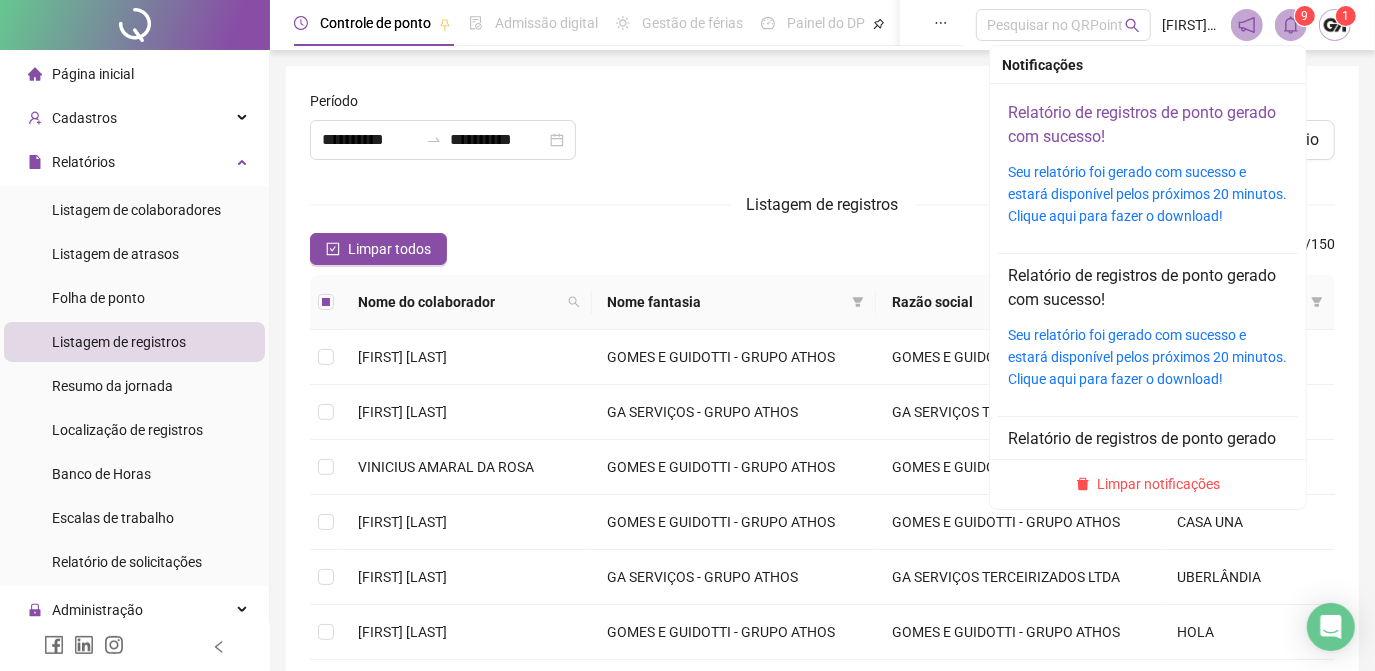 click on "Relatório de registros de ponto gerado com sucesso!" at bounding box center [1142, 124] 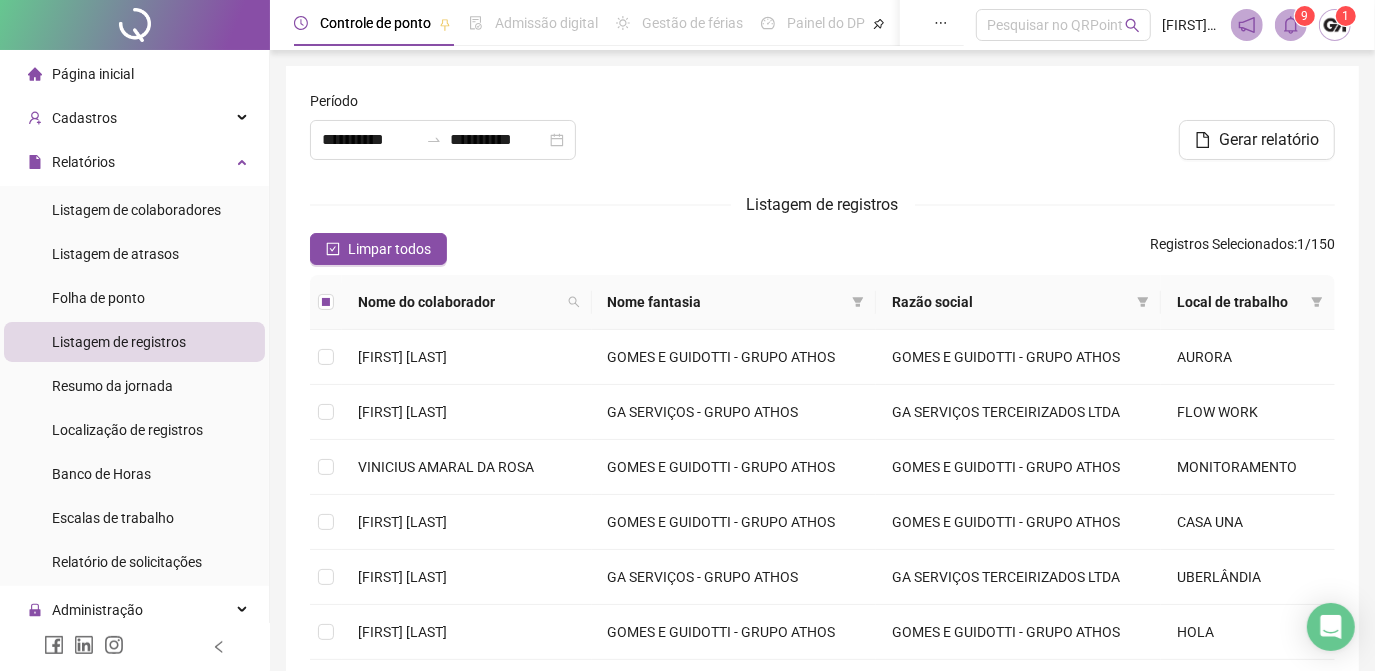 click at bounding box center [822, 133] 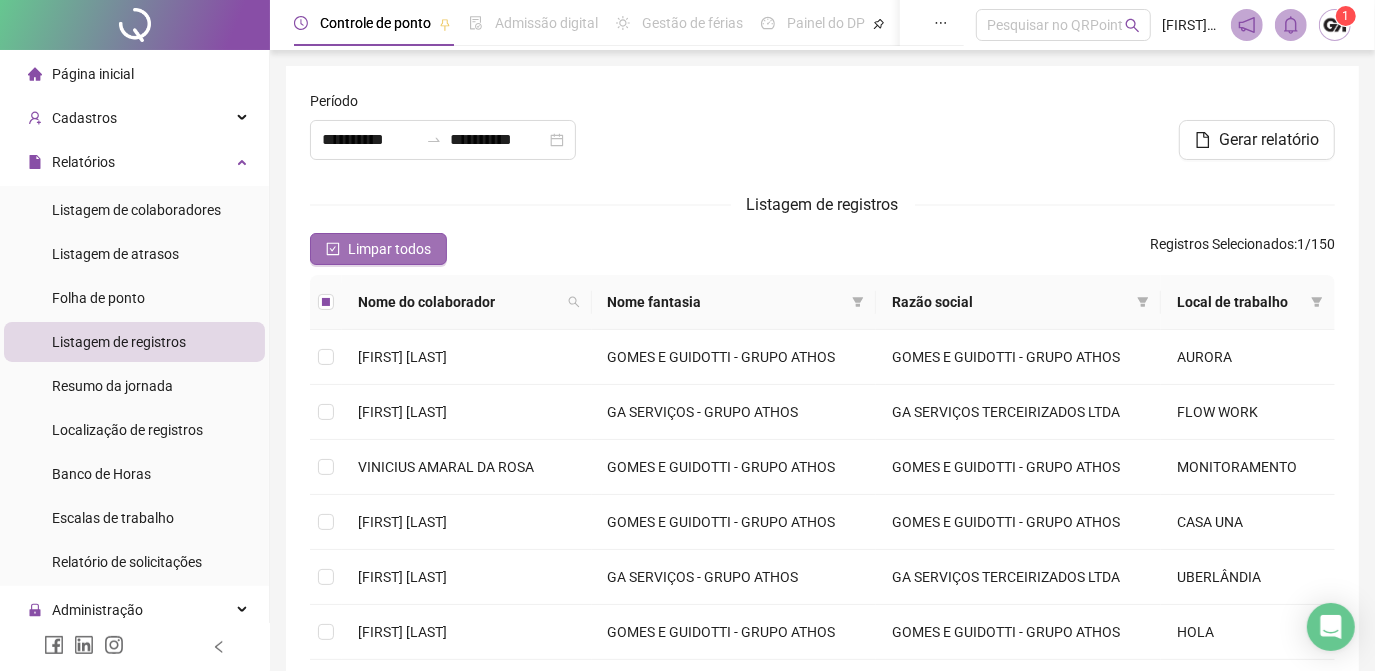 click on "Limpar todos" at bounding box center [389, 249] 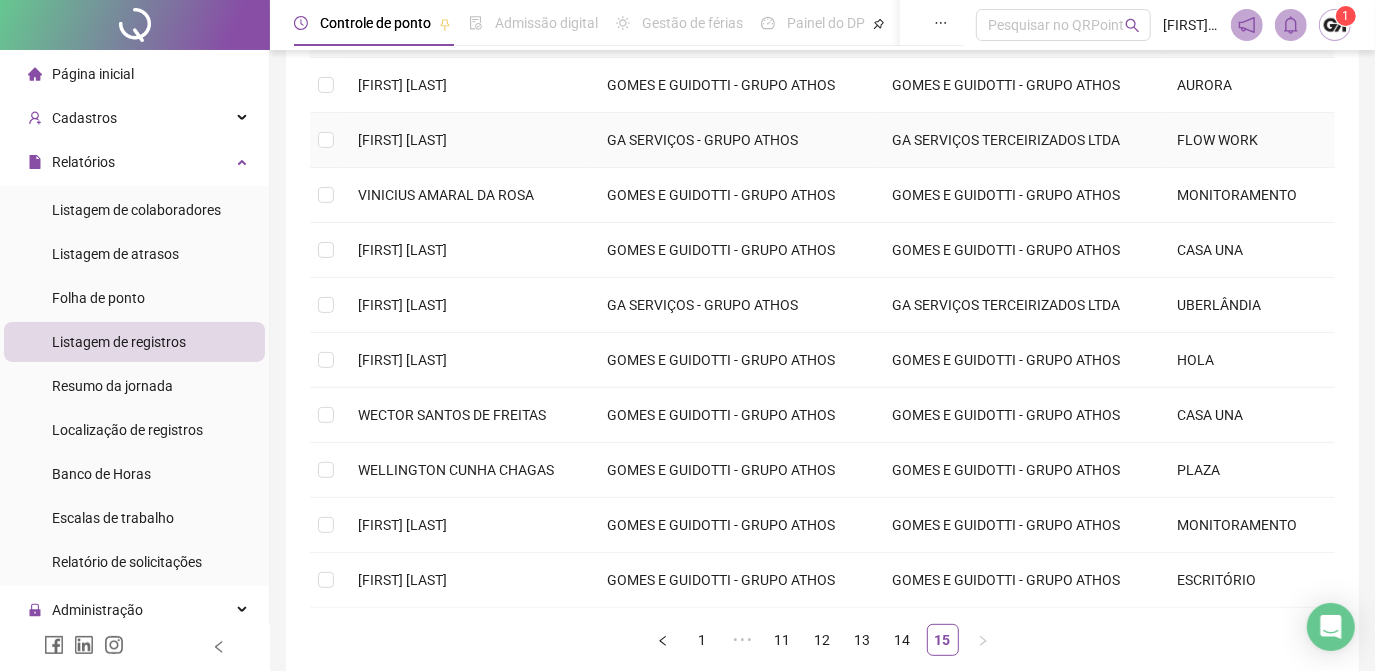 scroll, scrollTop: 363, scrollLeft: 0, axis: vertical 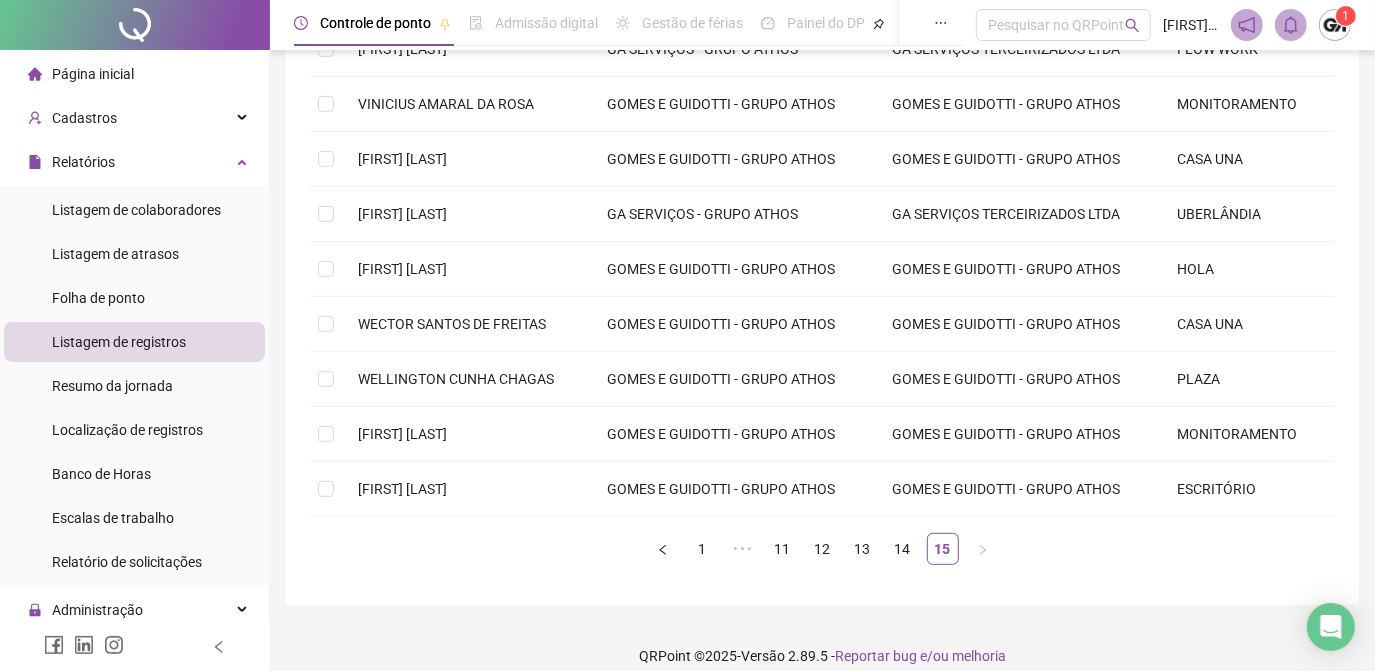 drag, startPoint x: 696, startPoint y: 545, endPoint x: 678, endPoint y: 529, distance: 24.083189 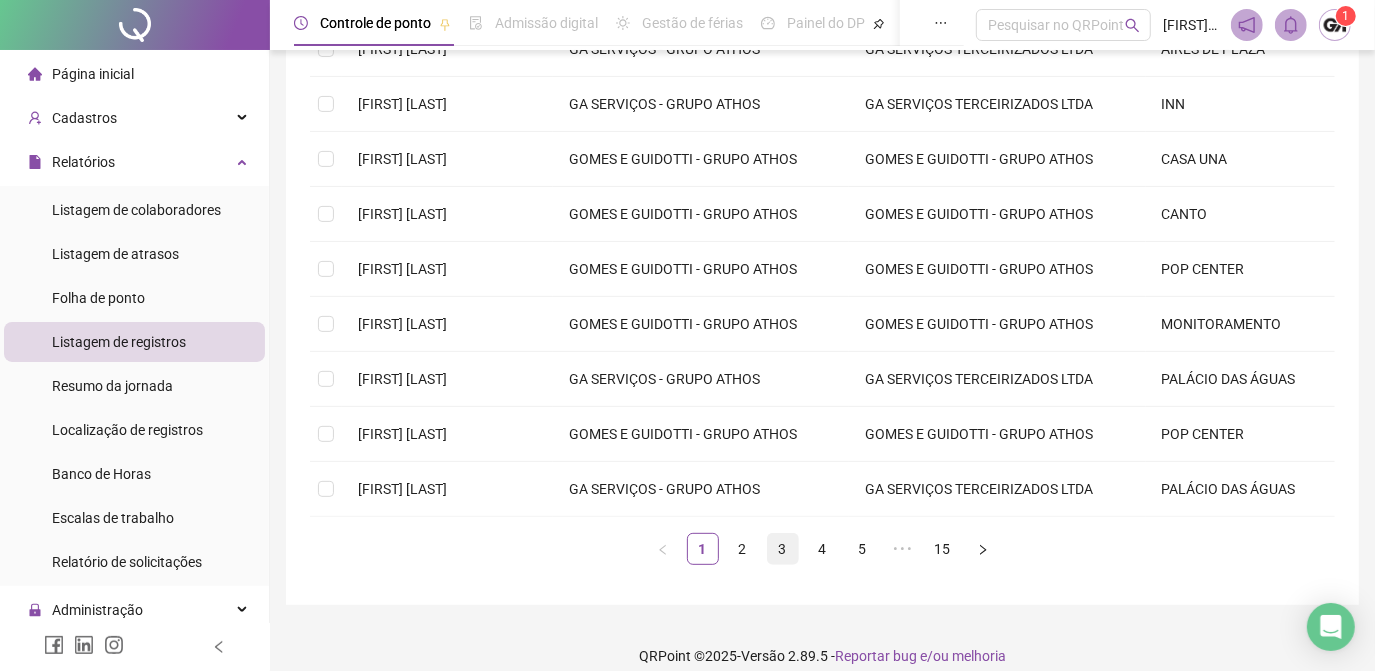 click on "3" at bounding box center (783, 549) 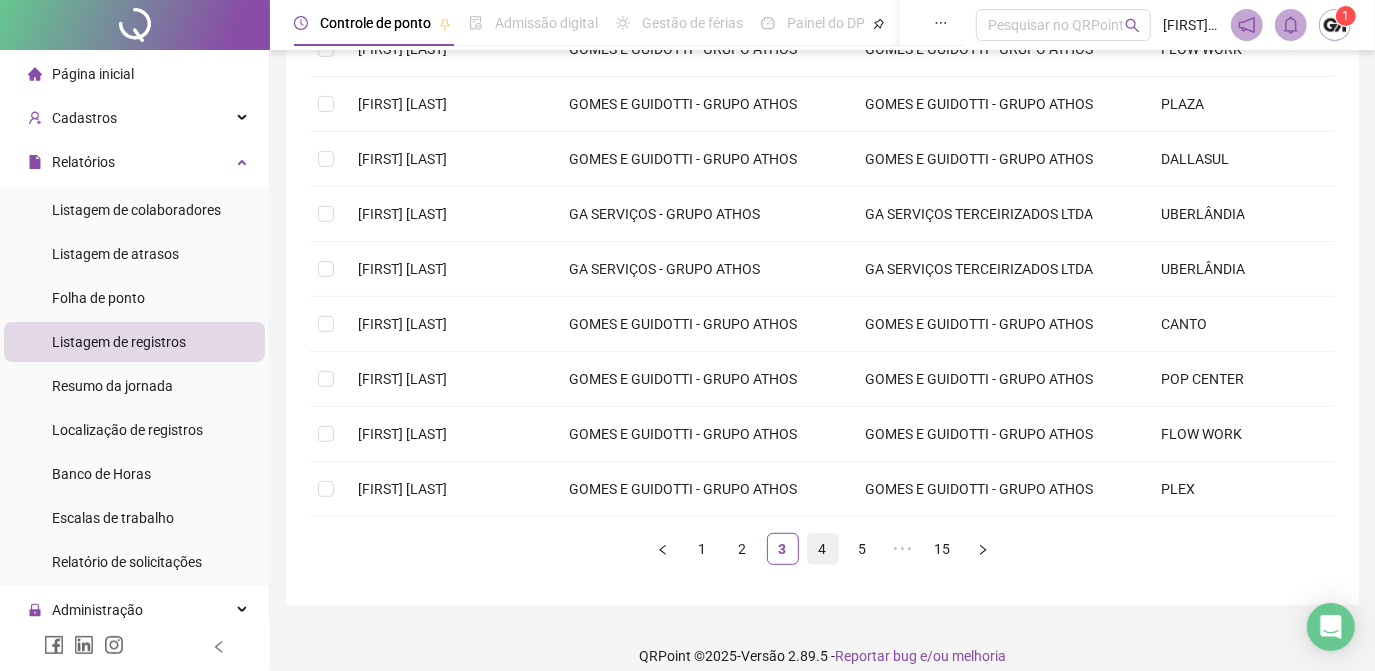 click on "4" at bounding box center [823, 549] 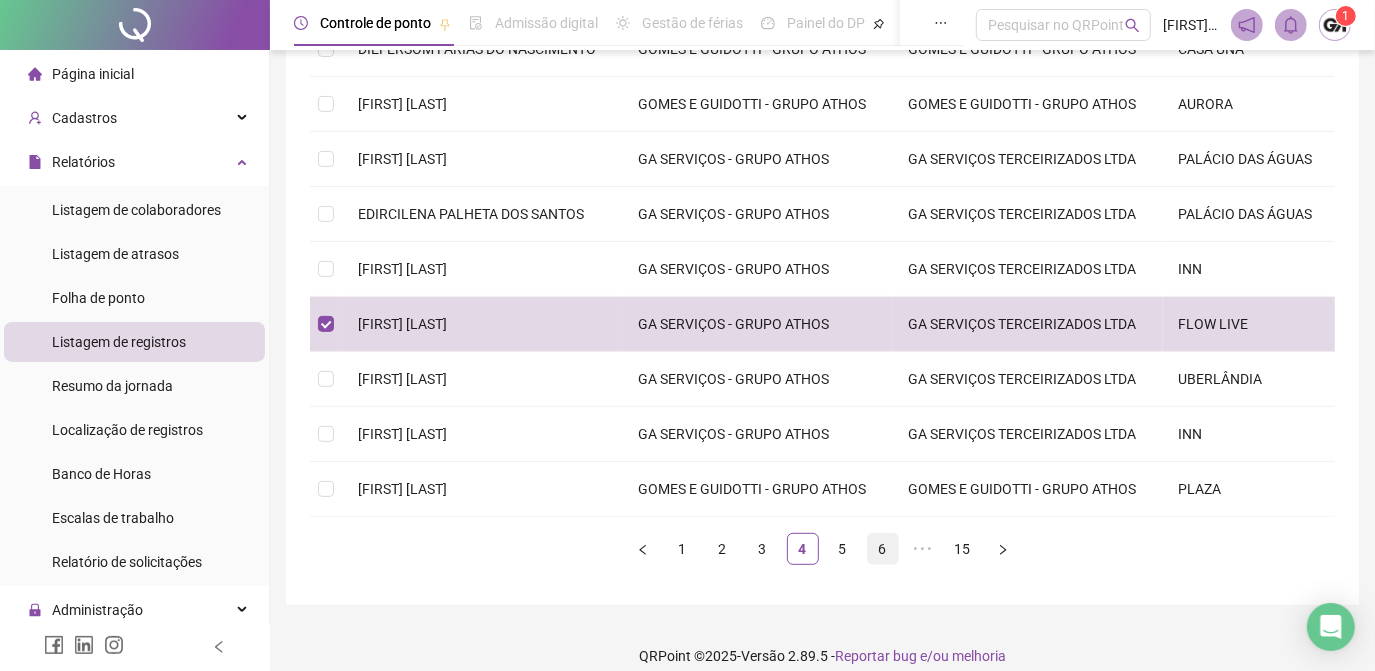 click on "6" at bounding box center (883, 549) 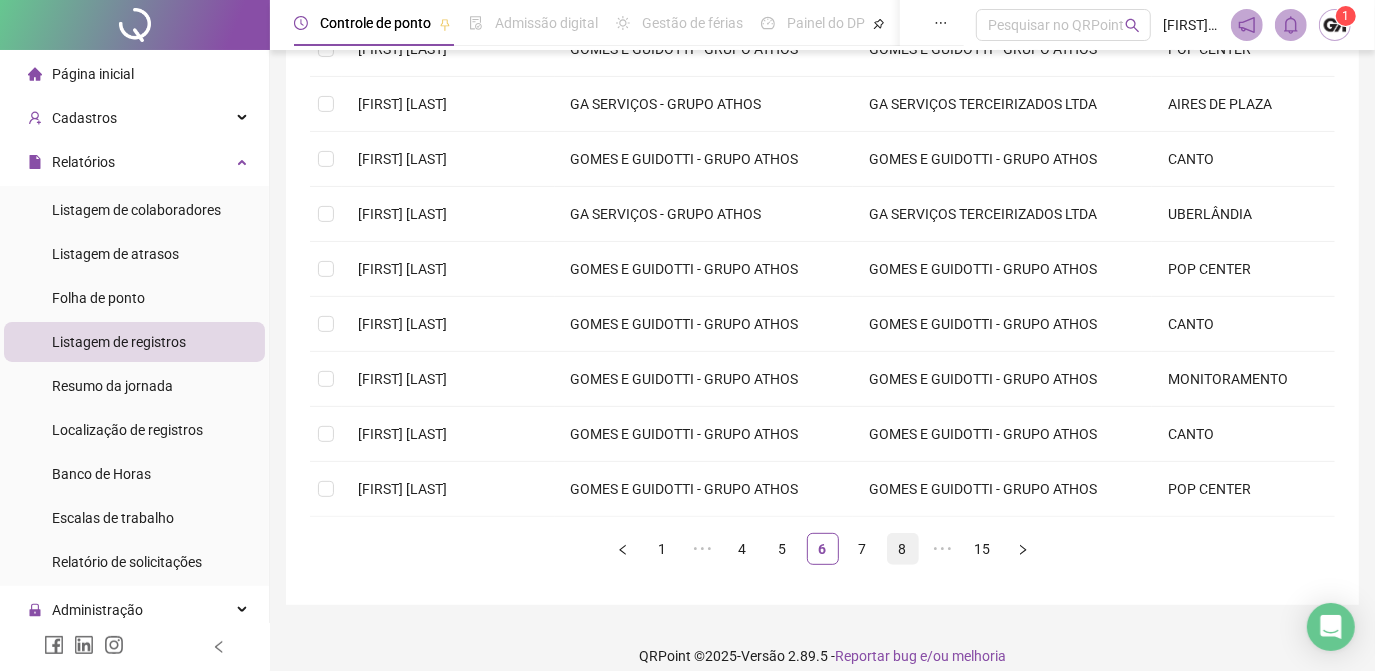 click on "8" at bounding box center (903, 549) 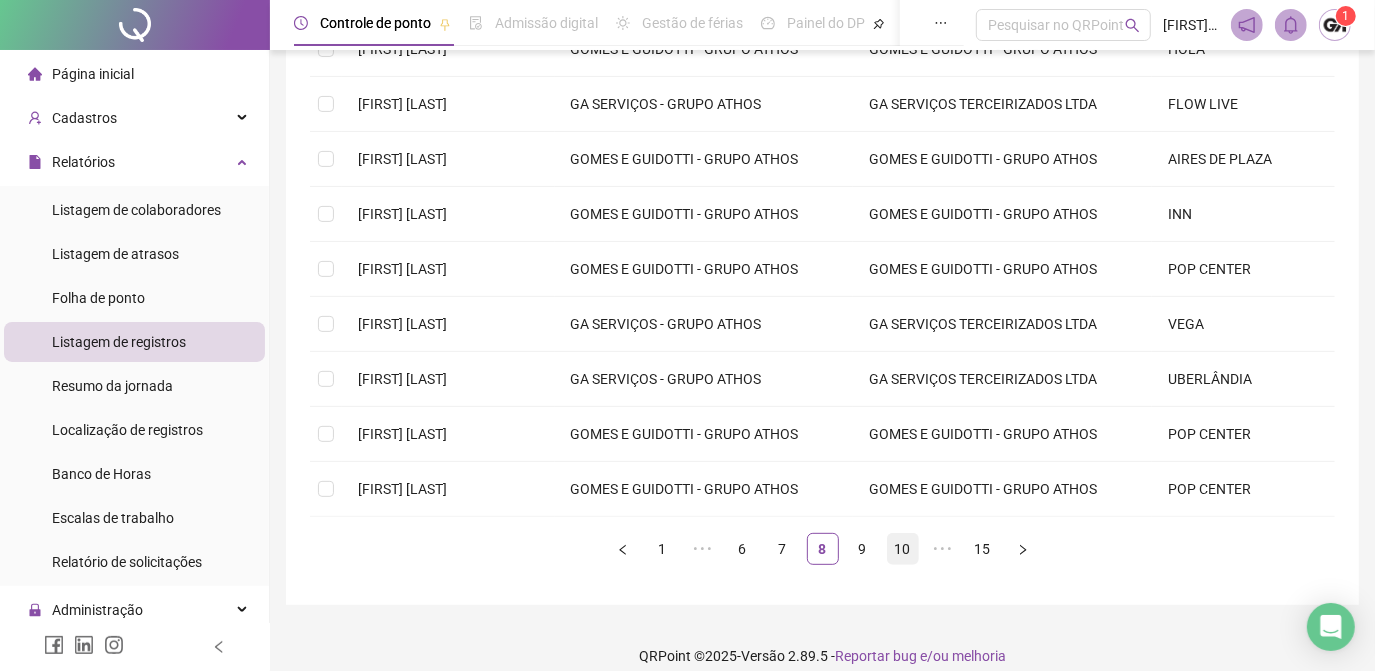 click on "10" at bounding box center (903, 549) 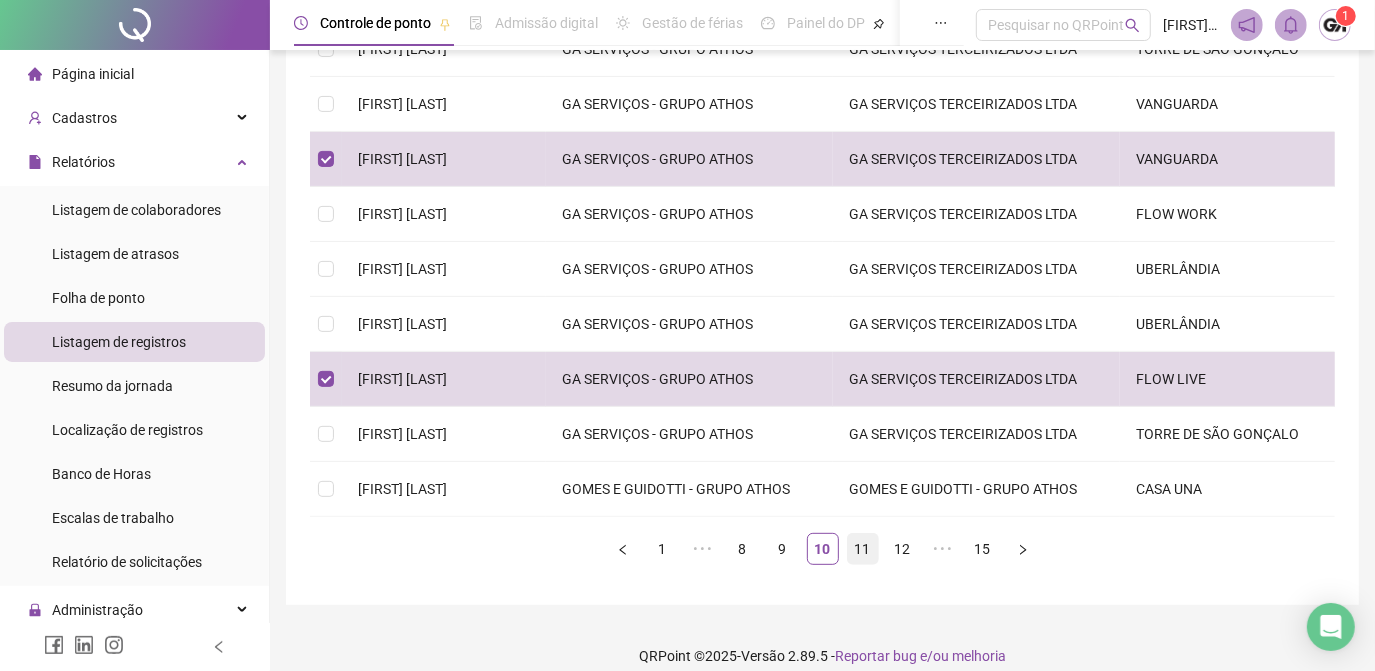 click on "11" at bounding box center (863, 549) 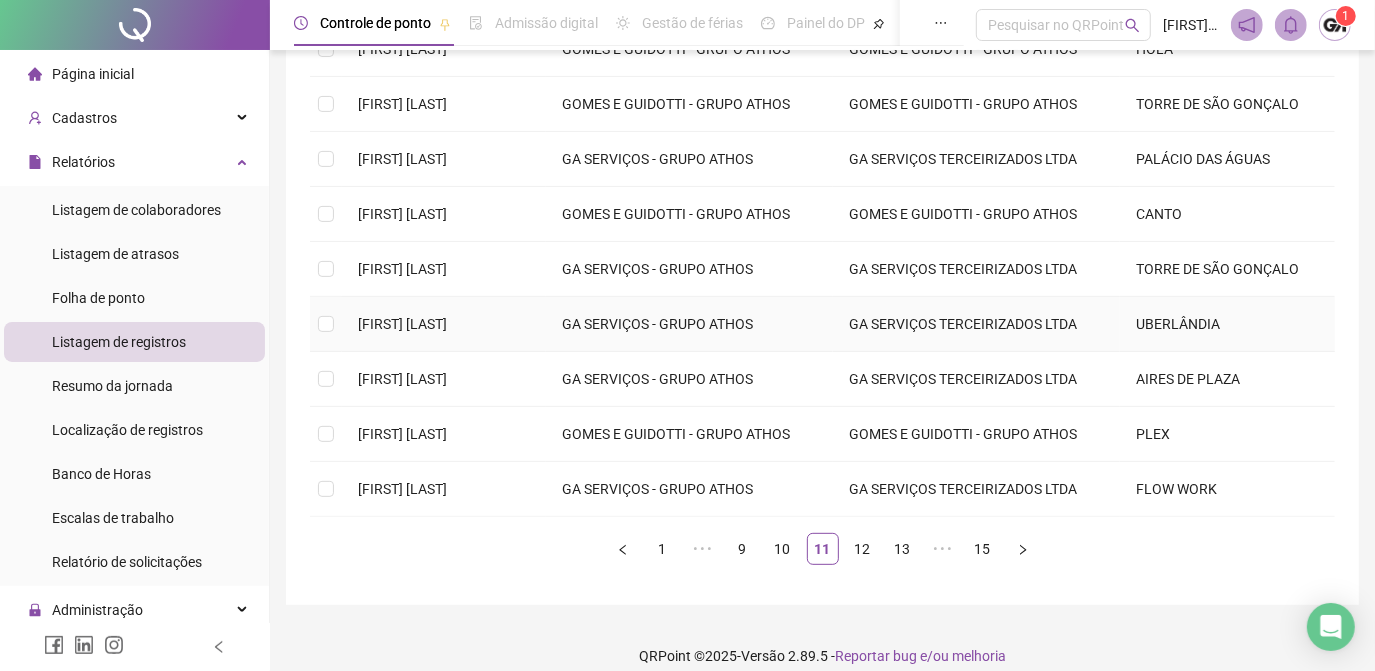 scroll, scrollTop: 512, scrollLeft: 0, axis: vertical 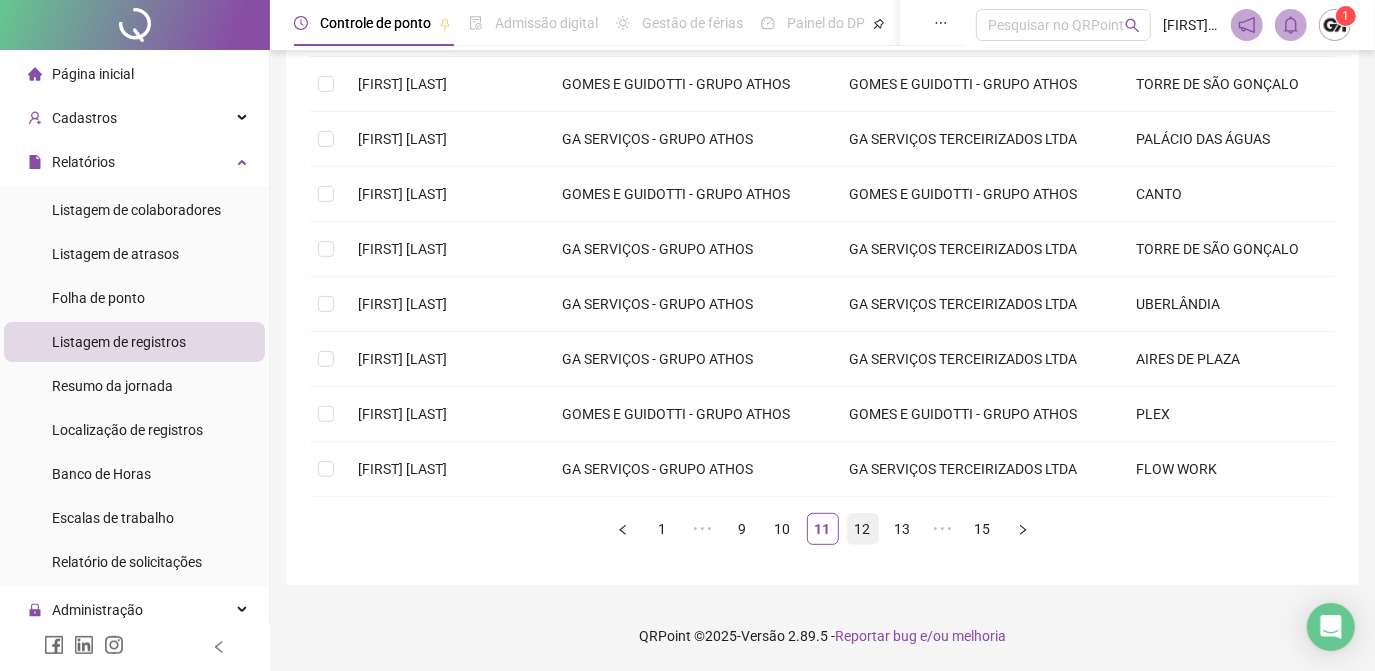 click on "12" at bounding box center [863, 529] 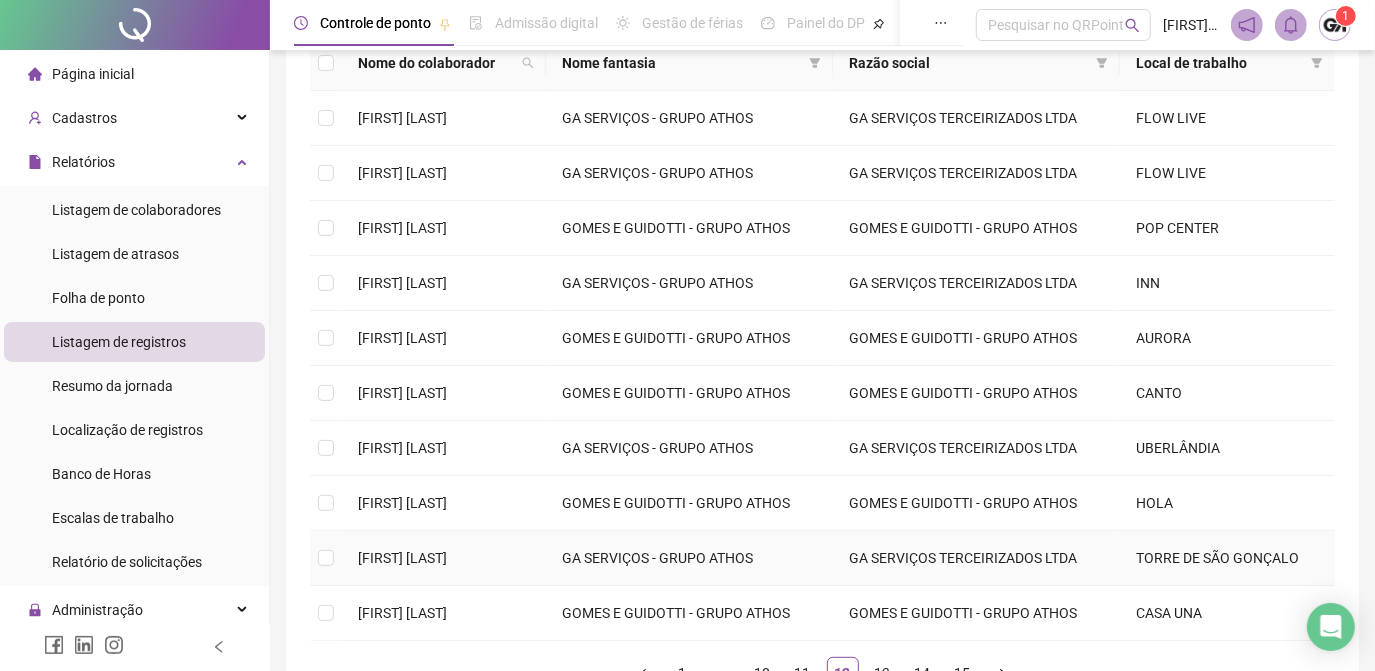 scroll, scrollTop: 148, scrollLeft: 0, axis: vertical 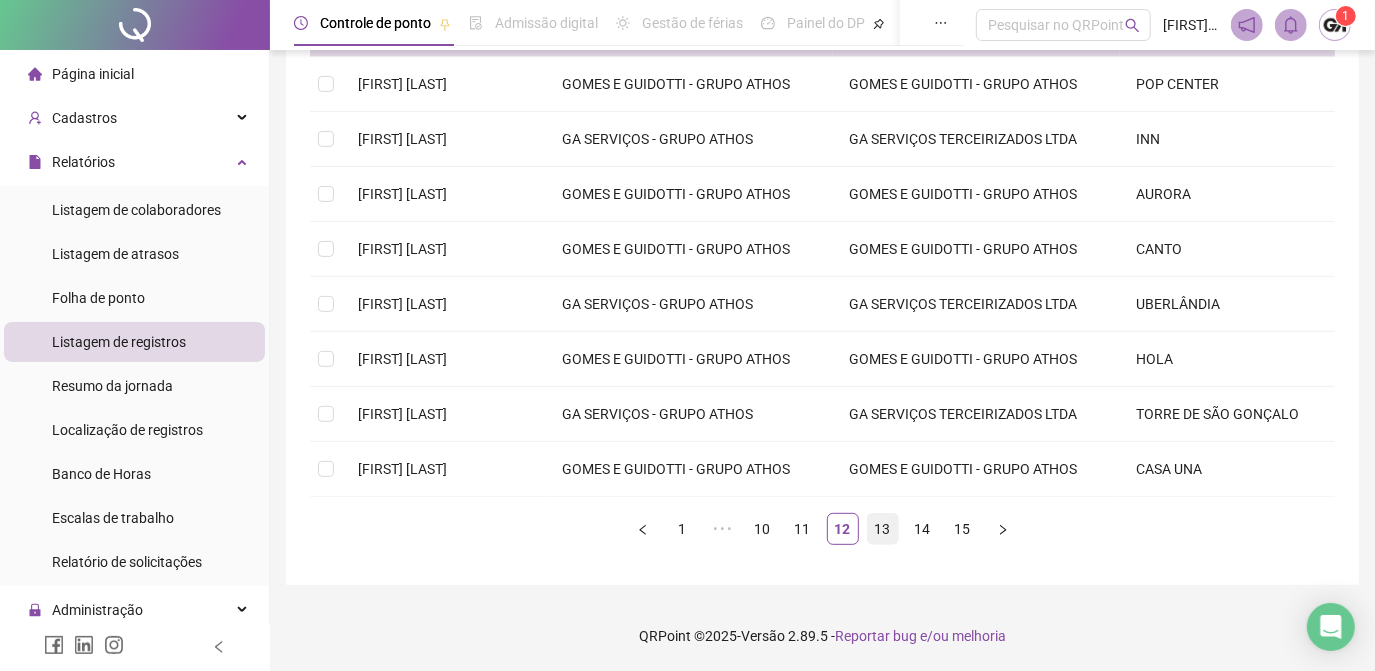 click on "13" at bounding box center (883, 529) 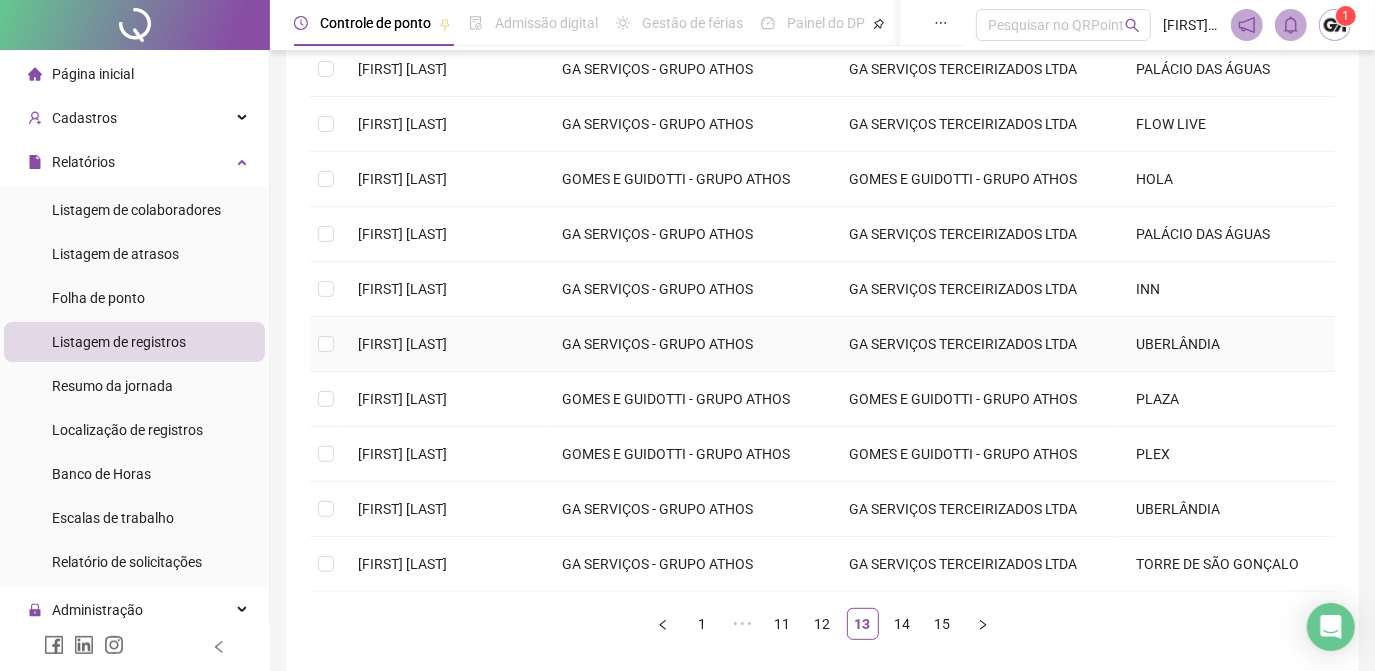 scroll, scrollTop: 197, scrollLeft: 0, axis: vertical 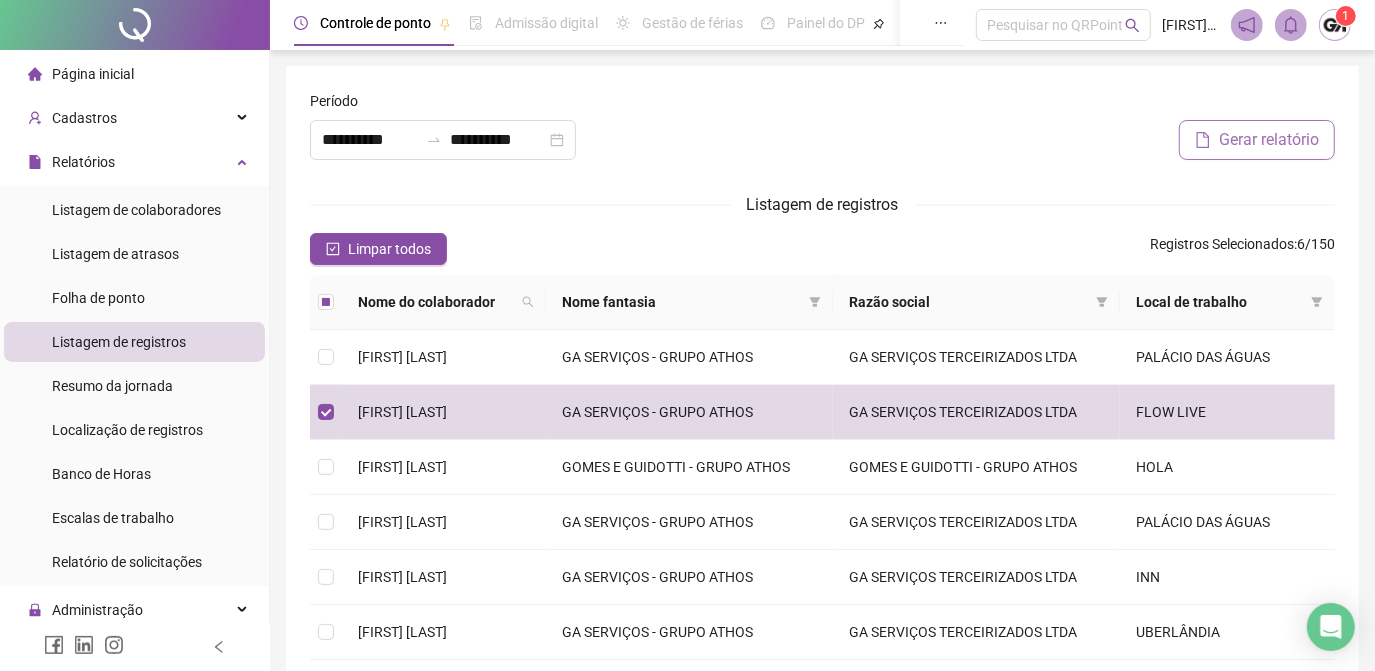 click on "Gerar relatório" at bounding box center (1257, 140) 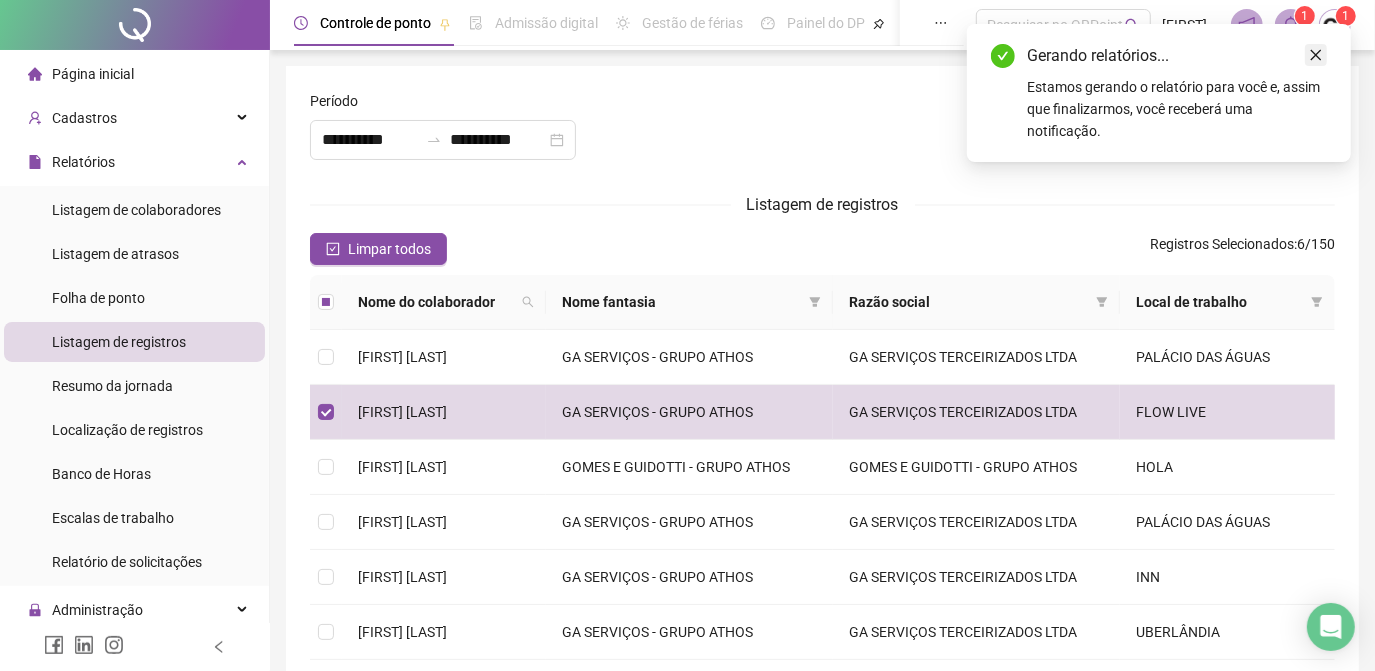 click 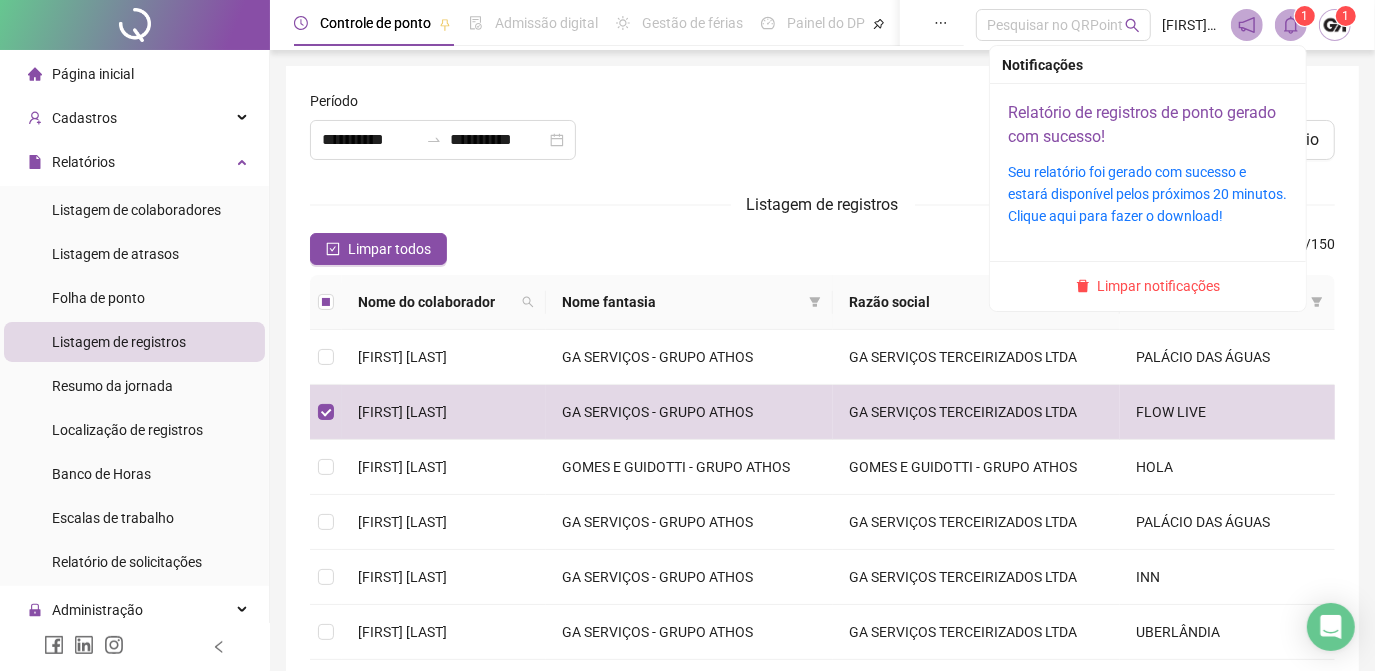 click on "Relatório de registros de ponto gerado com sucesso!" at bounding box center (1142, 124) 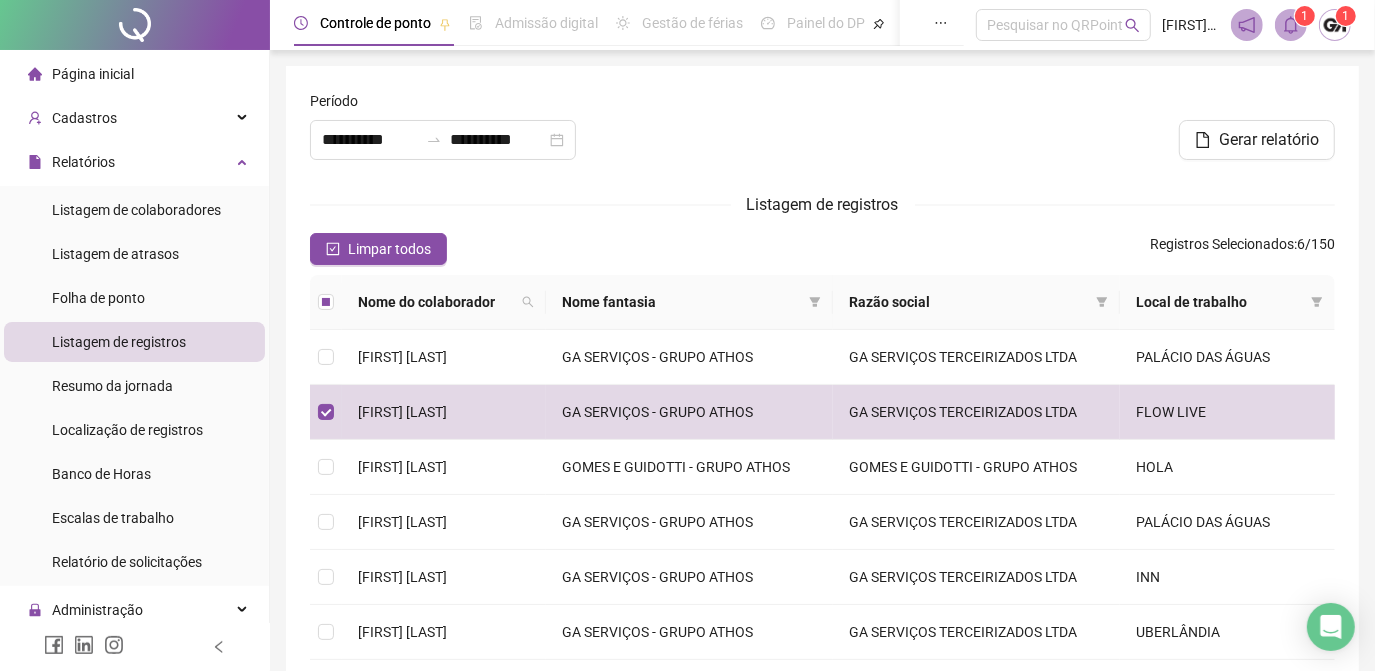 click on "Listagem de registros" at bounding box center [822, 204] 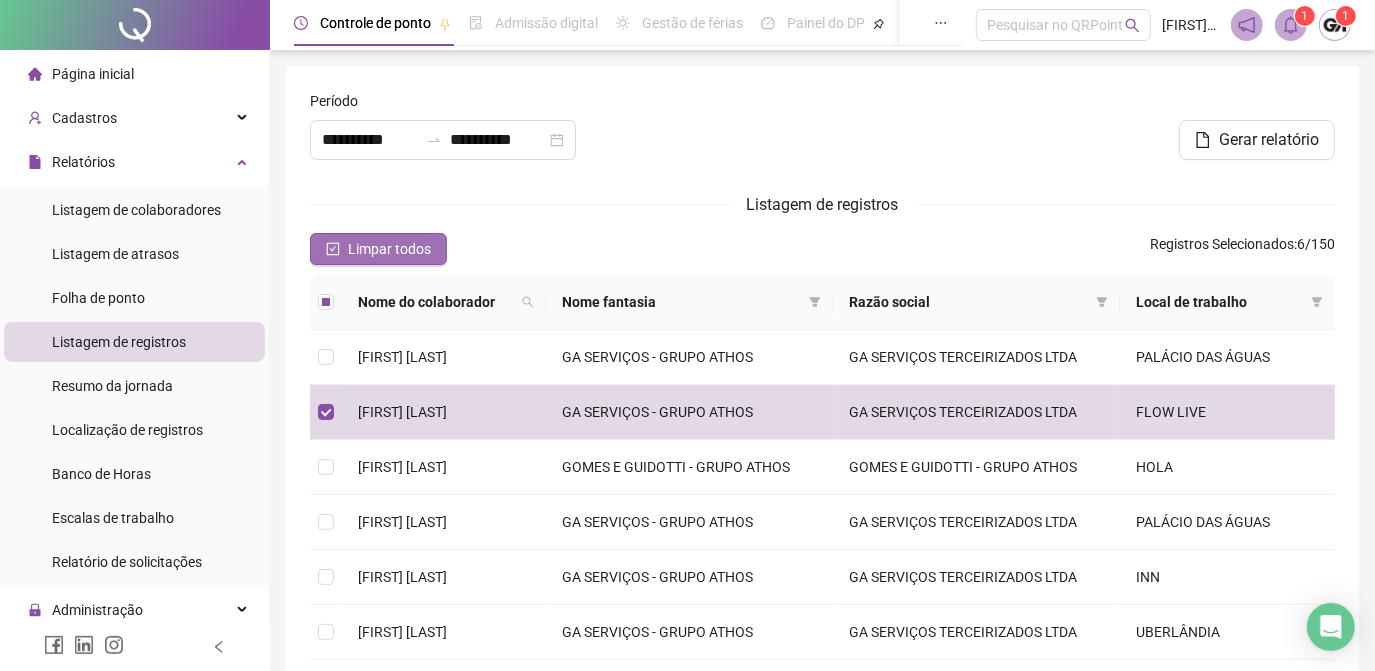click on "Limpar todos" at bounding box center [389, 249] 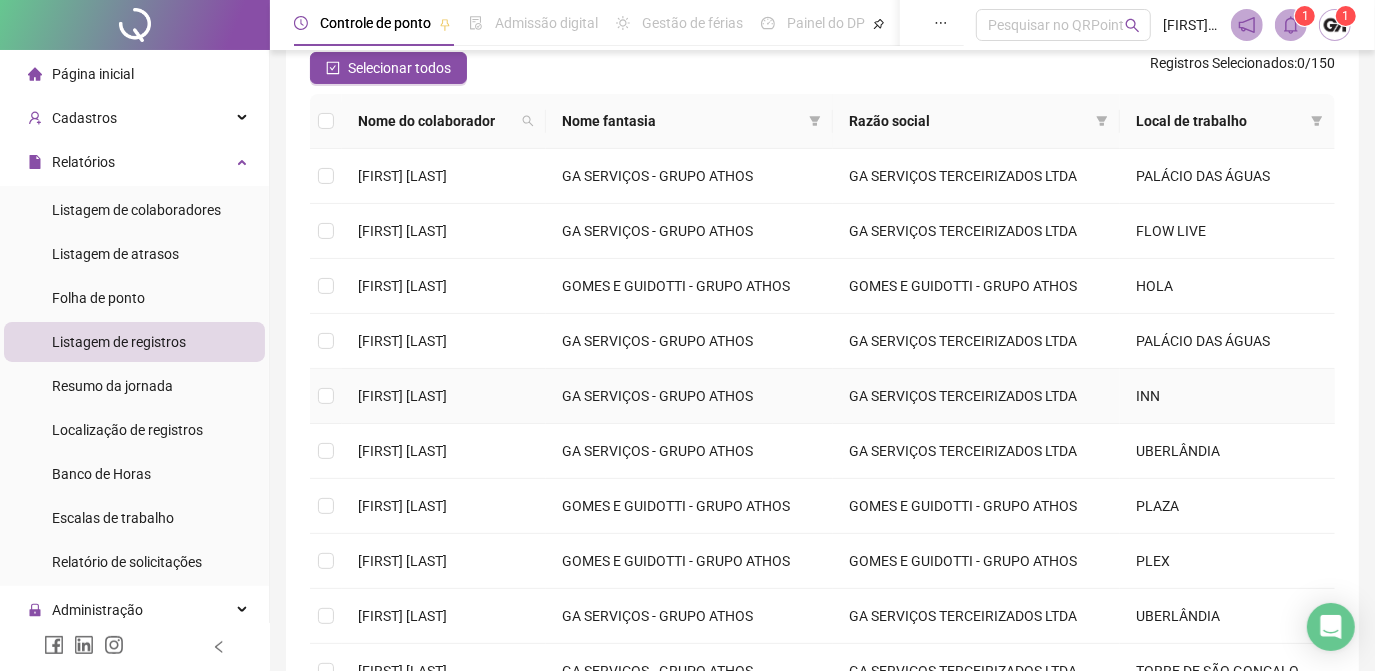 scroll, scrollTop: 379, scrollLeft: 0, axis: vertical 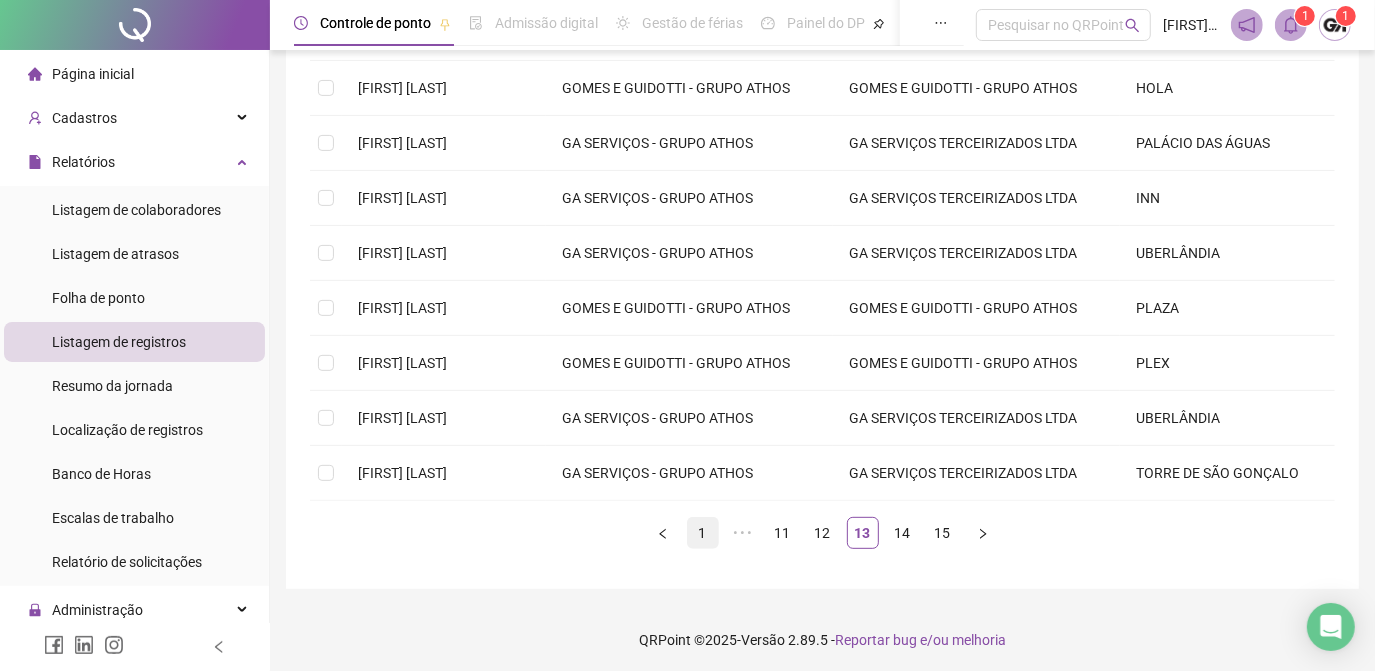 click on "1" at bounding box center (703, 533) 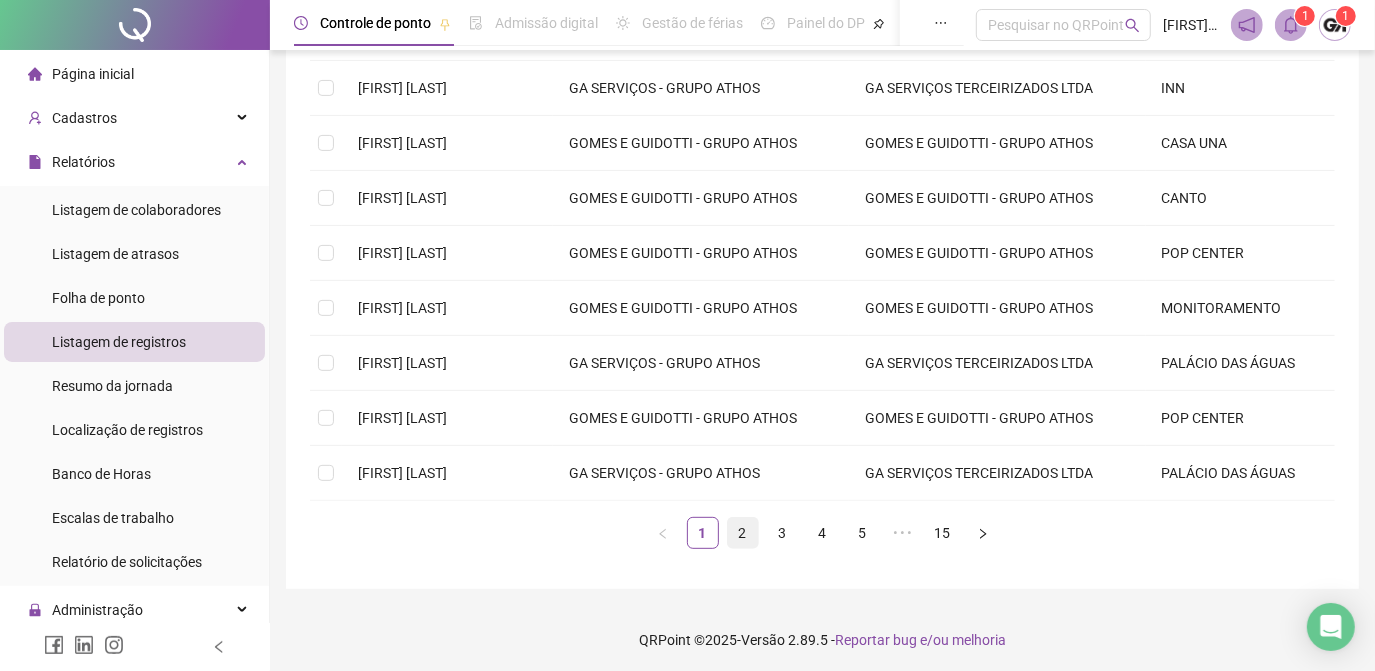 click on "2" at bounding box center [743, 533] 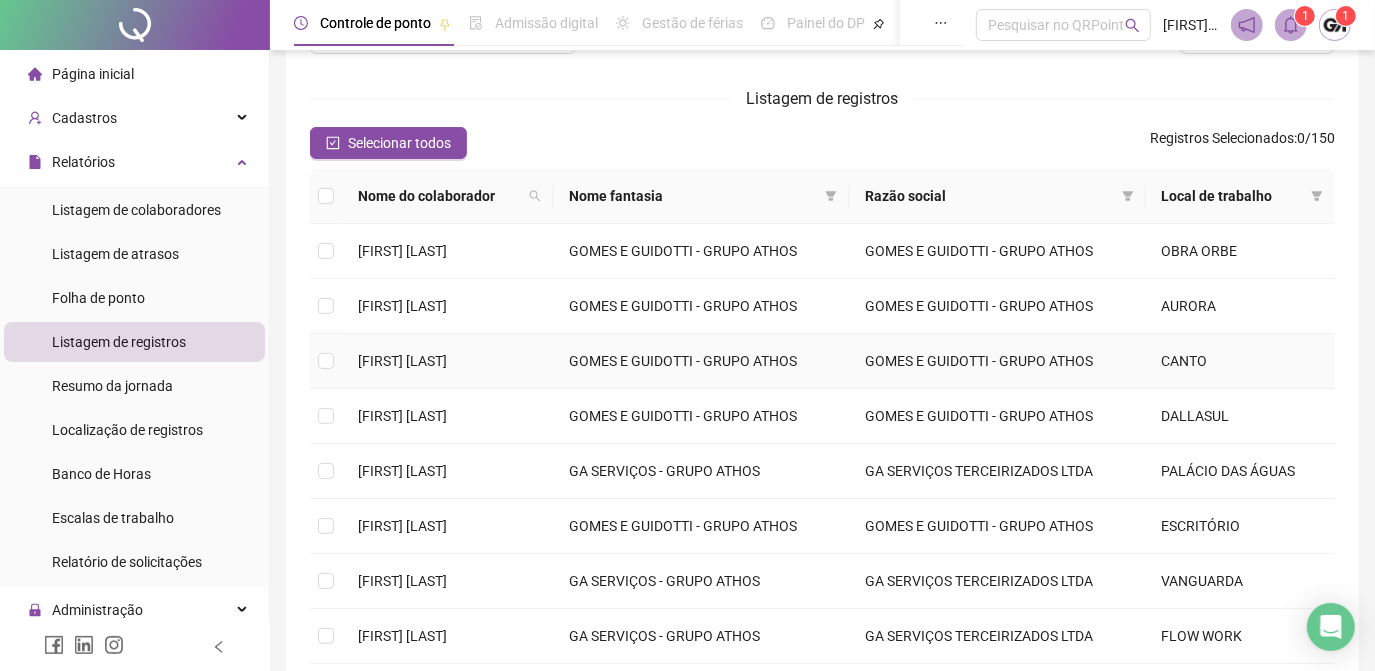 scroll, scrollTop: 288, scrollLeft: 0, axis: vertical 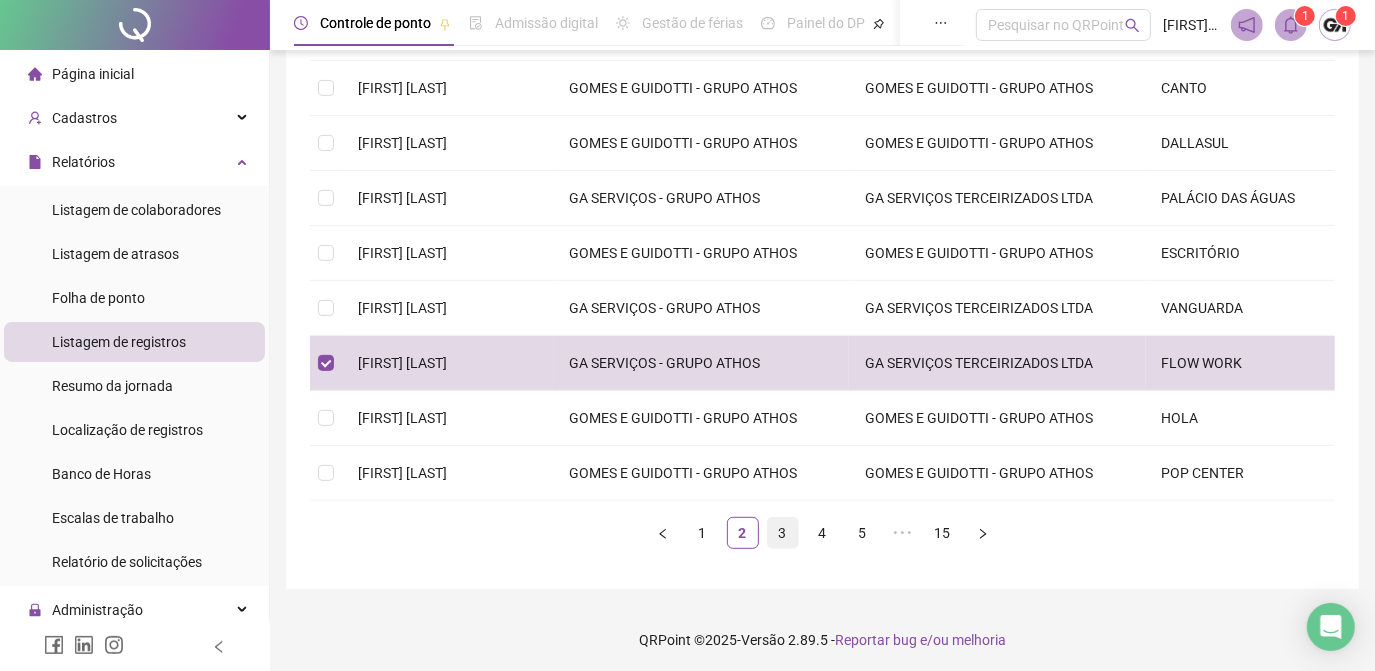 click on "3" at bounding box center [783, 533] 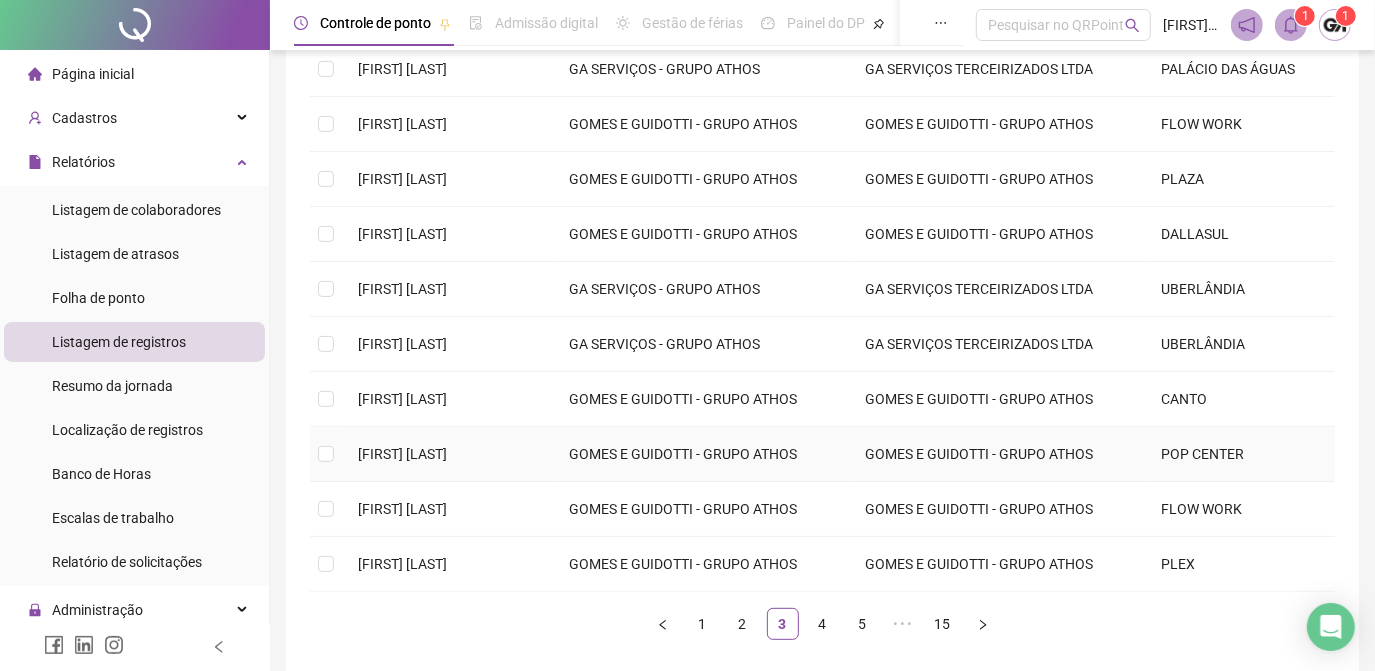 scroll, scrollTop: 197, scrollLeft: 0, axis: vertical 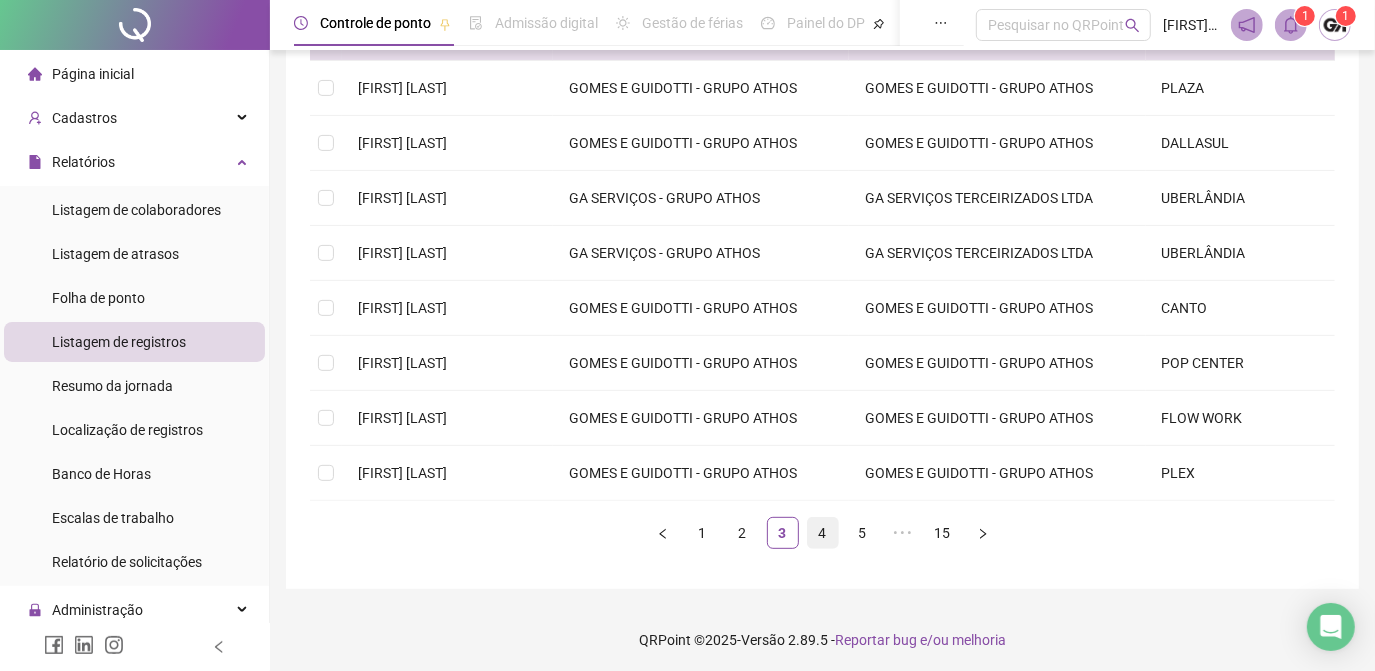 click on "4" at bounding box center (823, 533) 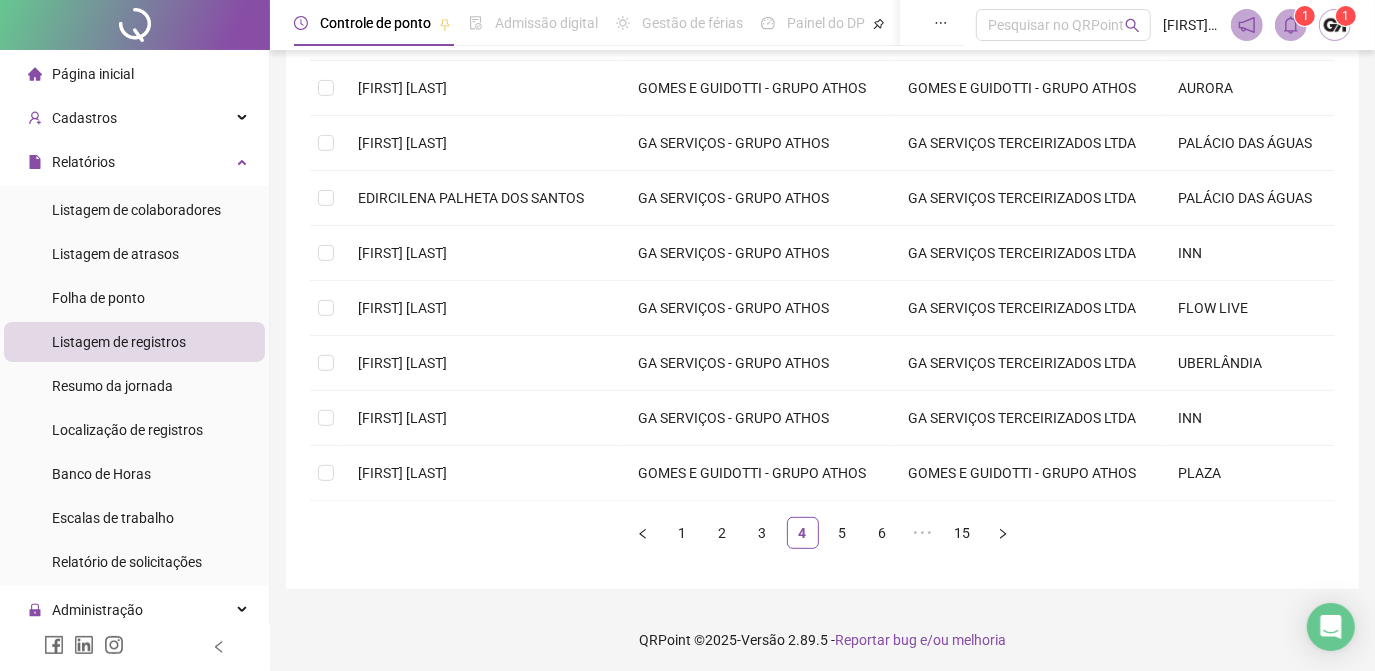 click on "5" at bounding box center [843, 533] 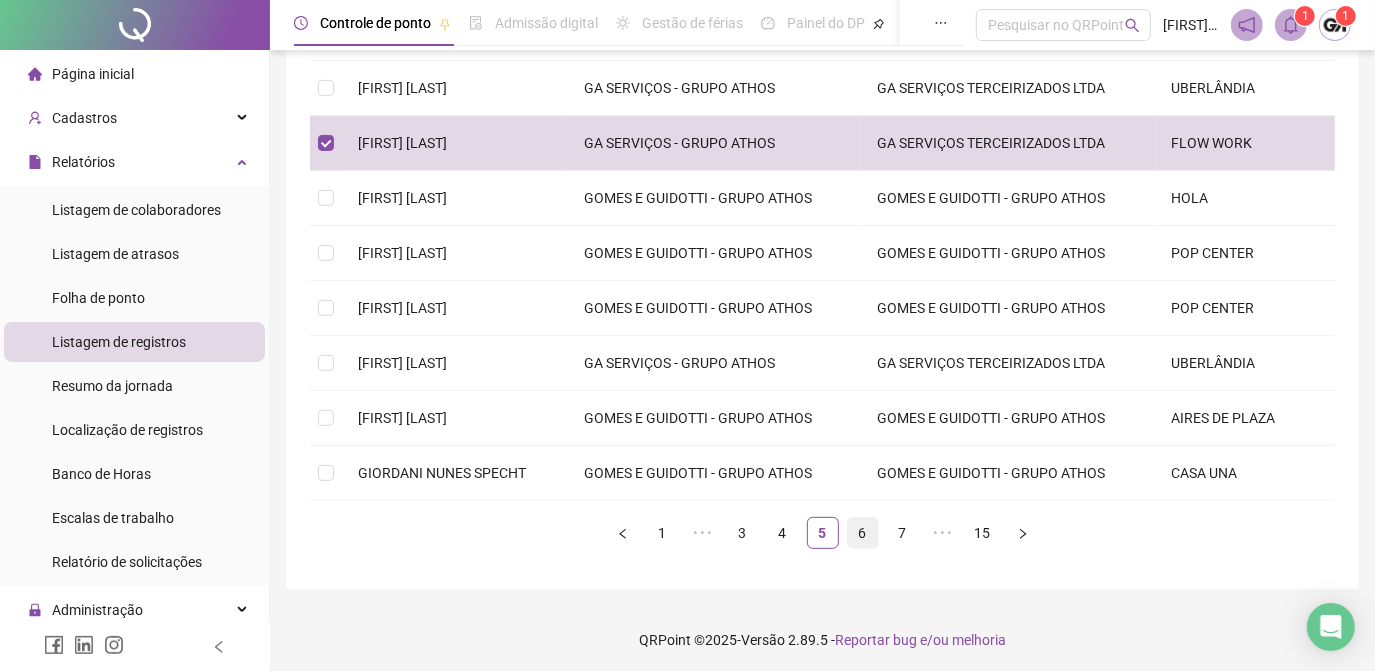 click on "6" at bounding box center [863, 533] 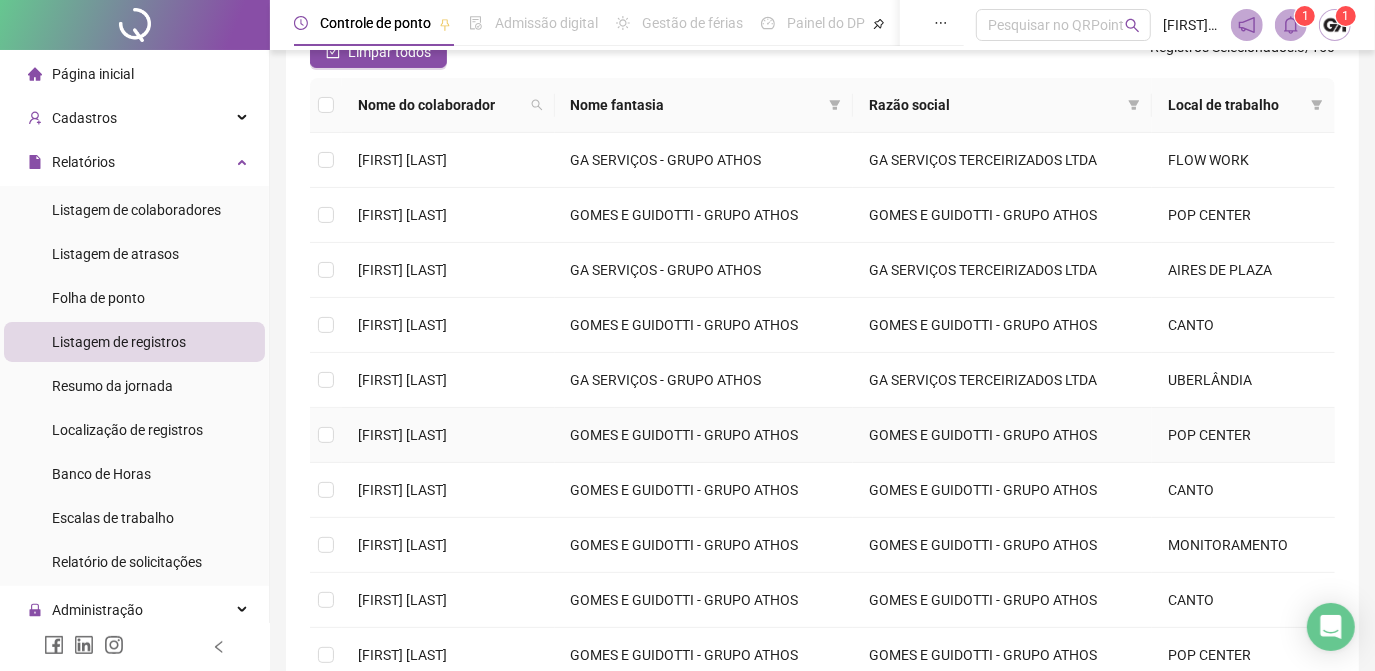 scroll, scrollTop: 106, scrollLeft: 0, axis: vertical 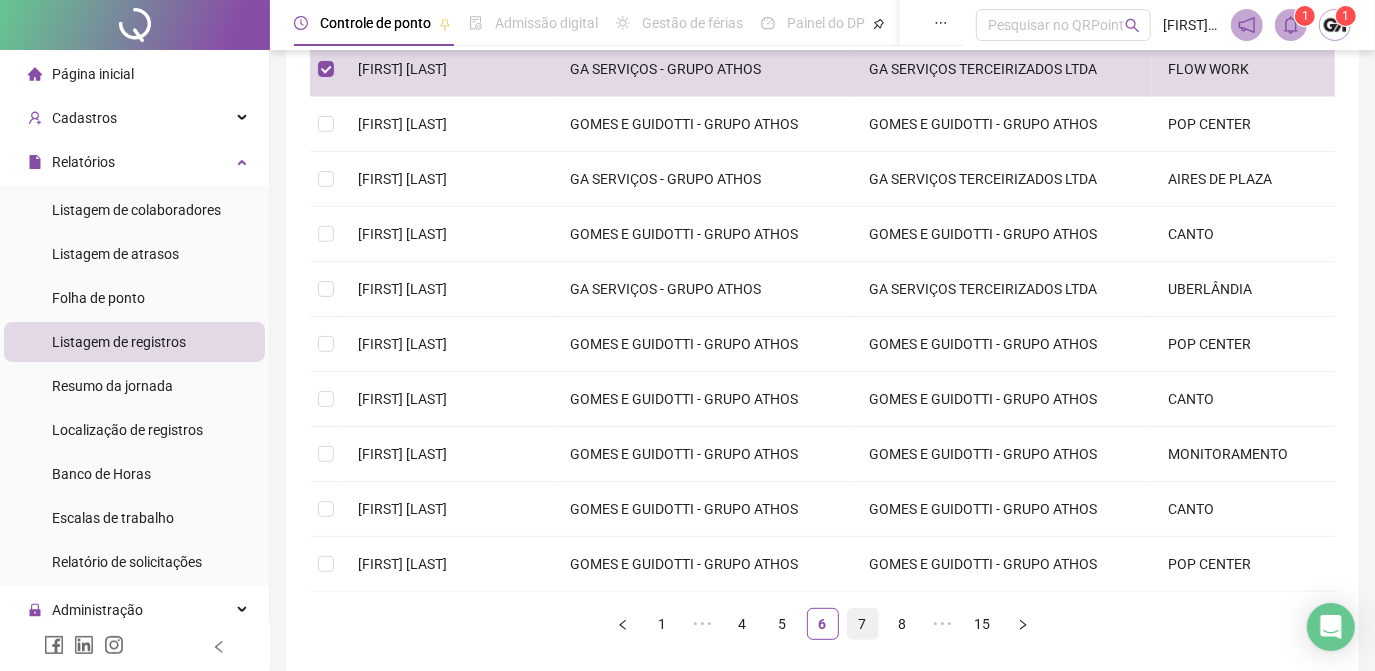 click on "7" at bounding box center [863, 624] 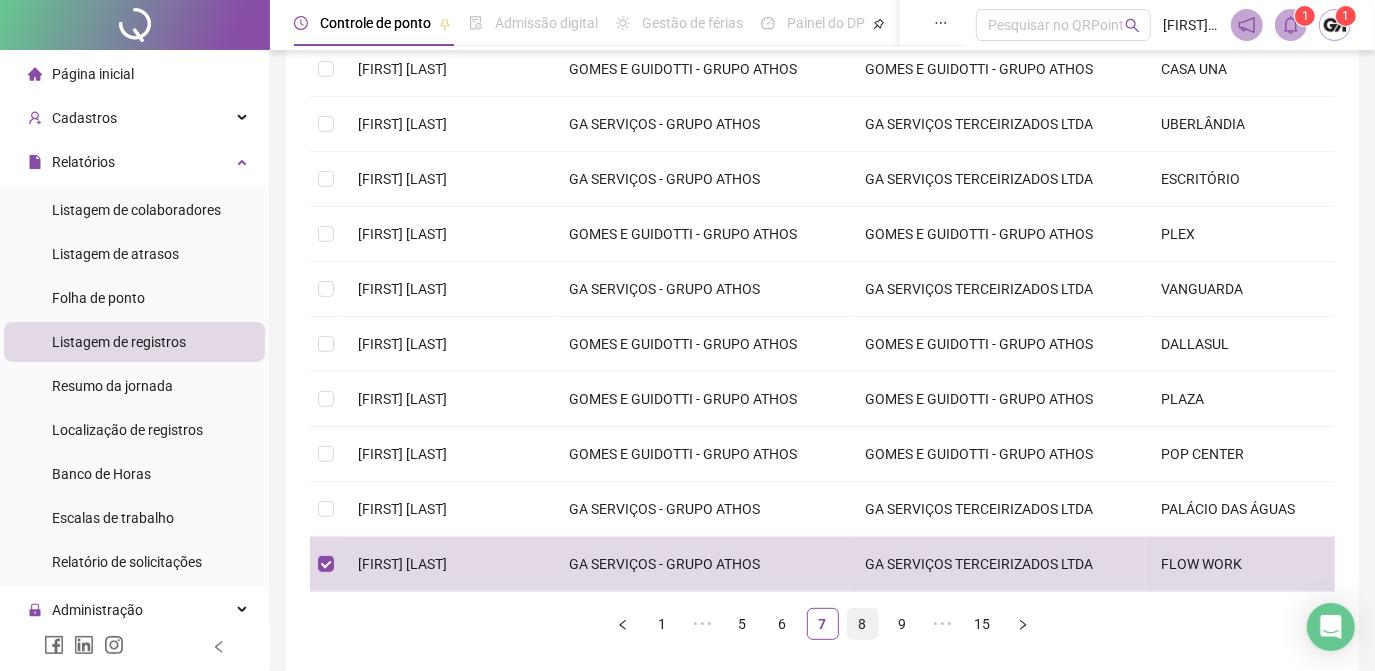 click on "8" at bounding box center [863, 624] 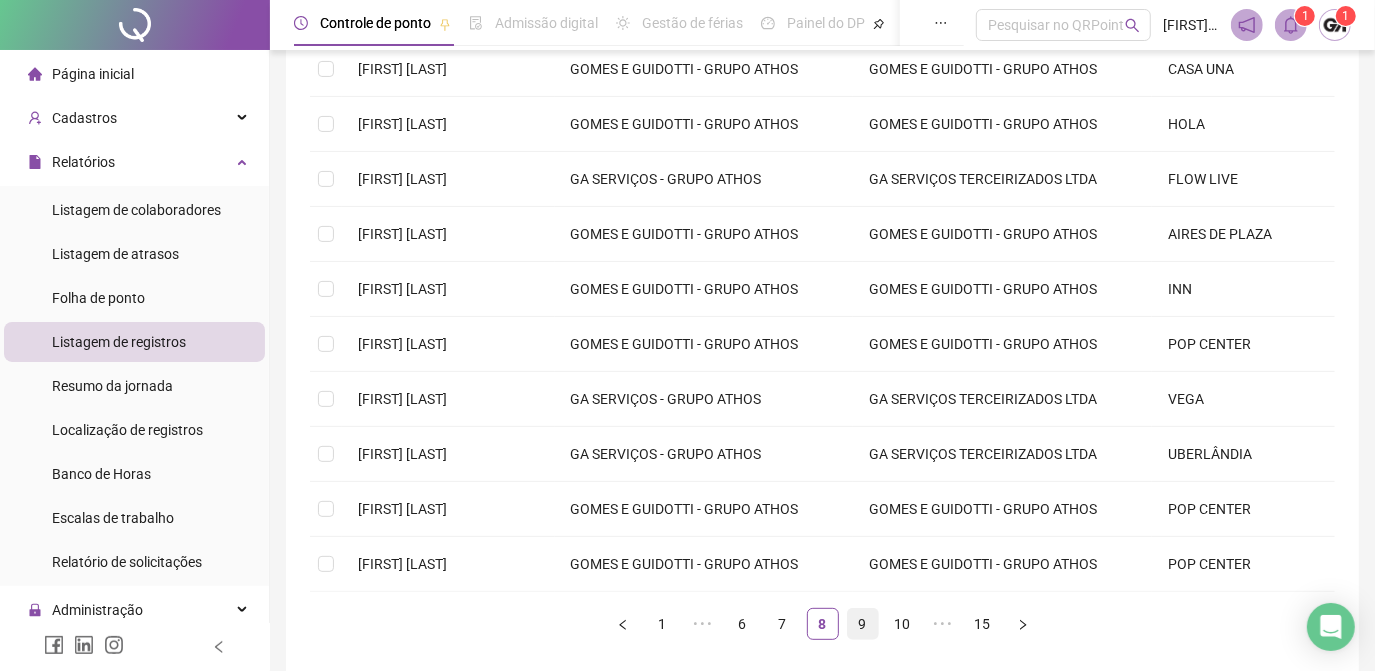 click on "9" at bounding box center [863, 624] 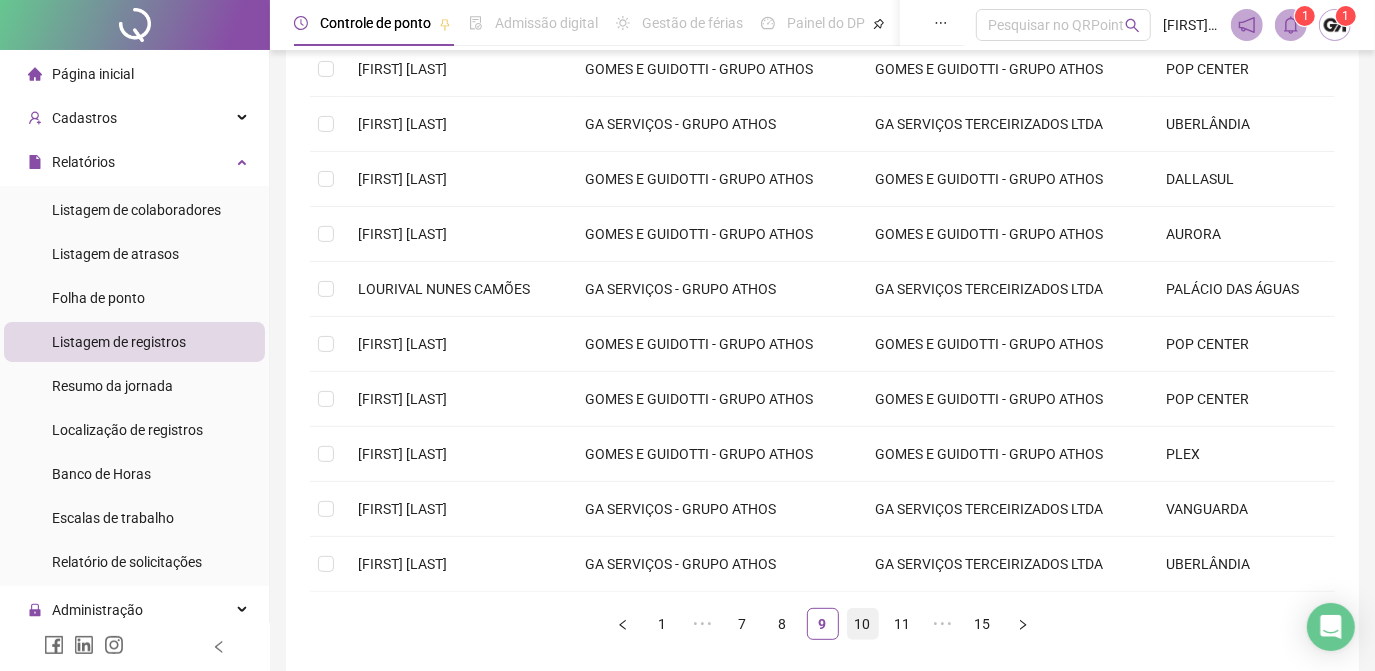 click on "10" at bounding box center [863, 624] 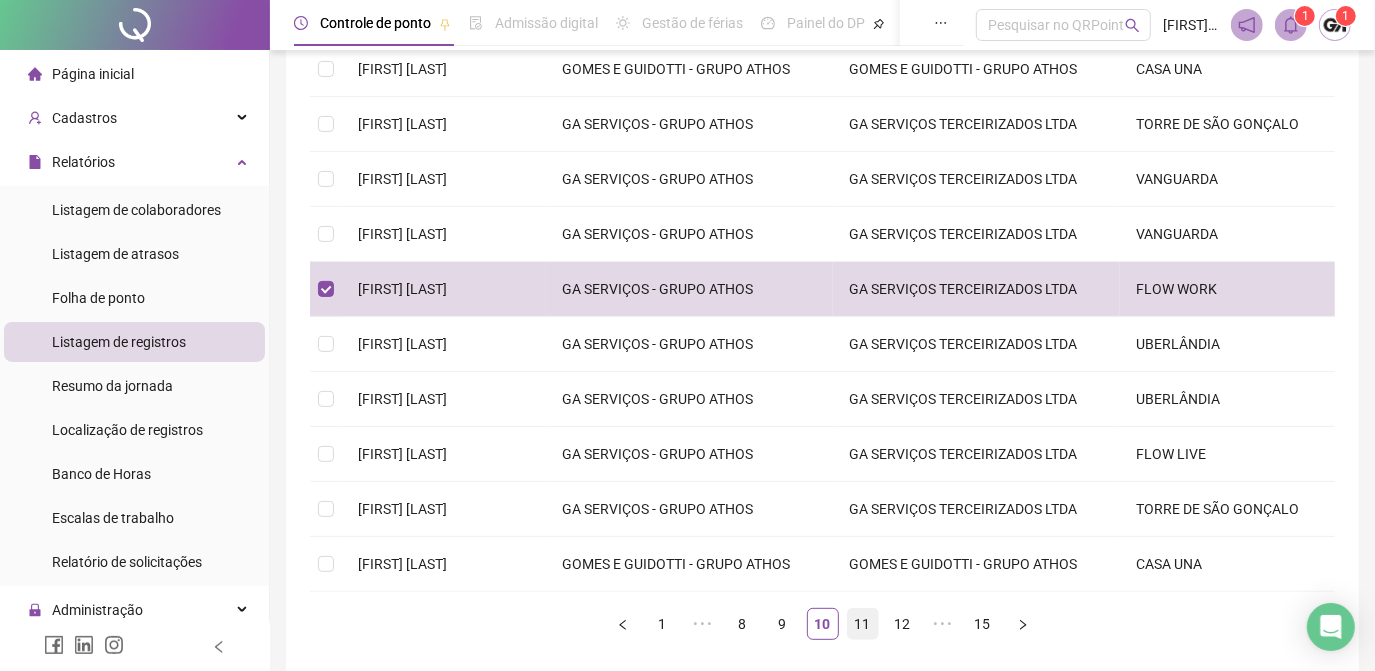 click on "11" at bounding box center [863, 624] 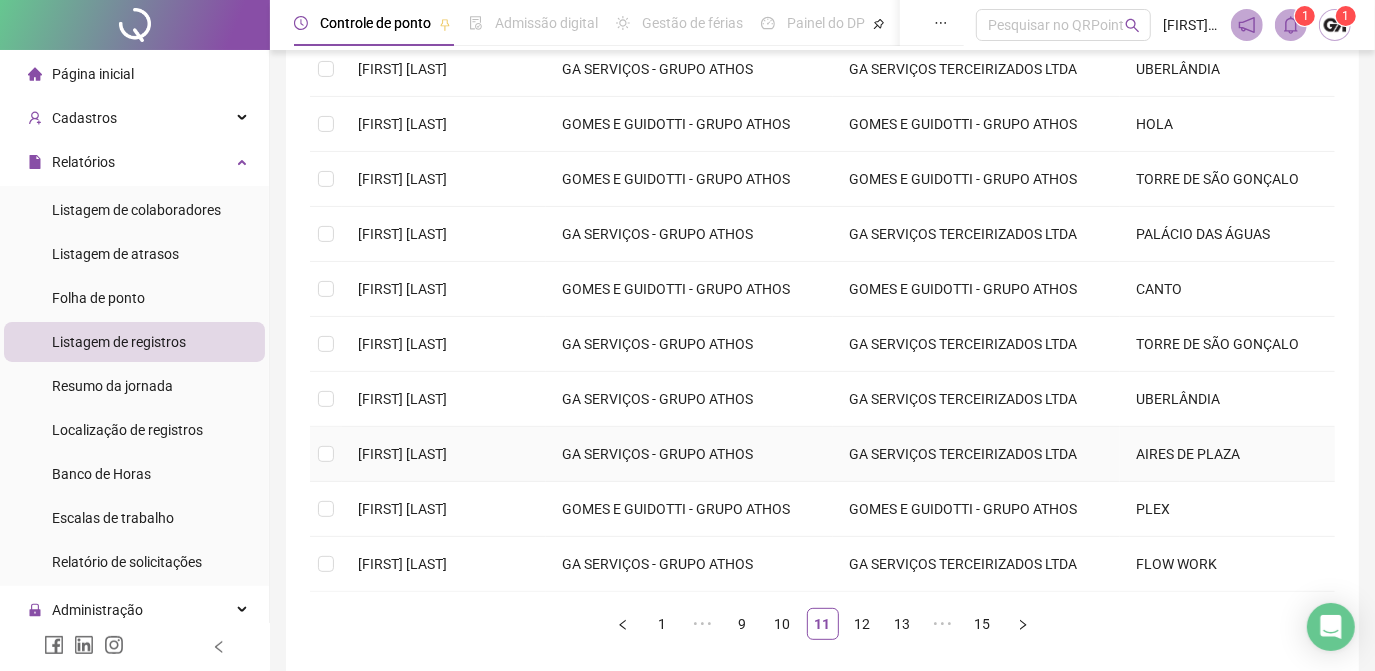 scroll, scrollTop: 470, scrollLeft: 0, axis: vertical 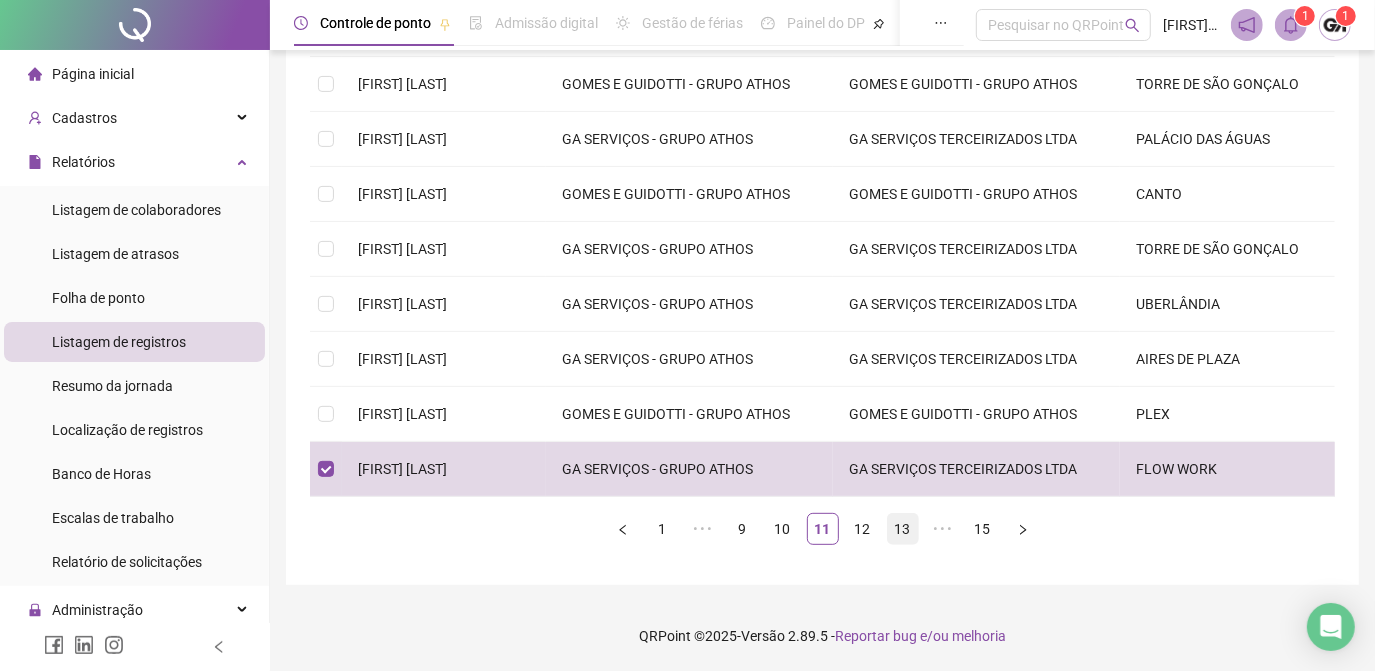 click on "13" at bounding box center [903, 529] 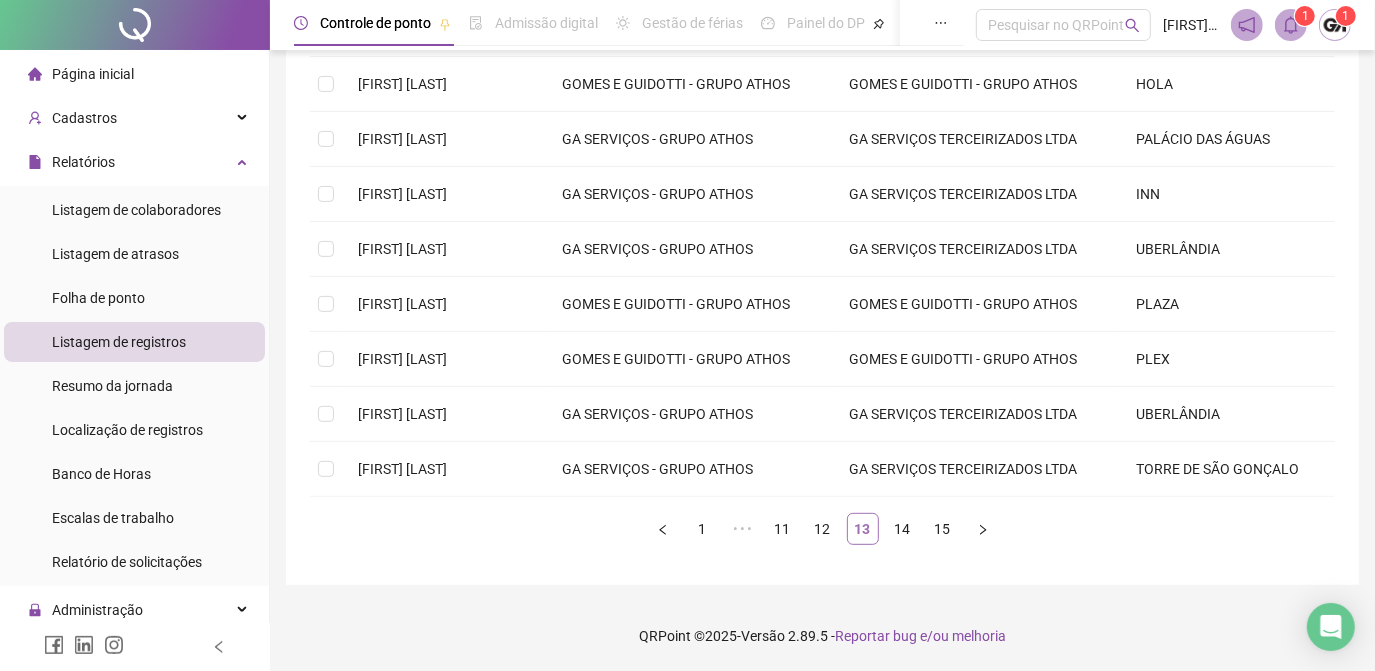 scroll, scrollTop: 379, scrollLeft: 0, axis: vertical 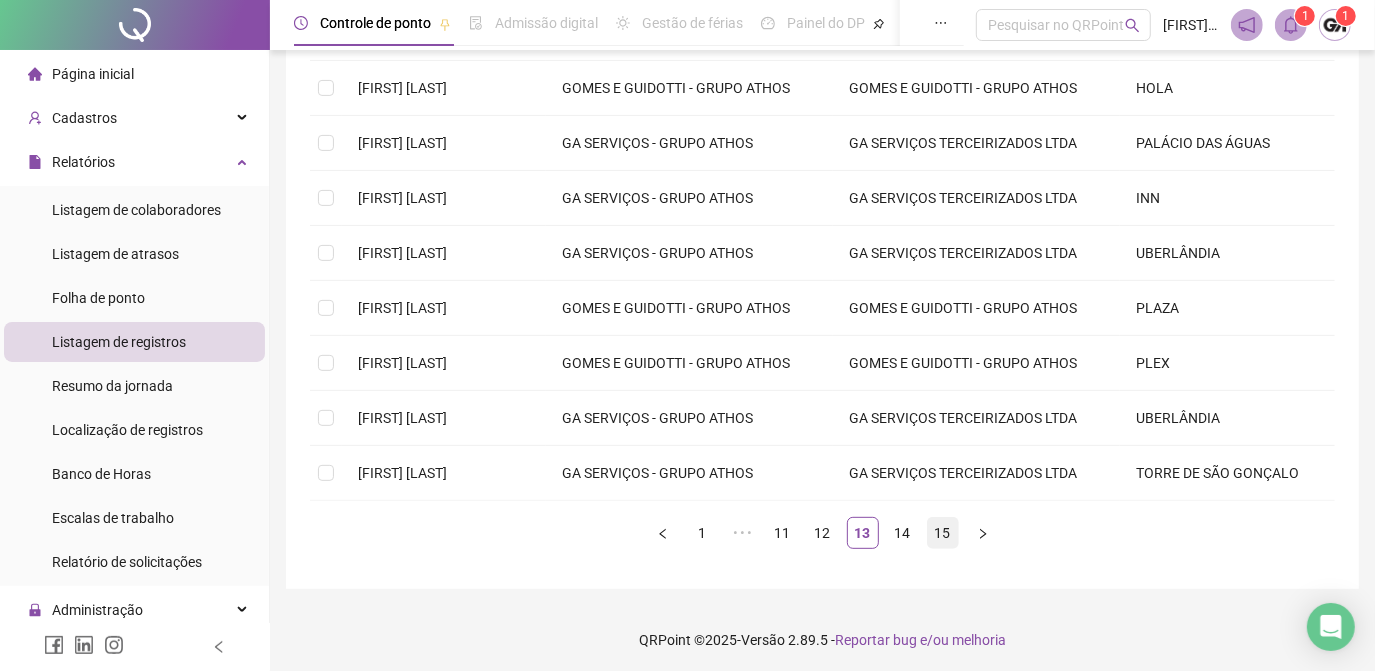 click on "15" at bounding box center (943, 533) 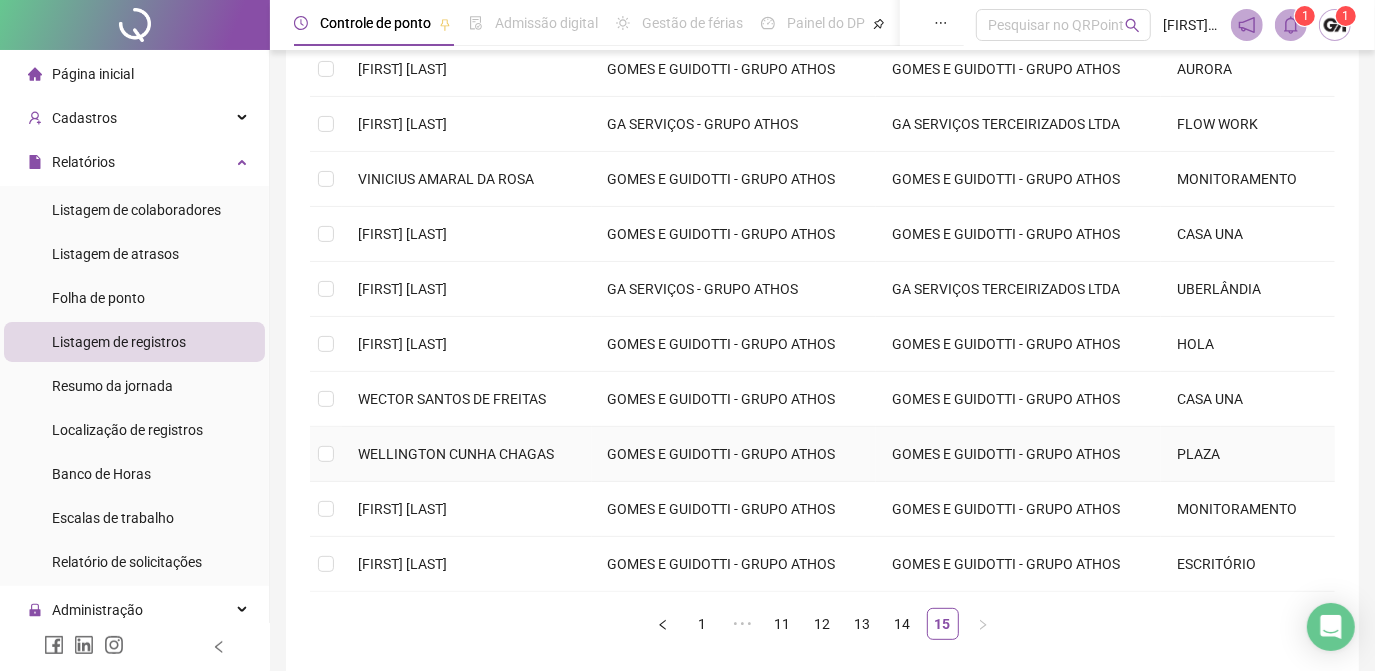 scroll, scrollTop: 197, scrollLeft: 0, axis: vertical 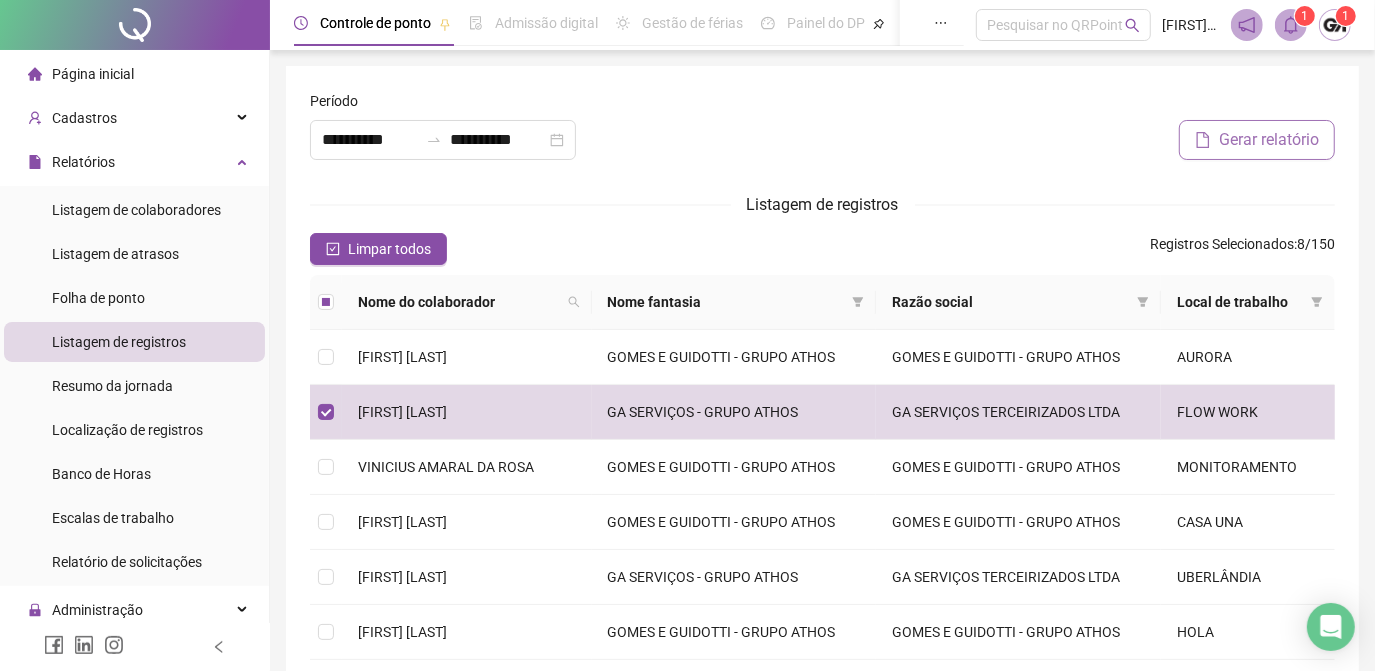 click on "Gerar relatório" at bounding box center [1269, 140] 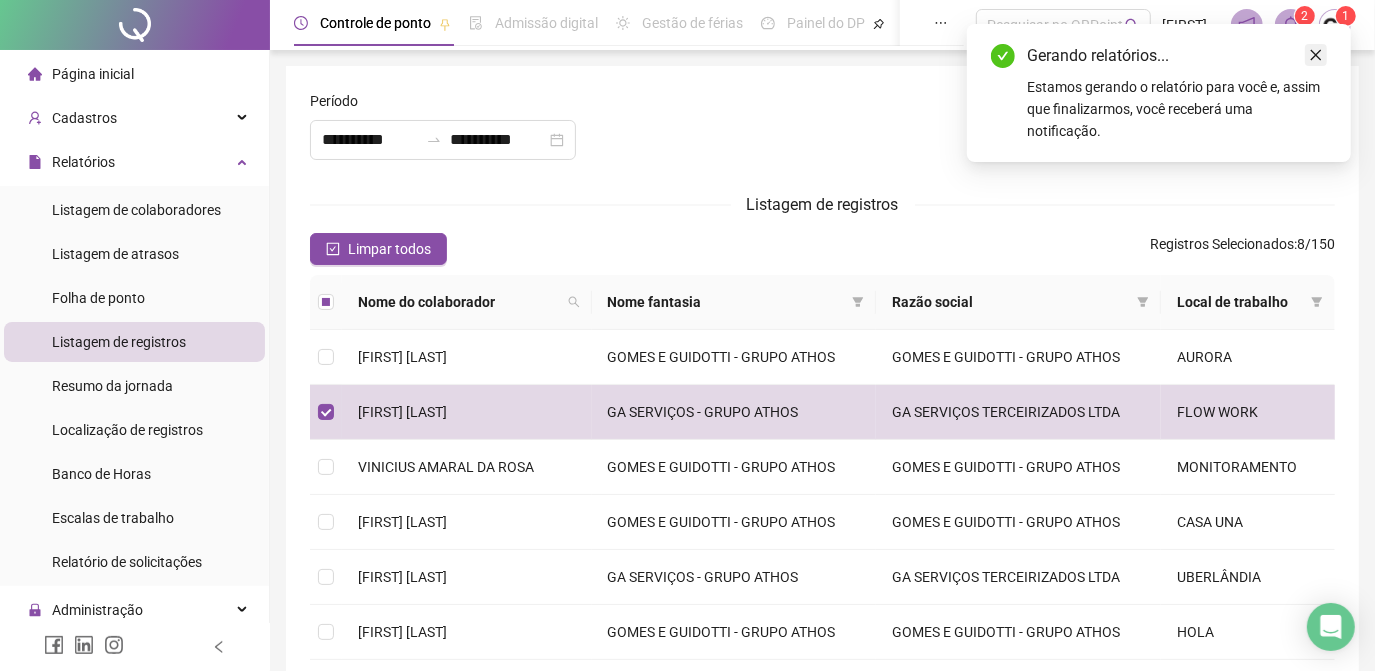 click 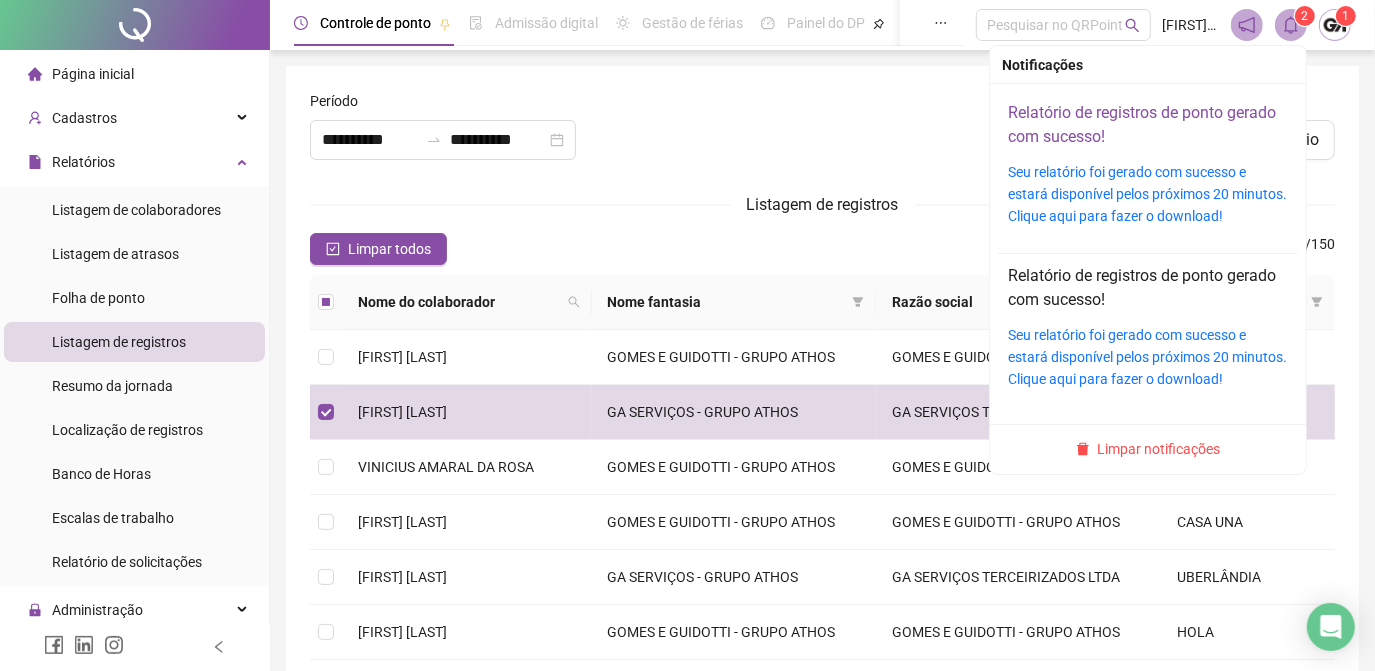 click on "Relatório de registros de ponto gerado com sucesso!" at bounding box center [1142, 124] 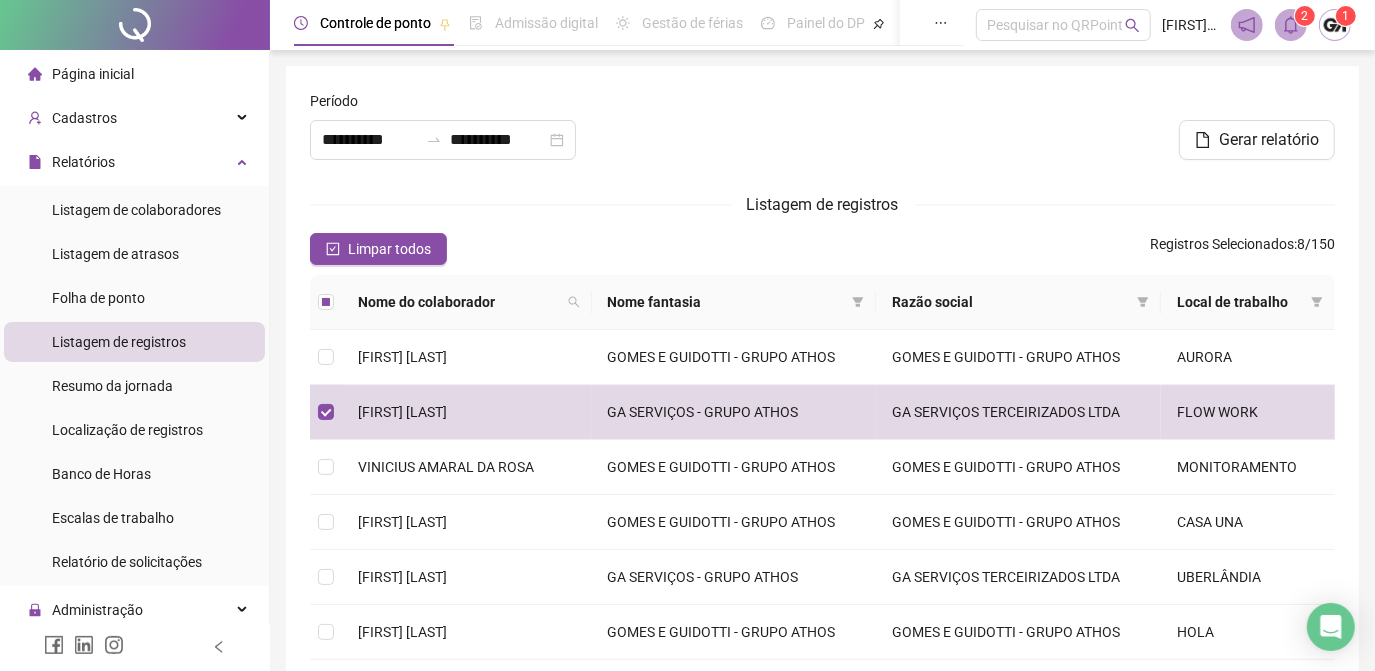 click at bounding box center (822, 133) 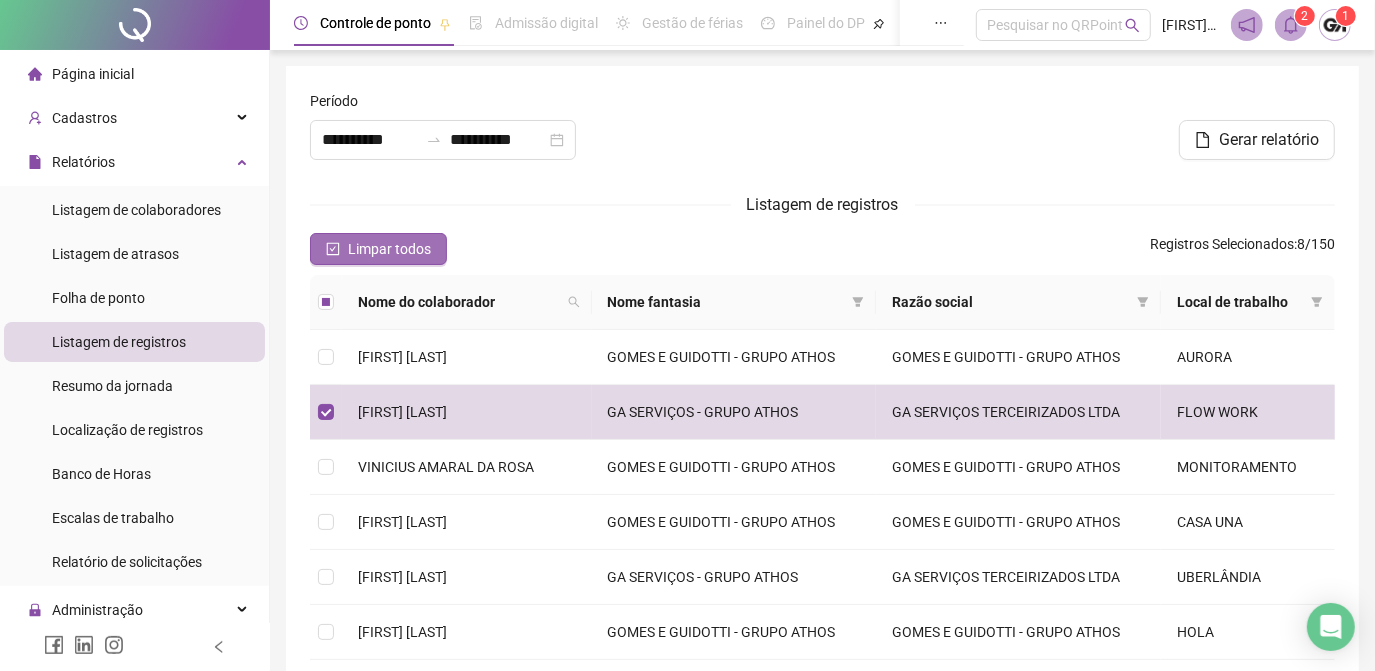 click on "Limpar todos" at bounding box center [389, 249] 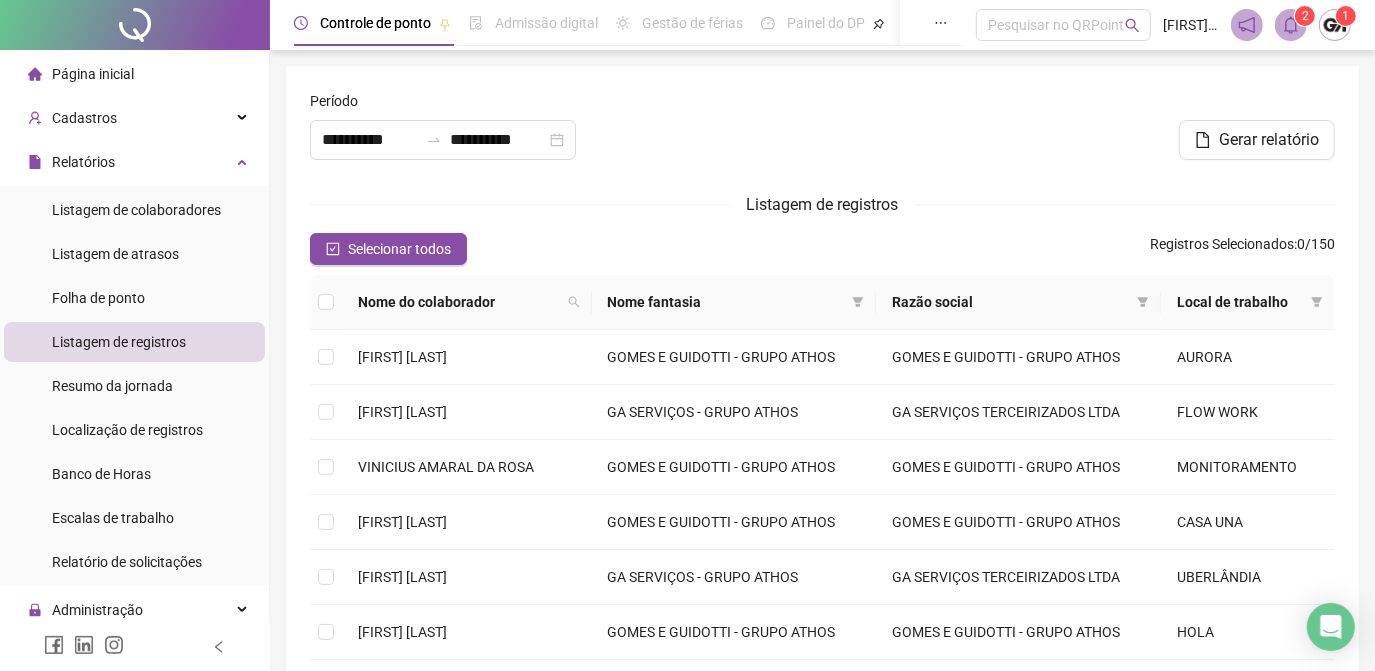 scroll, scrollTop: 379, scrollLeft: 0, axis: vertical 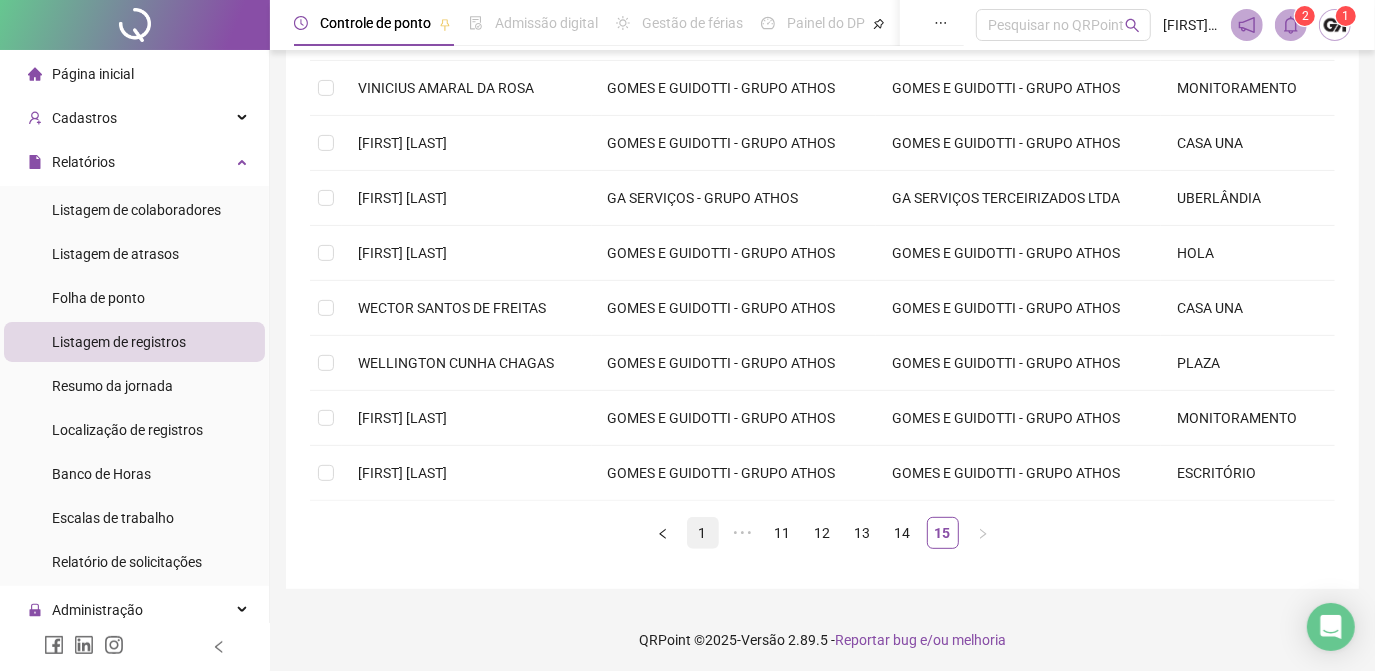 click on "1" at bounding box center [703, 533] 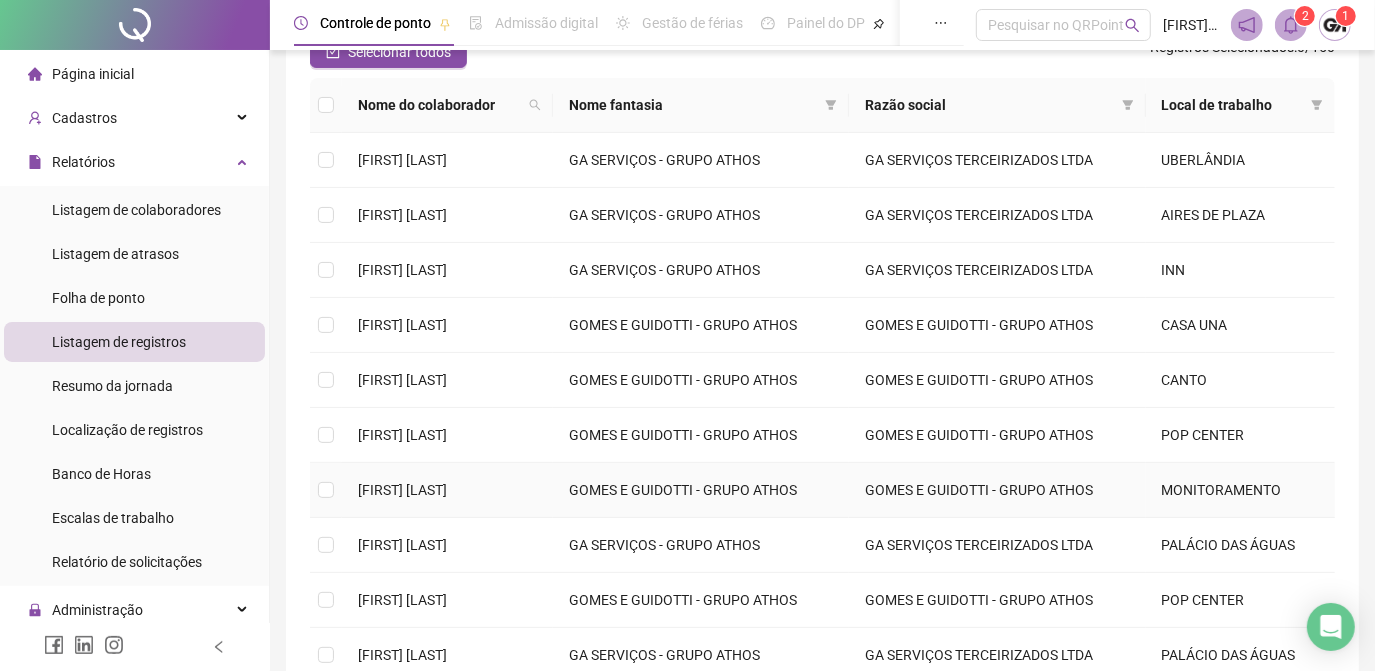 scroll, scrollTop: 288, scrollLeft: 0, axis: vertical 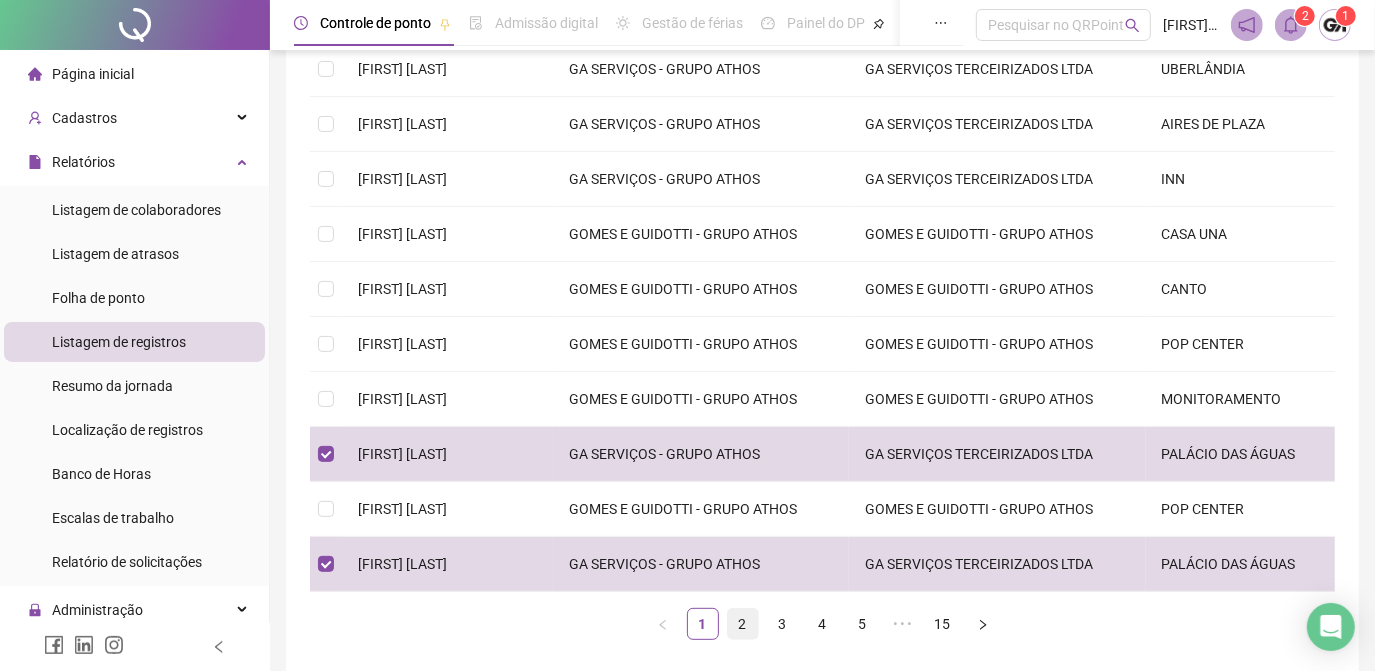 click on "2" at bounding box center [743, 624] 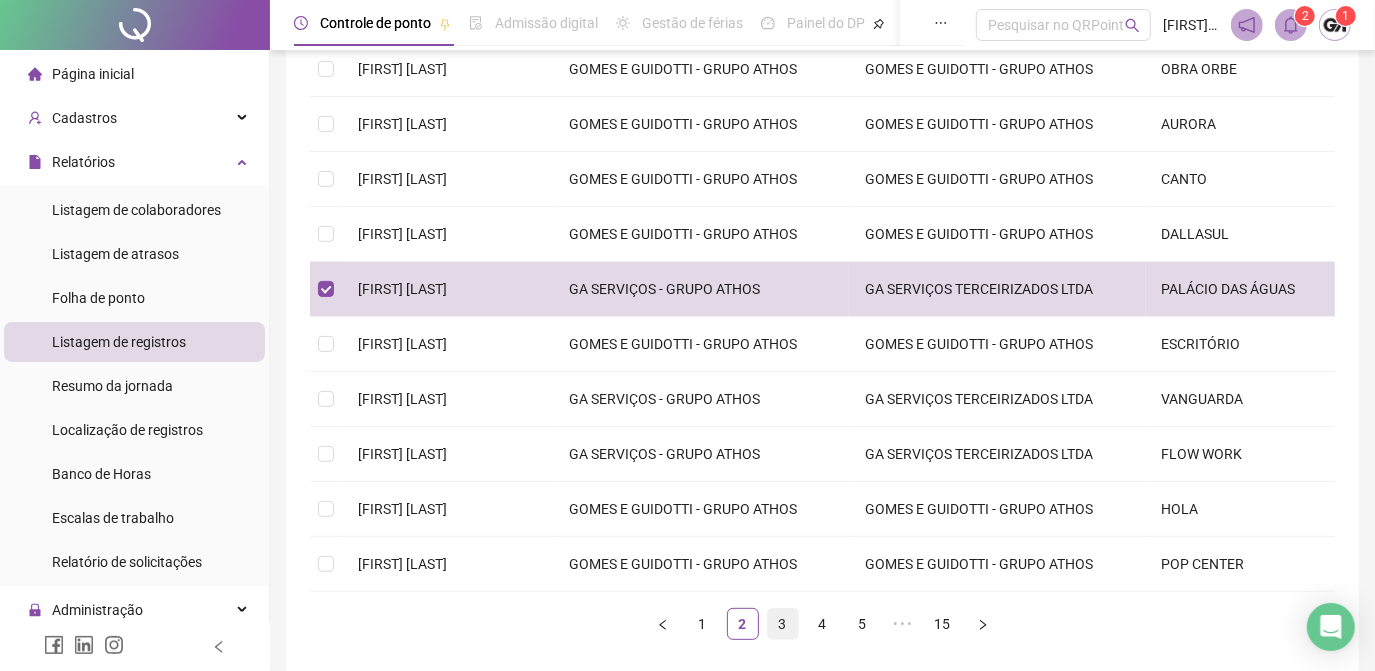 click on "3" at bounding box center (783, 624) 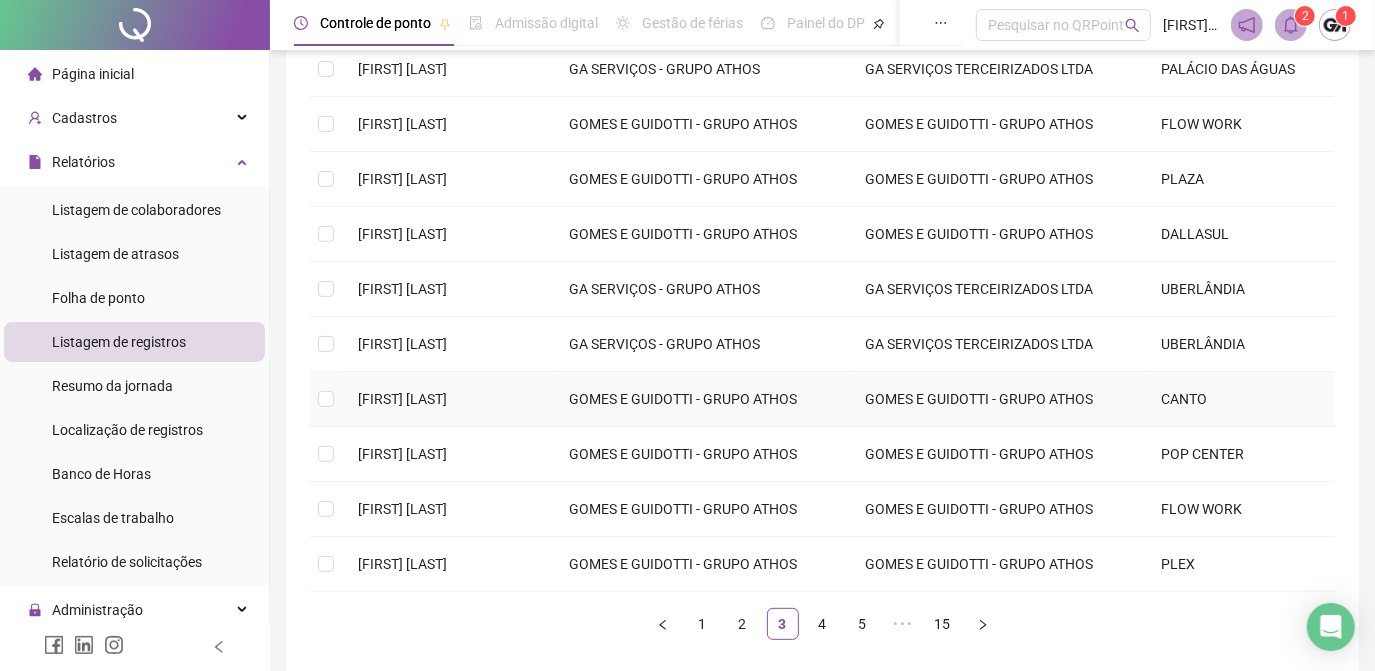 scroll, scrollTop: 197, scrollLeft: 0, axis: vertical 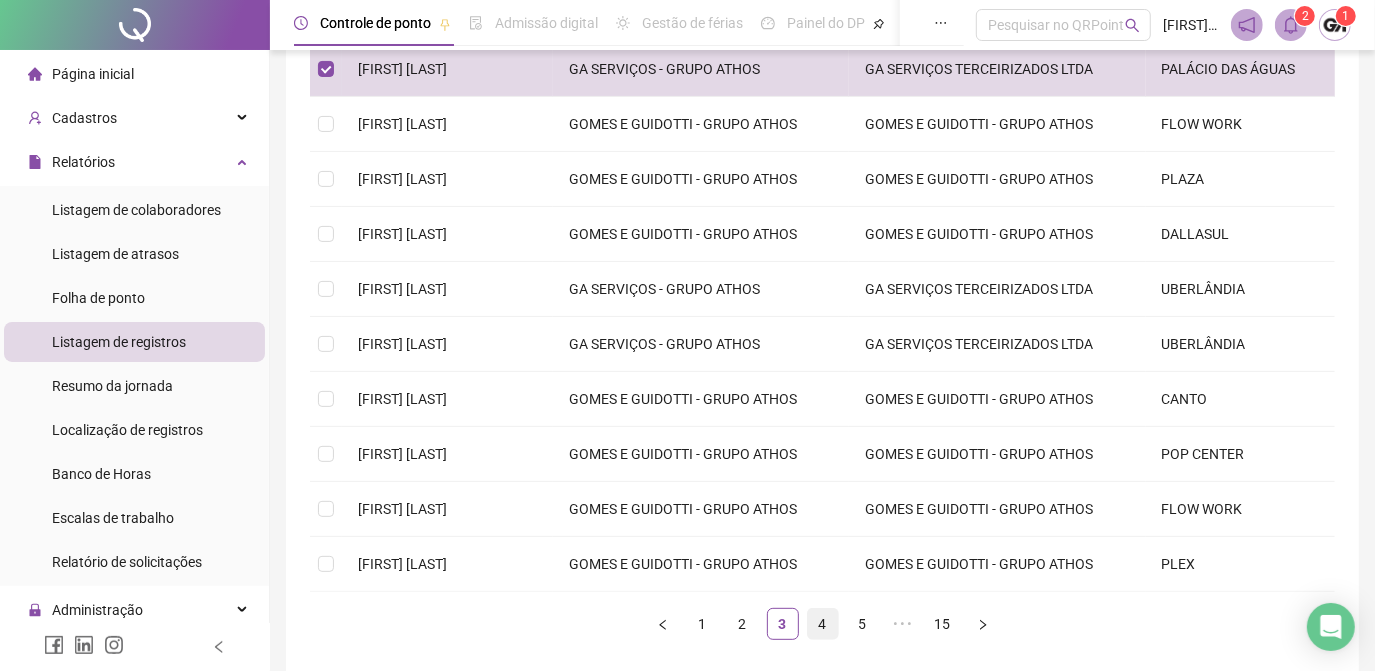 click on "4" at bounding box center (823, 624) 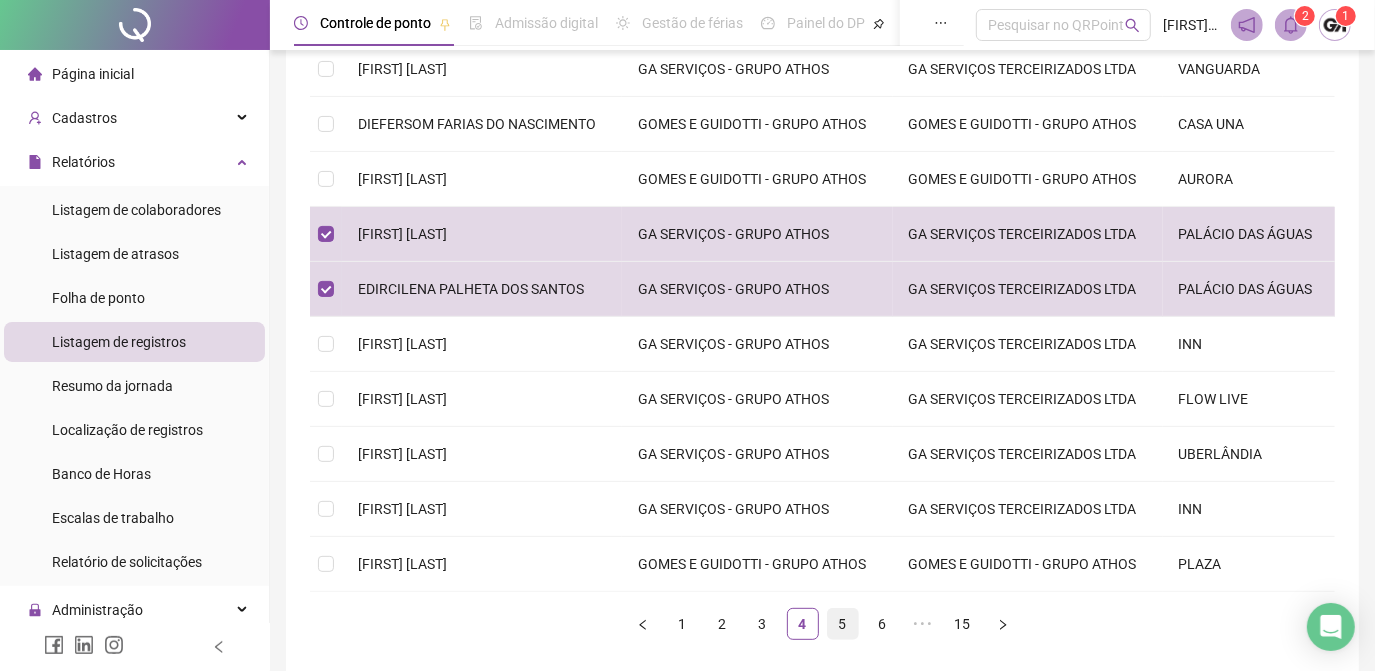 click on "5" at bounding box center (843, 624) 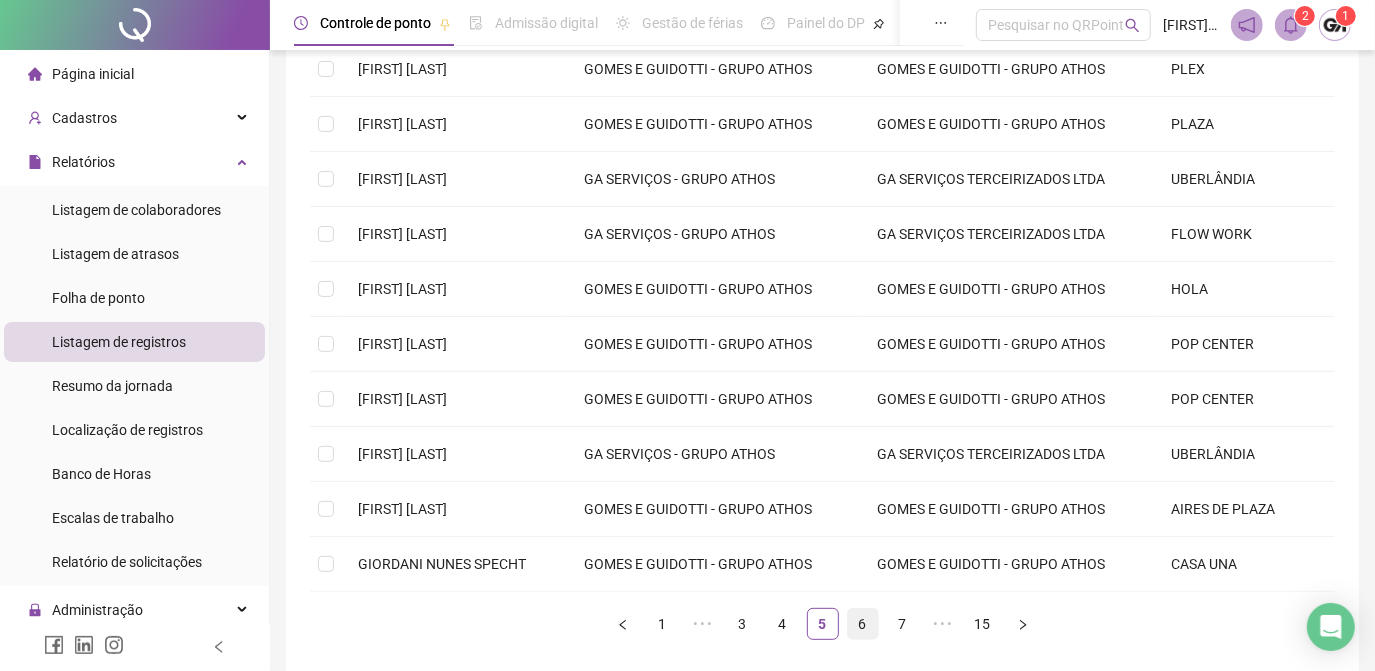 click on "6" at bounding box center (863, 624) 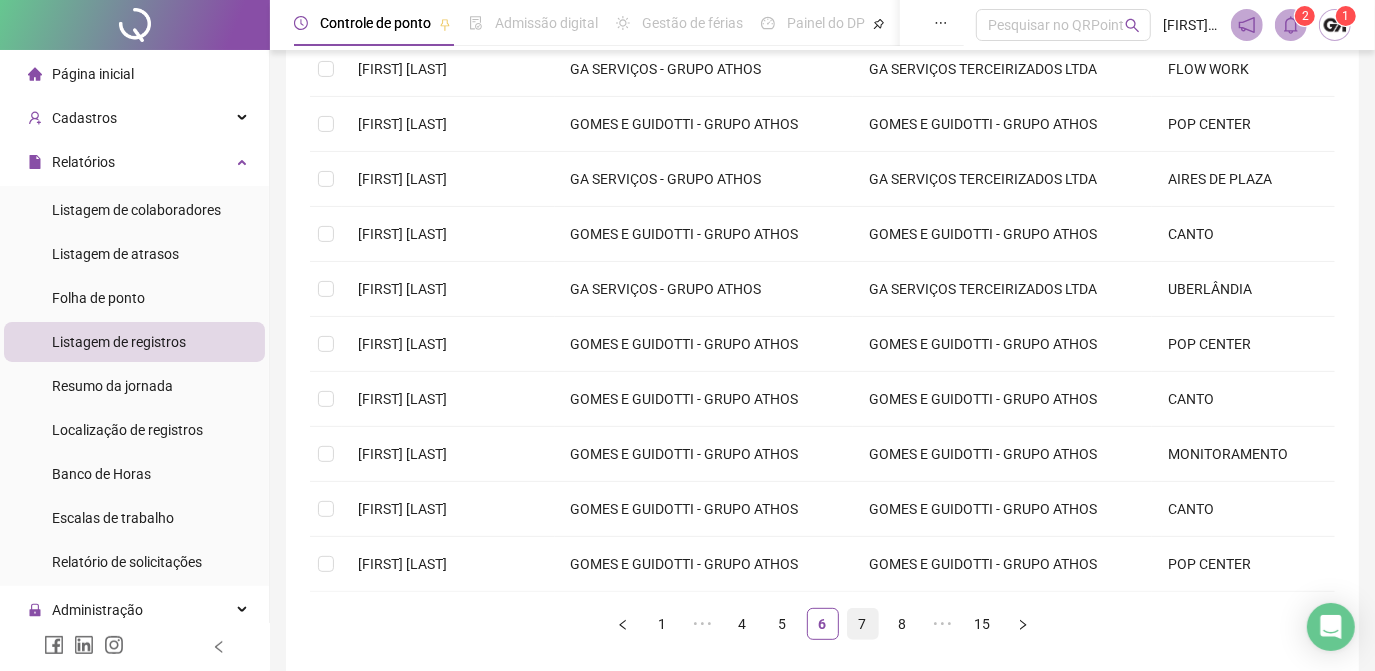 click on "7" at bounding box center [863, 624] 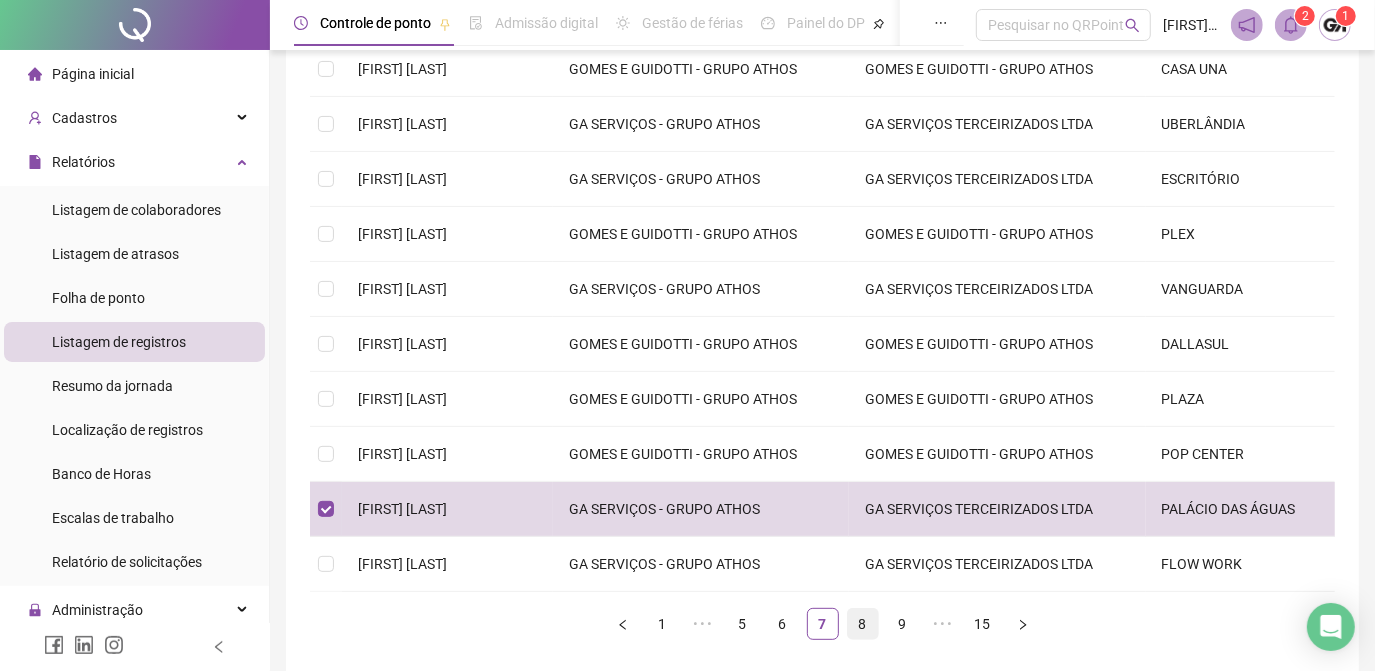 click on "8" at bounding box center (863, 624) 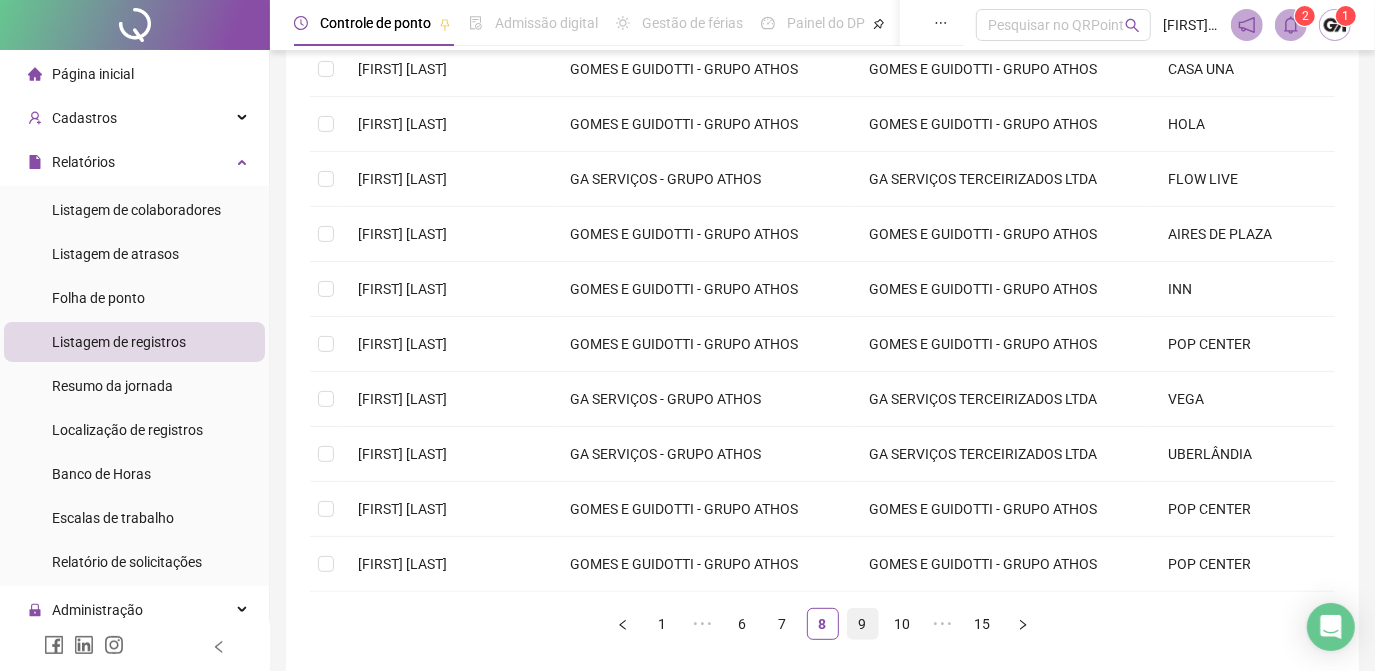click on "9" at bounding box center [863, 624] 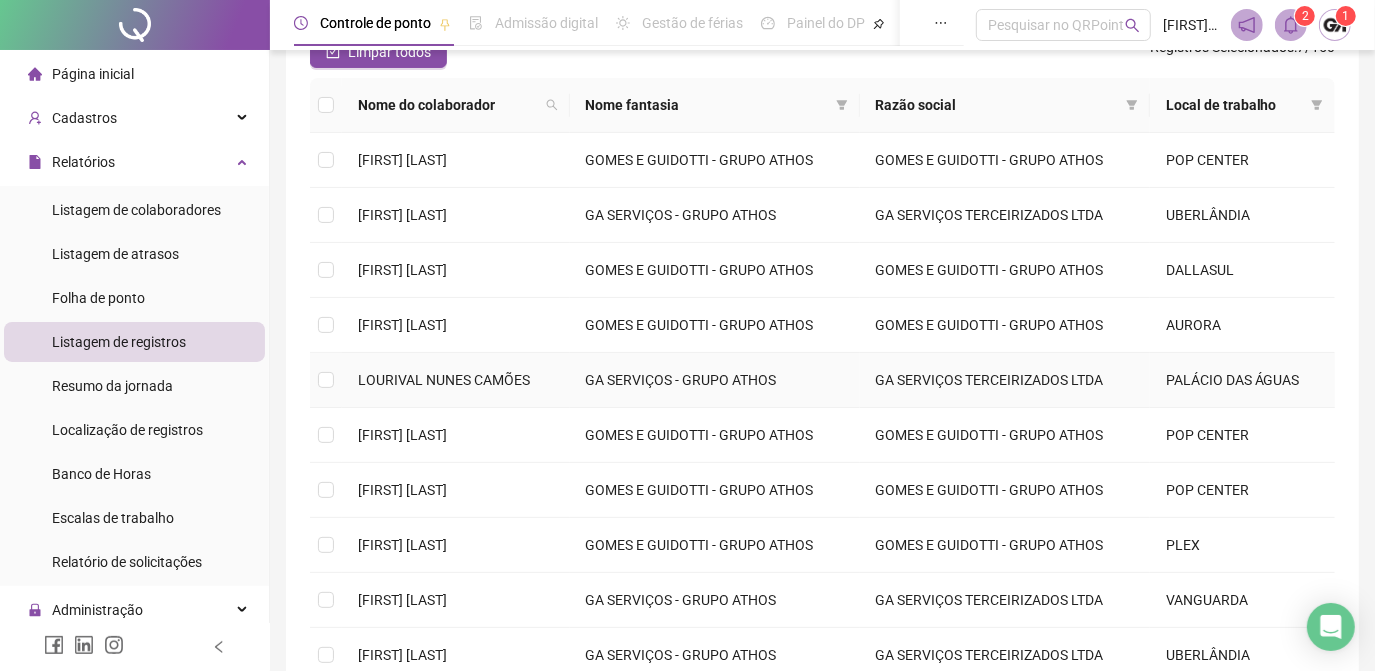 scroll, scrollTop: 288, scrollLeft: 0, axis: vertical 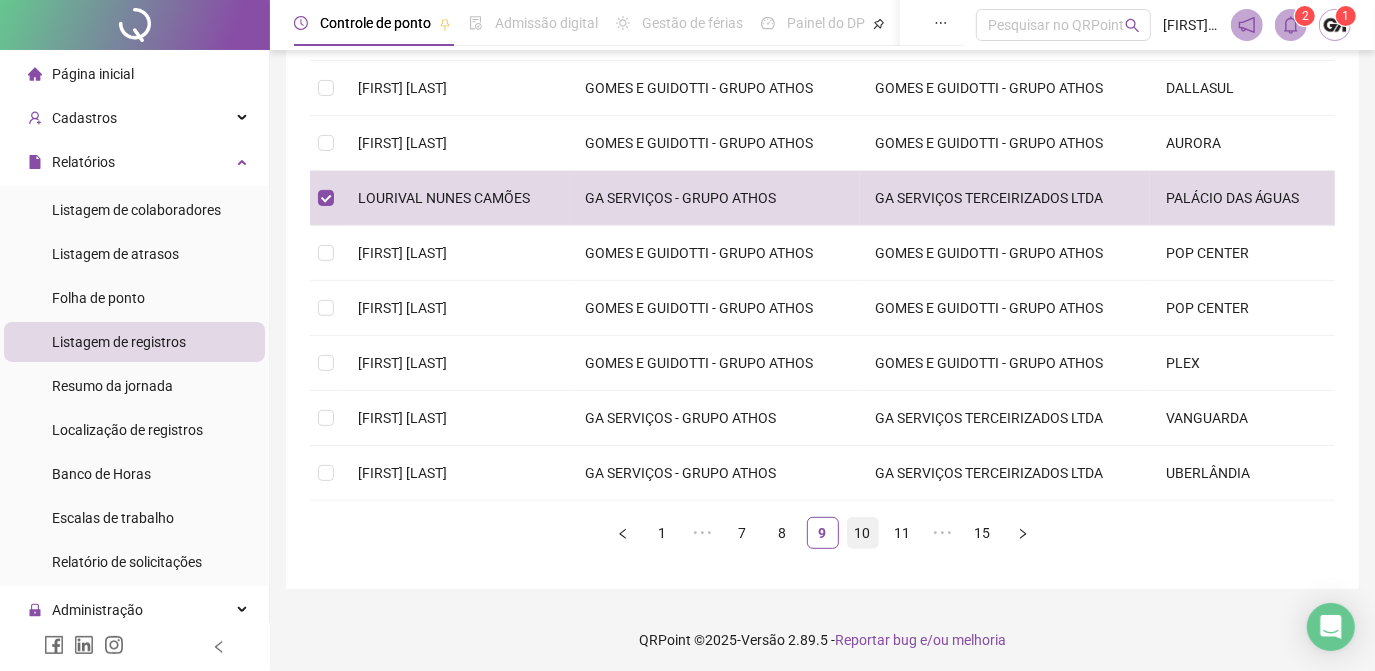 click on "10" at bounding box center [863, 533] 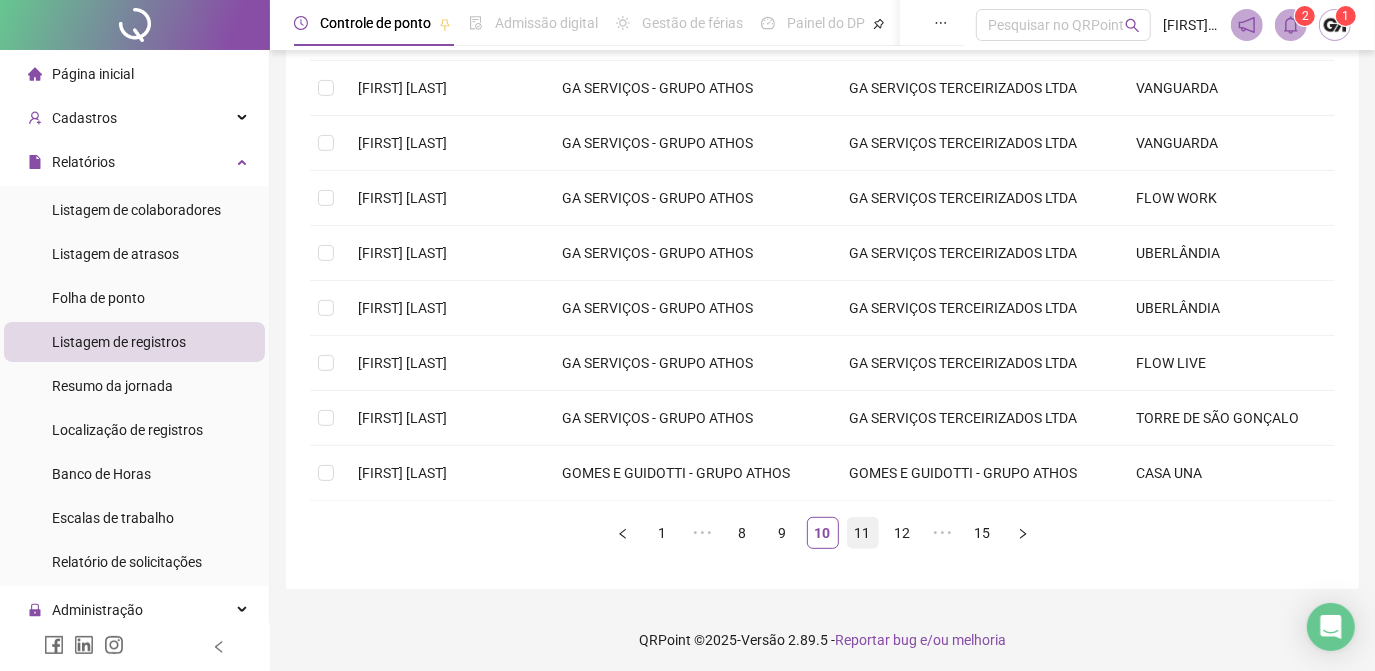 click on "11" at bounding box center (863, 533) 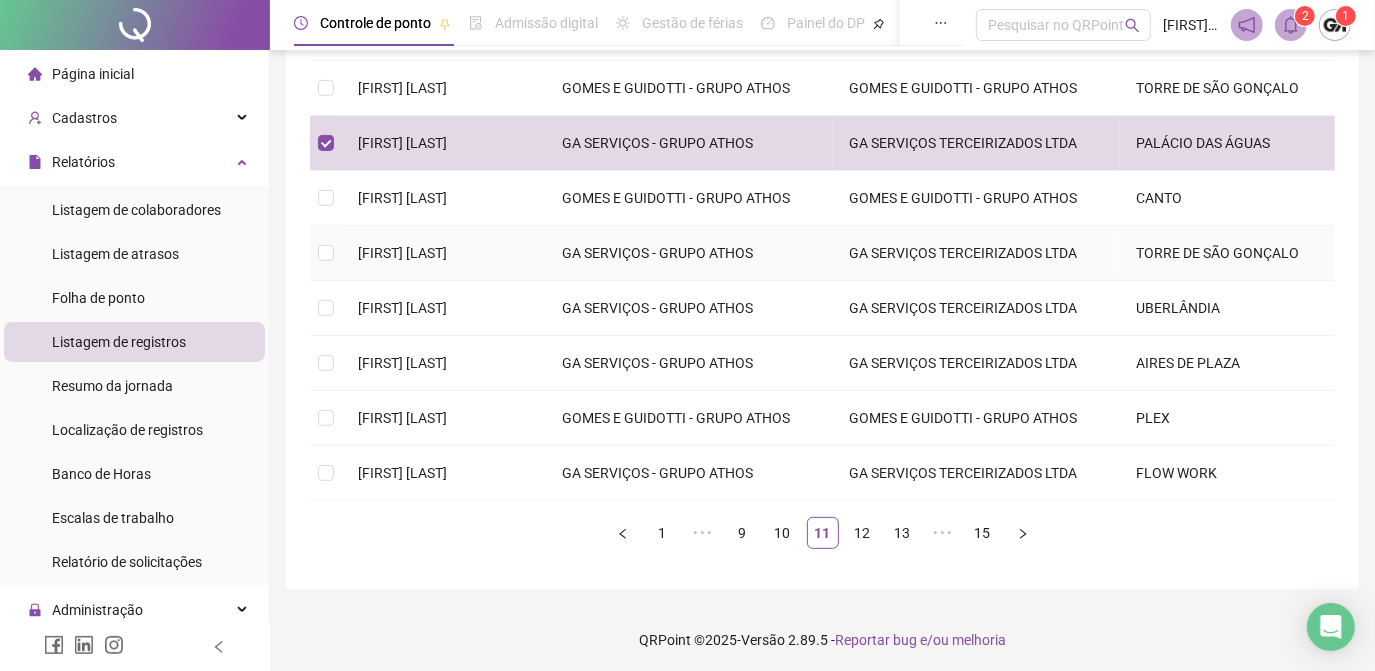 scroll, scrollTop: 512, scrollLeft: 0, axis: vertical 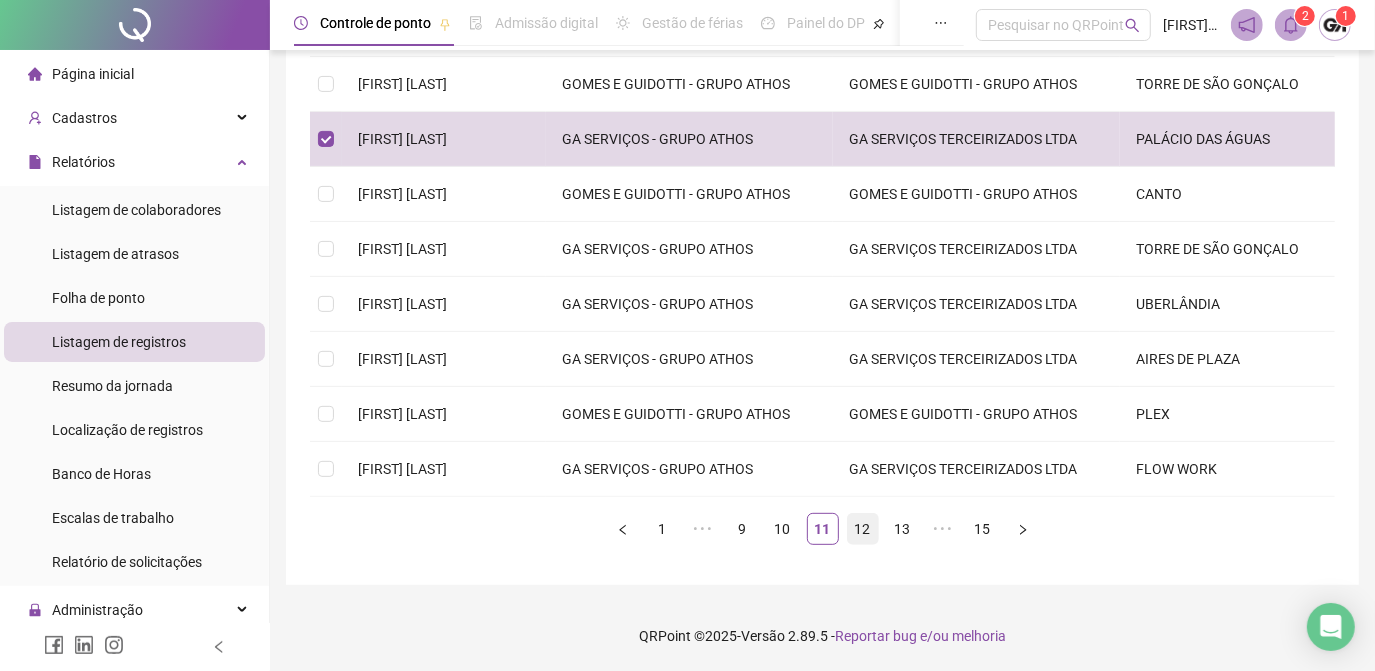 click on "12" at bounding box center [863, 529] 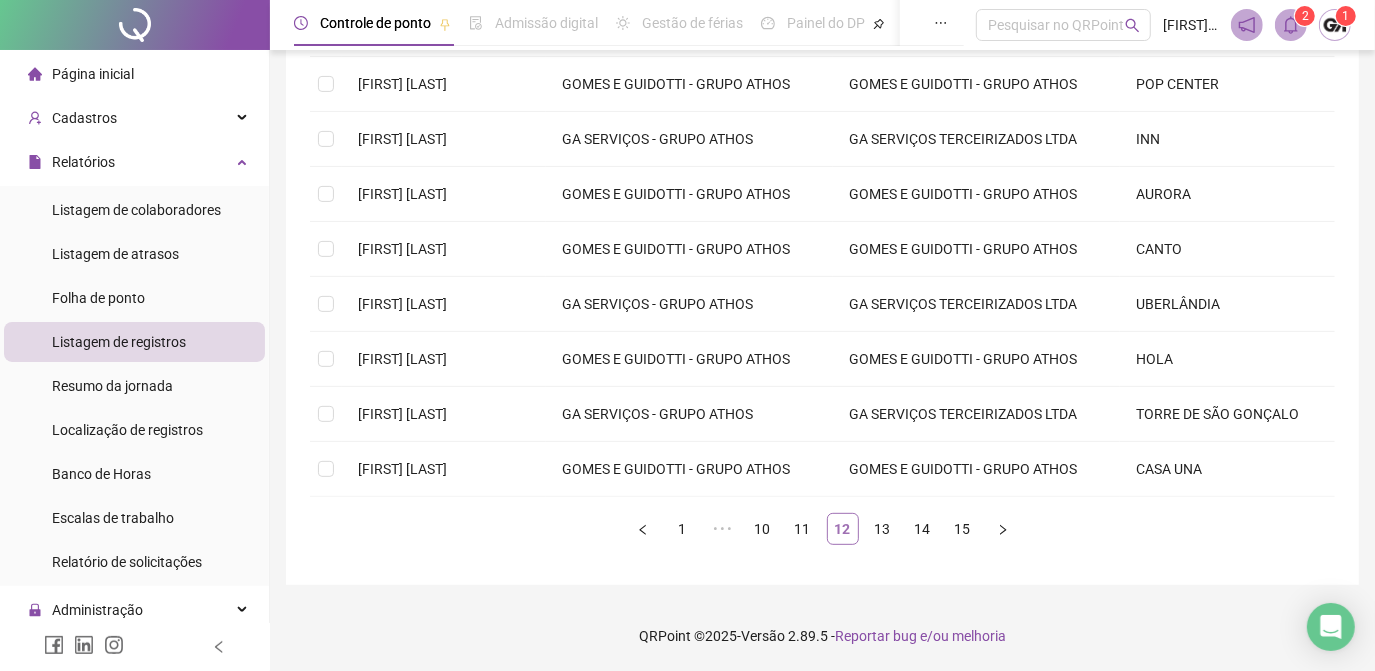 drag, startPoint x: 877, startPoint y: 532, endPoint x: 830, endPoint y: 524, distance: 47.67599 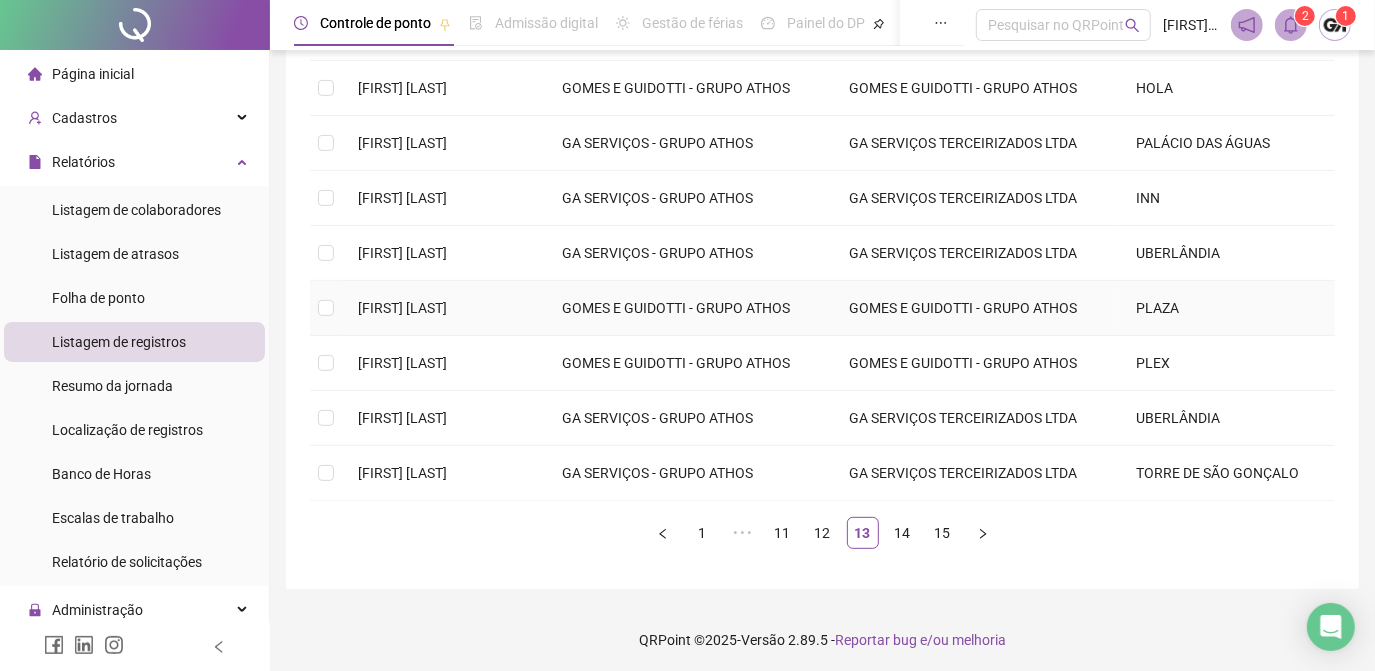 scroll, scrollTop: 197, scrollLeft: 0, axis: vertical 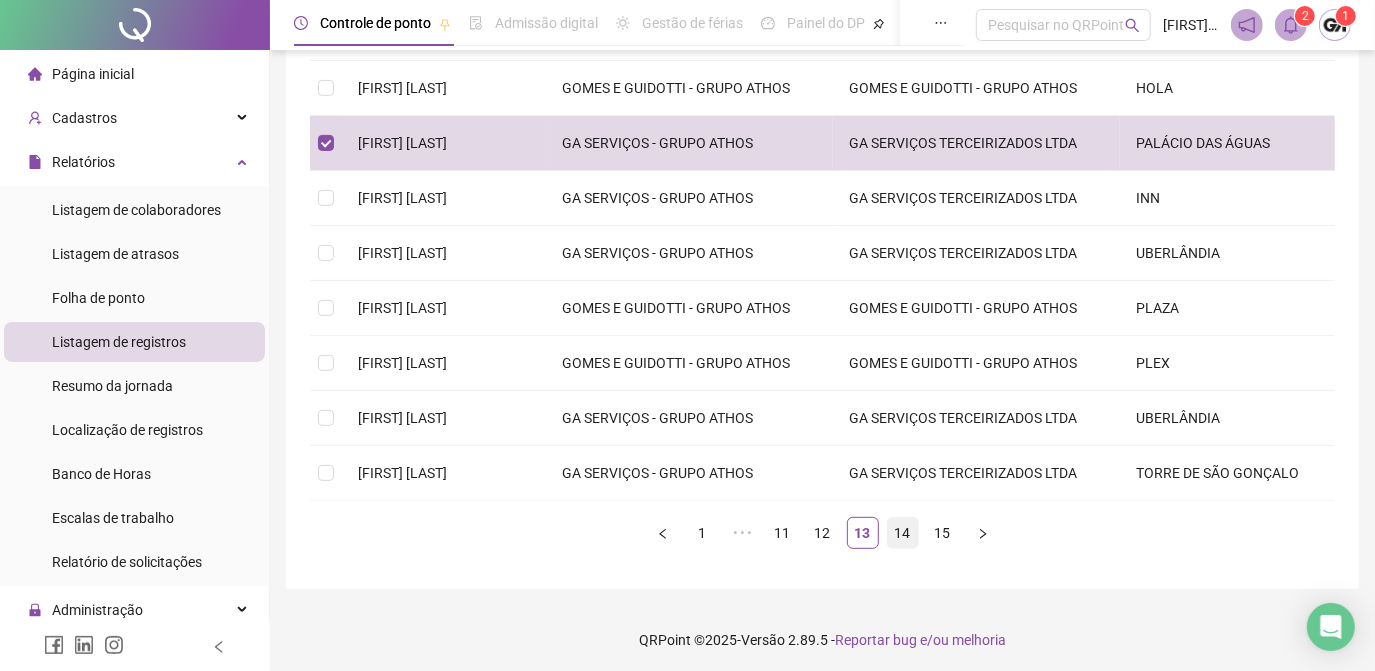click on "14" at bounding box center (903, 533) 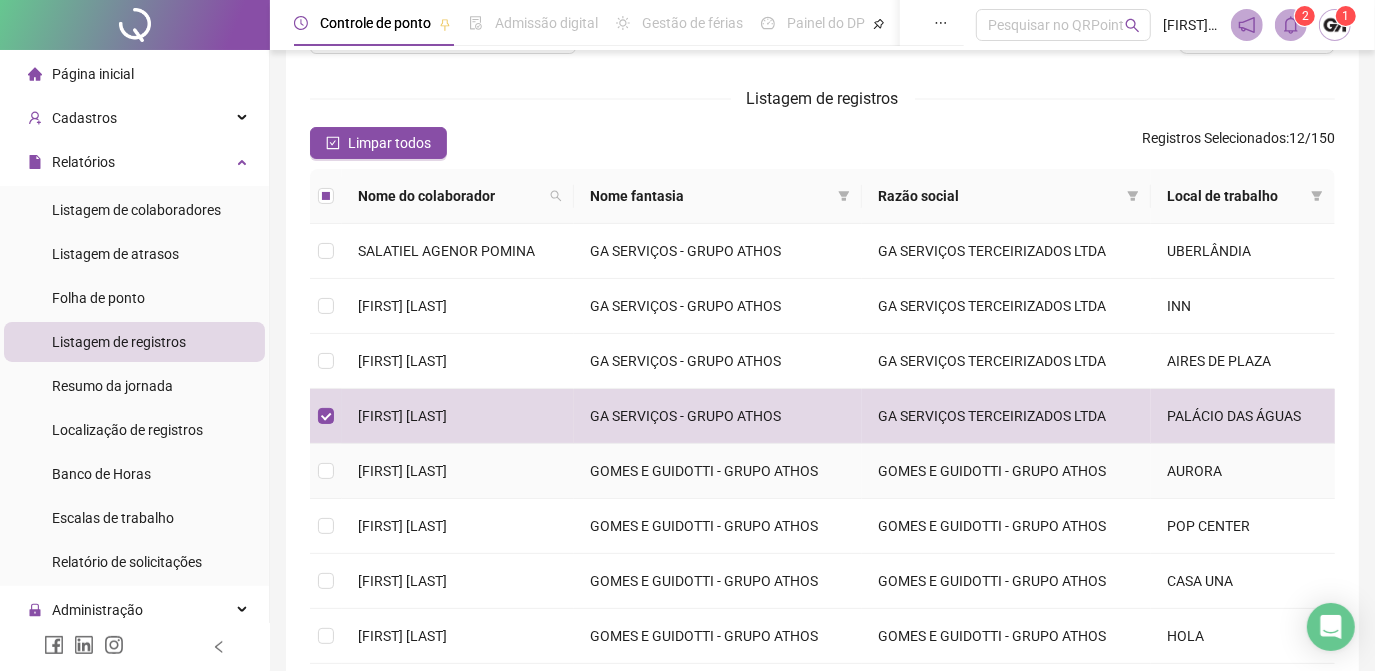 scroll, scrollTop: 16, scrollLeft: 0, axis: vertical 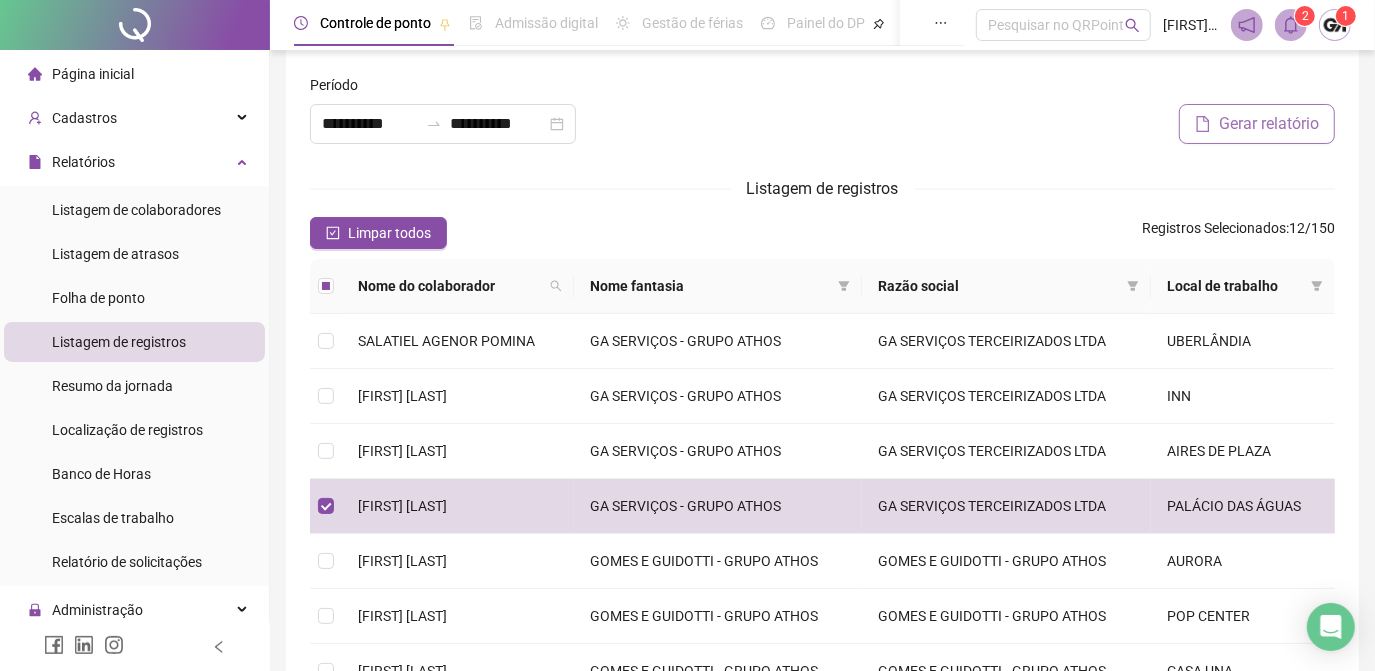 click on "Gerar relatório" at bounding box center [1269, 124] 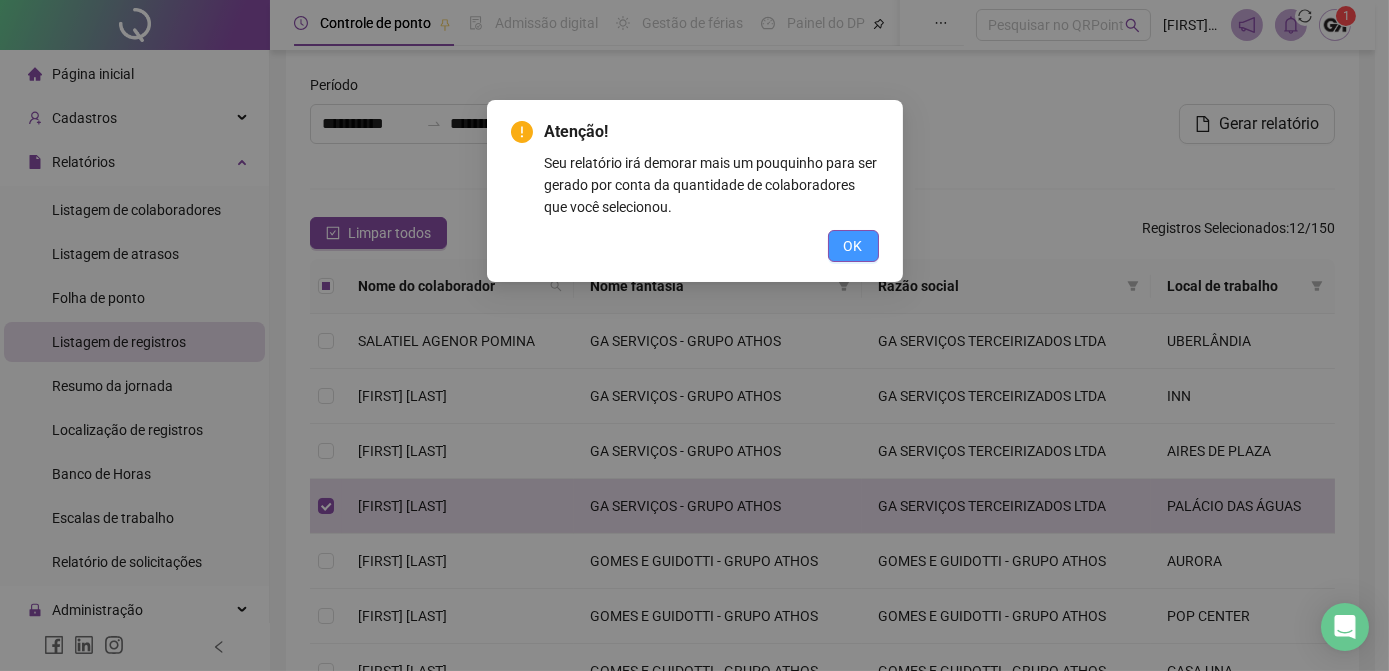 click on "OK" at bounding box center [853, 246] 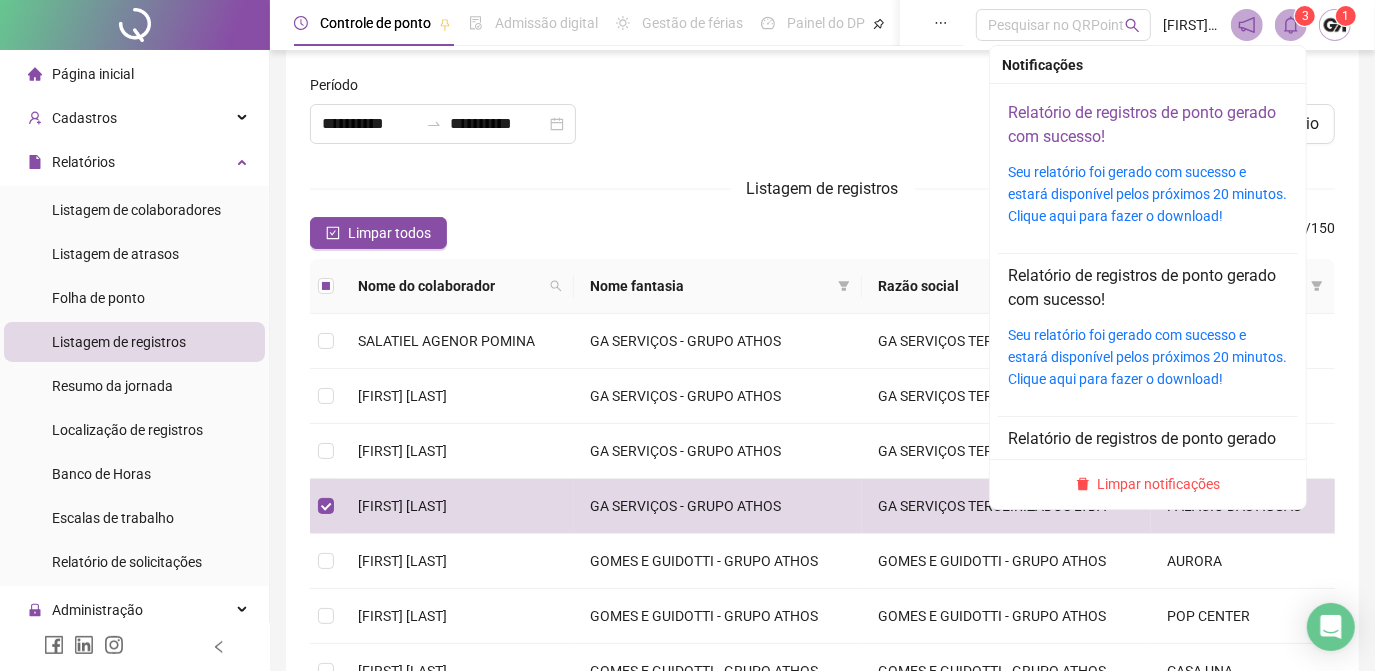 click on "Relatório de registros de ponto gerado com sucesso!" at bounding box center [1142, 124] 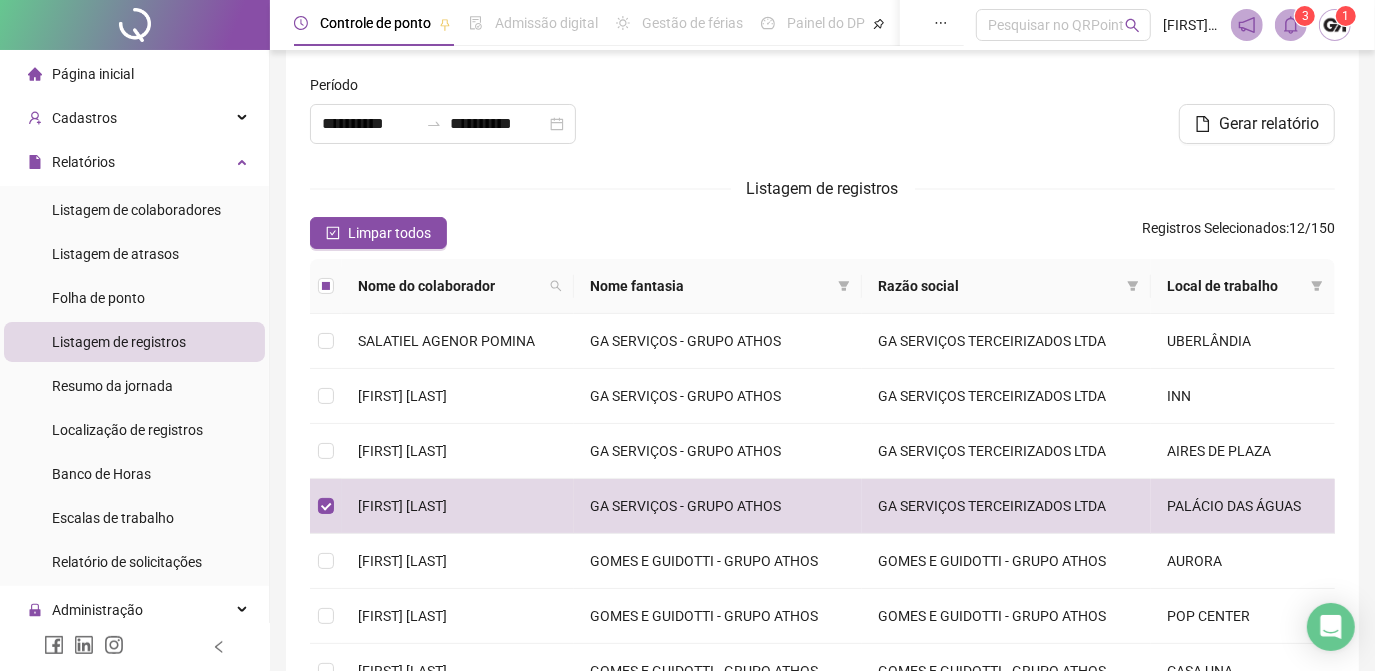 drag, startPoint x: 682, startPoint y: 166, endPoint x: 664, endPoint y: 168, distance: 18.110771 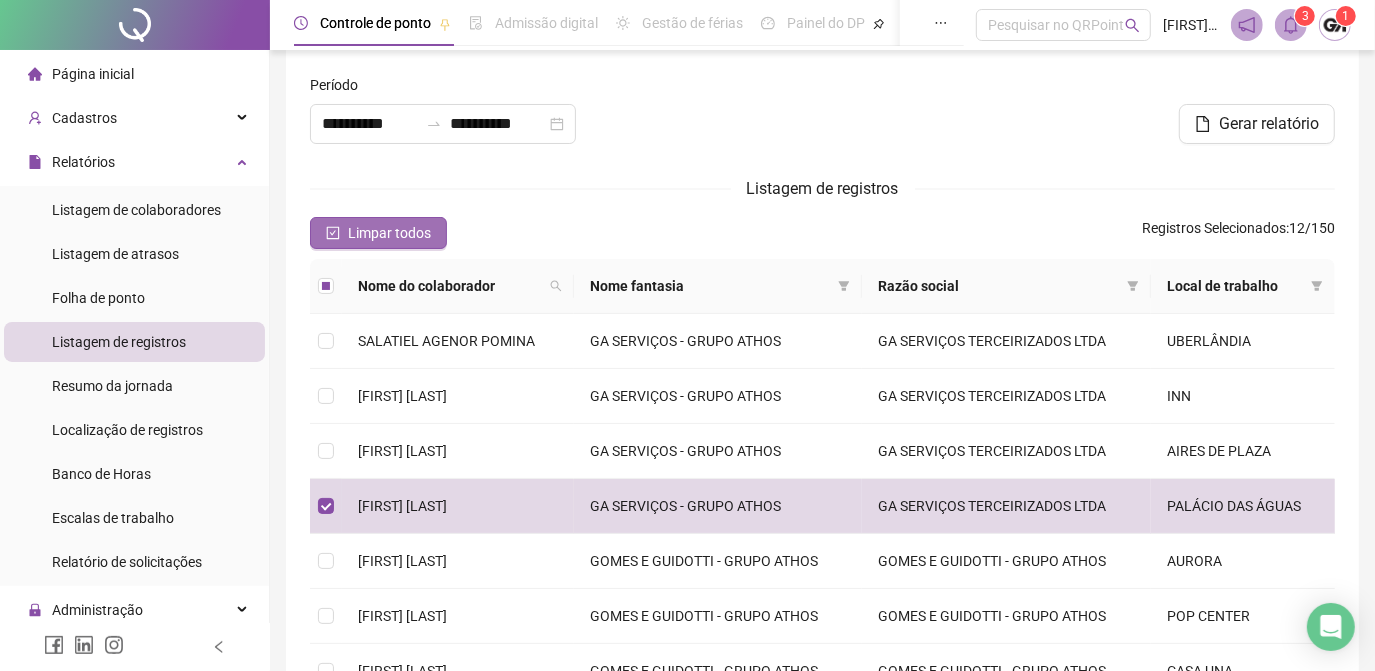 click on "Limpar todos" at bounding box center (389, 233) 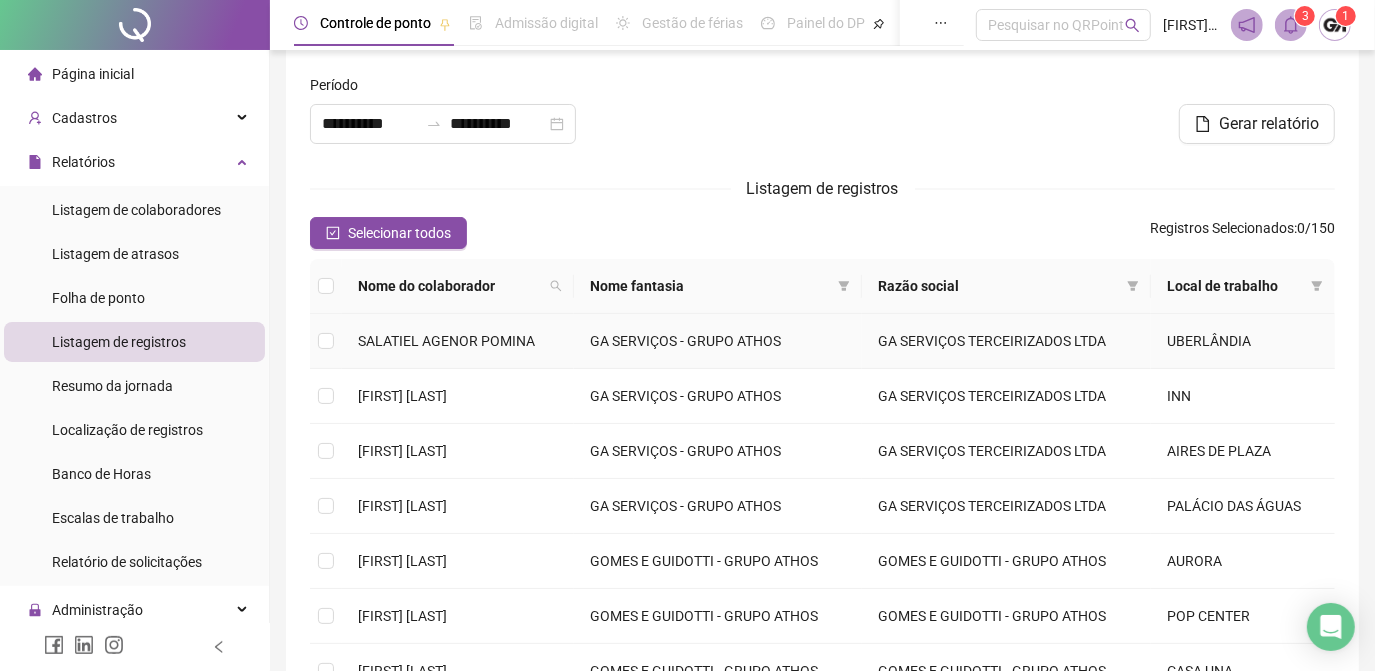 scroll, scrollTop: 379, scrollLeft: 0, axis: vertical 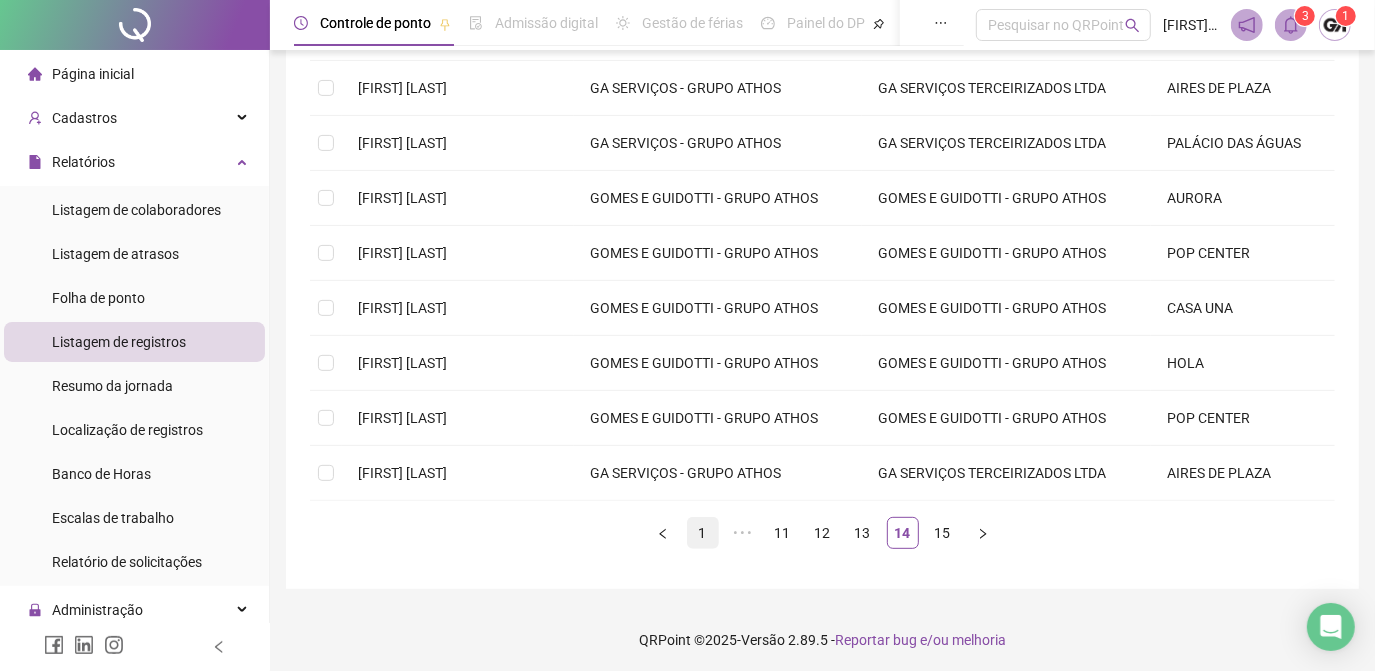 click on "1" at bounding box center (703, 533) 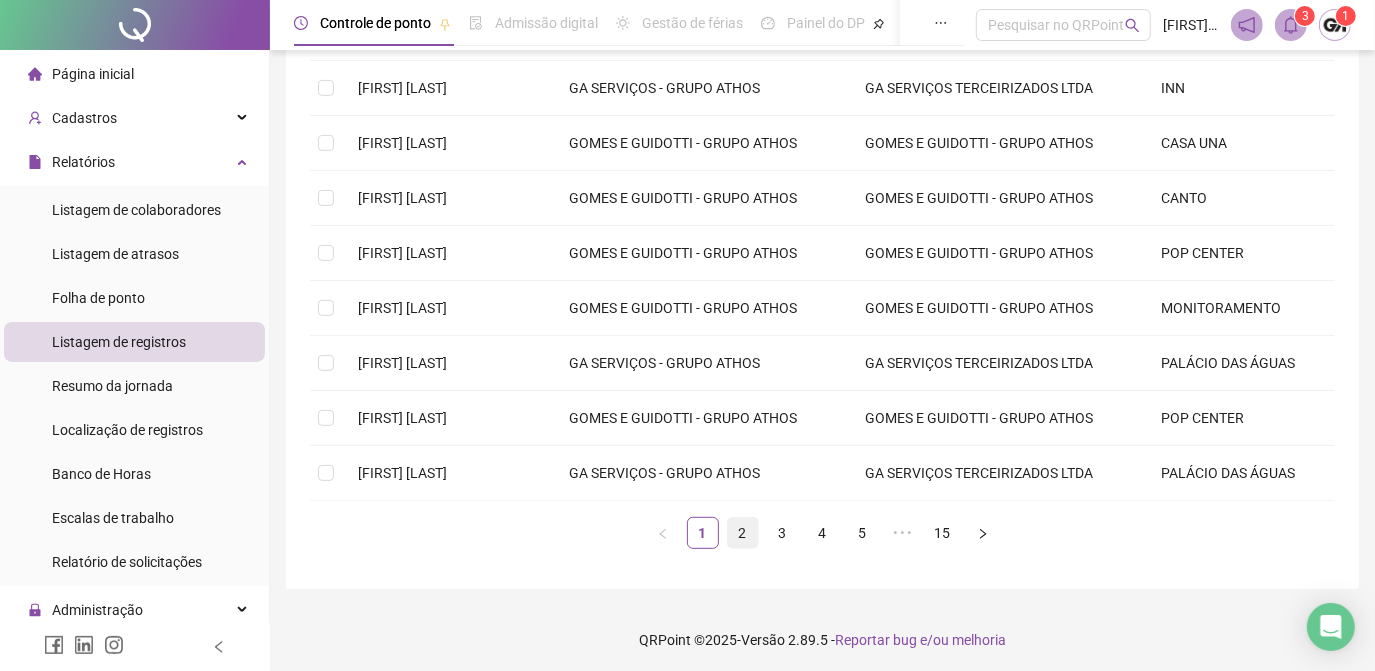 click on "2" at bounding box center (743, 533) 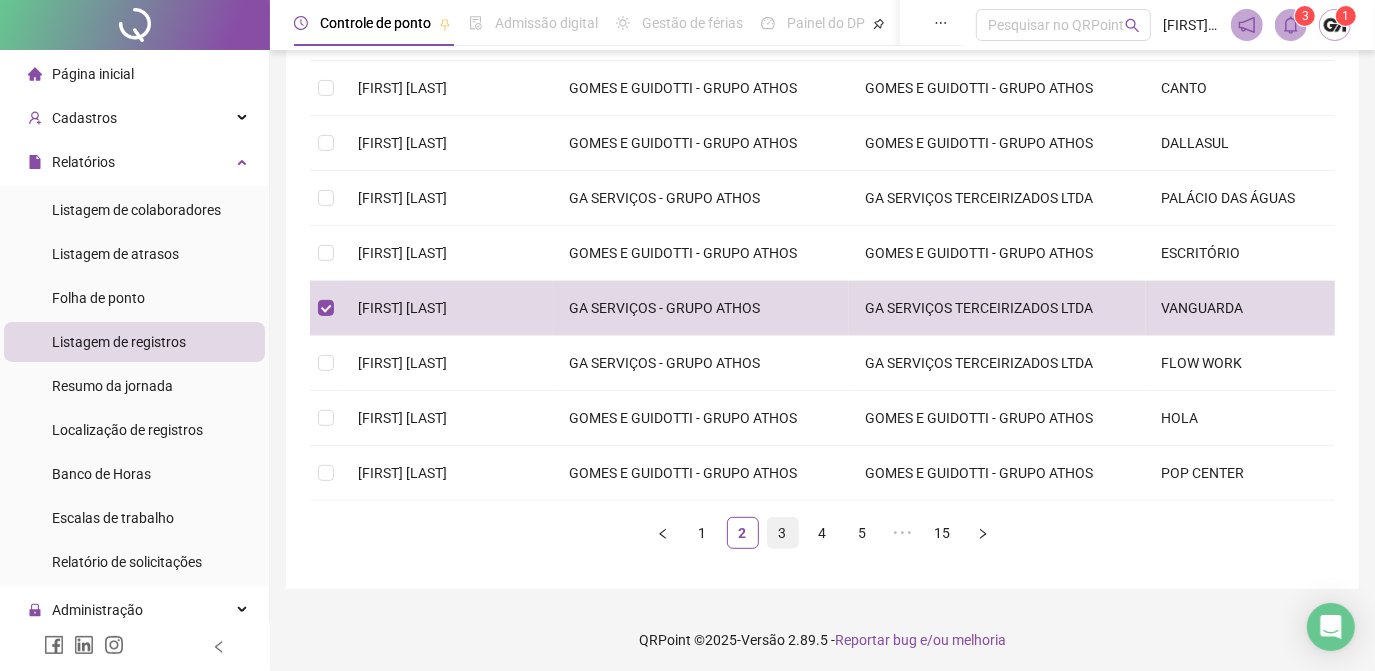 click on "3" at bounding box center [783, 533] 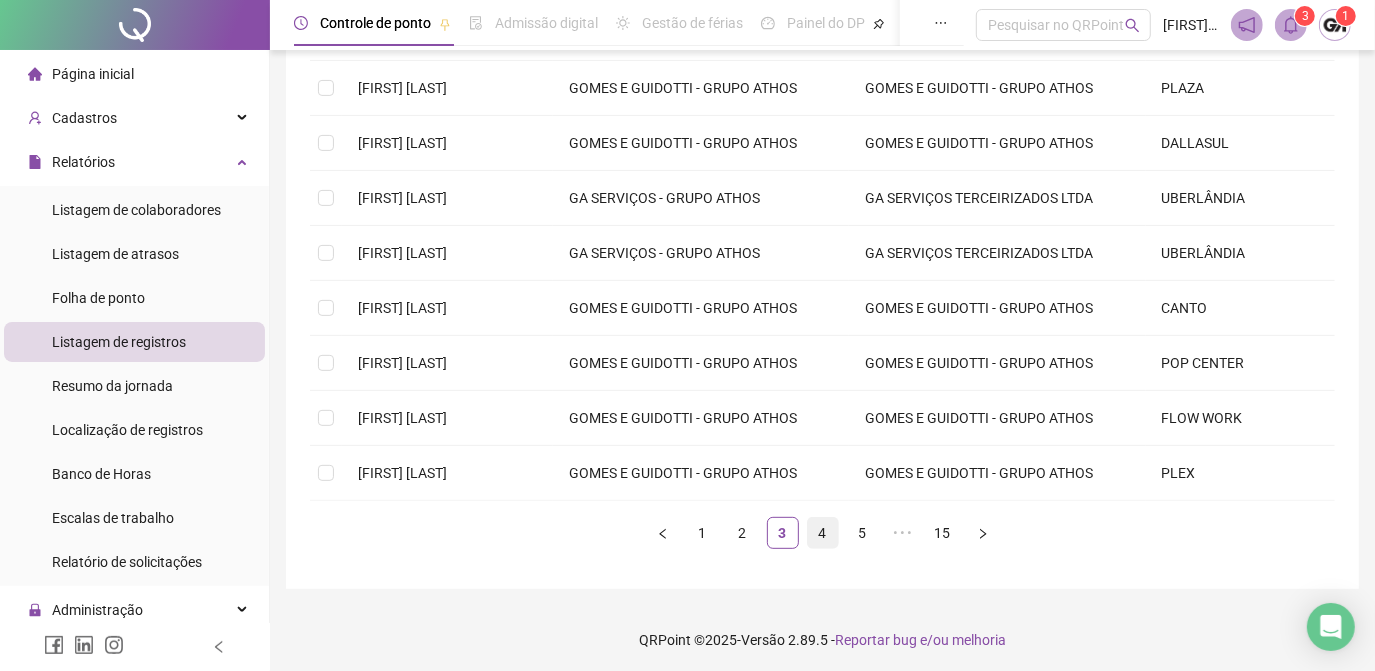 click on "4" at bounding box center [823, 533] 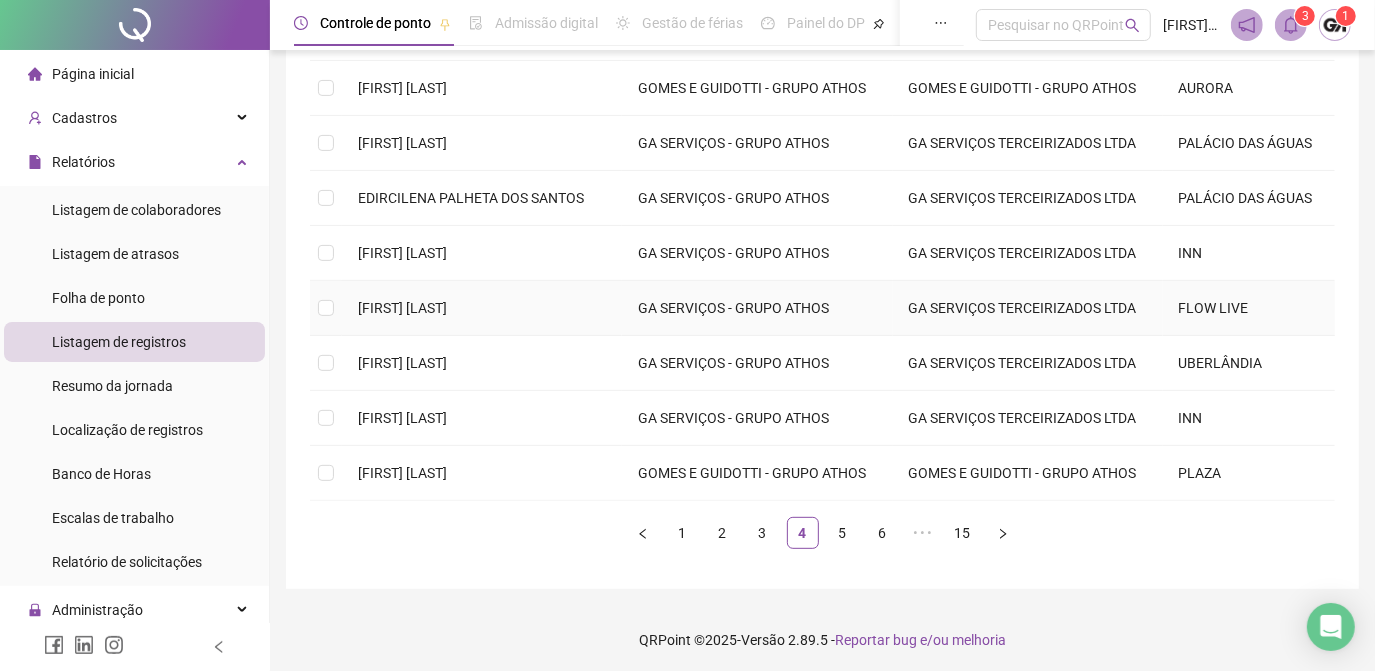 scroll, scrollTop: 197, scrollLeft: 0, axis: vertical 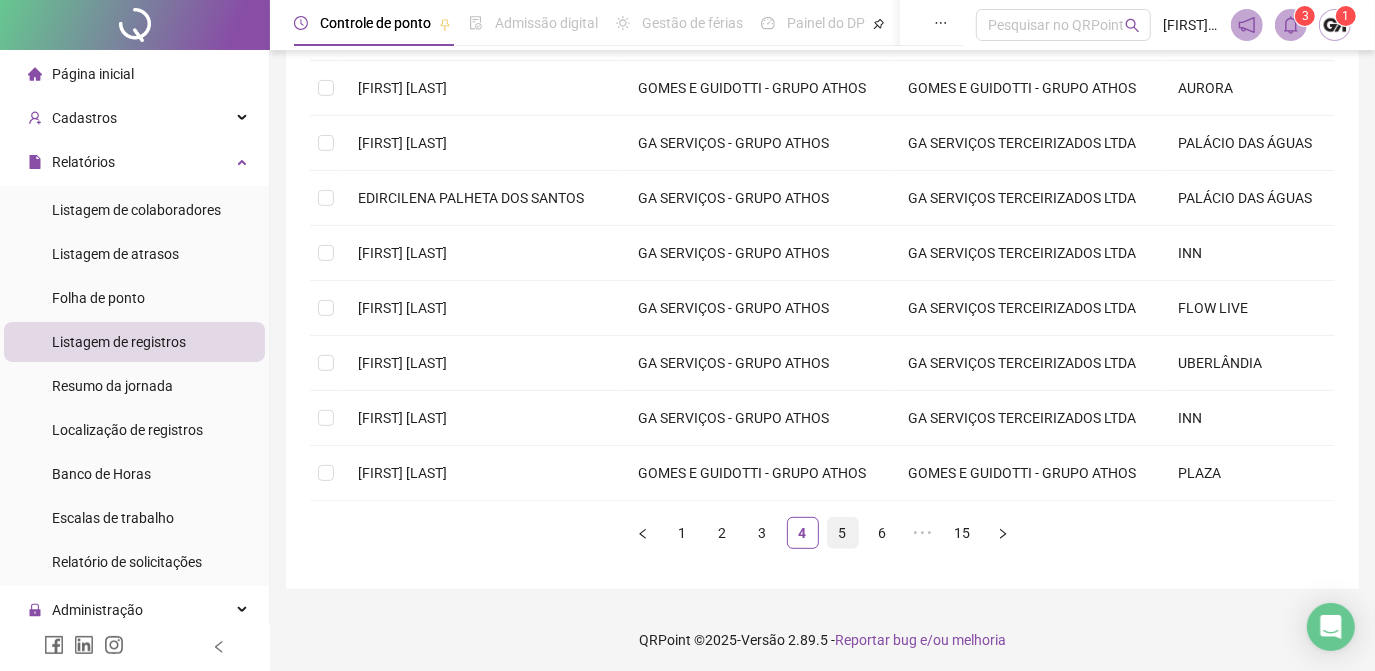 click on "5" at bounding box center (843, 533) 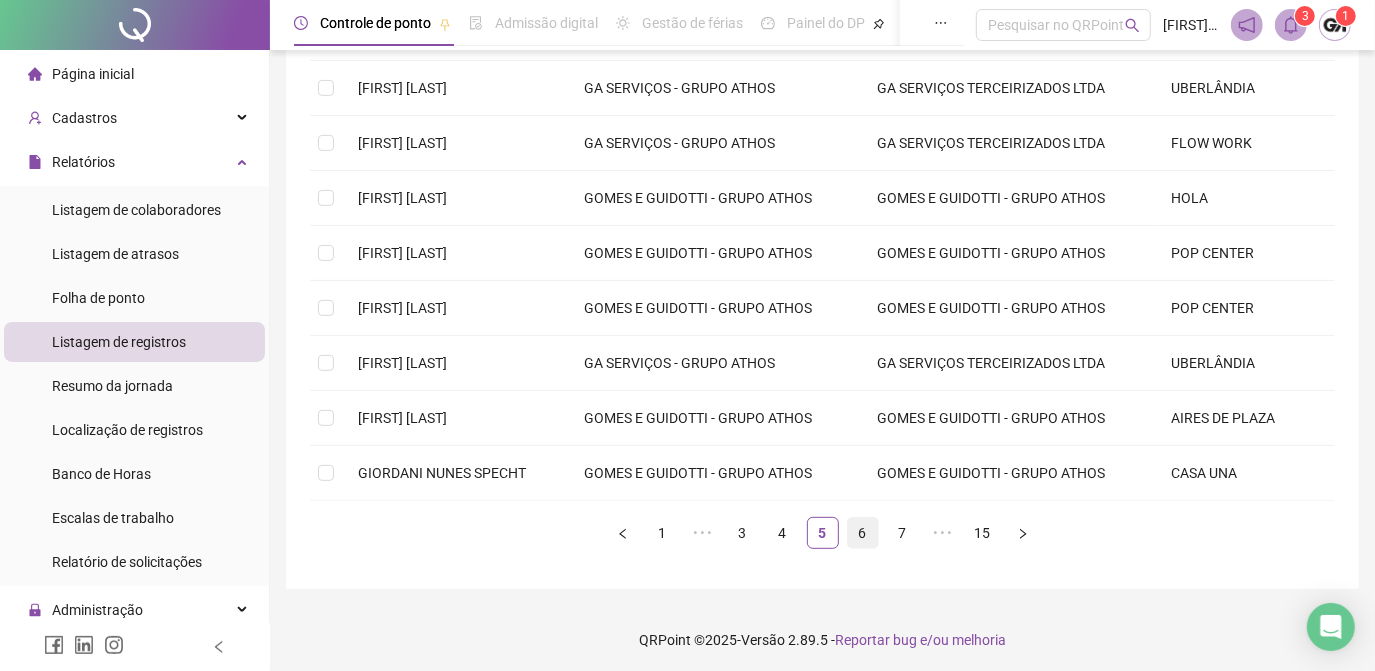 click on "6" at bounding box center (863, 533) 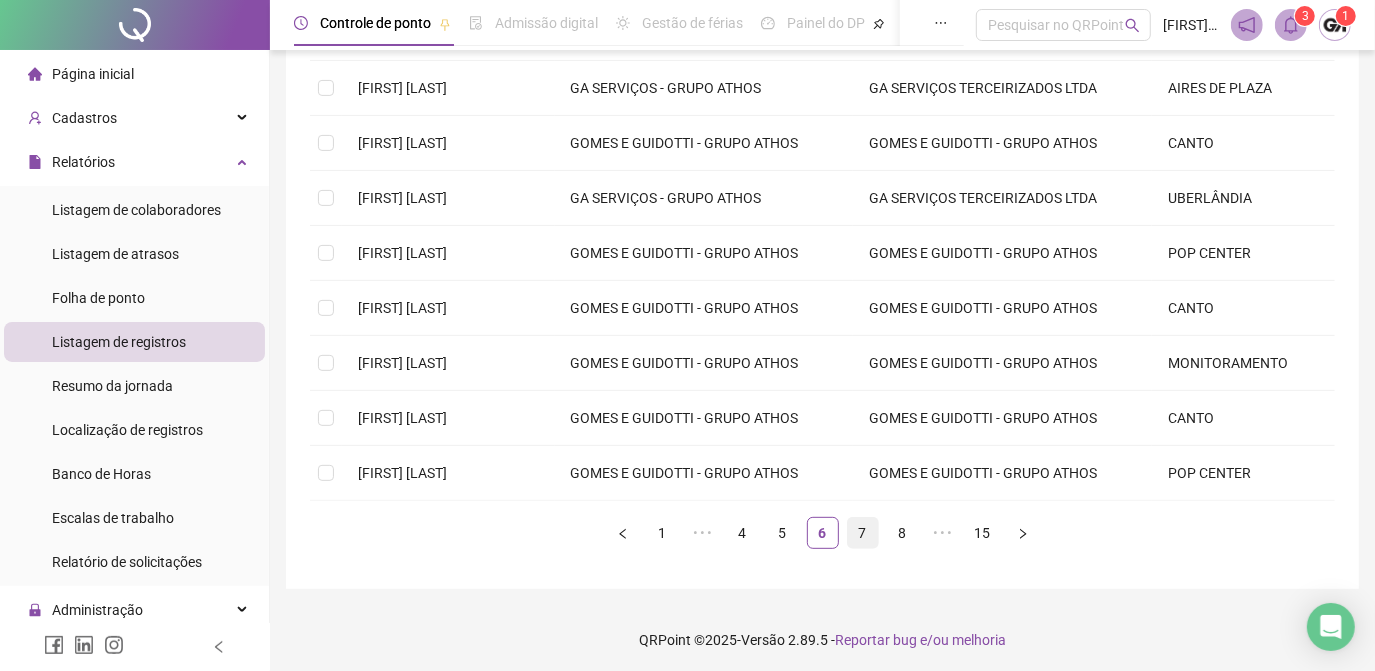 click on "7" at bounding box center (863, 533) 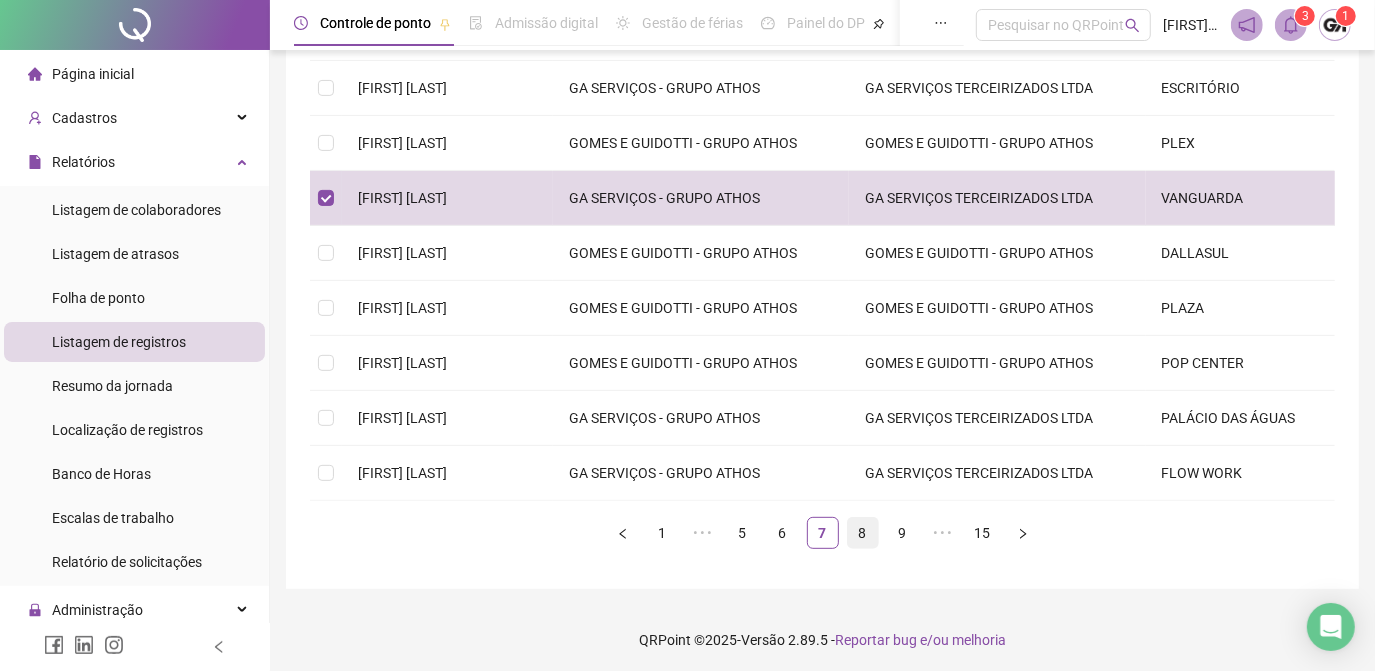 click on "8" at bounding box center (863, 533) 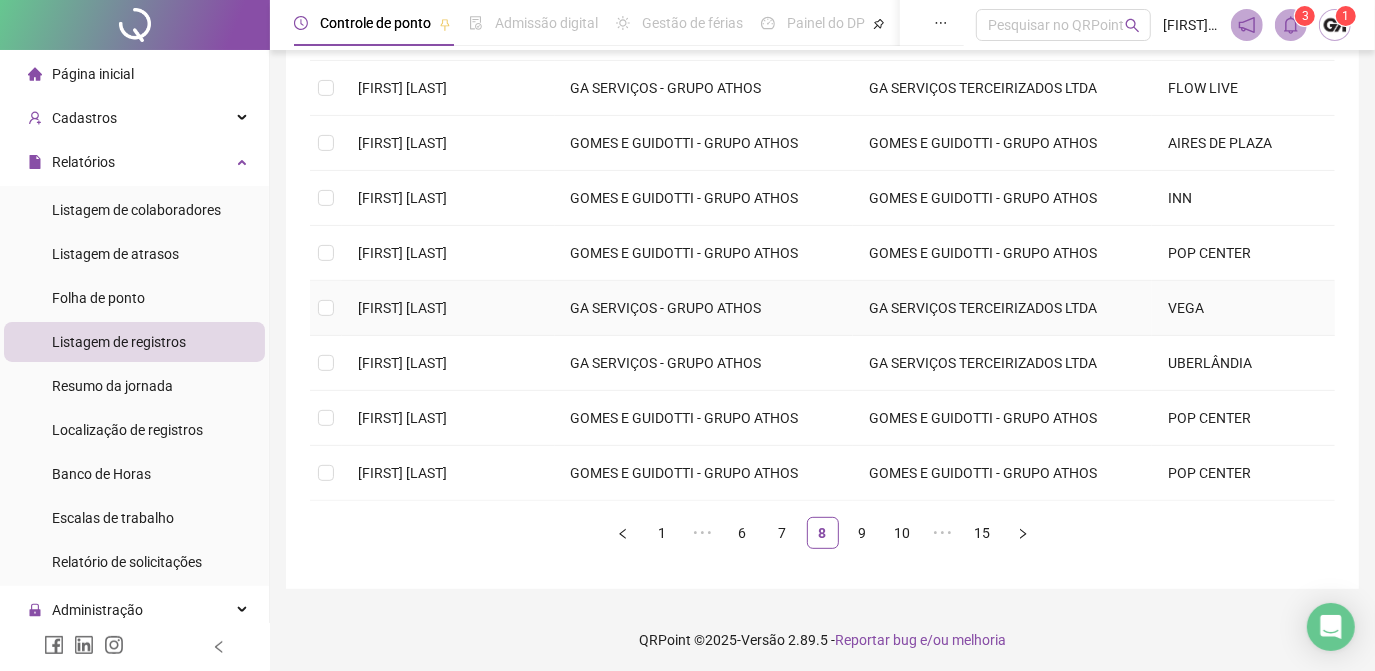 scroll, scrollTop: 288, scrollLeft: 0, axis: vertical 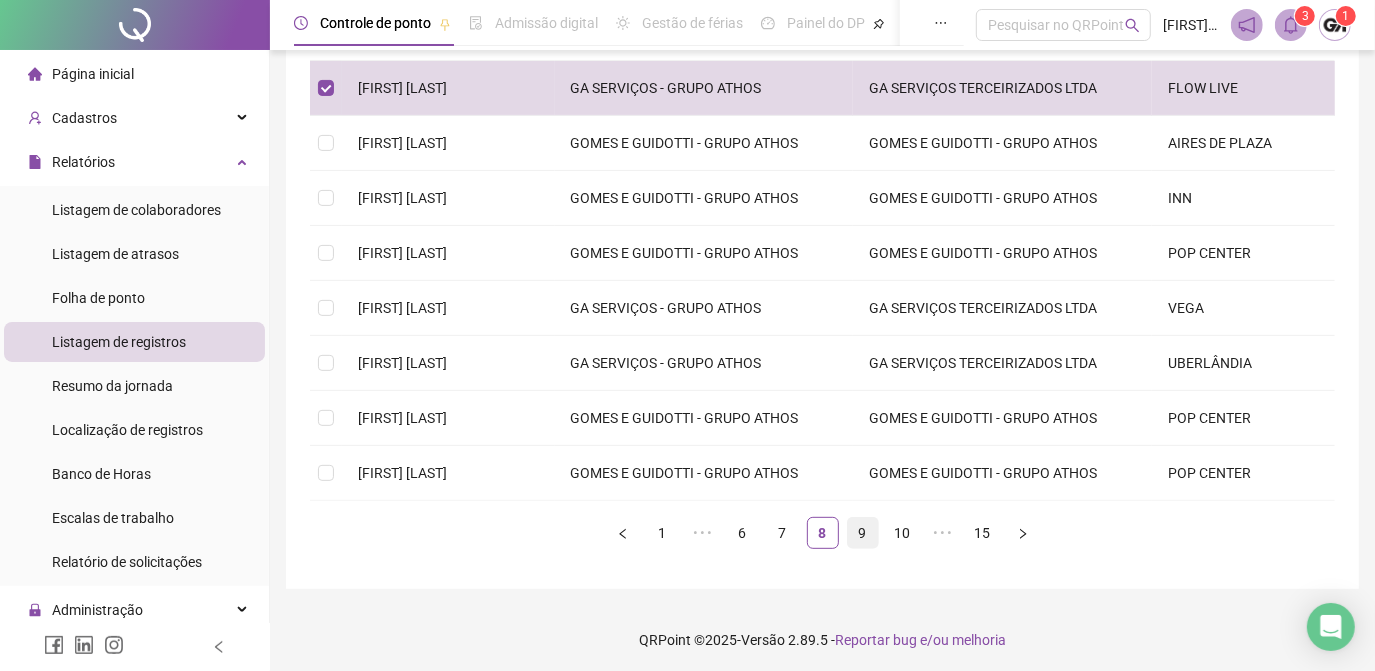 click on "9" at bounding box center (863, 533) 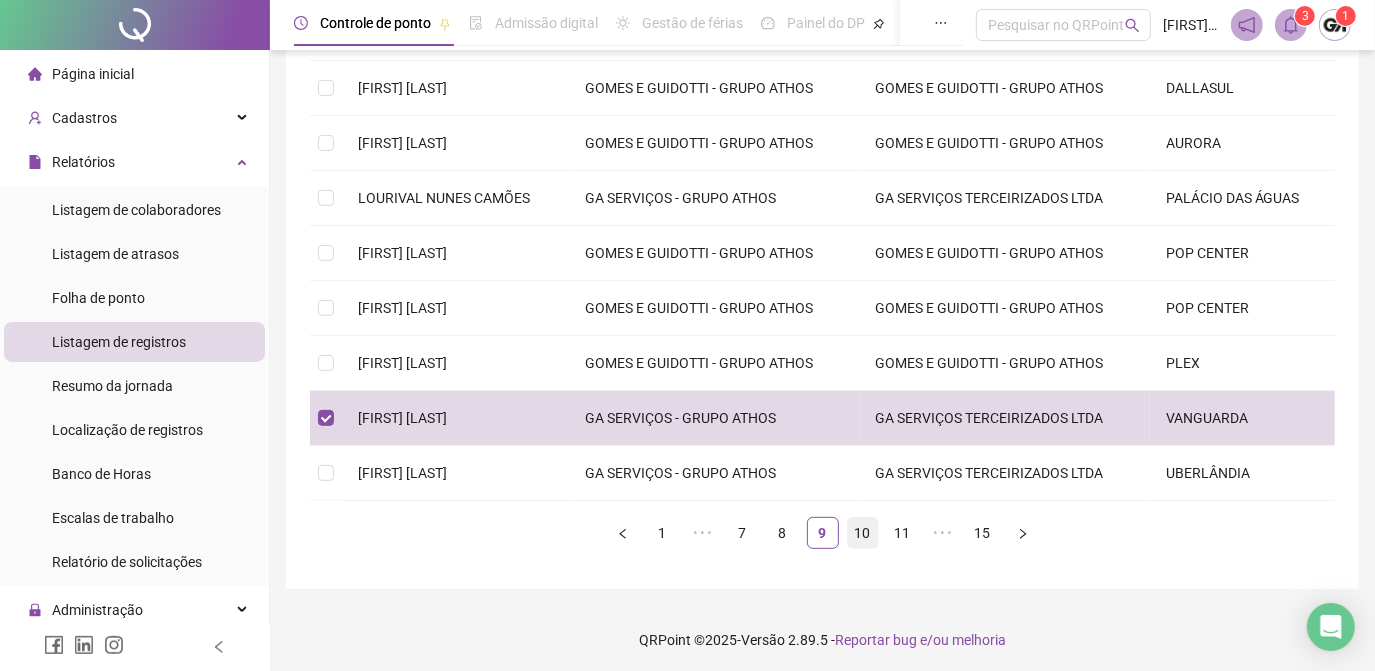 click on "10" at bounding box center [863, 533] 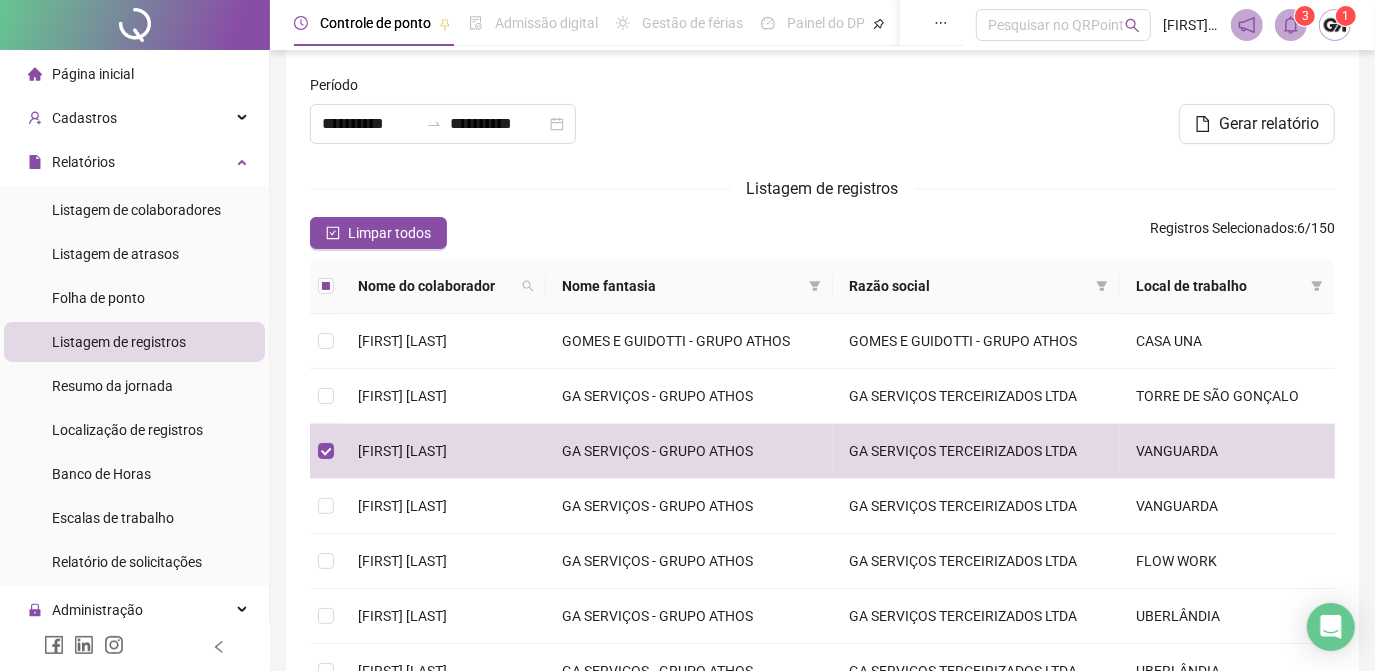 scroll, scrollTop: 0, scrollLeft: 0, axis: both 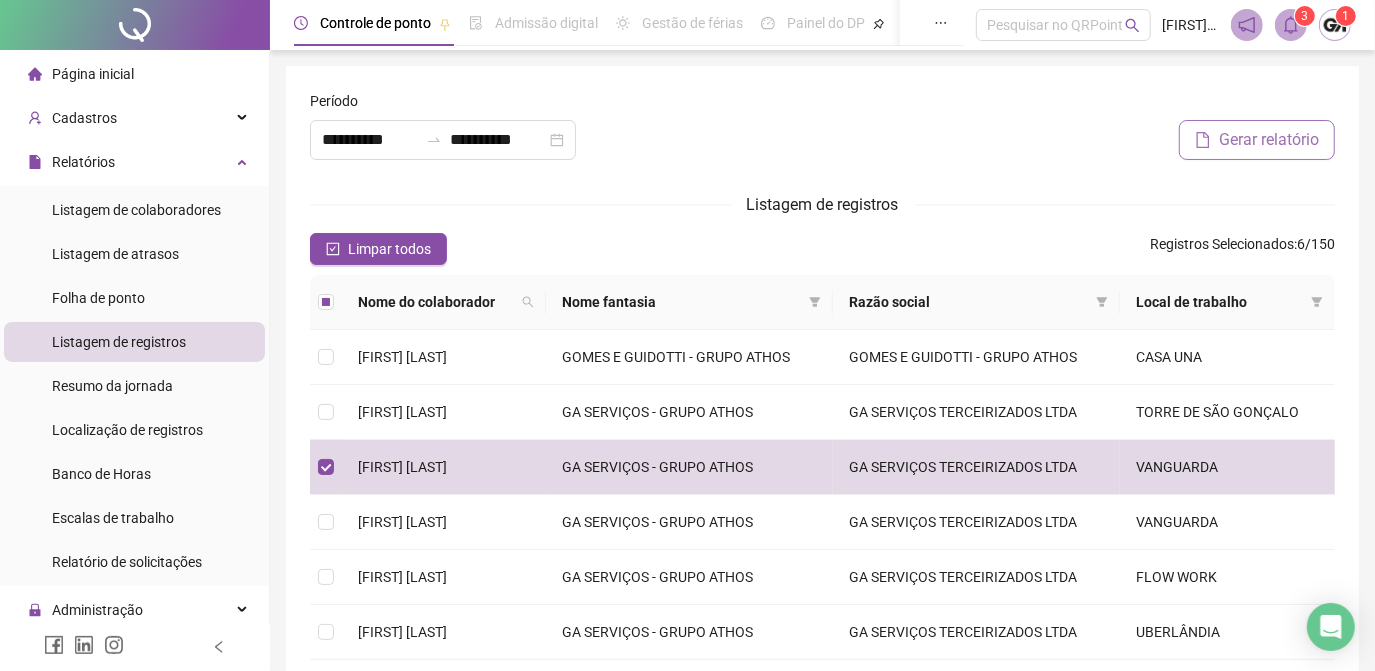 click on "Gerar relatório" at bounding box center (1269, 140) 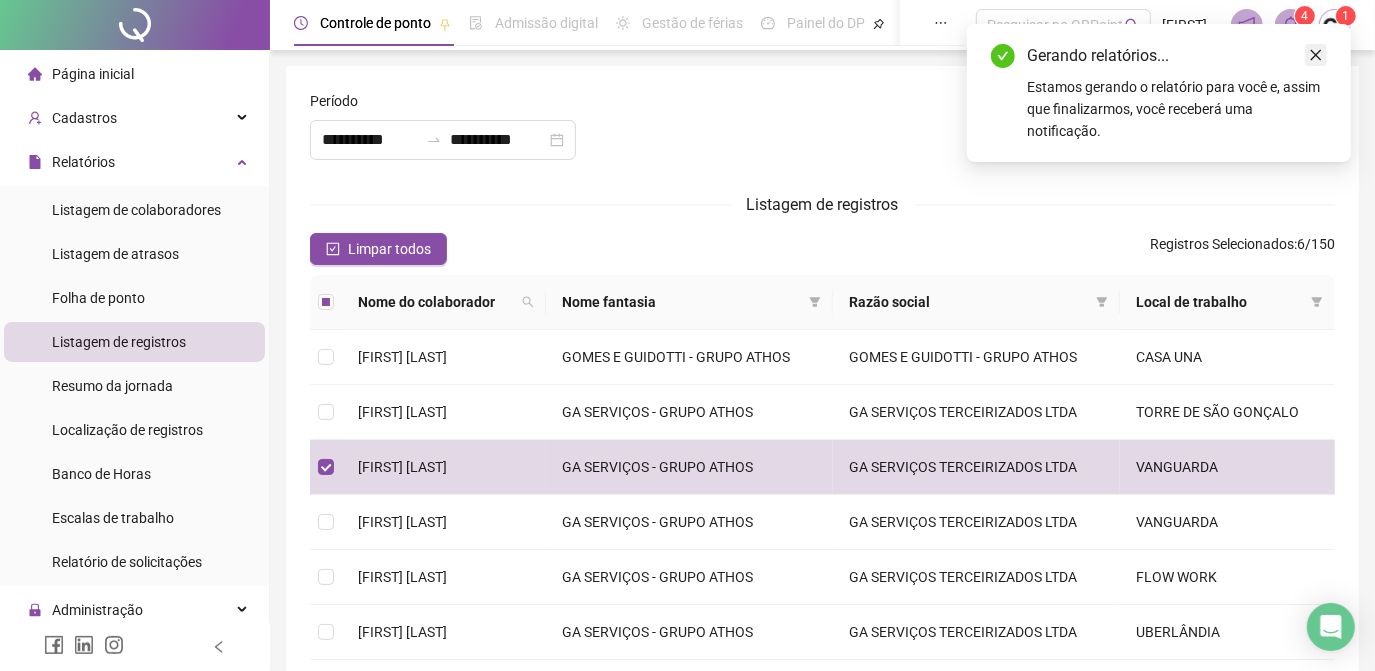 click 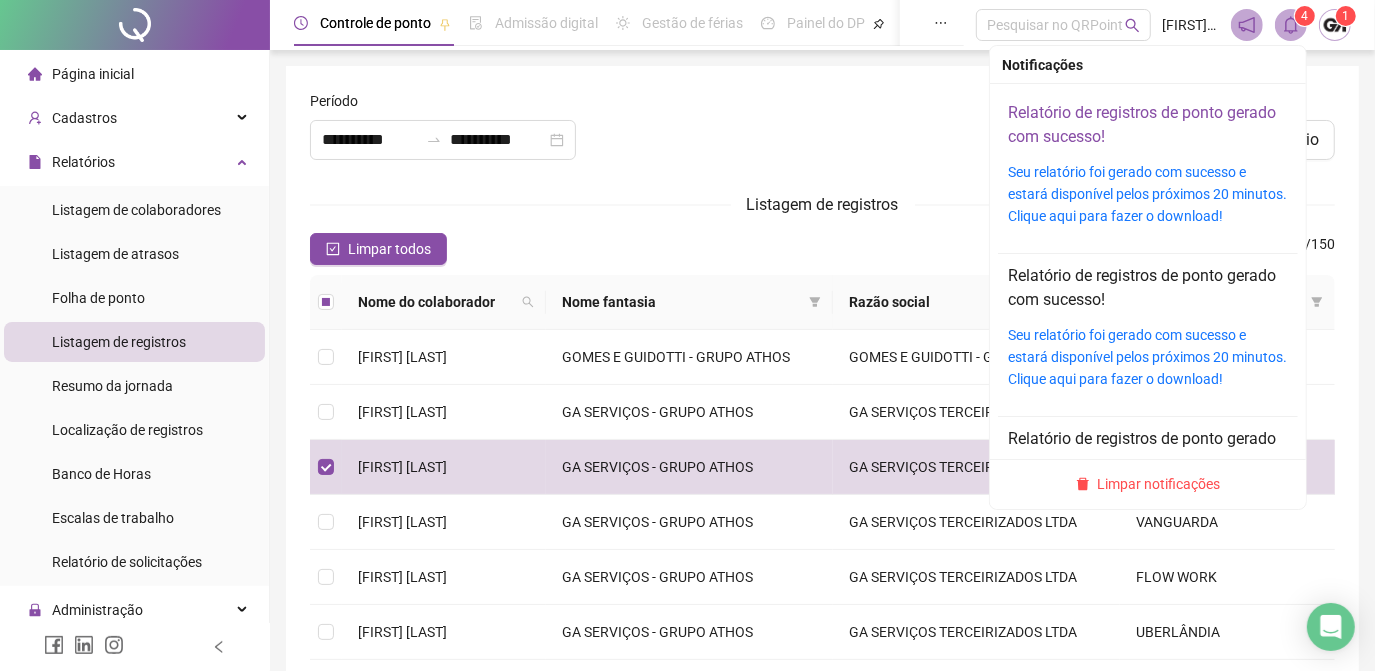click on "Relatório de registros de ponto gerado com sucesso!" at bounding box center (1142, 124) 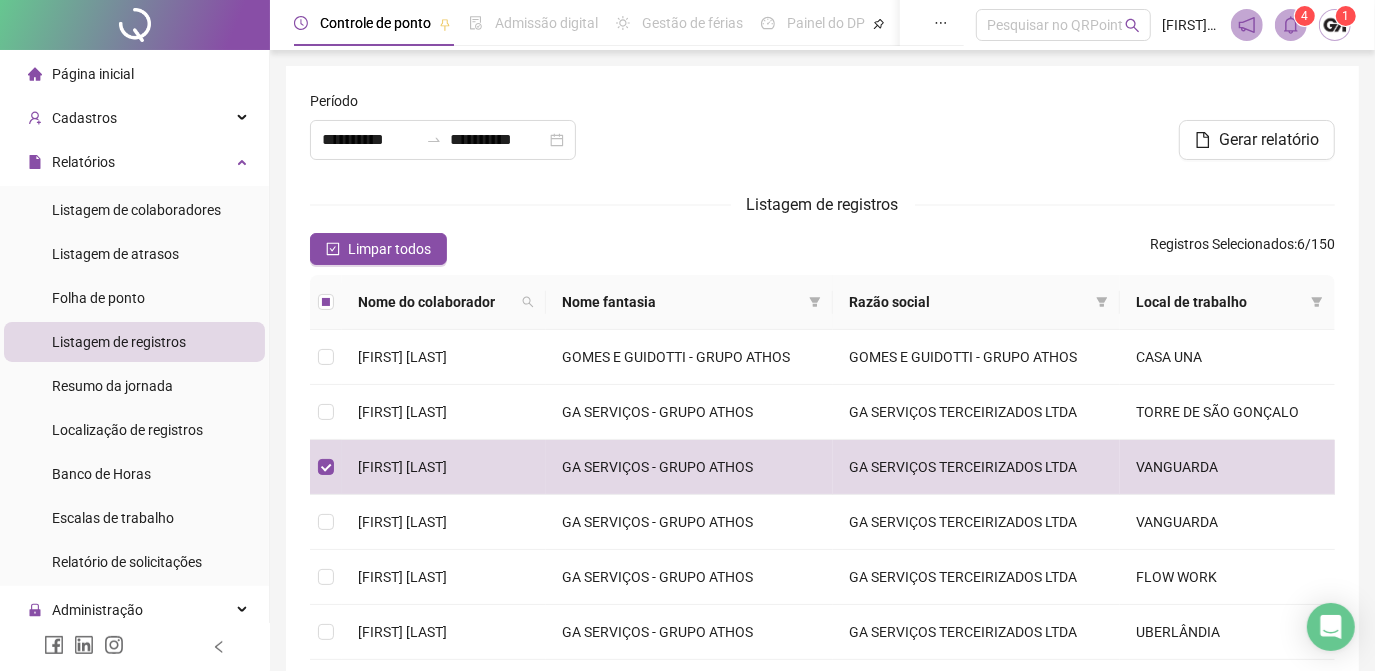 click at bounding box center [822, 133] 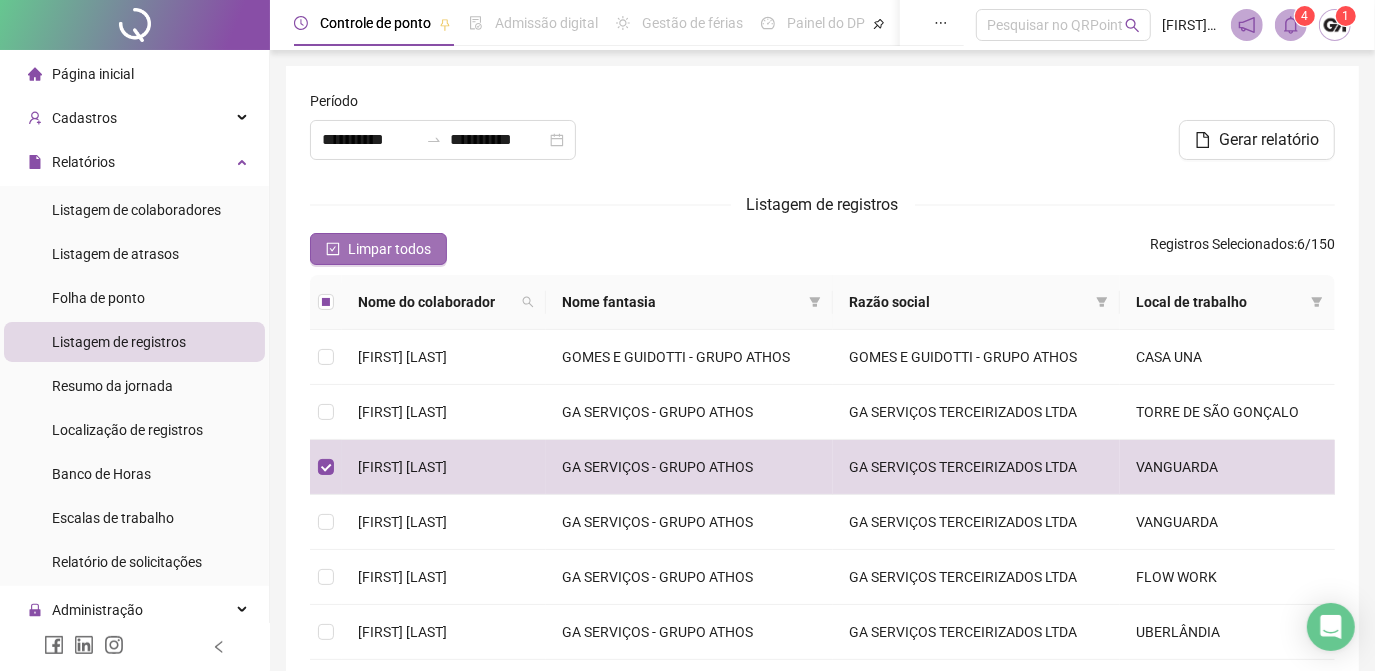 click on "Limpar todos" at bounding box center (389, 249) 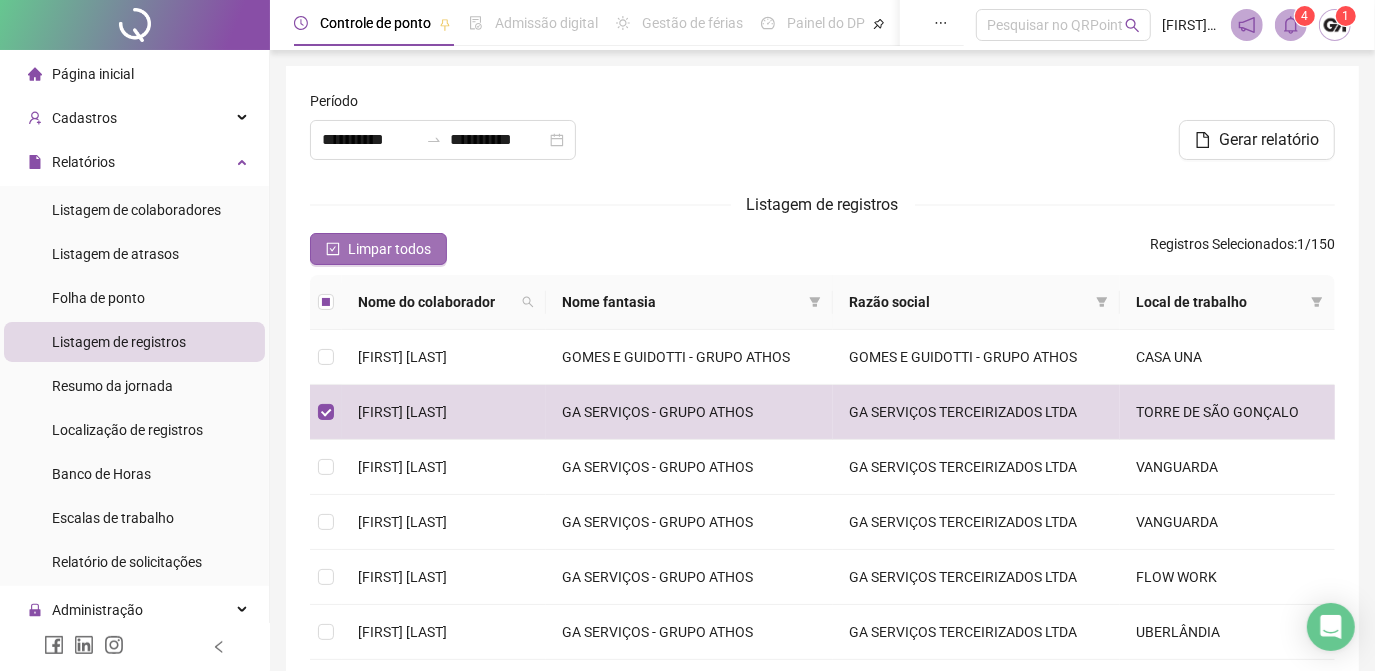 click on "Limpar todos" at bounding box center (389, 249) 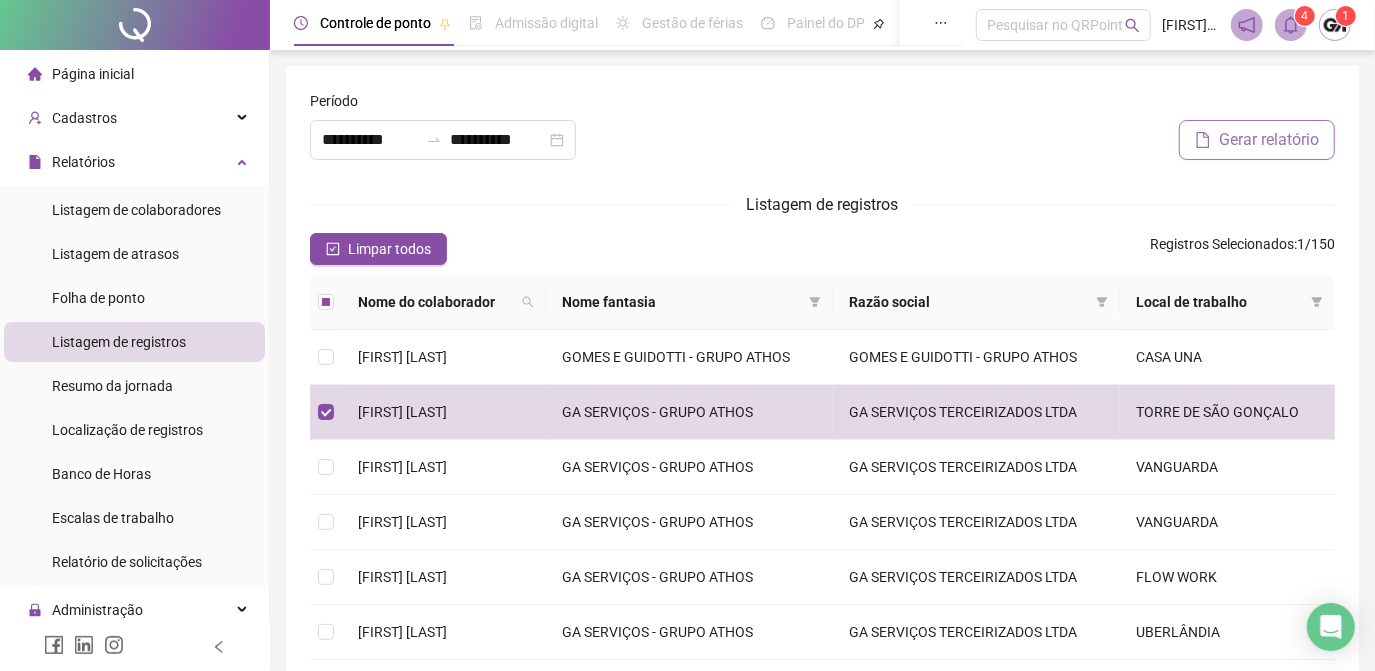 drag, startPoint x: 1244, startPoint y: 142, endPoint x: 960, endPoint y: 129, distance: 284.2974 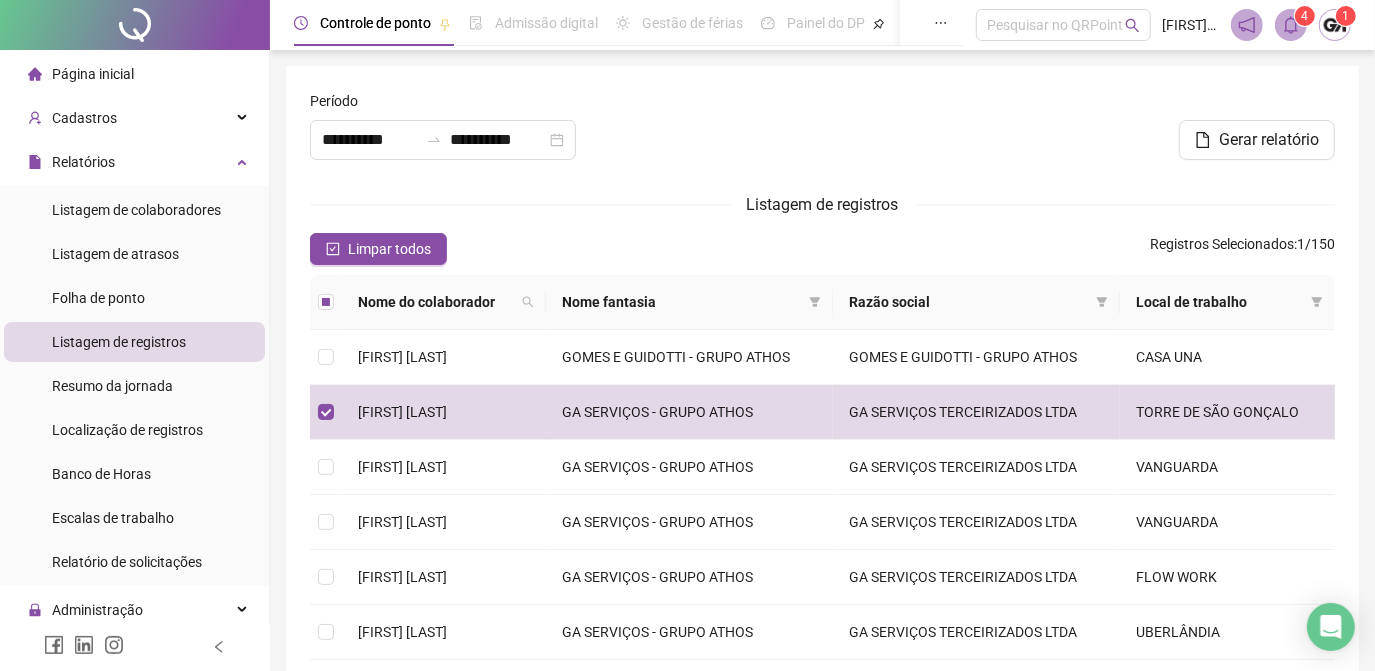 click on "Gerar relatório" at bounding box center [1269, 140] 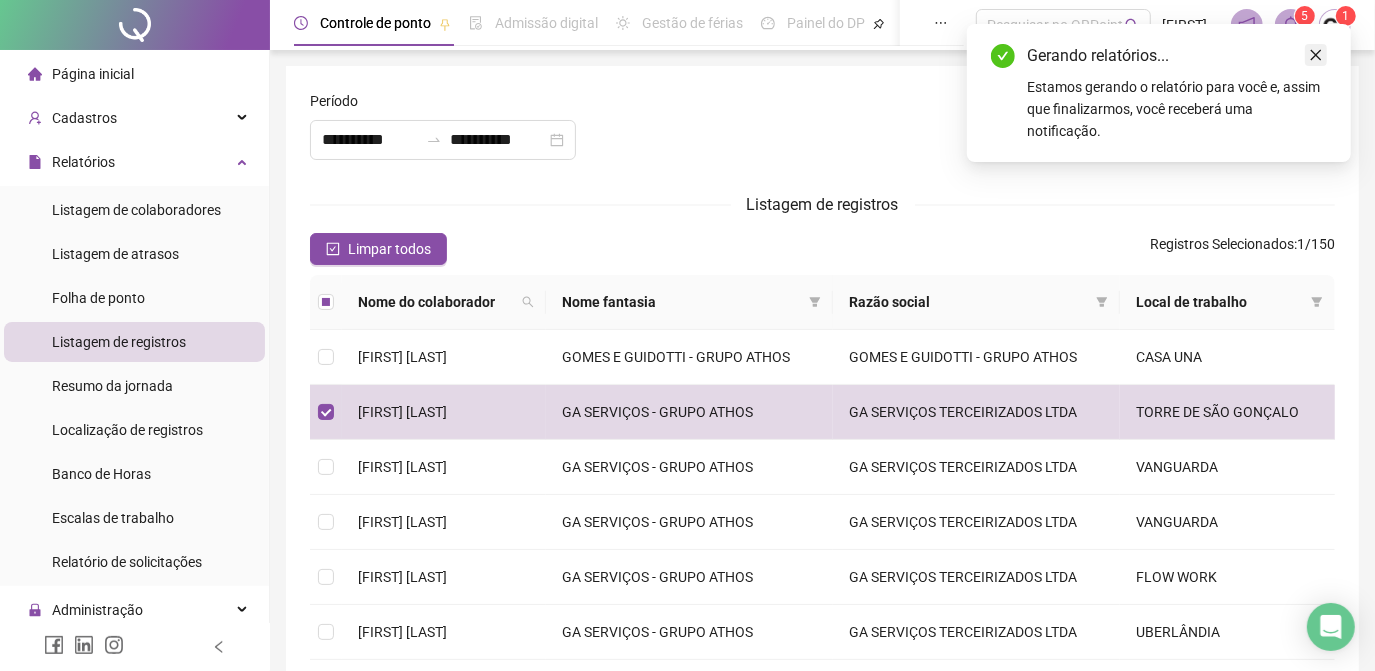 click at bounding box center (1316, 55) 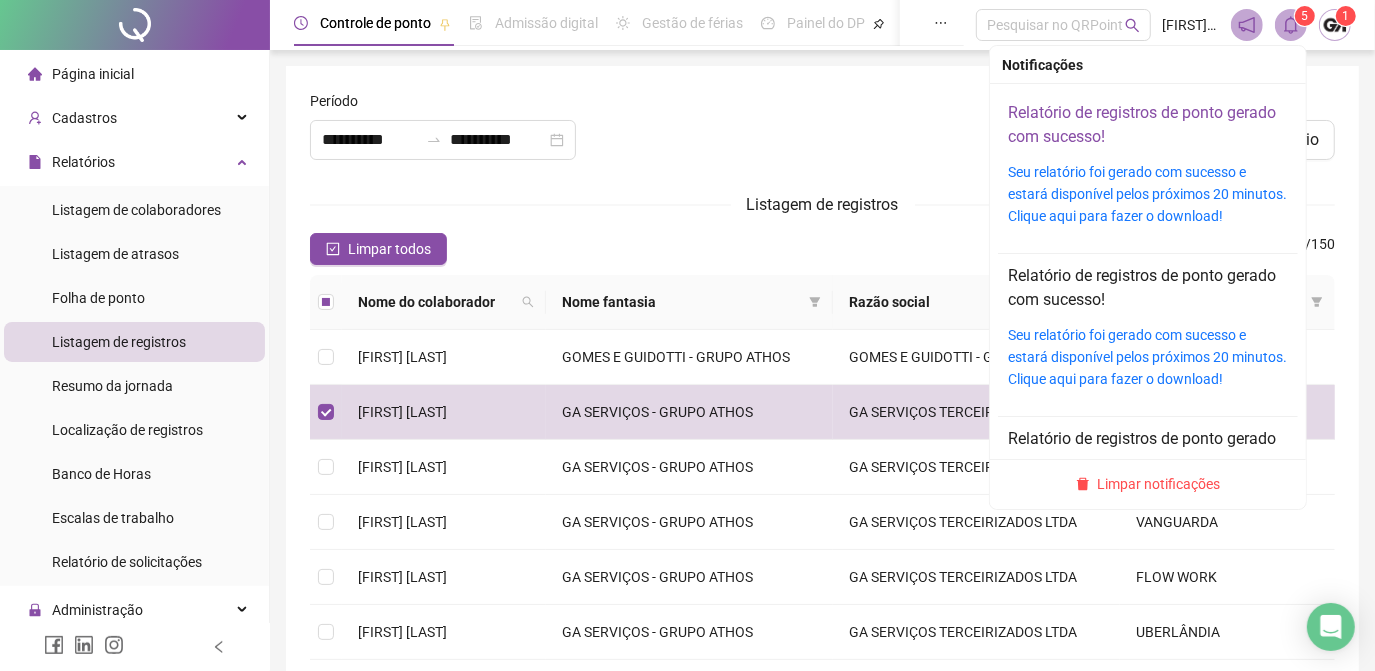 click on "Relatório de registros de ponto gerado com sucesso!" at bounding box center [1142, 124] 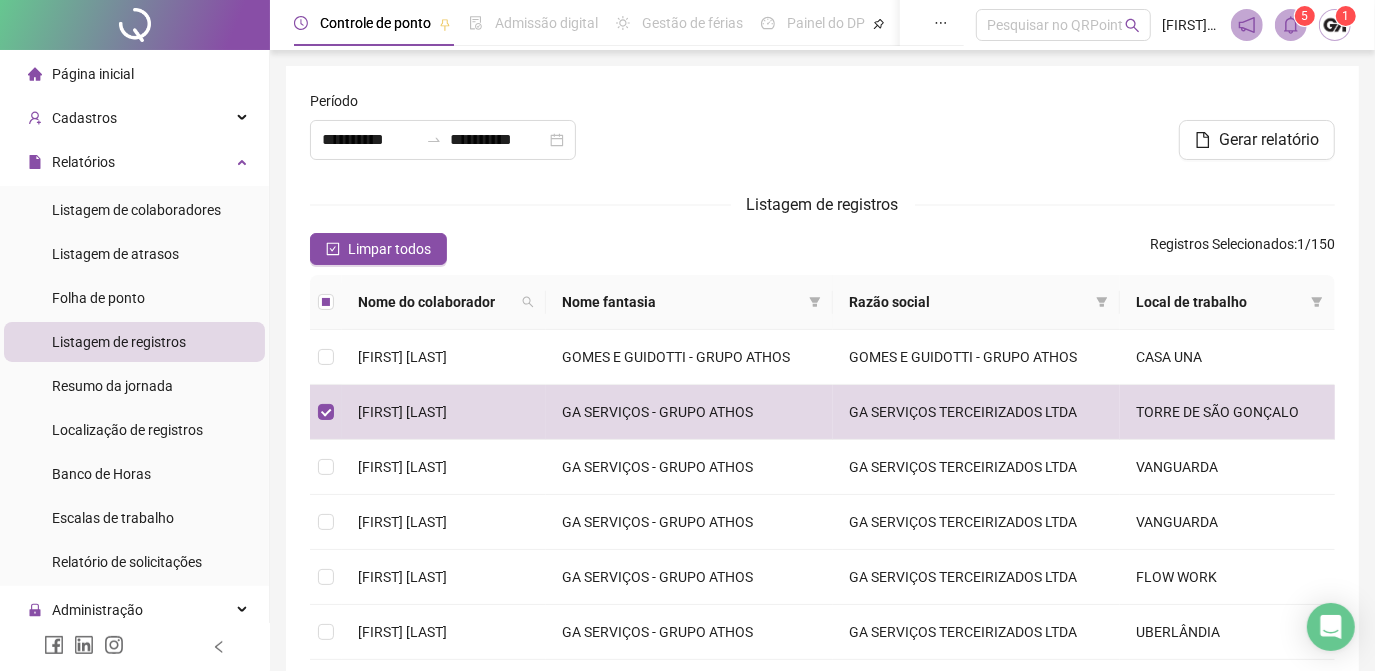 click on "LUIS RODRIGO SILVEIRA VIEIRA GOMES E GUIDOTTI - GRUPO ATHOS GOMES E GUIDOTTI - GRUPO ATHOS CASA UNA LUIZ EDUARDO RAUPP DA CUNHA GA SERVIÇOS - GRUPO ATHOS GA SERVIÇOS TERCEIRIZADOS LTDA TORRE DE SÃO GONÇALO MAIARA LOURENÇO MORAES GA SERVIÇOS - GRUPO ATHOS GA SERVIÇOS TERCEIRIZADOS LTDA VANGUARDA MAIÇON MENDES PERES GA SERVIÇOS - GRUPO ATHOS GA SERVIÇOS TERCEIRIZADOS LTDA VANGUARDA MAIQUEL PERES RODRIGUES GA SERVIÇOS - GRUPO ATHOS GA SERVIÇOS TERCEIRIZADOS LTDA FLOW WORK MARCELO APARECIDO DE LIMA BENTO GA SERVIÇOS - GRUPO ATHOS GA SERVIÇOS TERCEIRIZADOS LTDA UBERLÂNDIA MARCELO SILVA FERREIRA GA SERVIÇOS - GRUPO ATHOS GA SERVIÇOS TERCEIRIZADOS LTDA UBERLÂNDIA MÁRCIO ANDRÉ TEIXEIRA CARRENHO GA SERVIÇOS - GRUPO ATHOS GA SERVIÇOS TERCEIRIZADOS LTDA FLOW LIVE MARCIO ANSELMO NEVES CASA UNA 1 8 9 10" at bounding box center [822, 517] 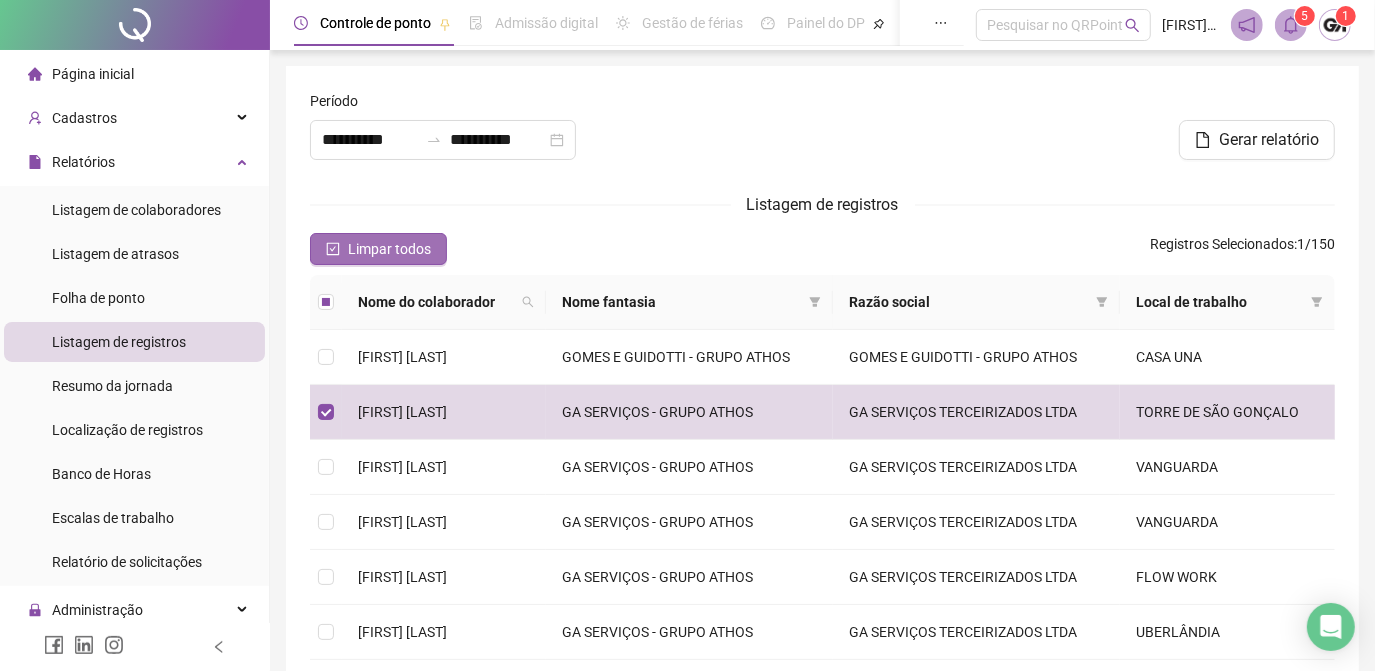 click on "Limpar todos" at bounding box center (389, 249) 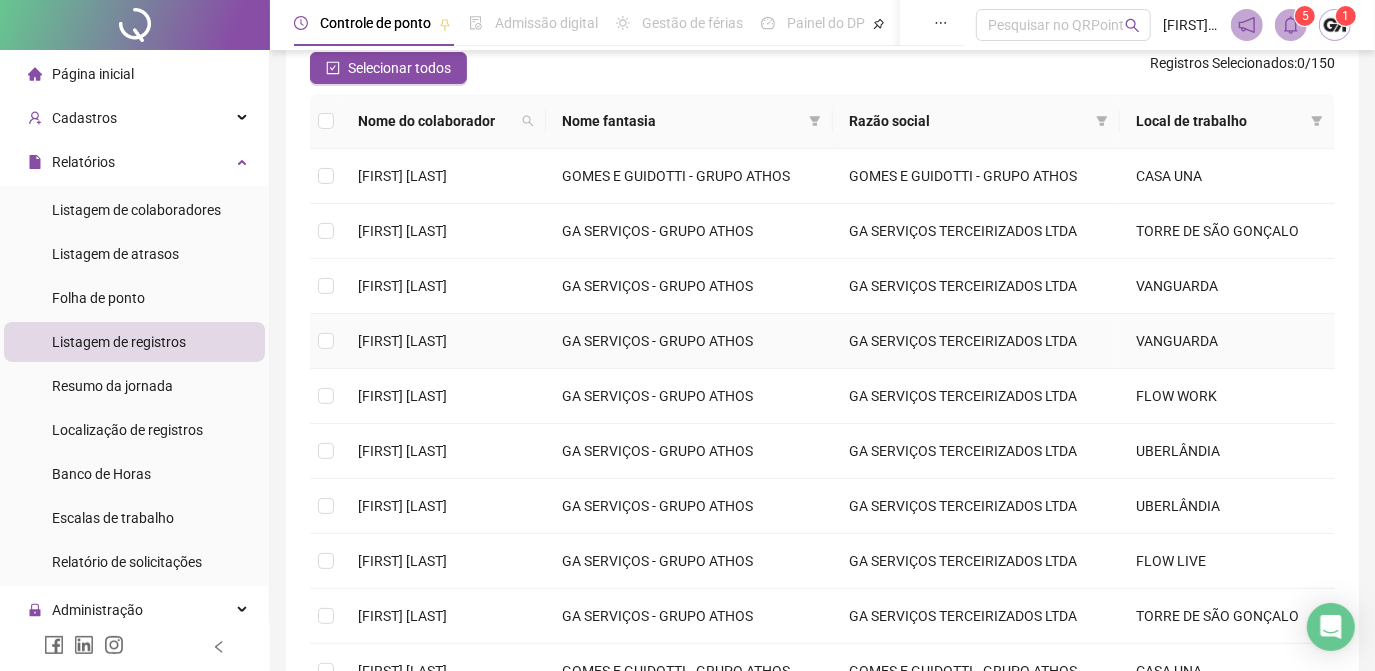 scroll, scrollTop: 272, scrollLeft: 0, axis: vertical 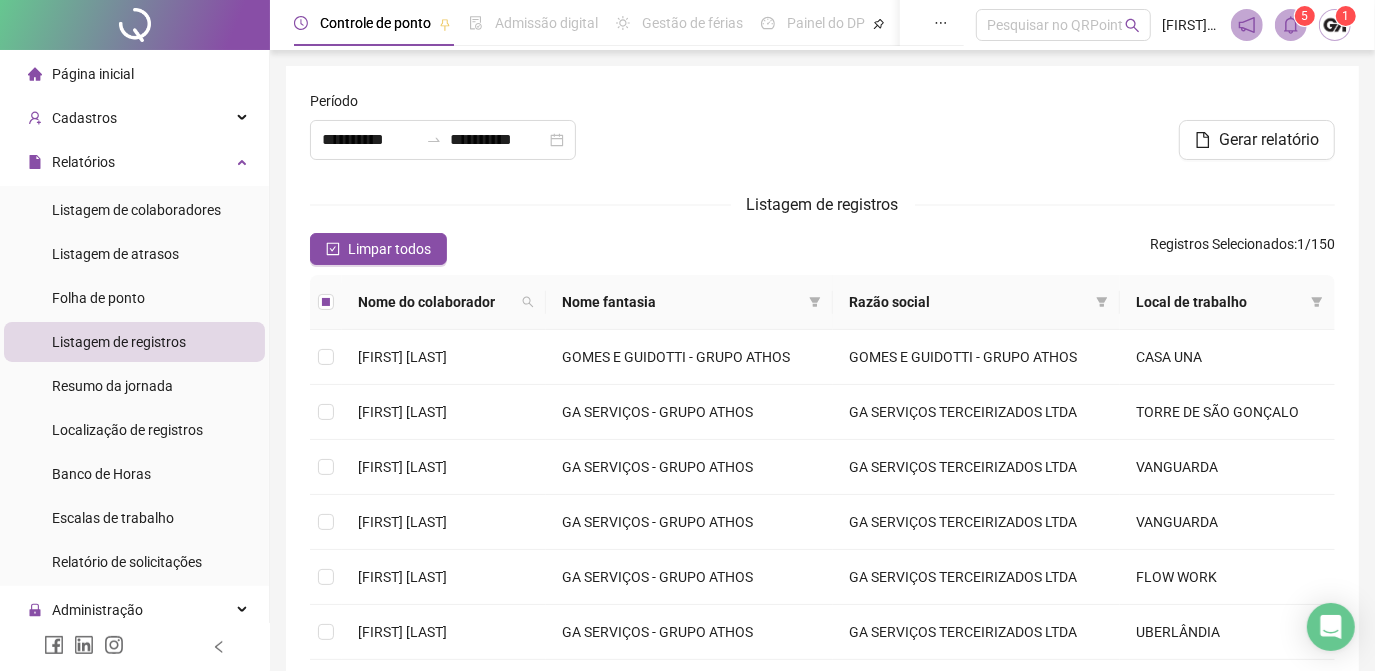 click on "Gerar relatório" at bounding box center (1269, 140) 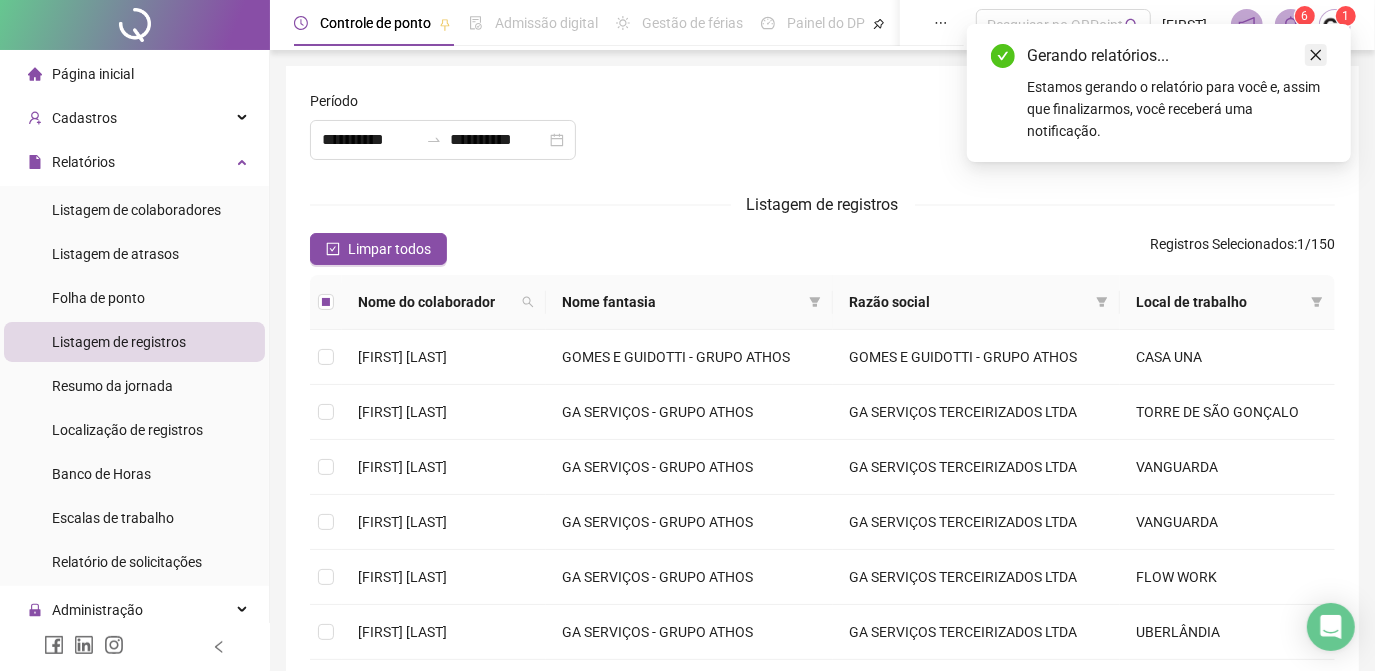 click 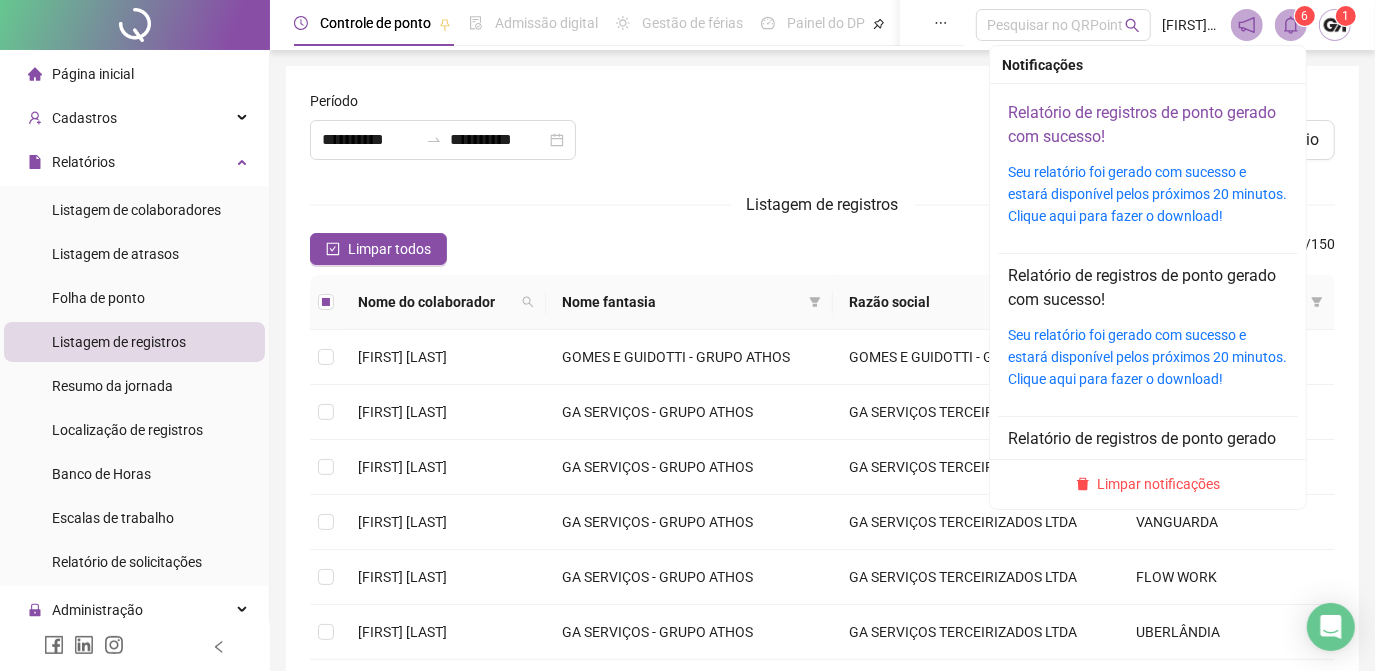 click on "Relatório de registros de ponto gerado com sucesso!" at bounding box center [1142, 124] 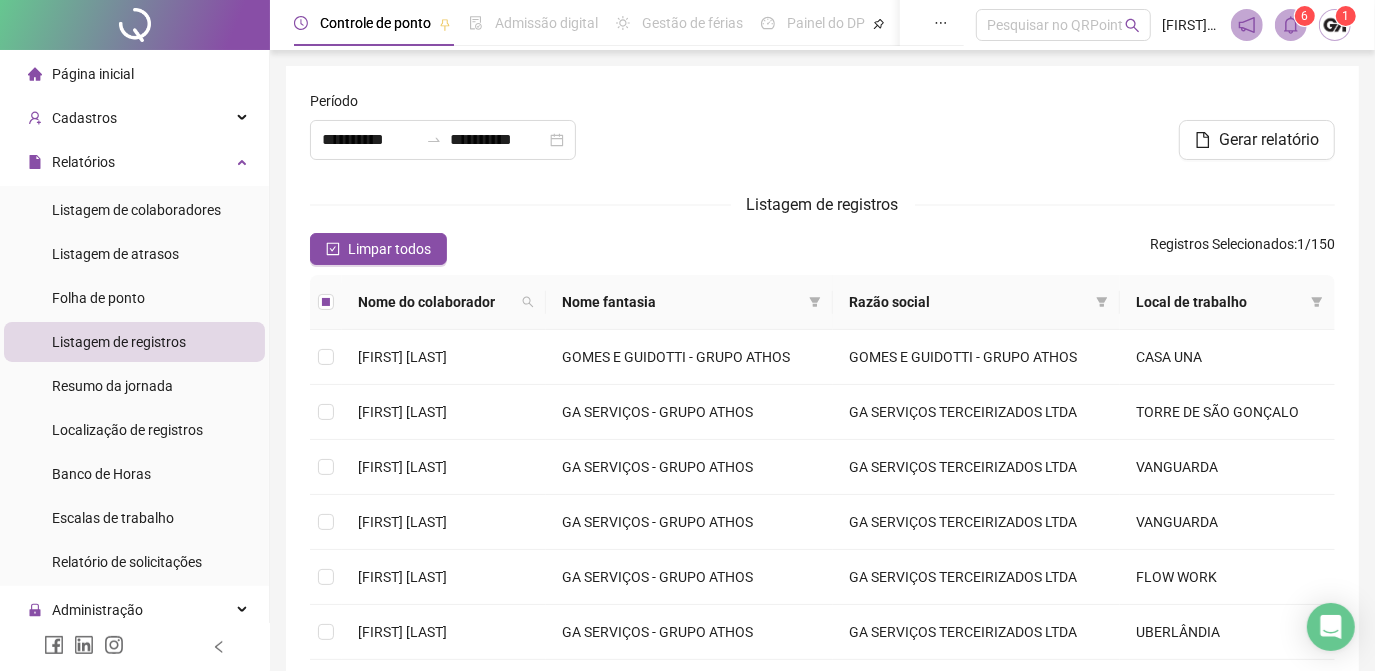 drag, startPoint x: 610, startPoint y: 228, endPoint x: 558, endPoint y: 229, distance: 52.009613 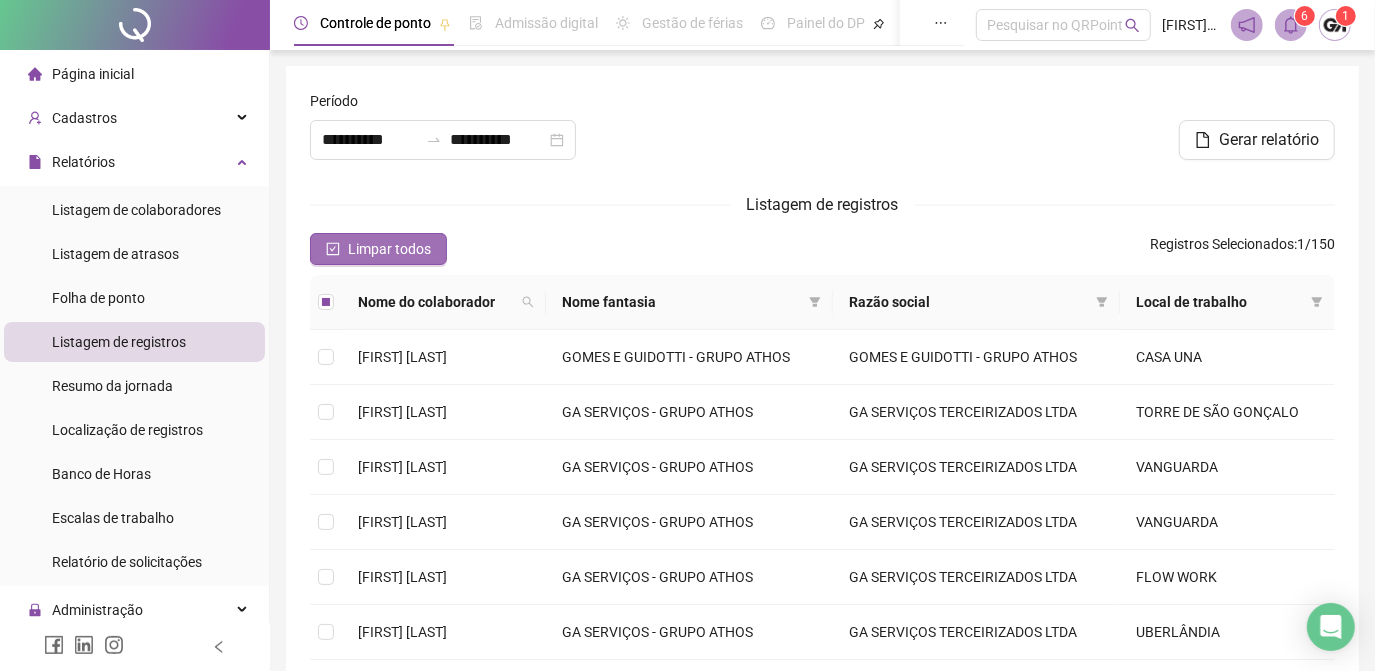 click on "Limpar todos" at bounding box center (378, 249) 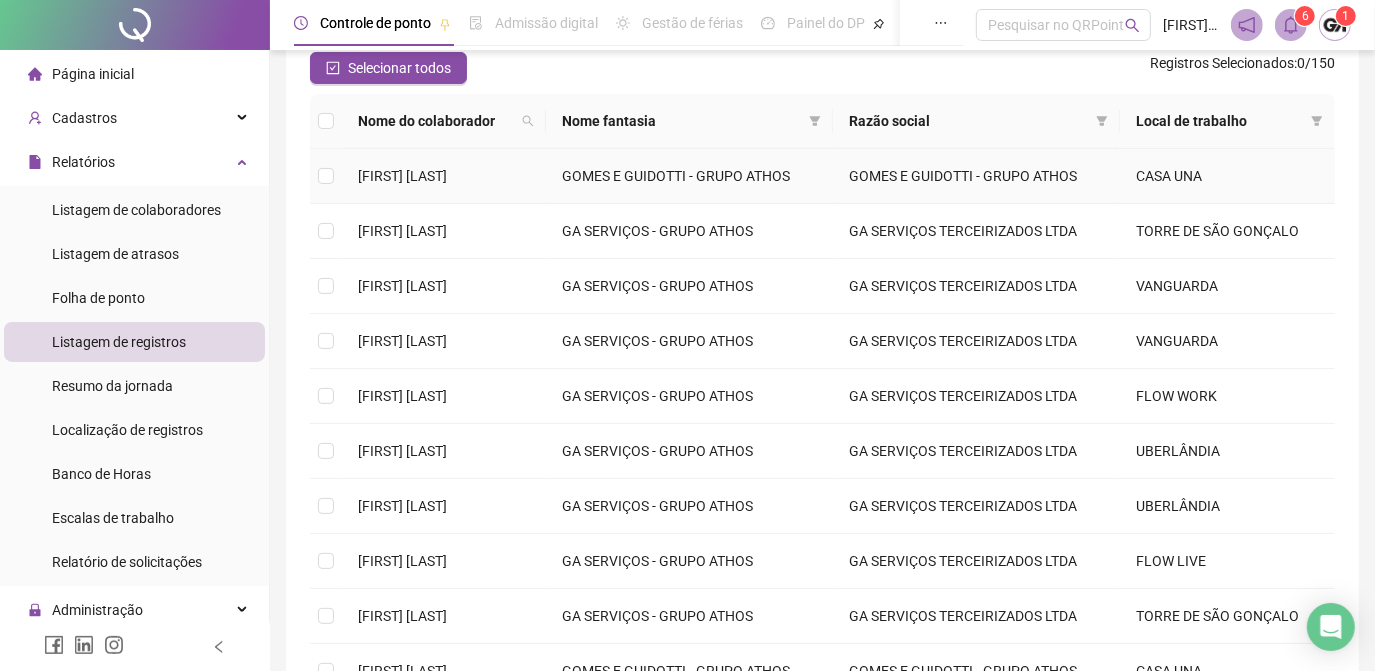 scroll, scrollTop: 363, scrollLeft: 0, axis: vertical 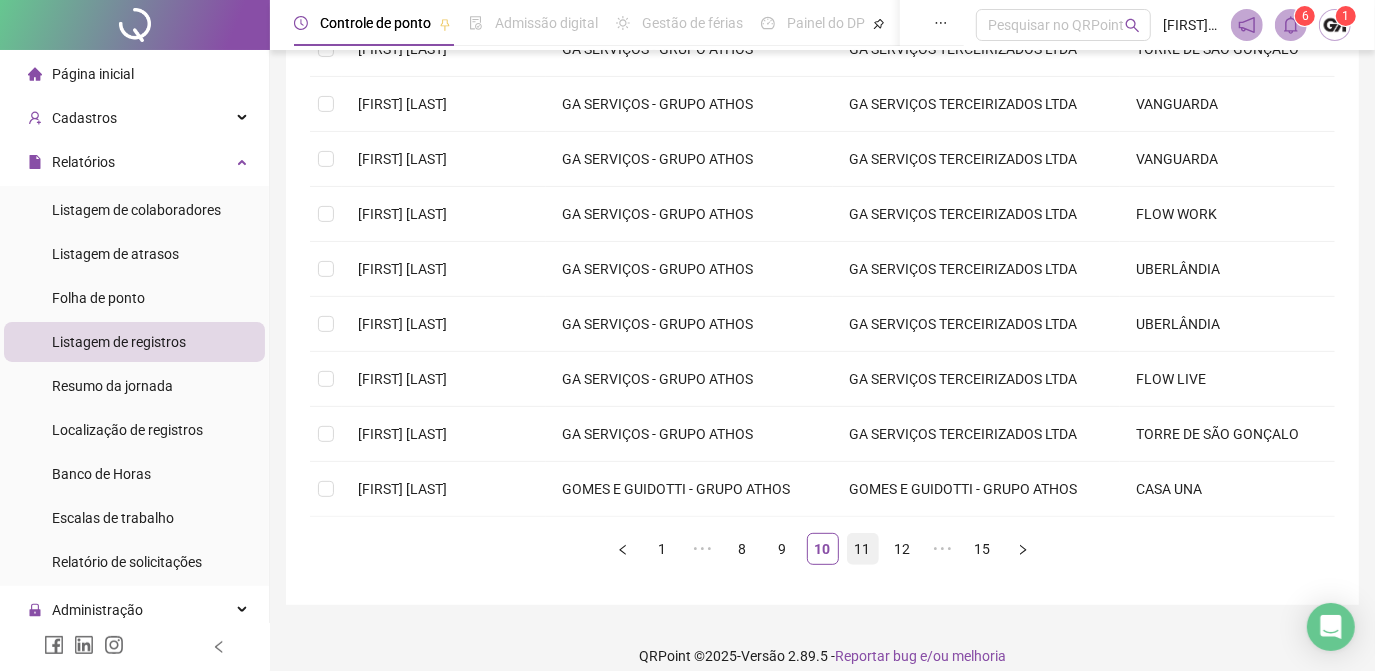click on "11" at bounding box center [863, 549] 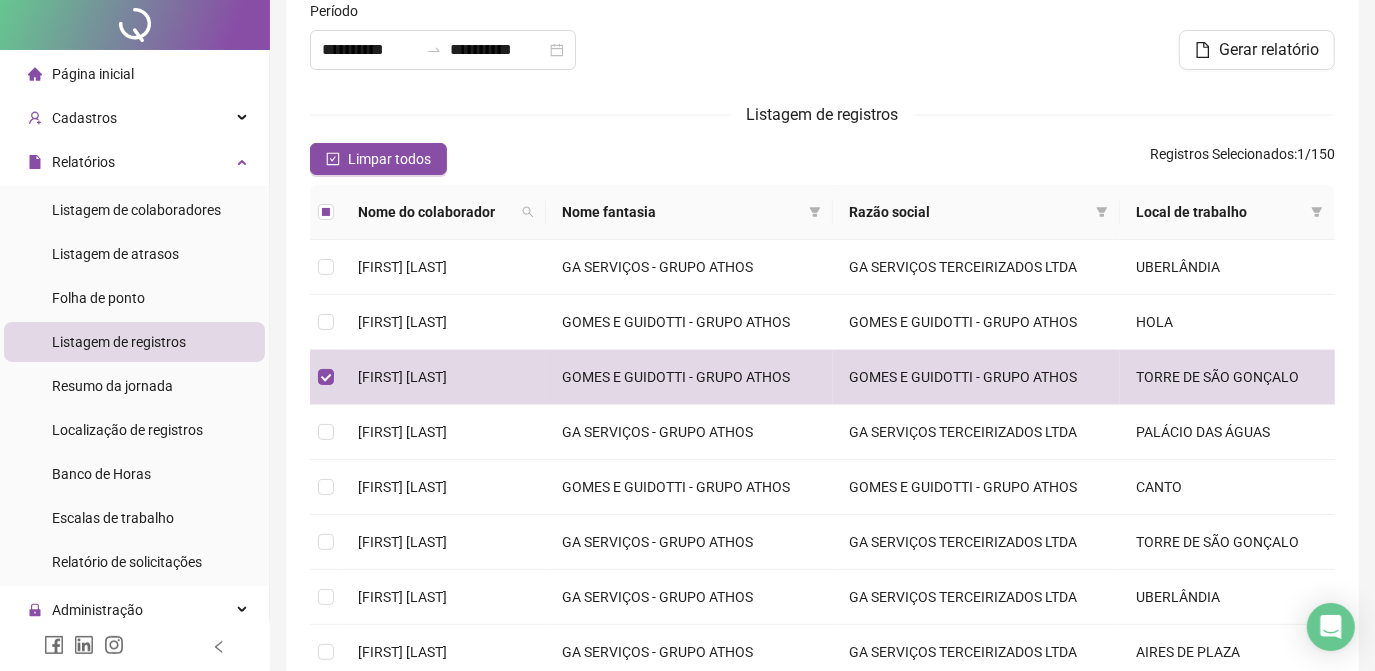 scroll, scrollTop: 0, scrollLeft: 0, axis: both 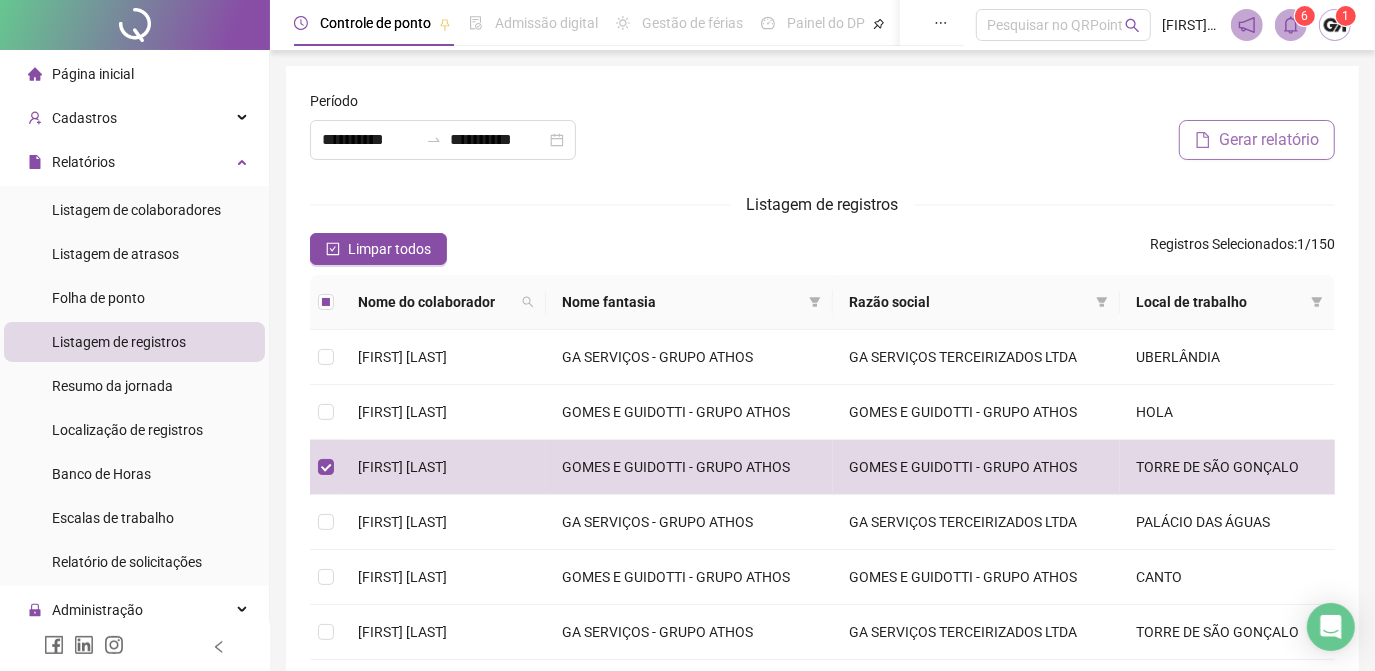 click on "Gerar relatório" at bounding box center (1269, 140) 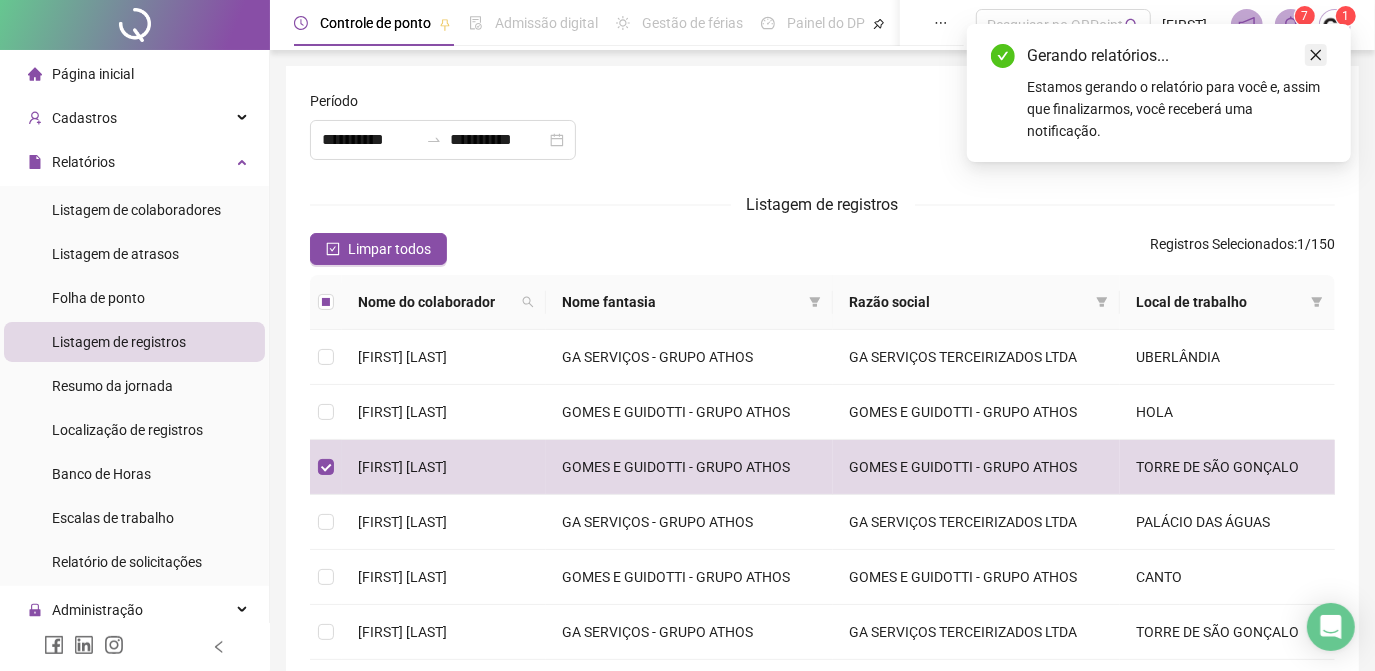 click 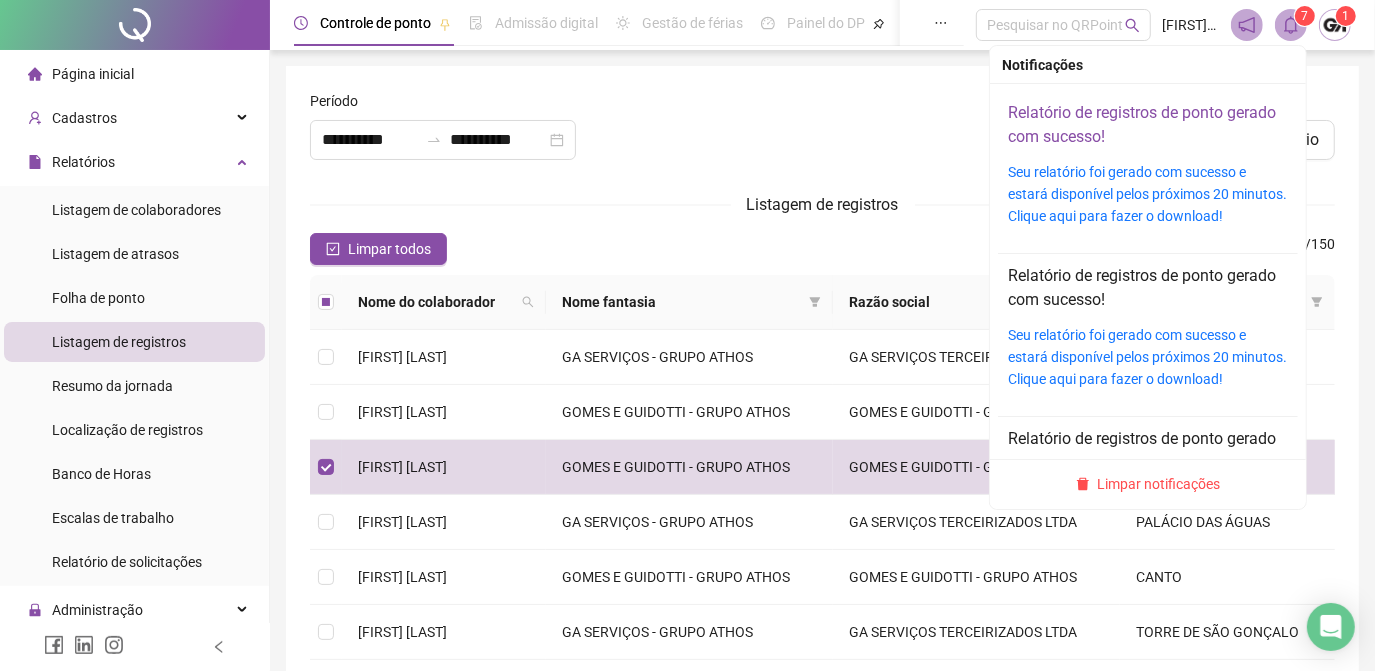 click on "Relatório de registros de ponto gerado com sucesso!" at bounding box center [1142, 124] 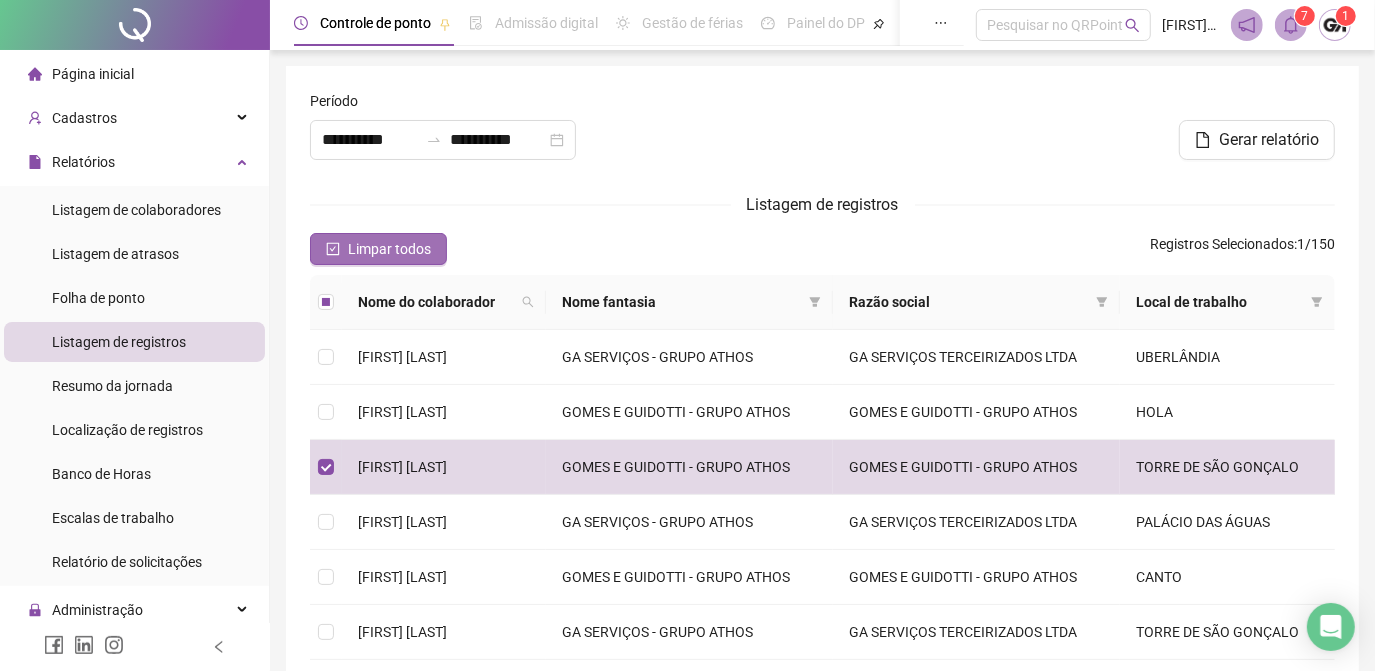 drag, startPoint x: 380, startPoint y: 242, endPoint x: 424, endPoint y: 242, distance: 44 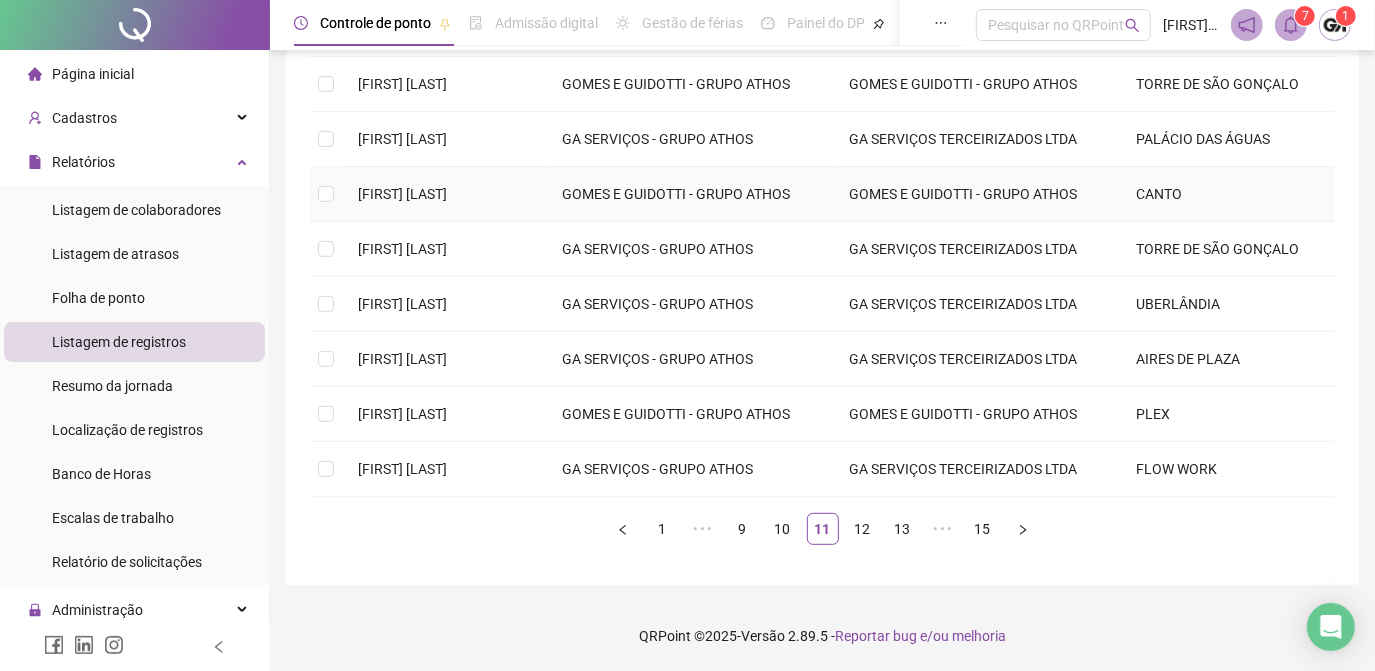scroll, scrollTop: 512, scrollLeft: 0, axis: vertical 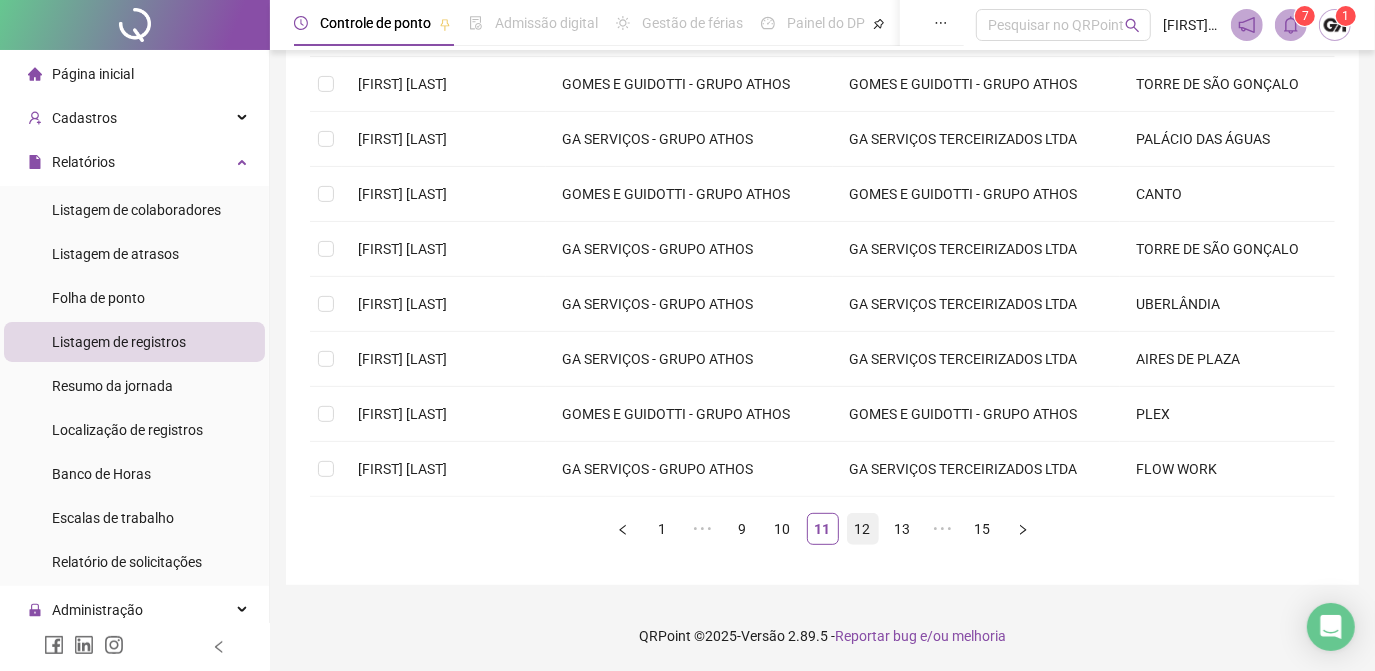 click on "12" at bounding box center [863, 529] 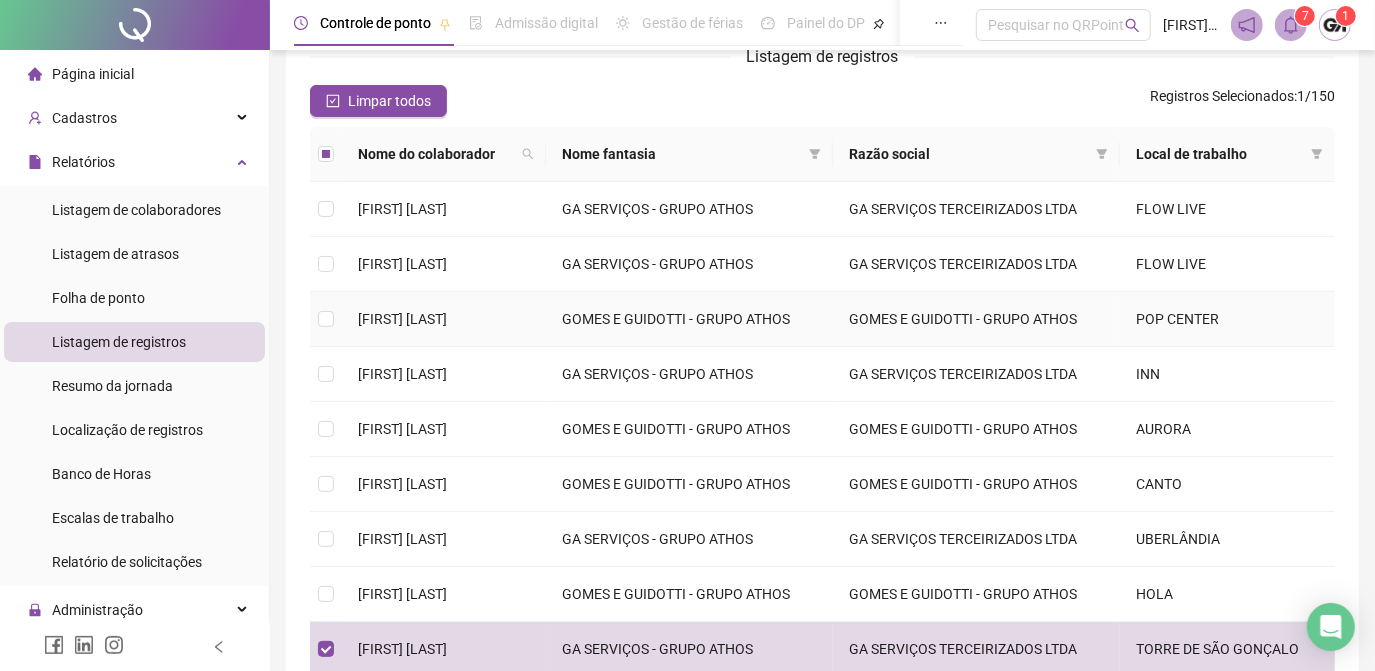 scroll, scrollTop: 0, scrollLeft: 0, axis: both 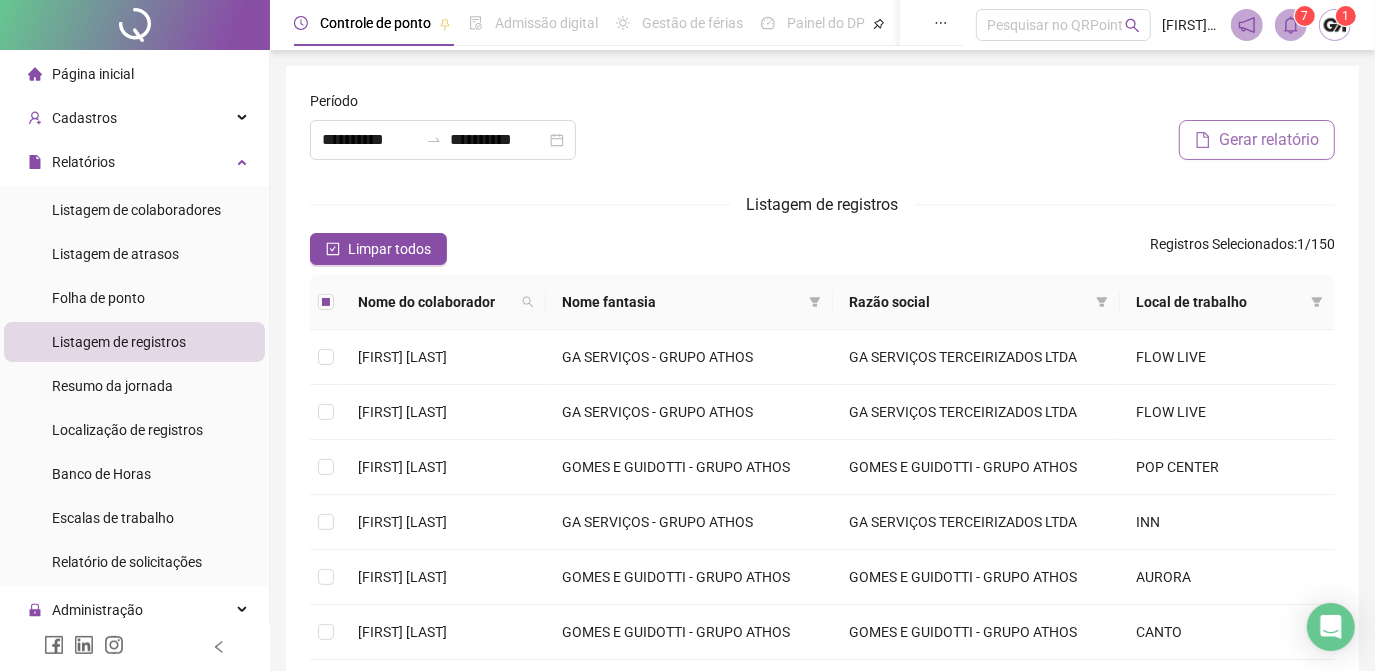 click on "Gerar relatório" at bounding box center (1257, 140) 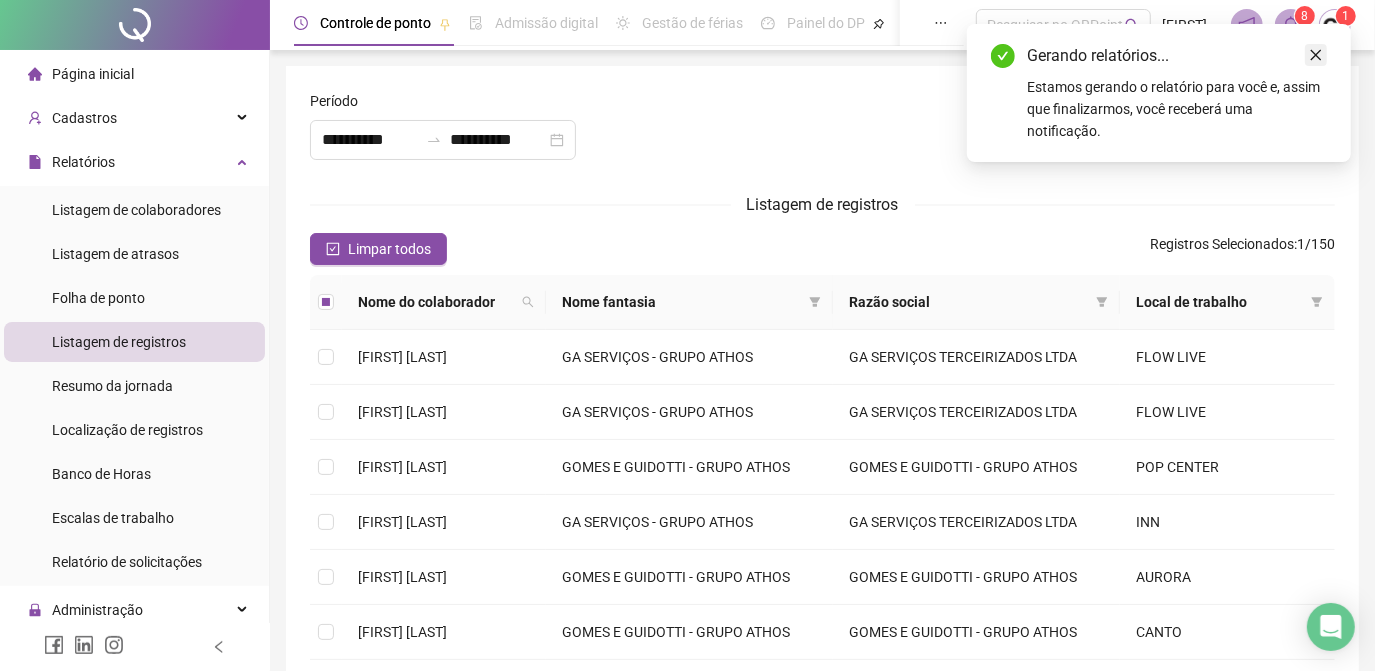 click 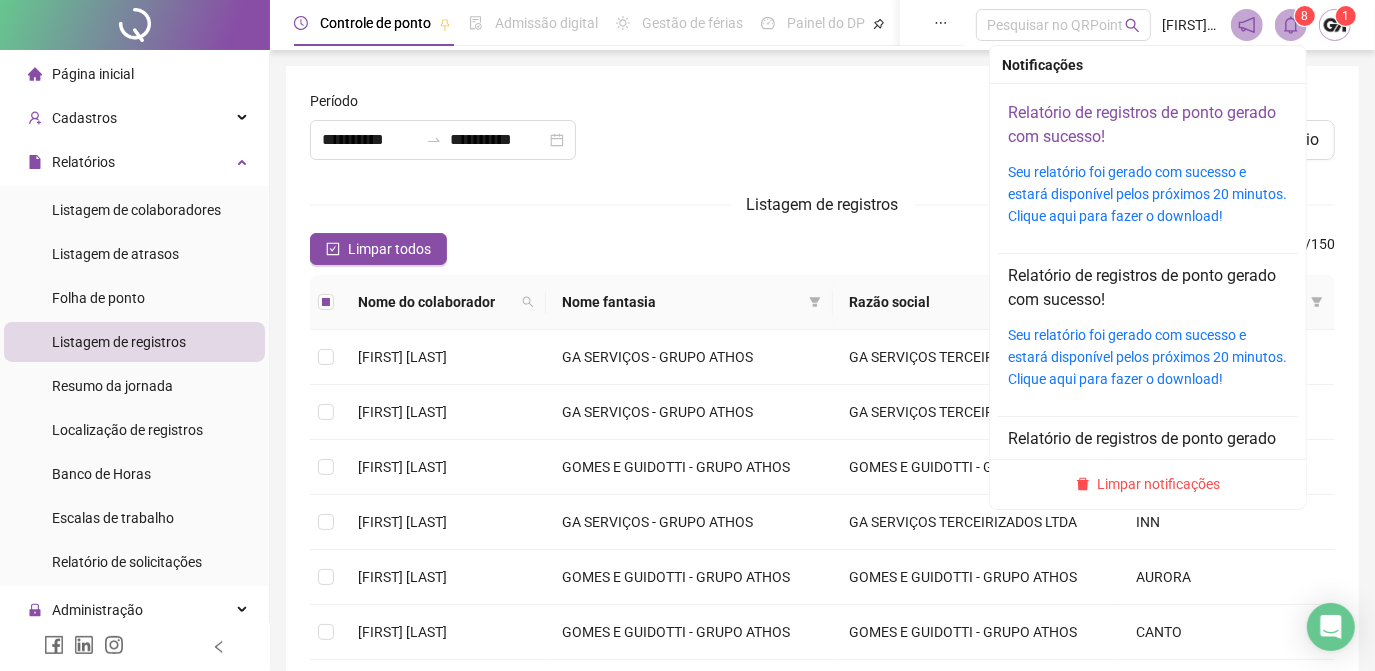 click on "Relatório de registros de ponto gerado com sucesso!" at bounding box center [1142, 124] 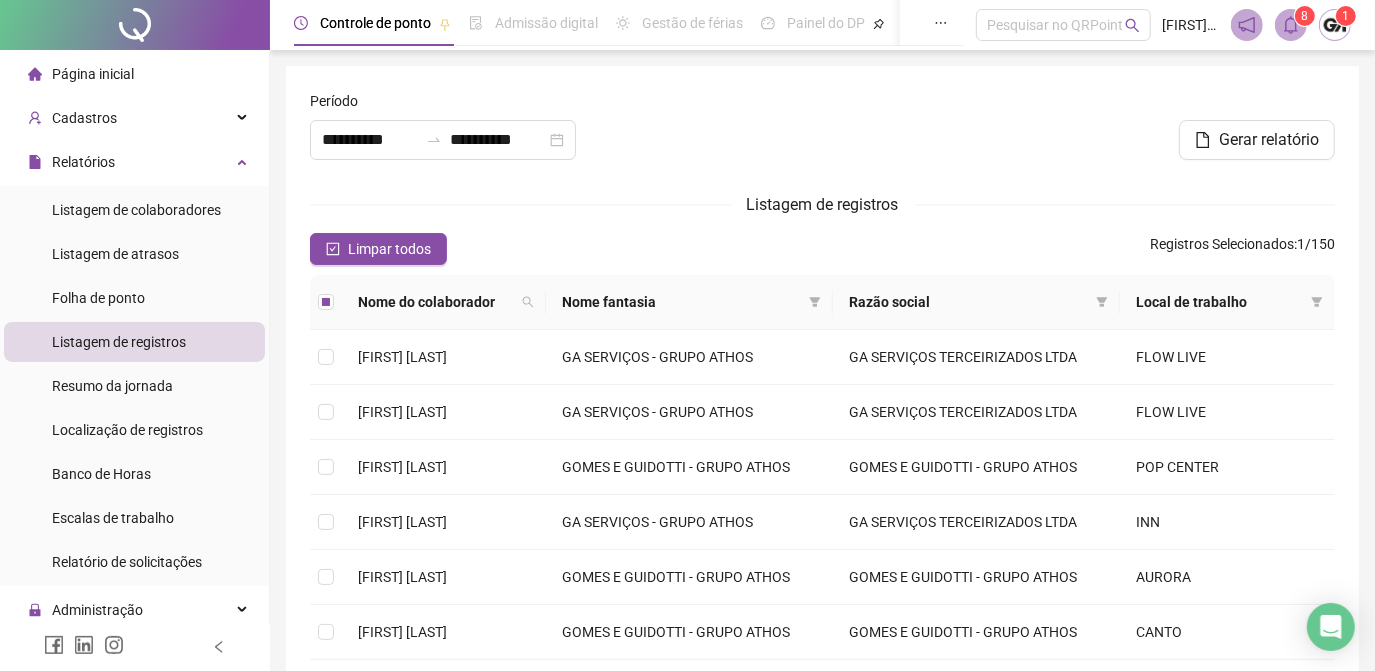 drag, startPoint x: 521, startPoint y: 237, endPoint x: 511, endPoint y: 238, distance: 10.049875 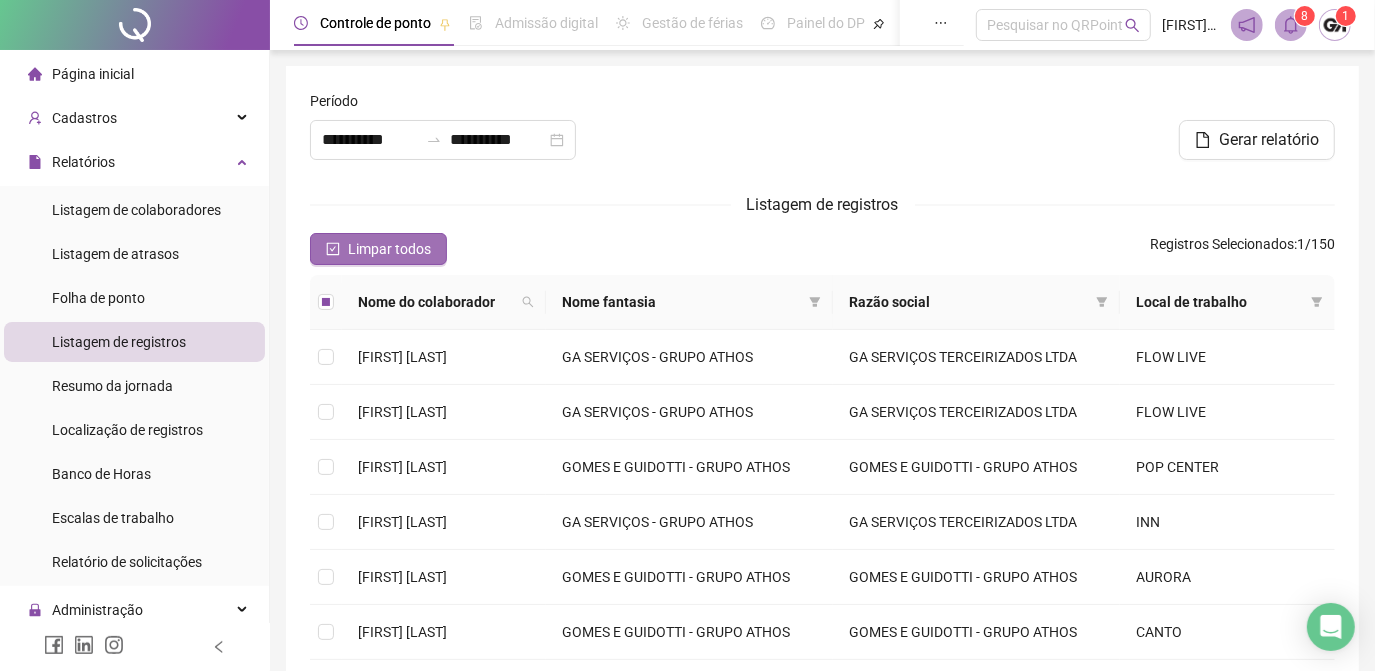 click on "Limpar todos" at bounding box center [378, 249] 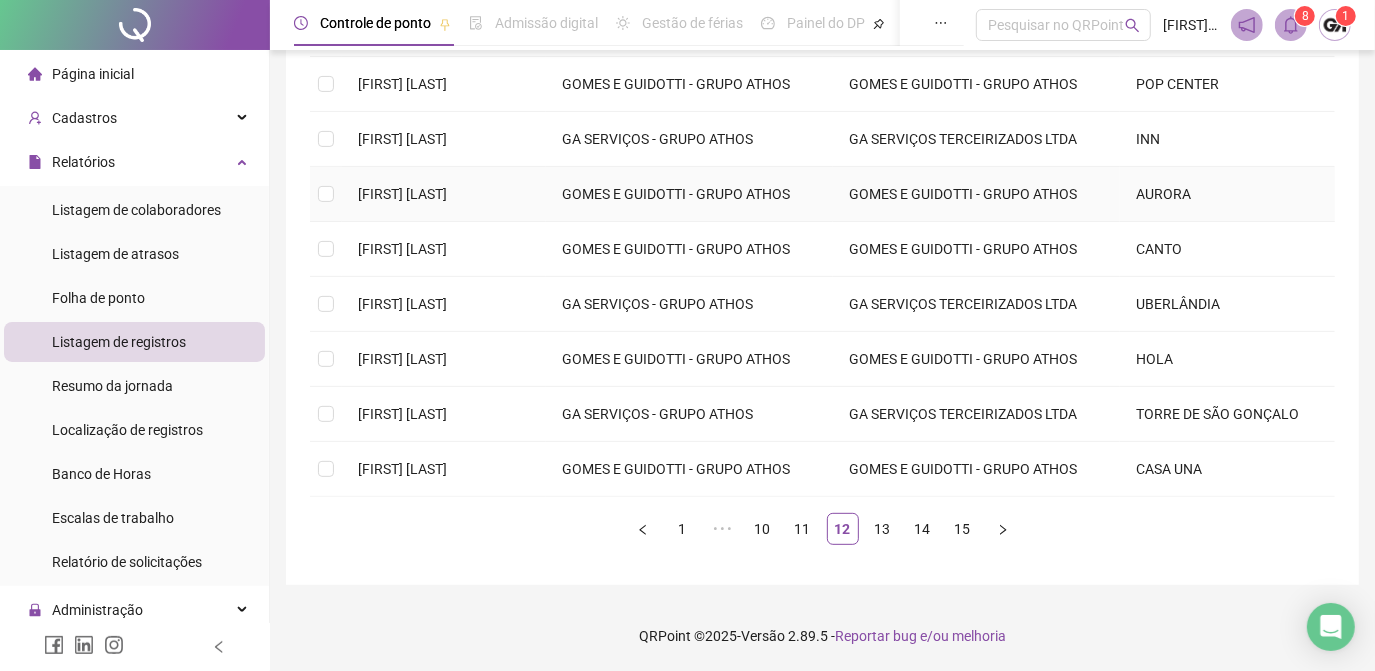 scroll, scrollTop: 512, scrollLeft: 0, axis: vertical 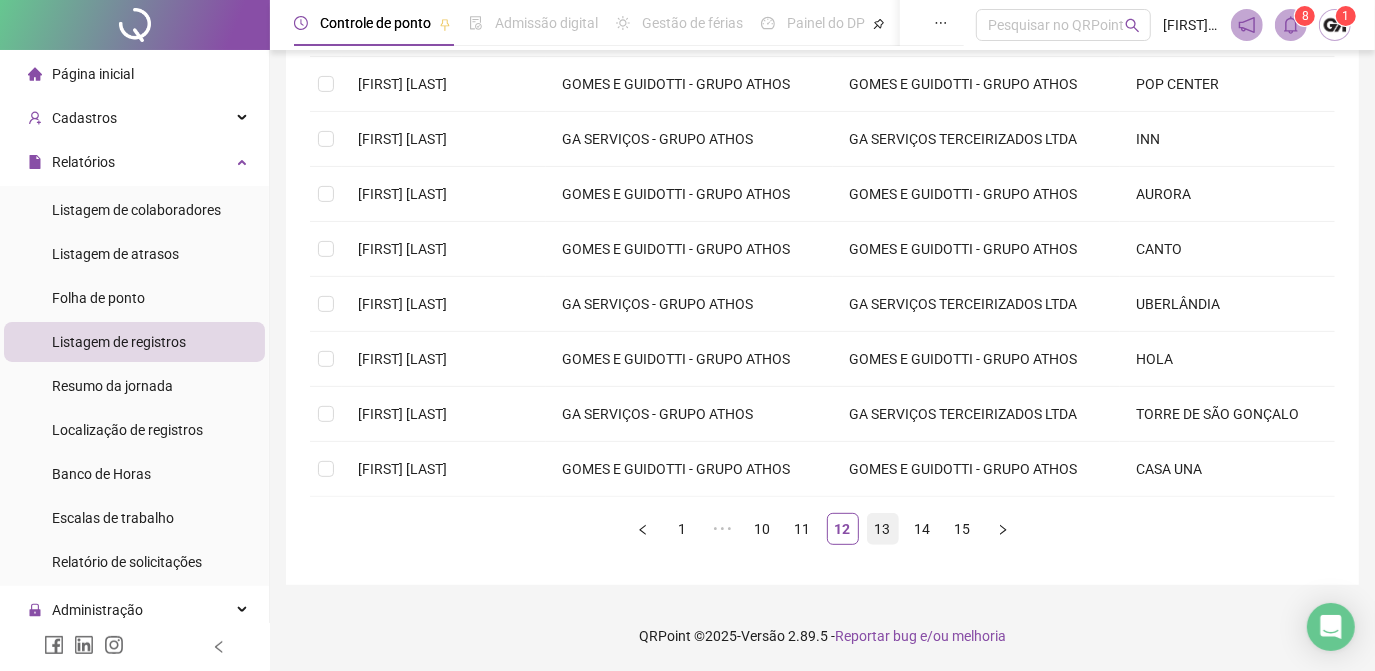 click on "13" at bounding box center (883, 529) 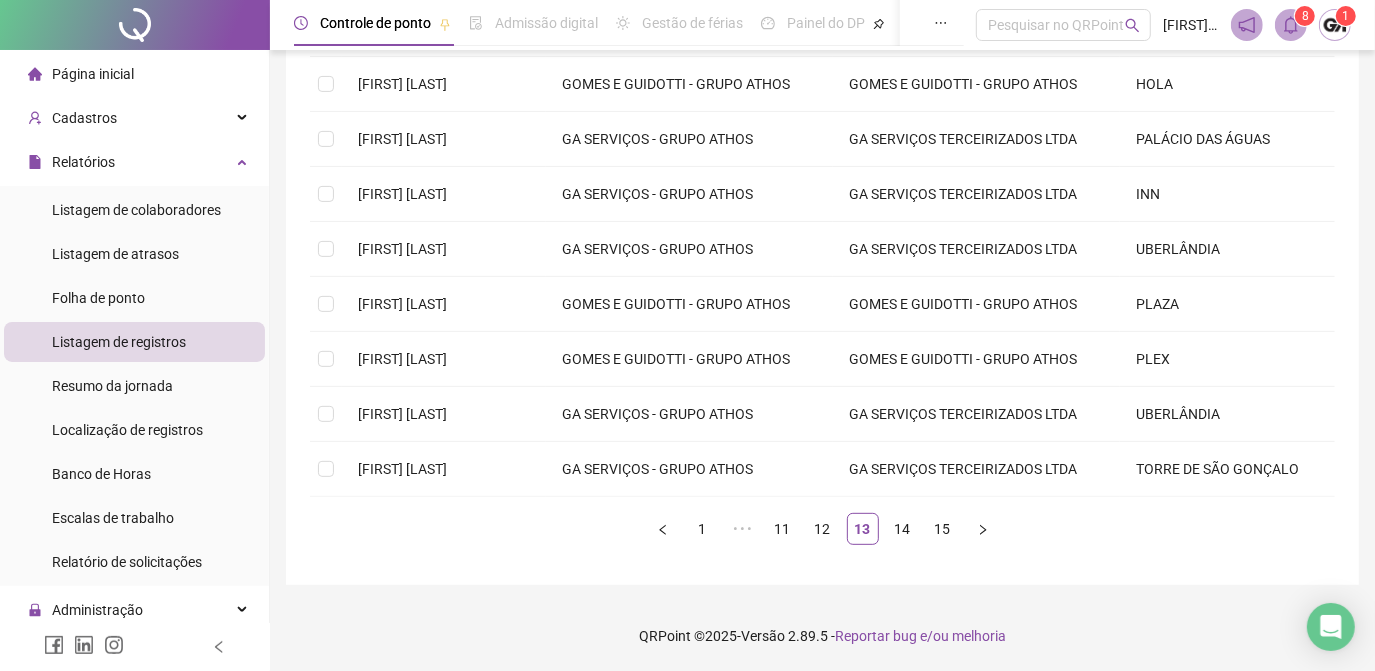 scroll, scrollTop: 379, scrollLeft: 0, axis: vertical 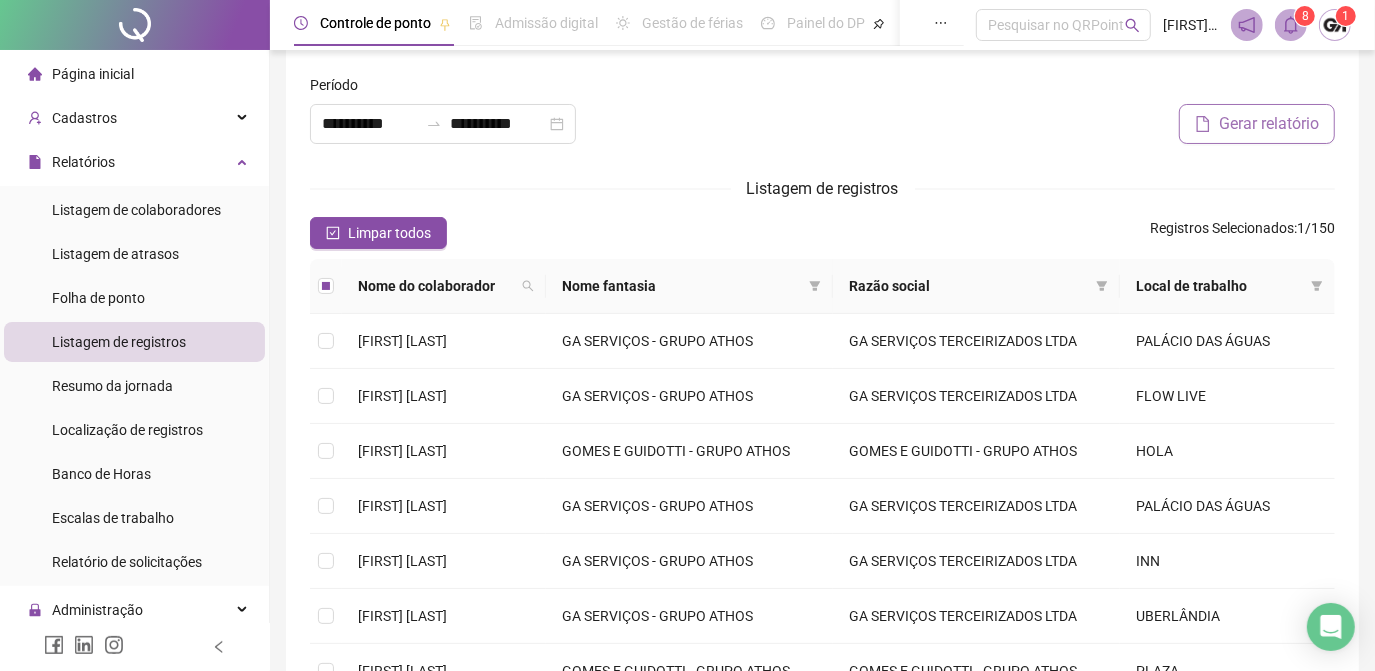 click 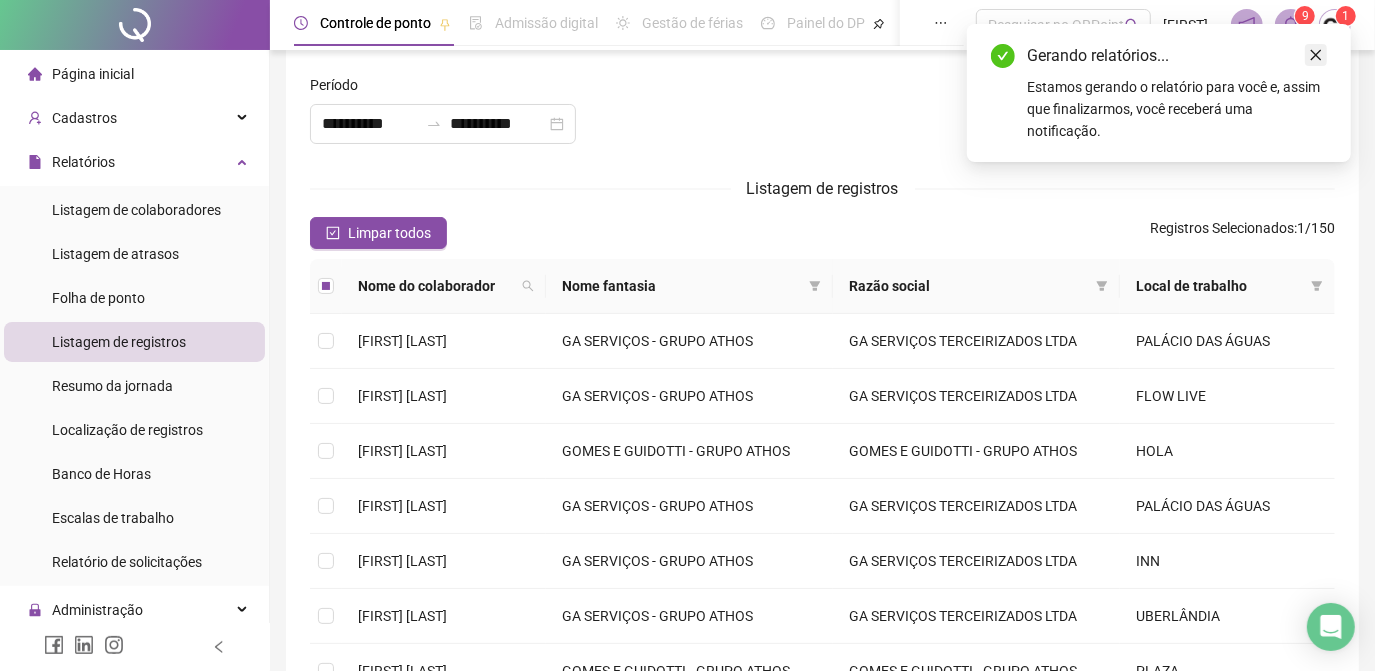 click 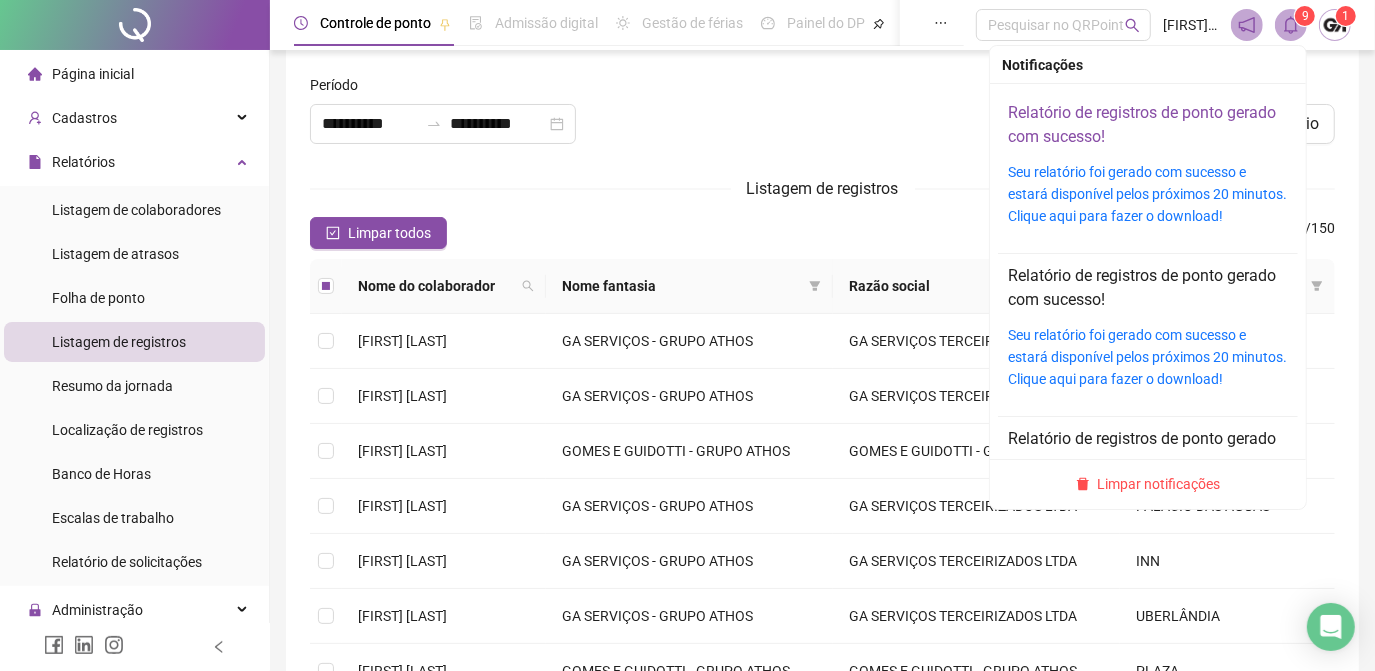 click on "Relatório de registros de ponto gerado com sucesso!" at bounding box center [1142, 124] 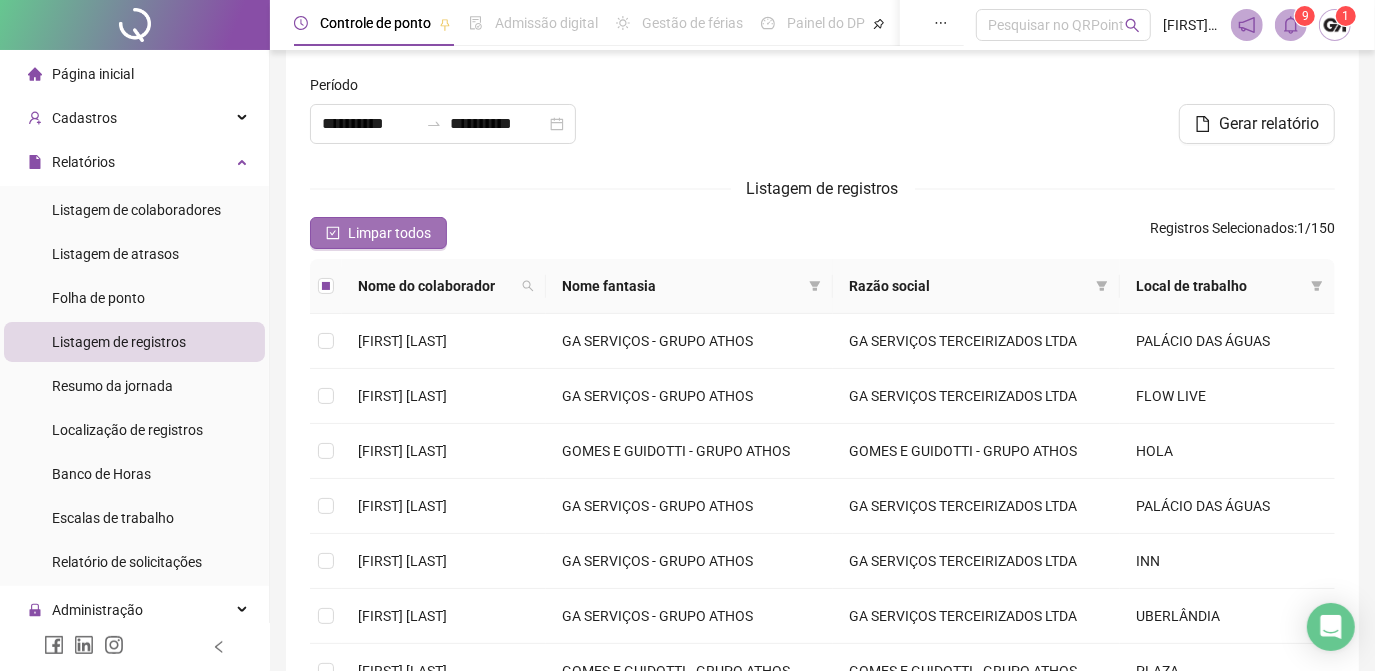 click on "Limpar todos" at bounding box center (389, 233) 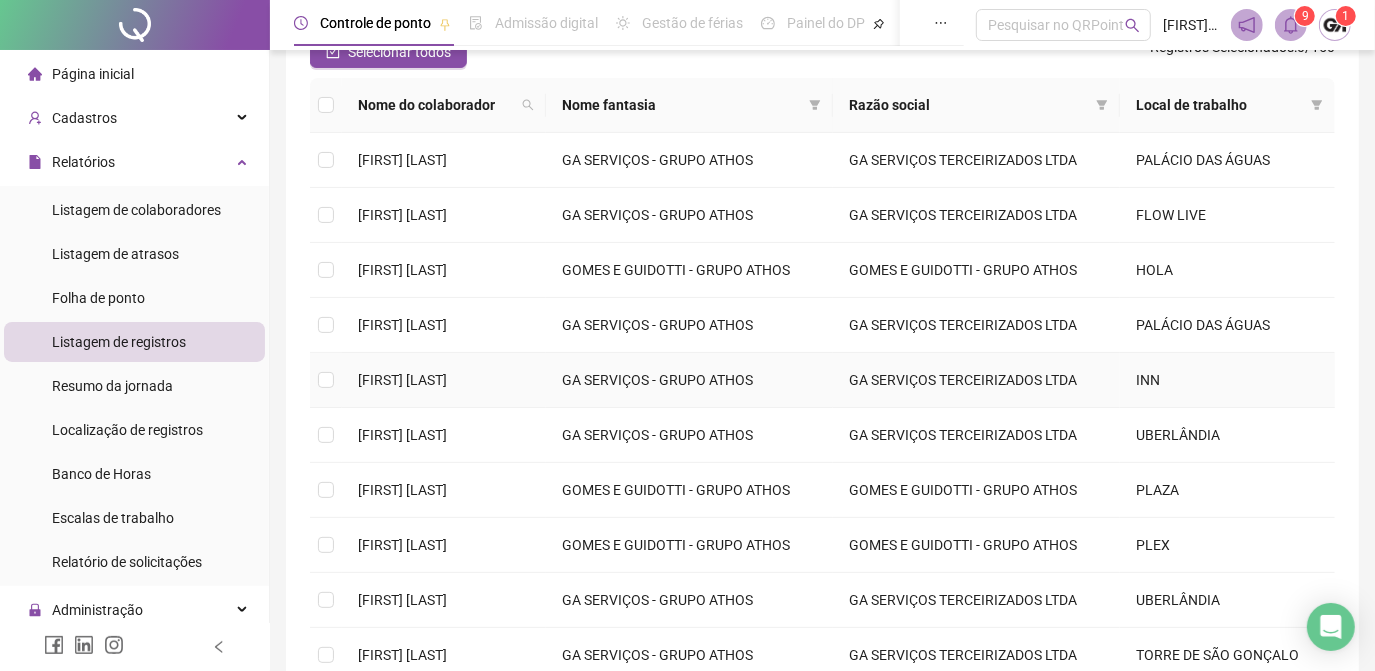 scroll, scrollTop: 379, scrollLeft: 0, axis: vertical 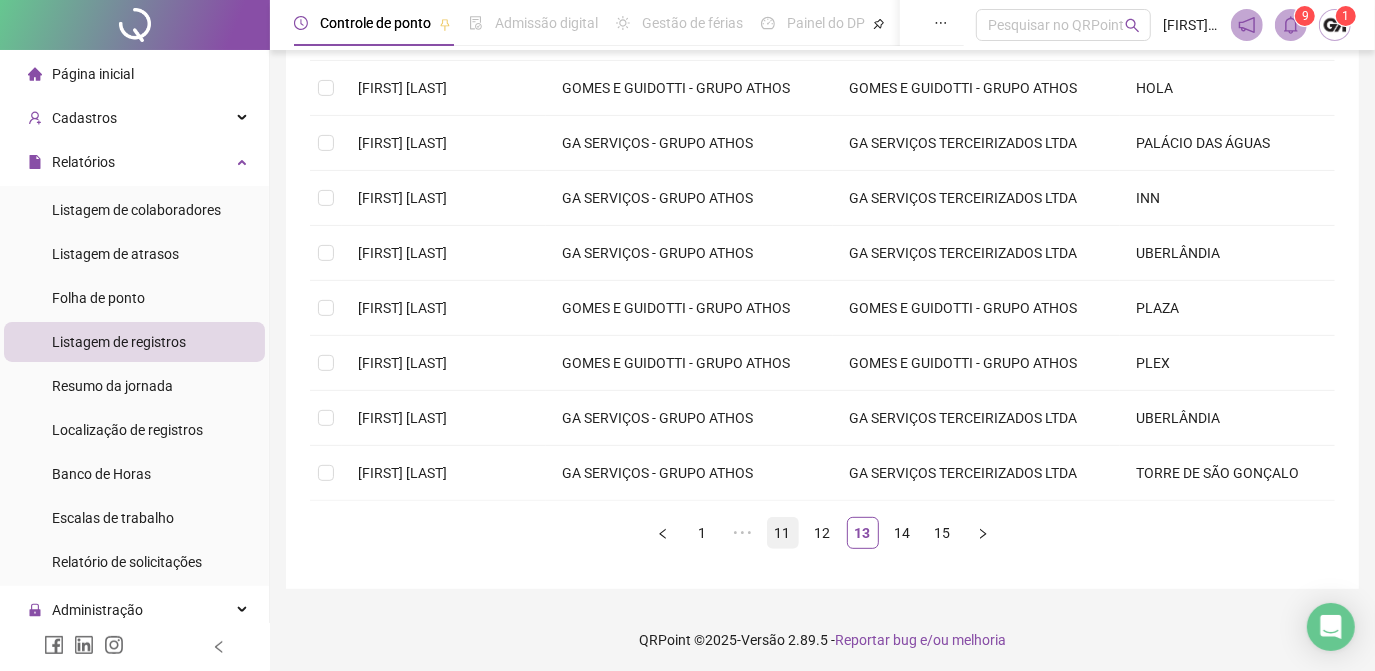 click on "11" at bounding box center (783, 533) 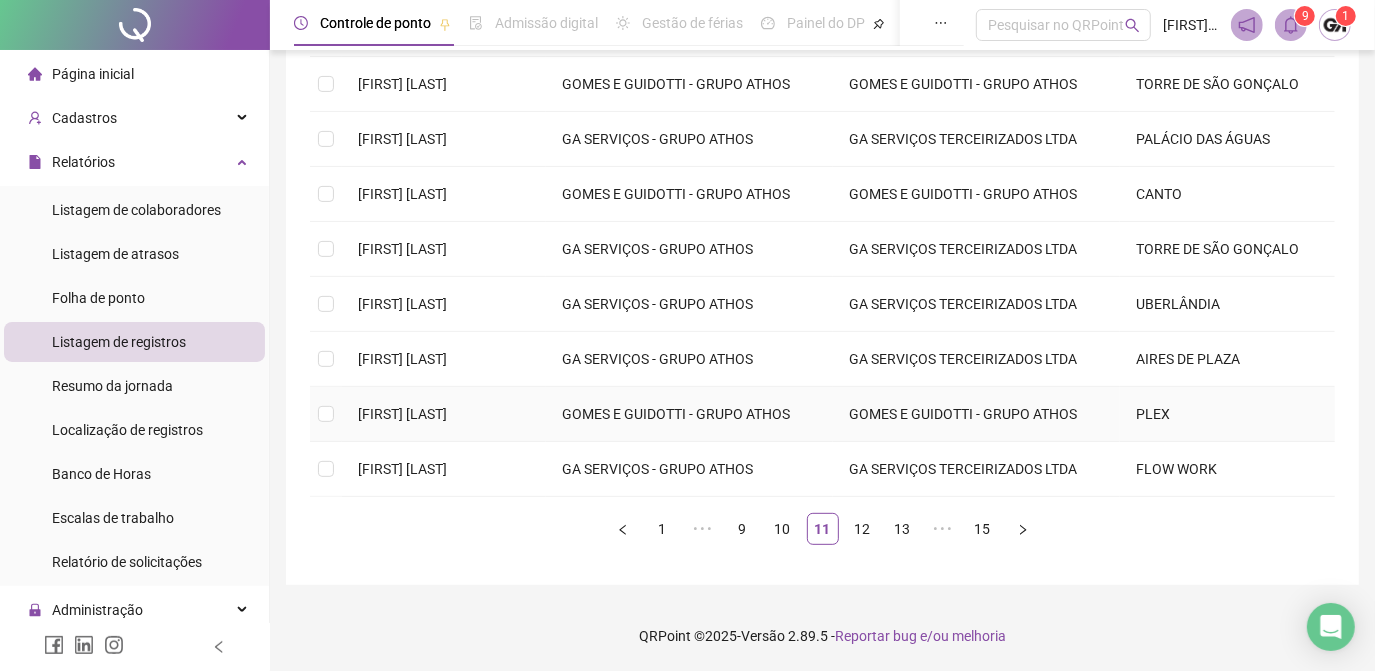 scroll, scrollTop: 512, scrollLeft: 0, axis: vertical 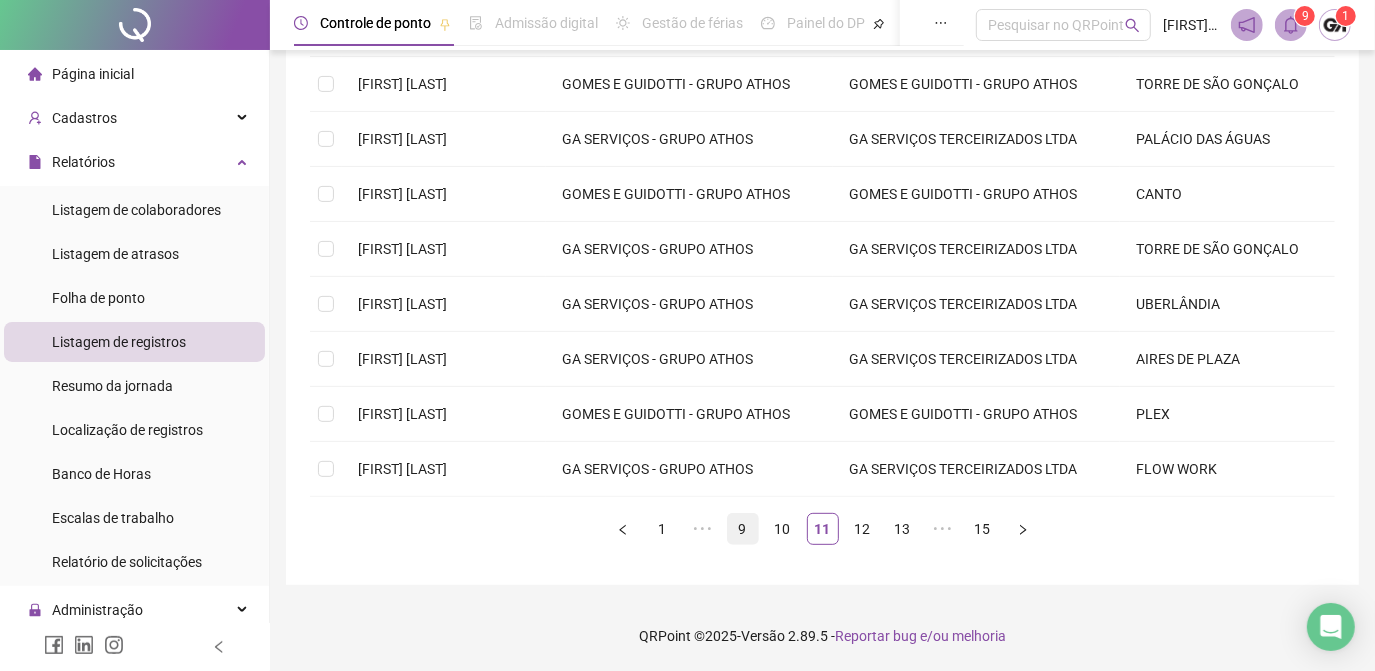 click on "9" at bounding box center (743, 529) 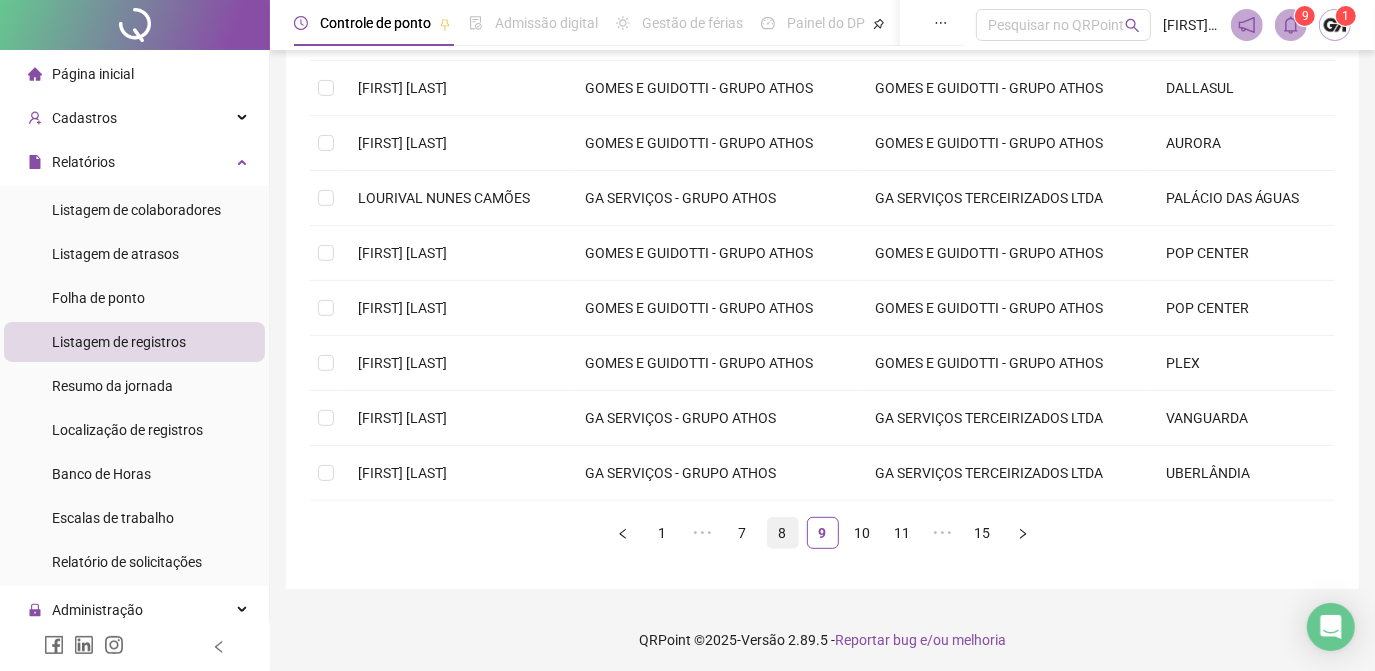 click on "8" at bounding box center [783, 533] 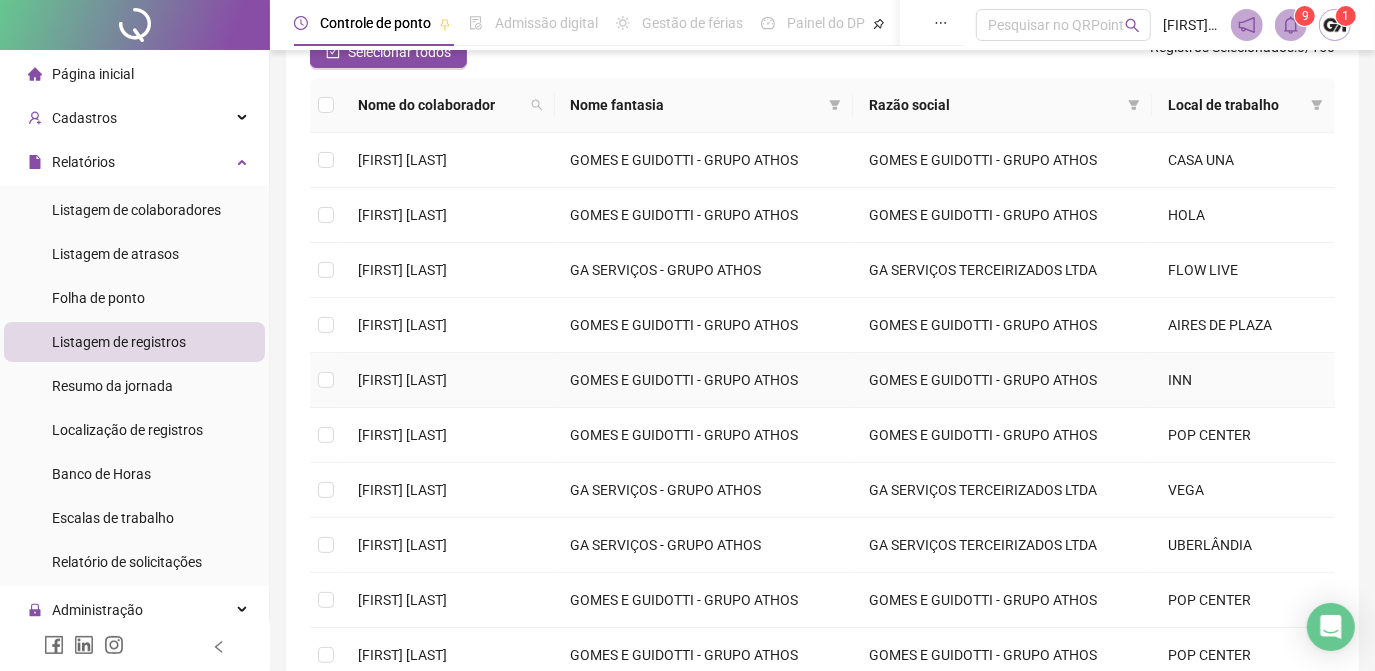 scroll, scrollTop: 379, scrollLeft: 0, axis: vertical 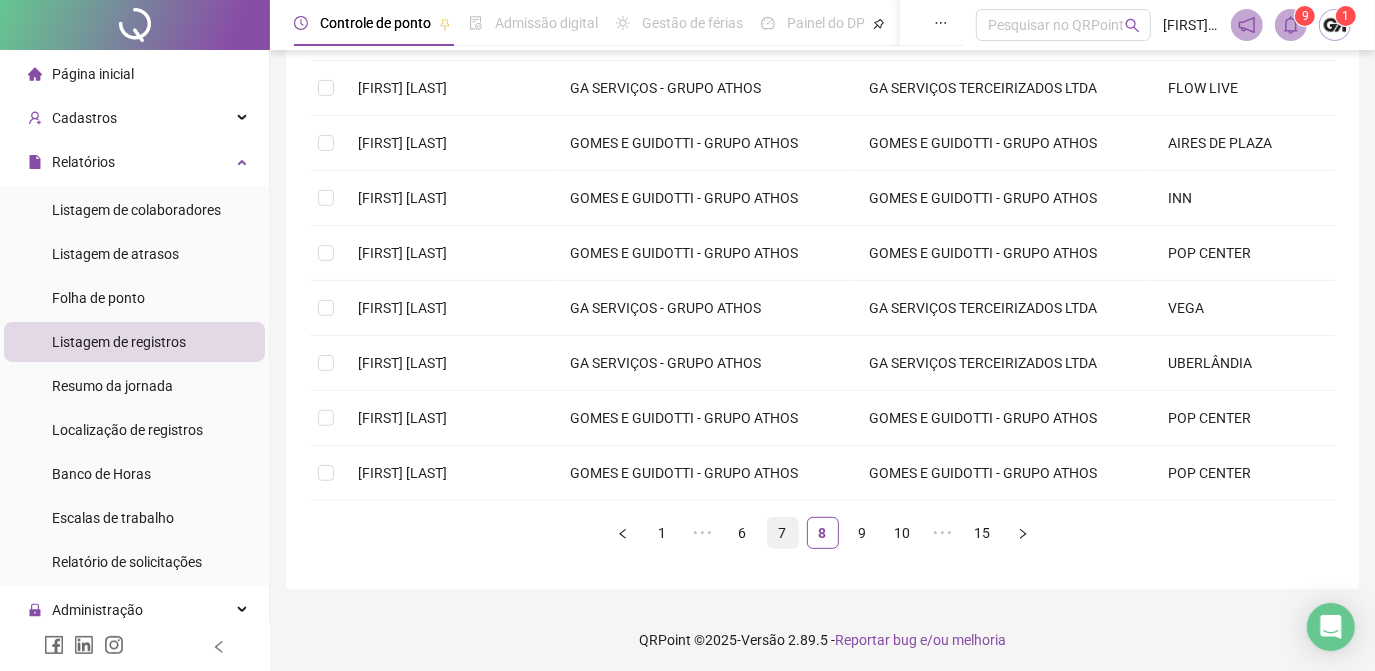 click on "7" at bounding box center (783, 533) 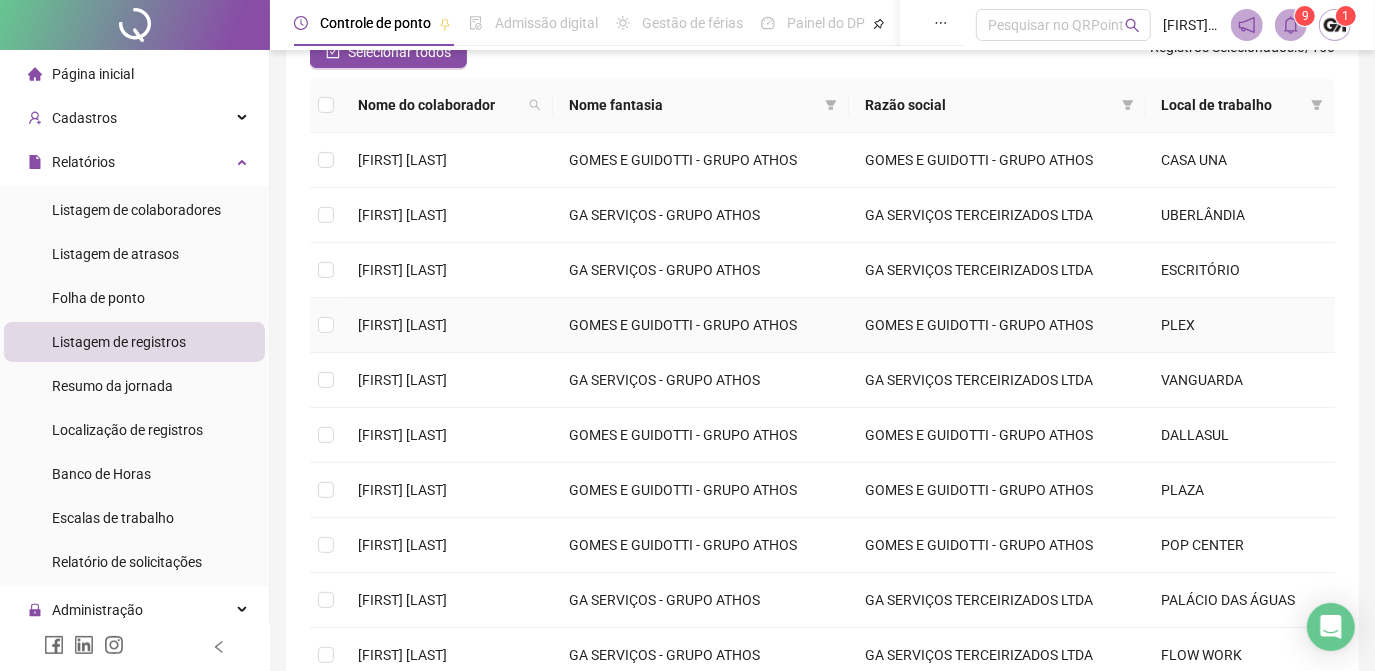 scroll, scrollTop: 106, scrollLeft: 0, axis: vertical 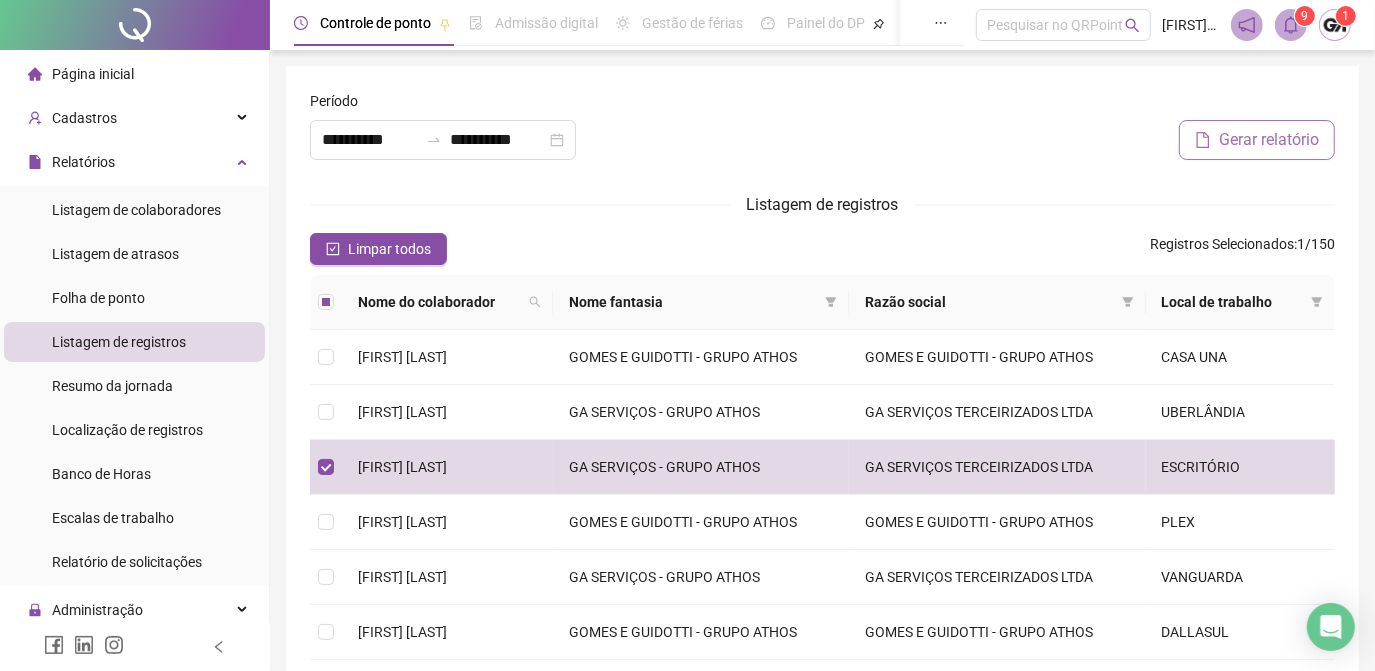 click on "Gerar relatório" at bounding box center (1269, 140) 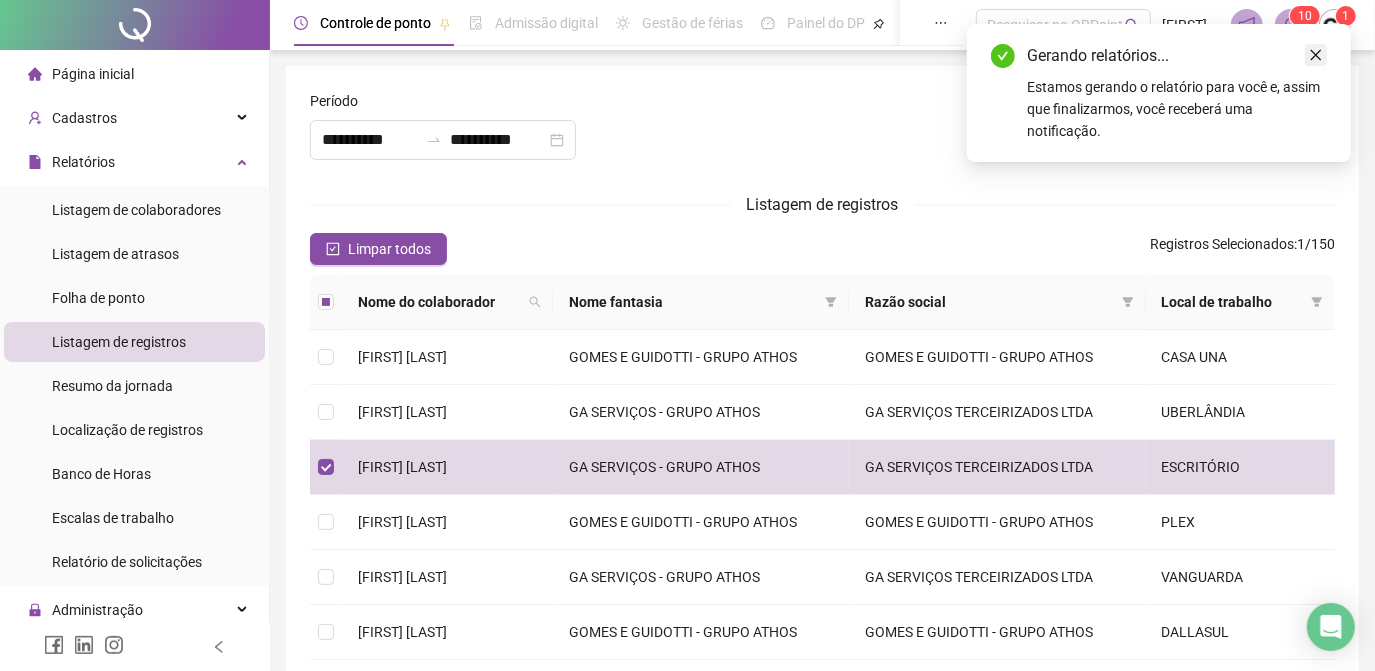 click 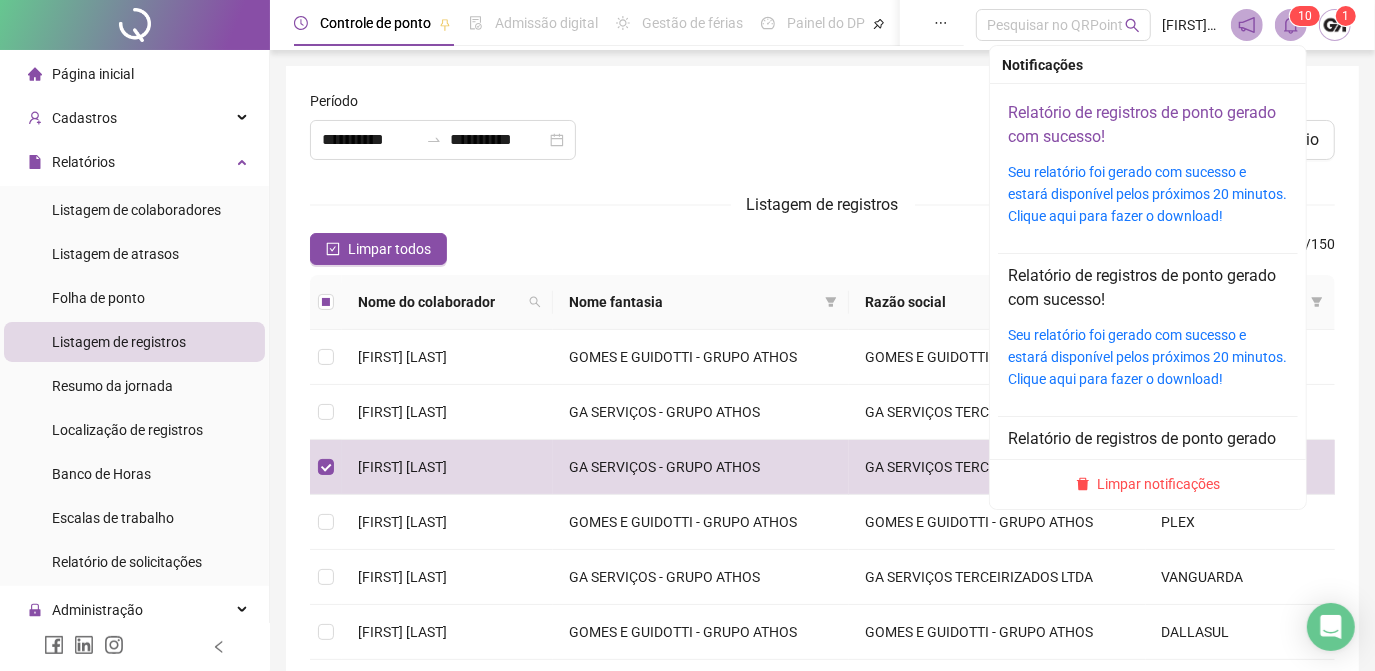 click on "Relatório de registros de ponto gerado com sucesso!" at bounding box center (1142, 124) 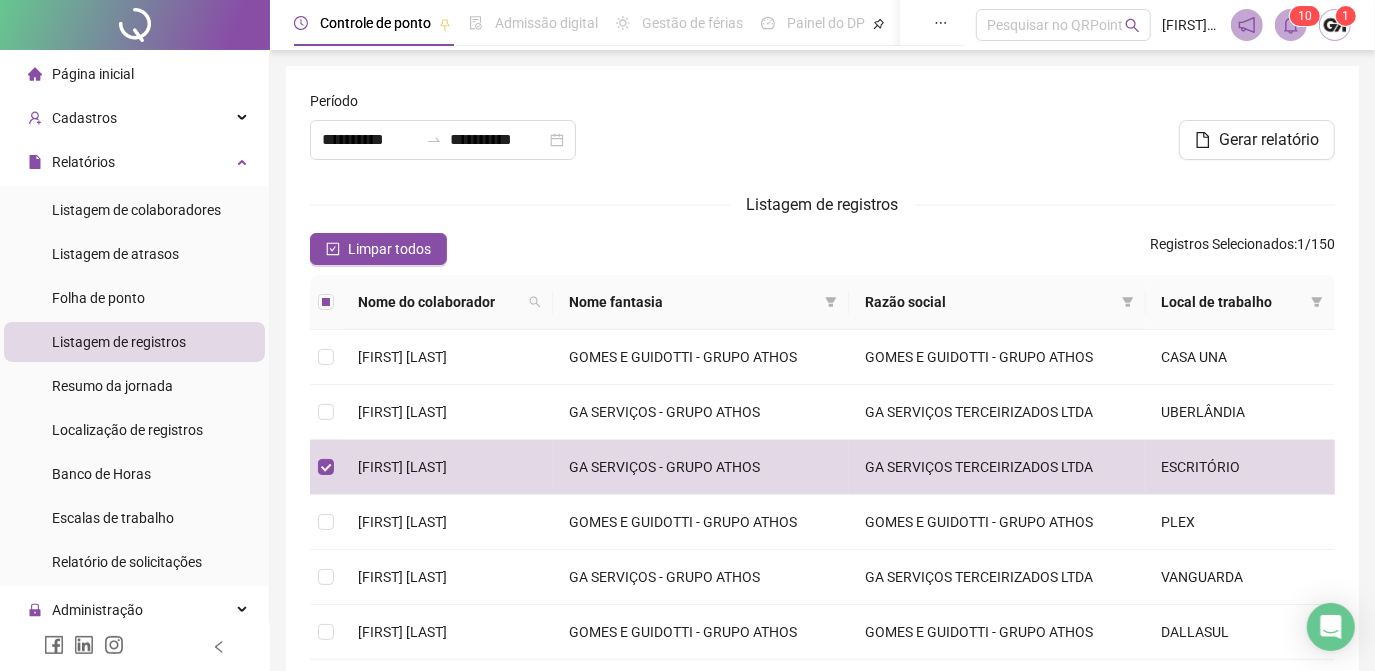 click at bounding box center (822, 133) 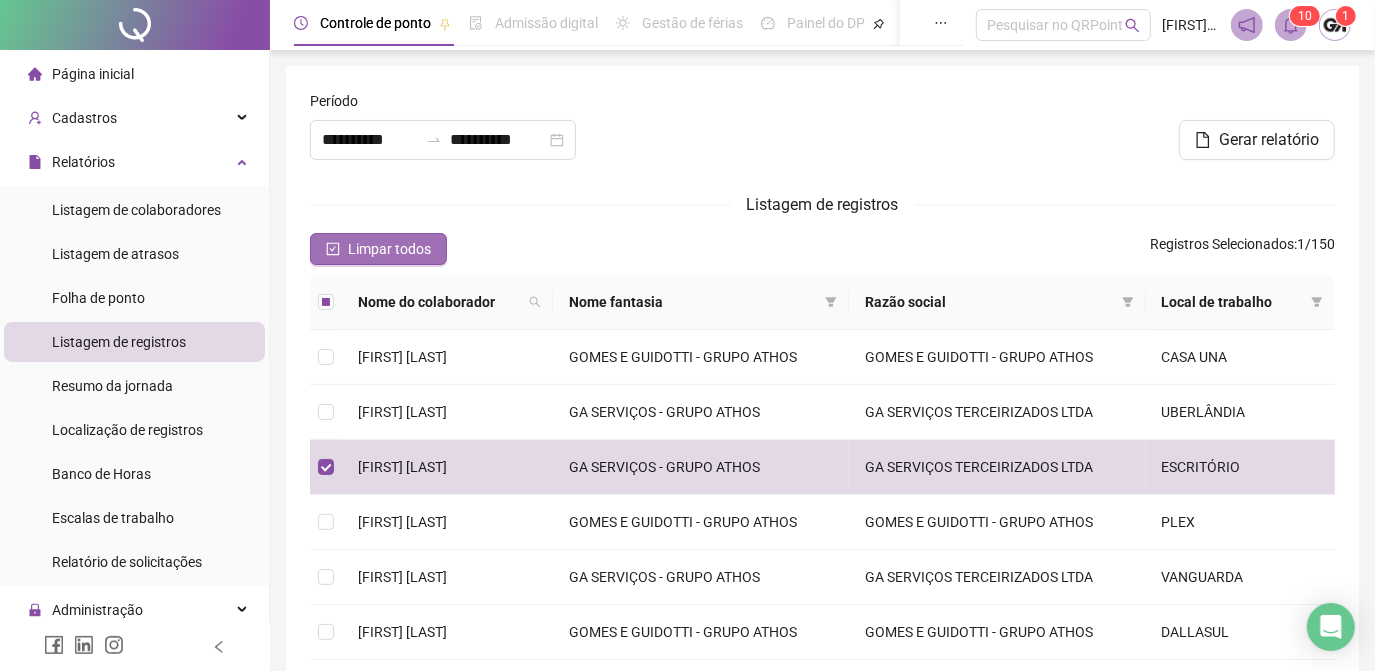 click on "Limpar todos" at bounding box center [389, 249] 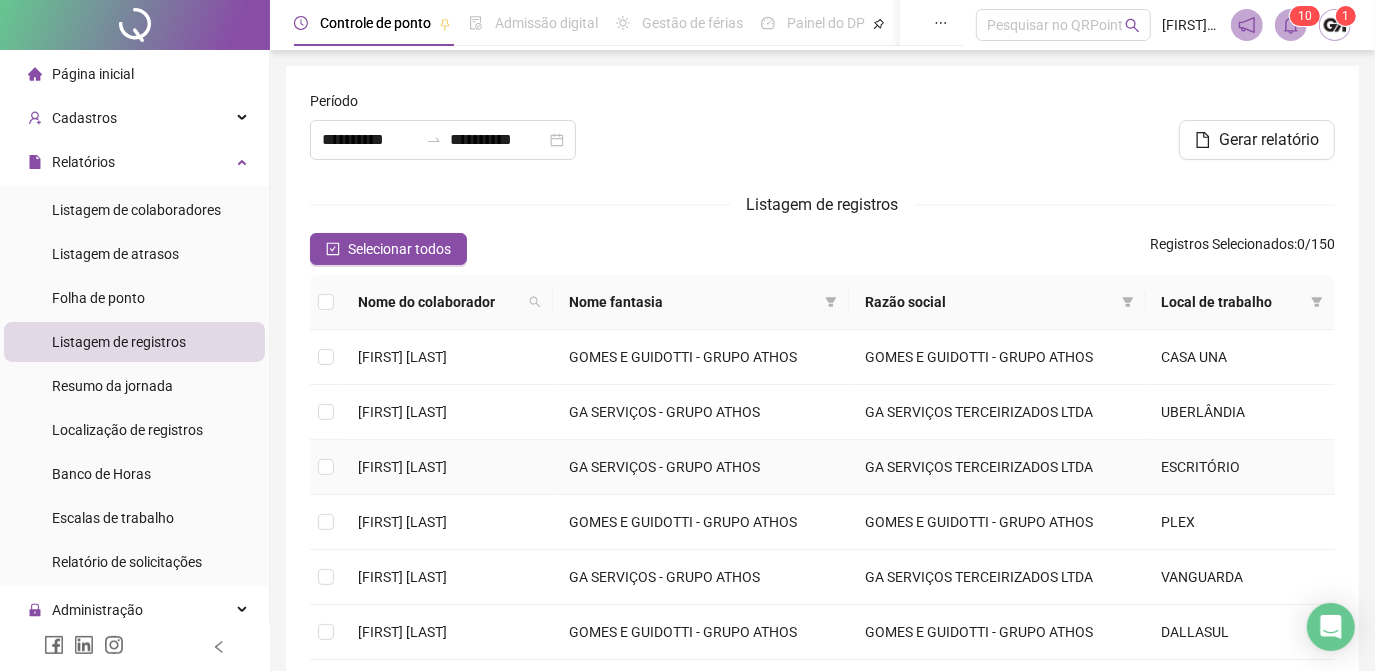 scroll, scrollTop: 379, scrollLeft: 0, axis: vertical 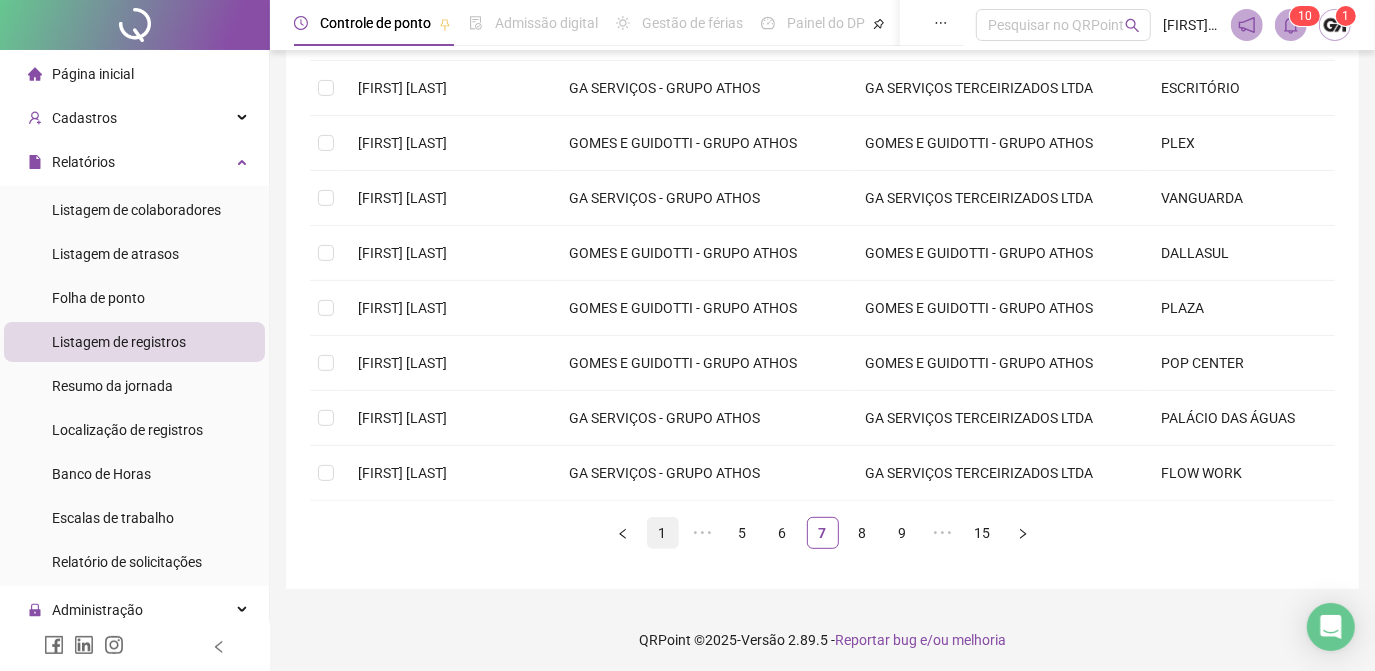 click on "1" at bounding box center (663, 533) 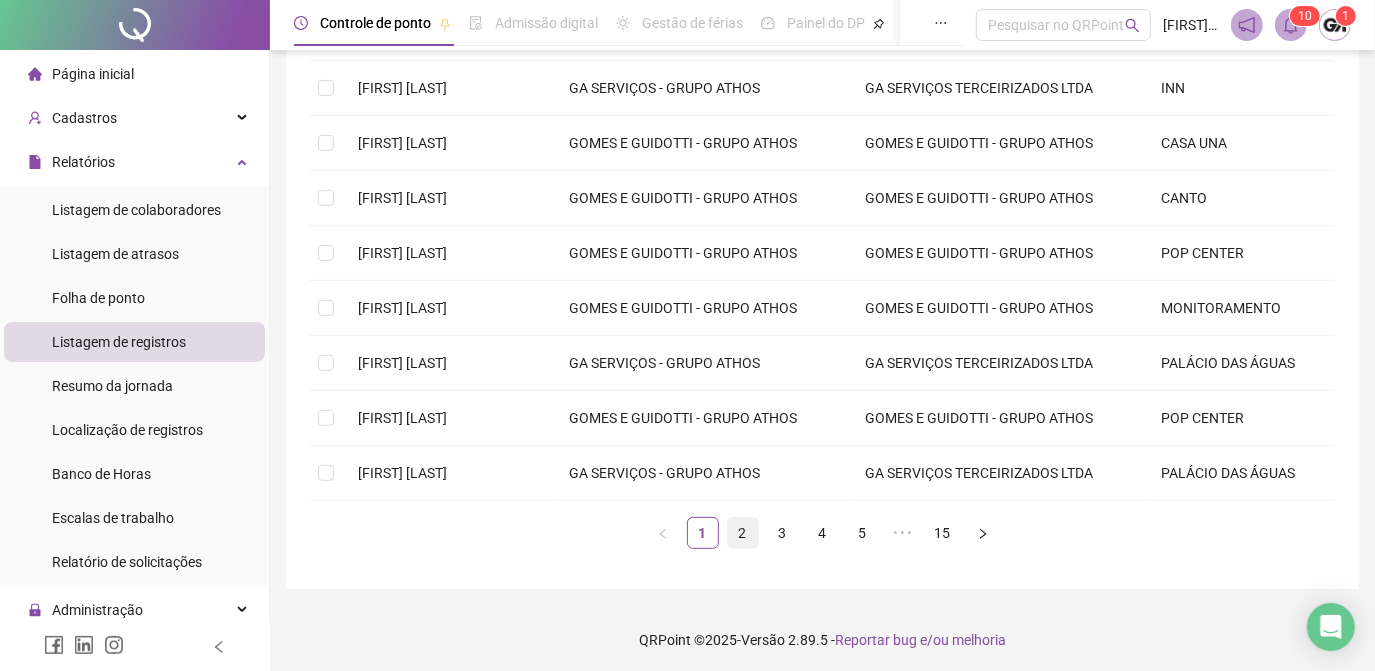 click on "2" at bounding box center [743, 533] 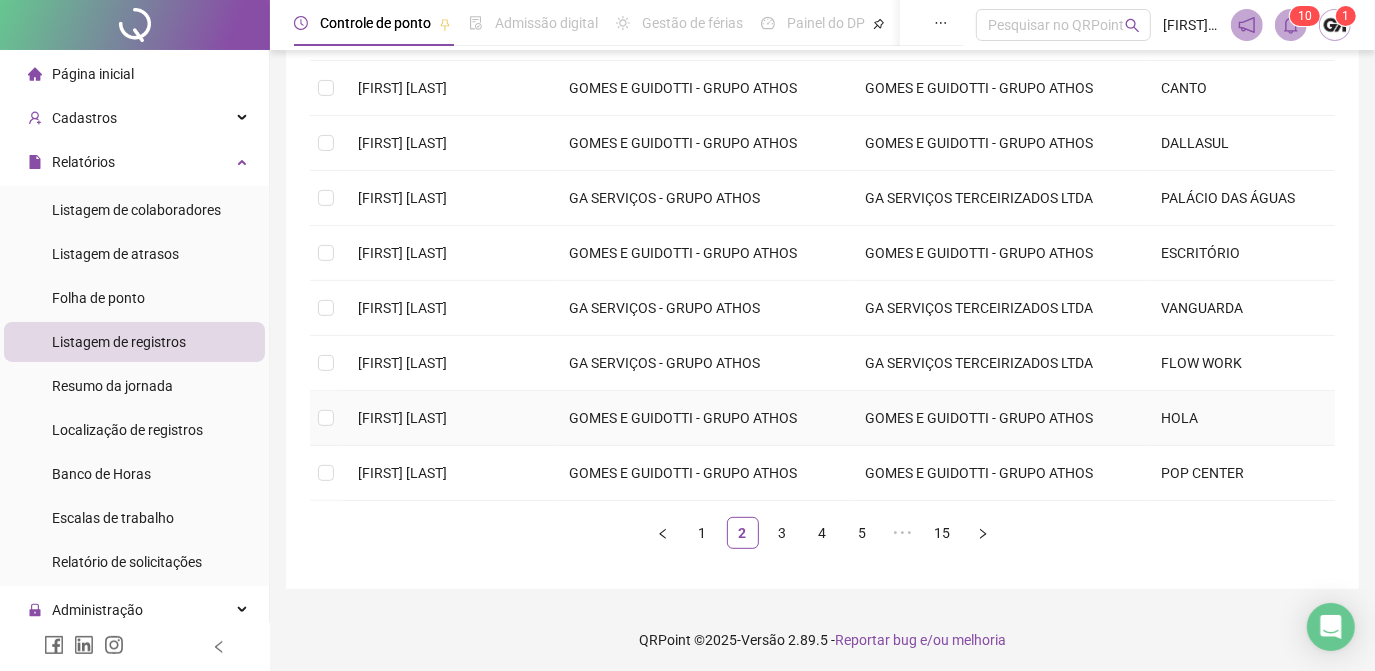 scroll, scrollTop: 288, scrollLeft: 0, axis: vertical 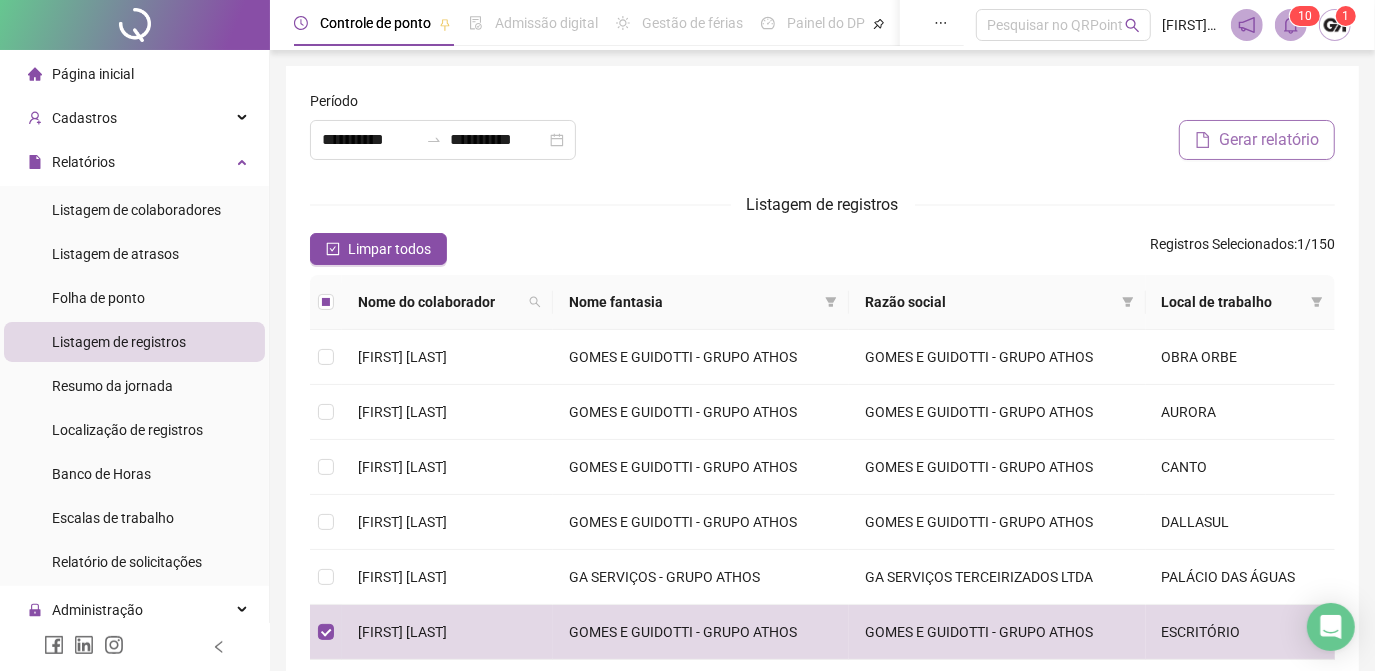 click on "Gerar relatório" at bounding box center (1269, 140) 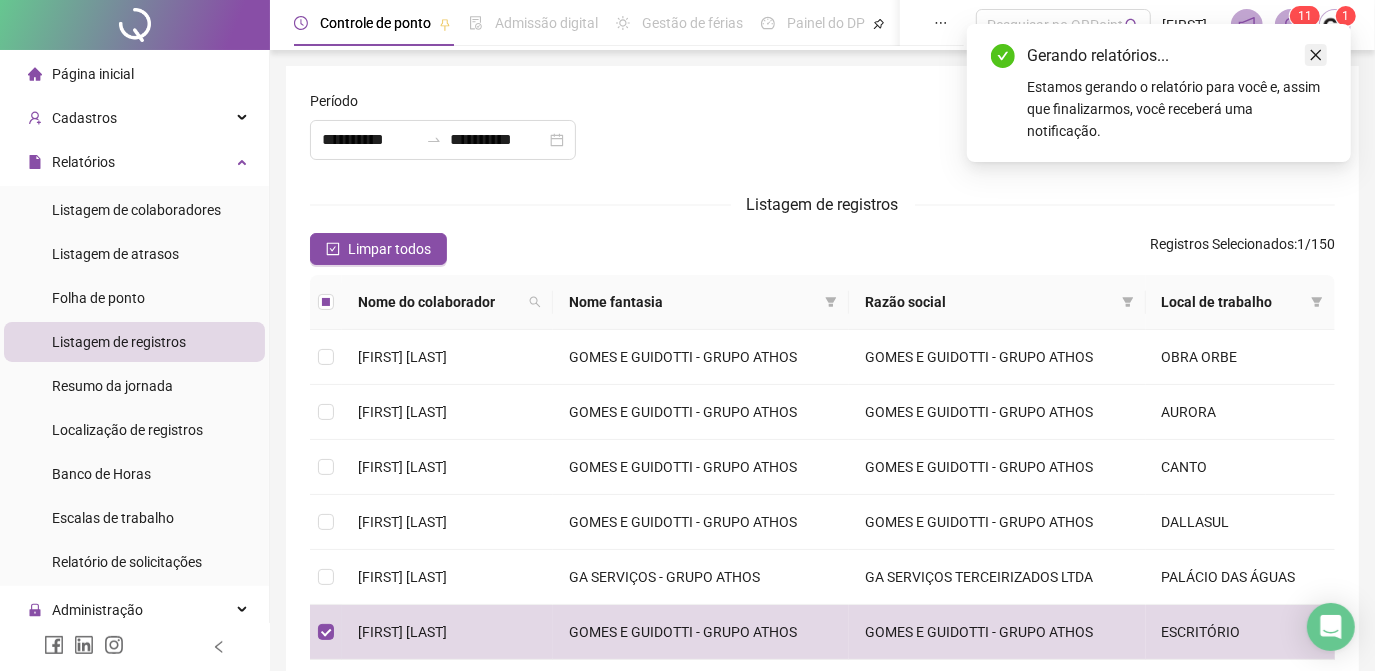 click 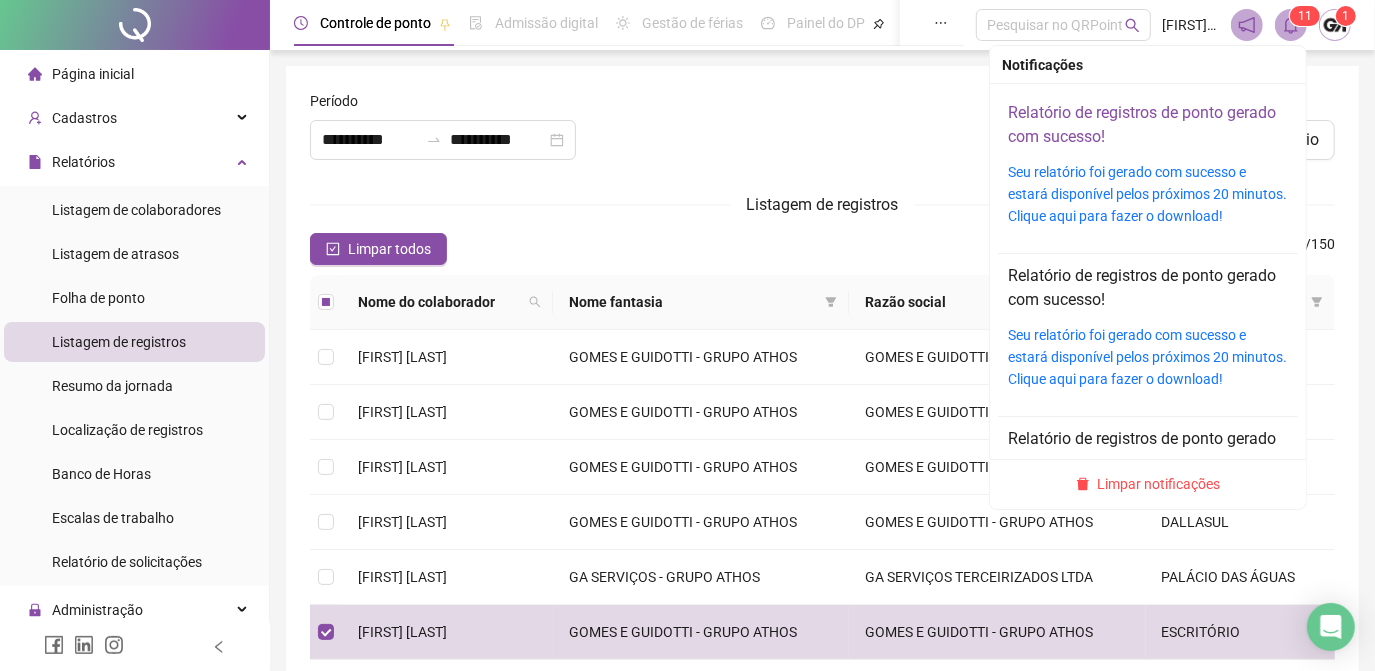 click on "Relatório de registros de ponto gerado com sucesso!" at bounding box center [1142, 124] 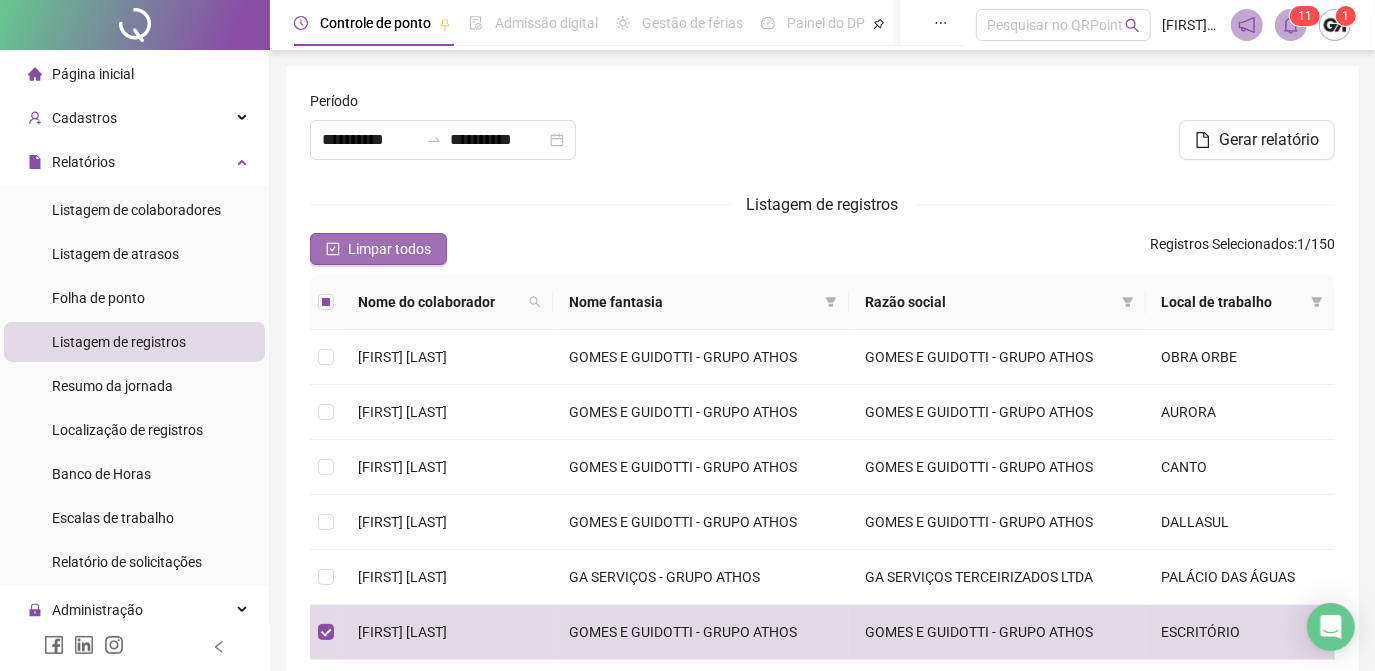 drag, startPoint x: 430, startPoint y: 245, endPoint x: 448, endPoint y: 245, distance: 18 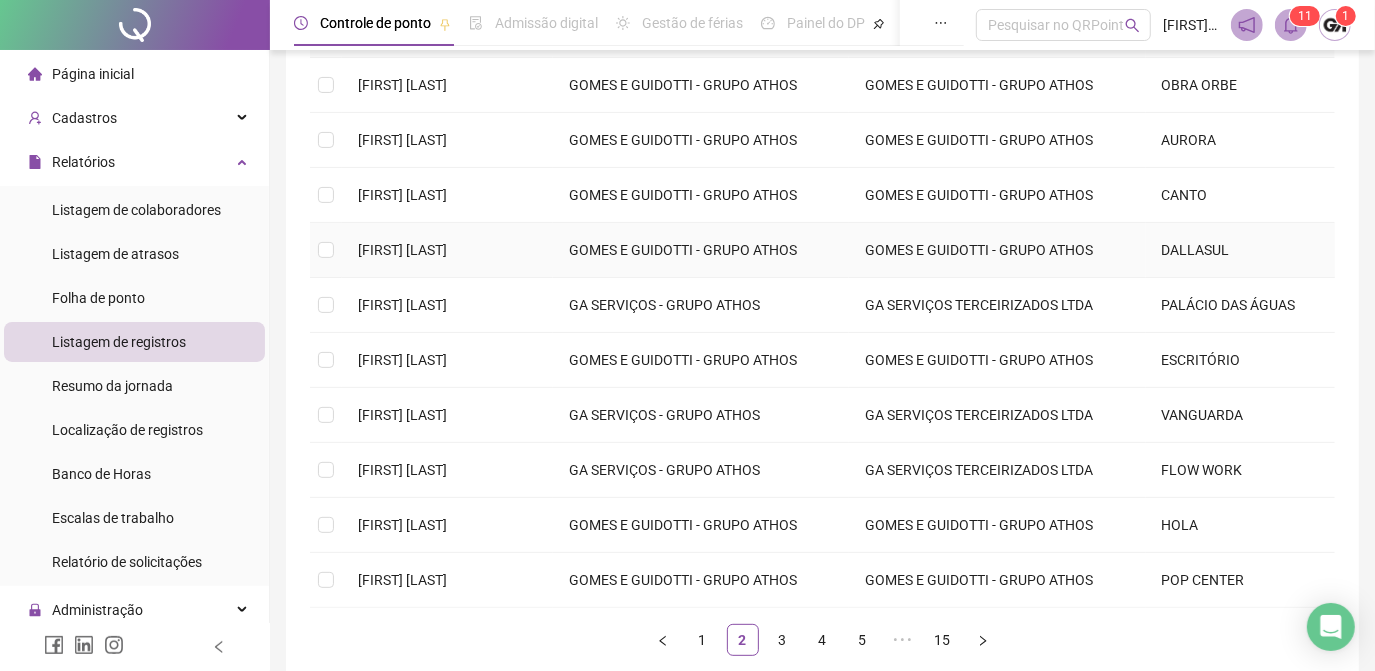 scroll, scrollTop: 379, scrollLeft: 0, axis: vertical 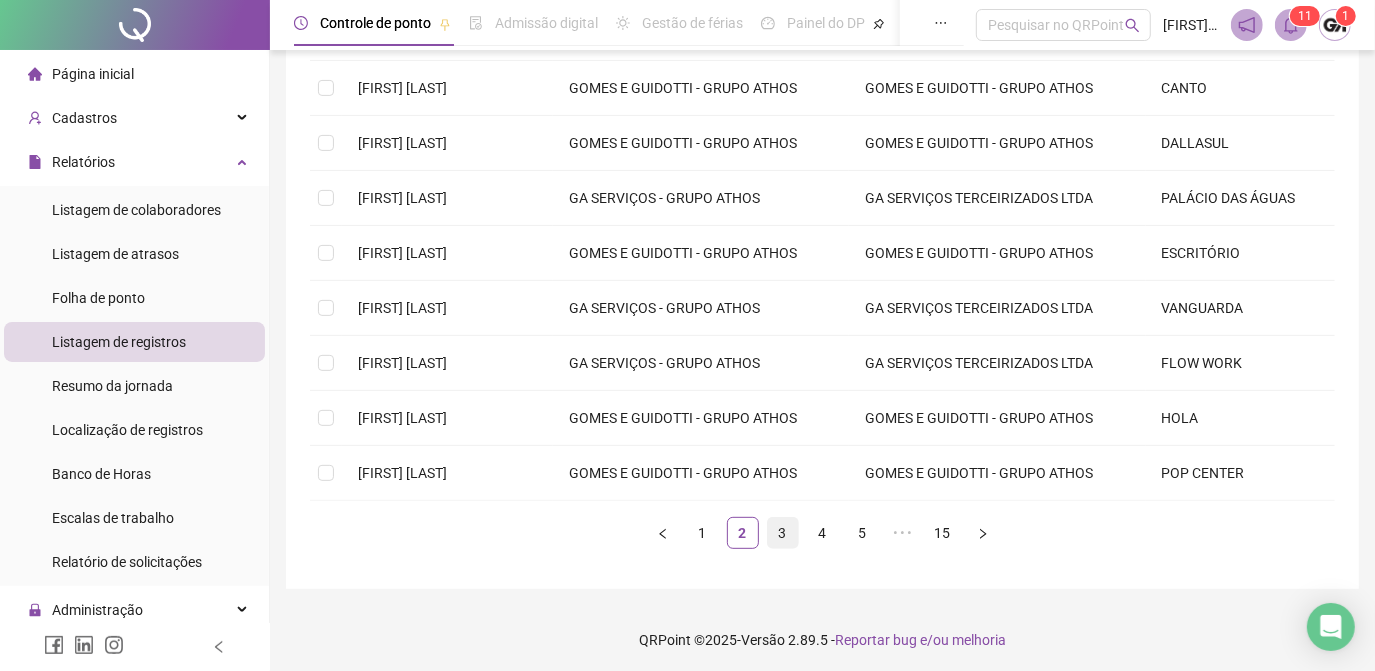 click on "3" at bounding box center (783, 533) 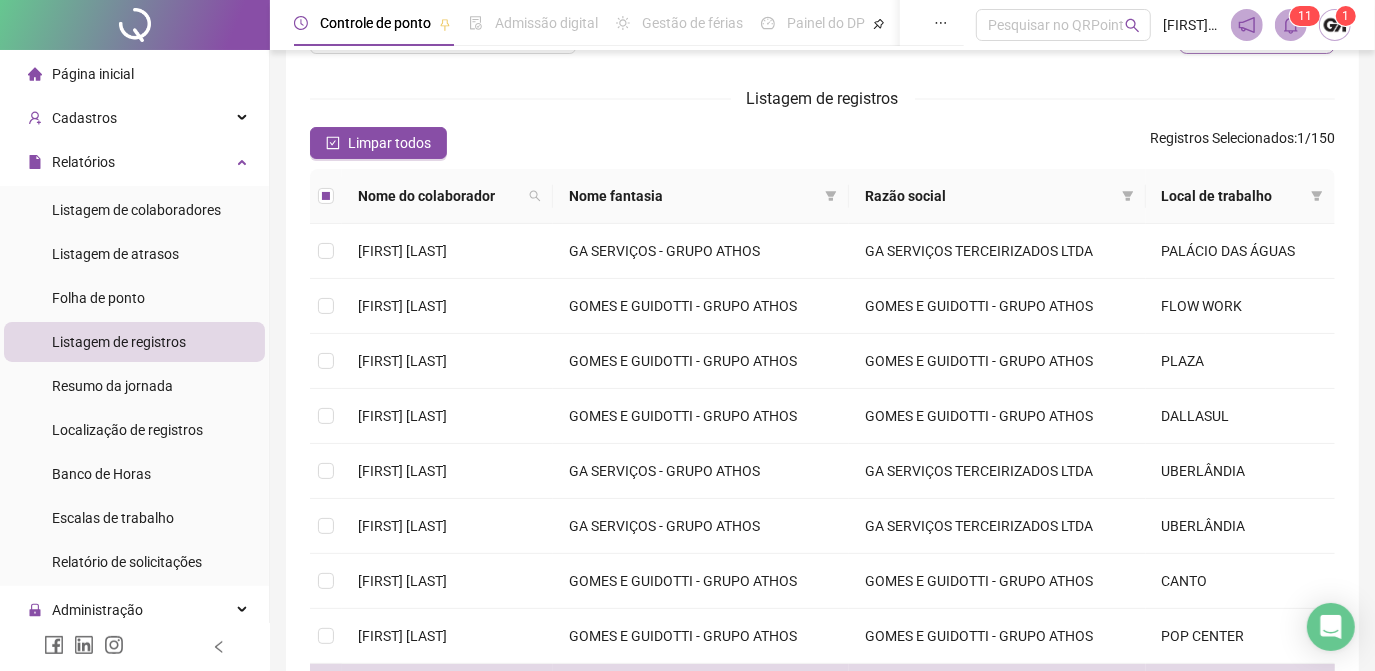 scroll, scrollTop: 16, scrollLeft: 0, axis: vertical 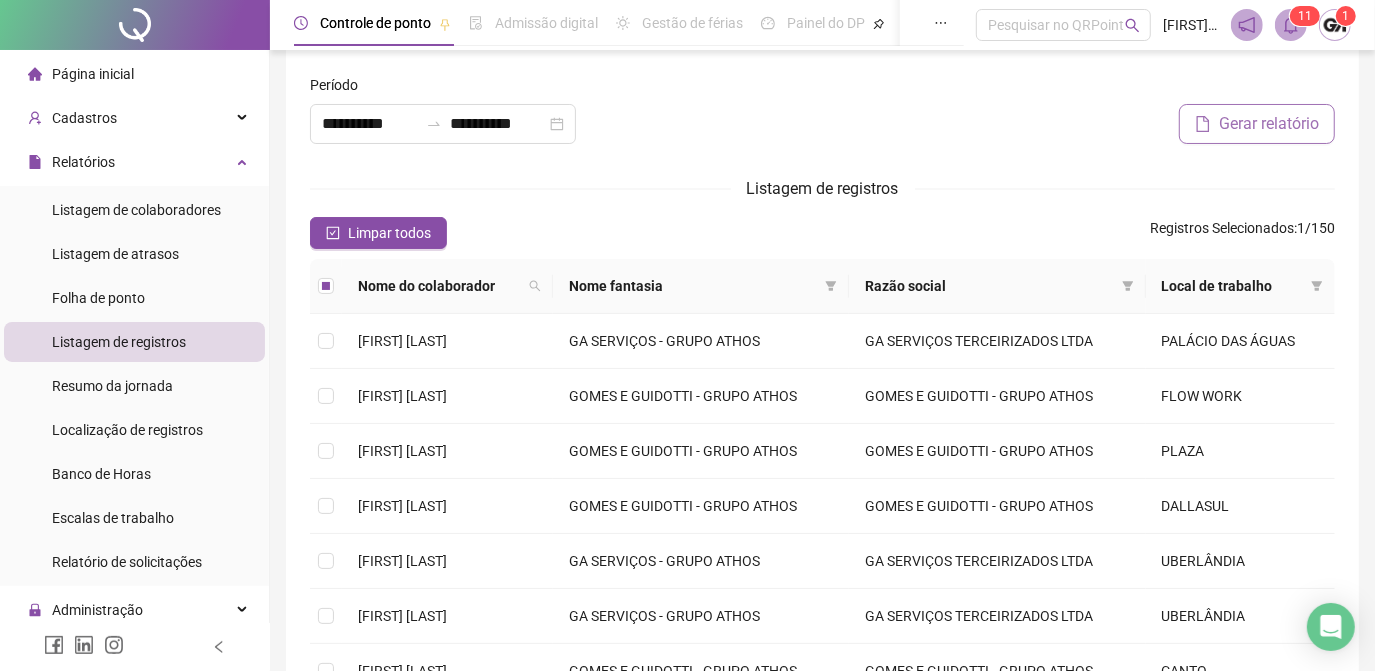 click on "Gerar relatório" at bounding box center [1269, 124] 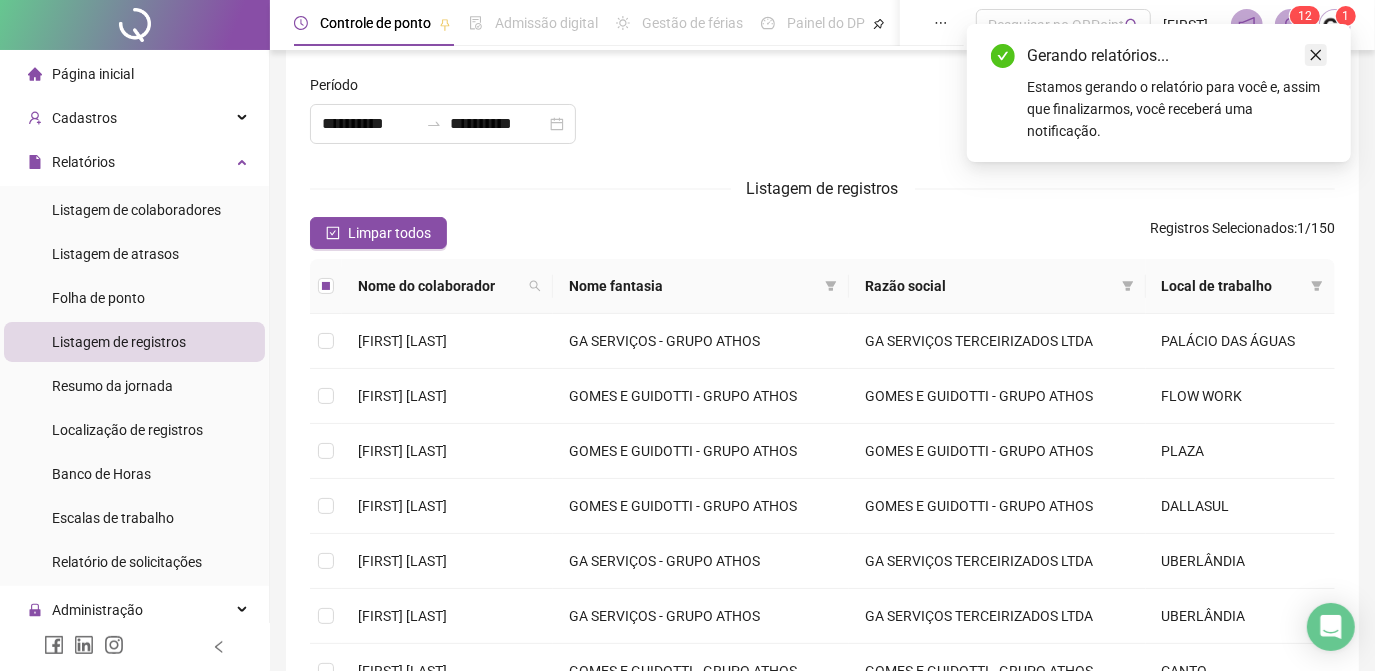 click 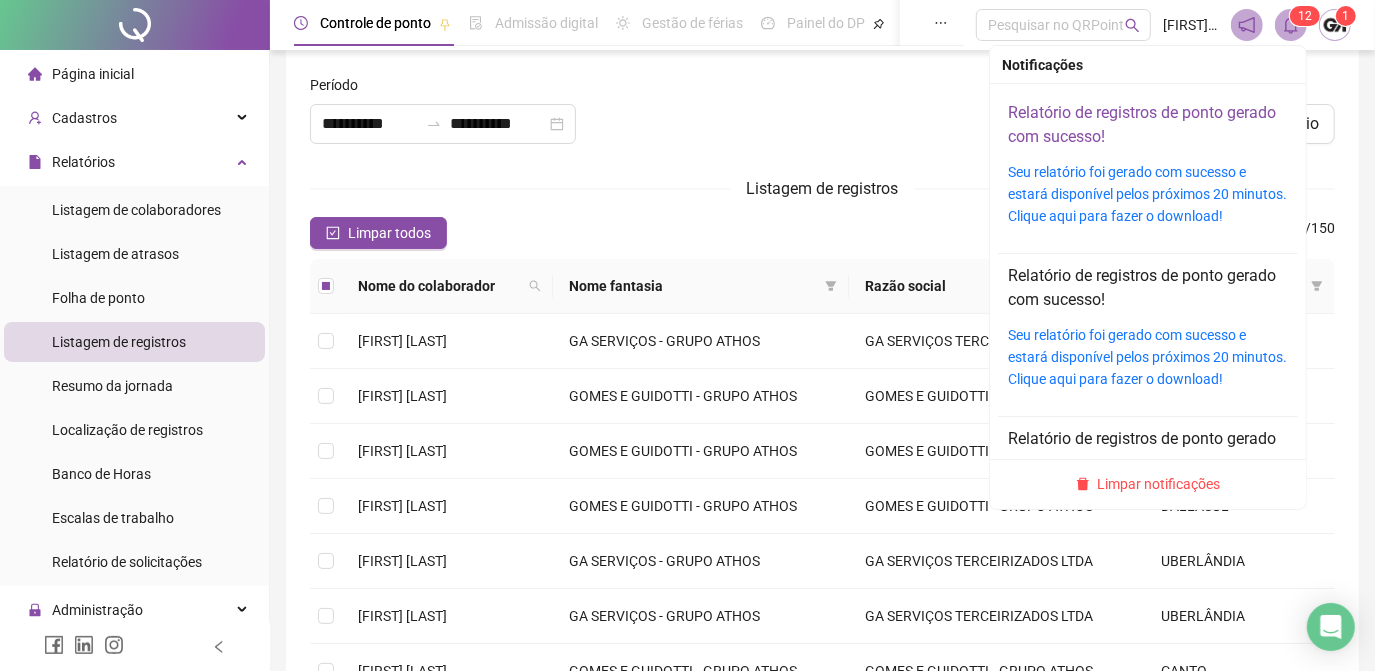 click on "Relatório de registros de ponto gerado com sucesso!" at bounding box center (1142, 124) 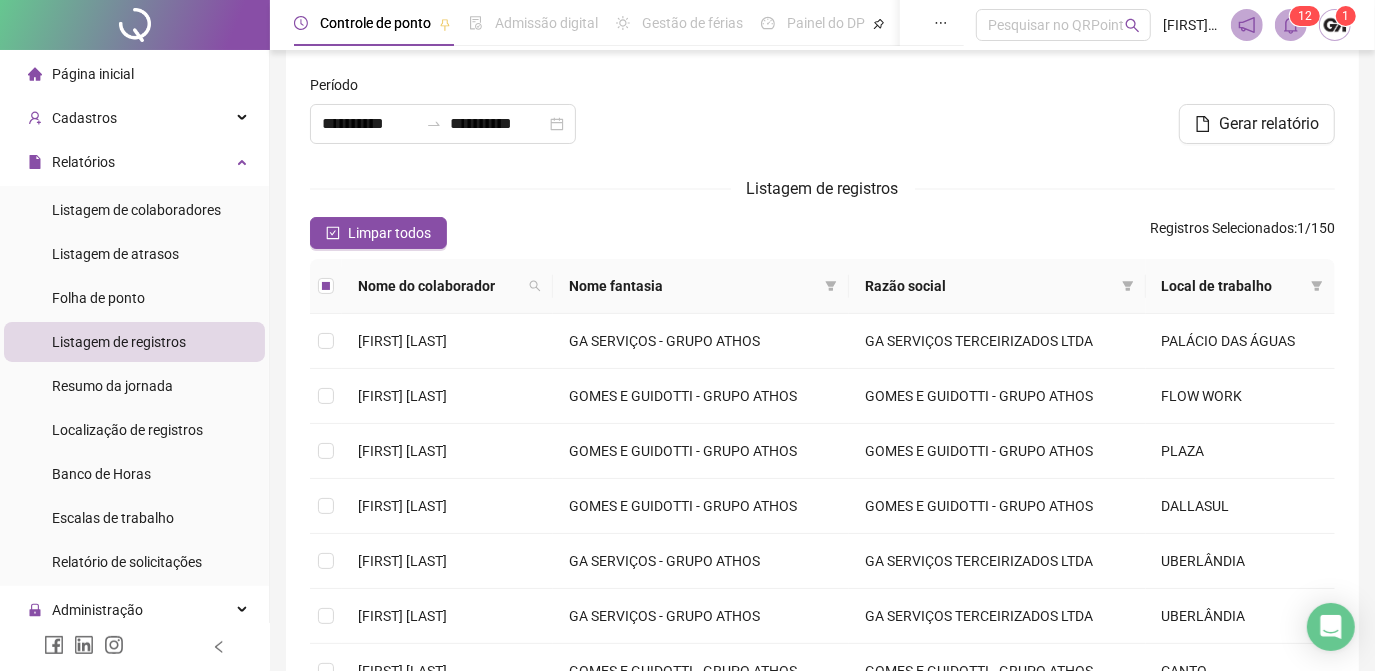 click at bounding box center [822, 117] 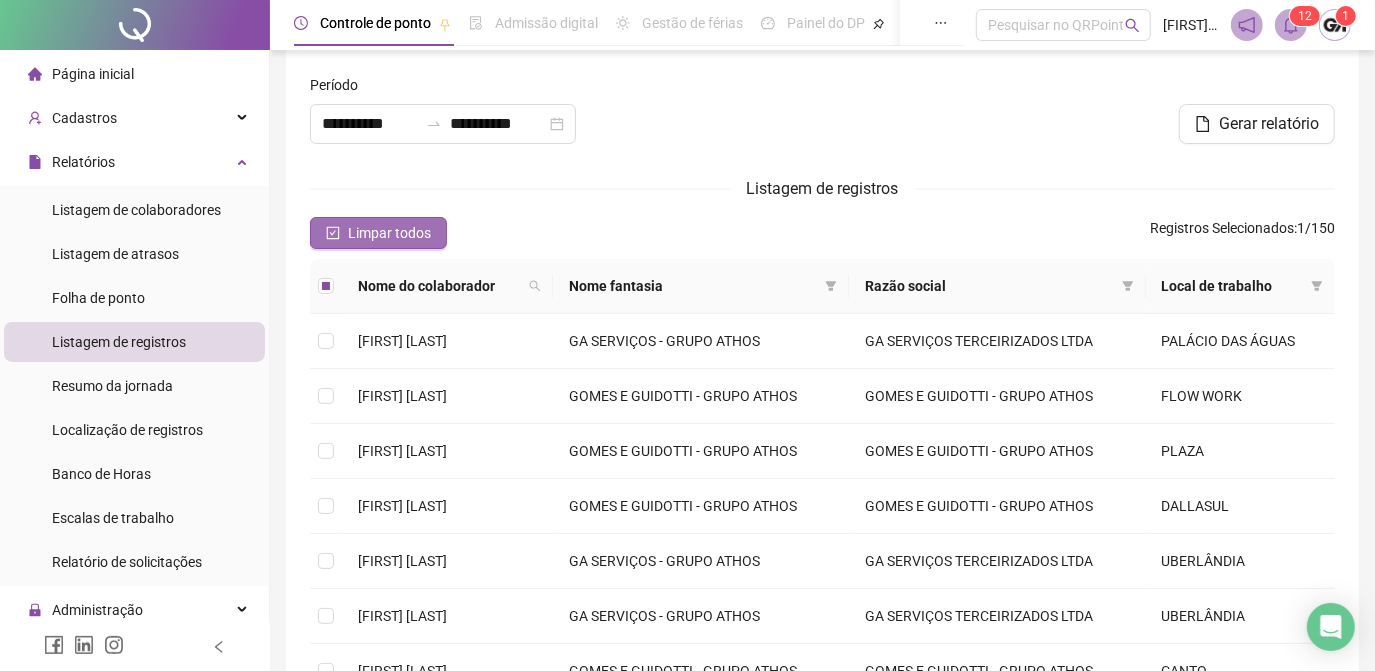 click on "Limpar todos" at bounding box center [389, 233] 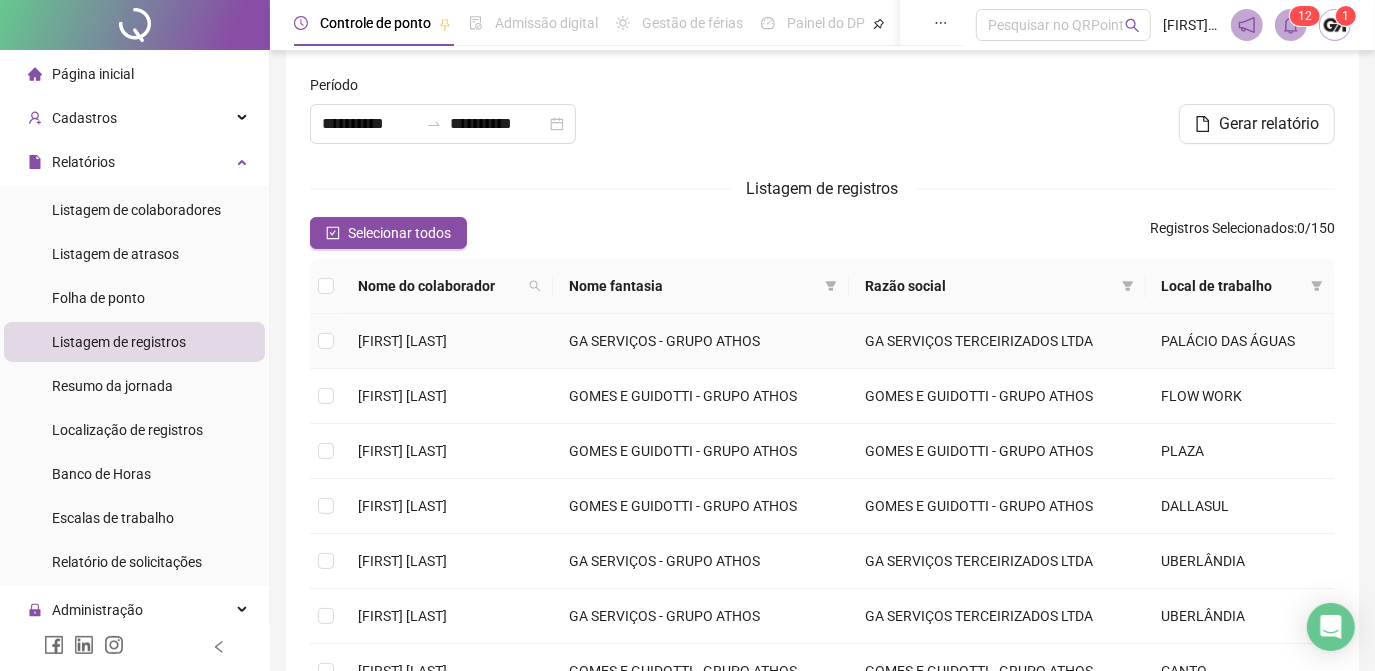 scroll, scrollTop: 197, scrollLeft: 0, axis: vertical 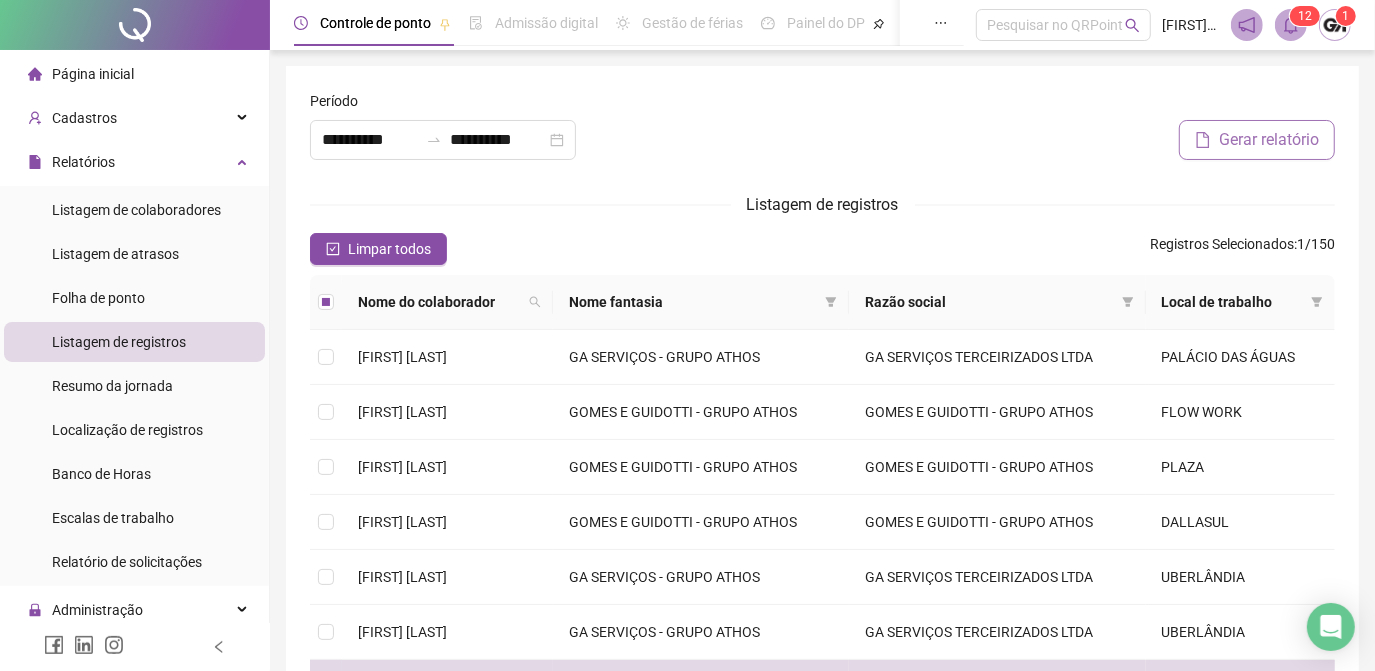 click on "Gerar relatório" at bounding box center (1269, 140) 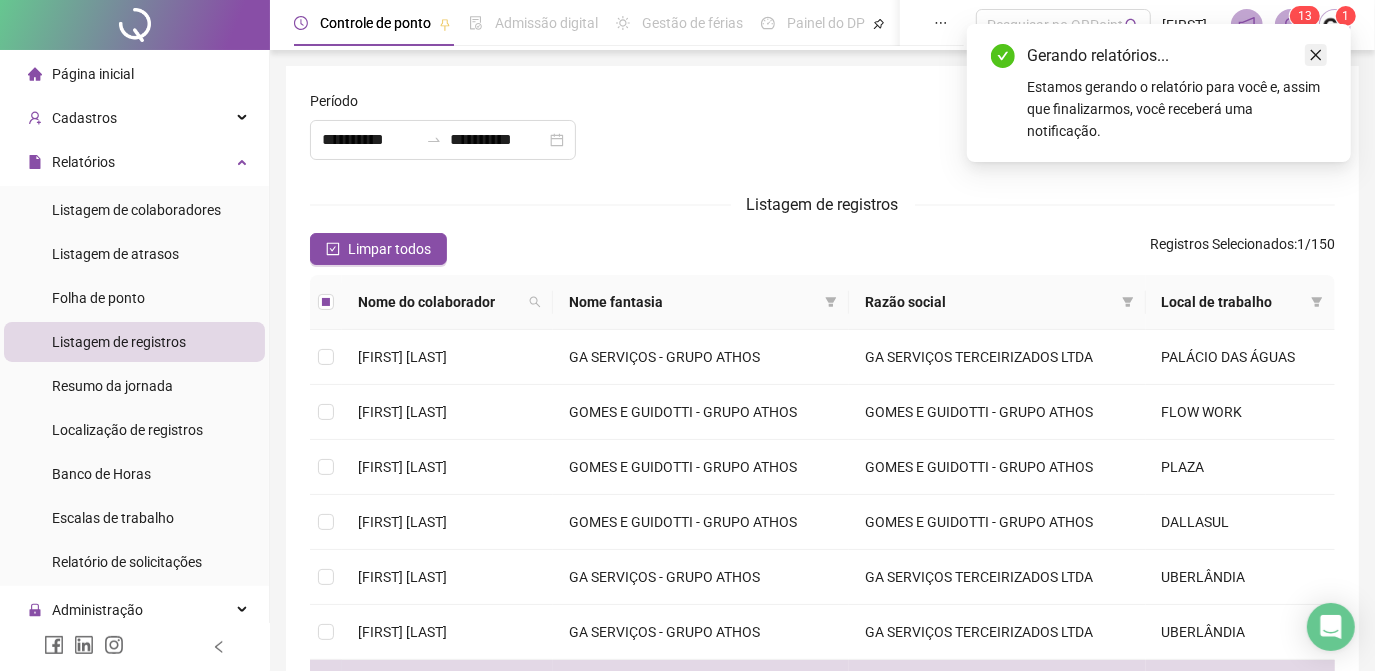 click 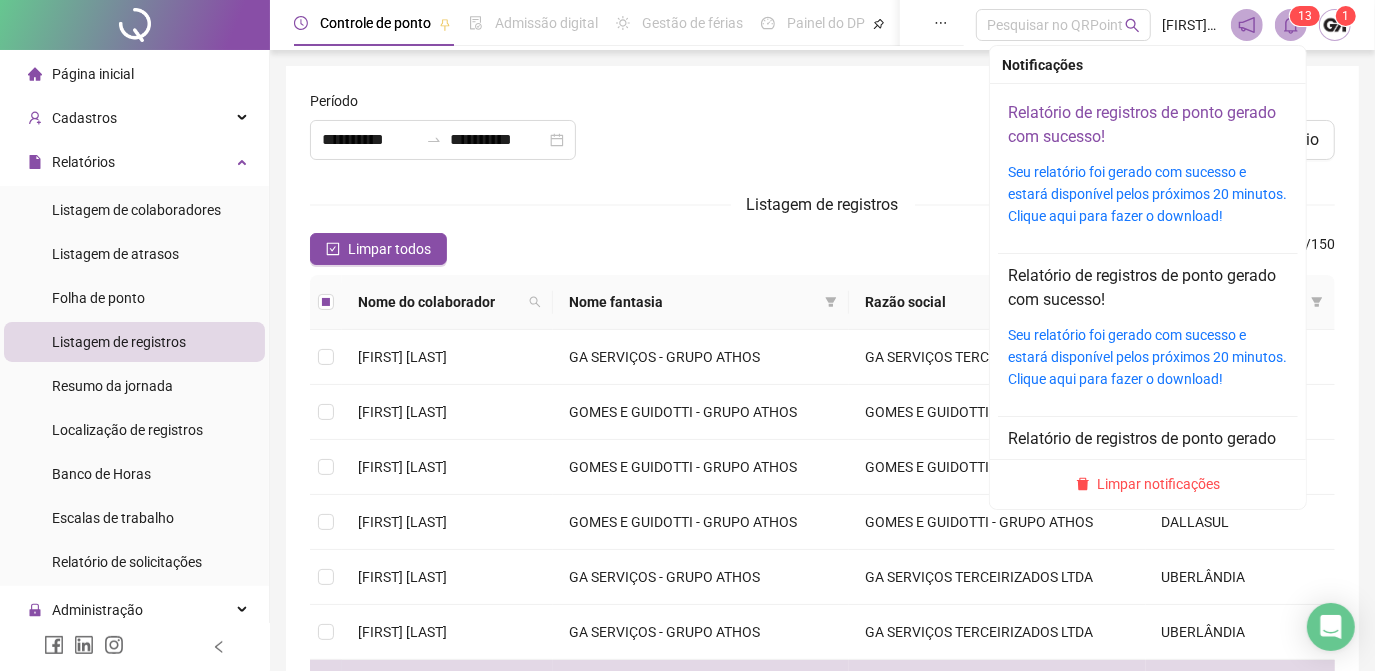 click on "Relatório de registros de ponto gerado com sucesso!" at bounding box center [1142, 124] 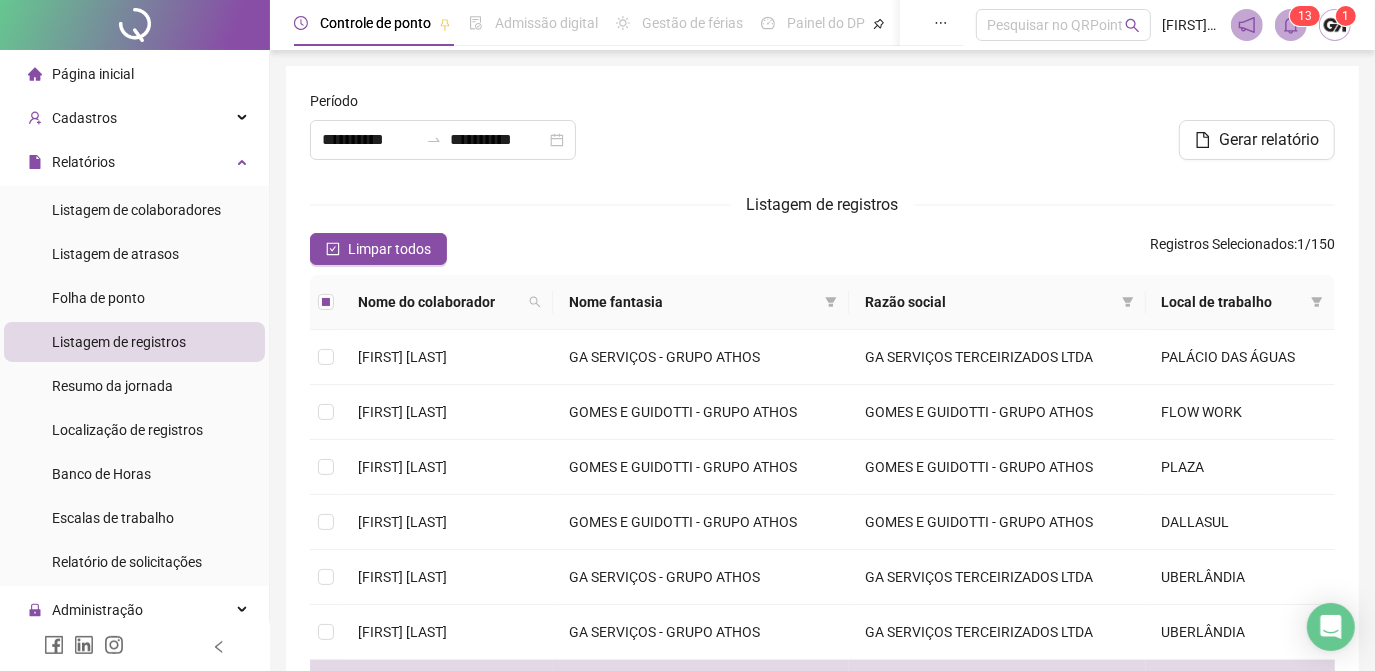 click on "Listagem de registros" at bounding box center (822, 204) 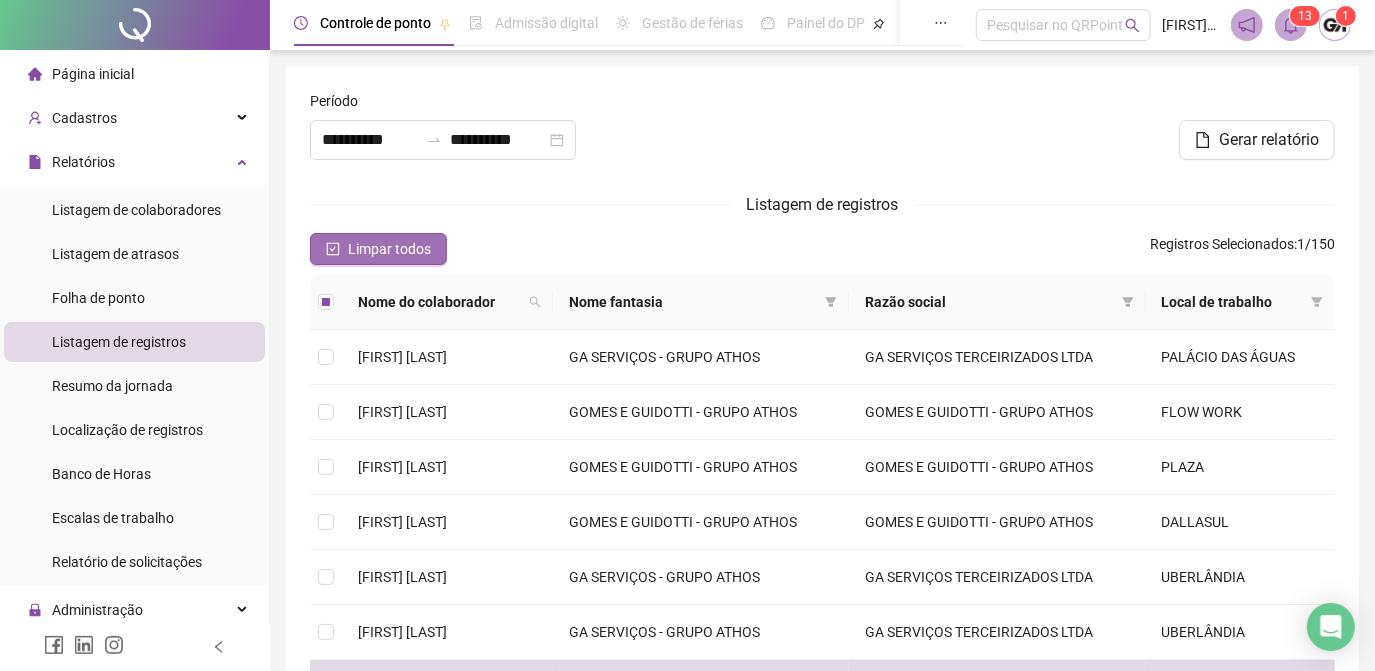 click on "Limpar todos" at bounding box center [389, 249] 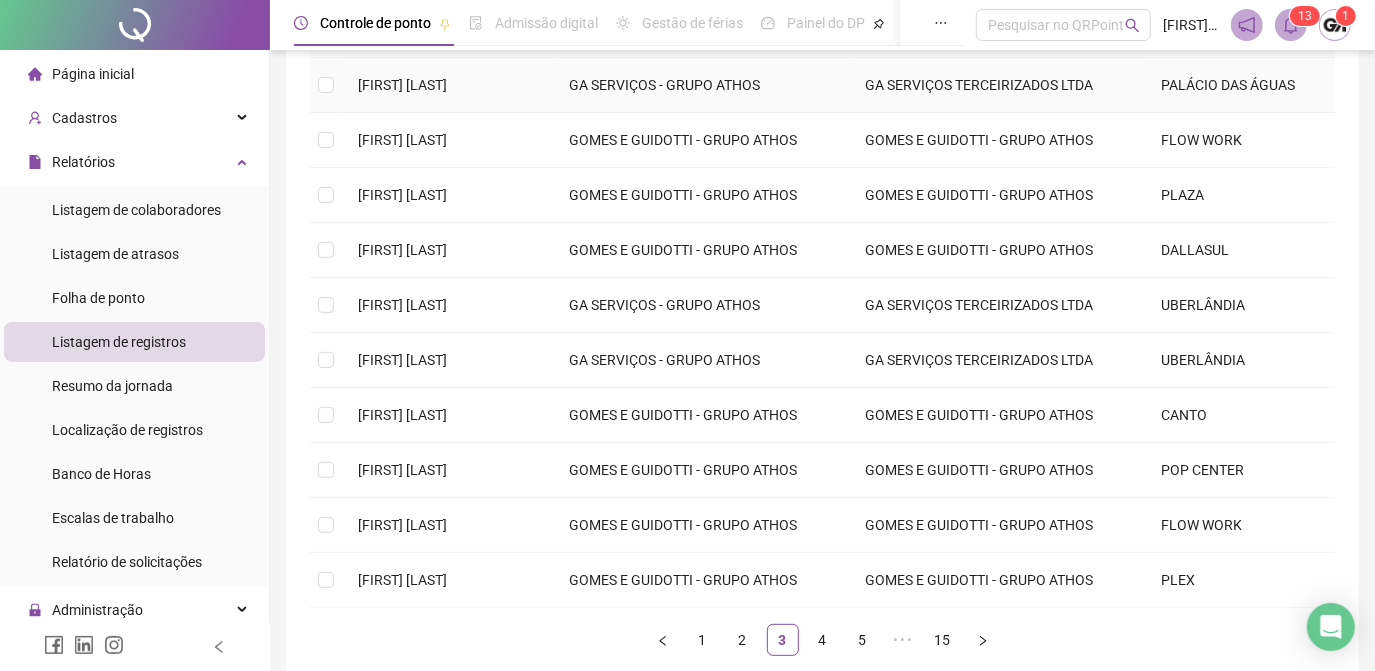 scroll, scrollTop: 363, scrollLeft: 0, axis: vertical 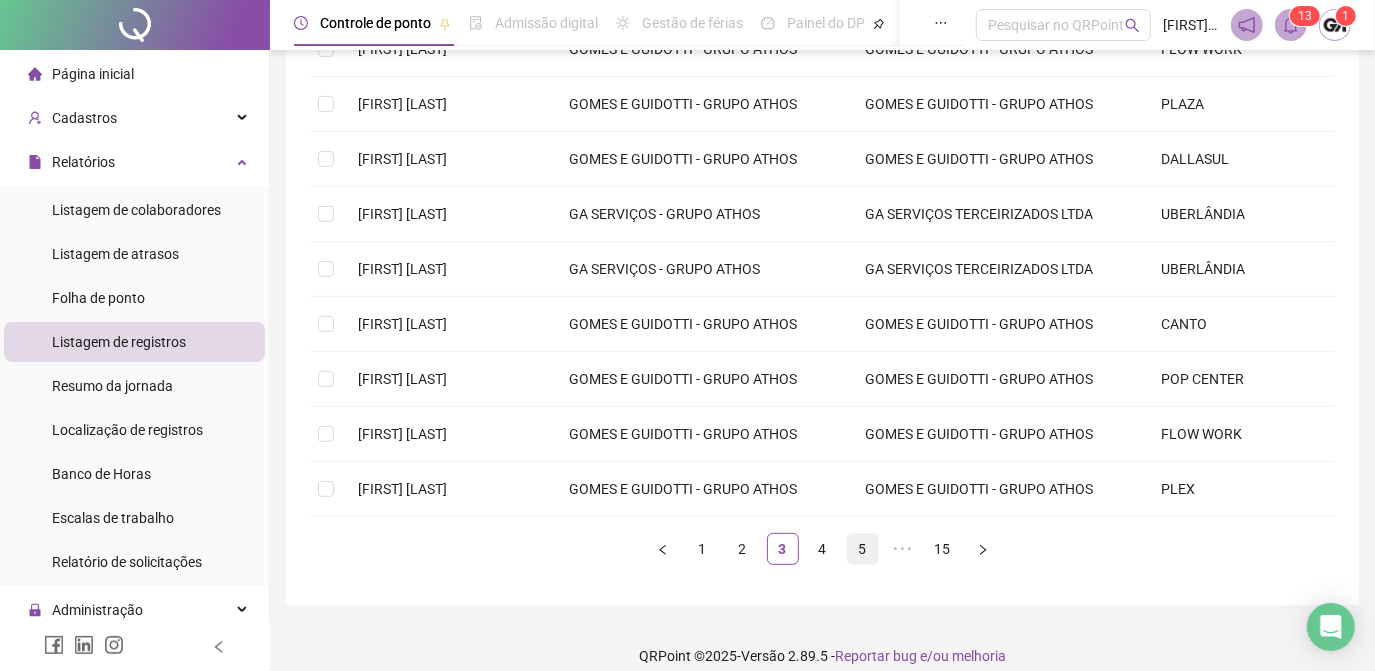 click on "5" at bounding box center (863, 549) 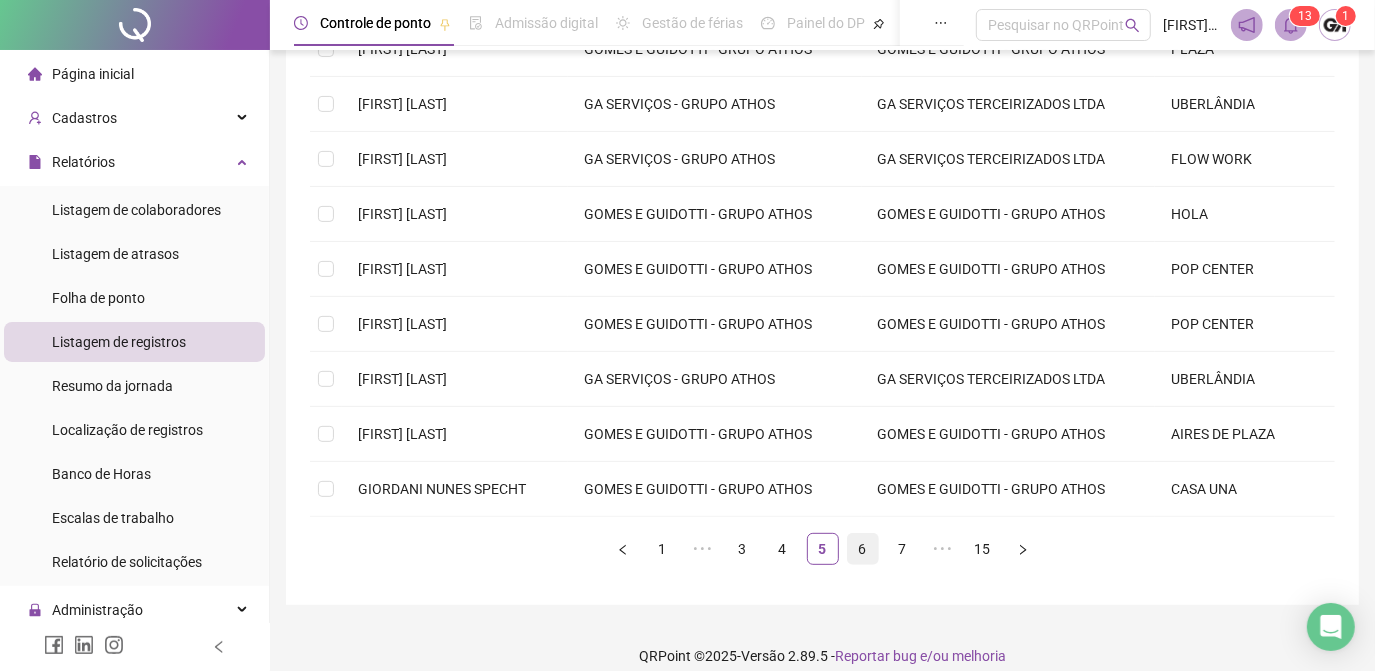 click on "6" at bounding box center [863, 549] 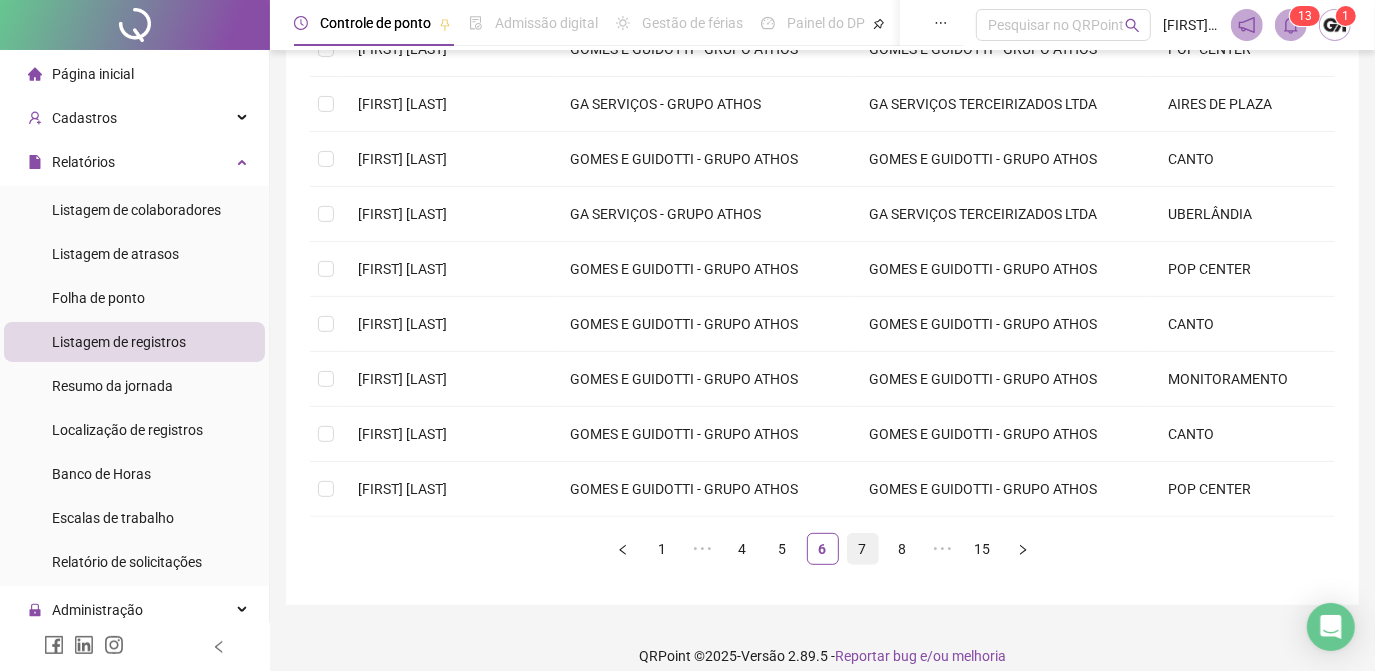 click on "7" at bounding box center (863, 549) 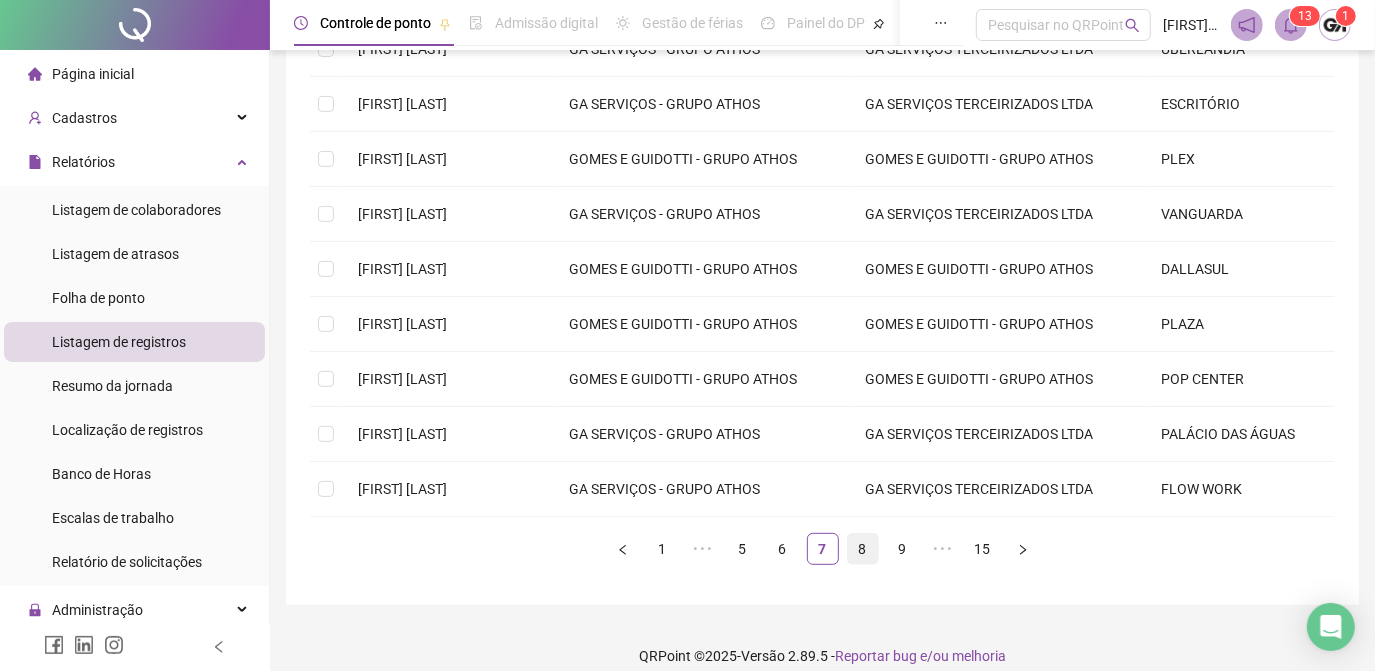 click on "8" at bounding box center [863, 549] 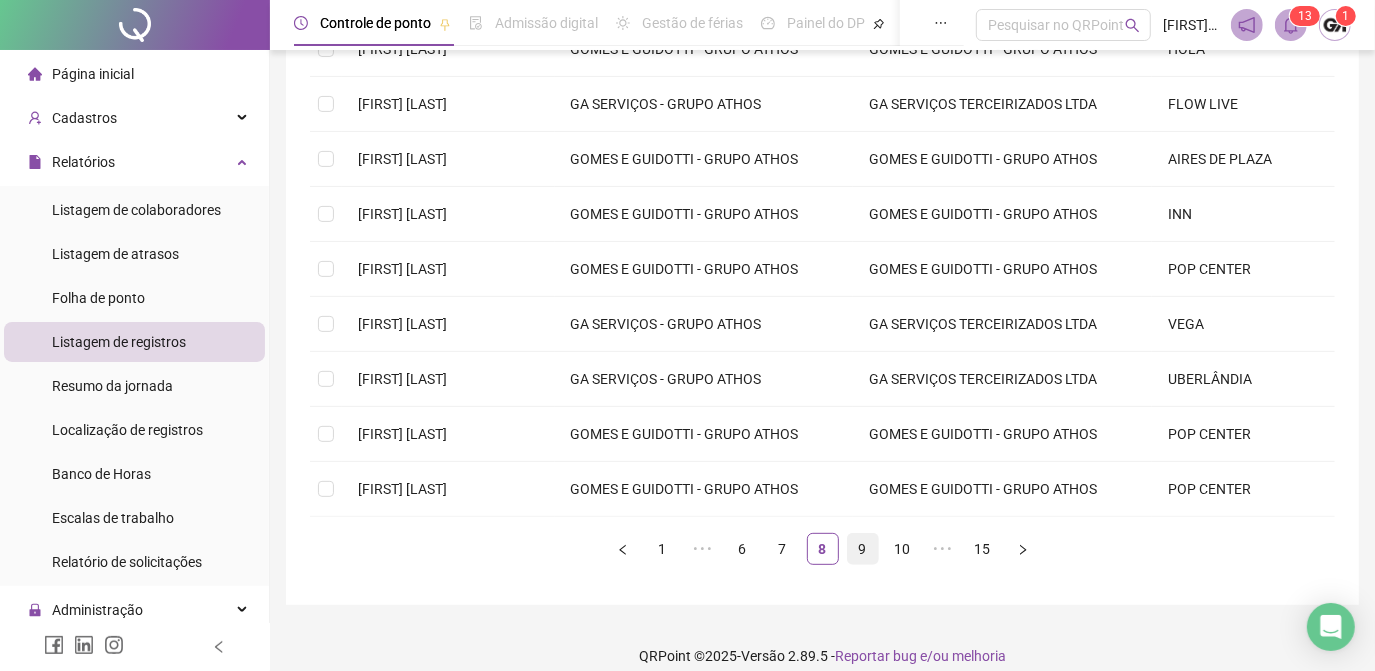 click on "9" at bounding box center (863, 549) 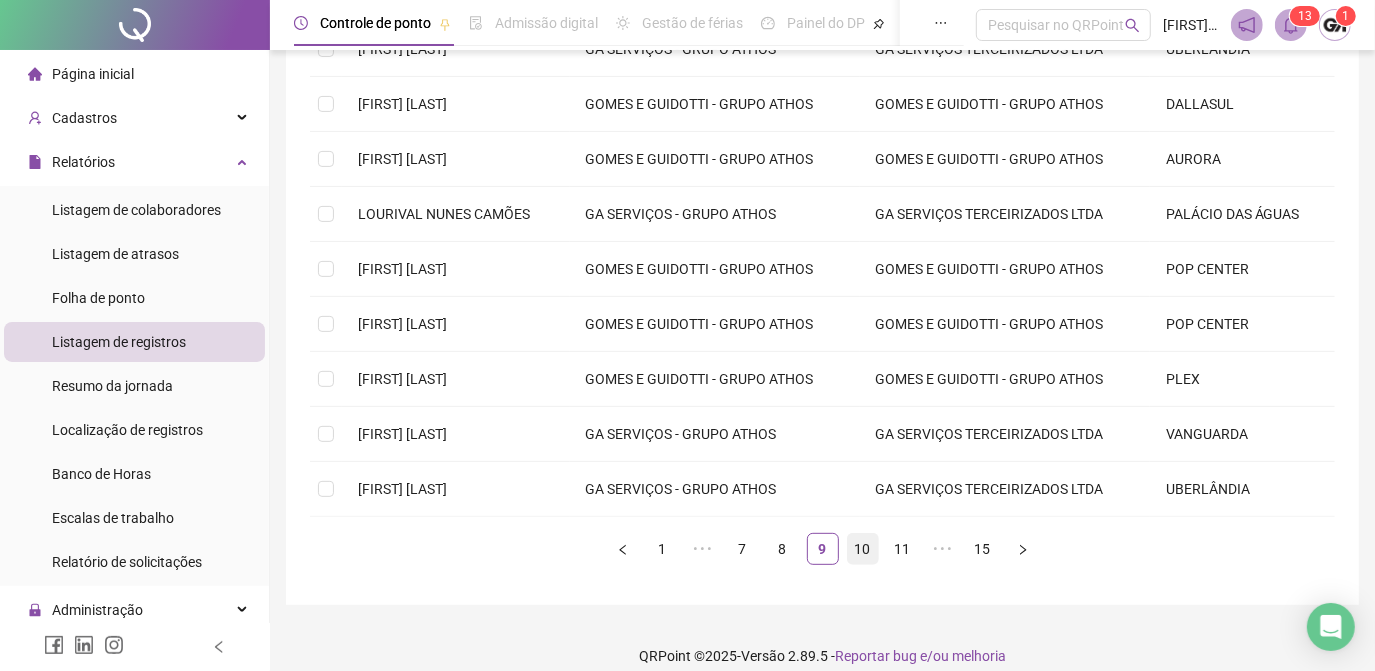 click on "10" at bounding box center (863, 549) 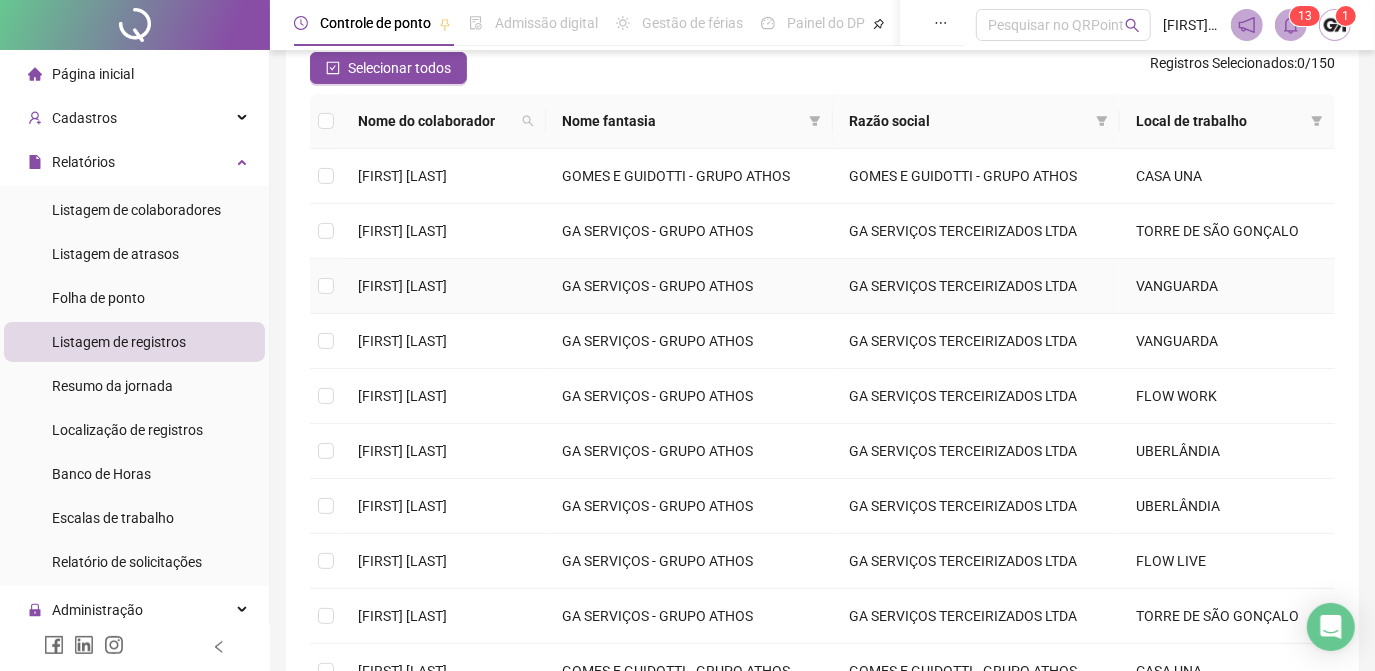 scroll, scrollTop: 90, scrollLeft: 0, axis: vertical 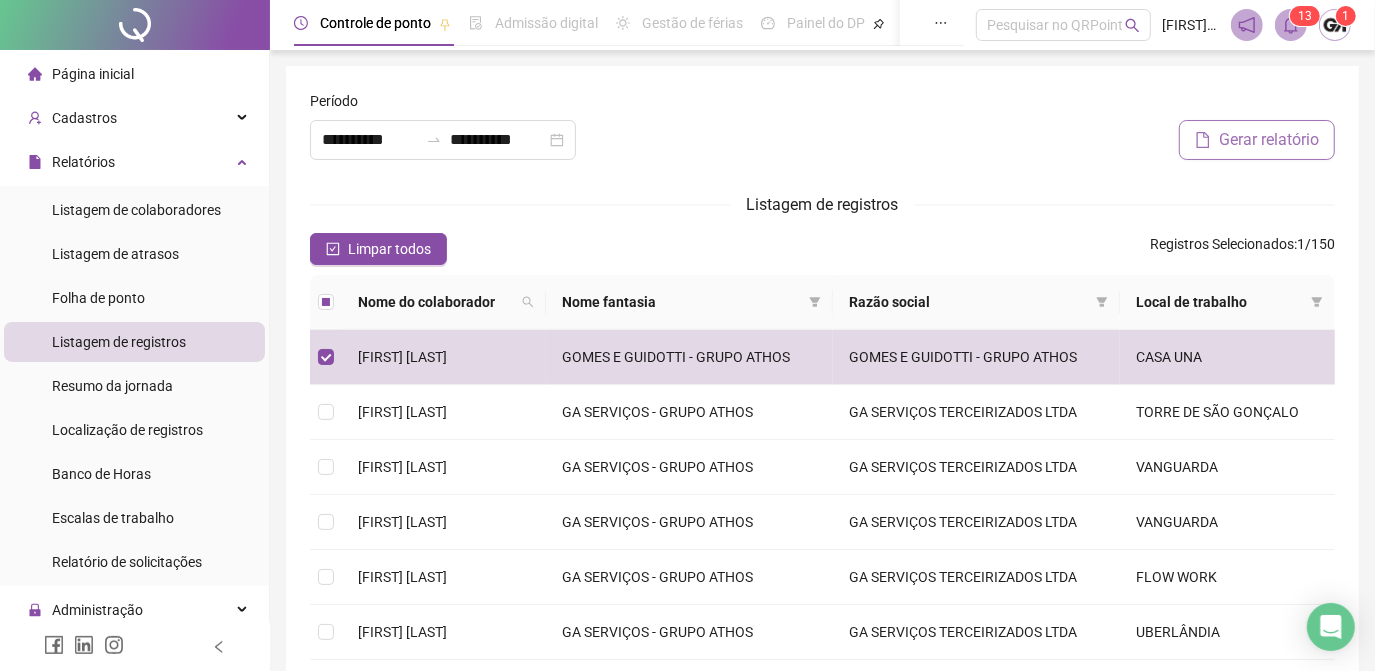 click on "Gerar relatório" at bounding box center (1269, 140) 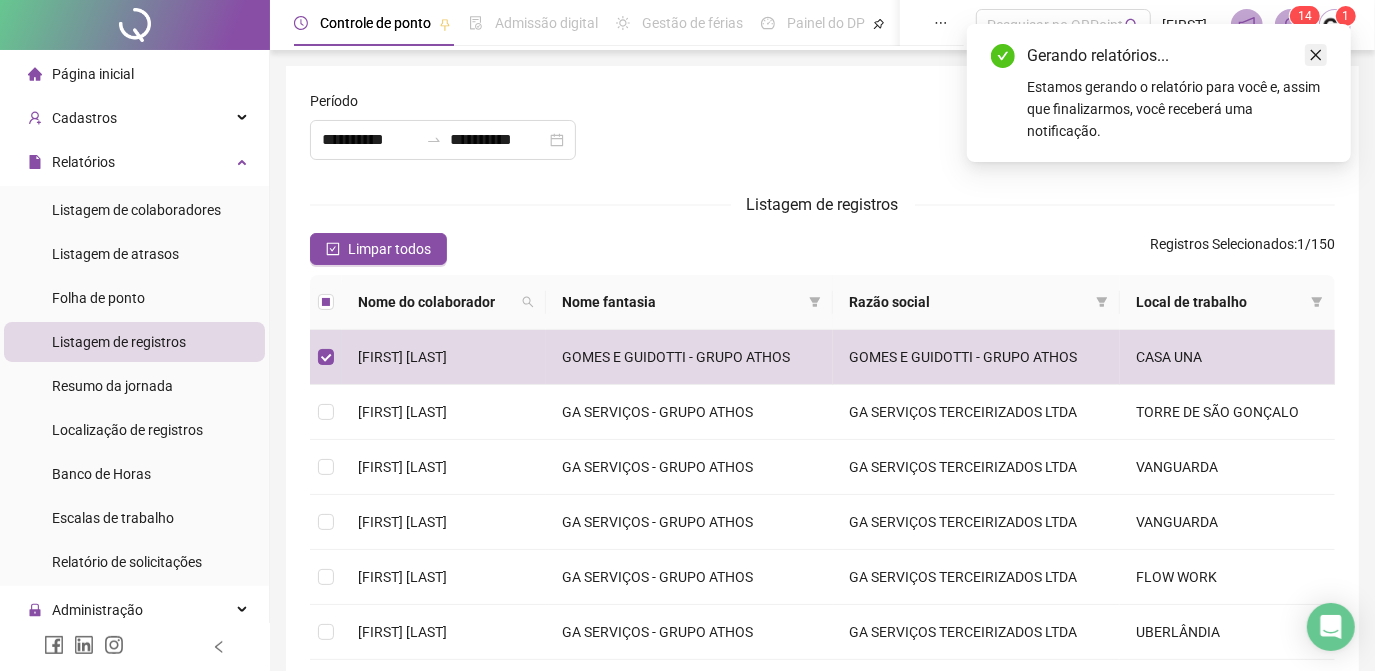 click 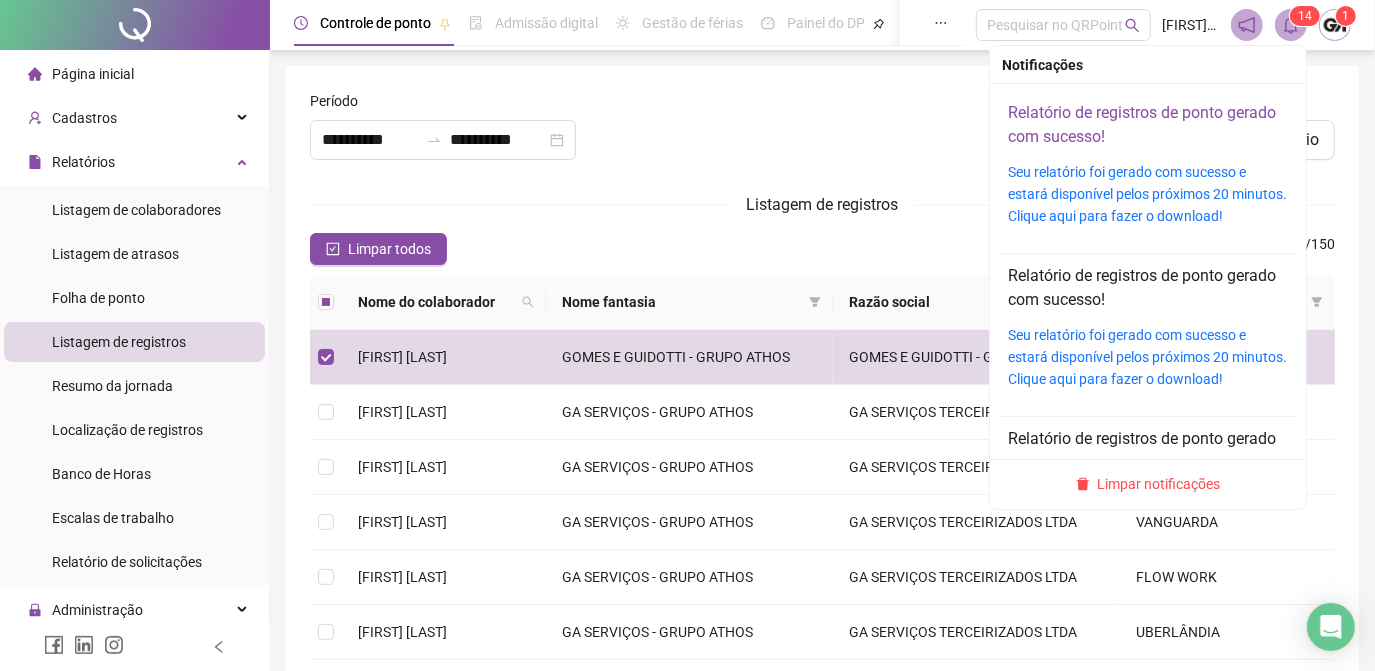 click on "Relatório de registros de ponto gerado com sucesso!" at bounding box center (1142, 124) 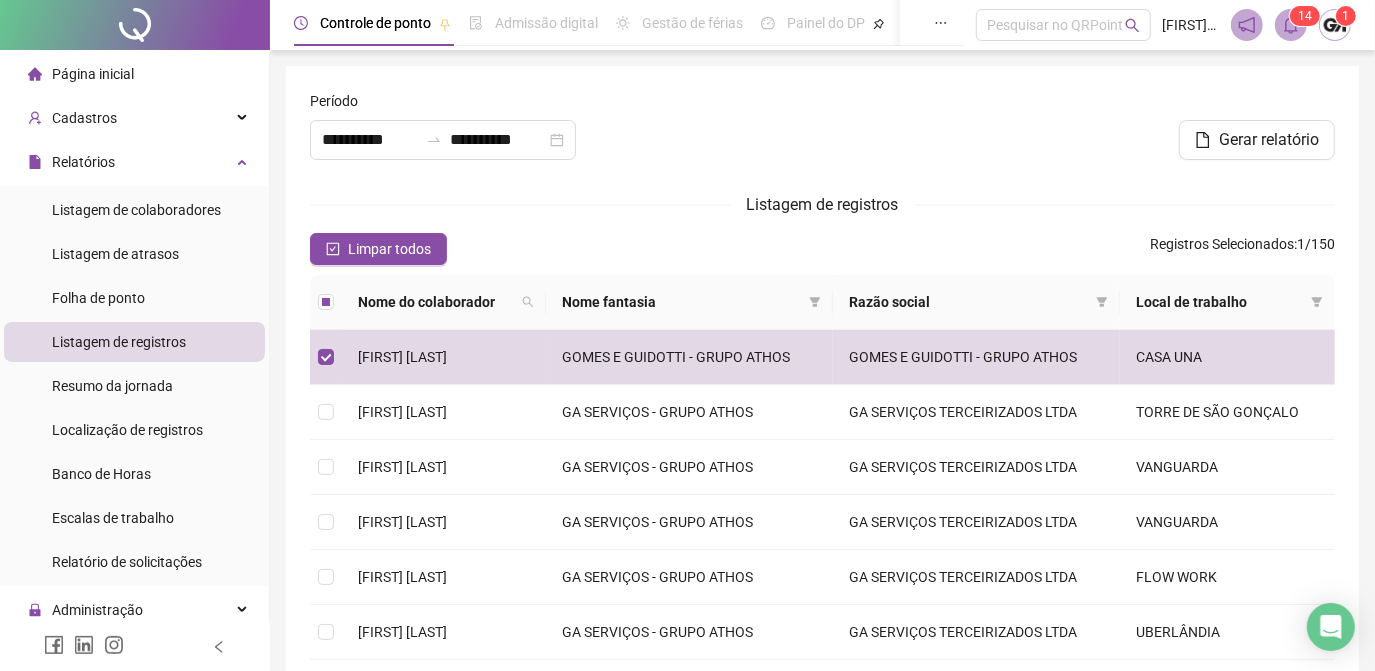 click on "Listagem de registros" at bounding box center [822, 204] 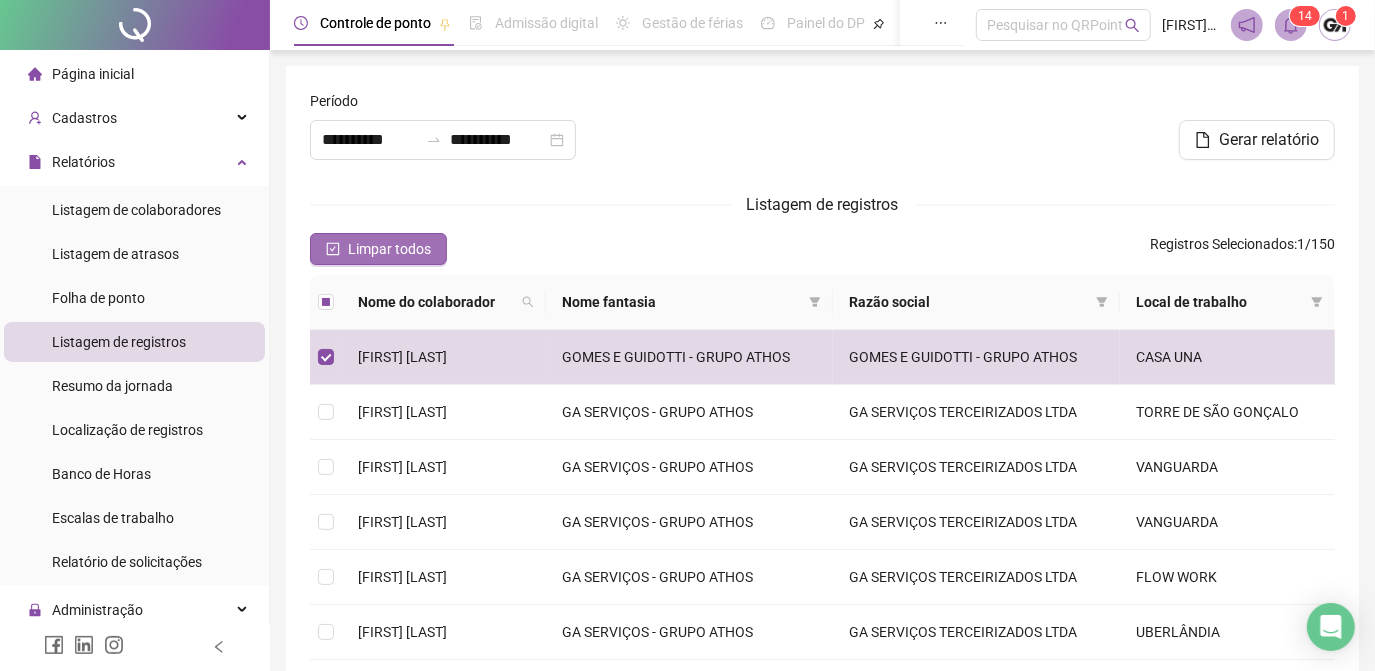 click on "Limpar todos" at bounding box center (378, 249) 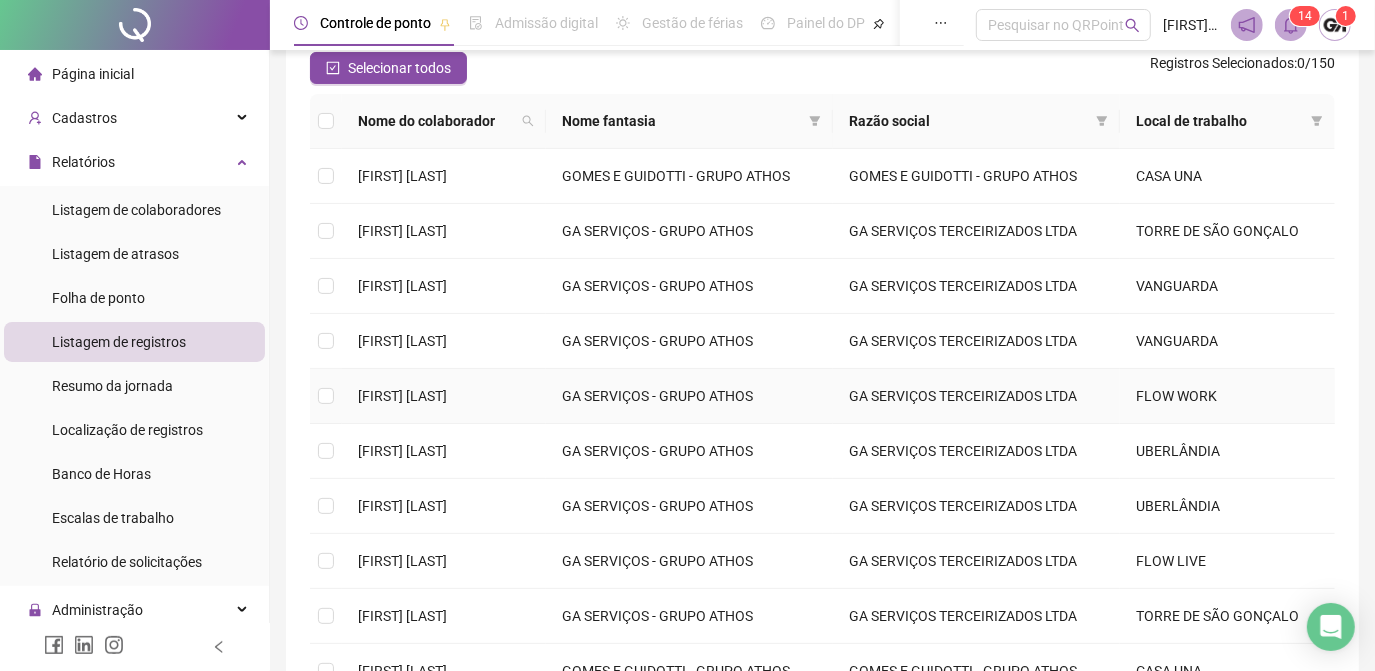 scroll, scrollTop: 363, scrollLeft: 0, axis: vertical 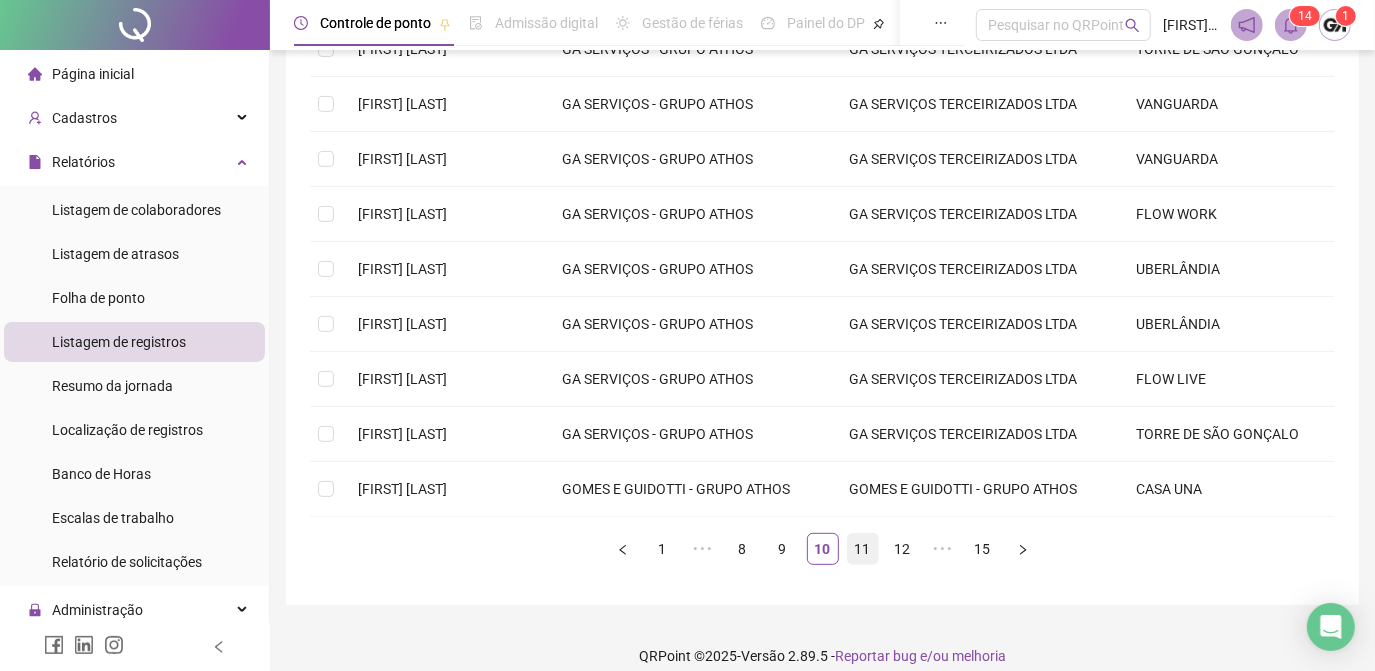 click on "11" at bounding box center (863, 549) 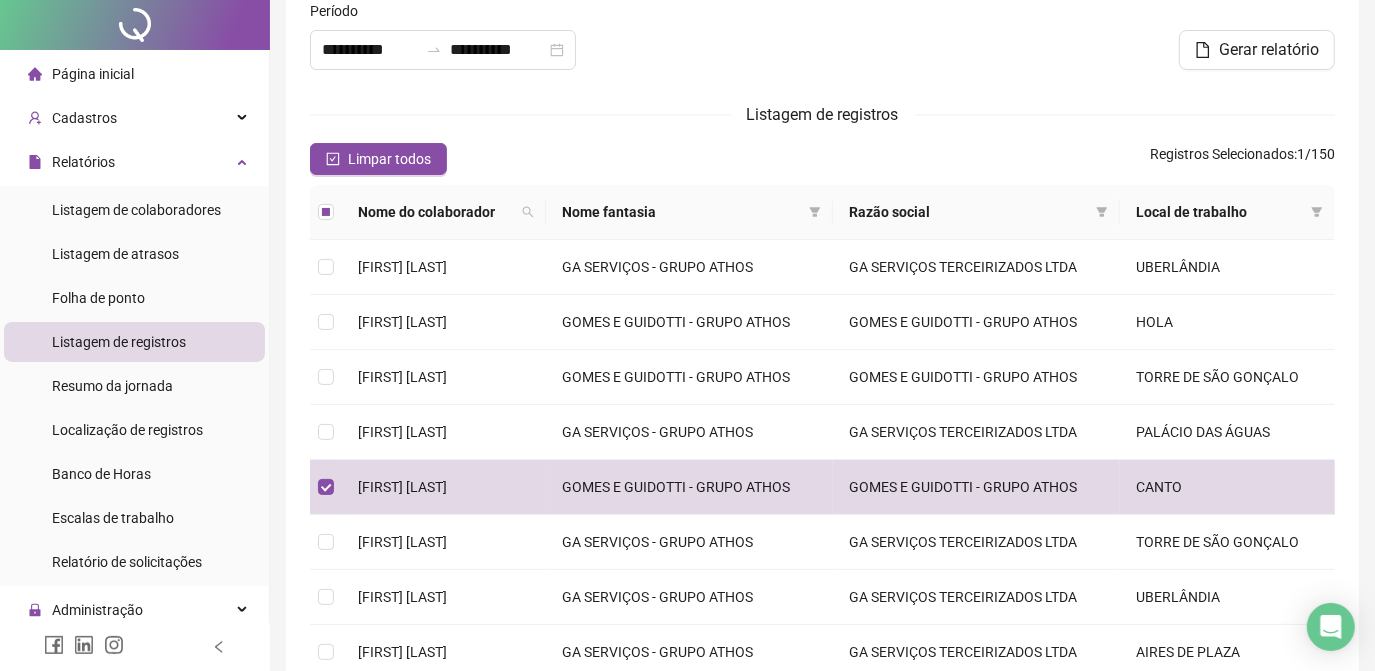 scroll, scrollTop: 0, scrollLeft: 0, axis: both 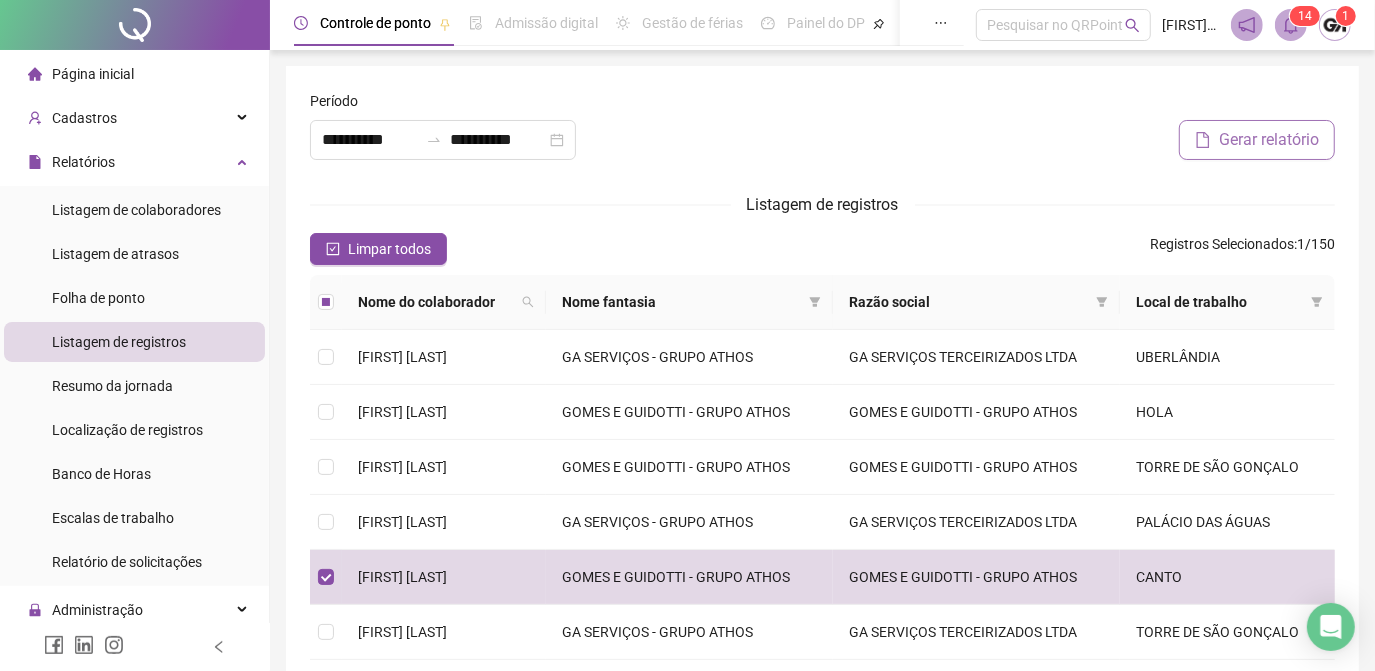 click on "Gerar relatório" at bounding box center [1269, 140] 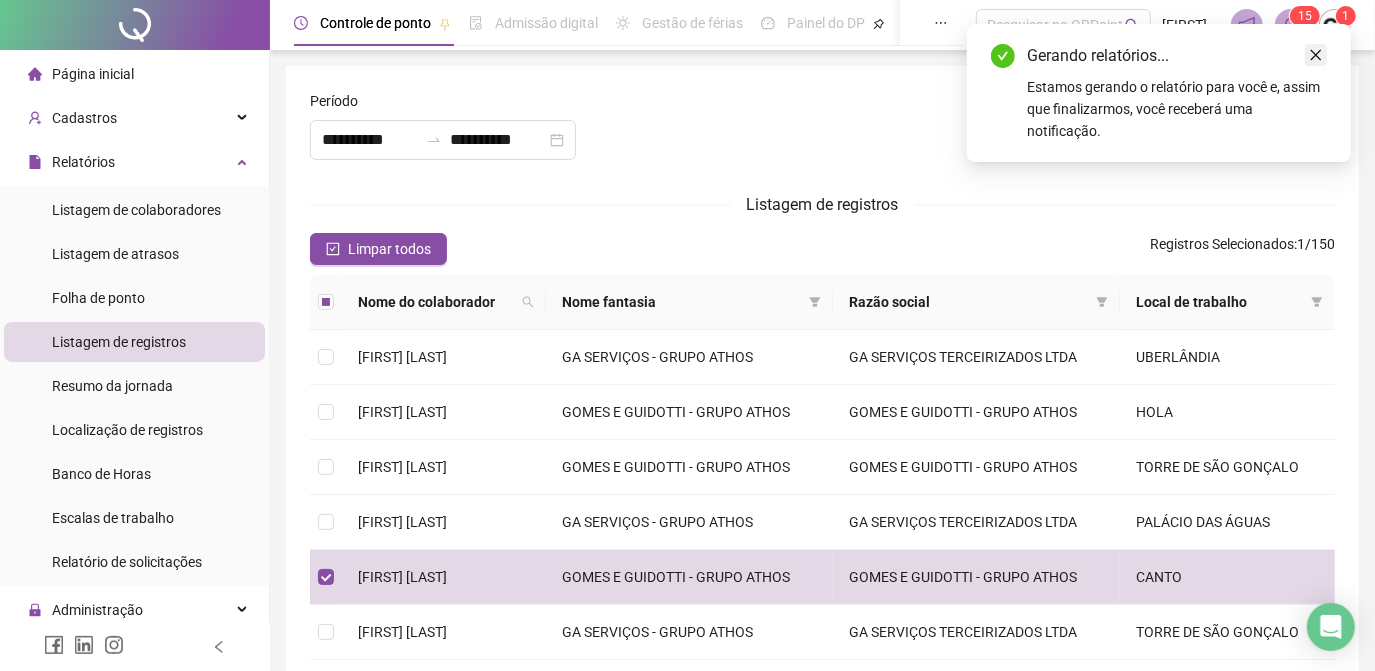 click 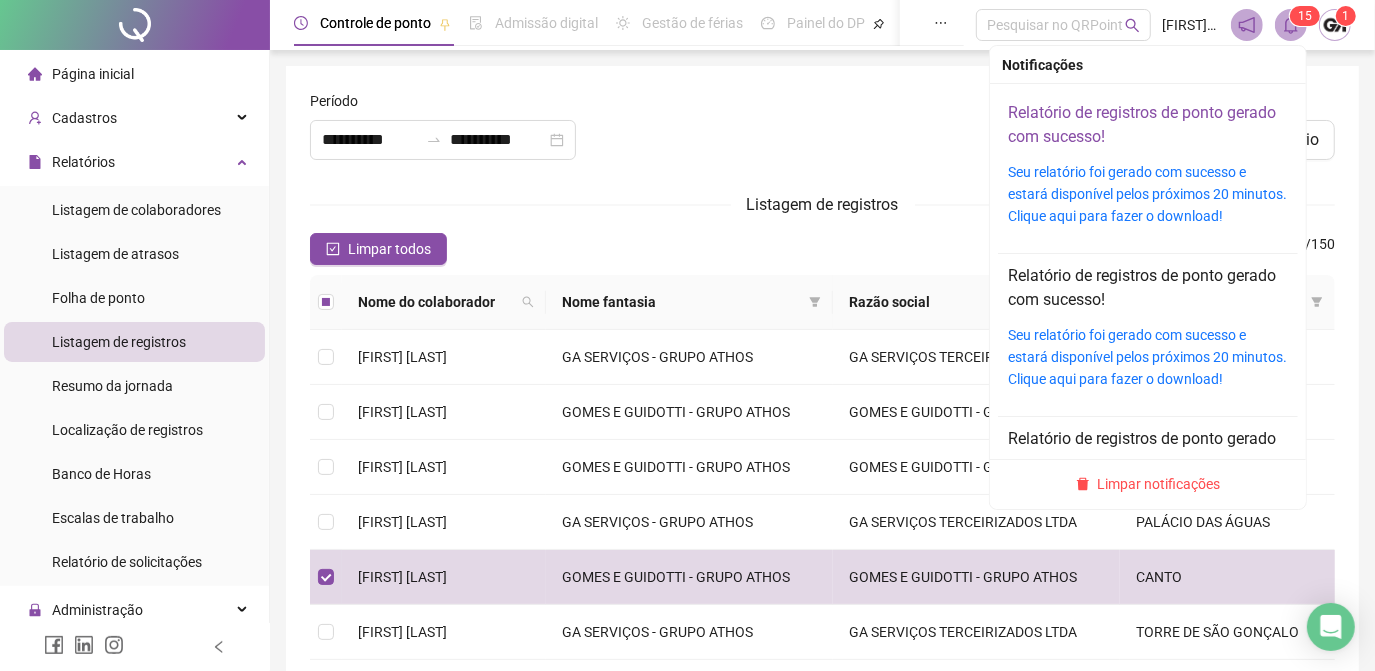 click on "Relatório de registros de ponto gerado com sucesso!" at bounding box center (1142, 124) 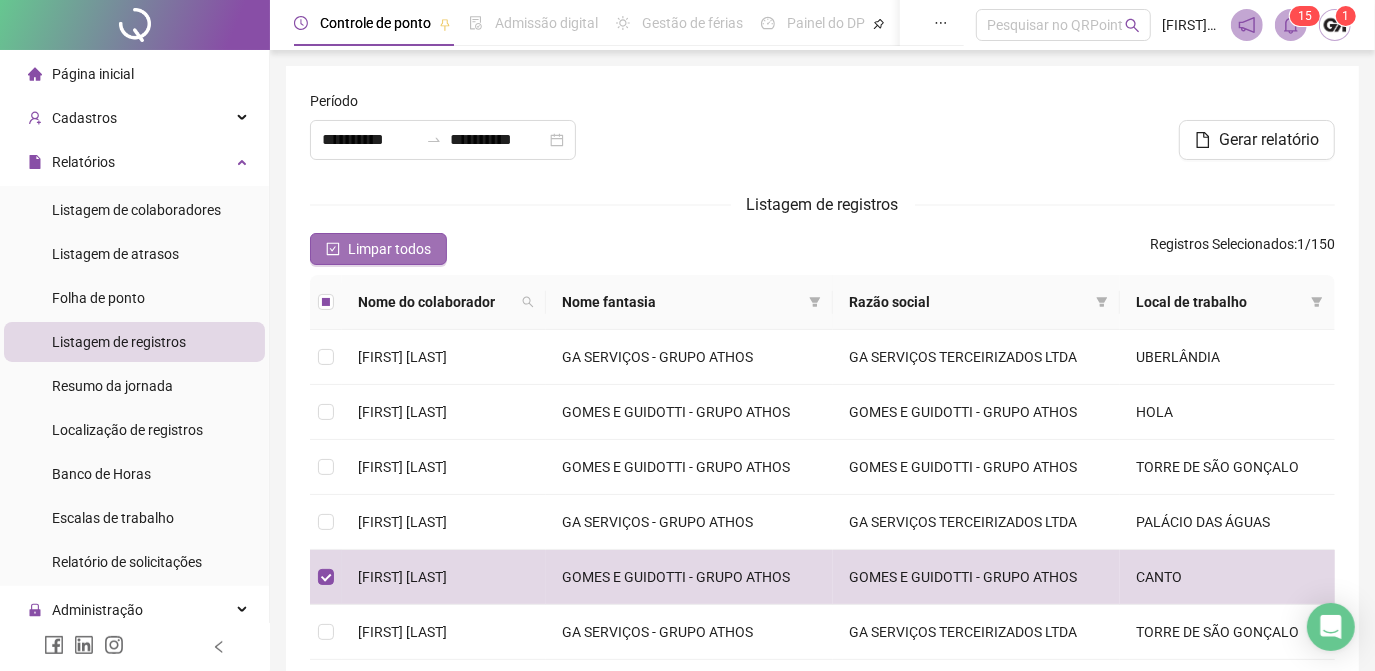 drag, startPoint x: 365, startPoint y: 255, endPoint x: 378, endPoint y: 253, distance: 13.152946 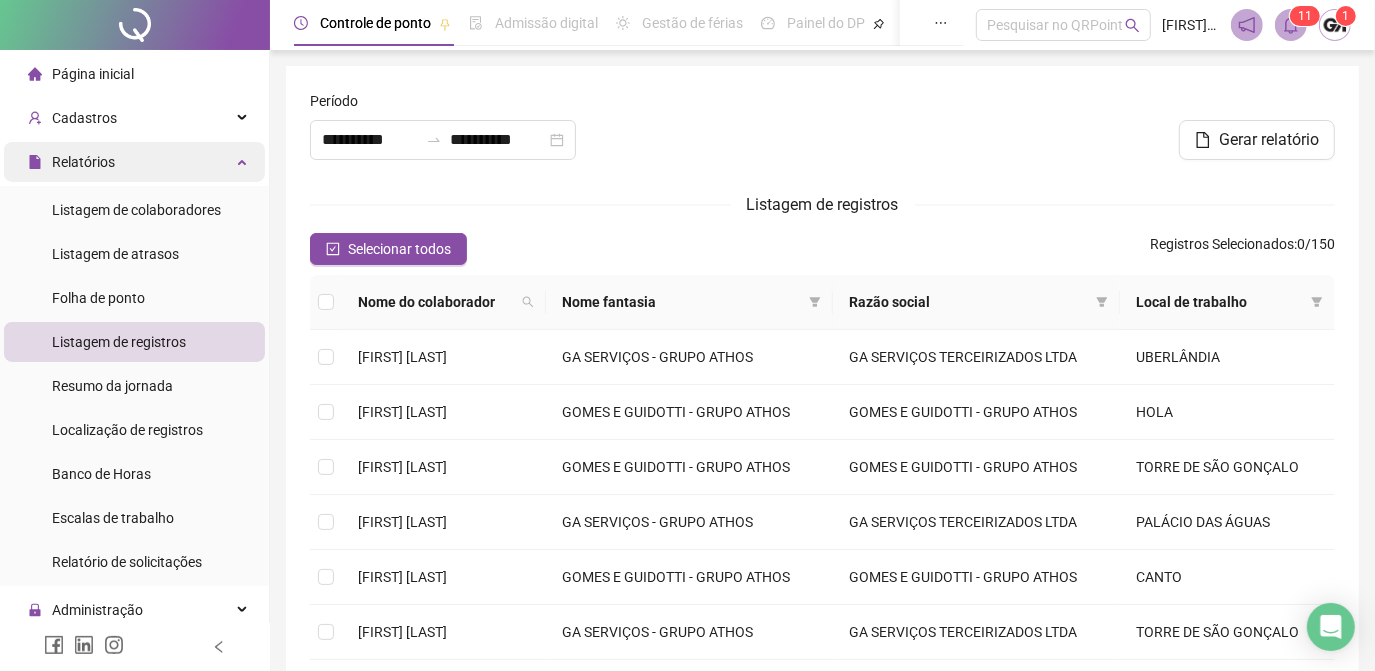 click on "Relatórios" at bounding box center [134, 162] 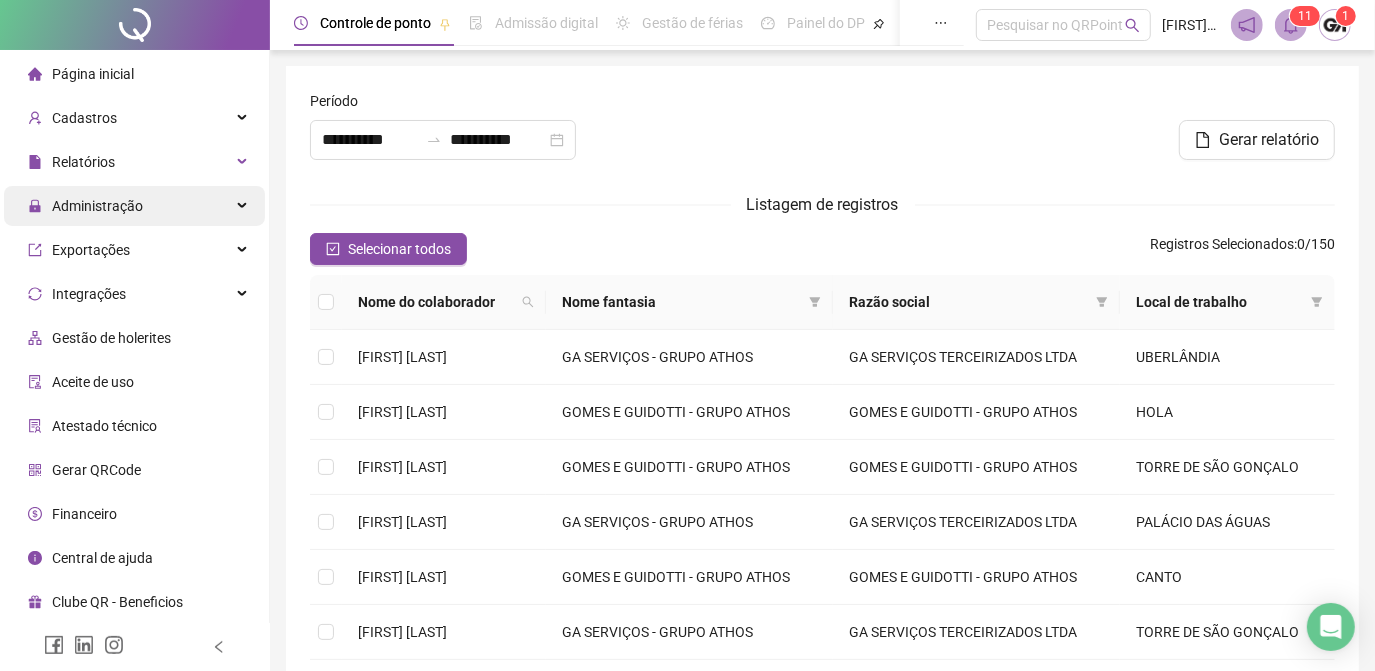click on "Administração" at bounding box center (134, 206) 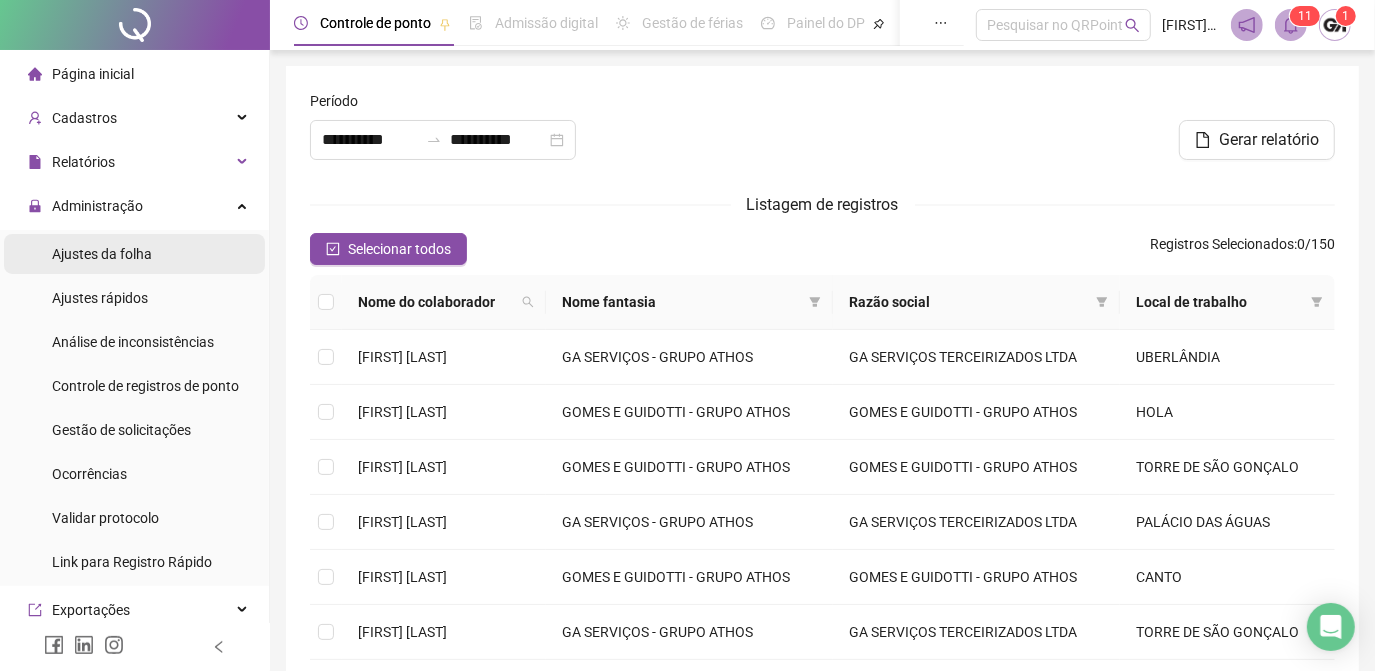 click on "Ajustes da folha" at bounding box center [102, 254] 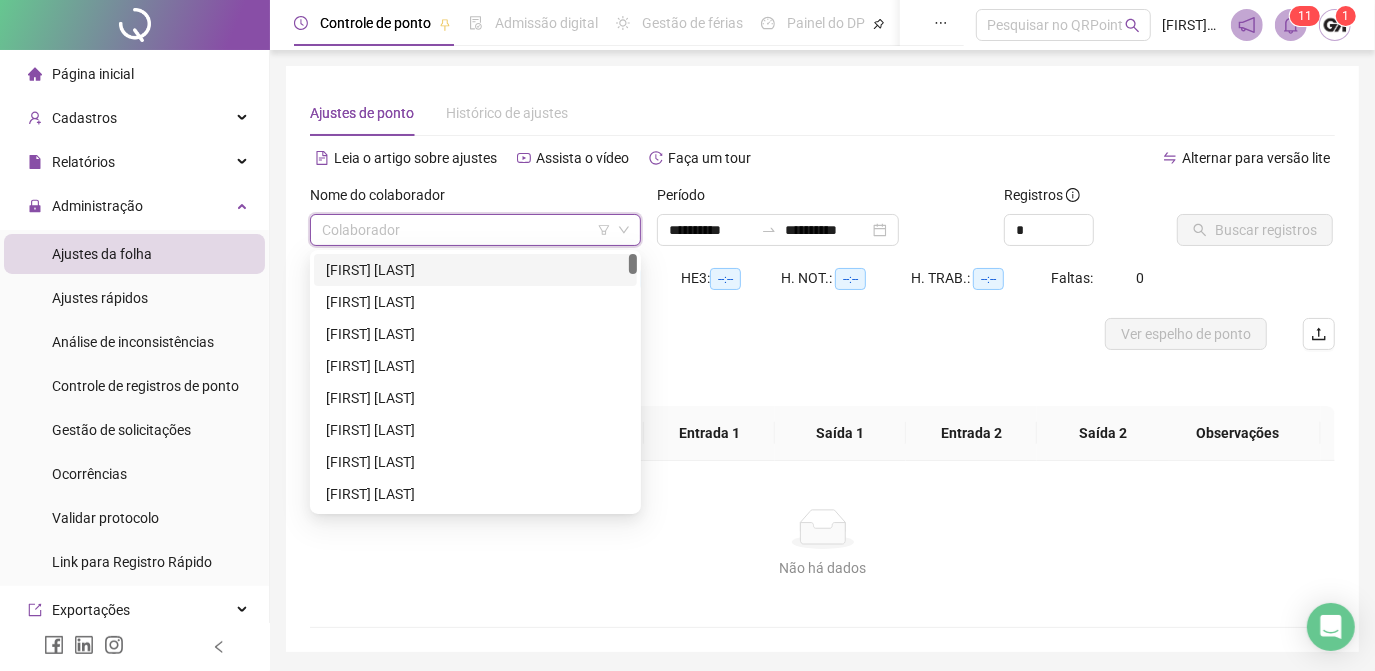 click at bounding box center [466, 230] 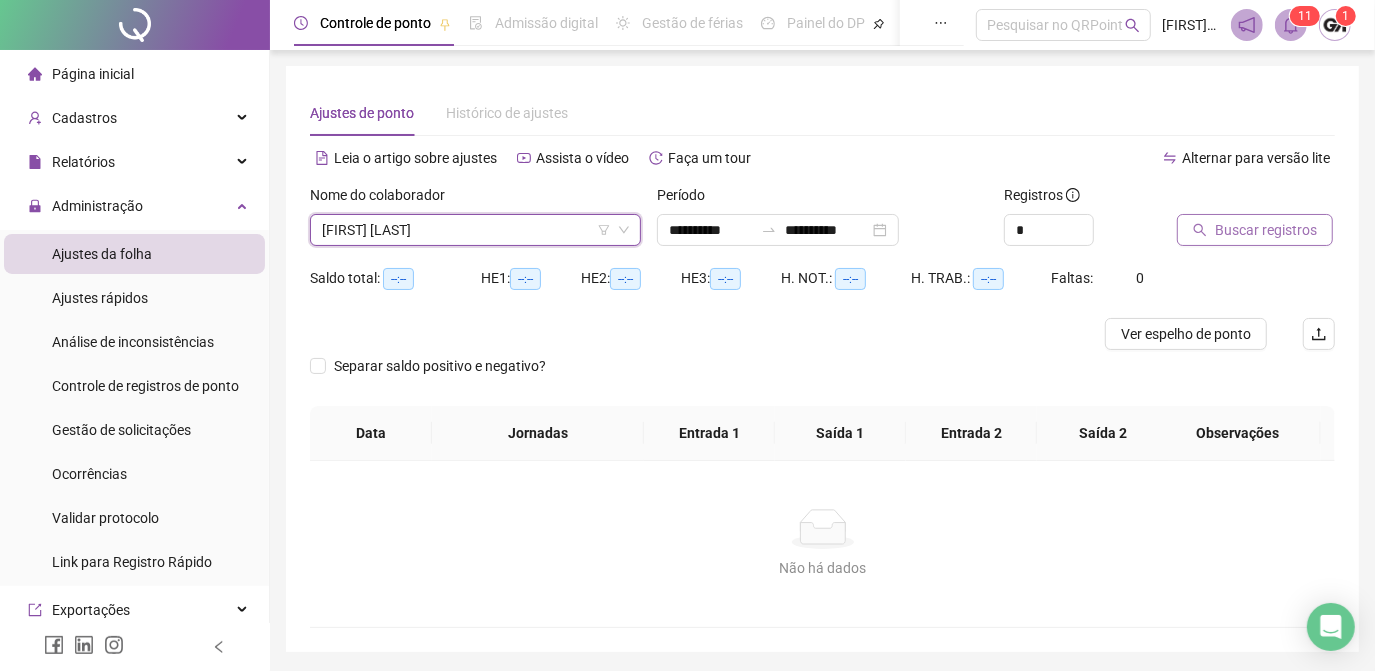 click on "Buscar registros" at bounding box center [1266, 230] 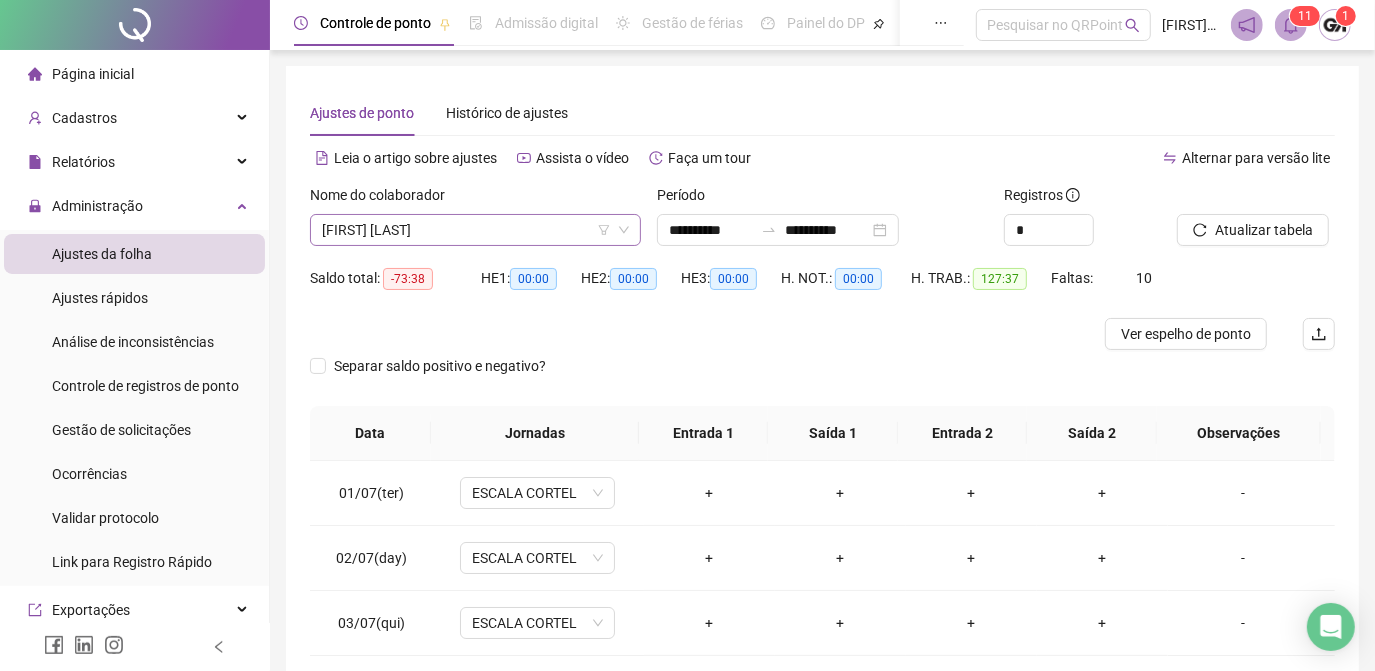 click on "[FIRST] [LAST]" at bounding box center (475, 230) 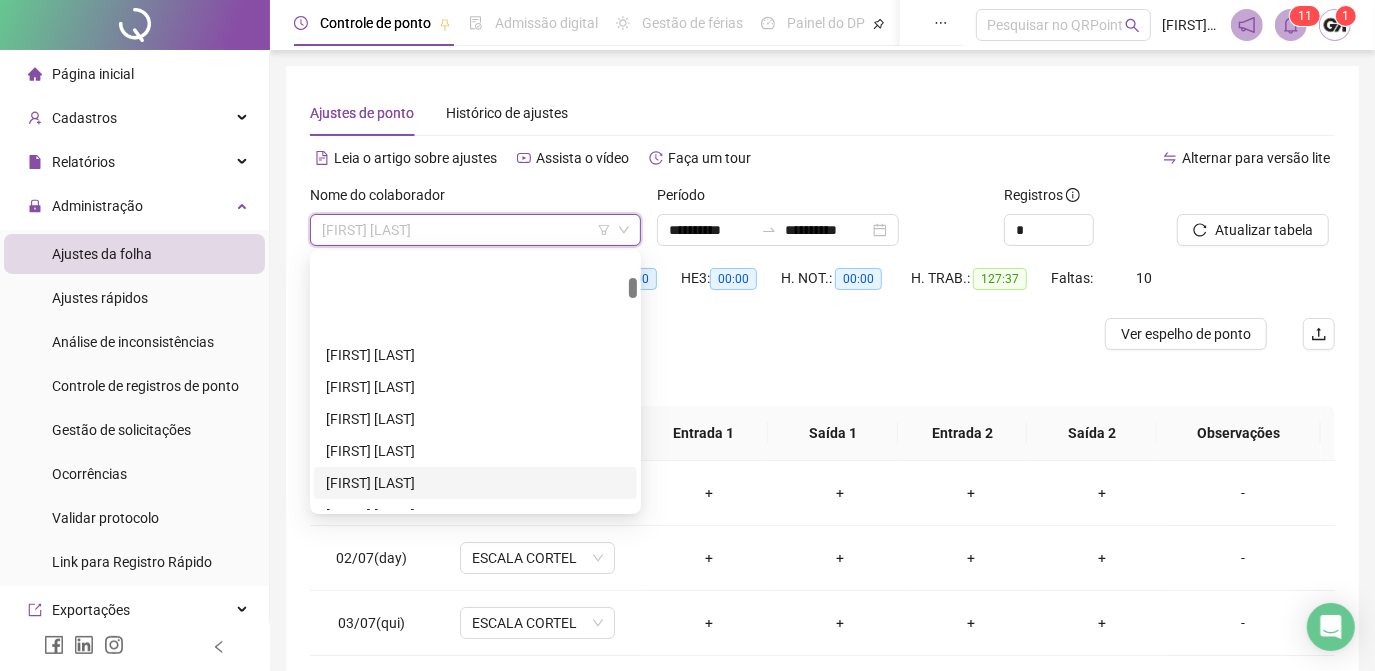 scroll, scrollTop: 545, scrollLeft: 0, axis: vertical 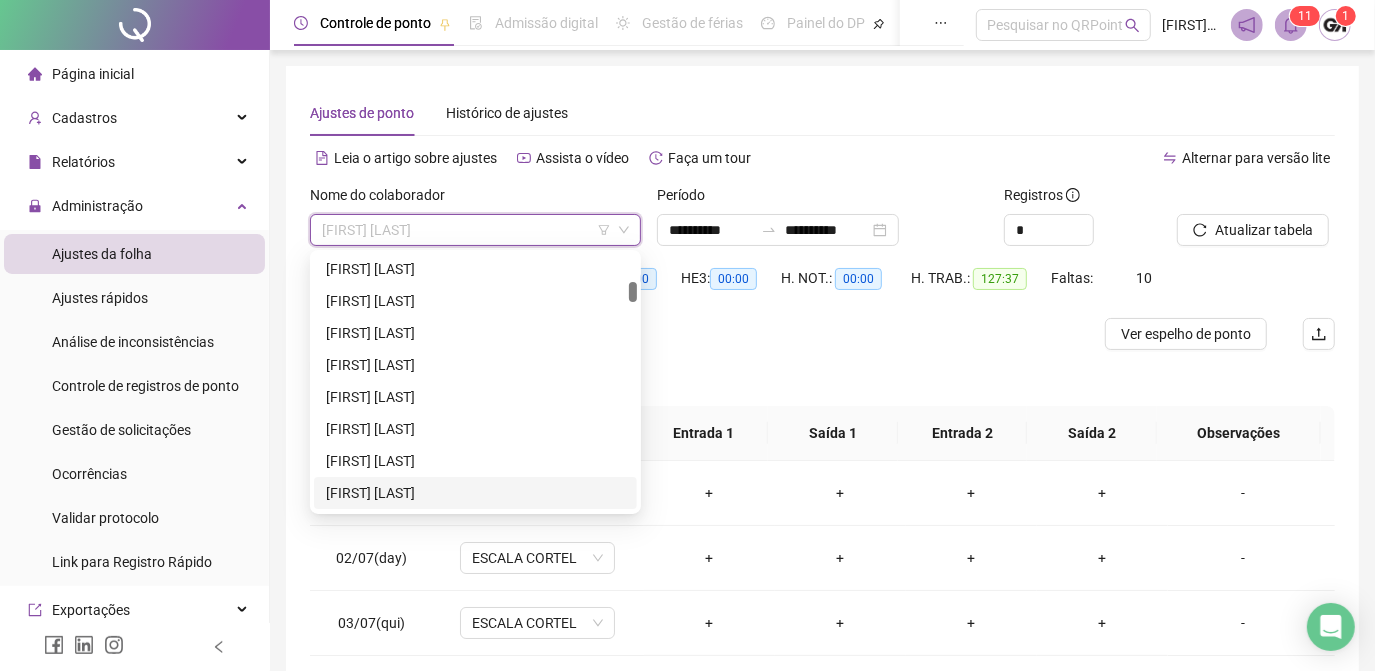 click on "[FIRST] [LAST]" at bounding box center (475, 493) 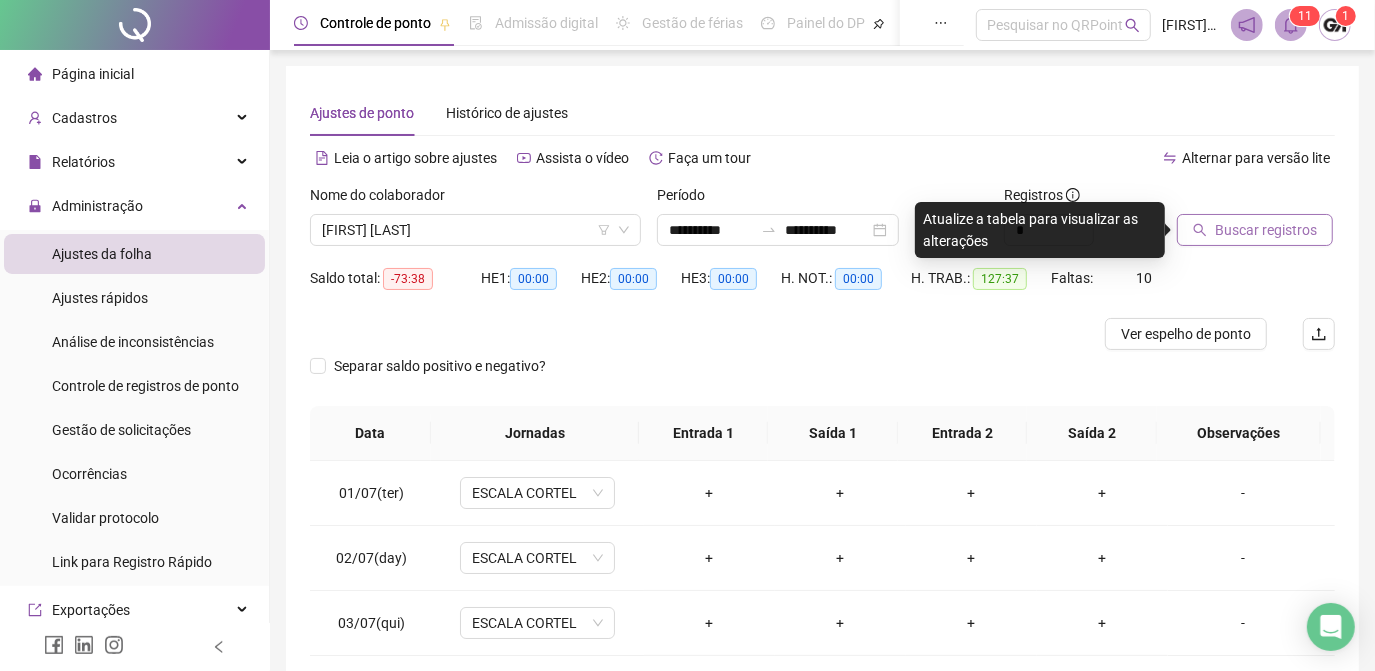 click on "Buscar registros" at bounding box center [1266, 230] 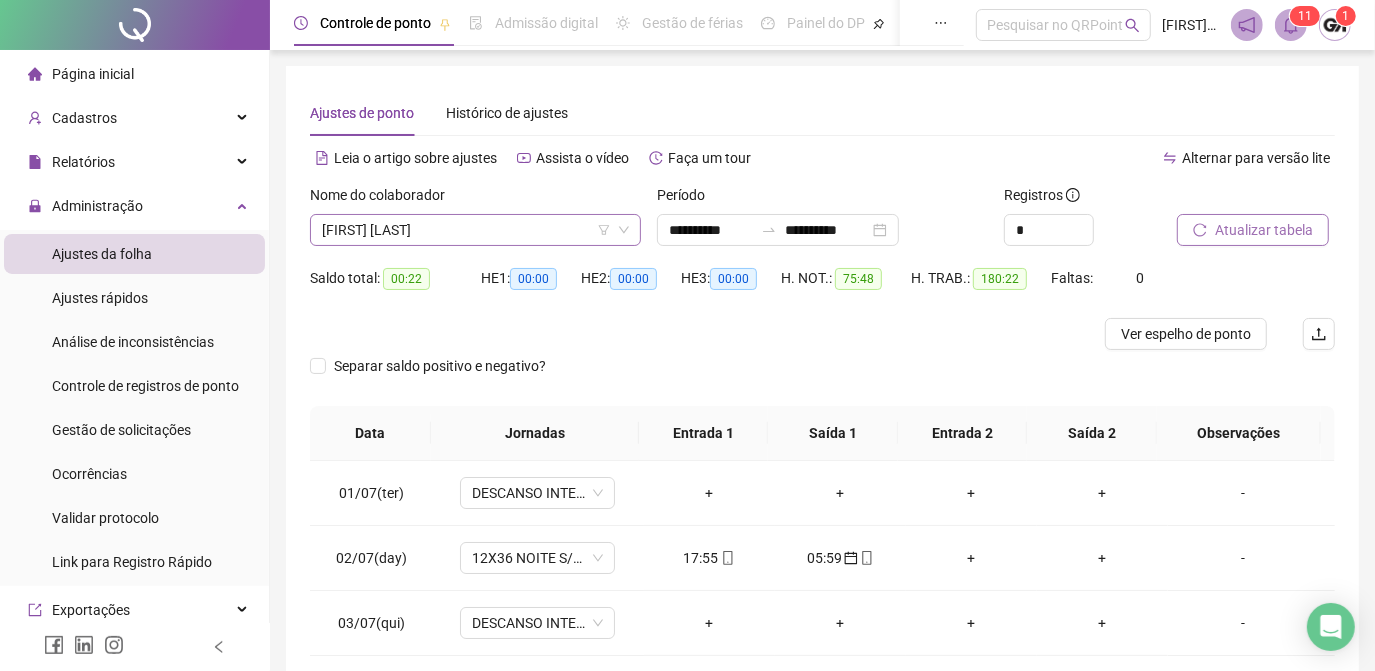 click on "[FIRST] [LAST]" at bounding box center [475, 230] 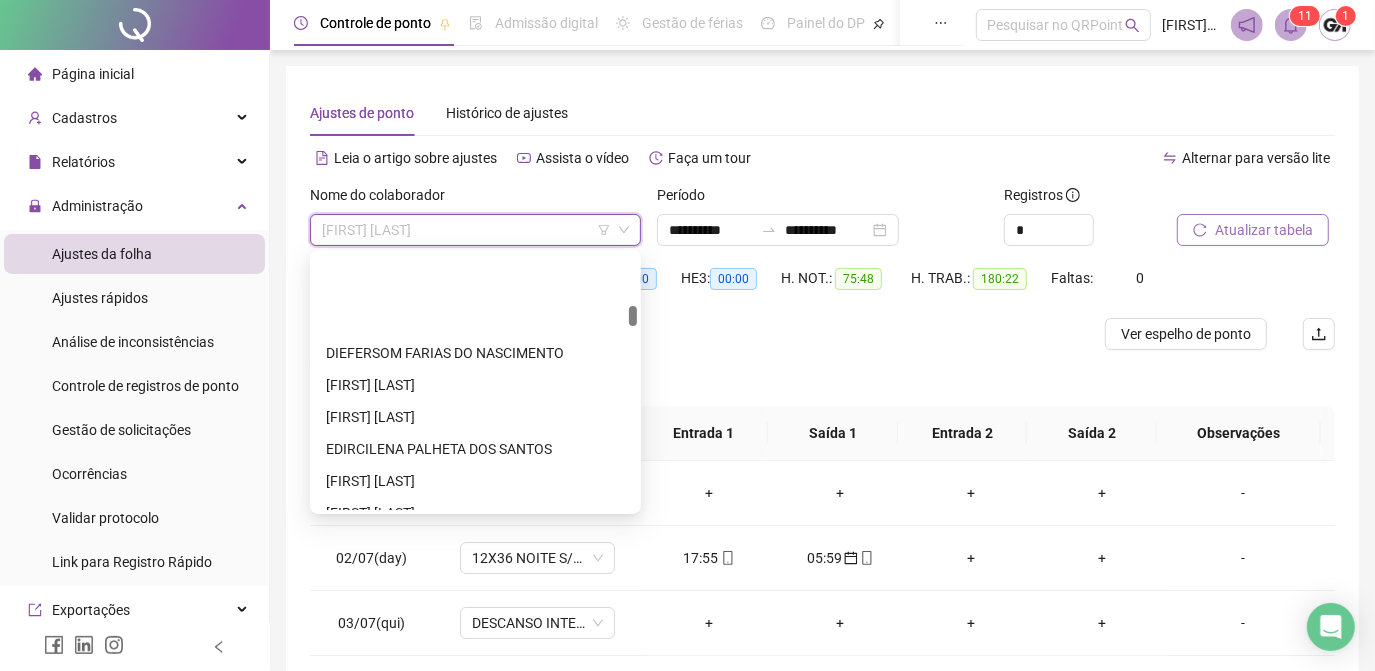 scroll, scrollTop: 1000, scrollLeft: 0, axis: vertical 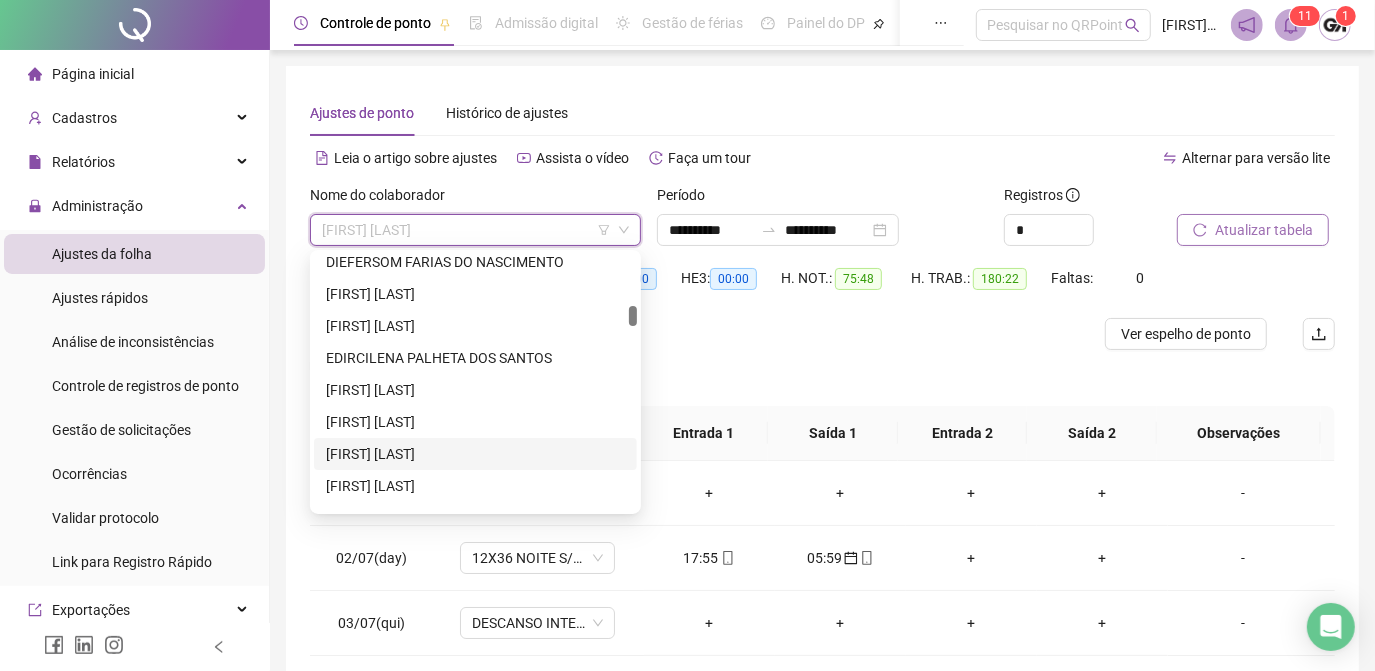 click on "[FIRST] [LAST]" at bounding box center (475, 454) 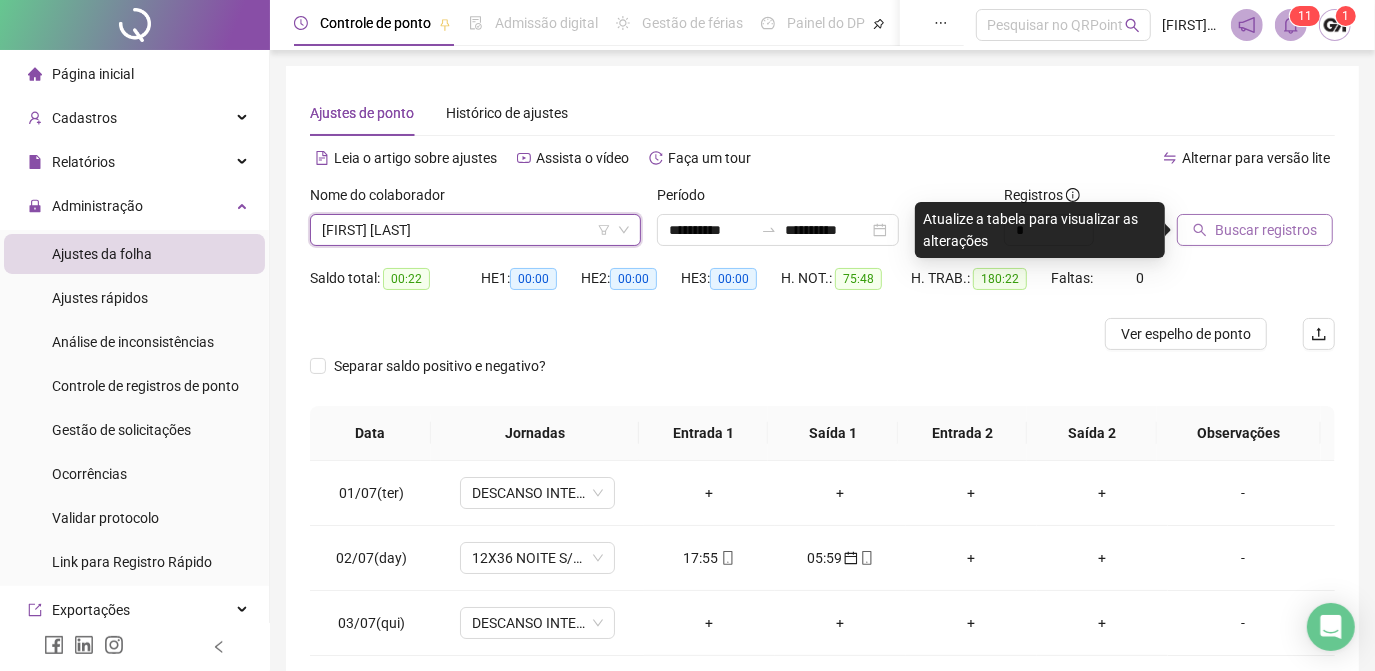 click on "Buscar registros" at bounding box center [1255, 230] 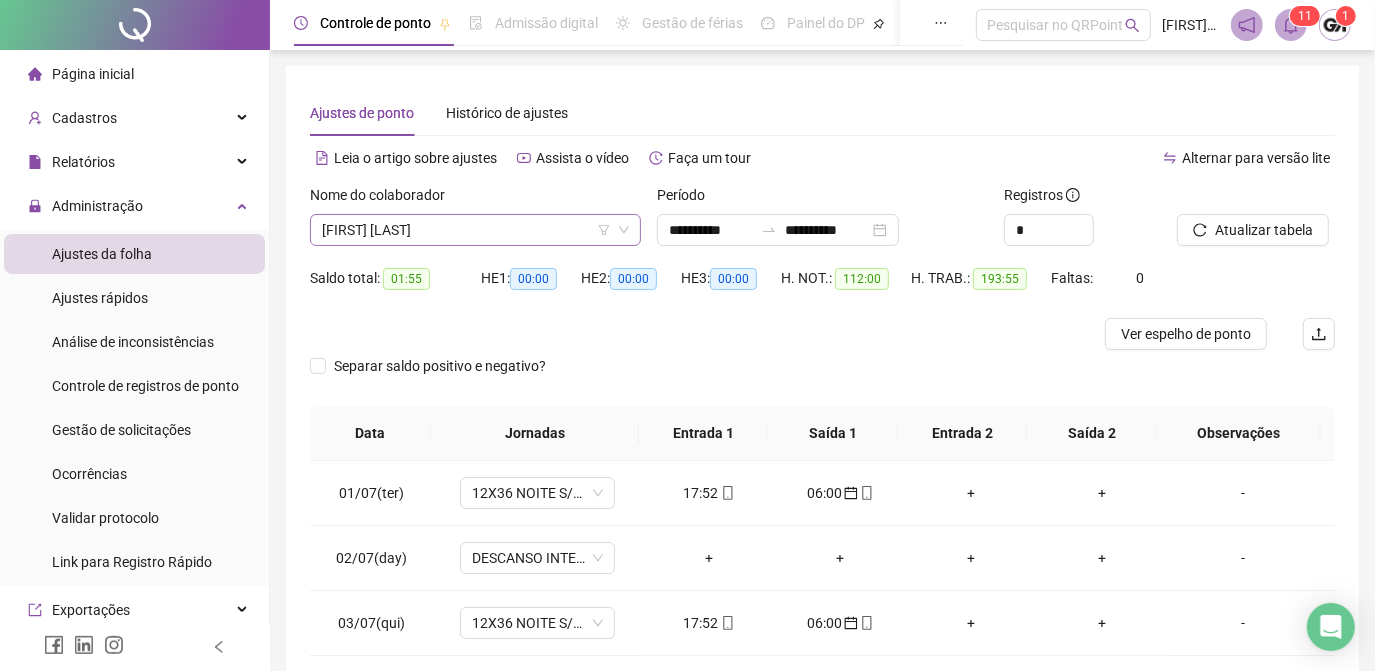 click on "[FIRST] [LAST]" at bounding box center [475, 230] 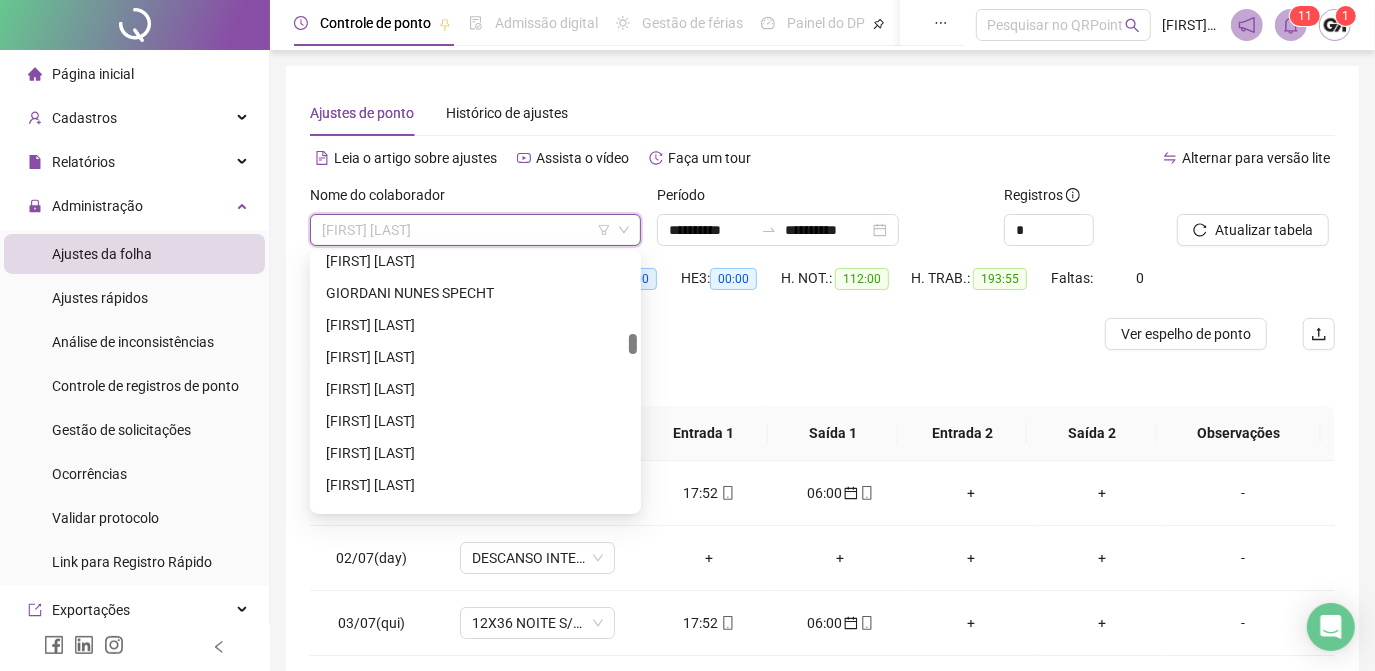 scroll, scrollTop: 1636, scrollLeft: 0, axis: vertical 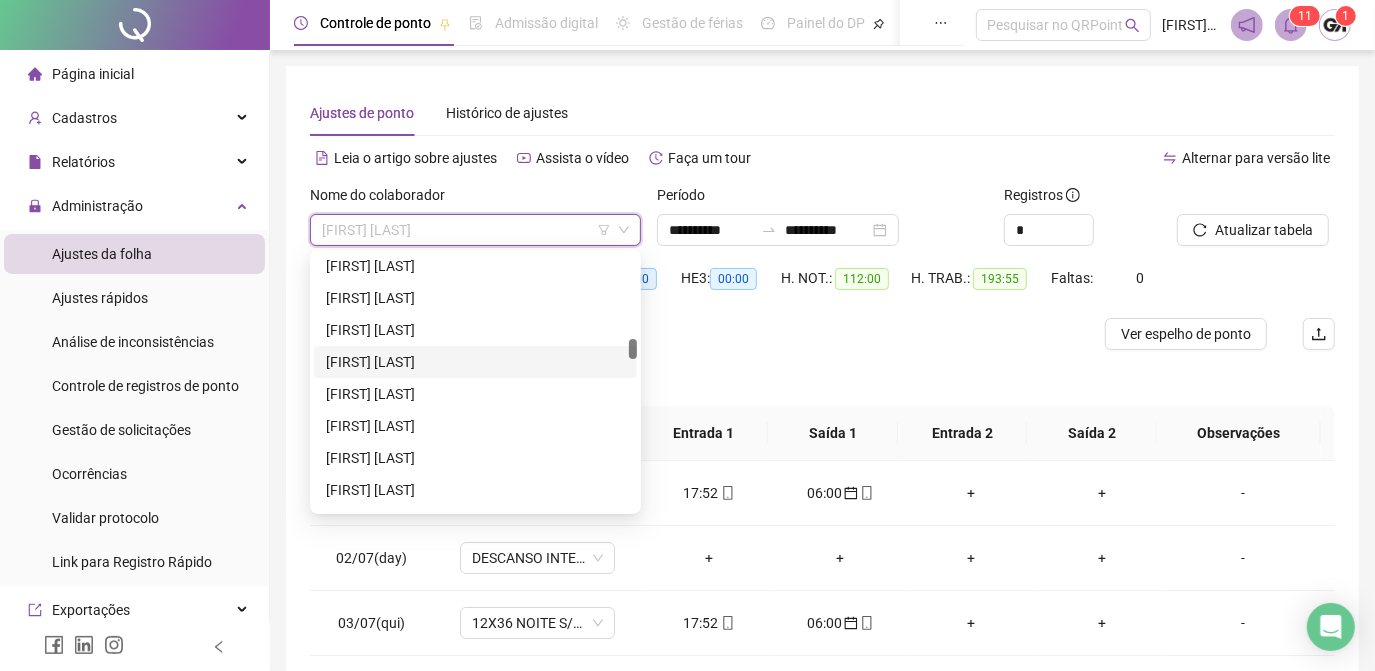 click on "[FIRST] [LAST]" at bounding box center (475, 362) 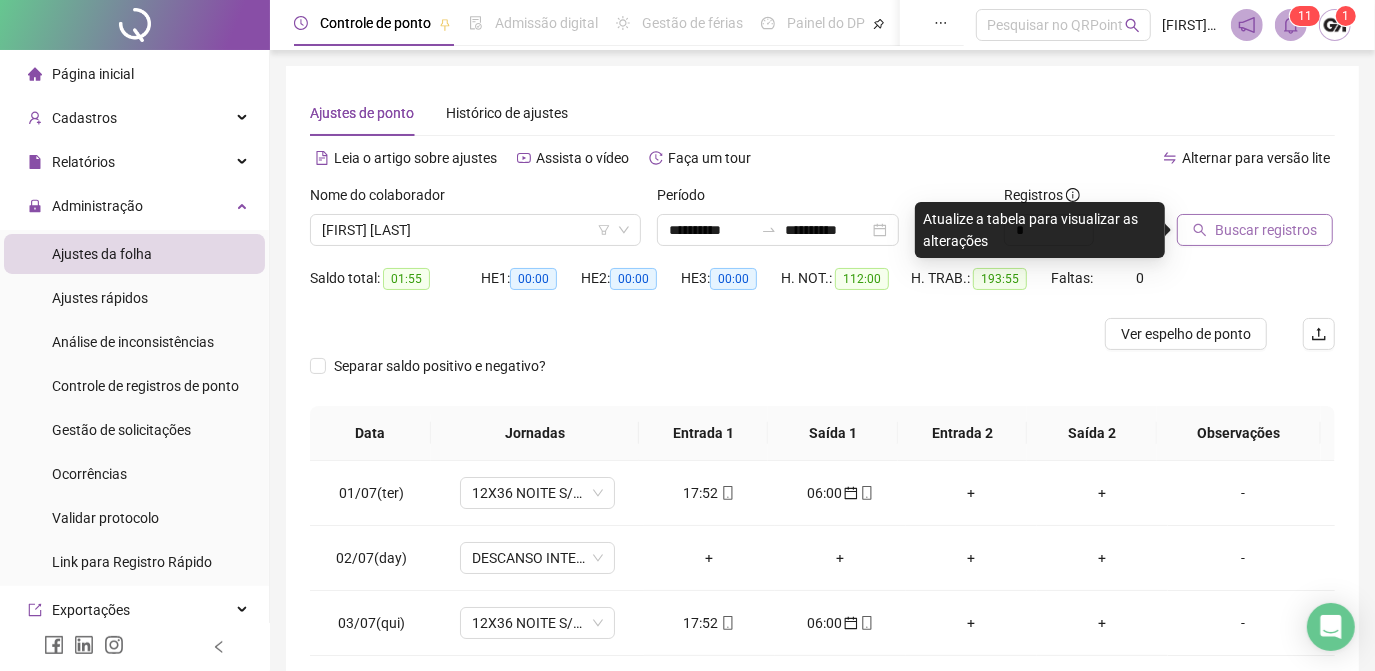 click on "Buscar registros" at bounding box center [1266, 230] 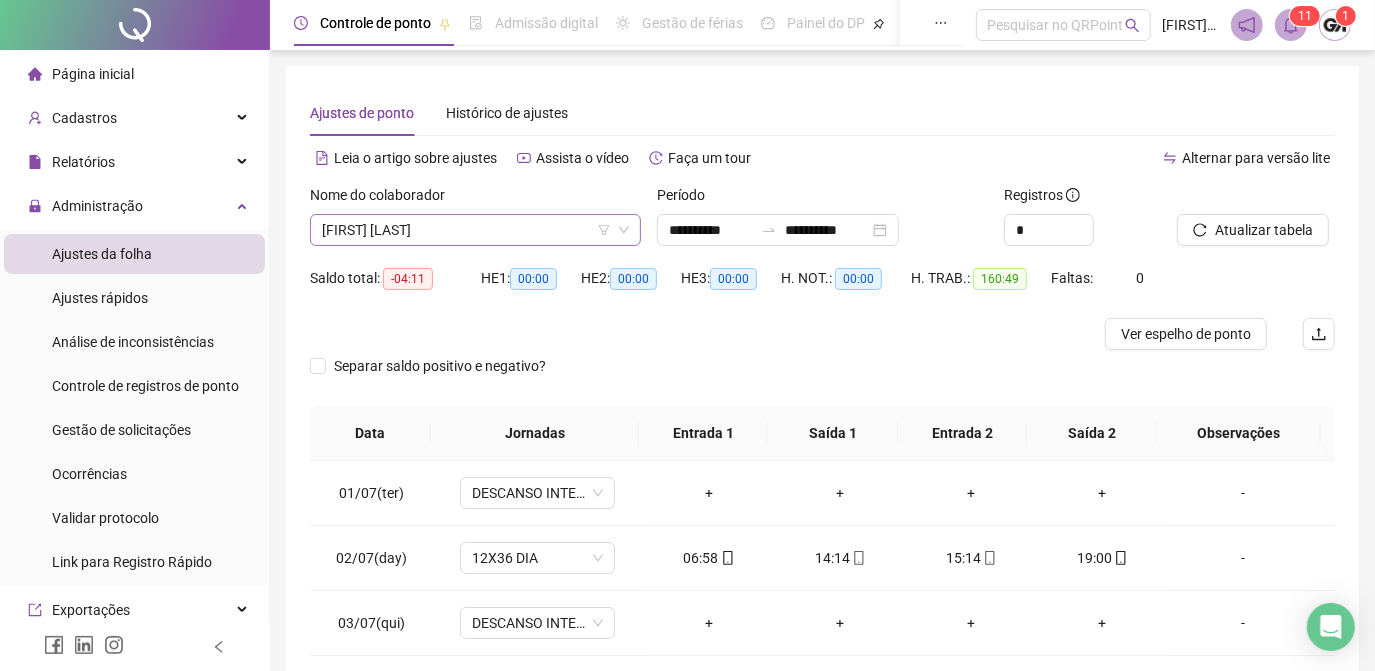 click on "[FIRST] [LAST]" at bounding box center (475, 230) 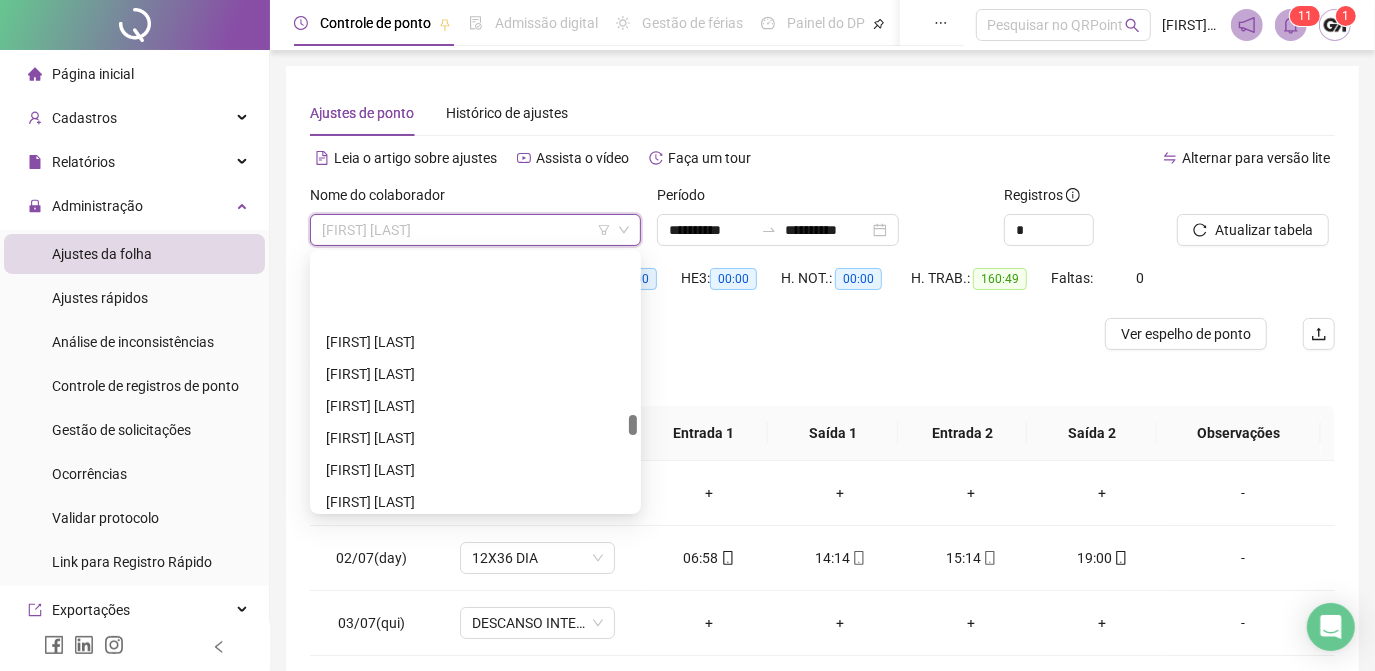 scroll, scrollTop: 3090, scrollLeft: 0, axis: vertical 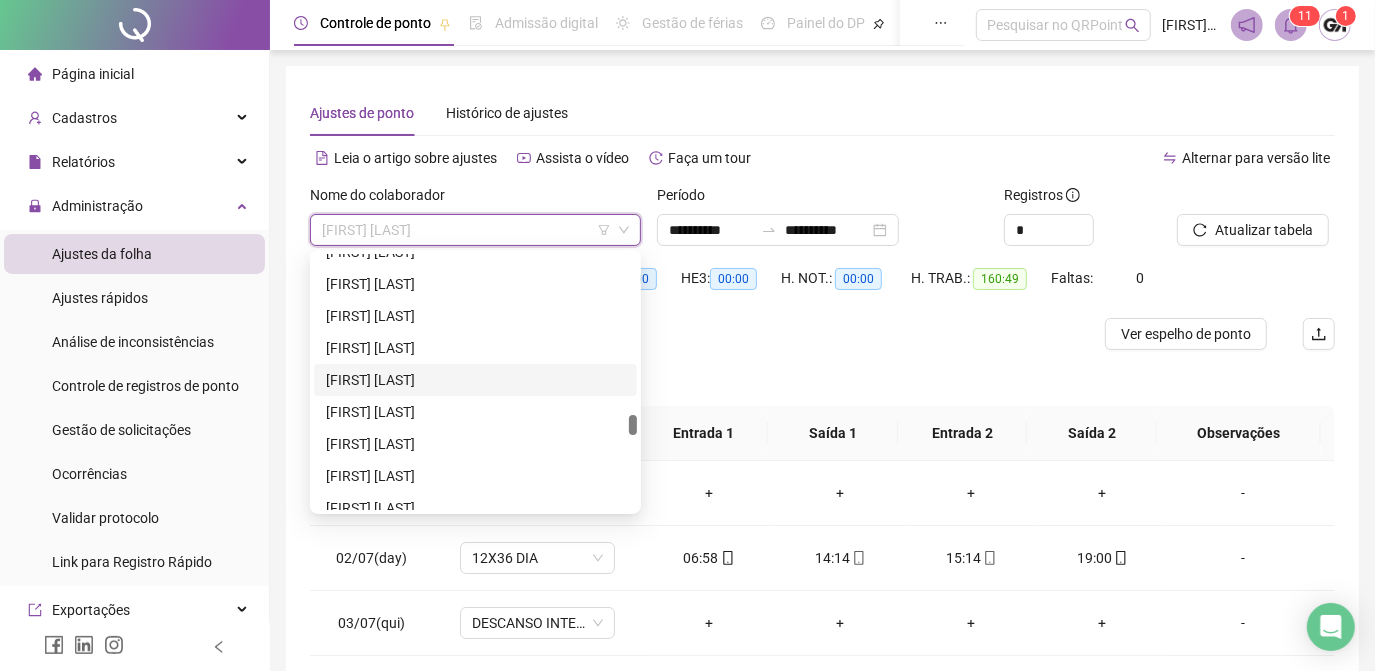 click on "[FIRST] [LAST]" at bounding box center [475, 380] 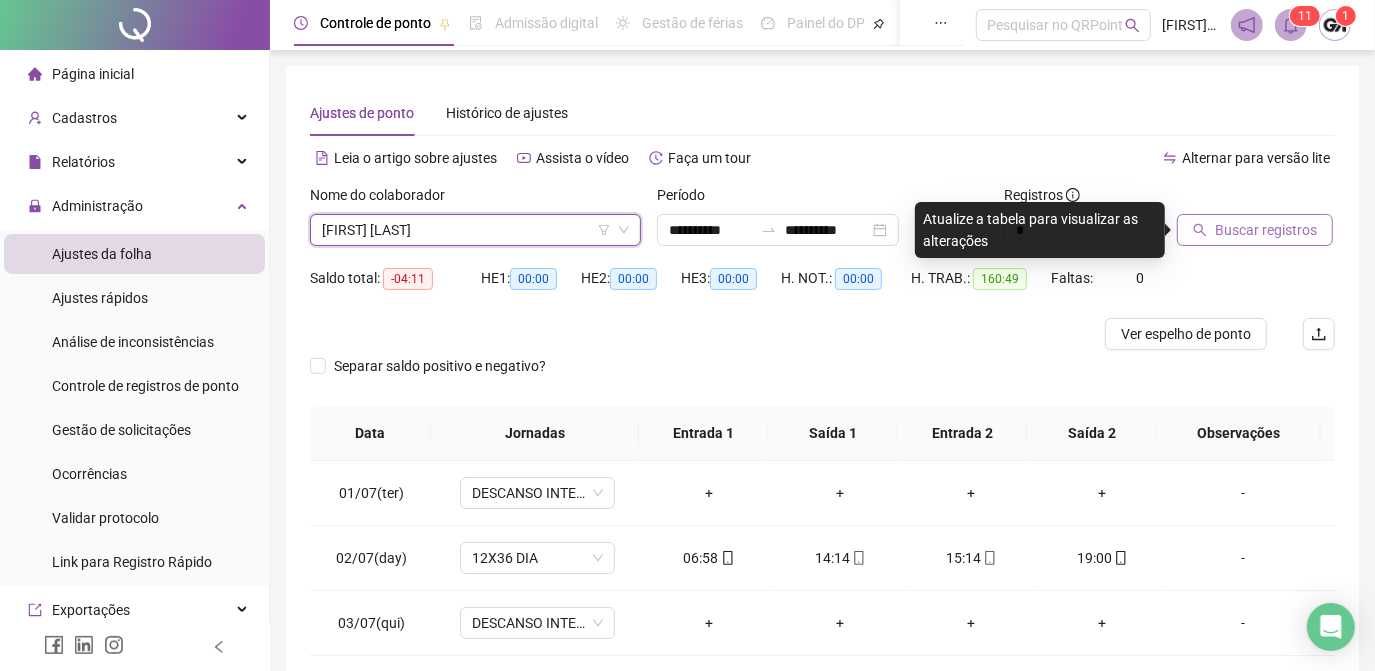 click on "Buscar registros" at bounding box center (1266, 230) 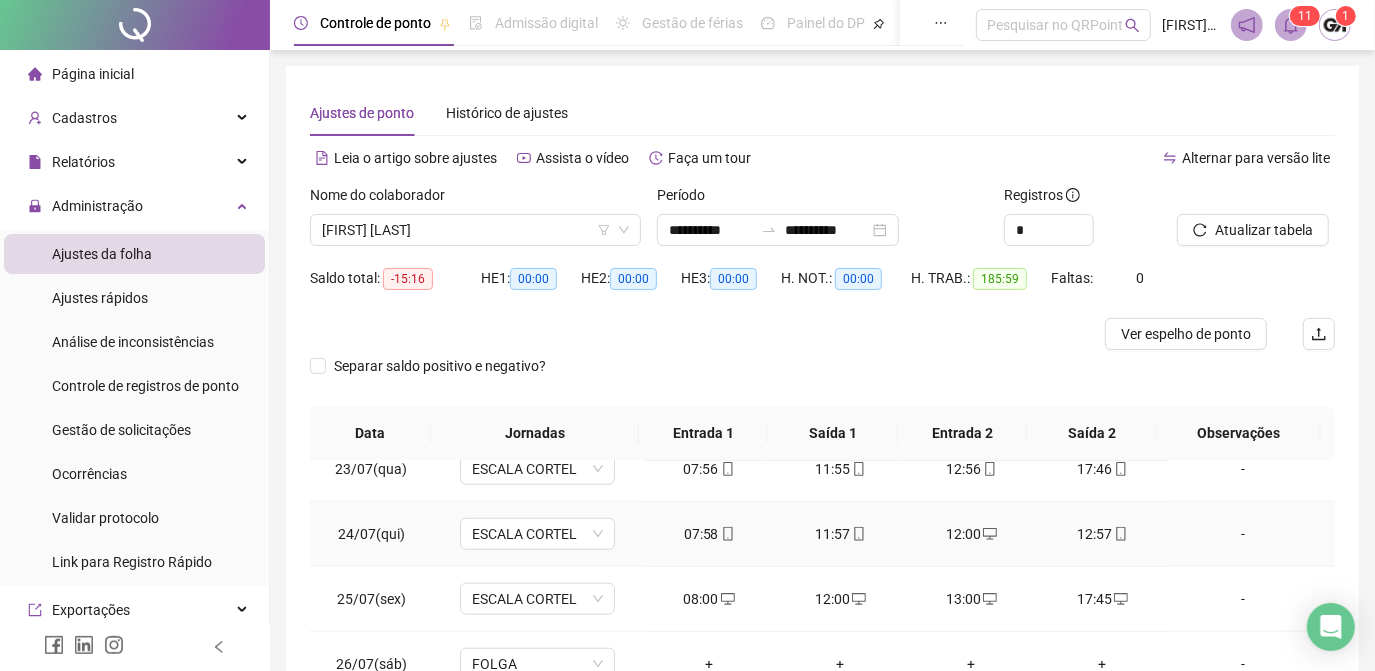 scroll, scrollTop: 1579, scrollLeft: 0, axis: vertical 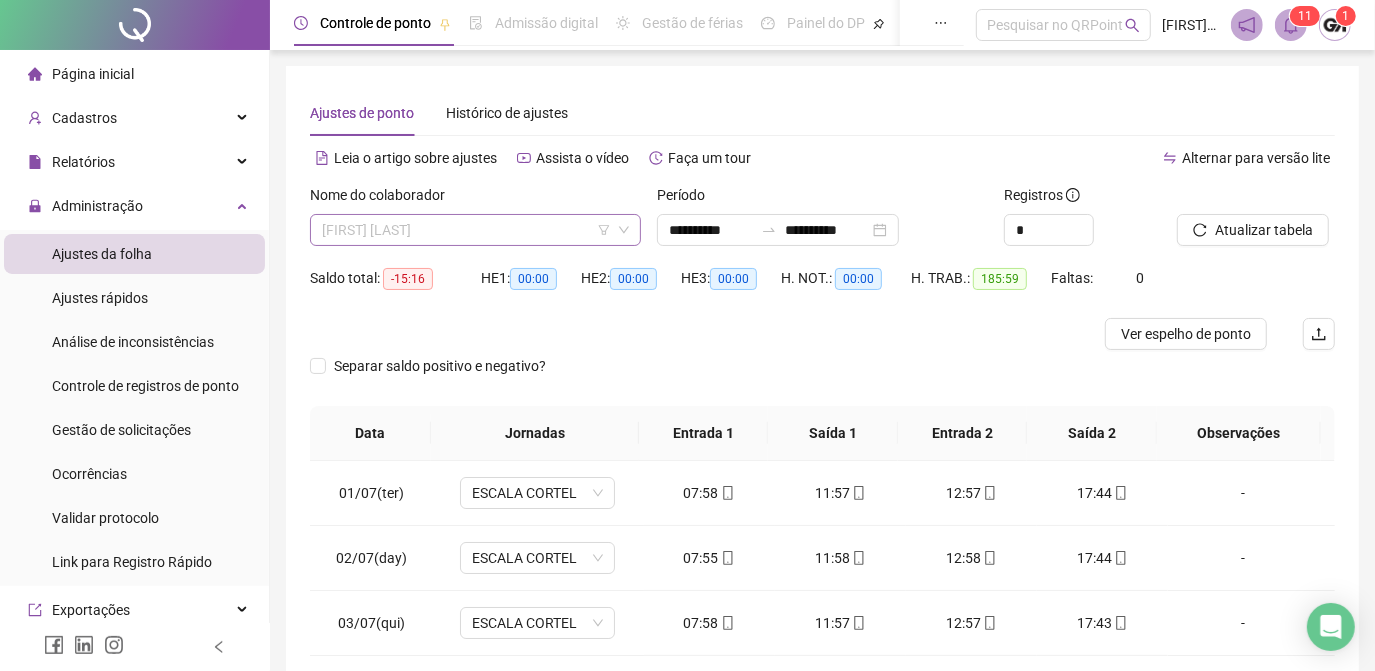 click on "[FIRST] [LAST]" at bounding box center [475, 230] 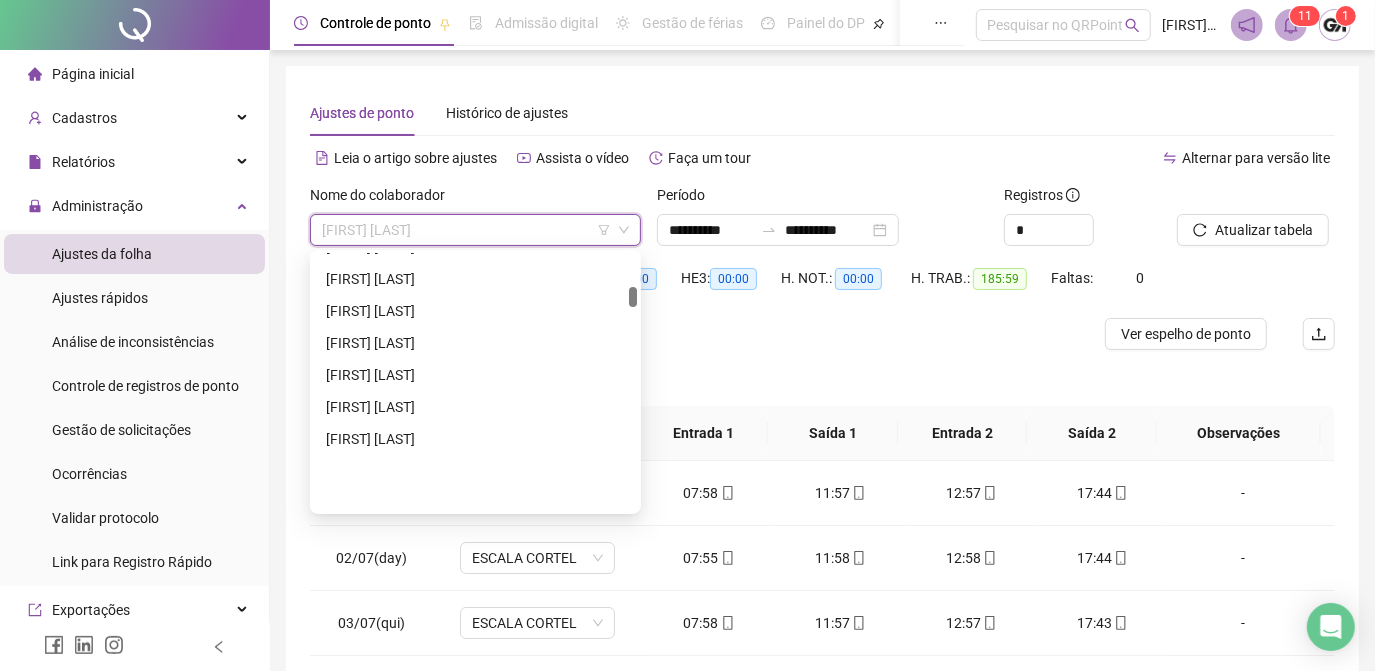 scroll, scrollTop: 636, scrollLeft: 0, axis: vertical 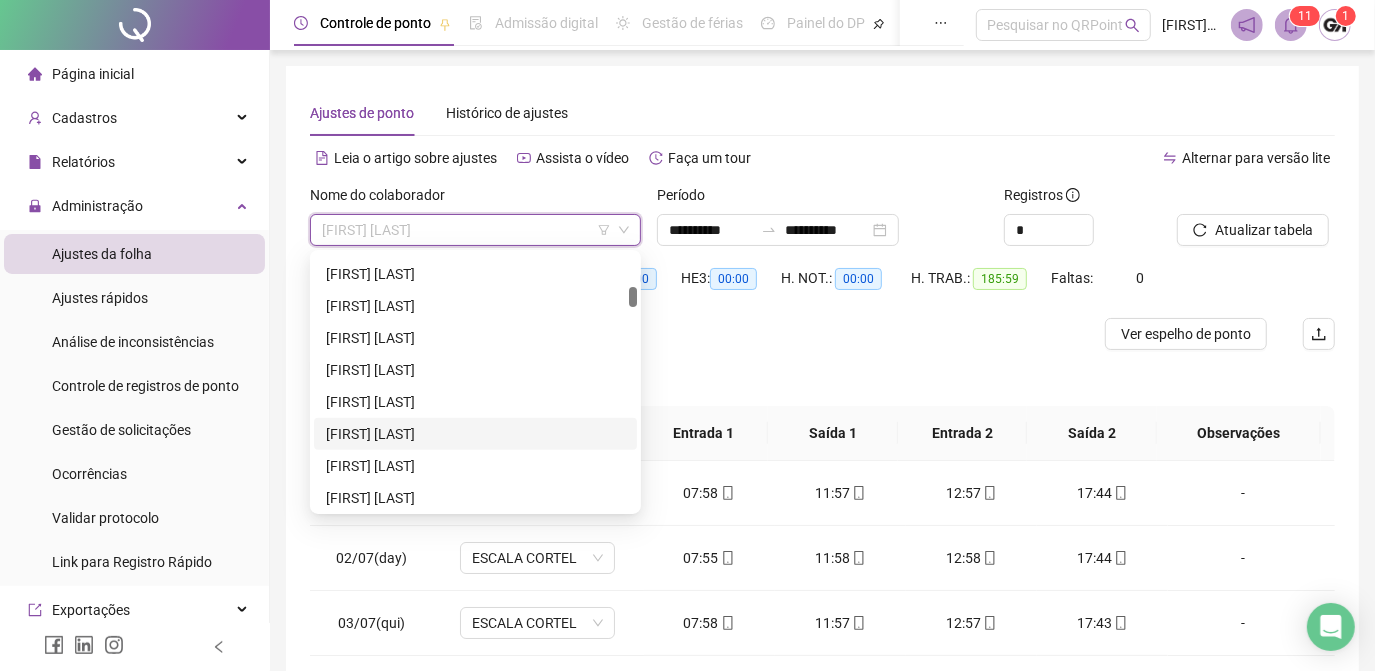 click on "[FIRST] [LAST]" at bounding box center [475, 434] 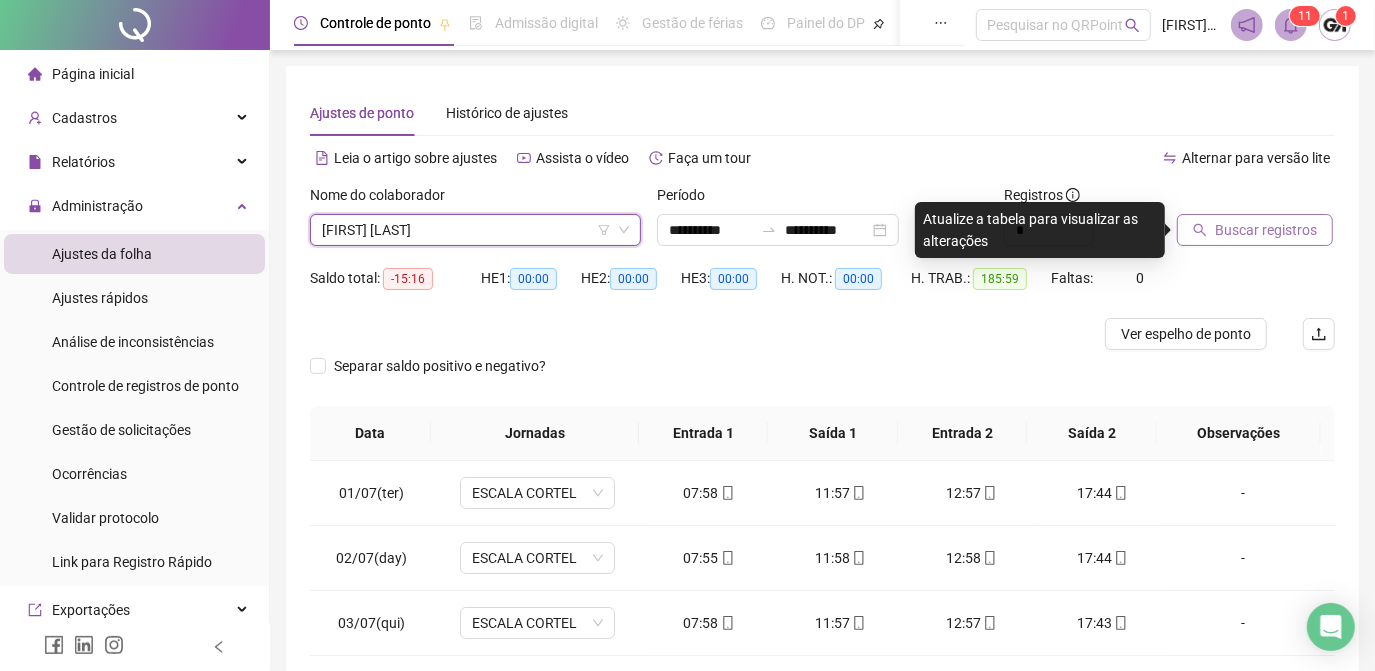 click on "Buscar registros" at bounding box center (1266, 230) 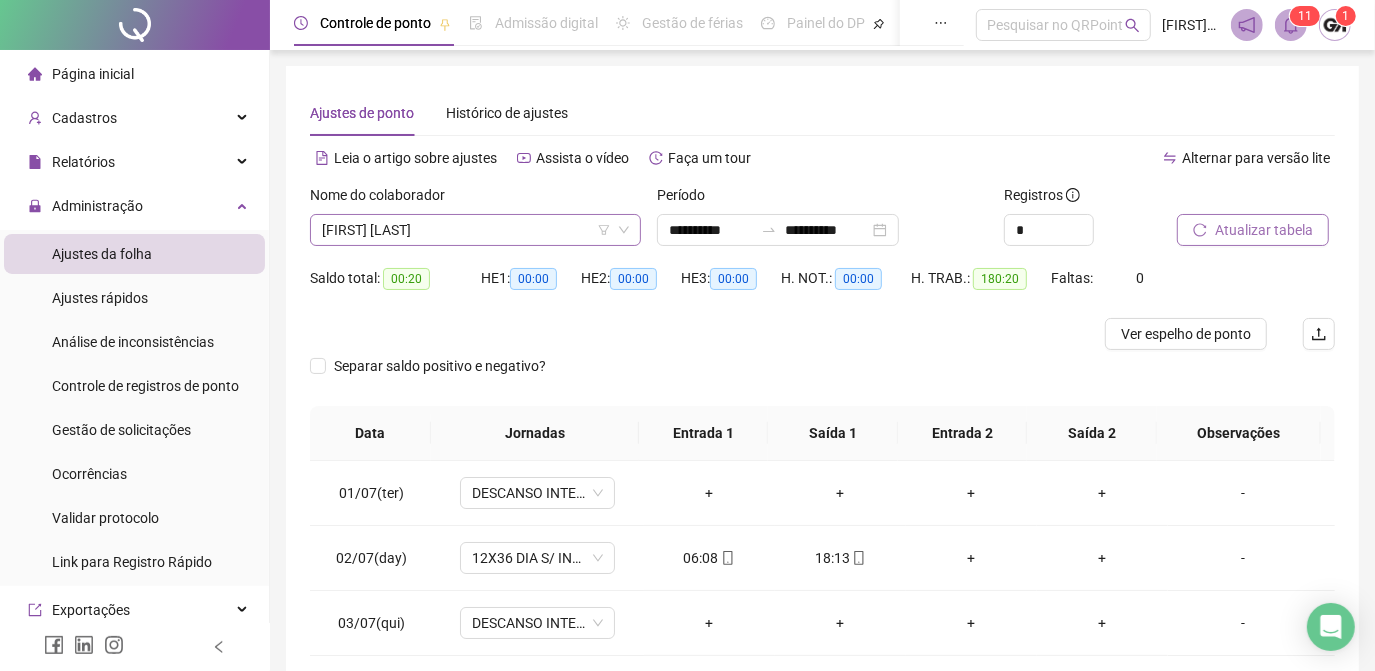click on "[FIRST] [LAST]" at bounding box center (475, 230) 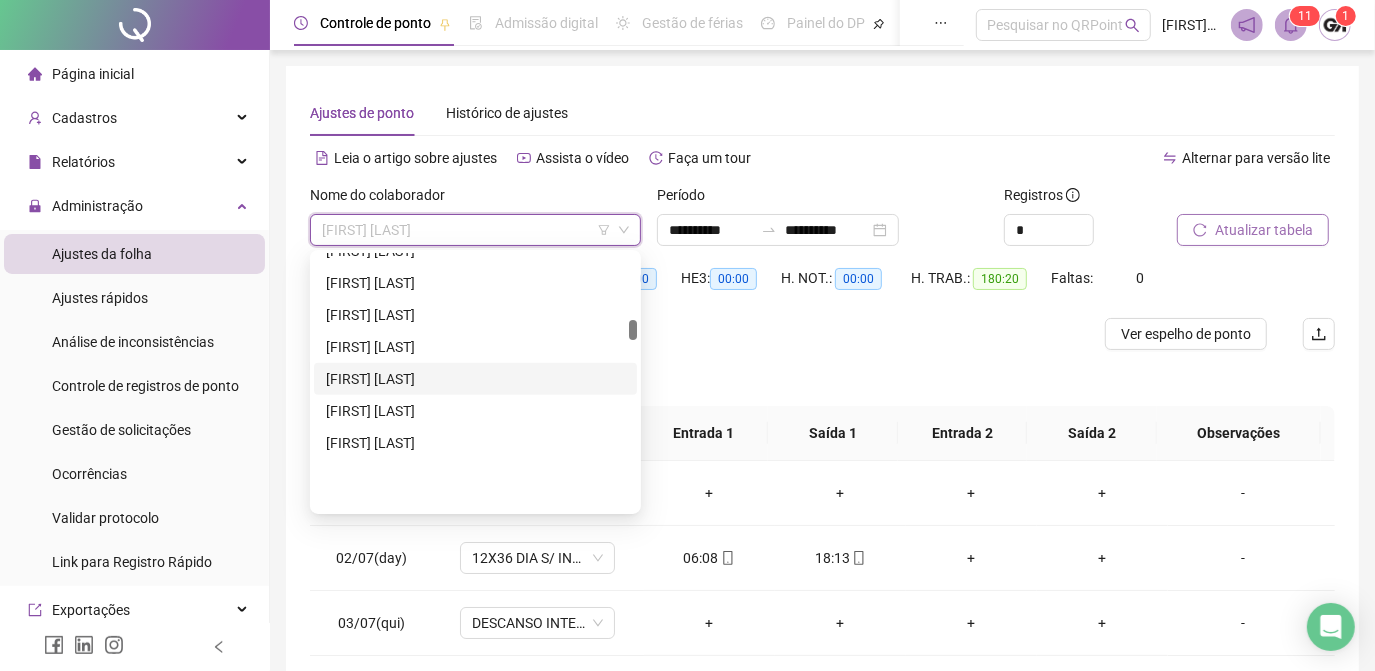 scroll, scrollTop: 1272, scrollLeft: 0, axis: vertical 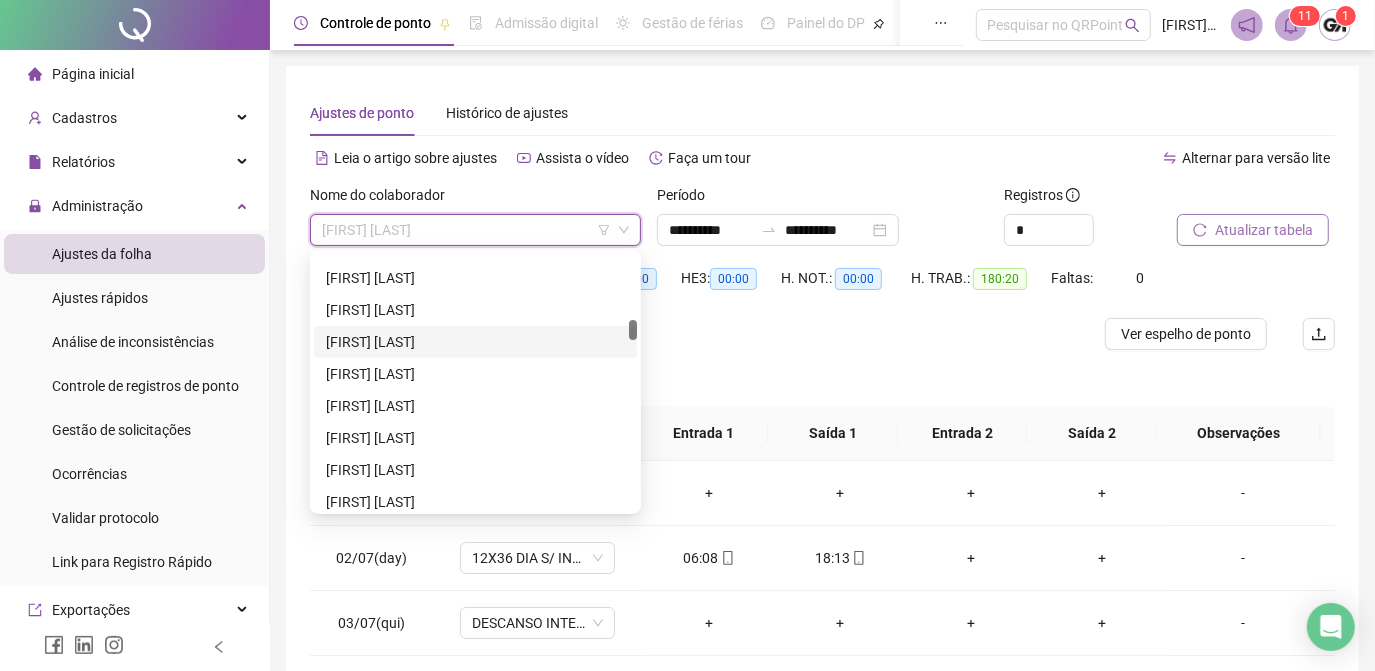 click on "[FIRST] [LAST]" at bounding box center (475, 342) 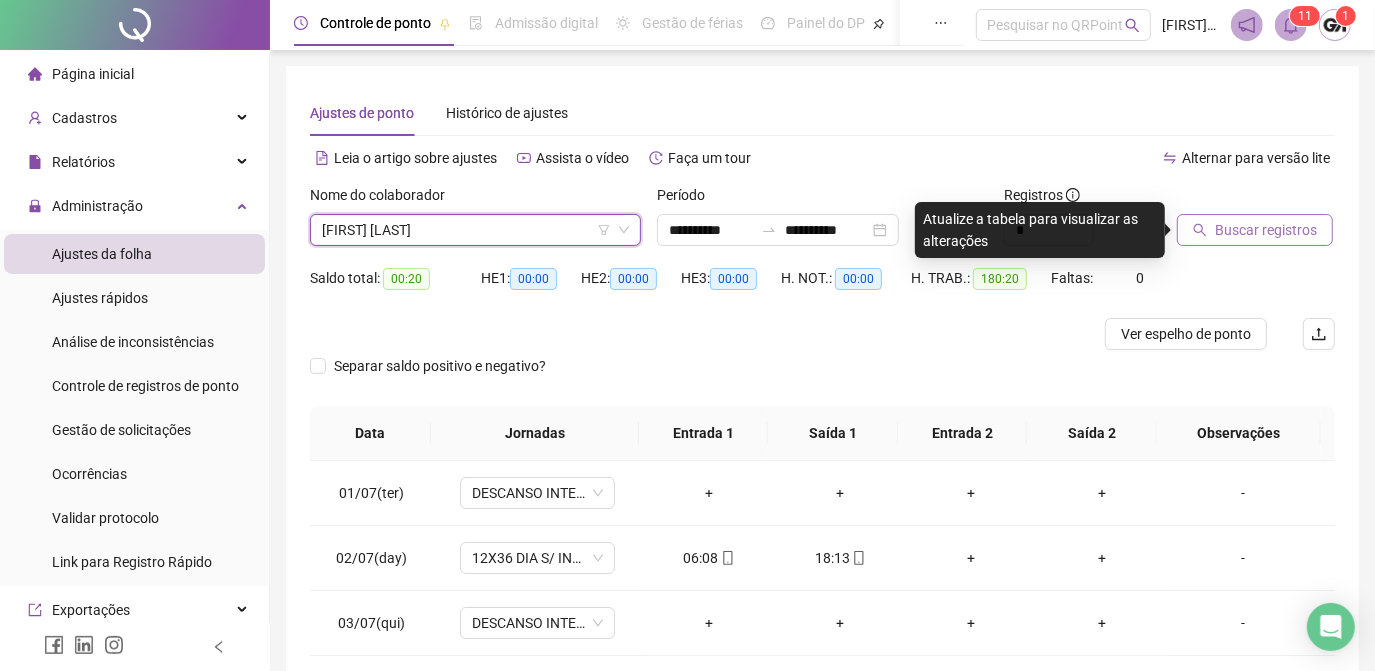 click on "Buscar registros" at bounding box center (1266, 230) 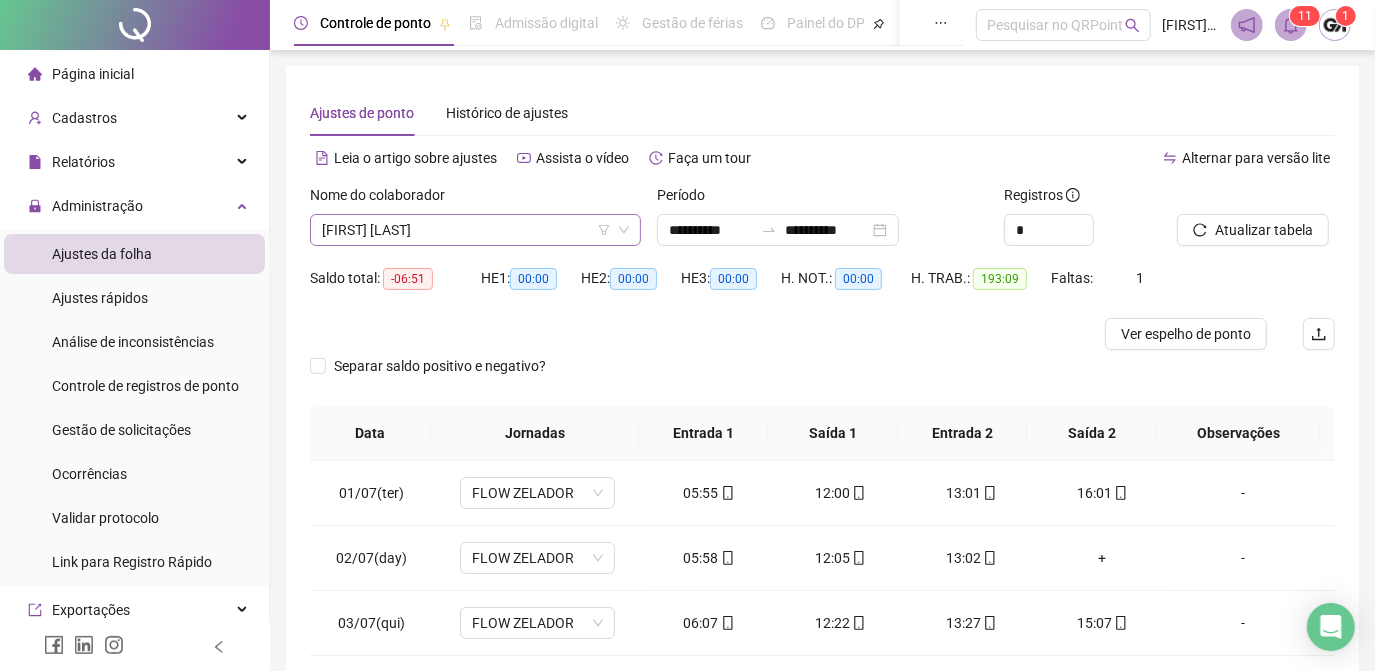 click on "[FIRST] [LAST]" at bounding box center [475, 230] 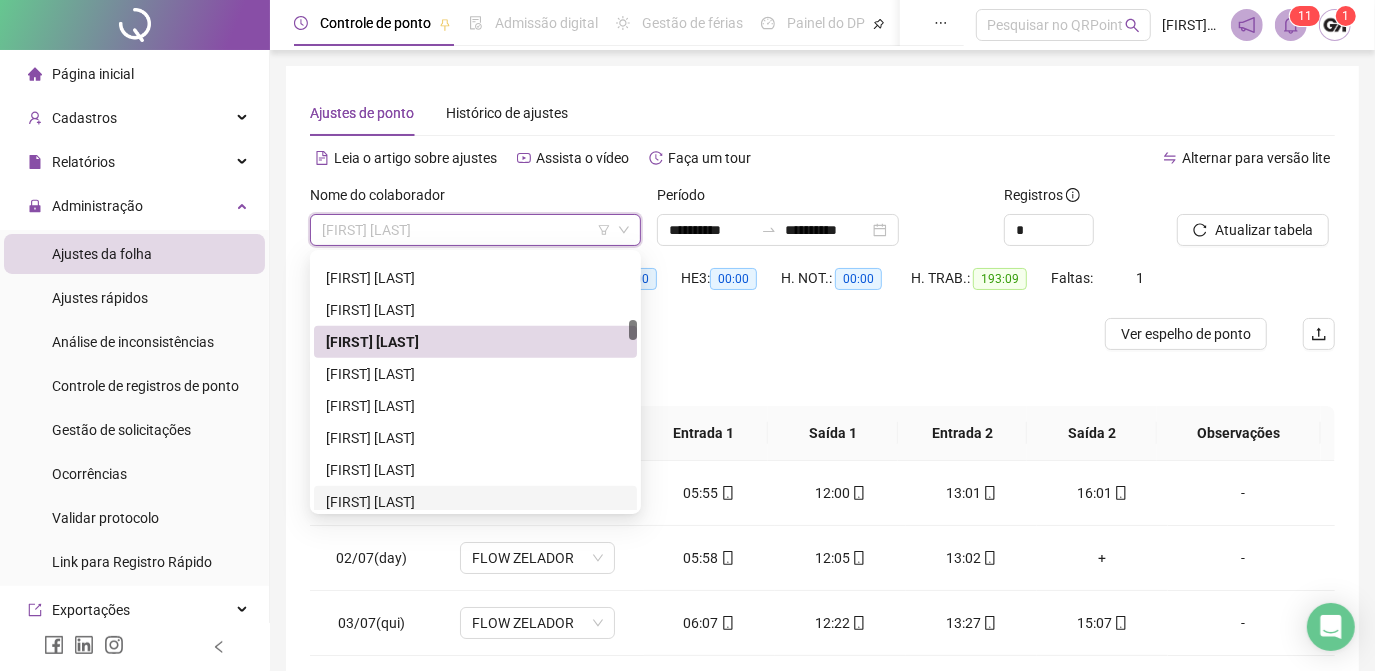 click on "[FIRST] [LAST]" at bounding box center (475, 502) 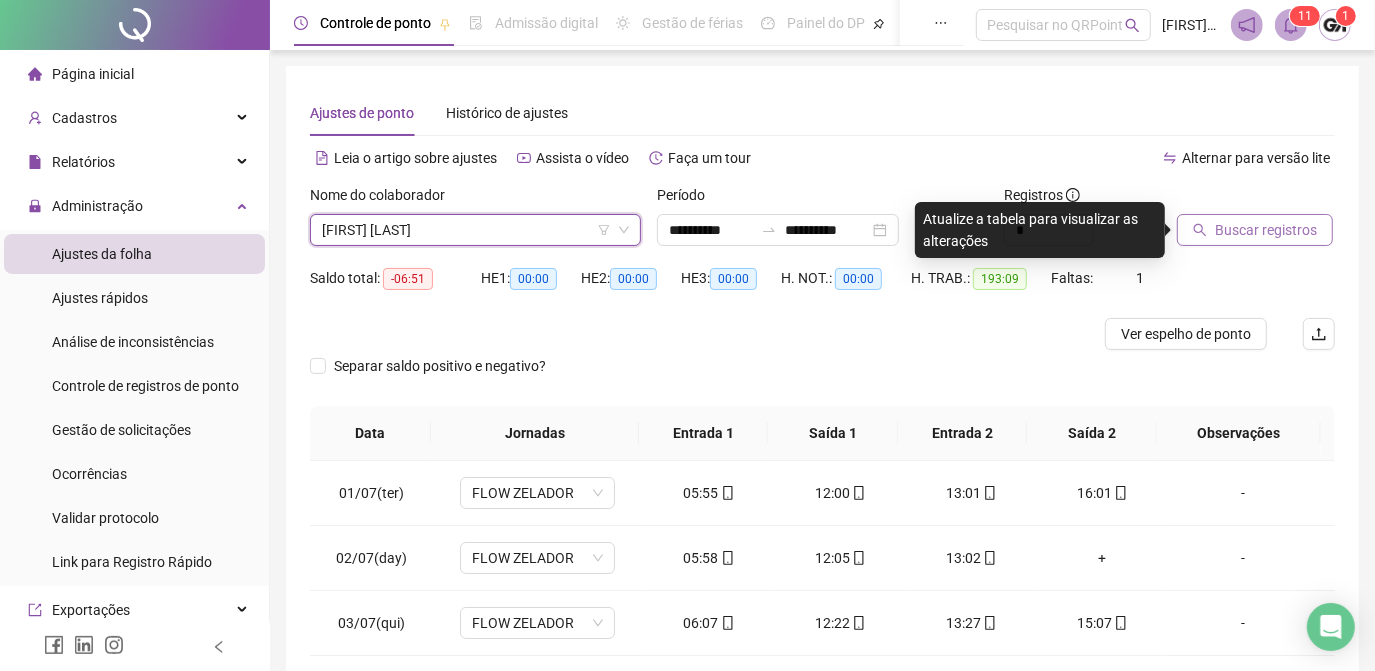 click on "Buscar registros" at bounding box center (1255, 230) 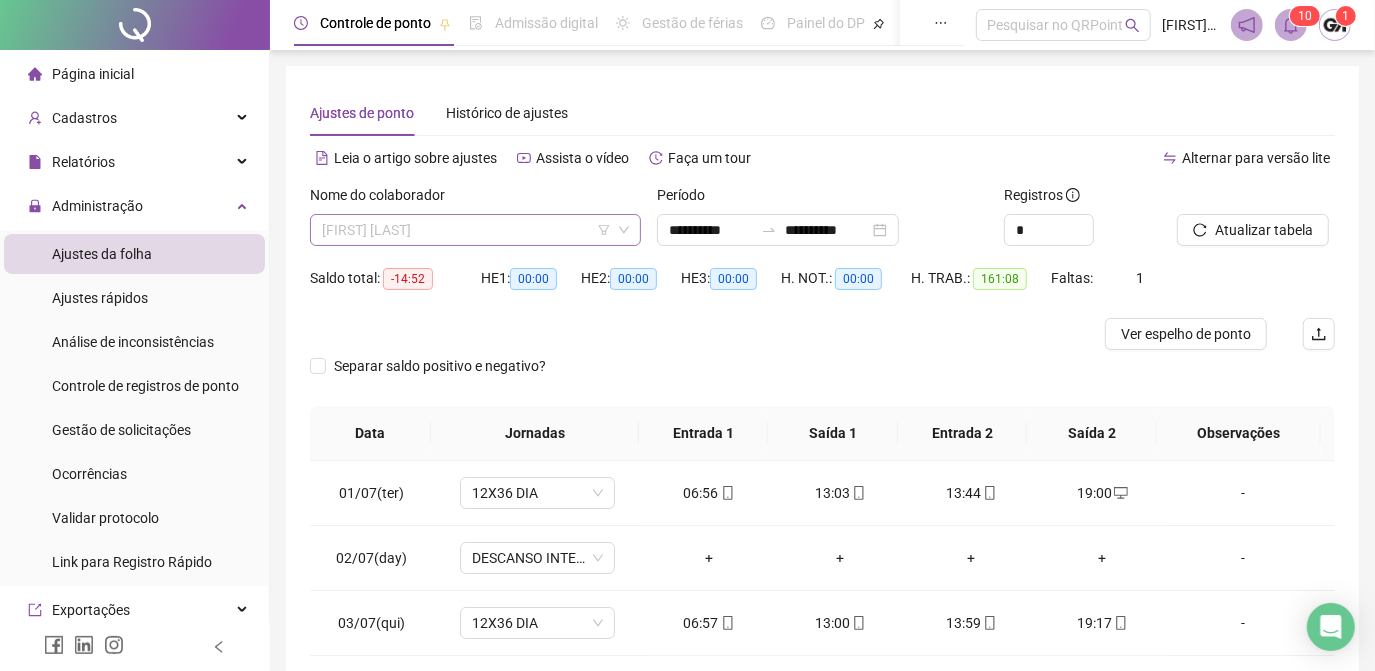 click on "[FIRST] [LAST]" at bounding box center [475, 230] 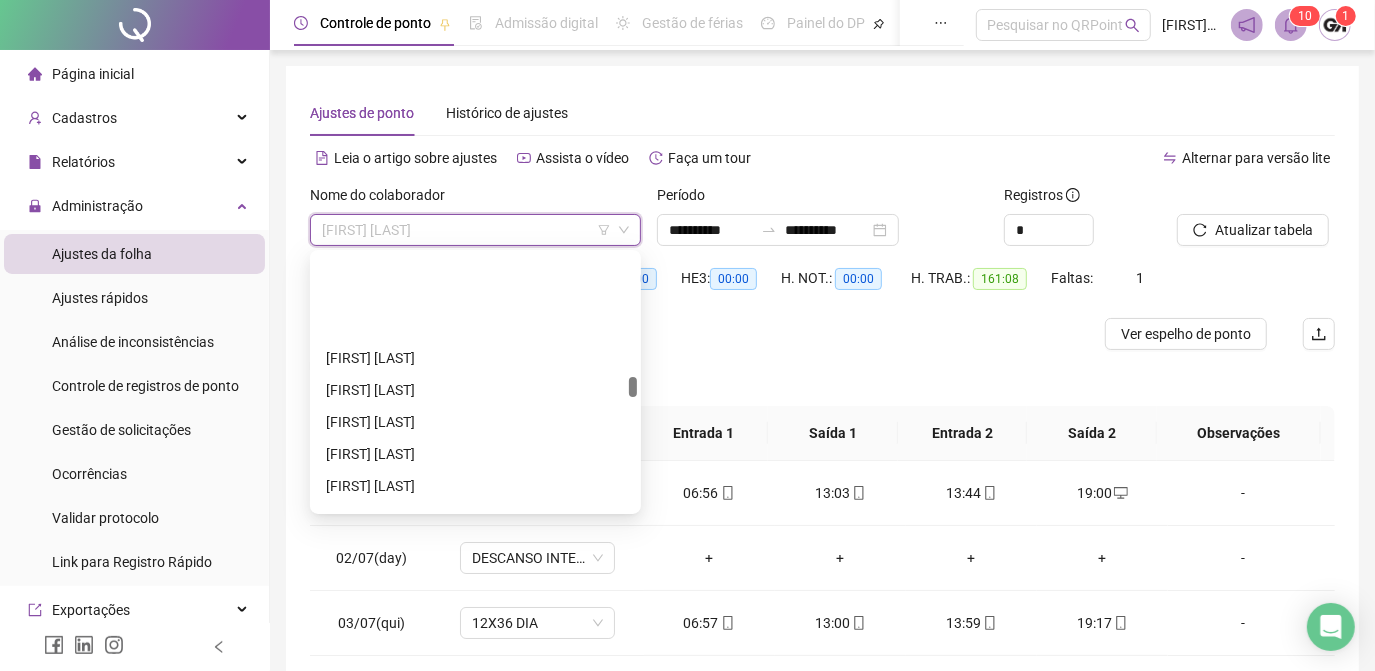 scroll, scrollTop: 2370, scrollLeft: 0, axis: vertical 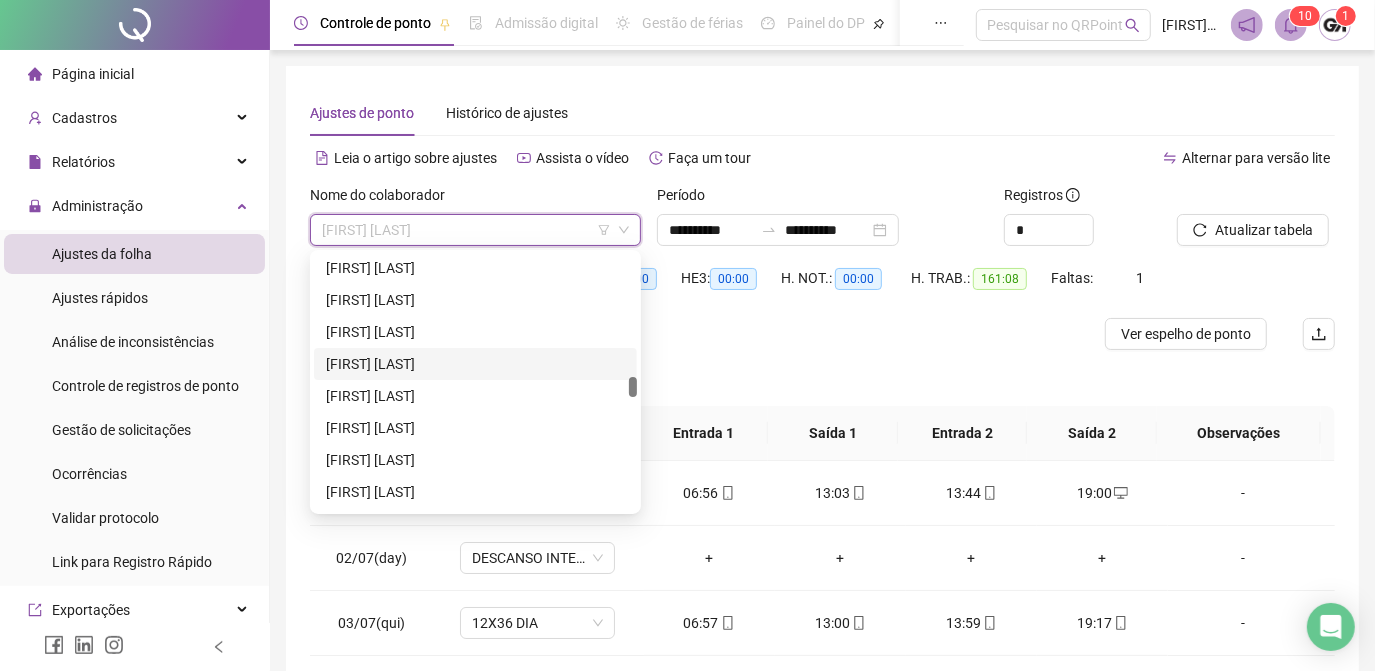 click on "[FIRST] [LAST]" at bounding box center [475, 364] 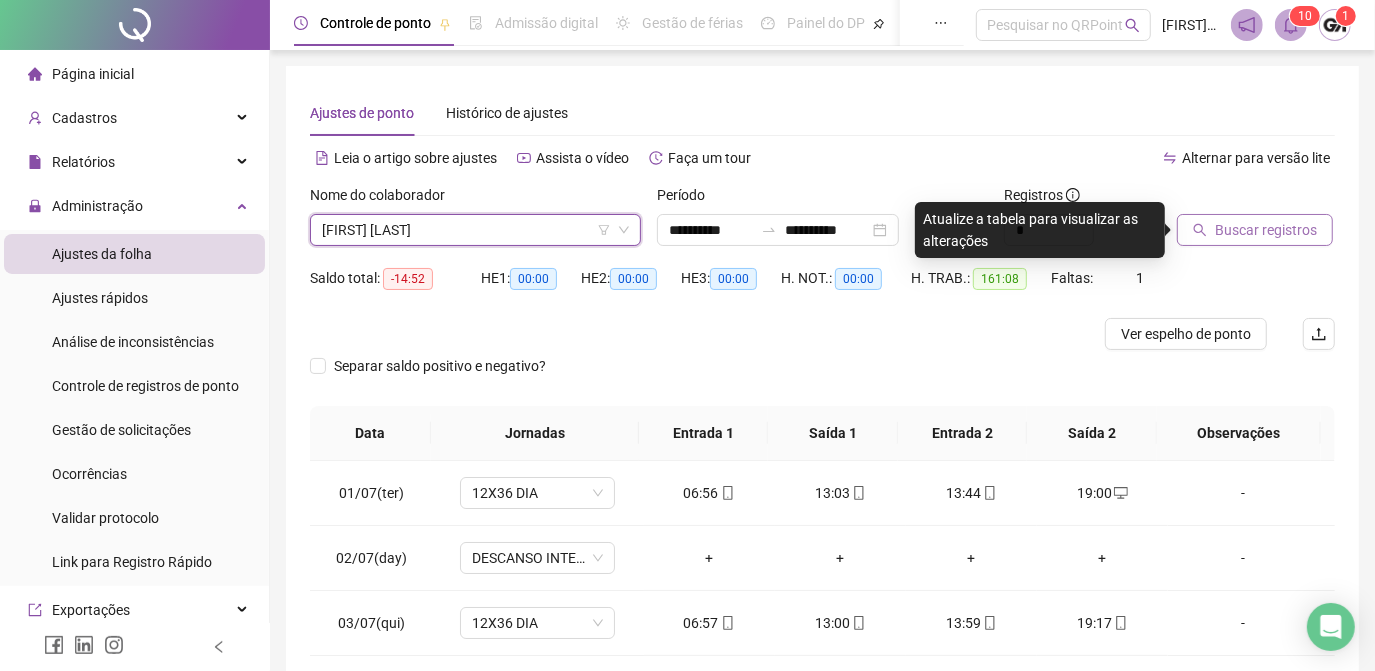 click on "Buscar registros" at bounding box center [1266, 230] 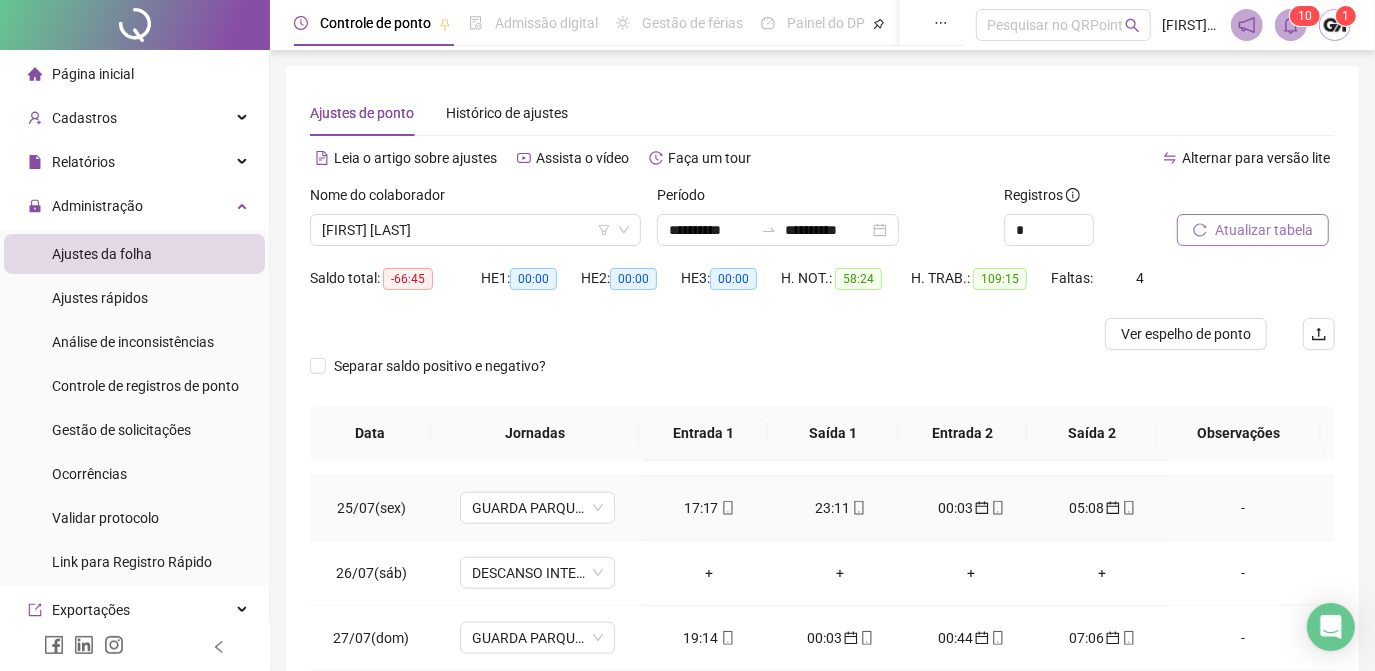 scroll, scrollTop: 1579, scrollLeft: 0, axis: vertical 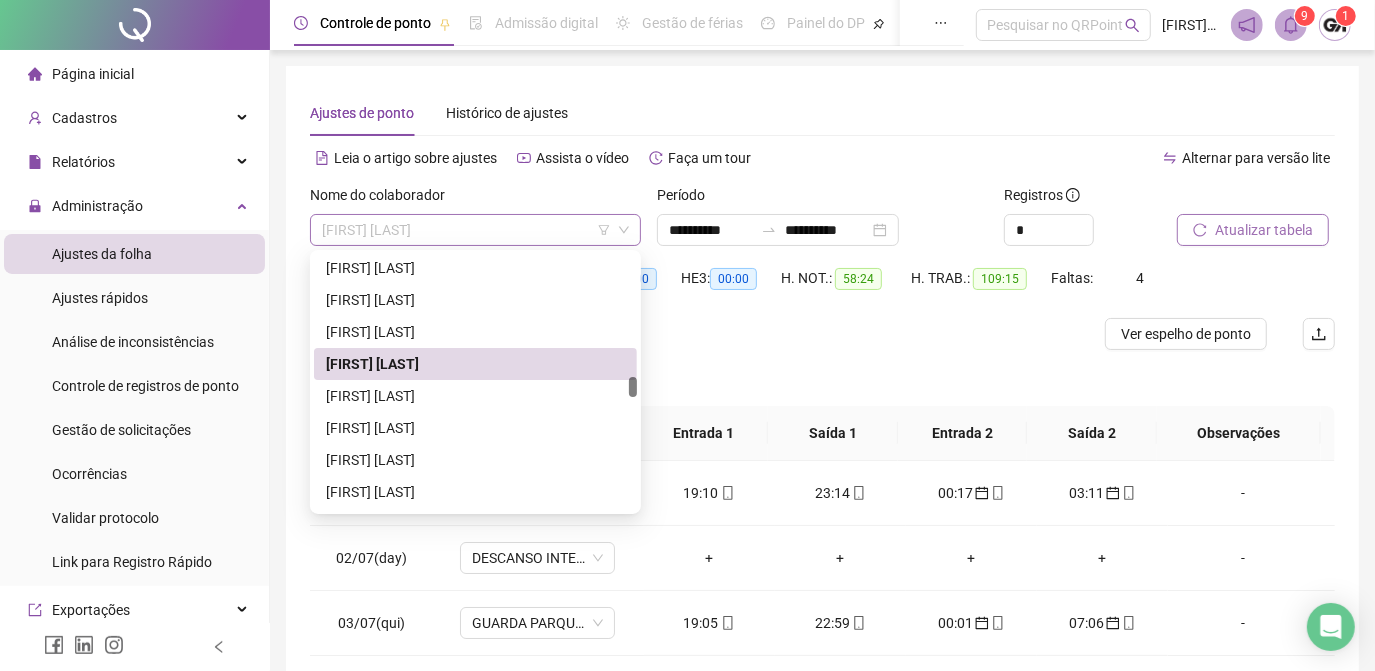 click on "[FIRST] [LAST]" at bounding box center [475, 230] 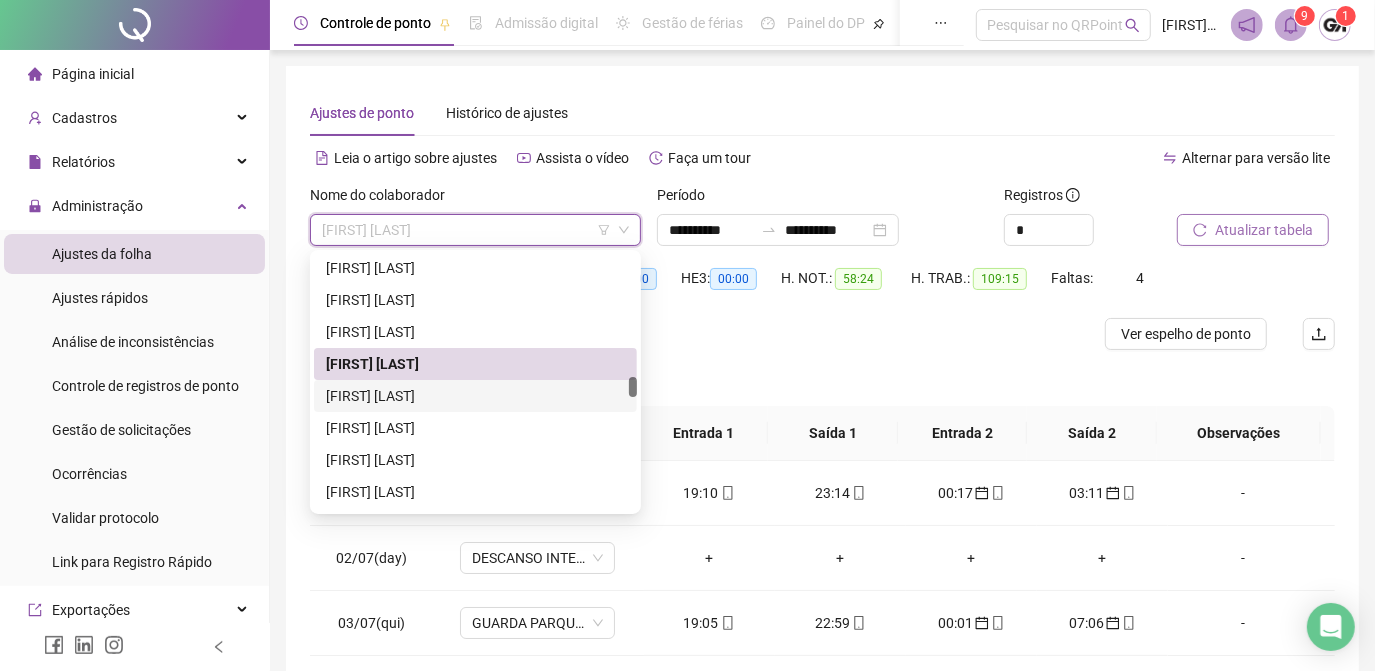 scroll, scrollTop: 2461, scrollLeft: 0, axis: vertical 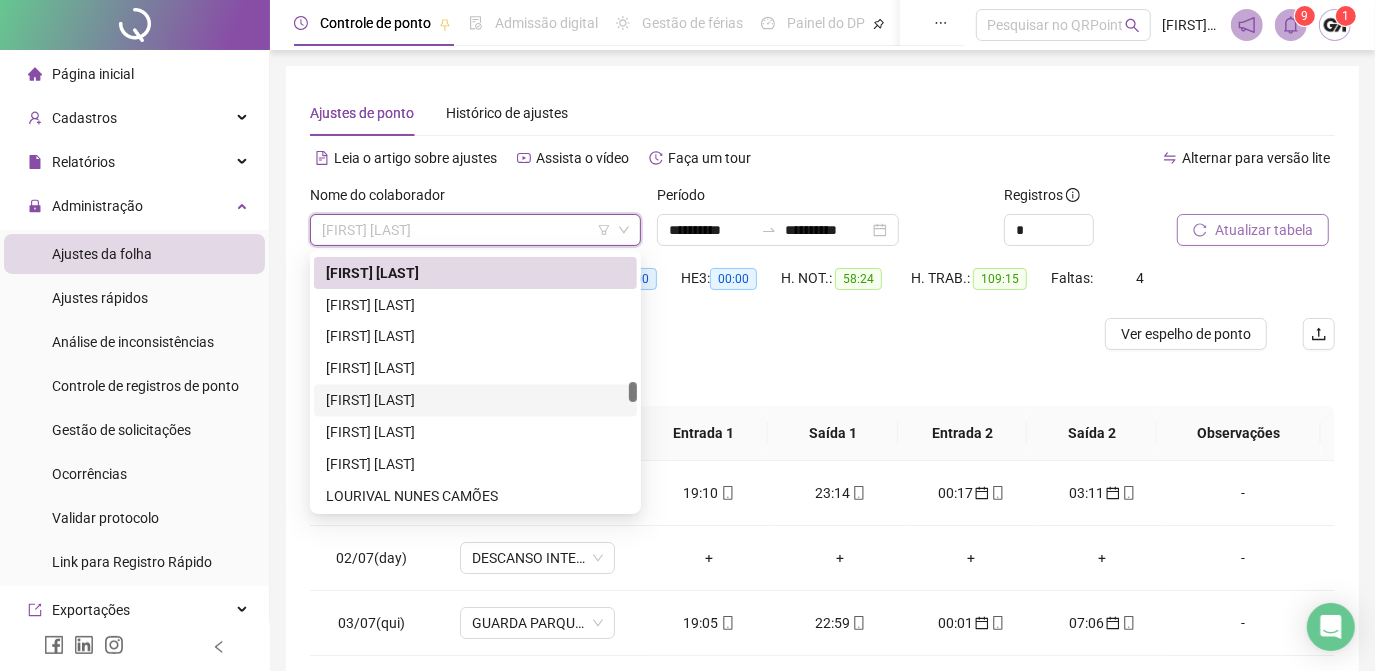 click on "[FIRST] [LAST]" at bounding box center [475, 401] 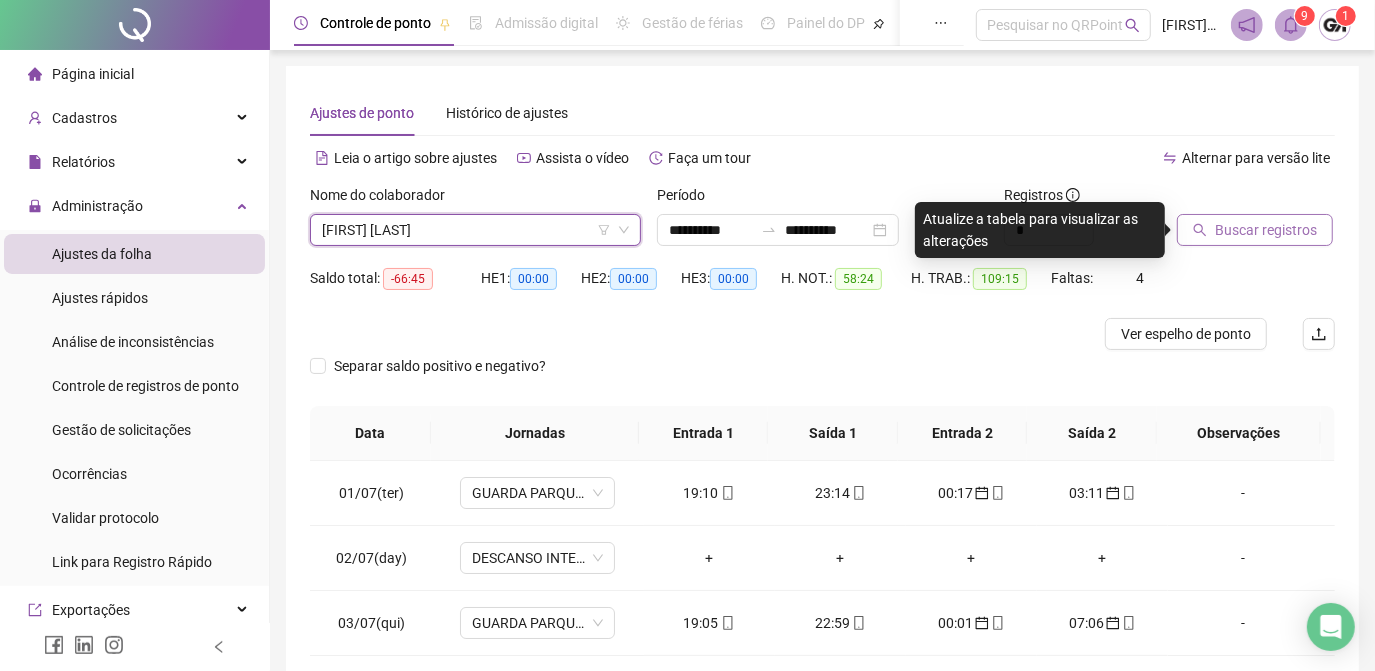 click on "Buscar registros" at bounding box center (1266, 230) 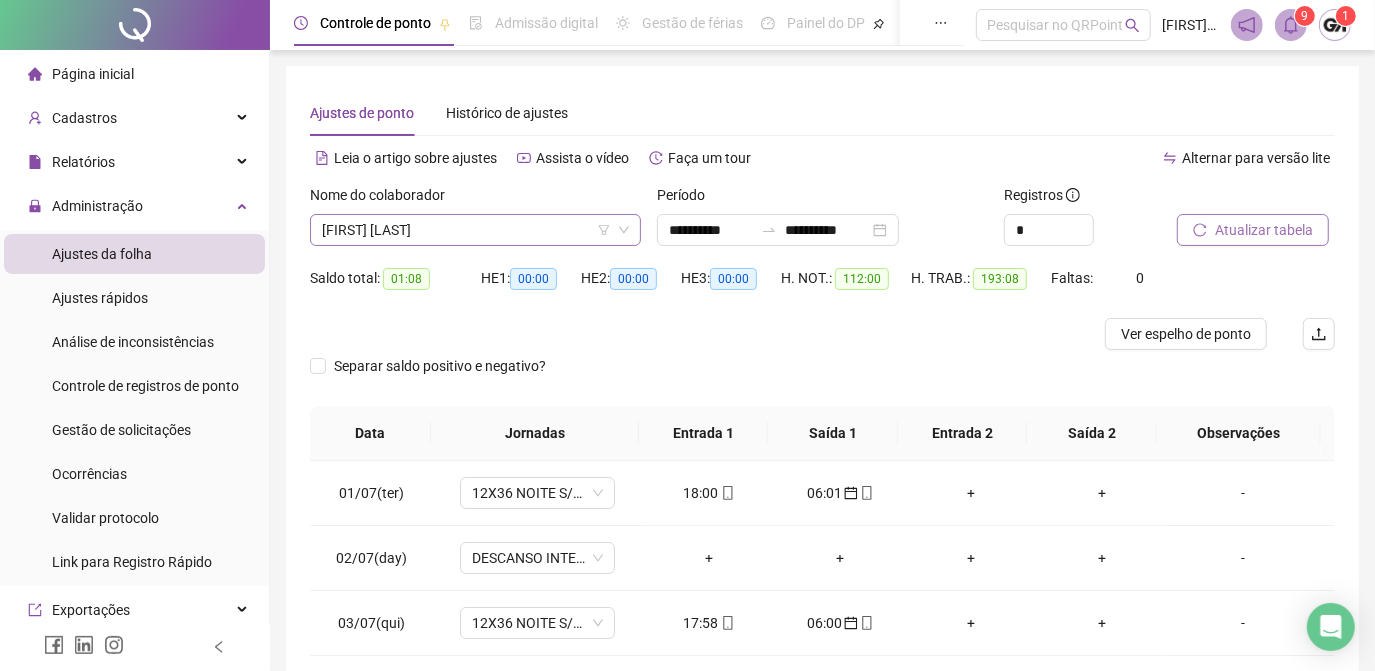 click on "[FIRST] [LAST]" at bounding box center (475, 230) 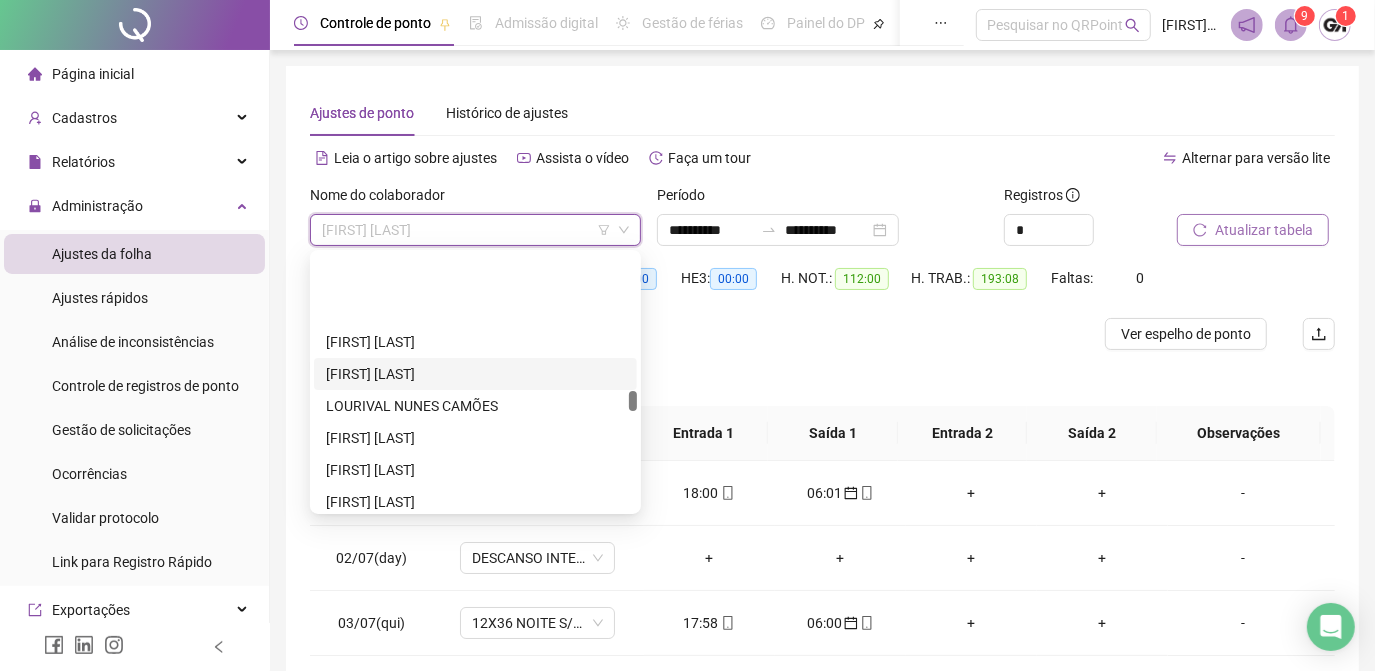 scroll, scrollTop: 2643, scrollLeft: 0, axis: vertical 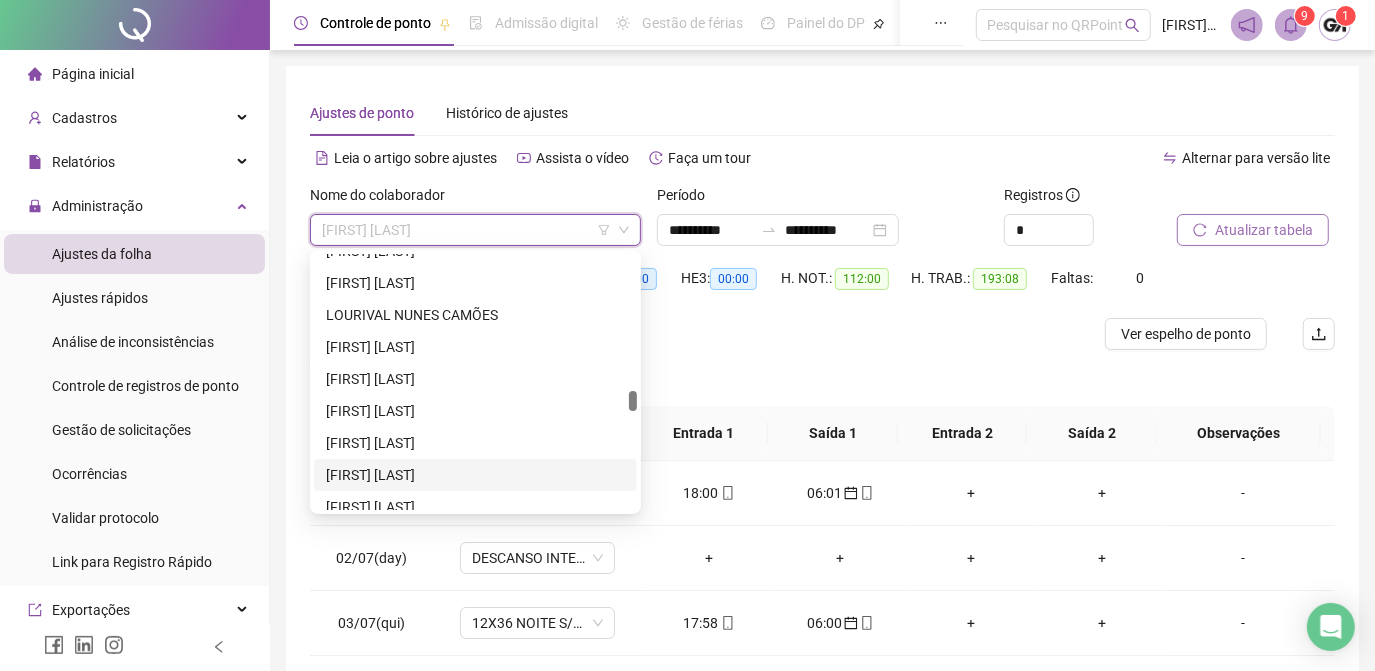 click on "[FIRST] [LAST]" at bounding box center (475, 475) 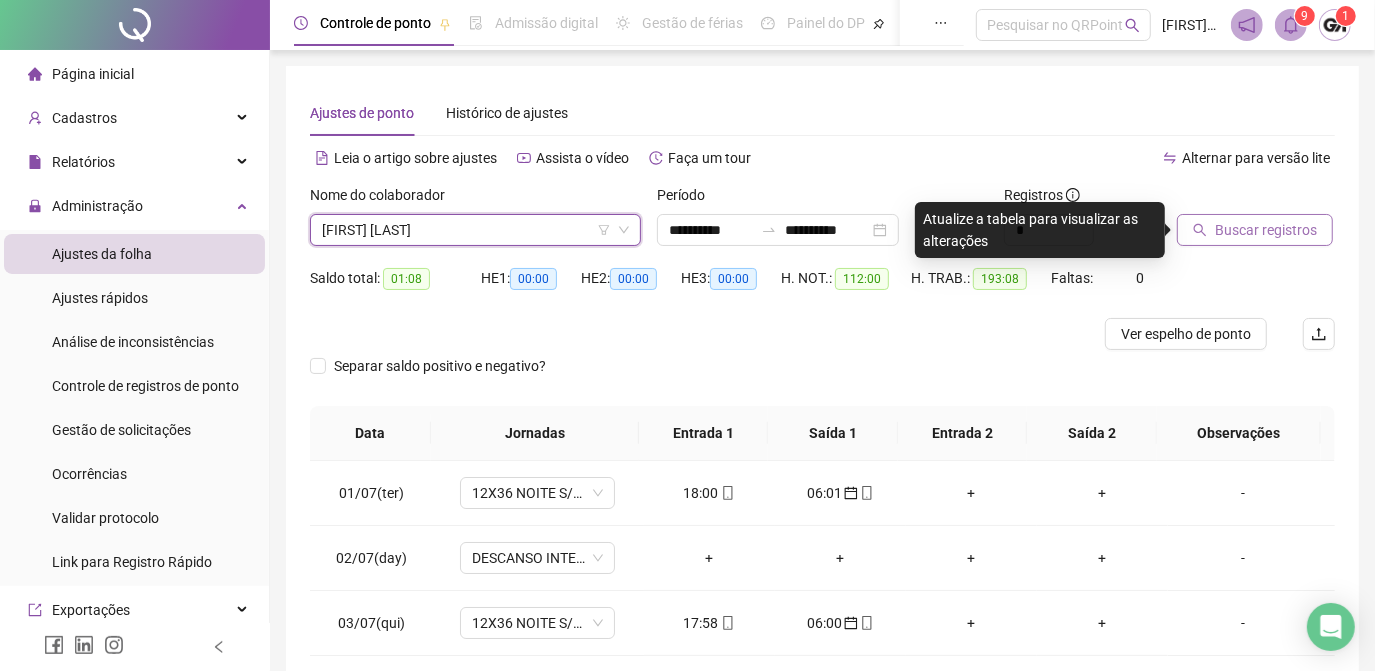 click on "Buscar registros" at bounding box center [1266, 230] 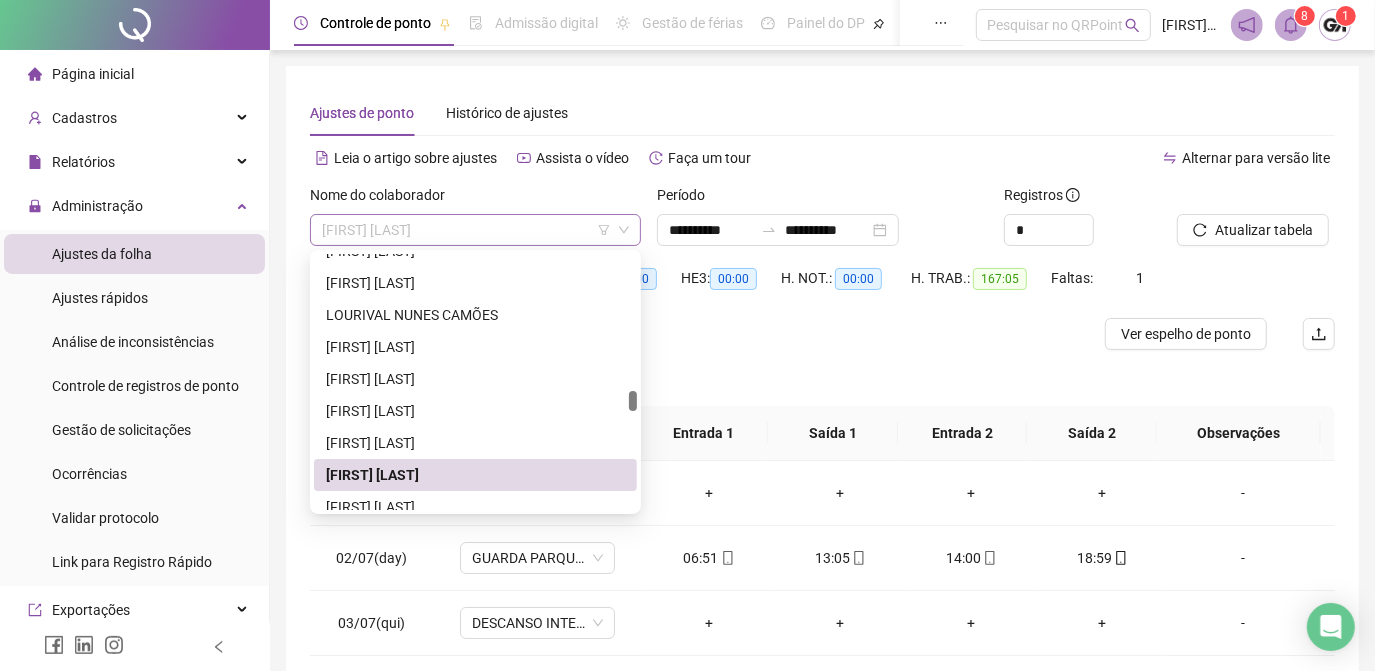 click on "[FIRST] [LAST]" at bounding box center [475, 230] 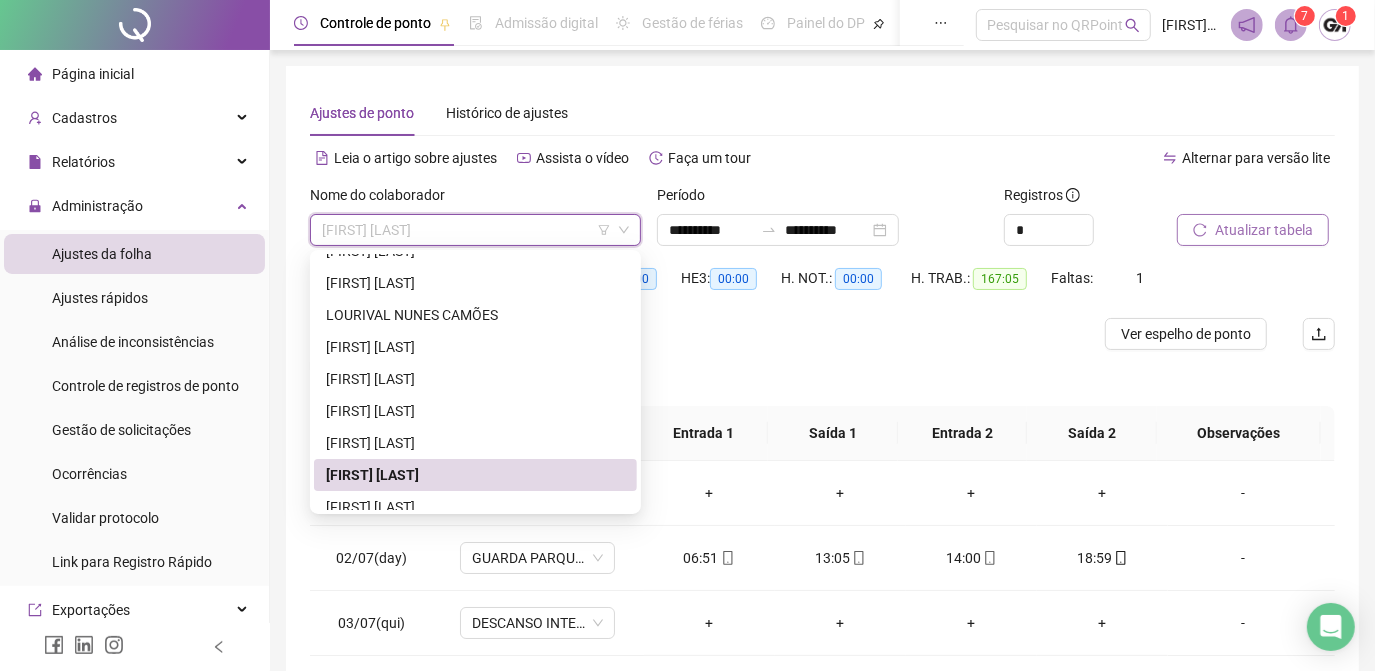 click 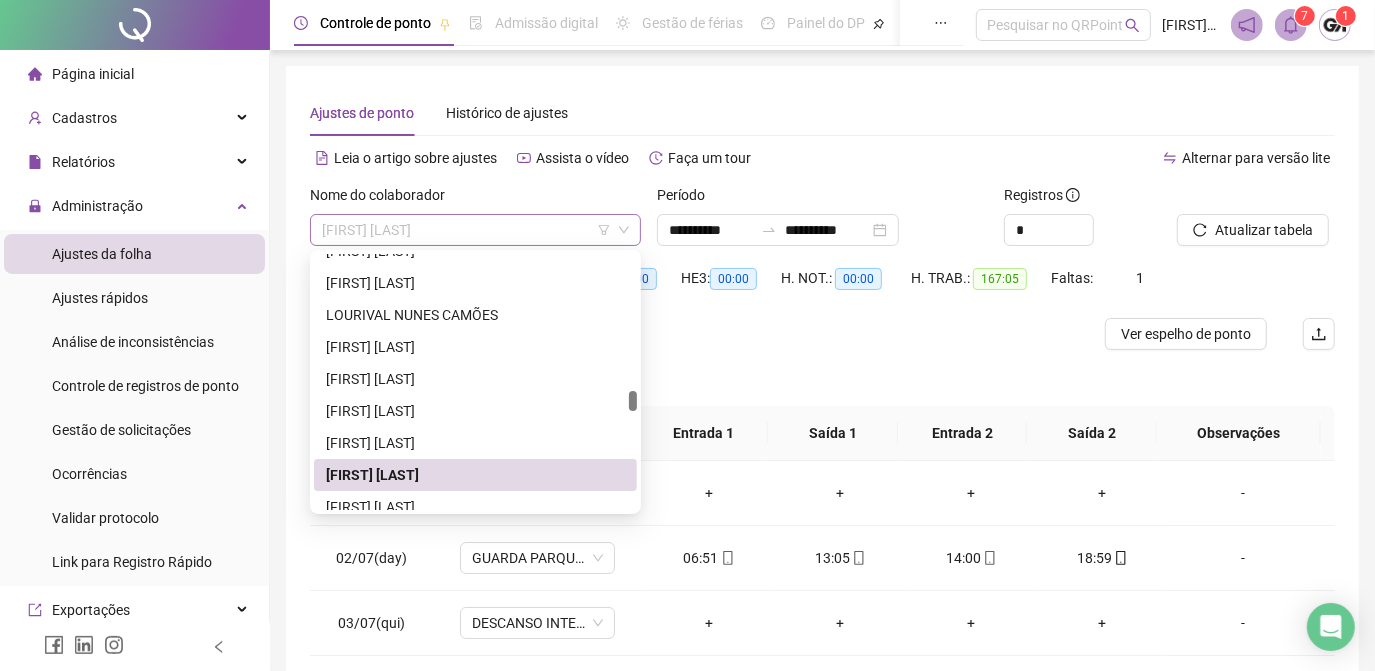 click on "[FIRST] [LAST]" at bounding box center [475, 230] 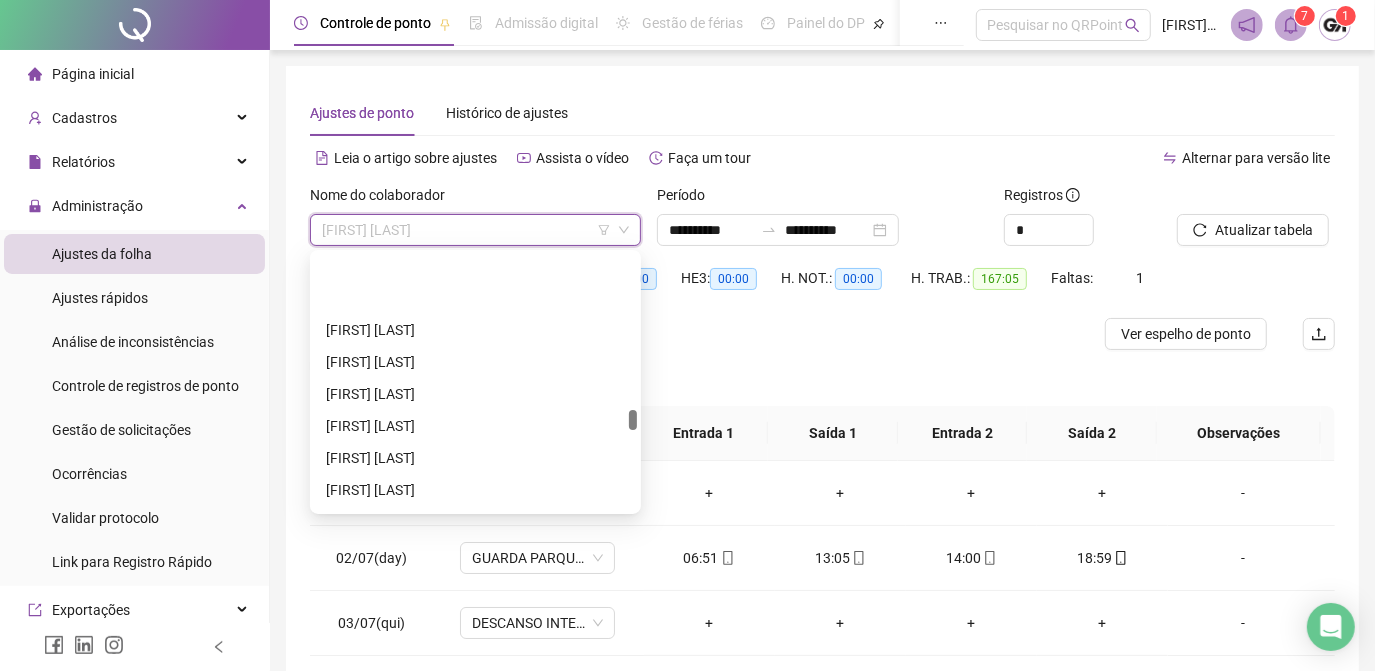 scroll, scrollTop: 3007, scrollLeft: 0, axis: vertical 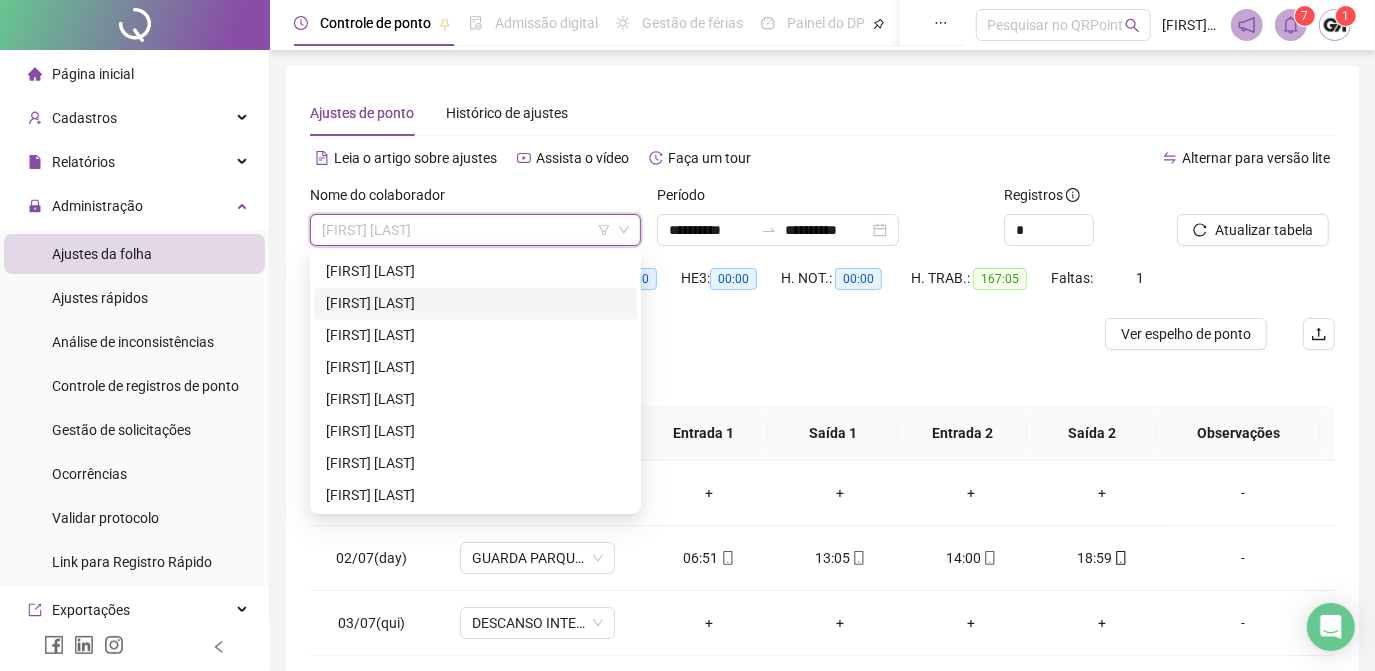 click on "[FIRST] [LAST]" at bounding box center [475, 303] 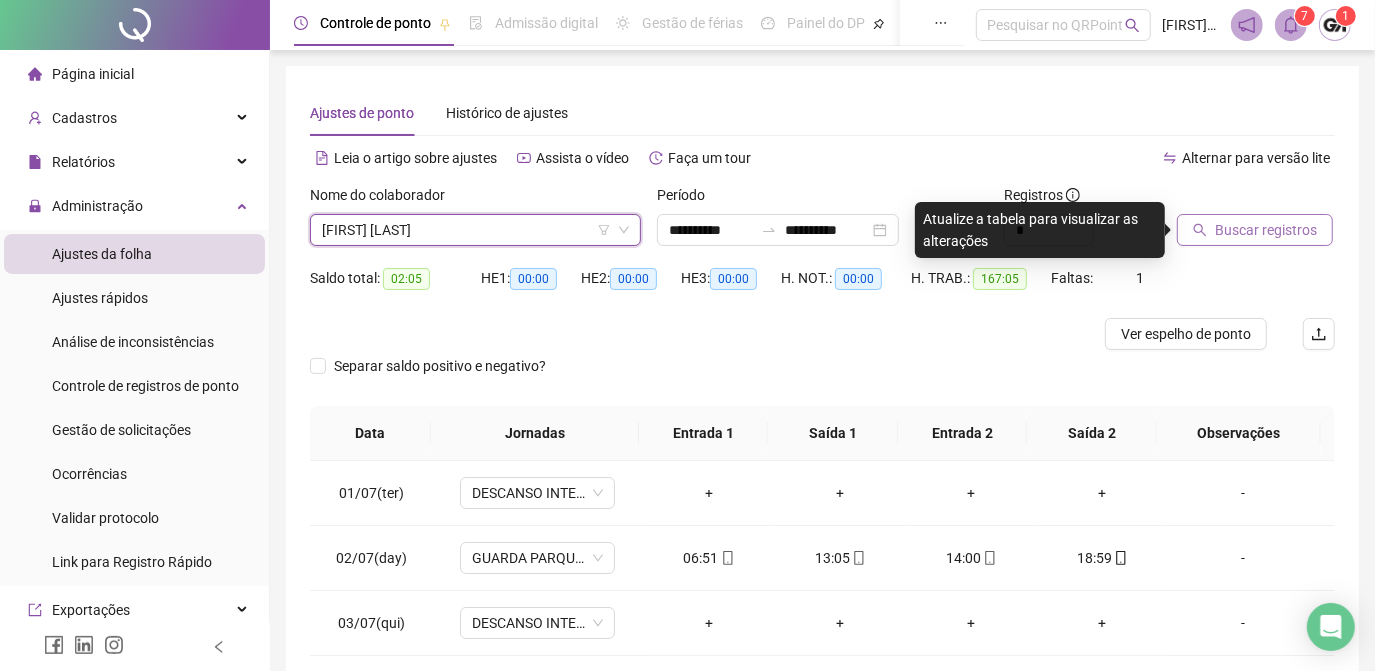 click on "Buscar registros" at bounding box center [1266, 230] 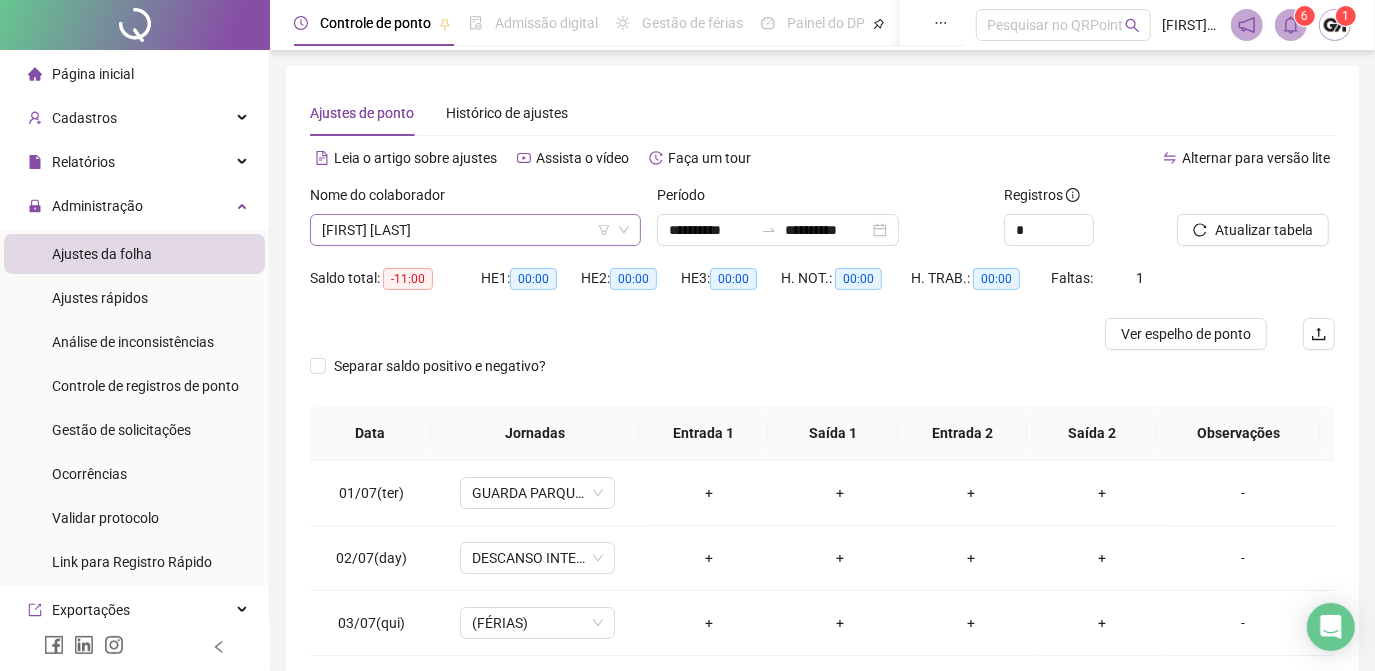 click on "[FIRST] [LAST]" at bounding box center [475, 230] 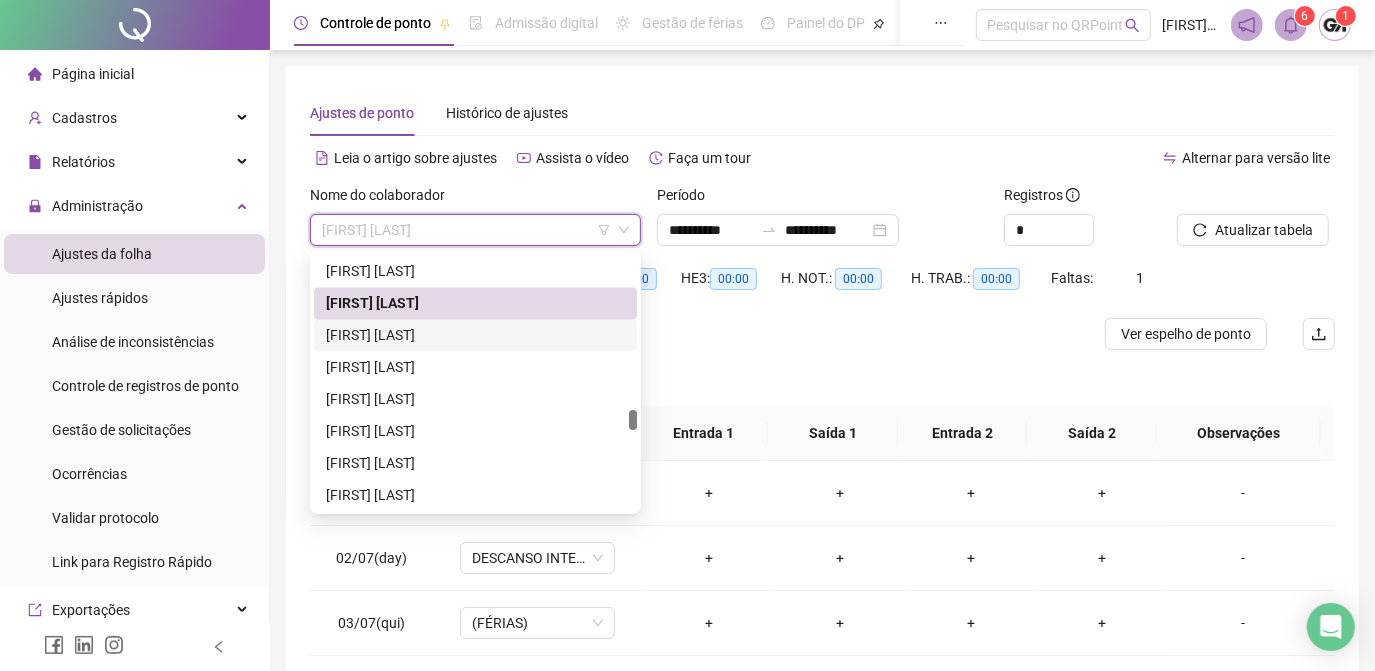 click on "[FIRST] [LAST]" at bounding box center [475, 335] 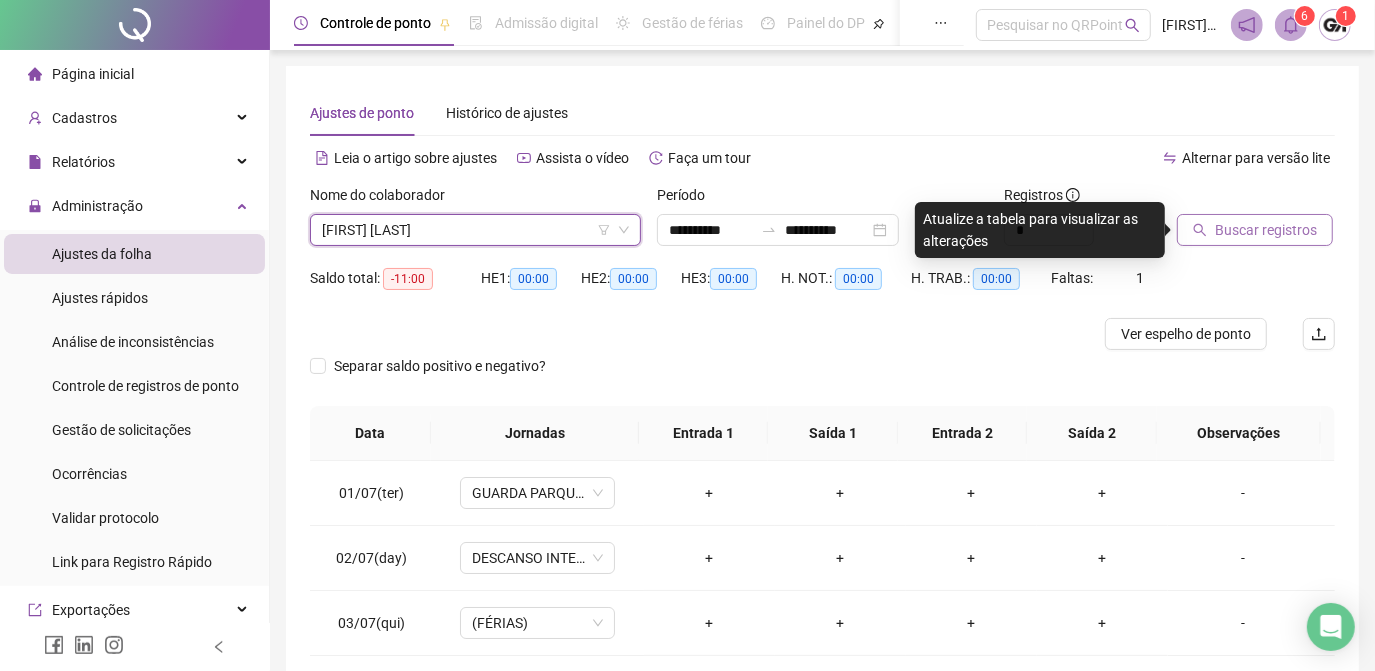 click on "Buscar registros" at bounding box center [1255, 230] 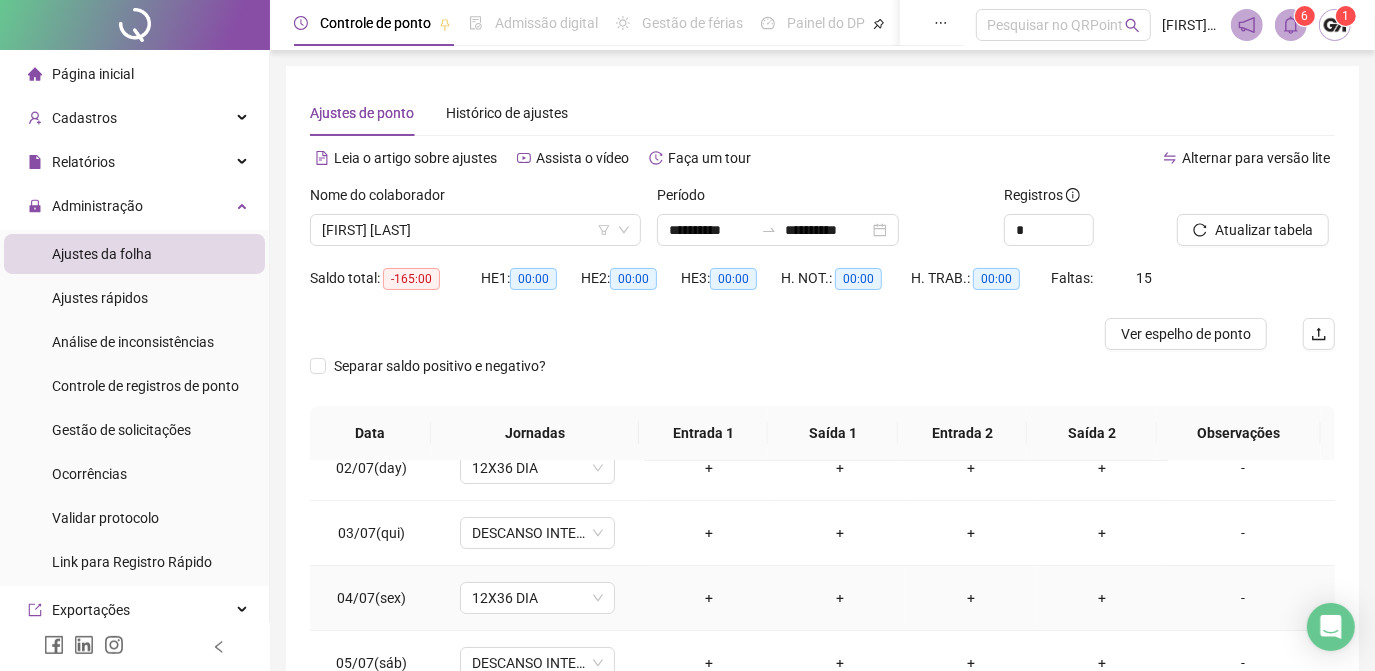 scroll, scrollTop: 0, scrollLeft: 0, axis: both 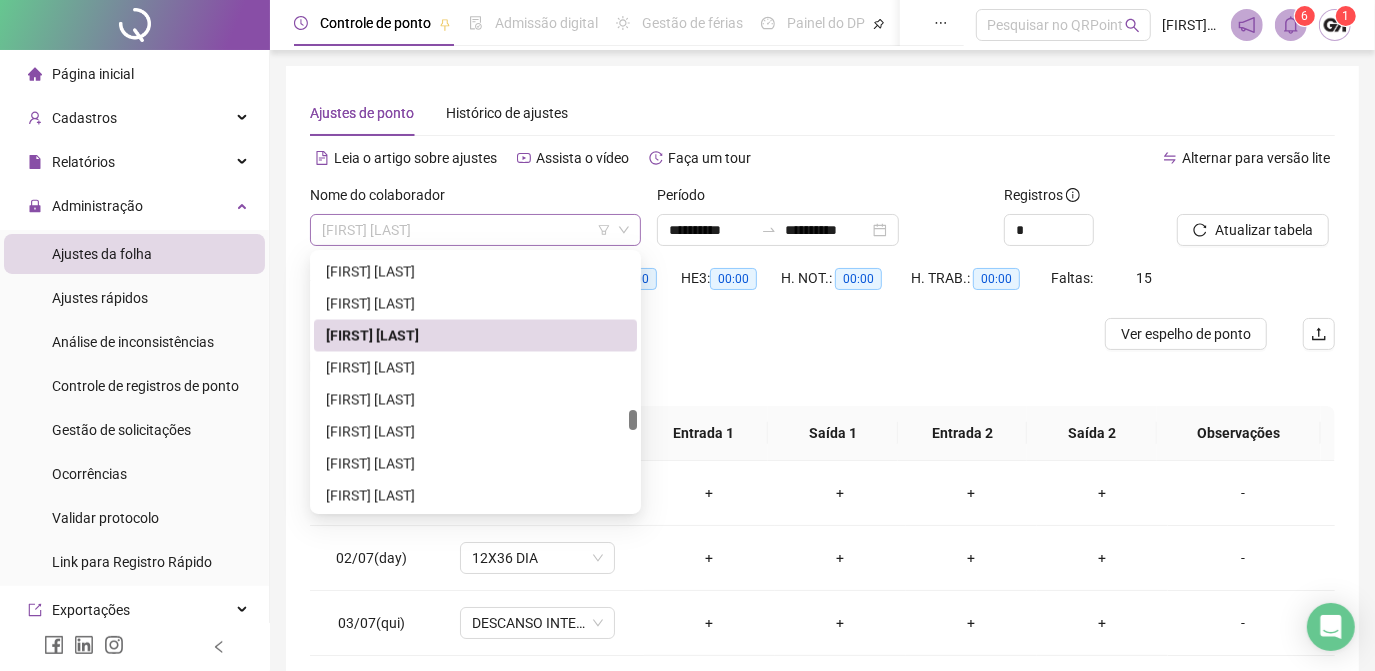 click on "[FIRST] [LAST]" at bounding box center [475, 230] 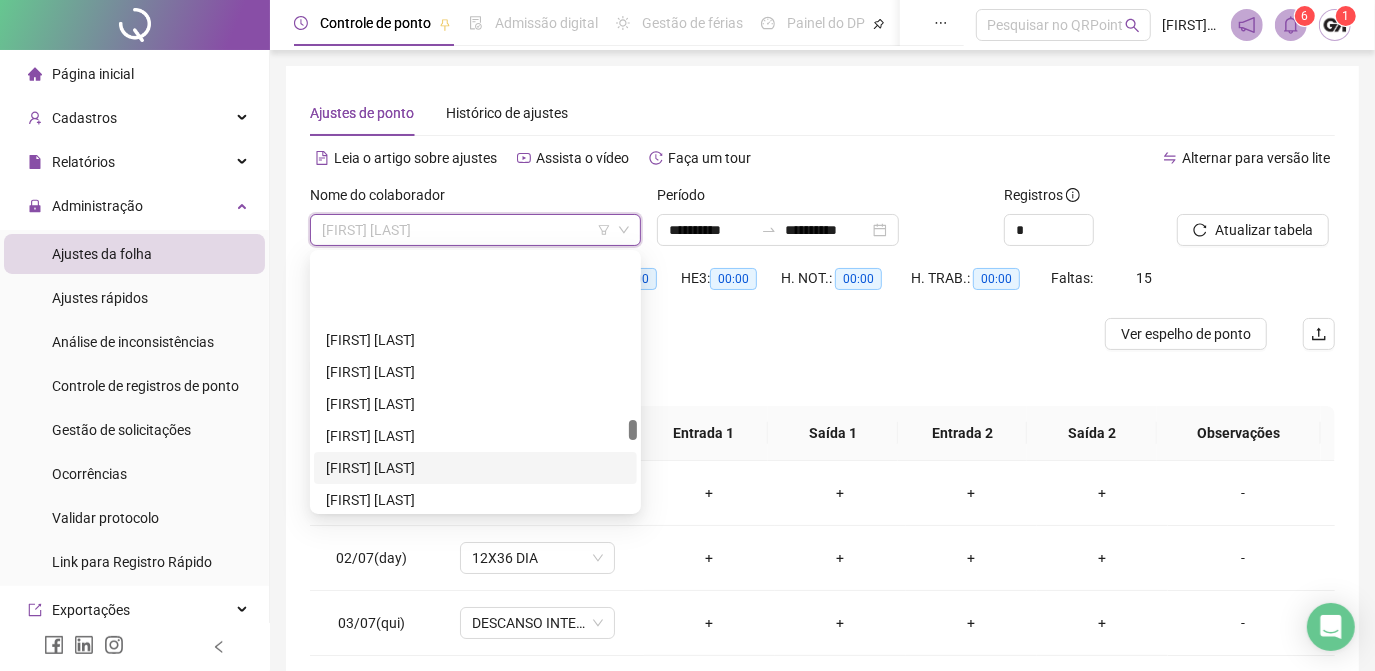 scroll, scrollTop: 3189, scrollLeft: 0, axis: vertical 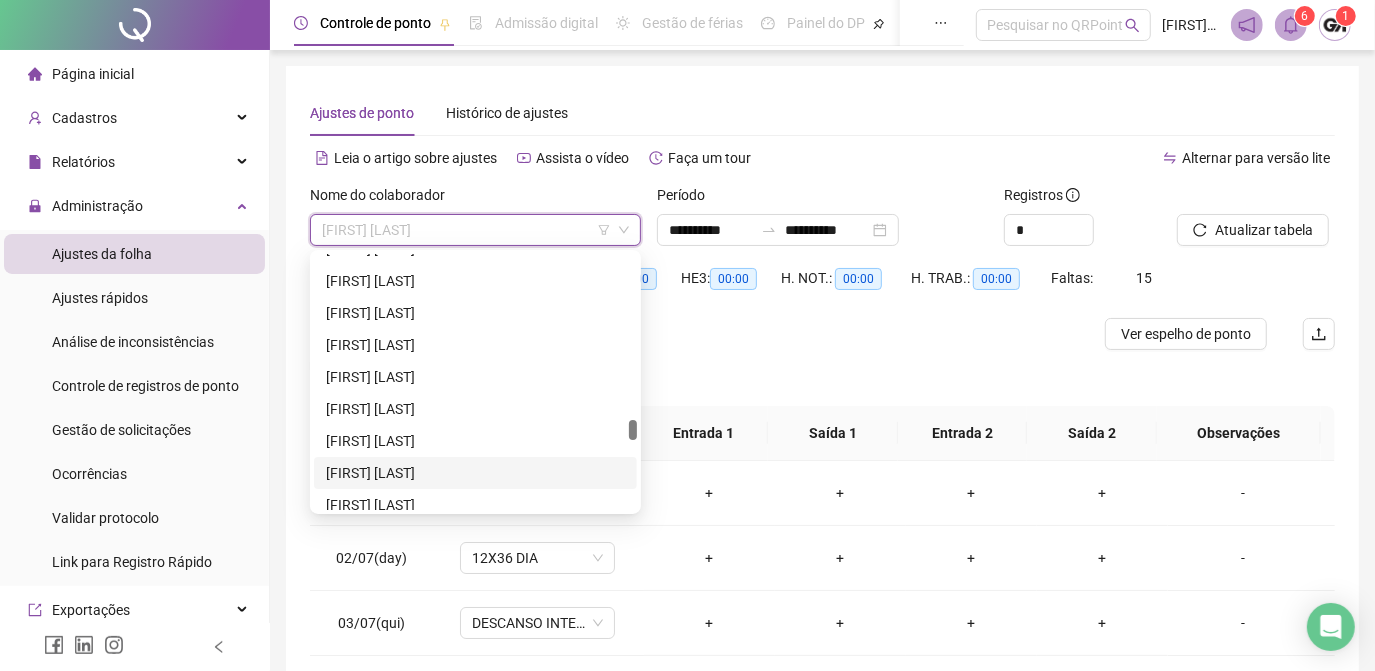 drag, startPoint x: 413, startPoint y: 464, endPoint x: 736, endPoint y: 337, distance: 347.0706 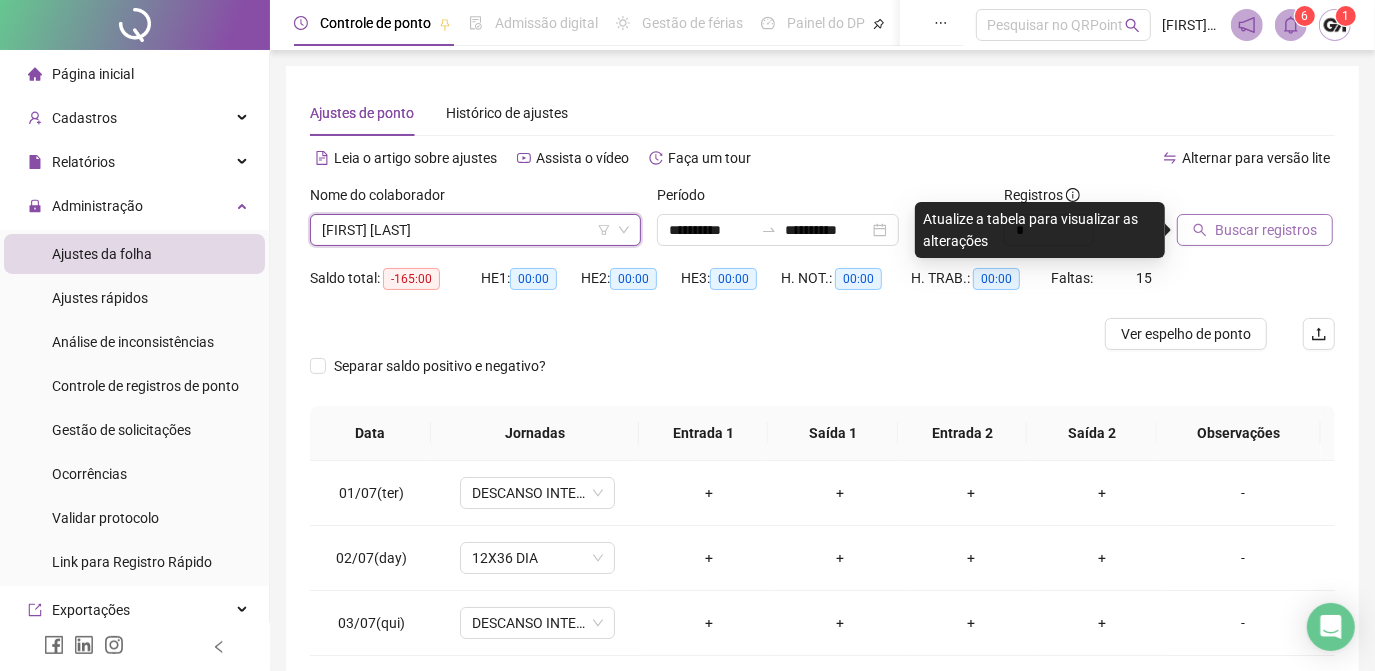 click on "Buscar registros" at bounding box center [1266, 230] 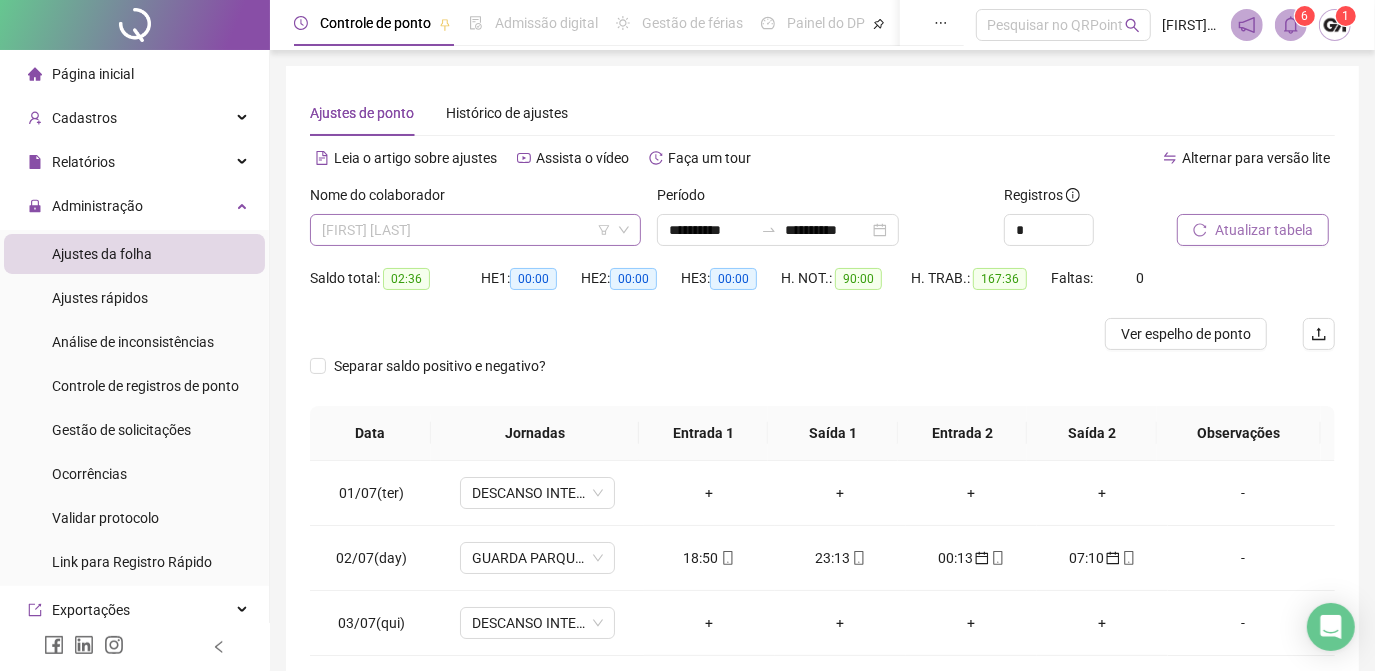 click on "[FIRST] [LAST]" at bounding box center (475, 230) 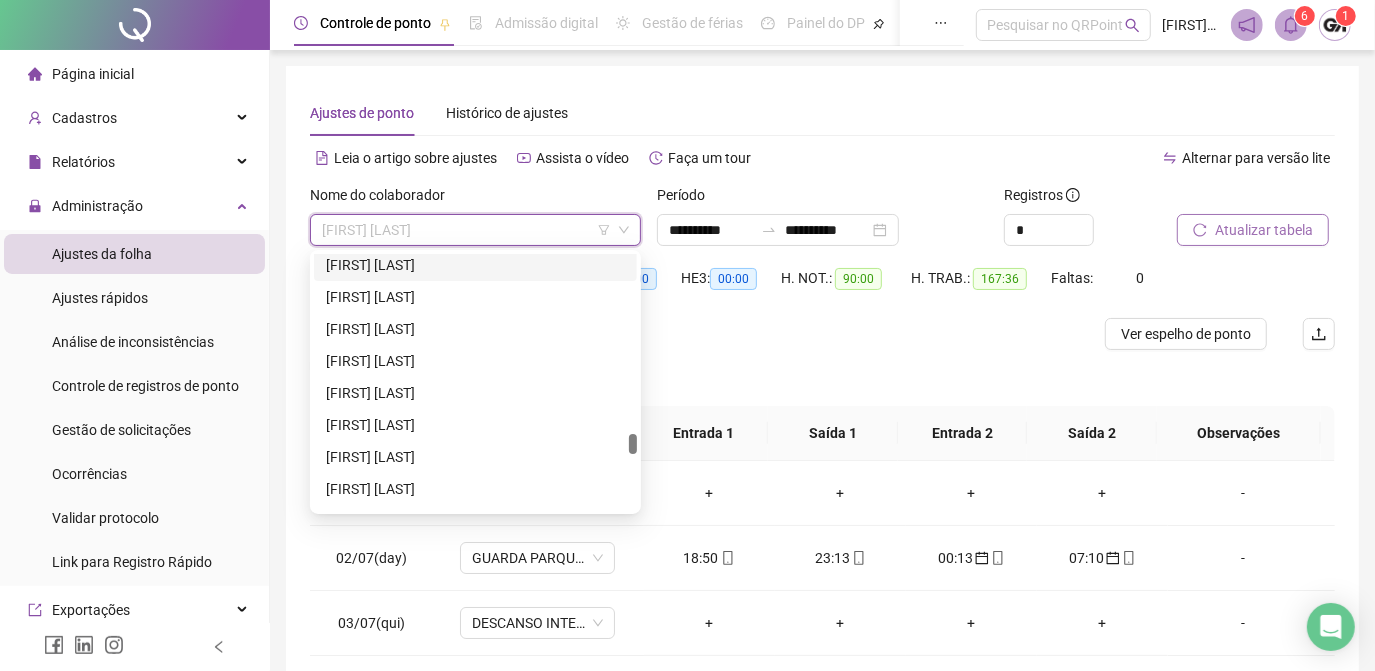 scroll, scrollTop: 3552, scrollLeft: 0, axis: vertical 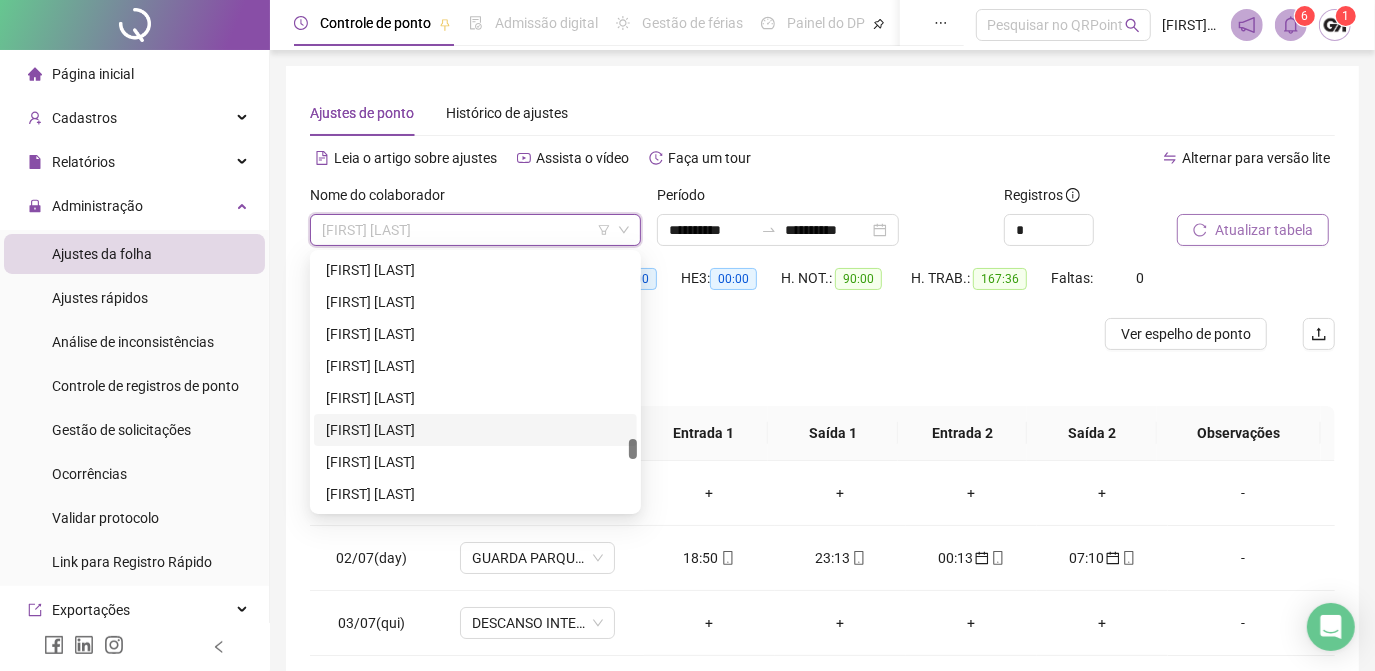 click on "[FIRST] [LAST]" at bounding box center (475, 430) 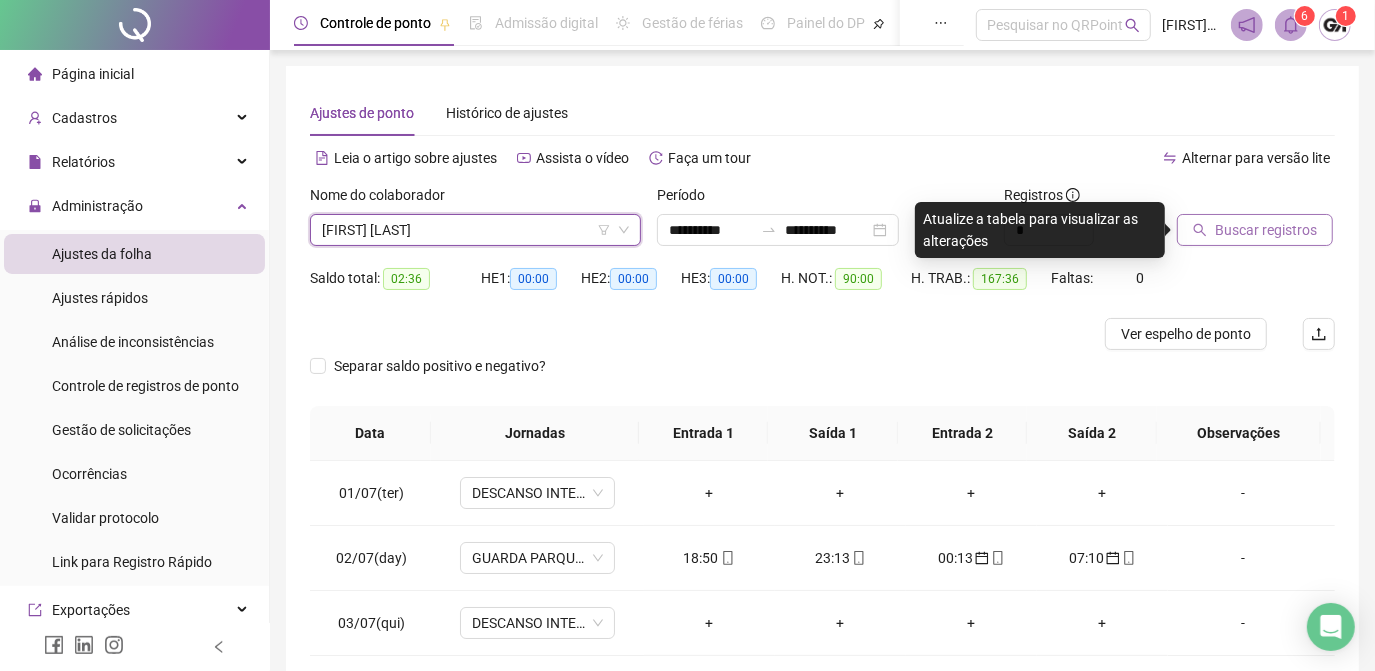 click on "Buscar registros" at bounding box center (1266, 230) 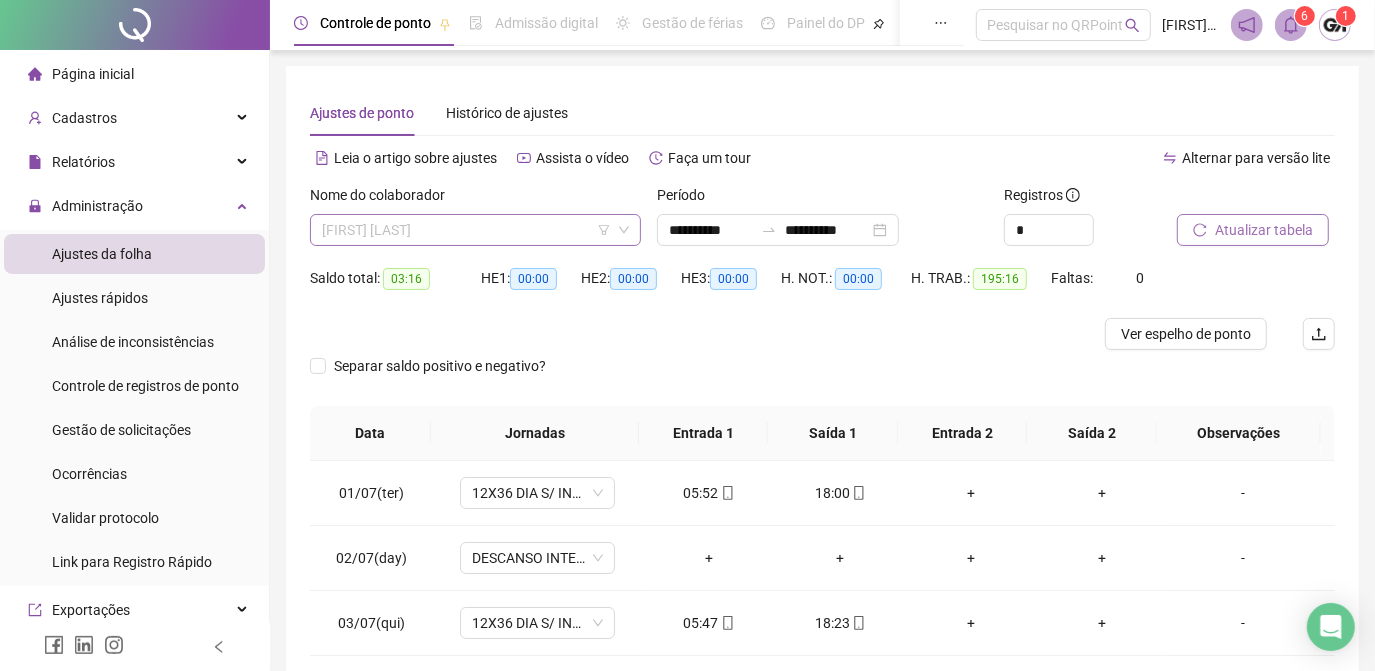 click on "[FIRST] [LAST]" at bounding box center [475, 230] 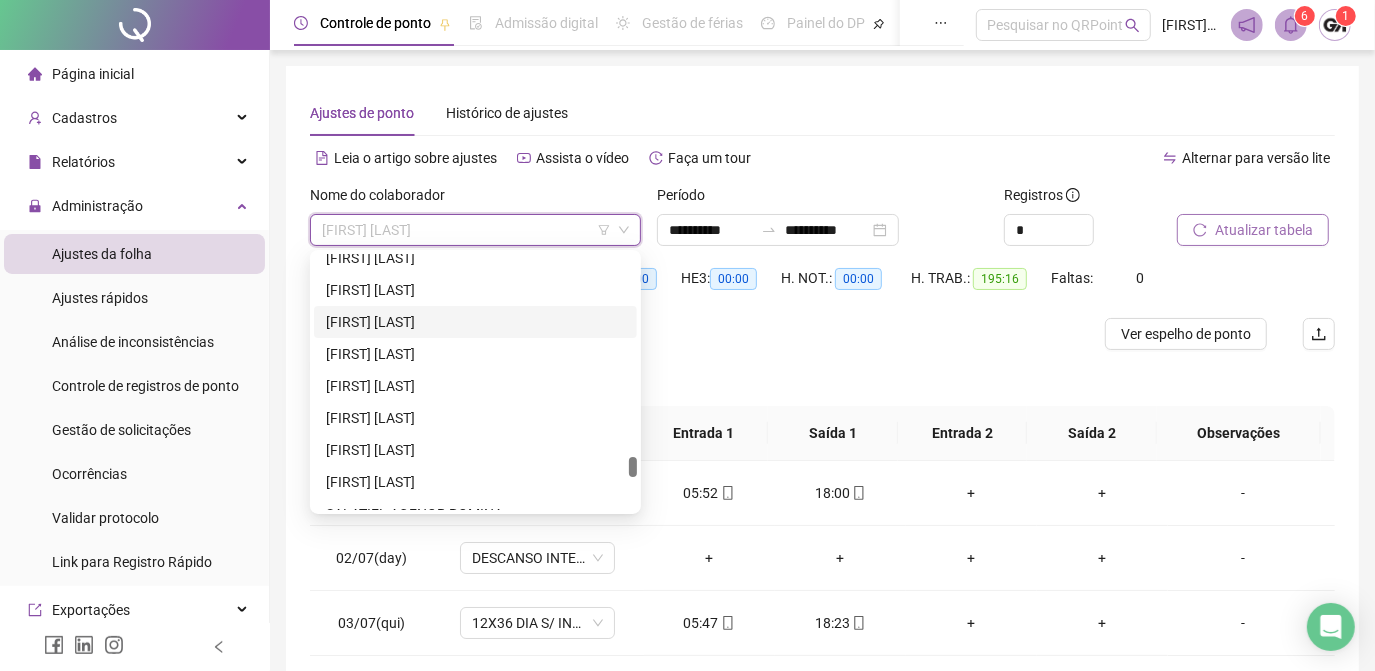 scroll, scrollTop: 3916, scrollLeft: 0, axis: vertical 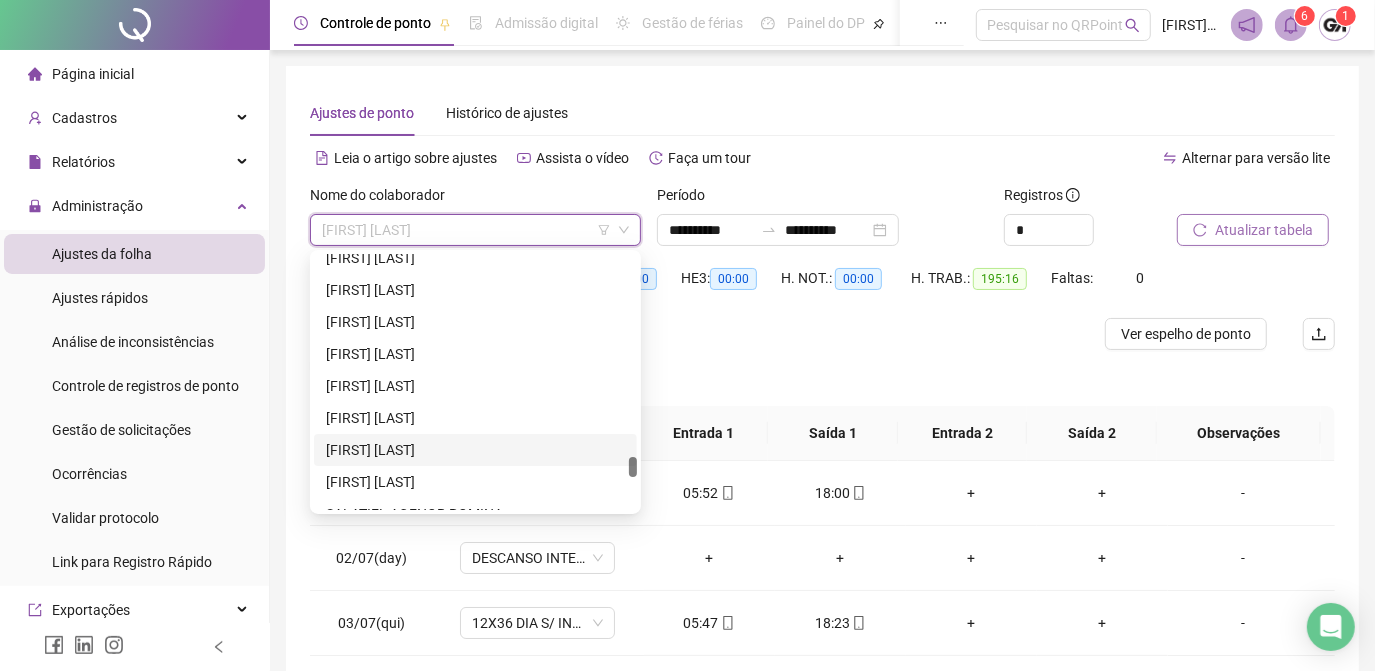 click on "[FIRST] [LAST]" at bounding box center (475, 450) 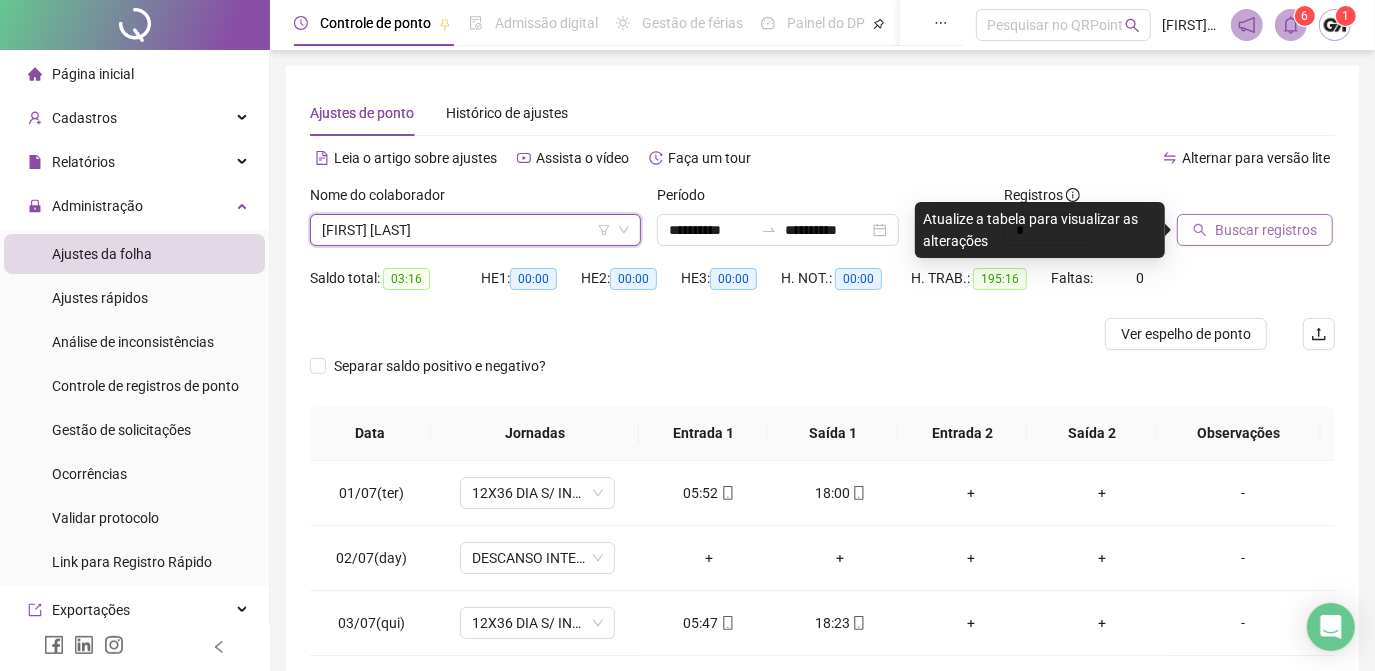 drag, startPoint x: 1224, startPoint y: 228, endPoint x: 1180, endPoint y: 228, distance: 44 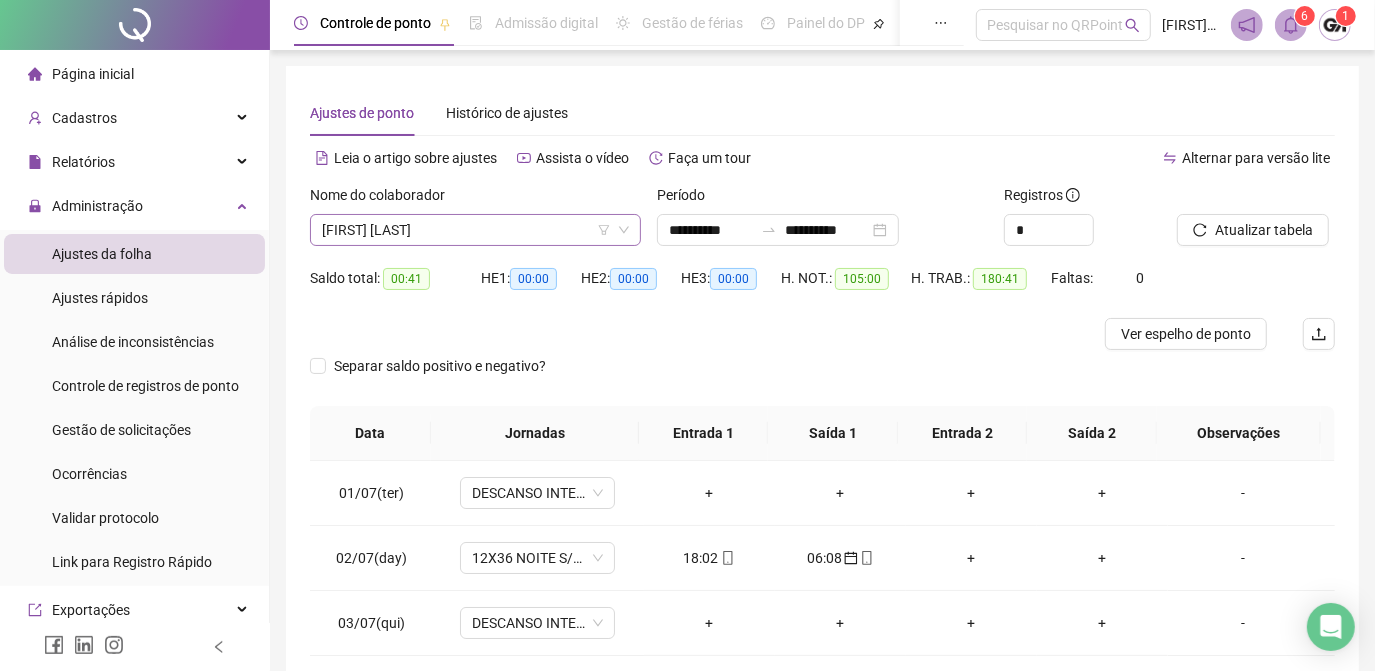 click on "[FIRST] [LAST]" at bounding box center [475, 230] 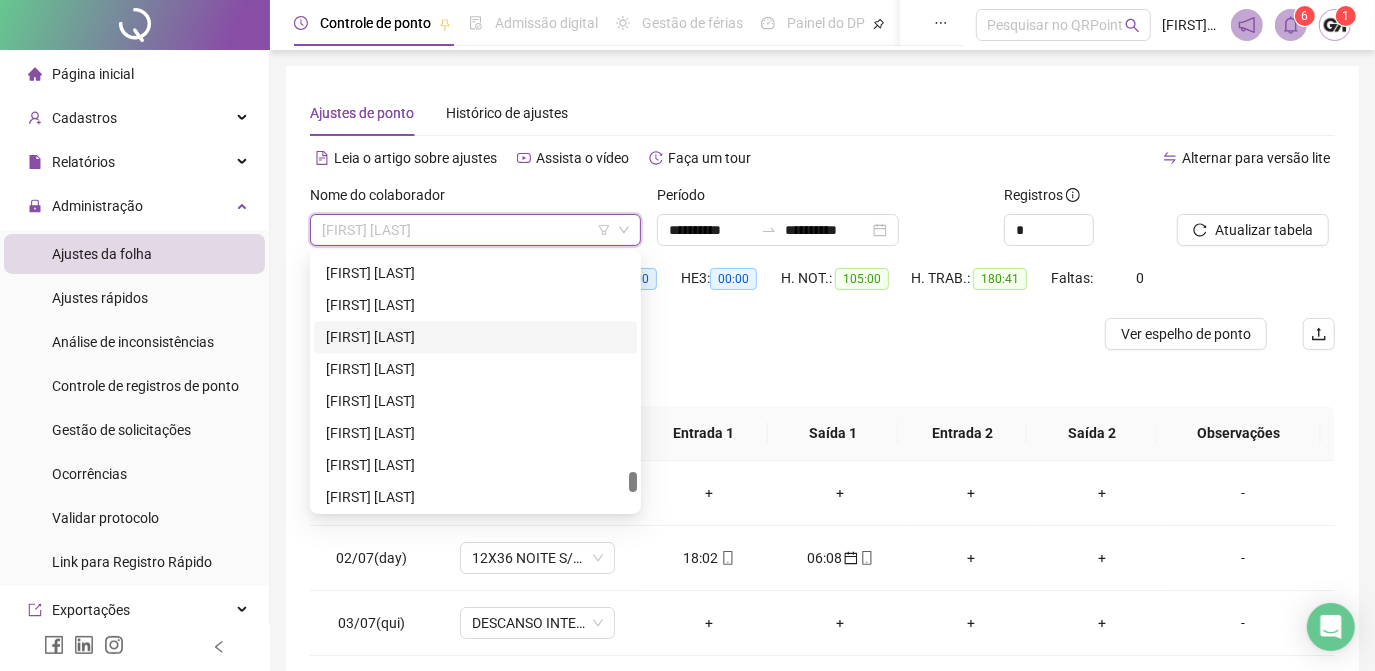 scroll, scrollTop: 4098, scrollLeft: 0, axis: vertical 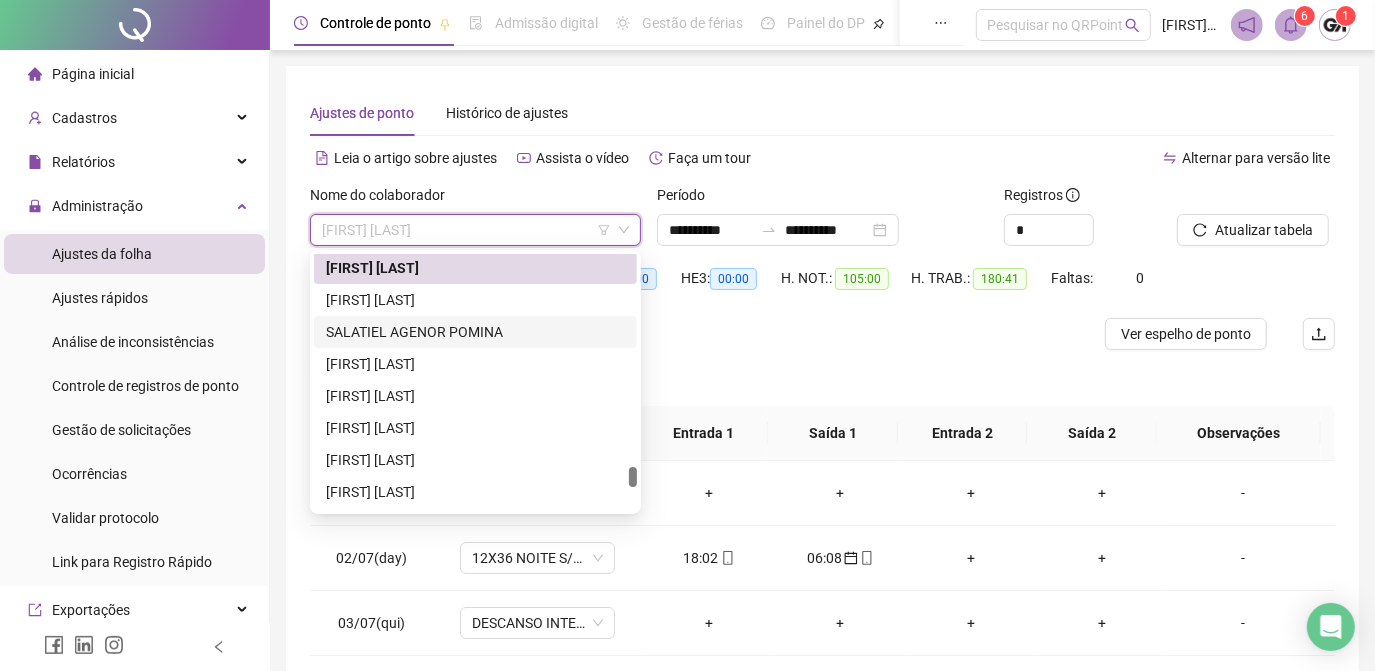 click on "SALATIEL AGENOR POMINA" at bounding box center (475, 332) 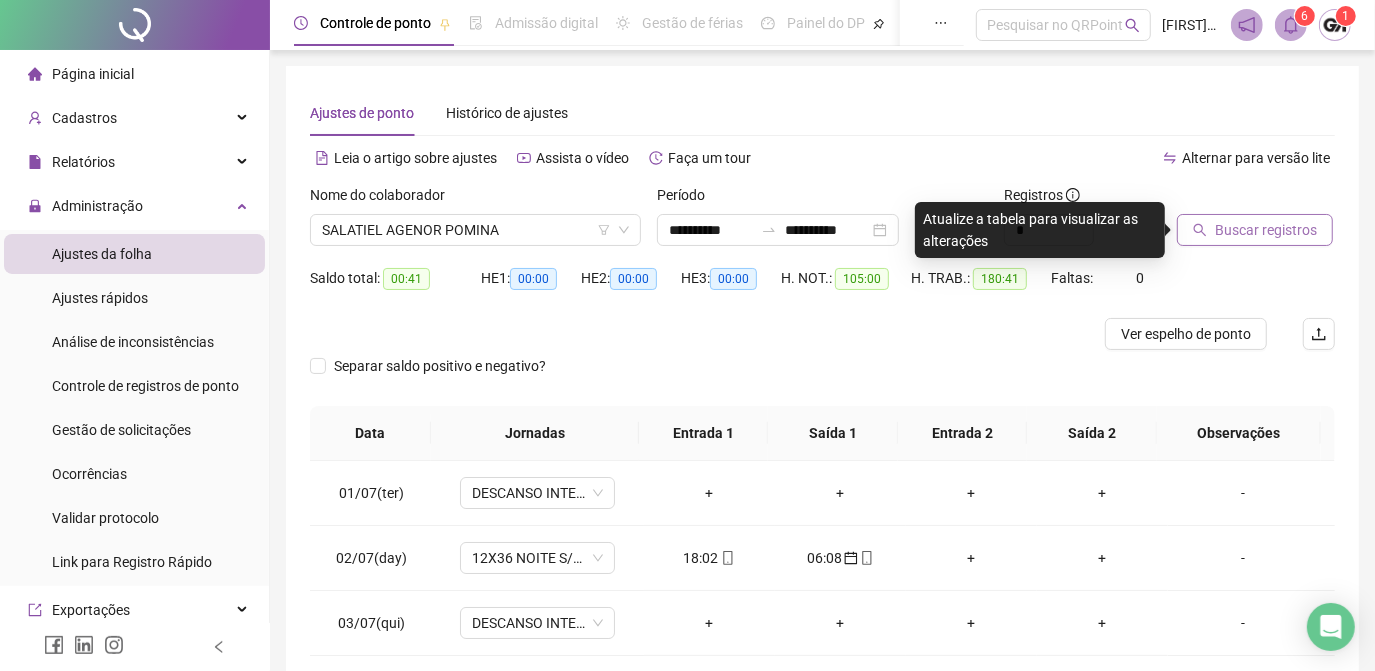 click on "Buscar registros" at bounding box center (1266, 230) 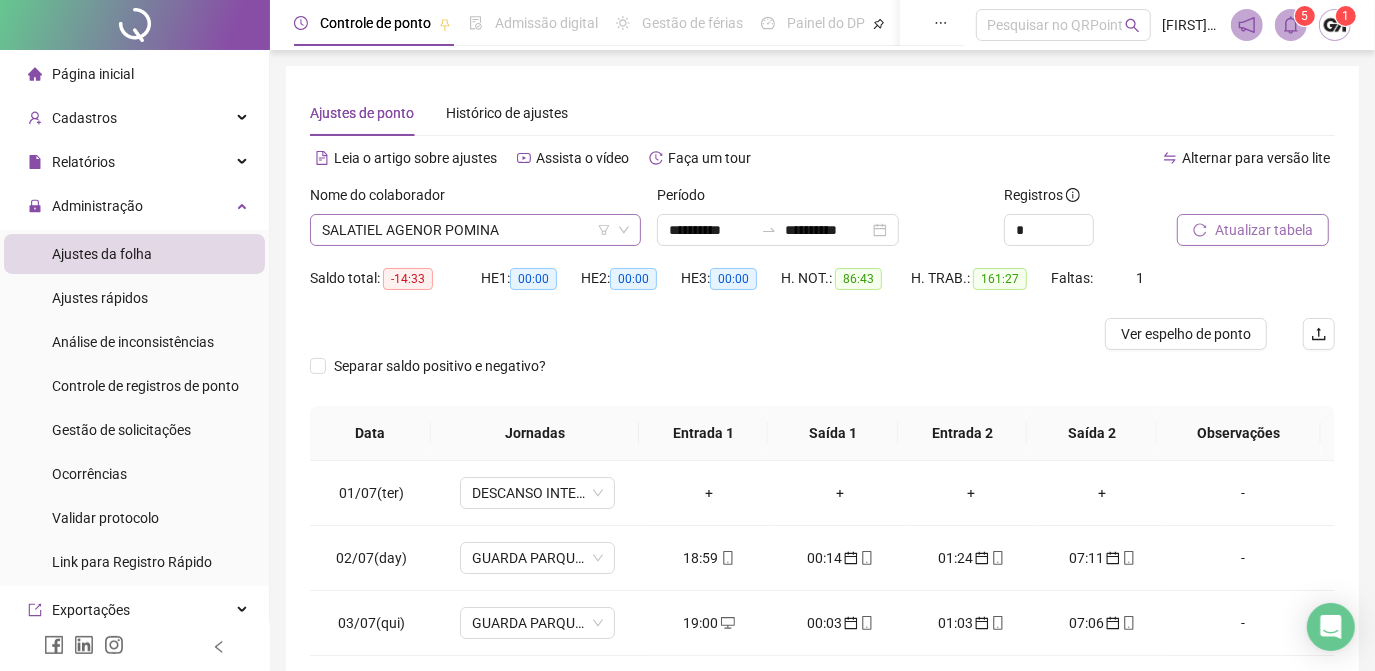 click on "SALATIEL AGENOR POMINA" at bounding box center (475, 230) 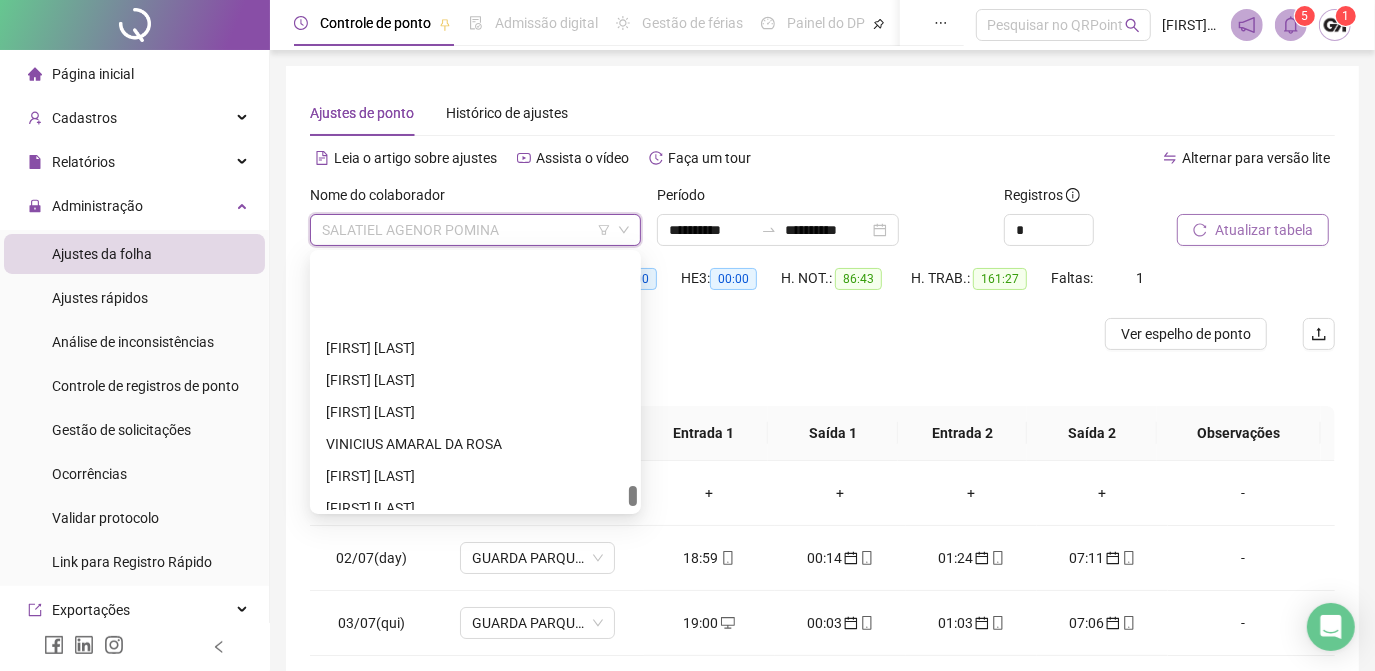 scroll, scrollTop: 4461, scrollLeft: 0, axis: vertical 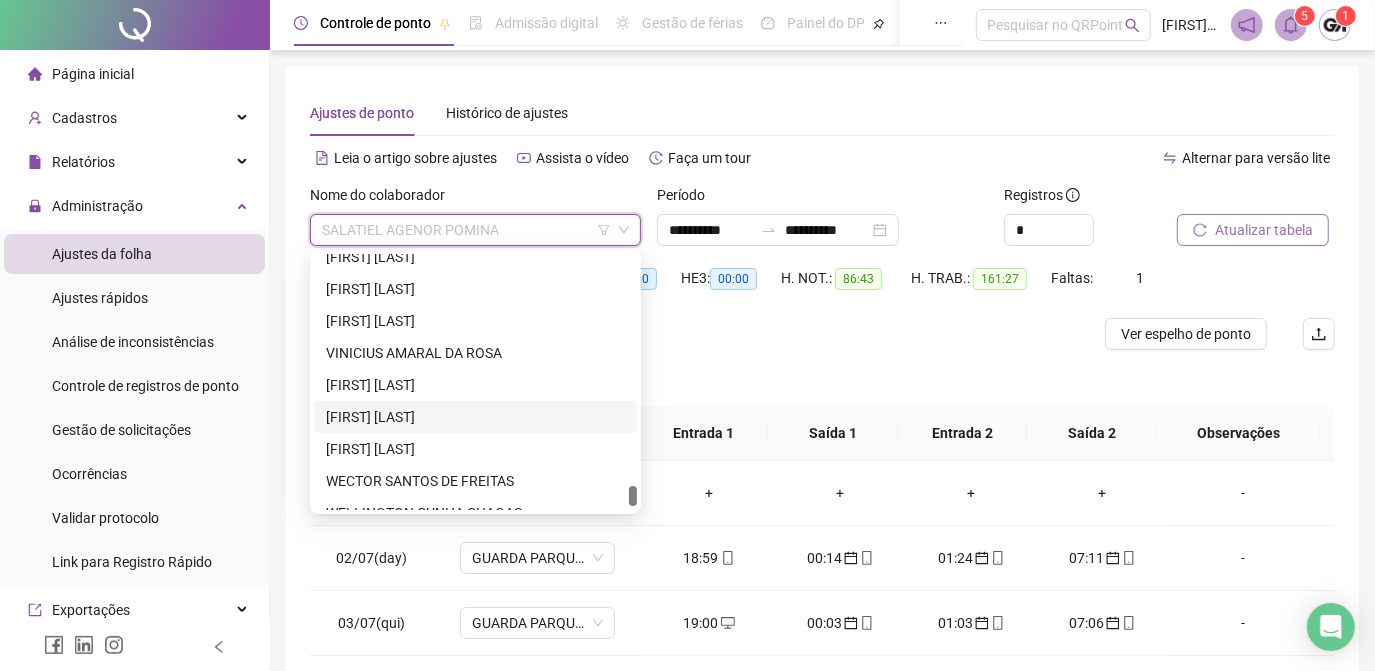 click on "[FIRST] [LAST]" at bounding box center [475, 417] 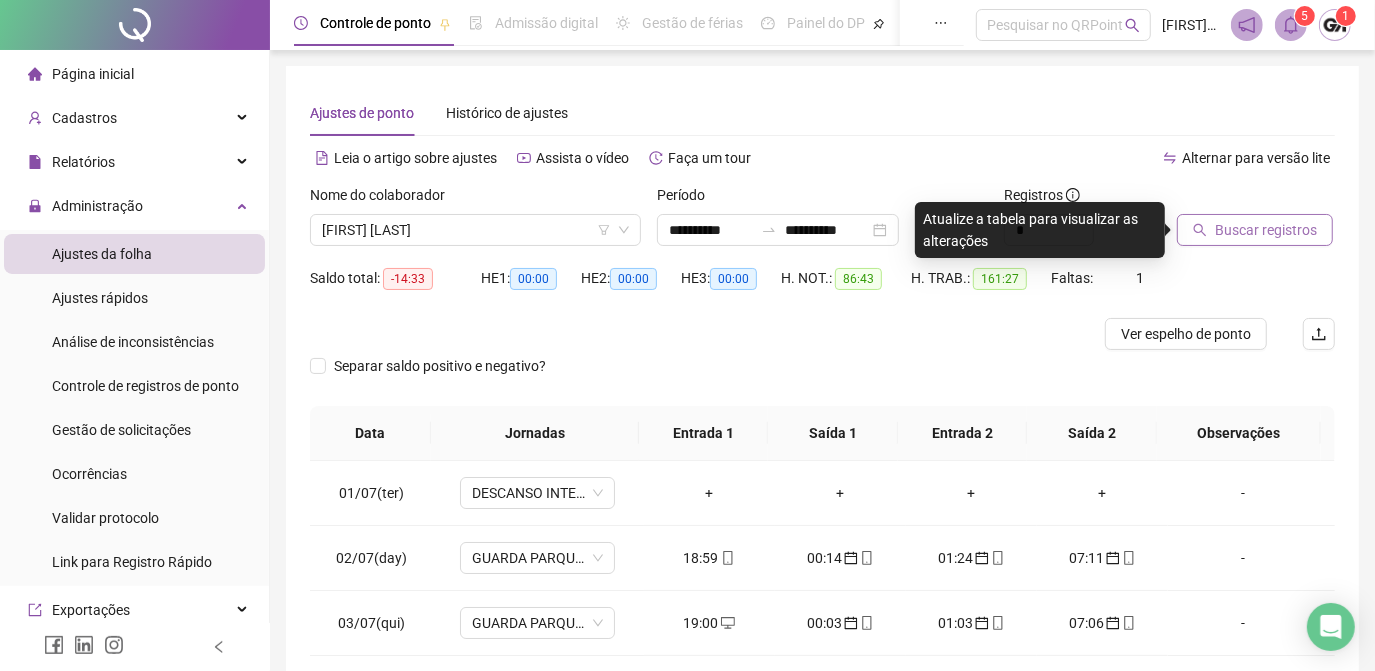 click on "Buscar registros" at bounding box center [1266, 230] 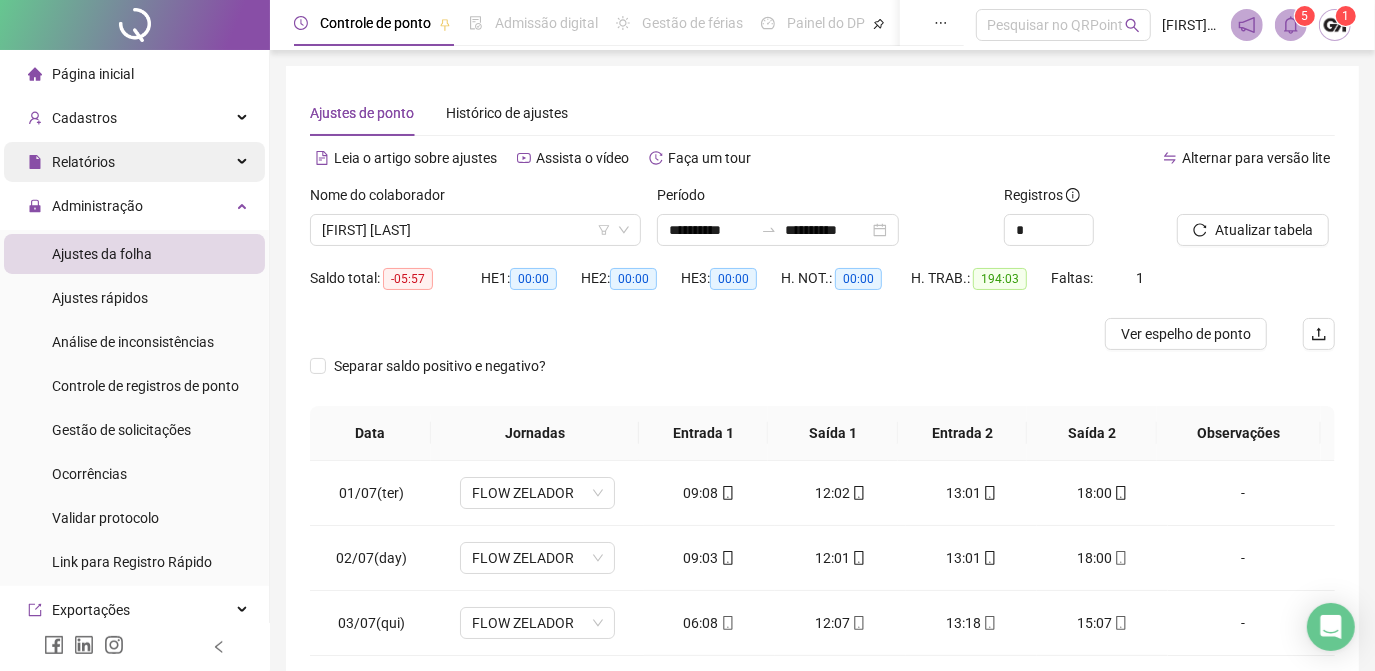 click on "Relatórios" at bounding box center (134, 162) 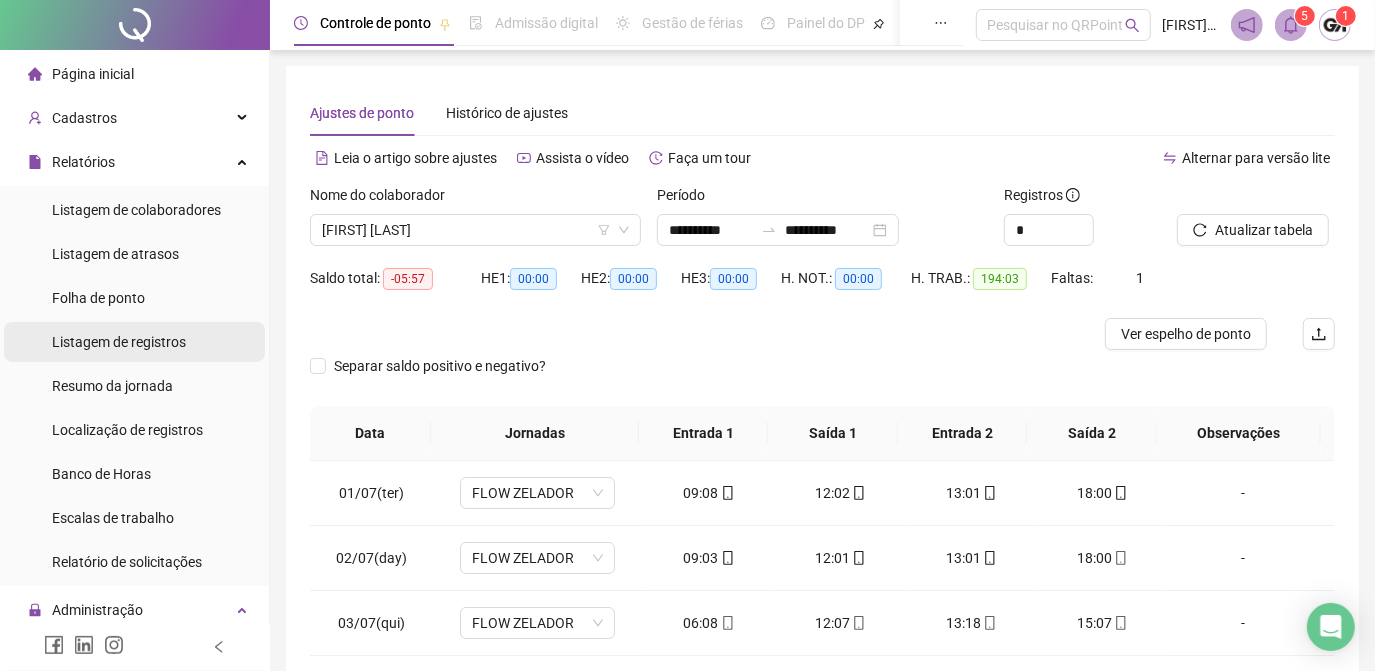 click on "Listagem de registros" at bounding box center [119, 342] 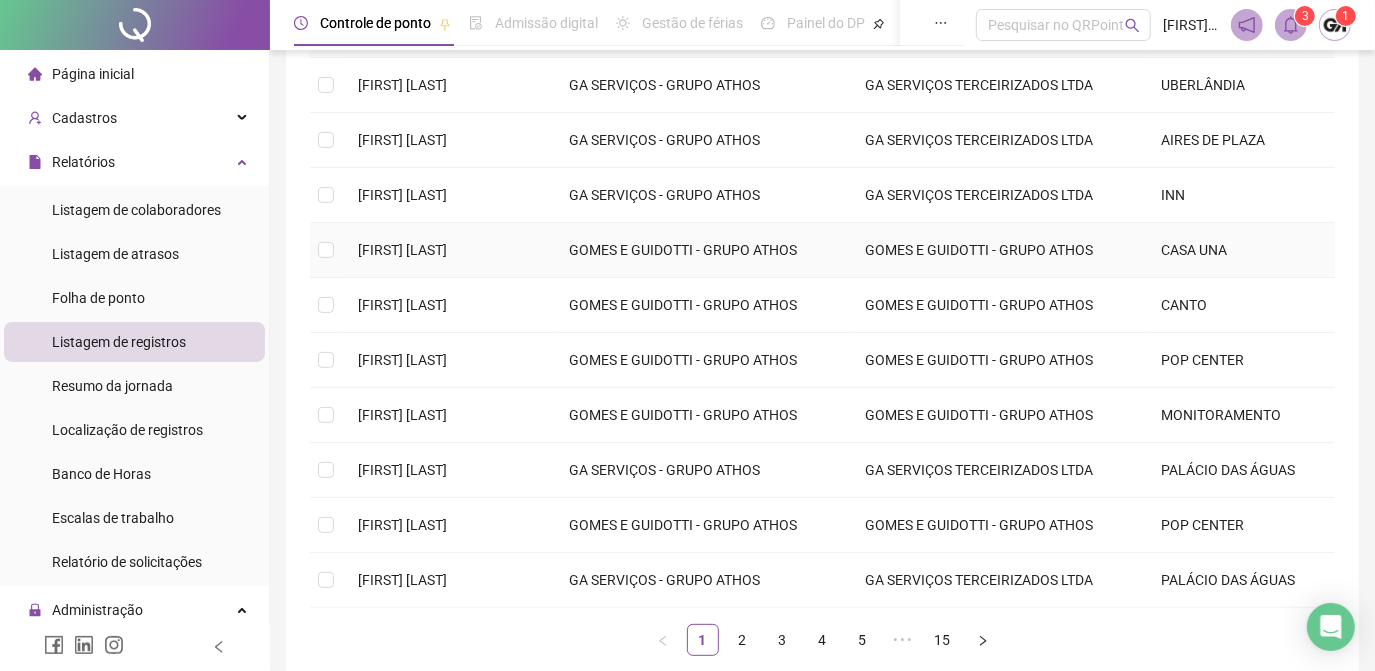 scroll, scrollTop: 363, scrollLeft: 0, axis: vertical 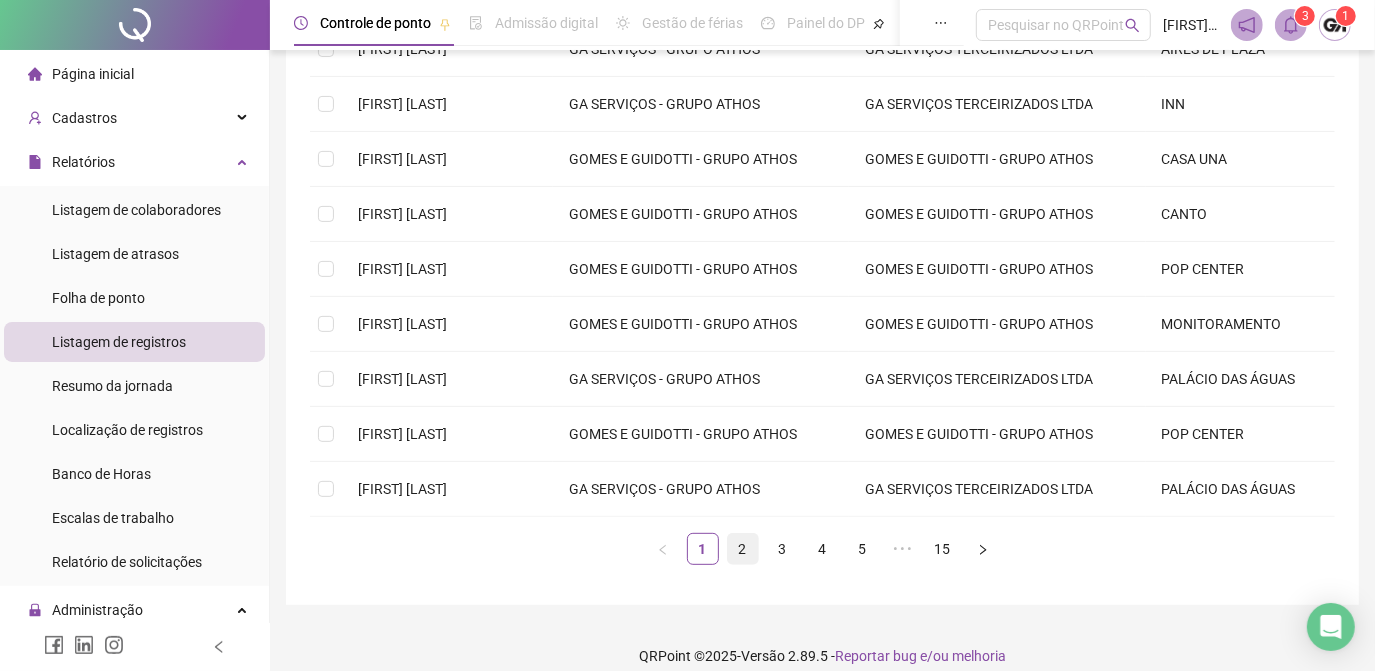 click on "2" at bounding box center (743, 549) 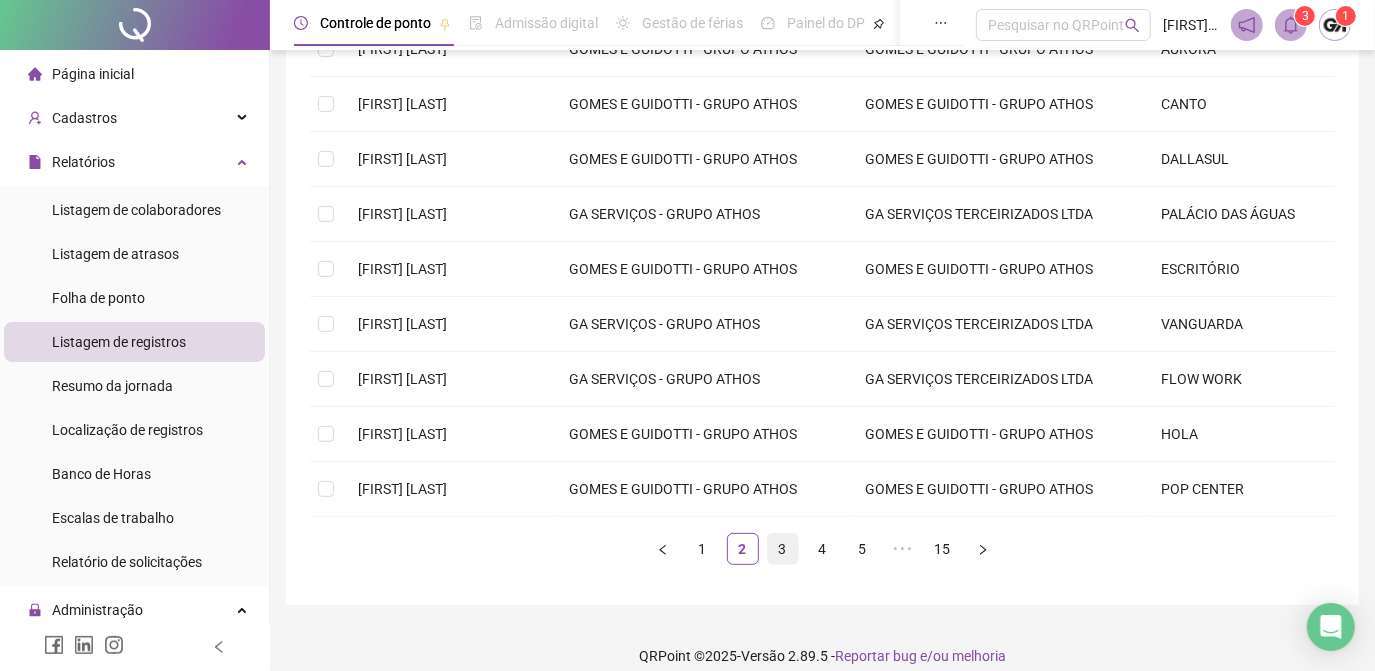 click on "3" at bounding box center [783, 549] 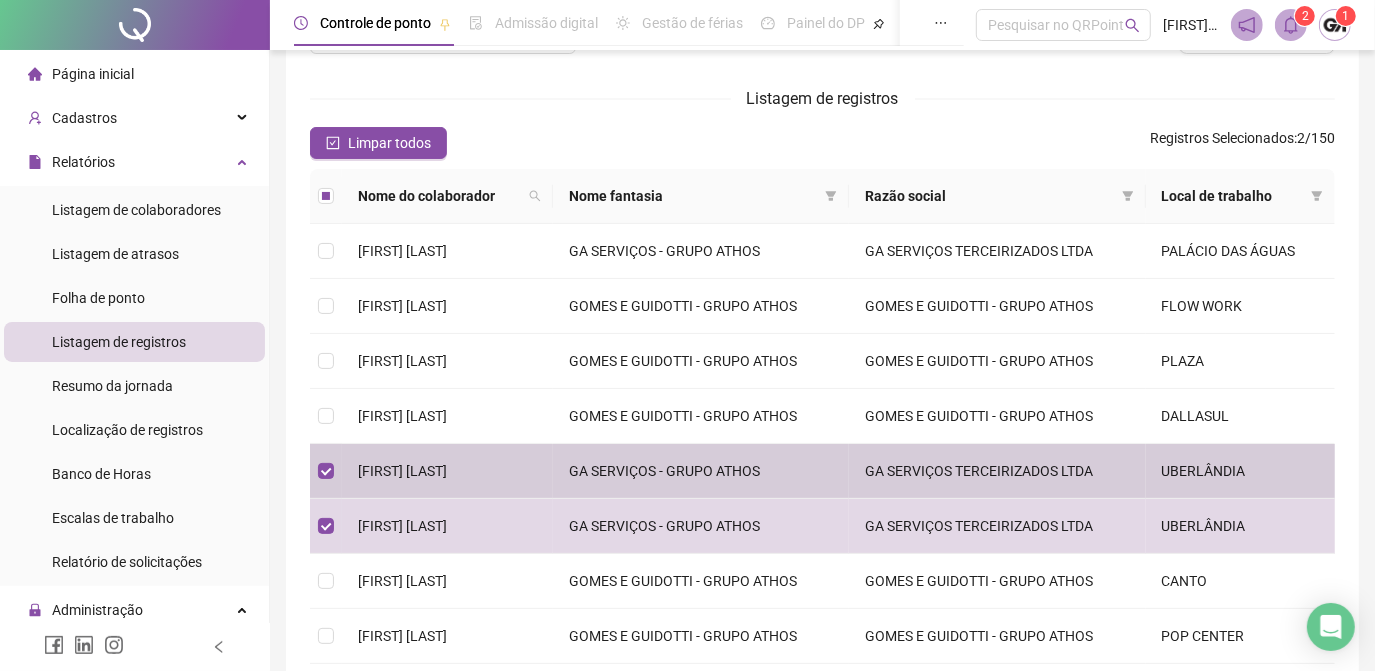 scroll, scrollTop: 379, scrollLeft: 0, axis: vertical 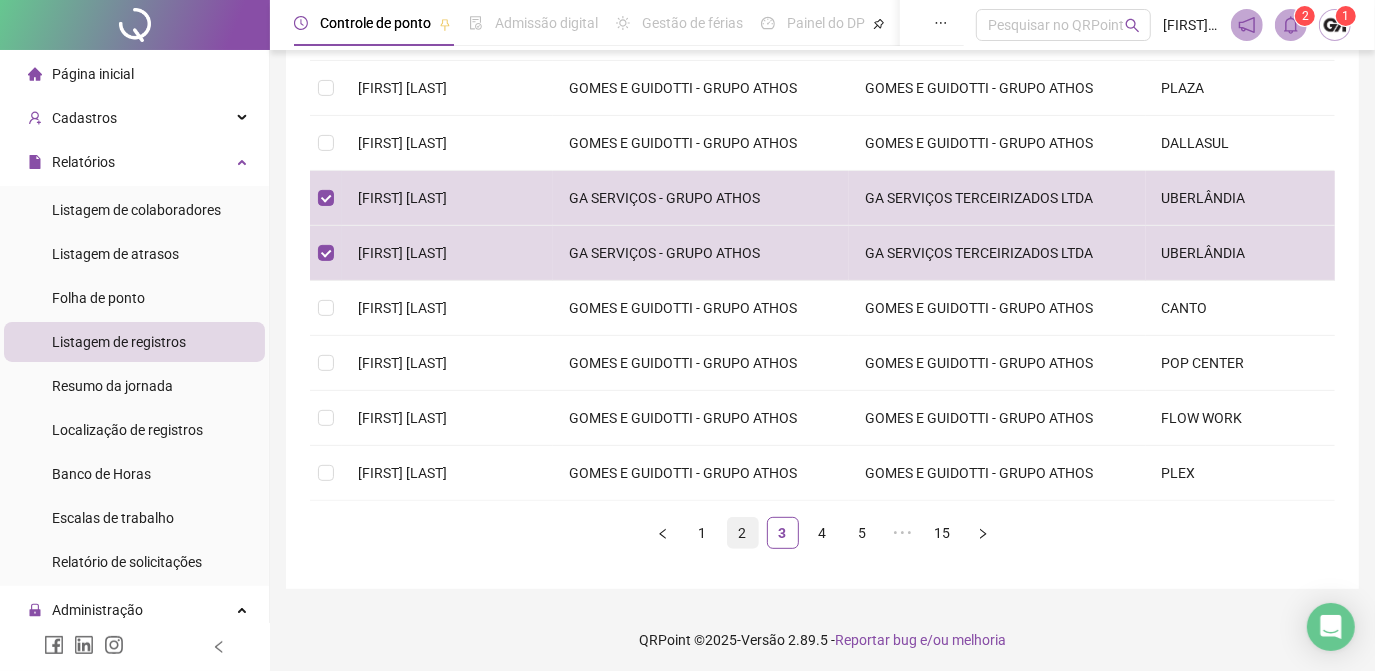 click on "2" at bounding box center (743, 533) 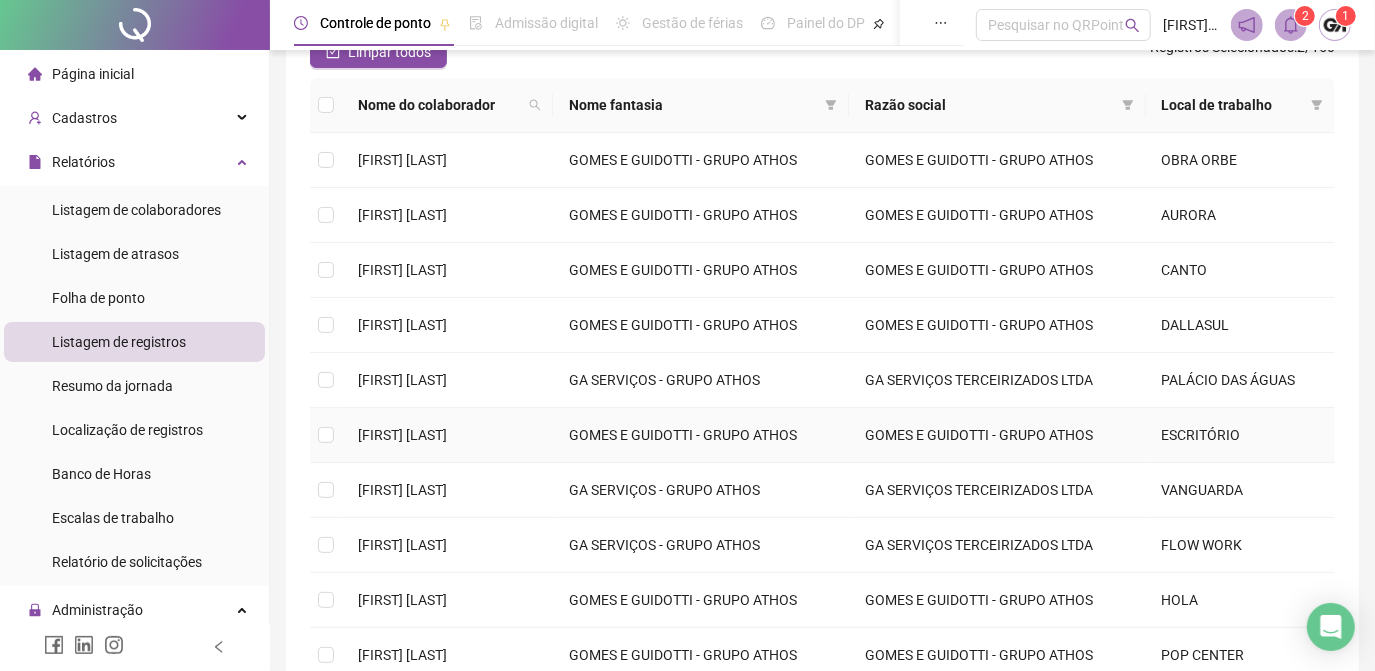 scroll, scrollTop: 288, scrollLeft: 0, axis: vertical 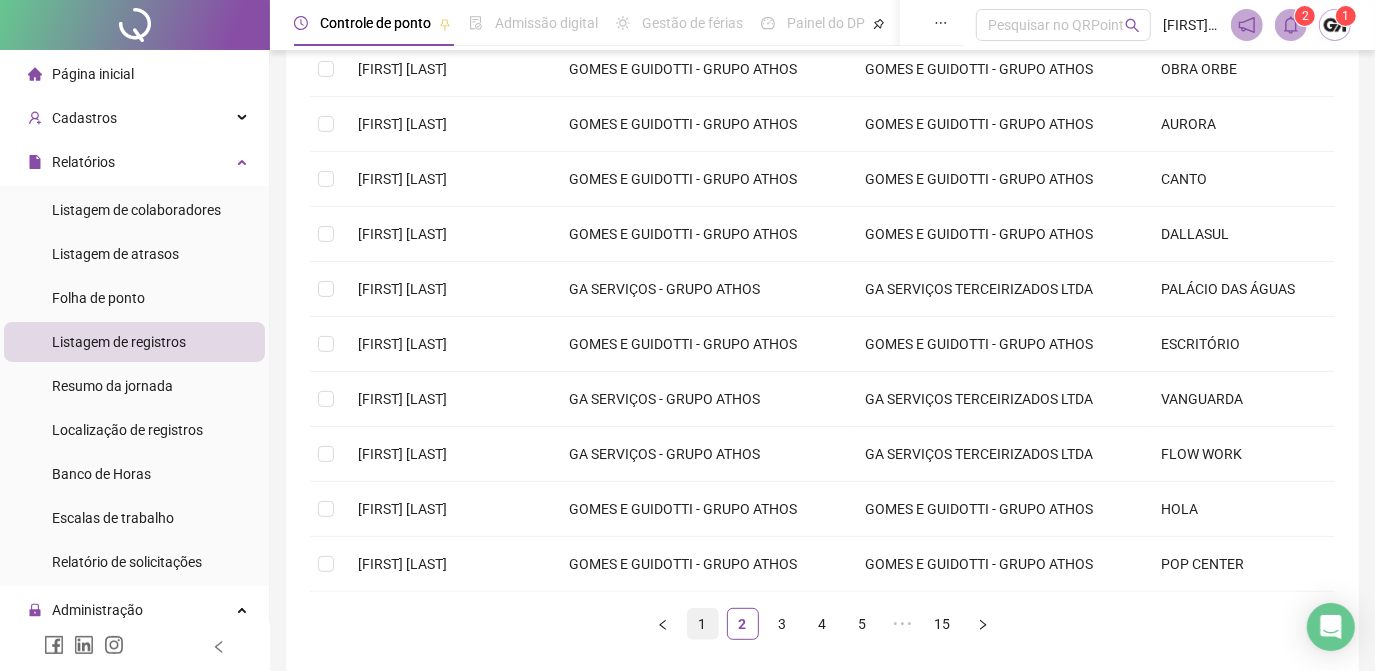 click on "1" at bounding box center (703, 624) 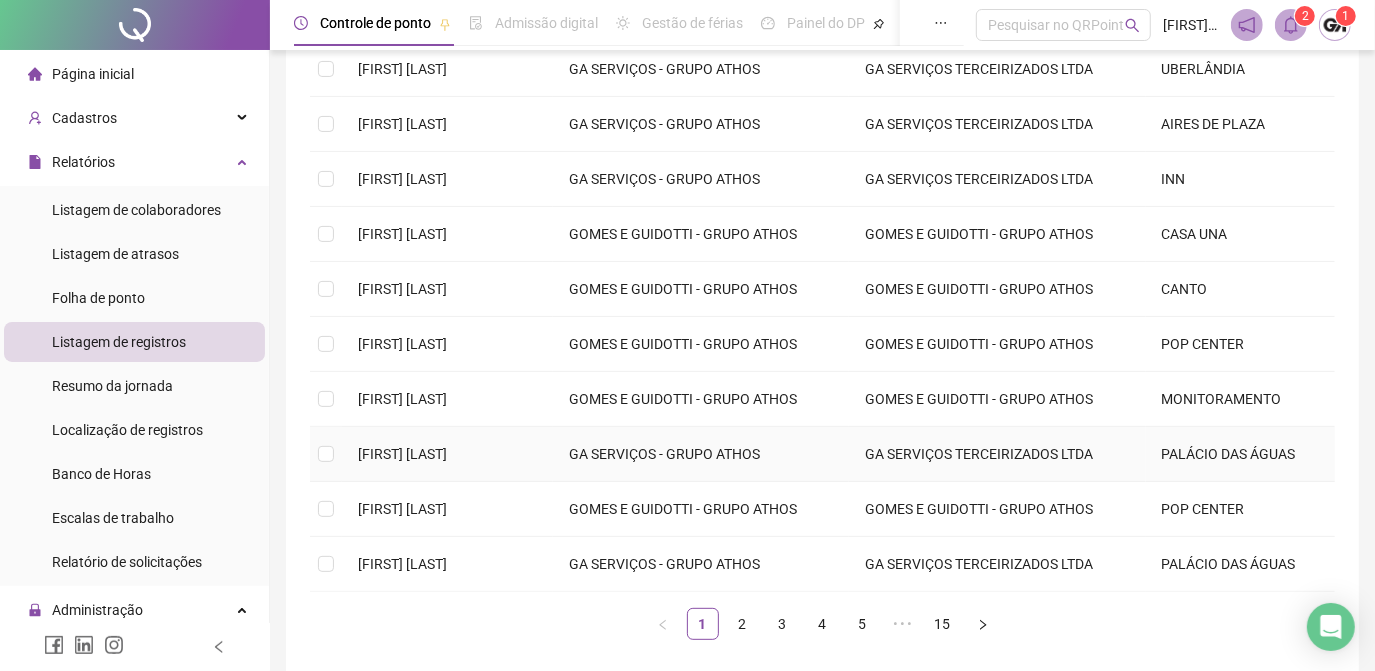 scroll, scrollTop: 379, scrollLeft: 0, axis: vertical 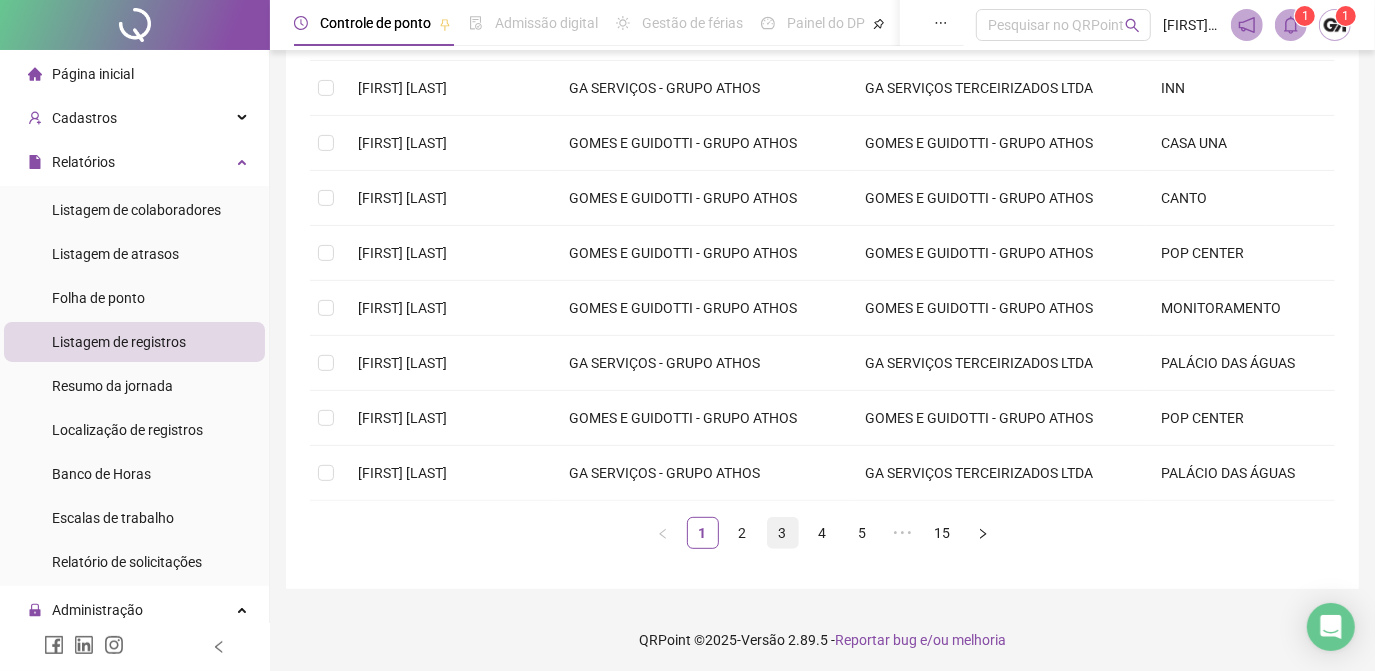 click on "3" at bounding box center (783, 533) 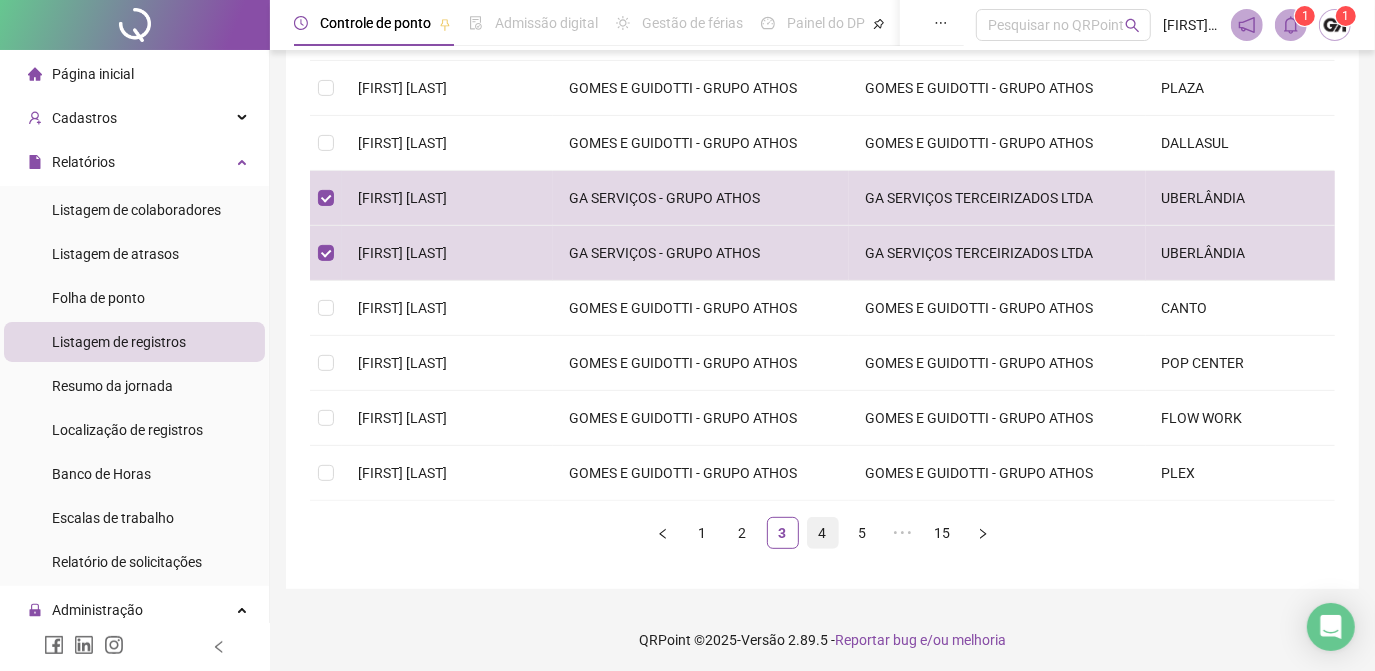 click on "4" at bounding box center (823, 533) 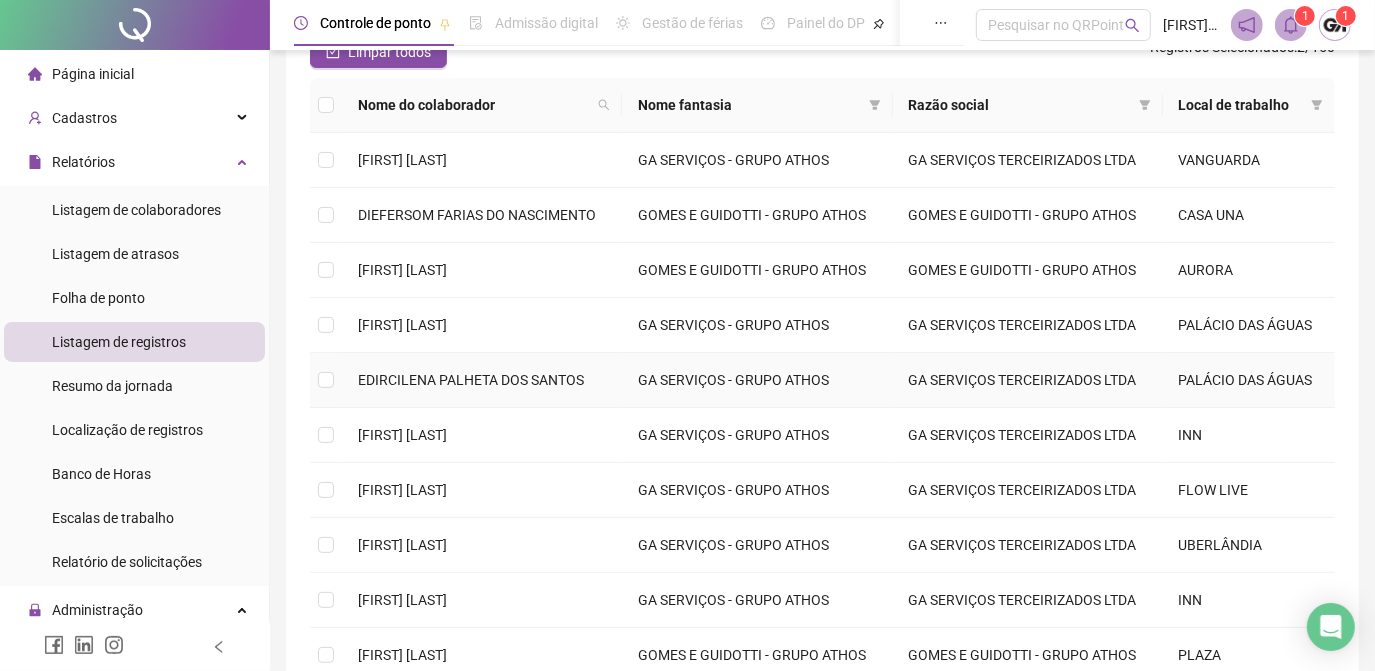 scroll, scrollTop: 288, scrollLeft: 0, axis: vertical 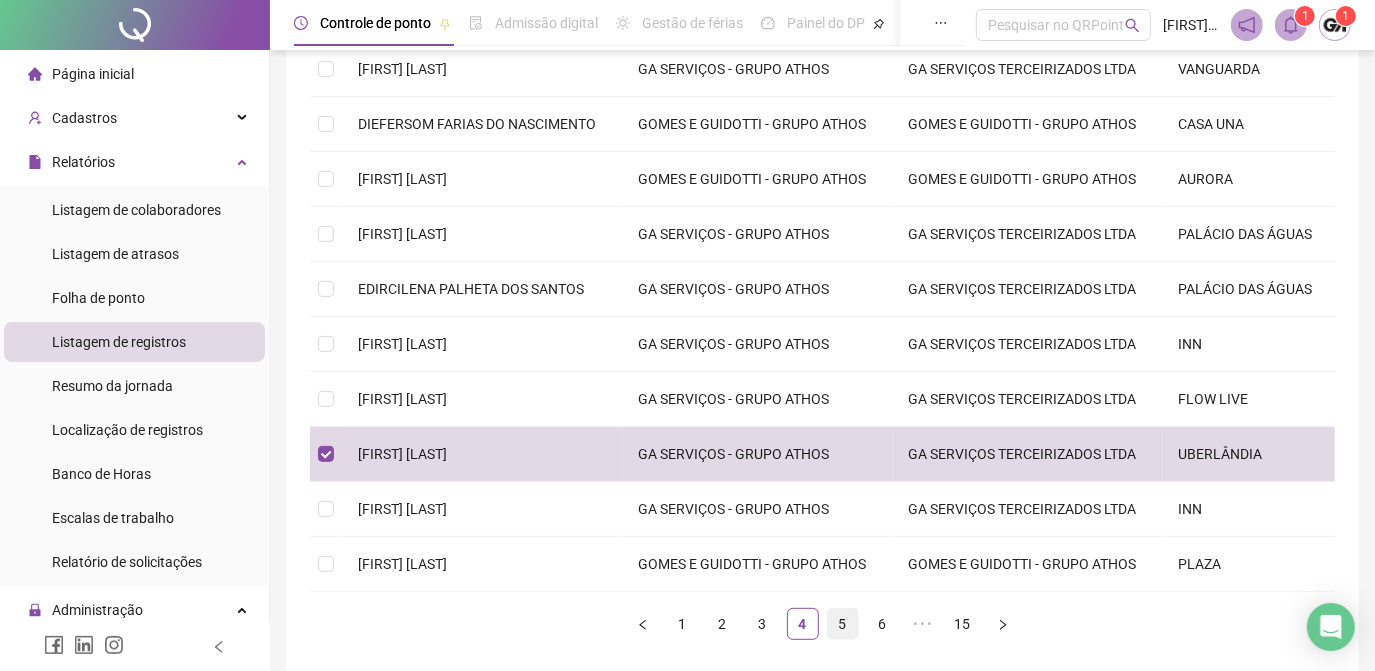 click on "5" at bounding box center [843, 624] 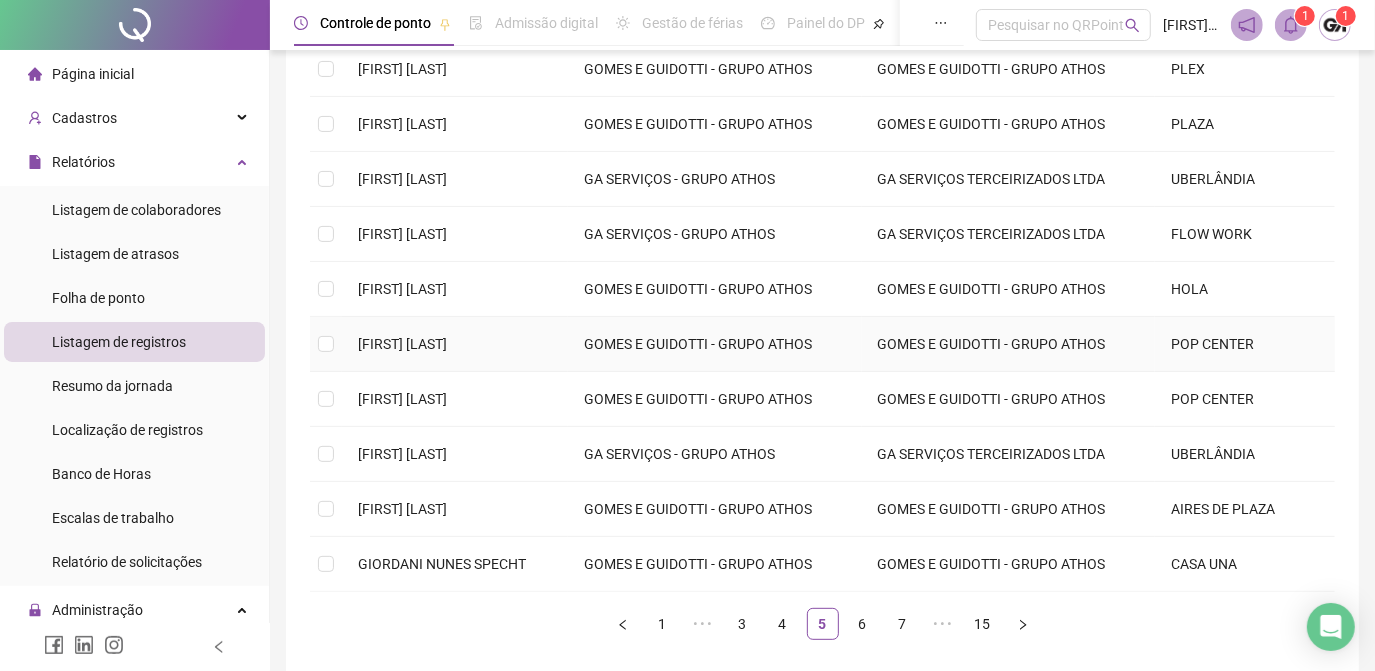 scroll, scrollTop: 106, scrollLeft: 0, axis: vertical 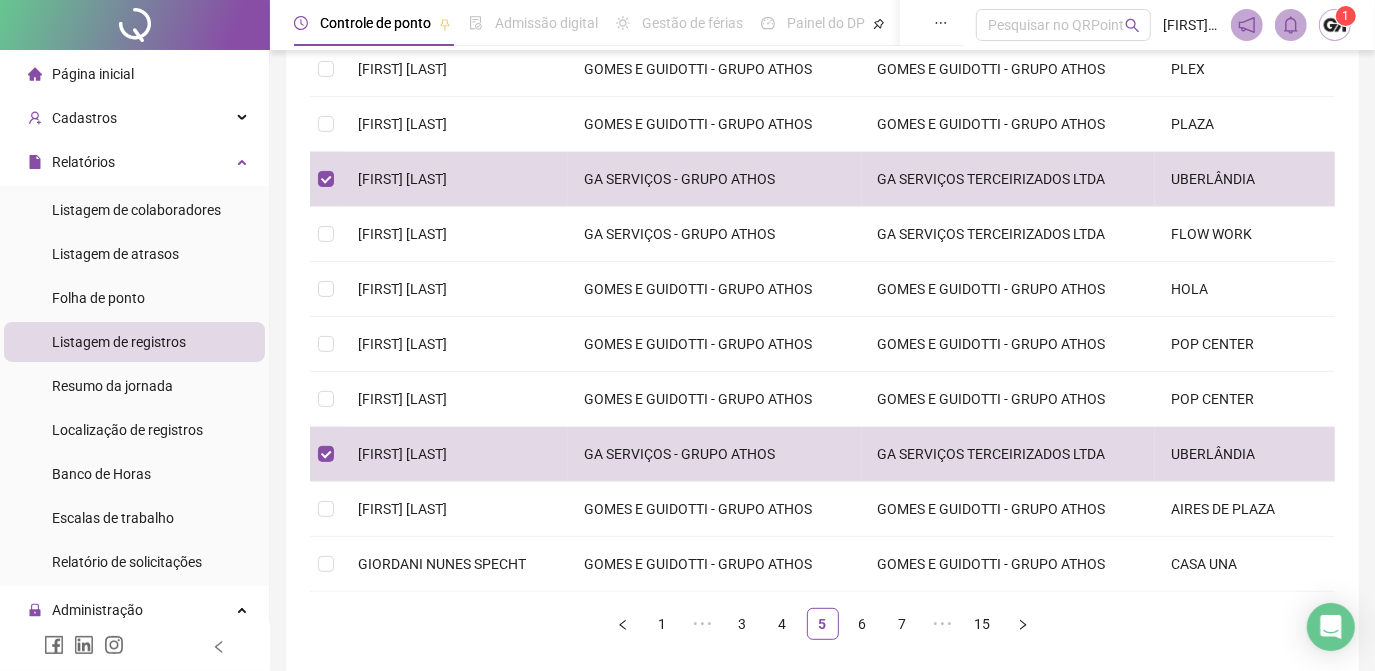 drag, startPoint x: 871, startPoint y: 620, endPoint x: 839, endPoint y: 601, distance: 37.215588 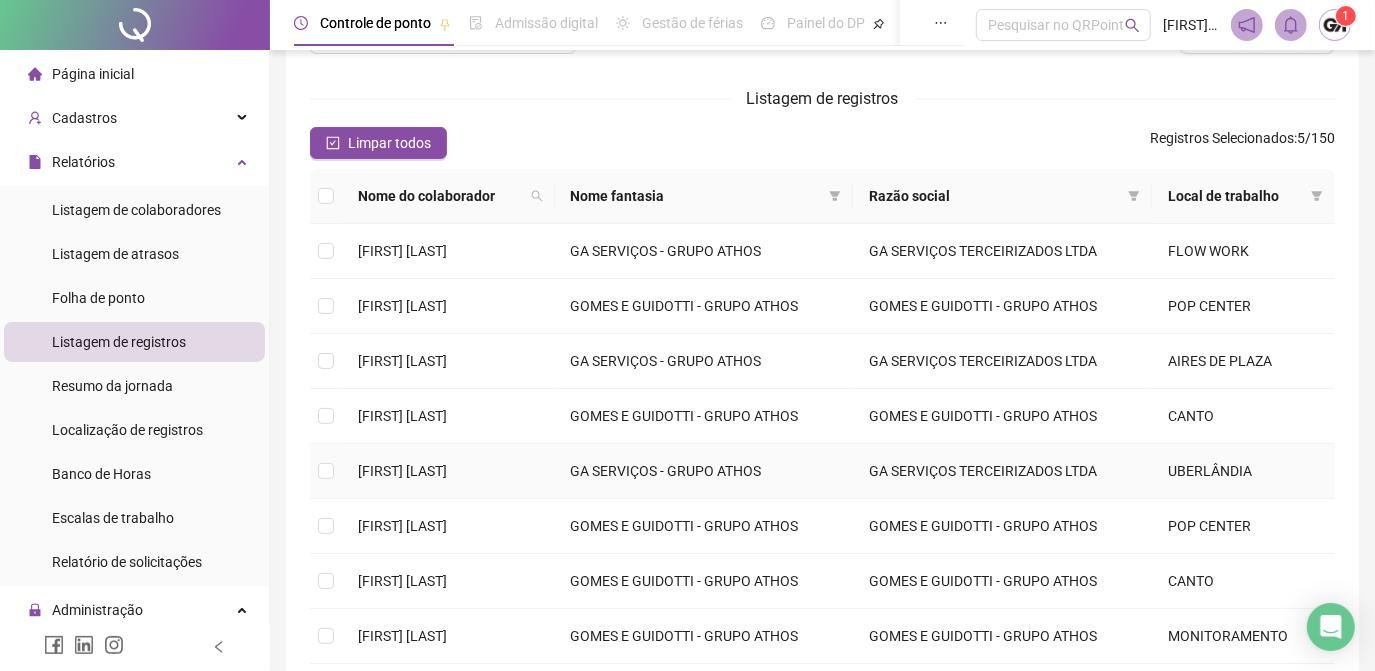 scroll, scrollTop: 197, scrollLeft: 0, axis: vertical 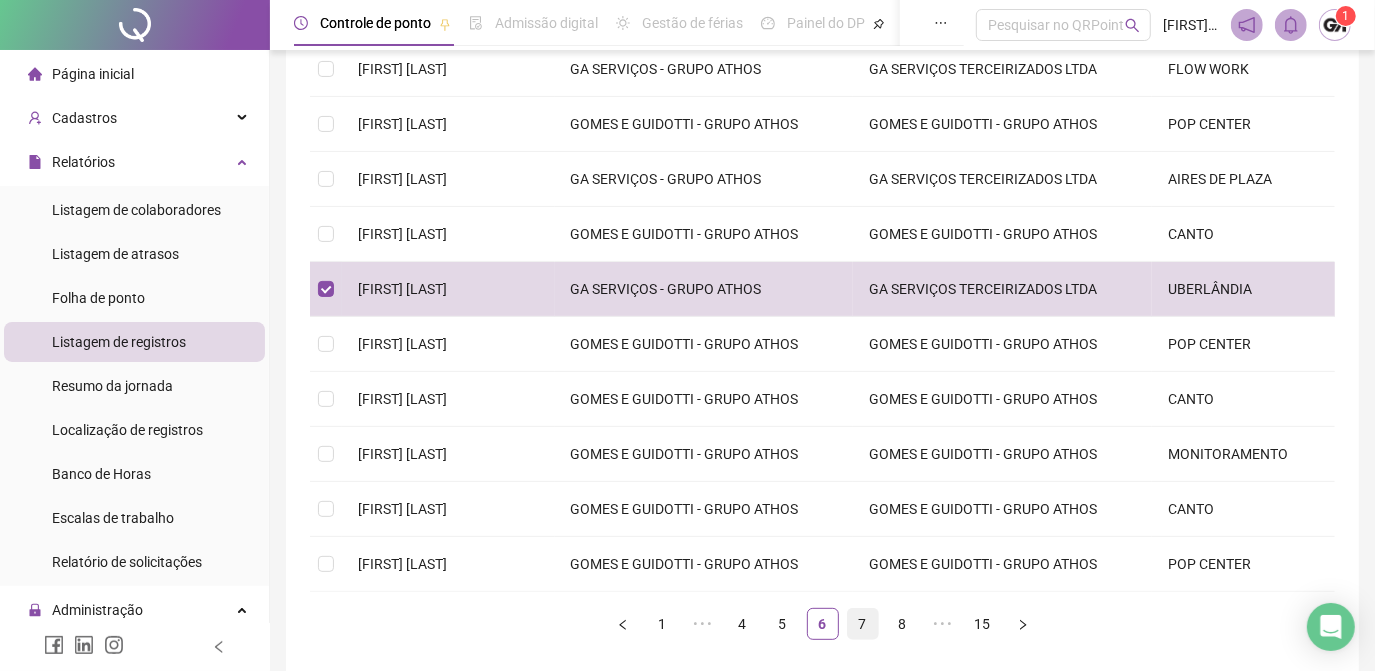click on "7" at bounding box center (863, 624) 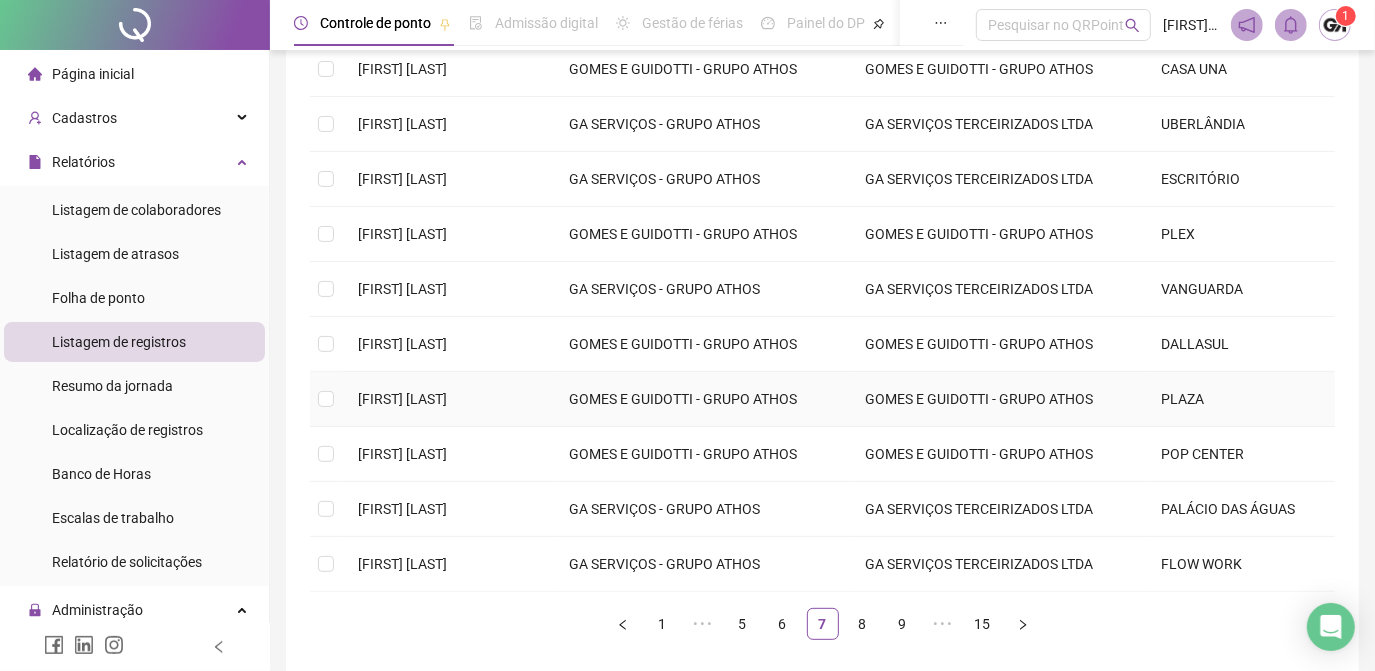 scroll, scrollTop: 106, scrollLeft: 0, axis: vertical 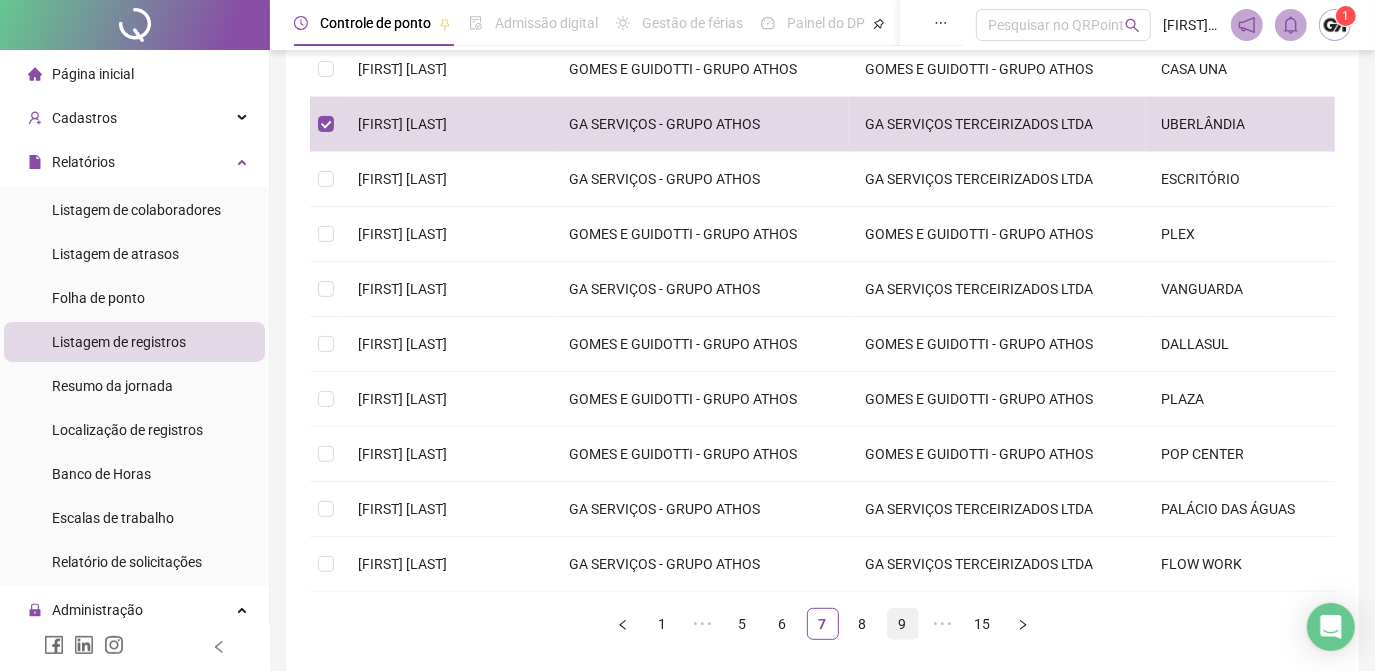 click on "8" at bounding box center (863, 624) 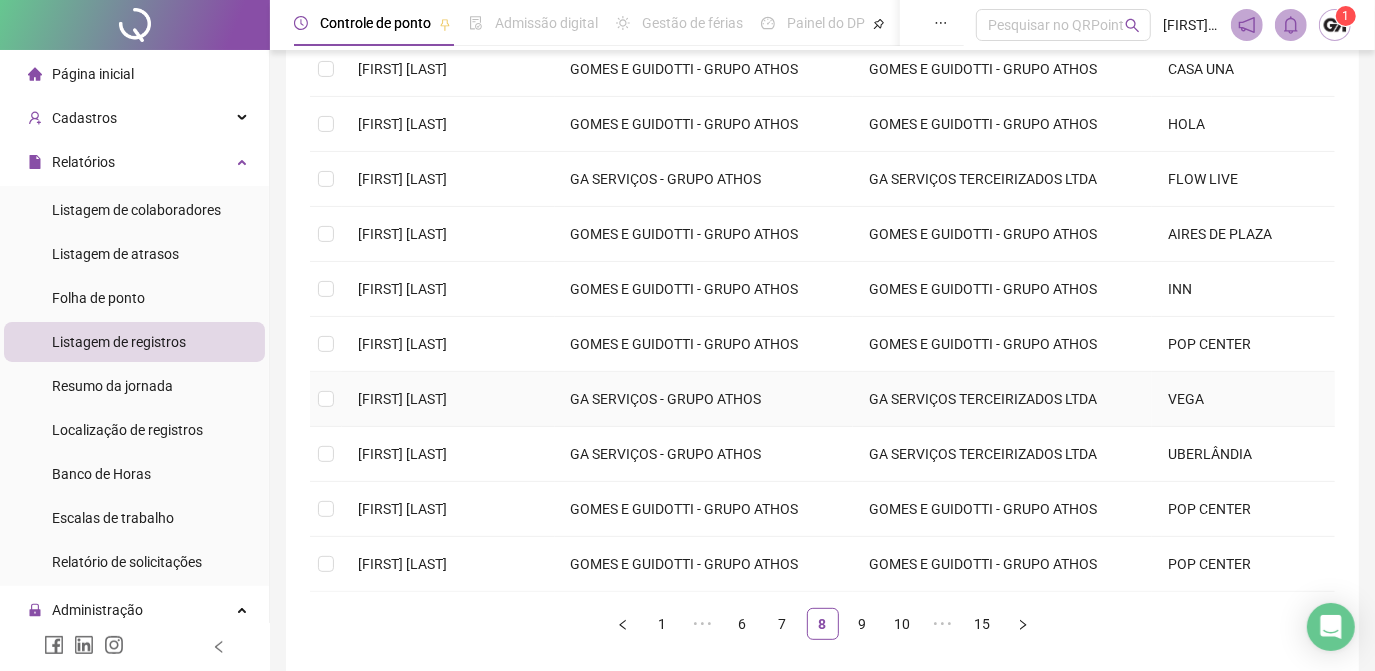 scroll, scrollTop: 379, scrollLeft: 0, axis: vertical 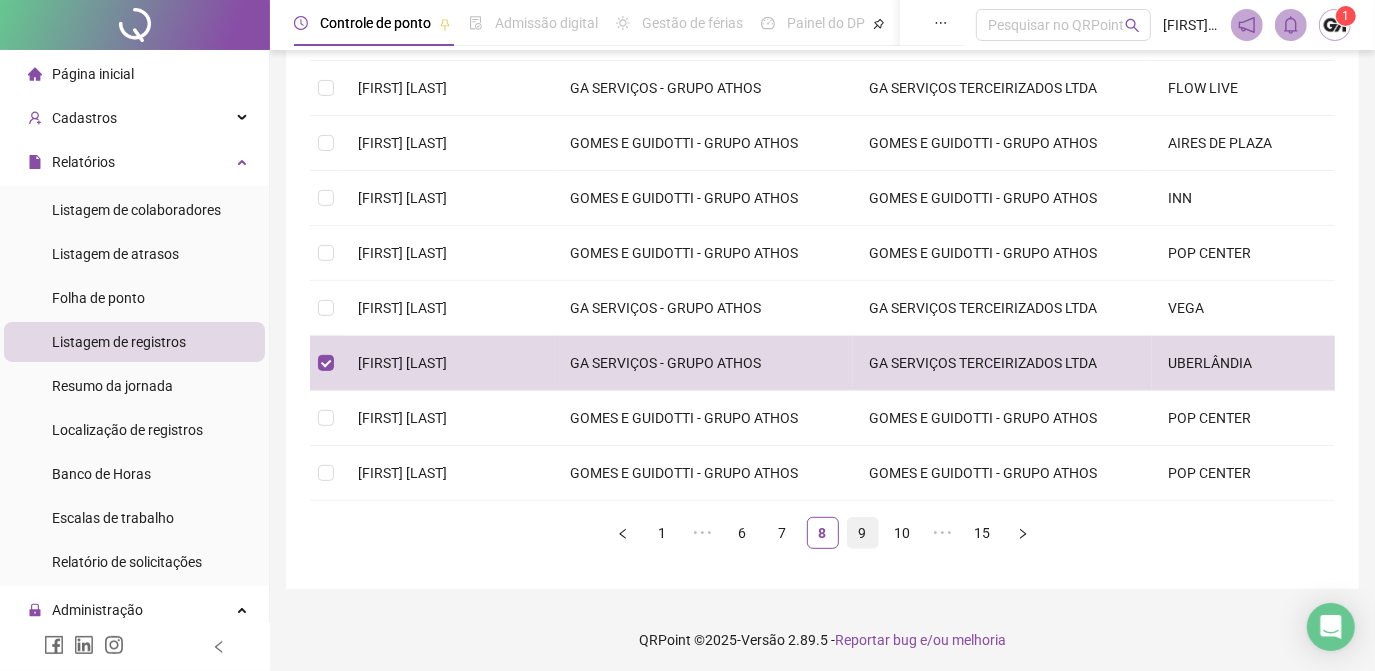 click on "9" at bounding box center [863, 533] 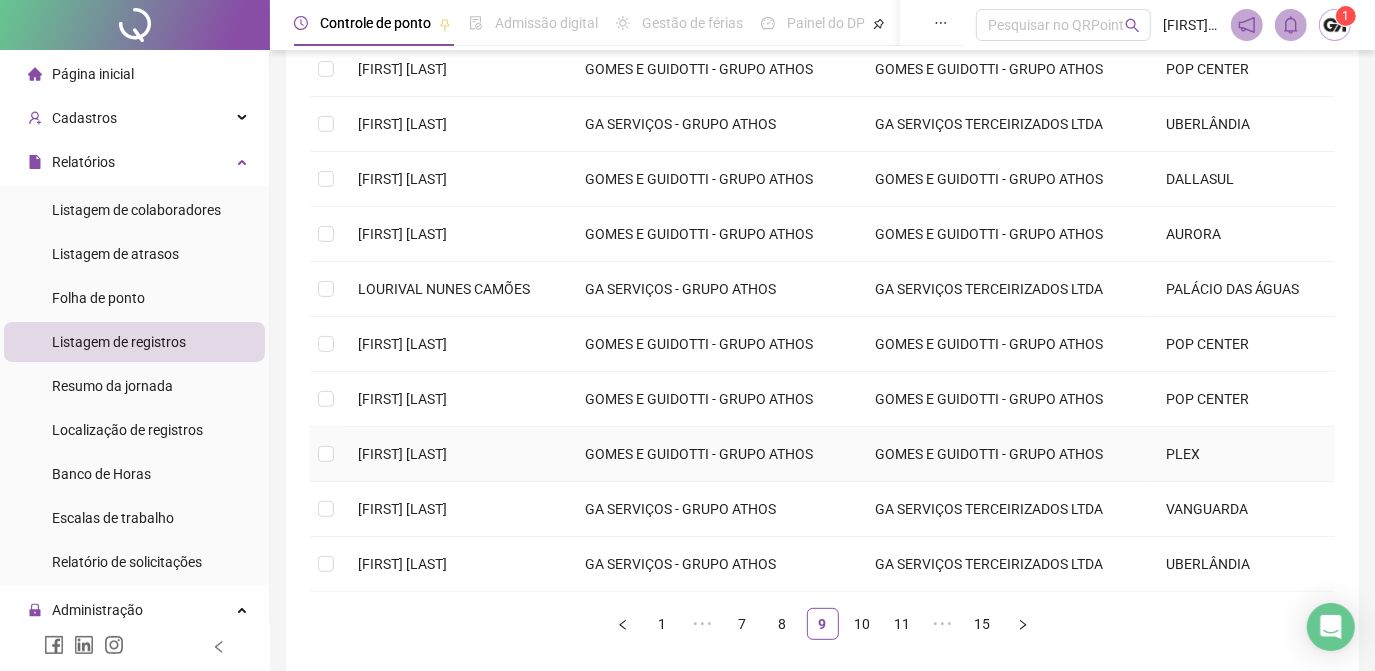 scroll, scrollTop: 197, scrollLeft: 0, axis: vertical 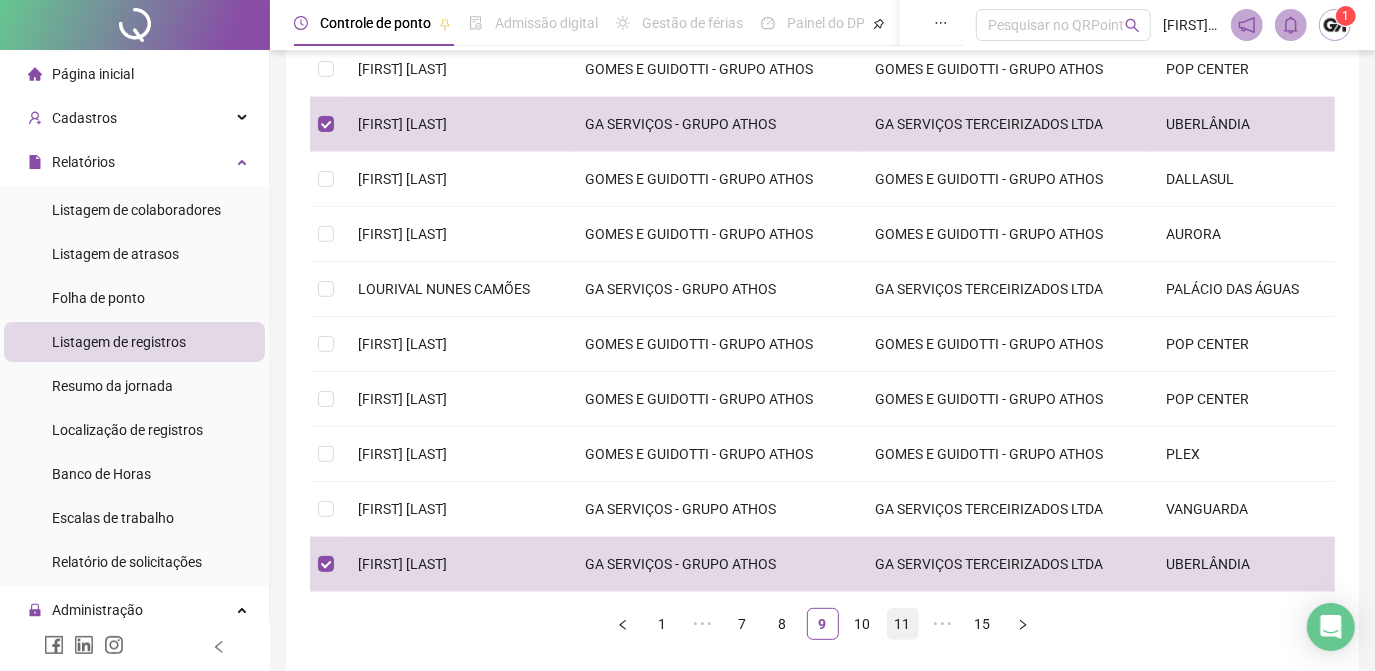 click on "10" at bounding box center (863, 624) 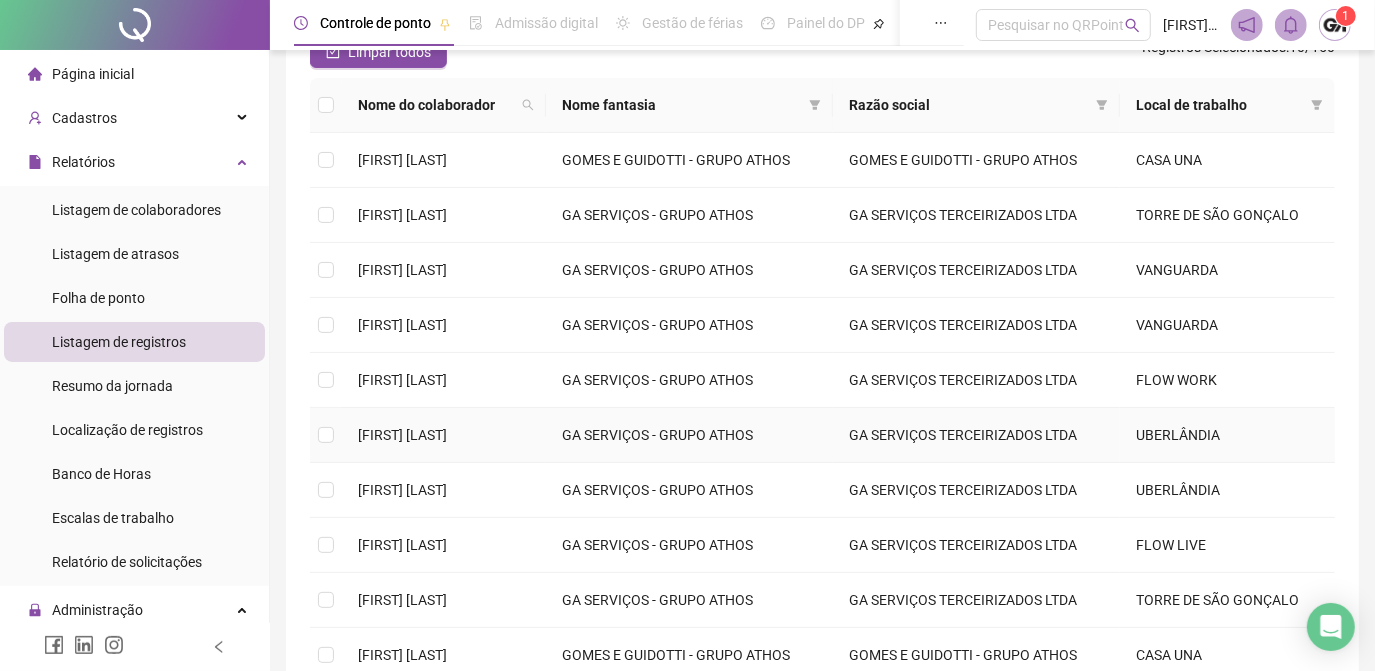 scroll, scrollTop: 288, scrollLeft: 0, axis: vertical 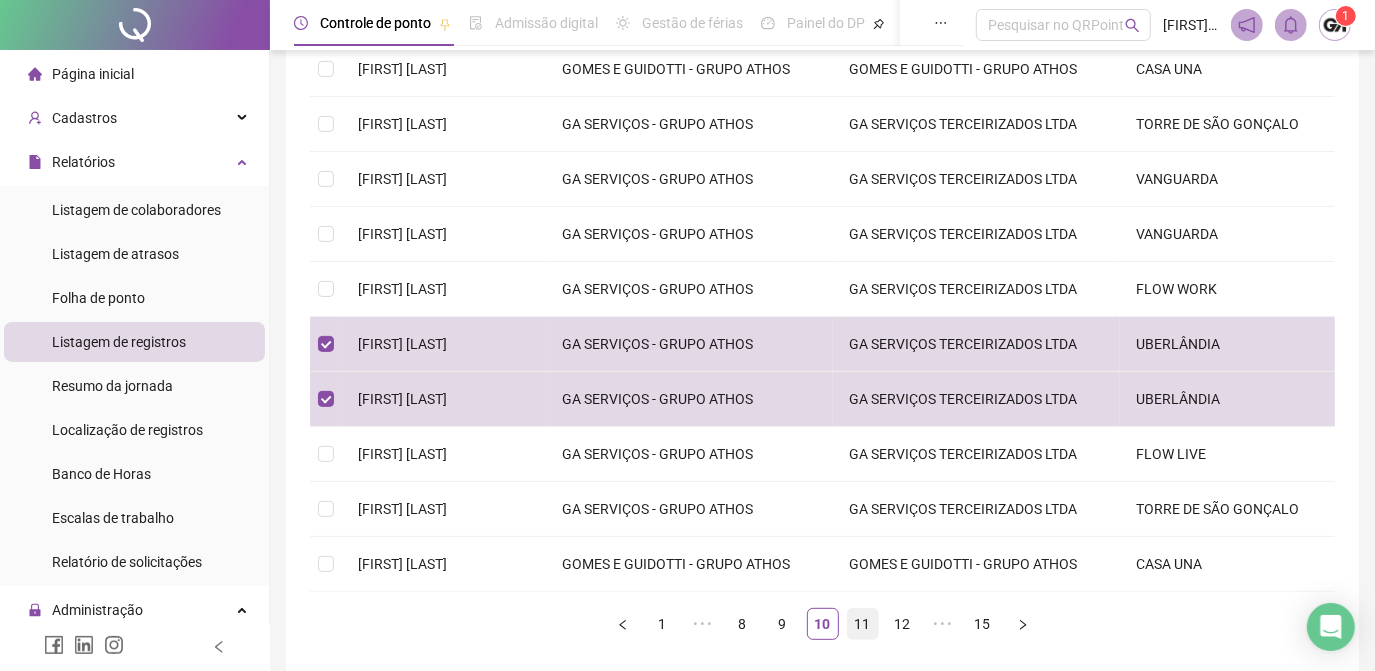 click on "11" at bounding box center [863, 624] 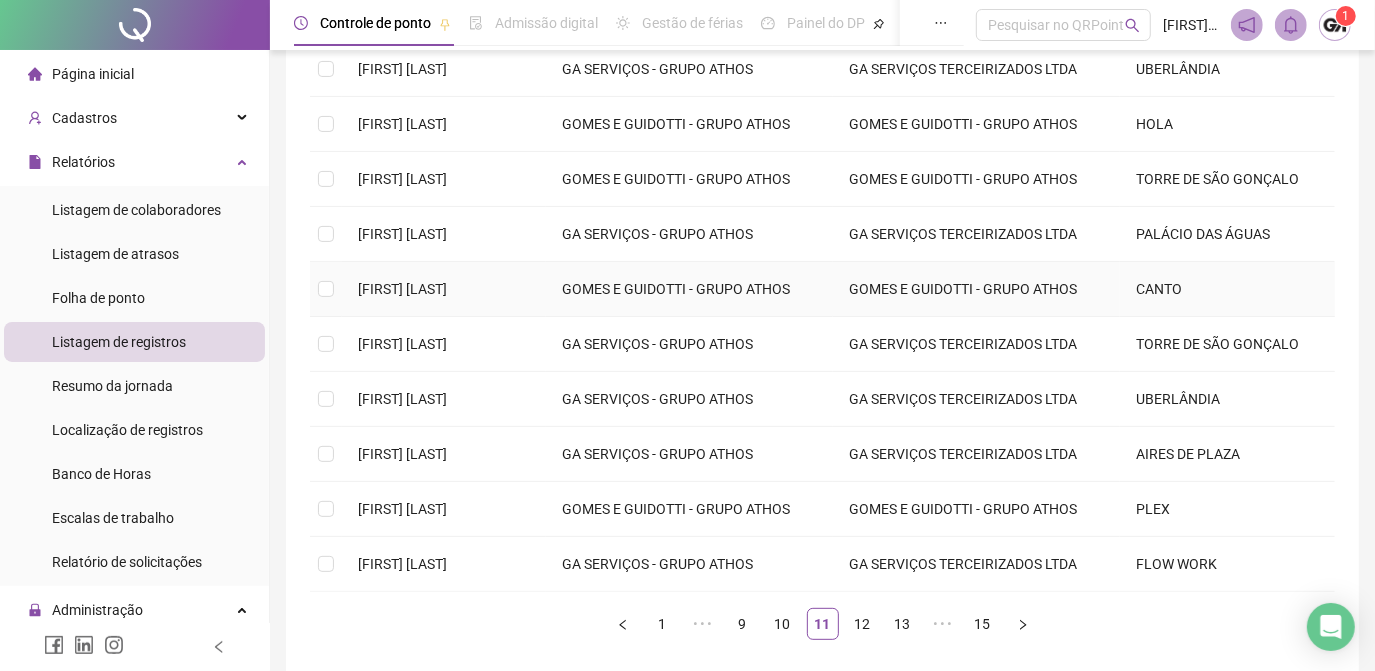 scroll, scrollTop: 106, scrollLeft: 0, axis: vertical 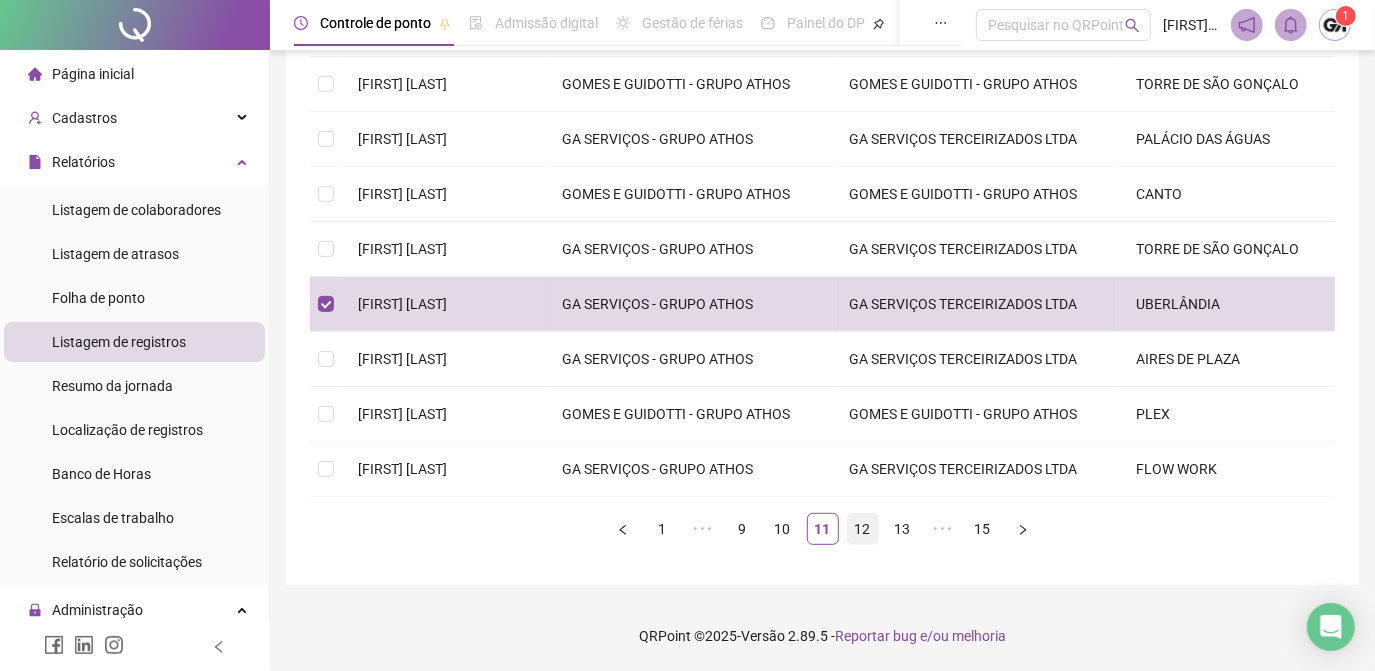 drag, startPoint x: 863, startPoint y: 538, endPoint x: 853, endPoint y: 528, distance: 14.142136 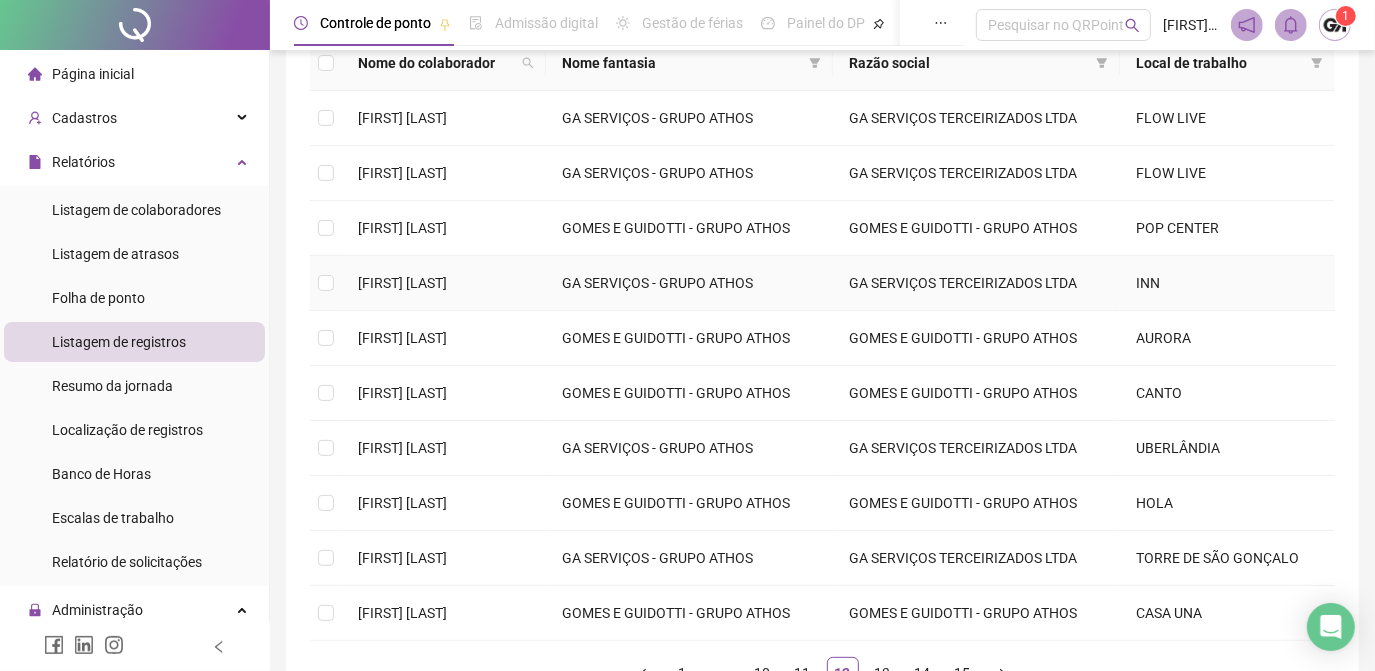 scroll, scrollTop: 330, scrollLeft: 0, axis: vertical 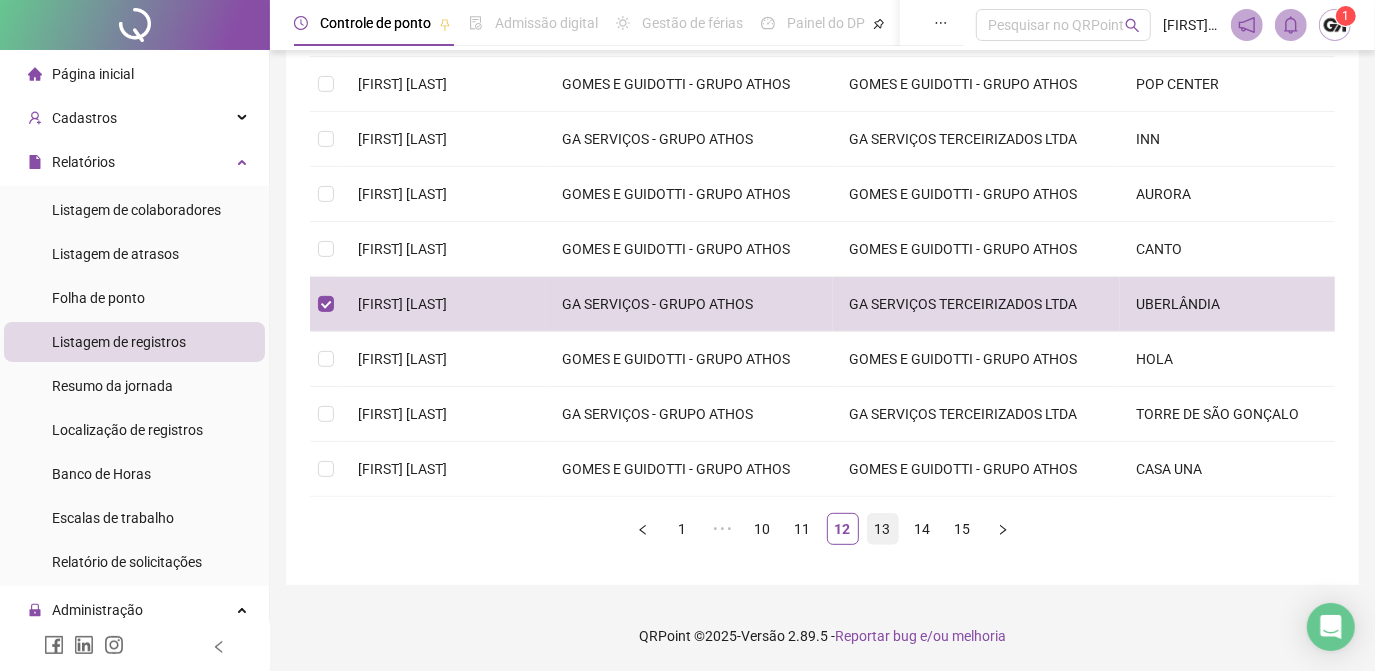 click on "13" at bounding box center [883, 529] 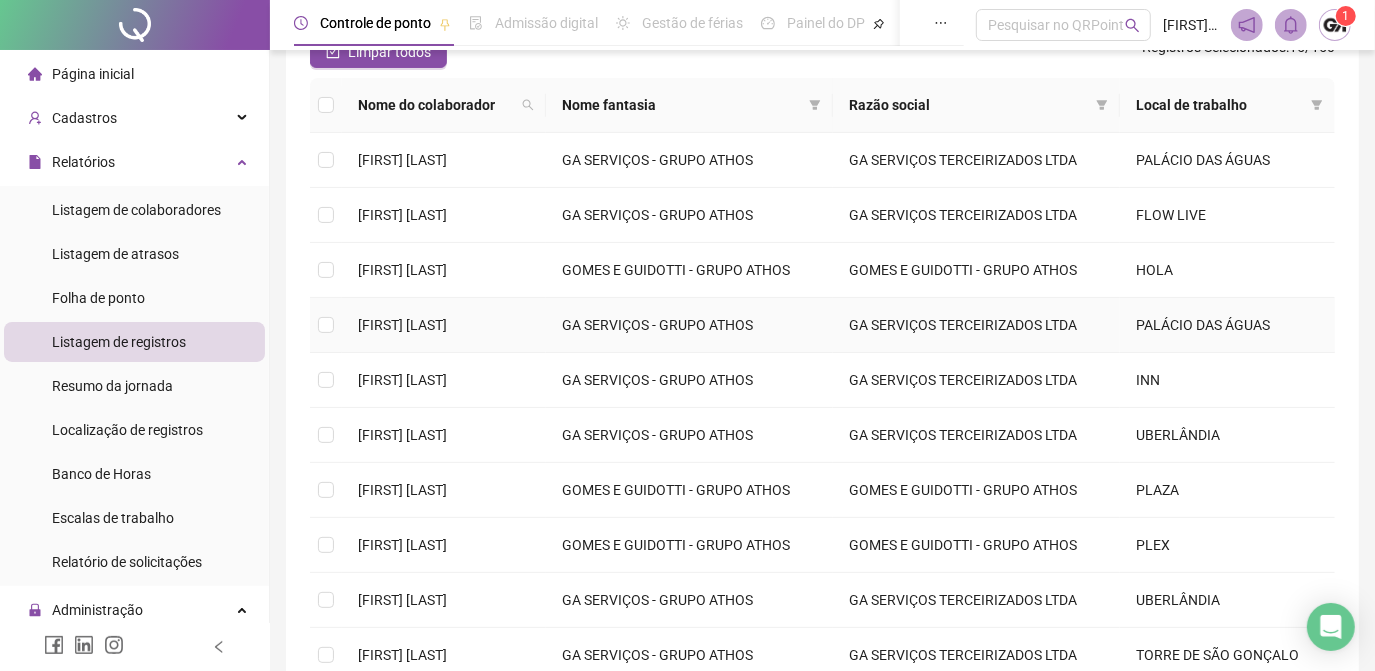 scroll, scrollTop: 288, scrollLeft: 0, axis: vertical 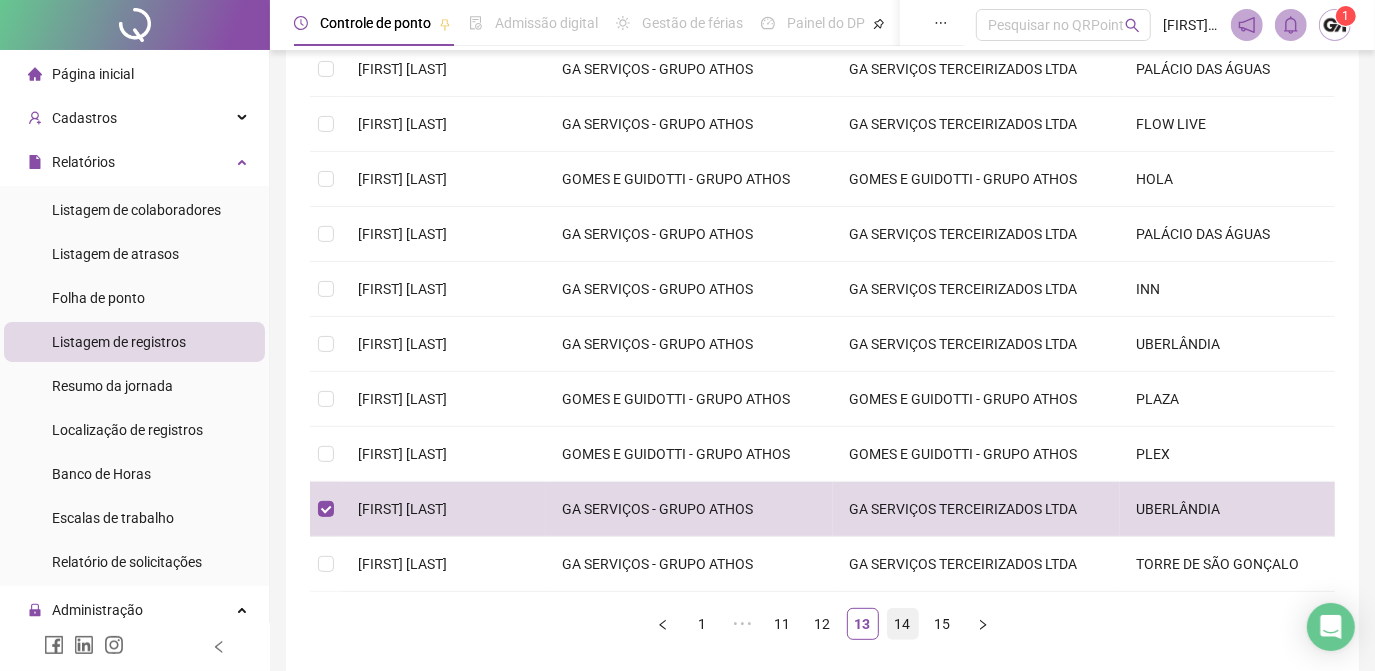 click on "14" at bounding box center [903, 624] 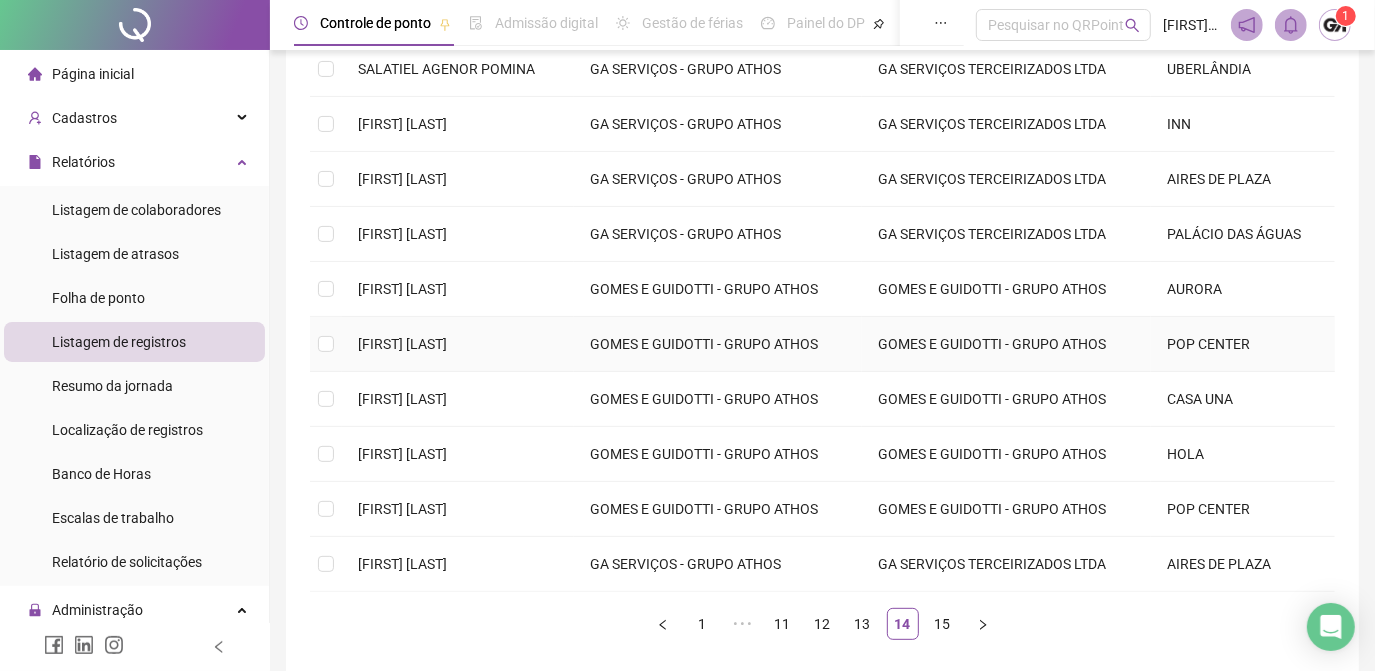 scroll, scrollTop: 197, scrollLeft: 0, axis: vertical 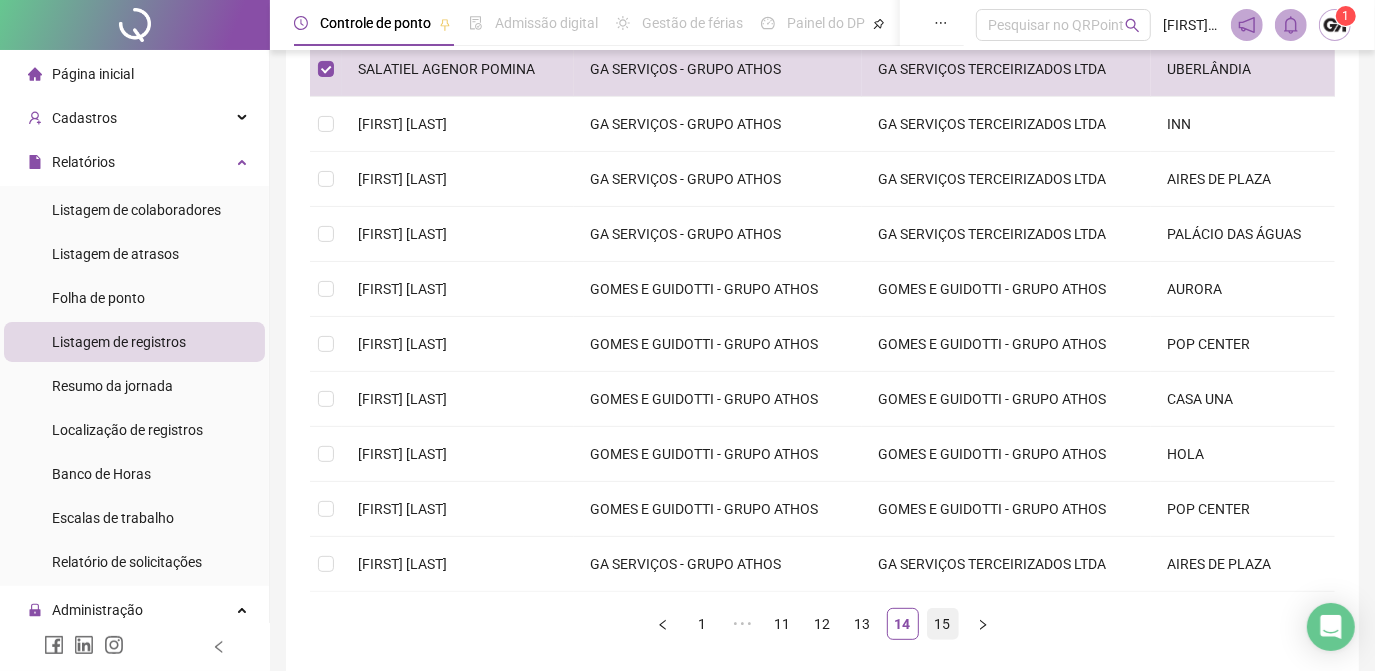 click on "15" at bounding box center [943, 624] 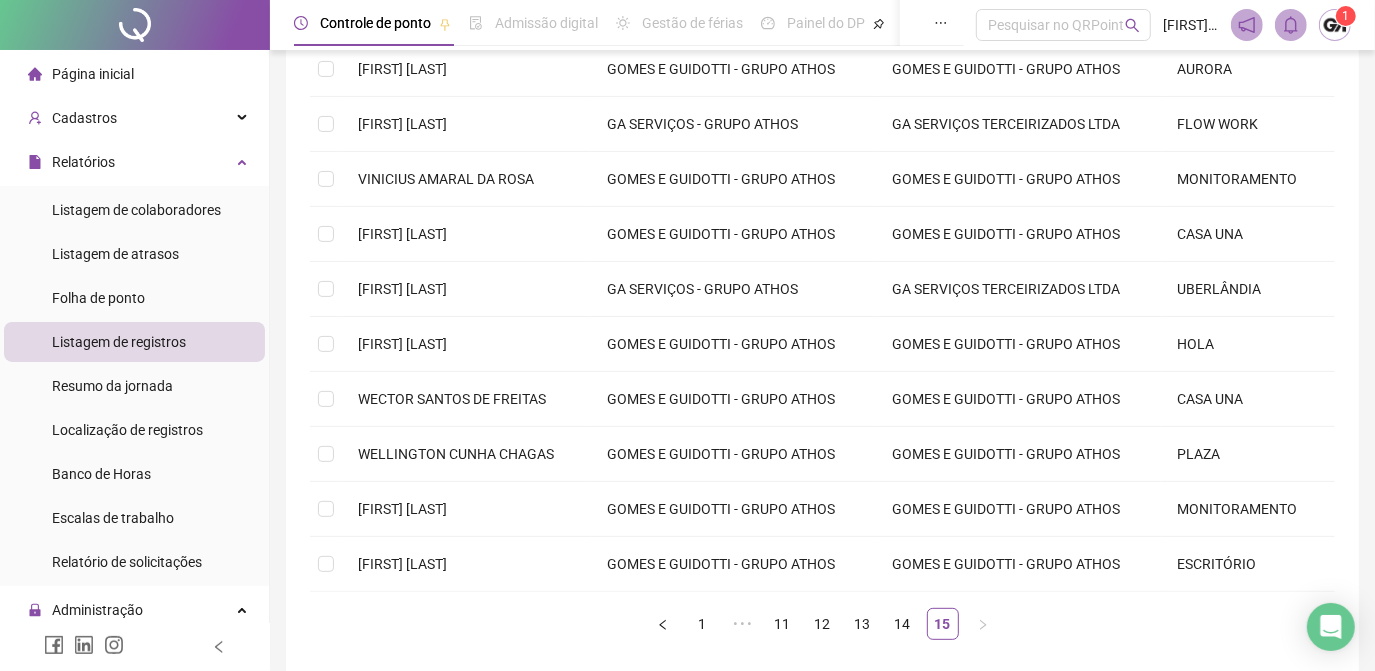 scroll, scrollTop: 197, scrollLeft: 0, axis: vertical 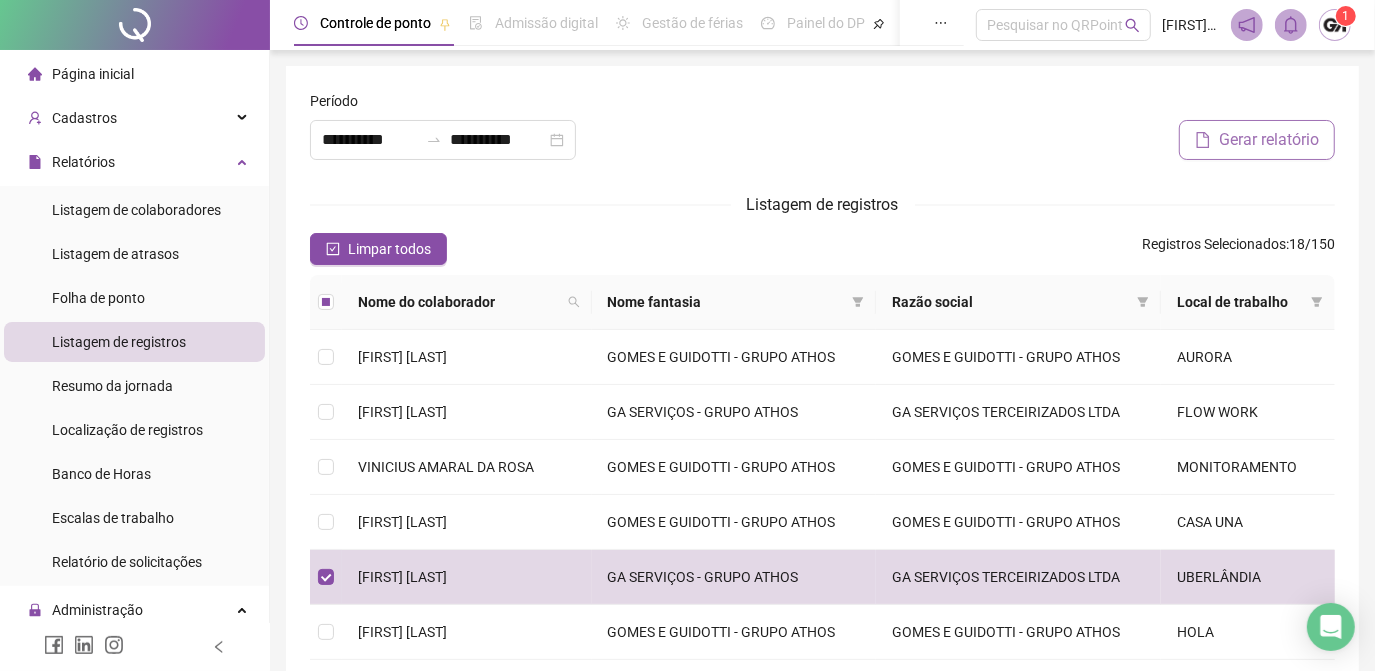 click on "Gerar relatório" at bounding box center (1269, 140) 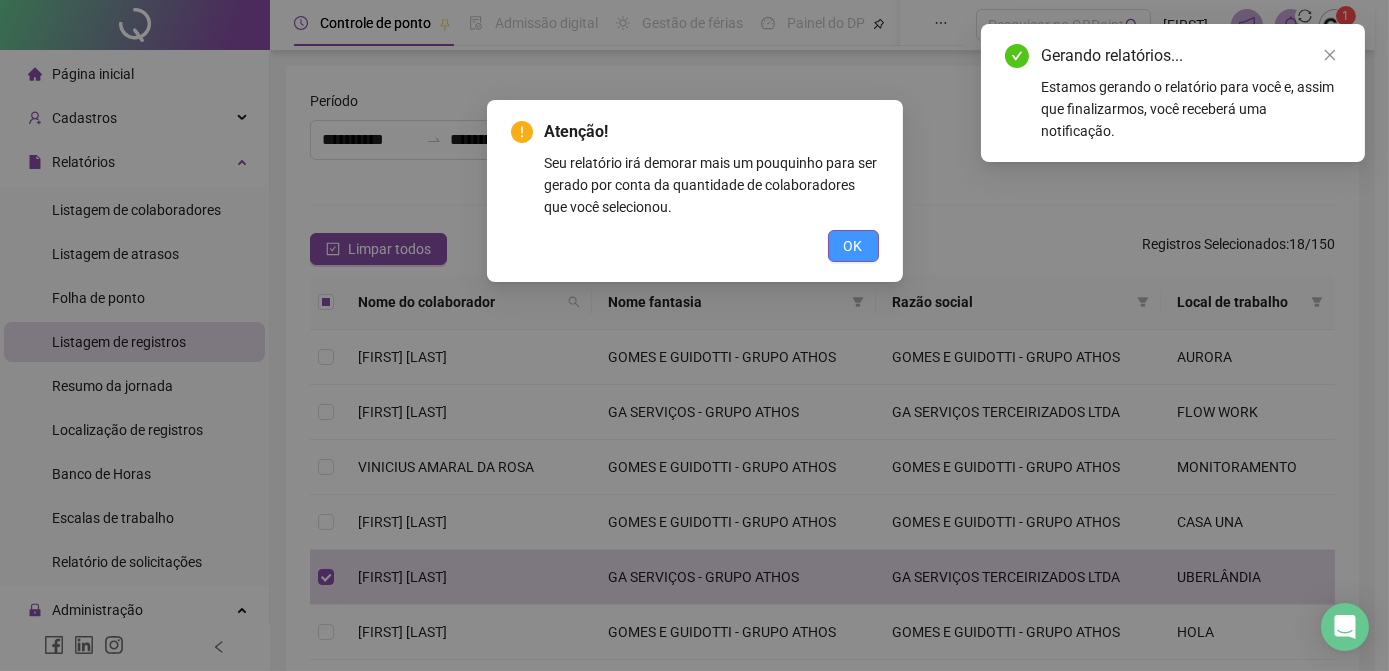 click on "OK" at bounding box center [853, 246] 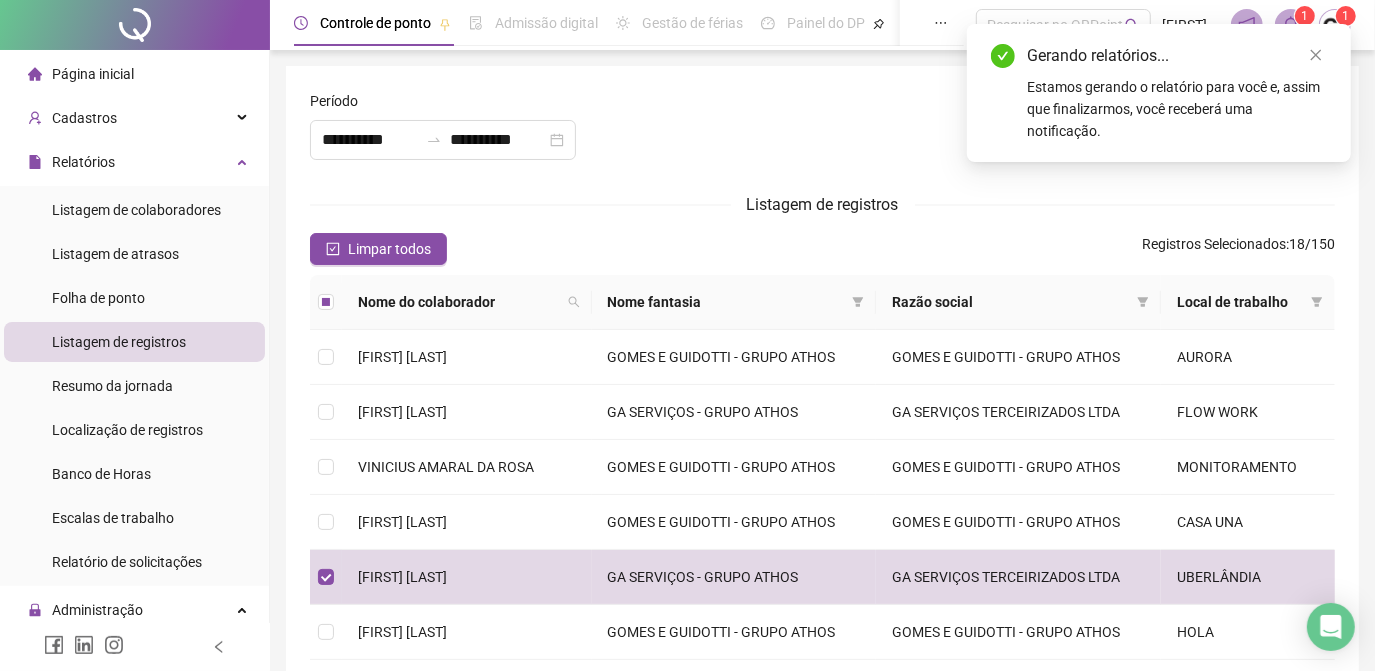 drag, startPoint x: 1314, startPoint y: 55, endPoint x: 1304, endPoint y: 54, distance: 10.049875 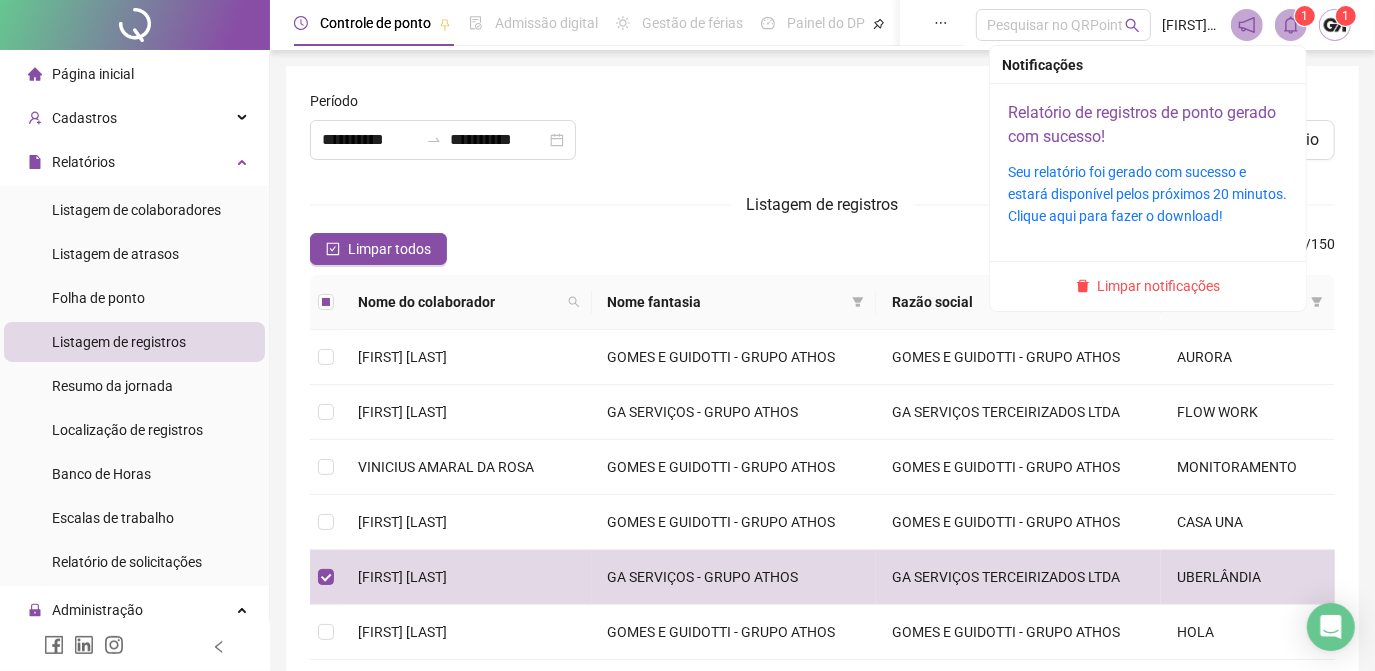 click on "Relatório de registros de ponto gerado com sucesso!" at bounding box center (1142, 124) 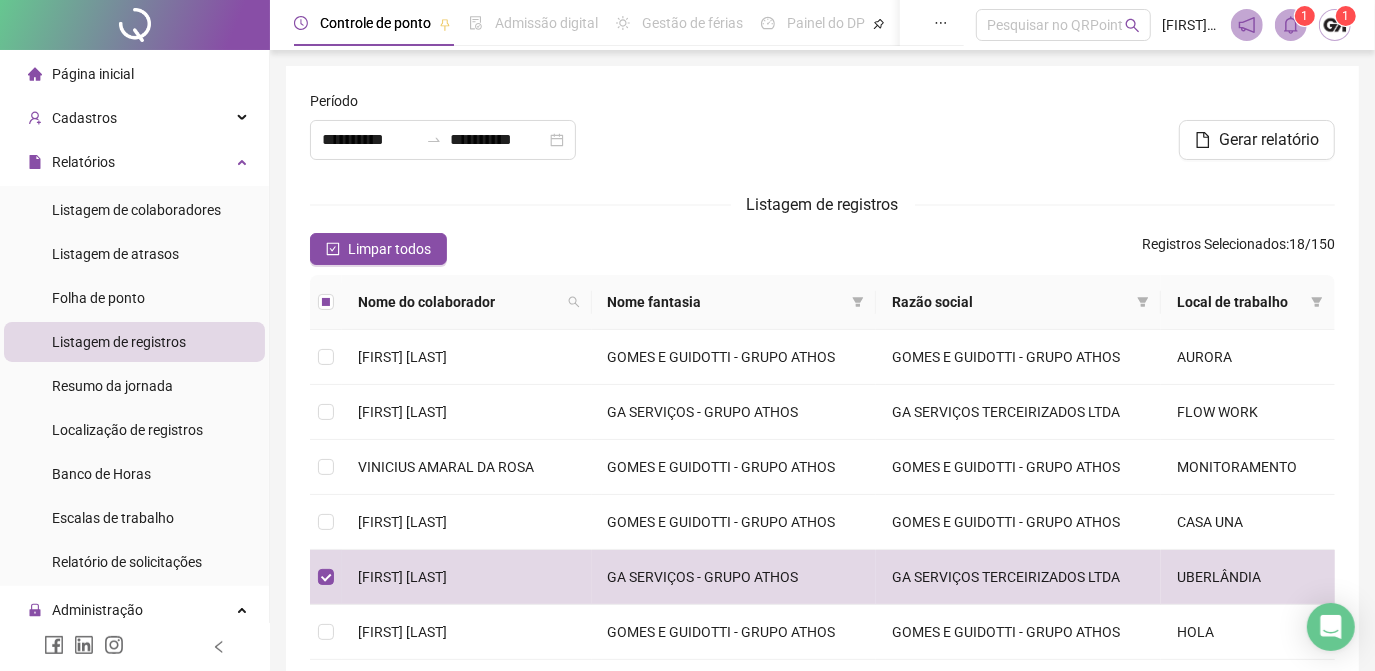 click at bounding box center (822, 133) 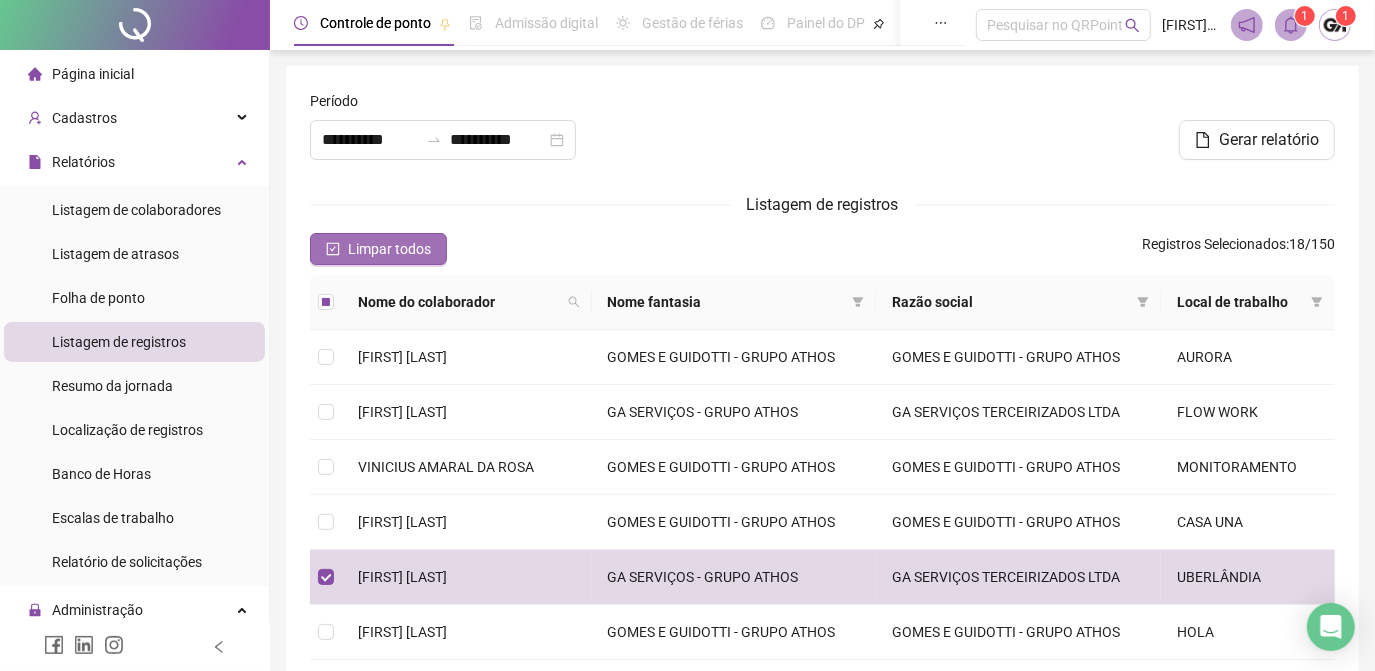 click on "Limpar todos" at bounding box center [389, 249] 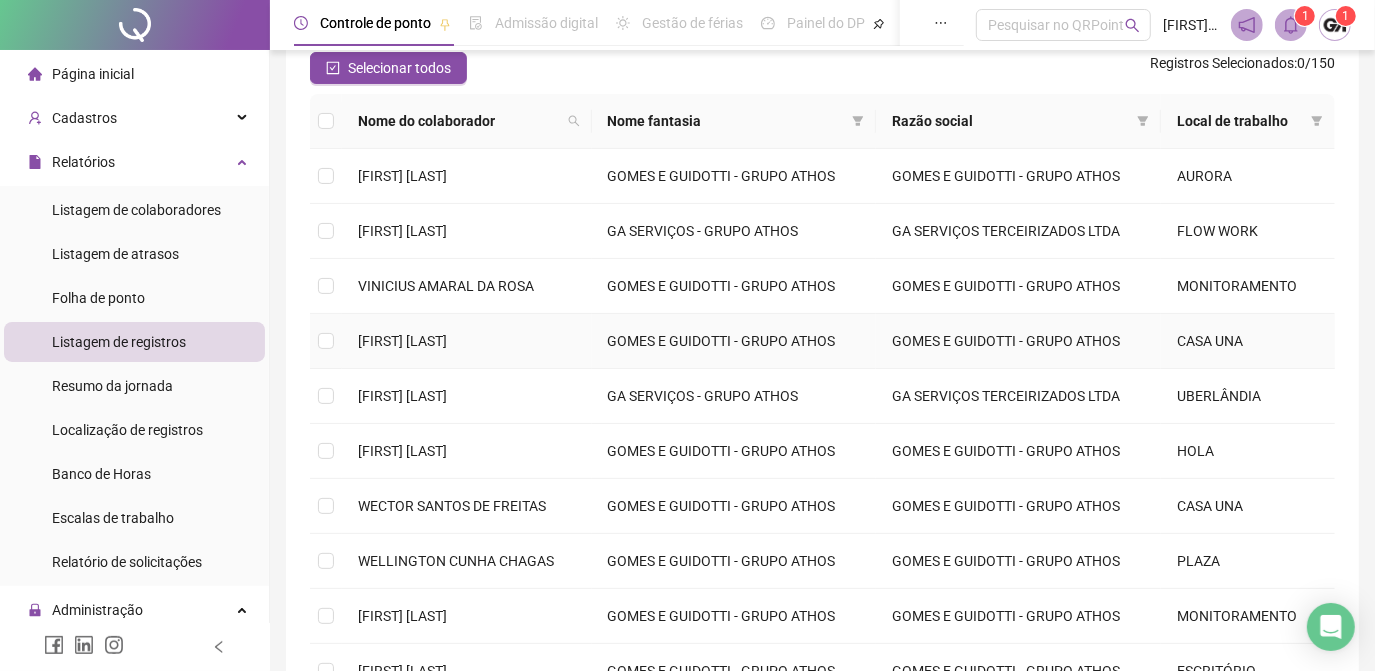 scroll, scrollTop: 379, scrollLeft: 0, axis: vertical 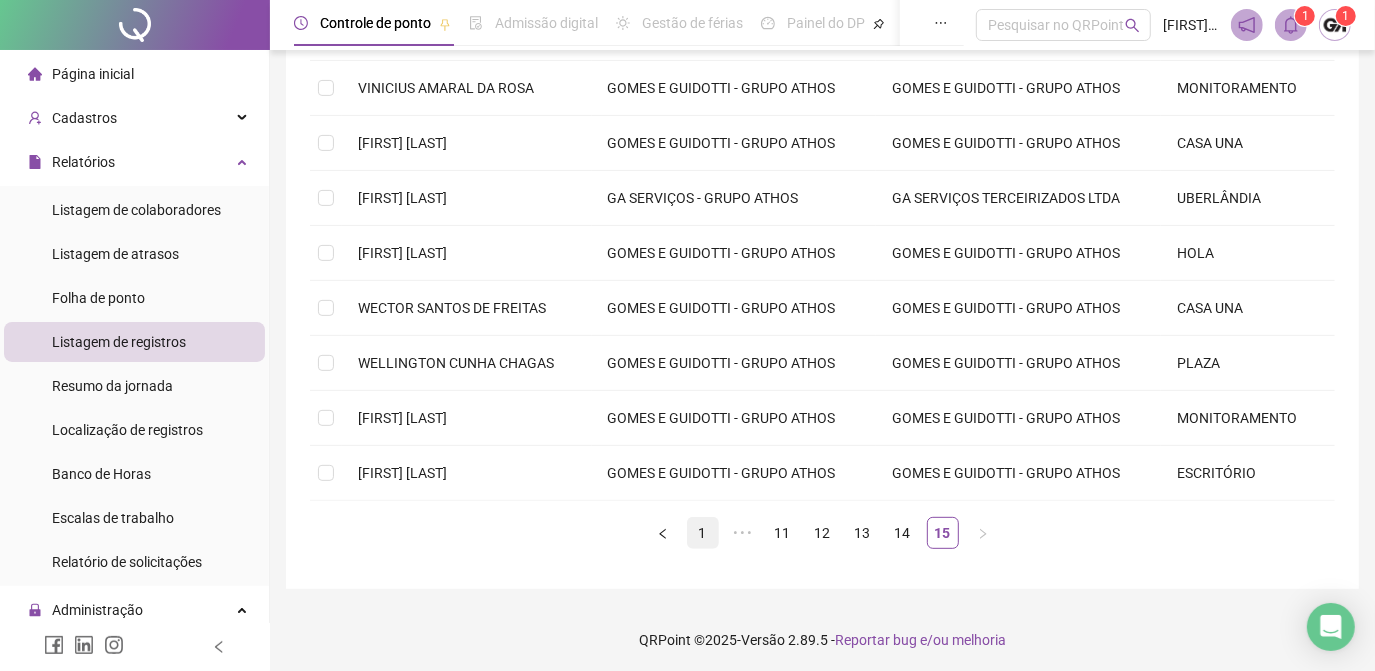 click on "1" at bounding box center [703, 533] 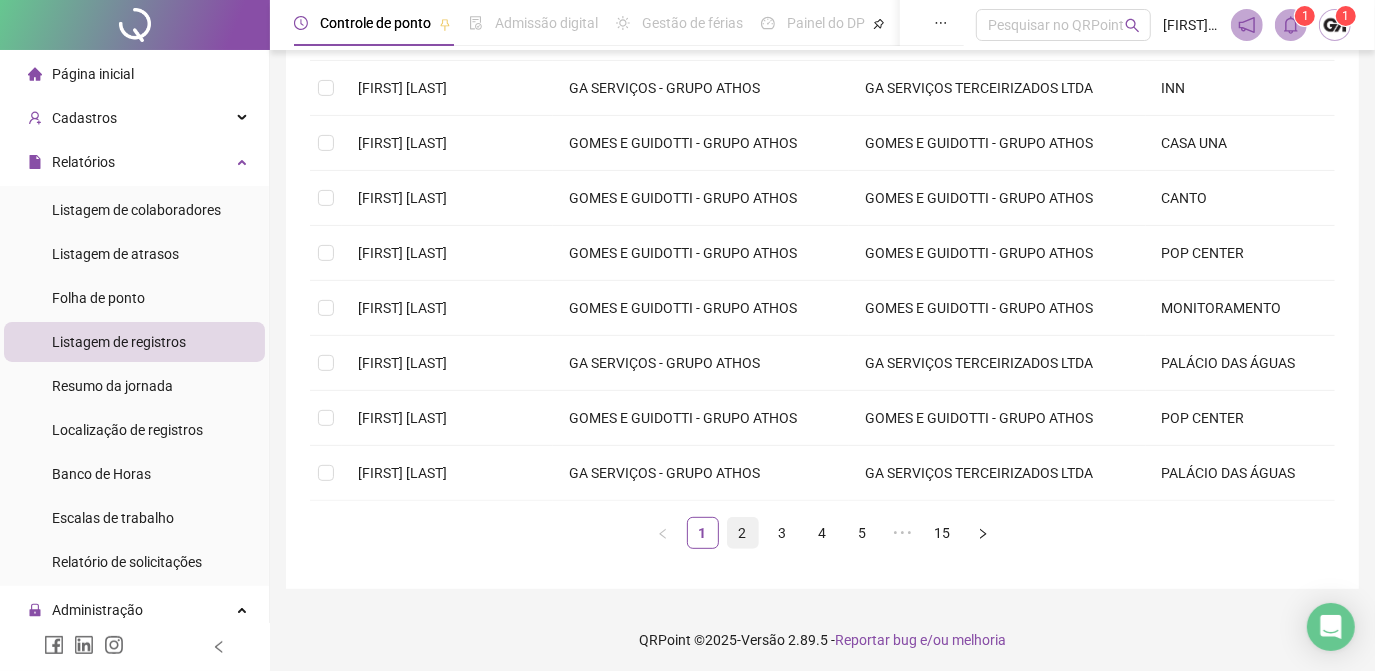 click on "2" at bounding box center [743, 533] 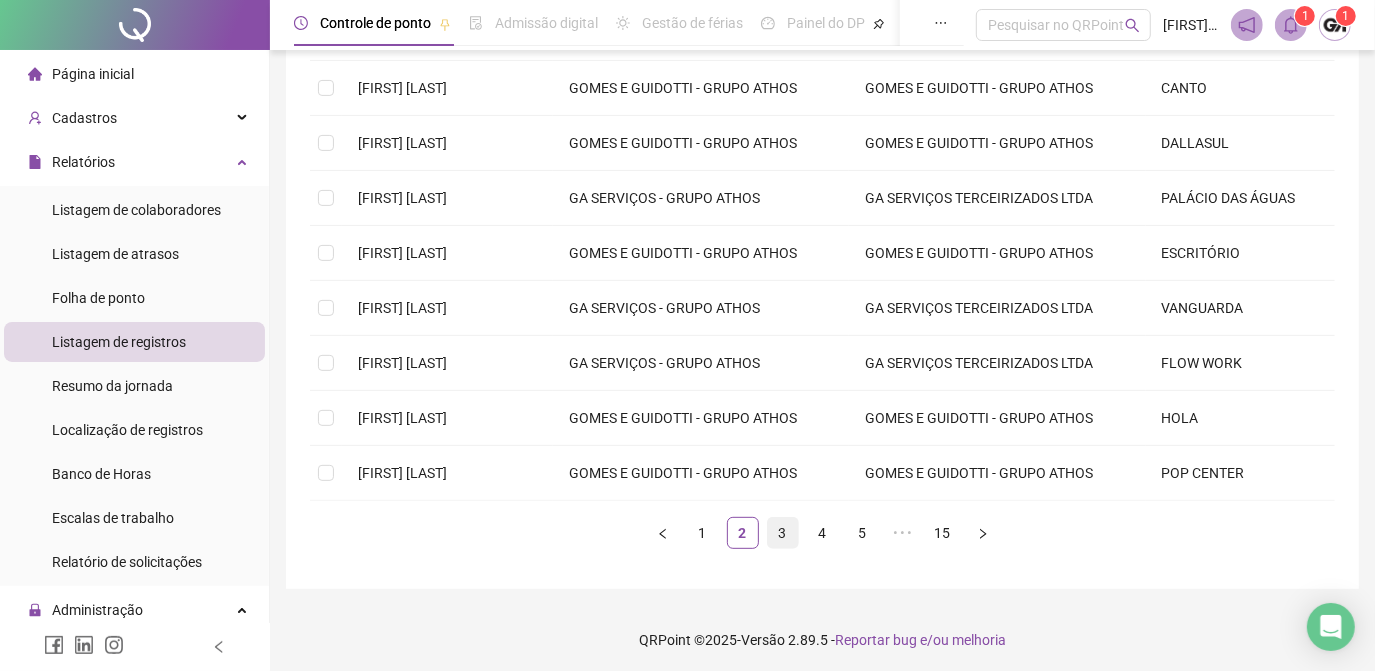 drag, startPoint x: 785, startPoint y: 530, endPoint x: 770, endPoint y: 521, distance: 17.492855 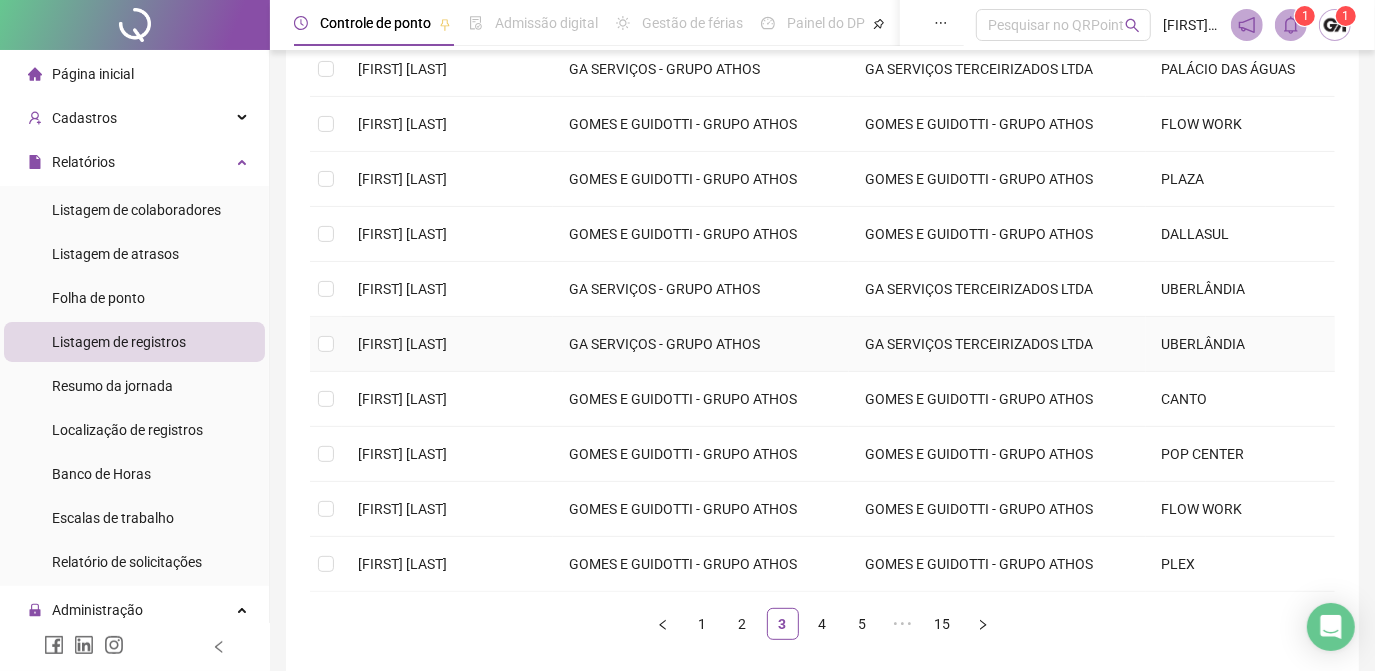 scroll, scrollTop: 197, scrollLeft: 0, axis: vertical 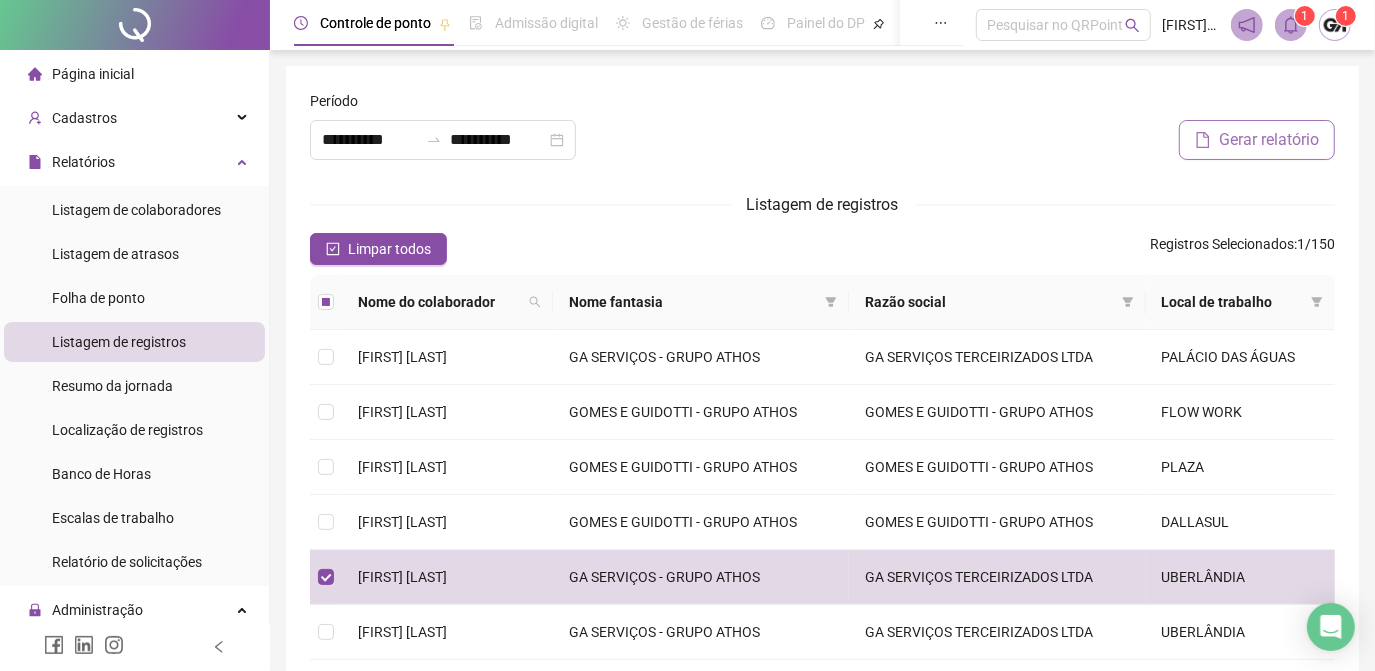click on "Gerar relatório" at bounding box center [1269, 140] 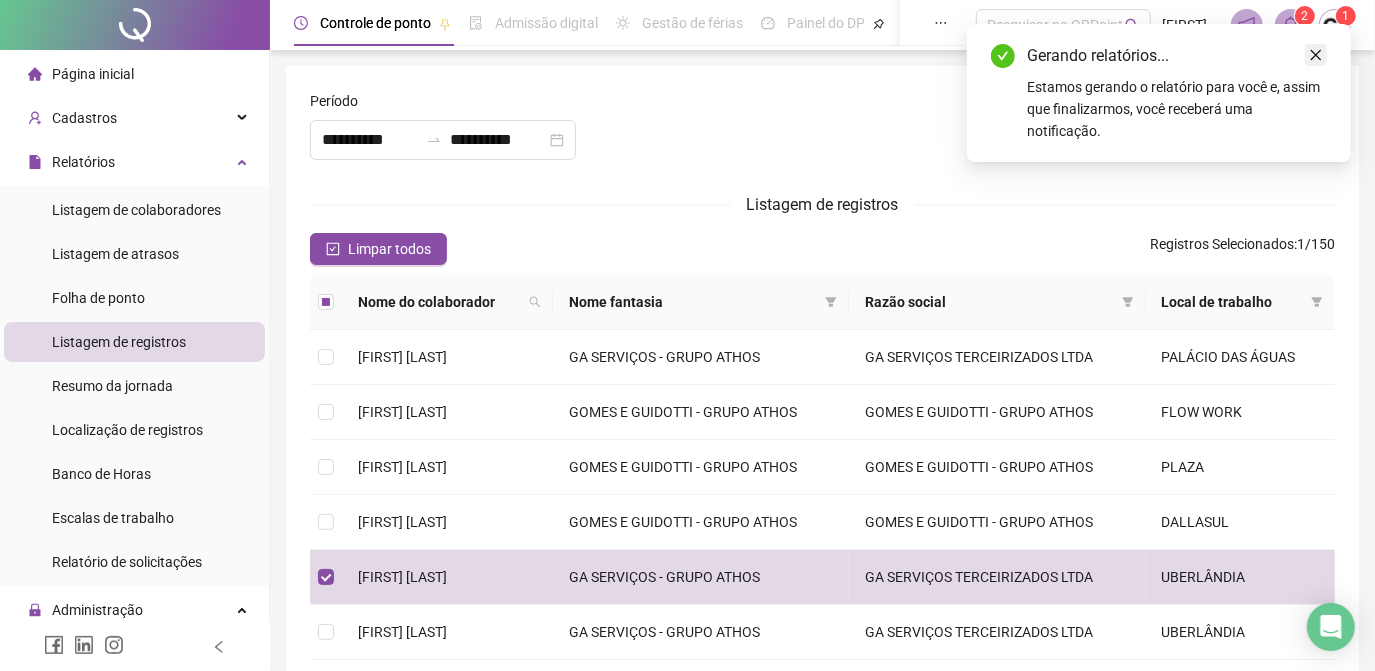 click 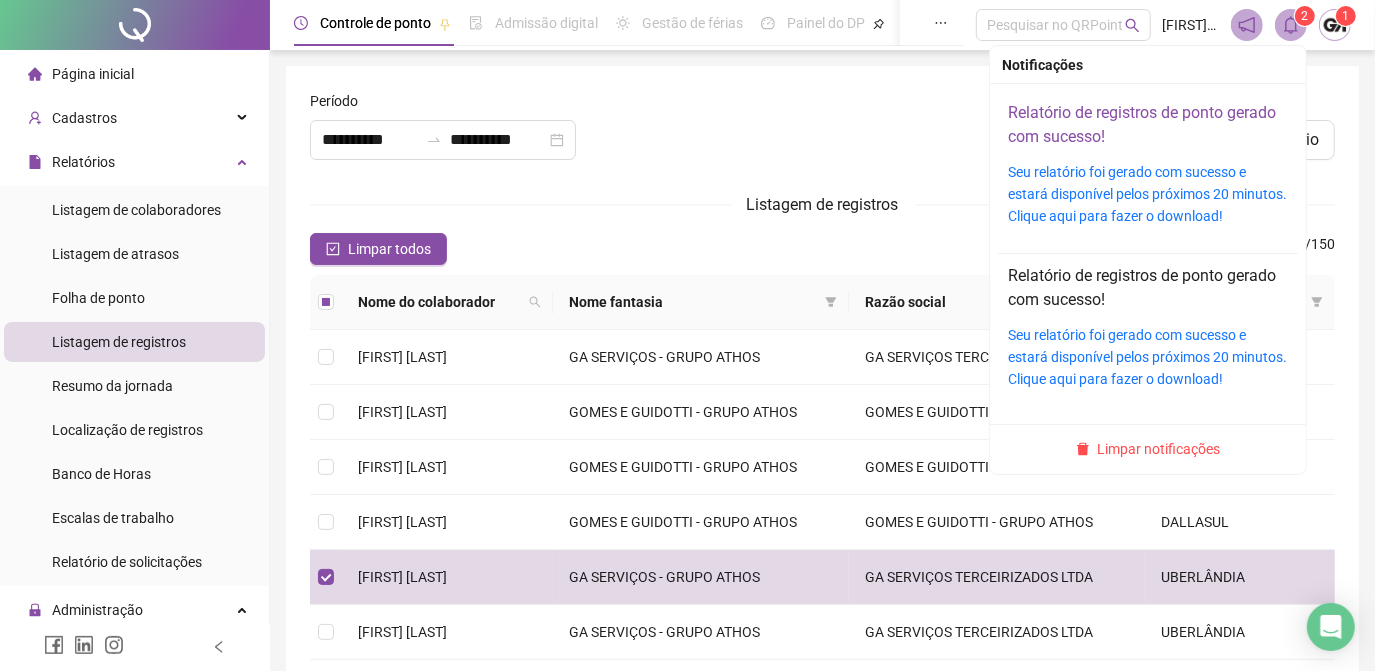 click on "Relatório de registros de ponto gerado com sucesso!" at bounding box center [1142, 124] 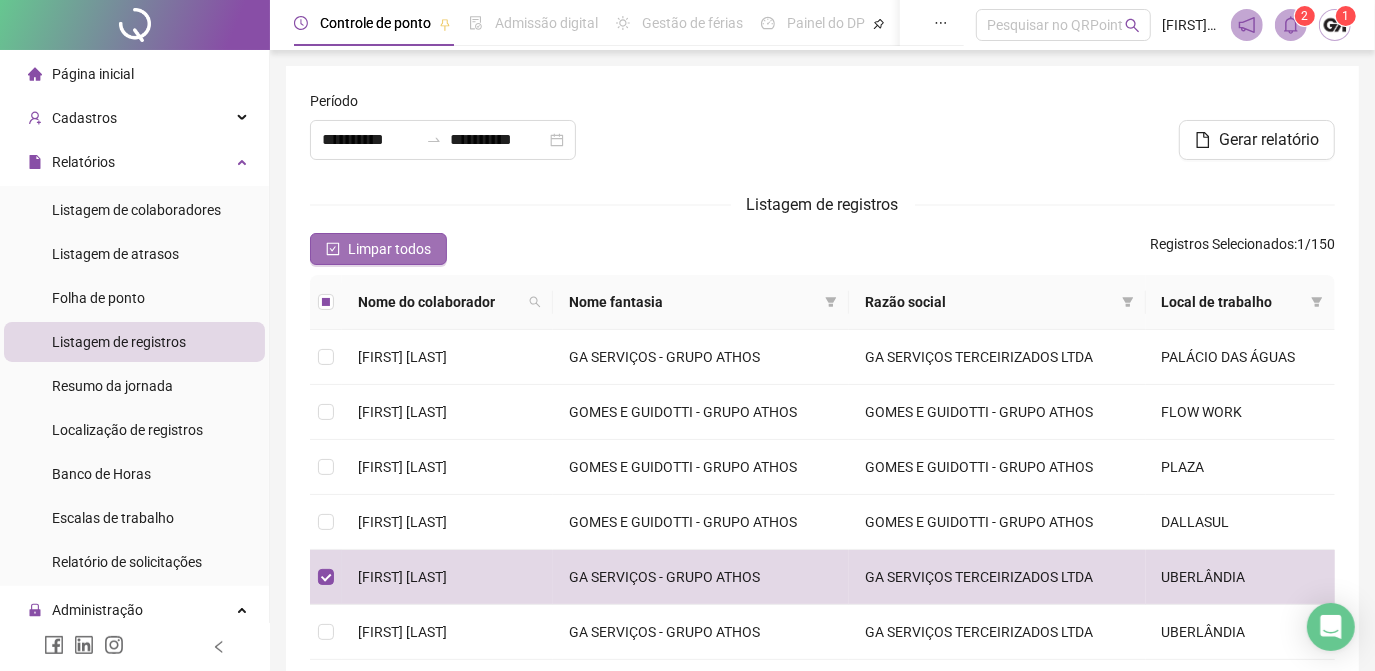 click on "Limpar todos" at bounding box center [389, 249] 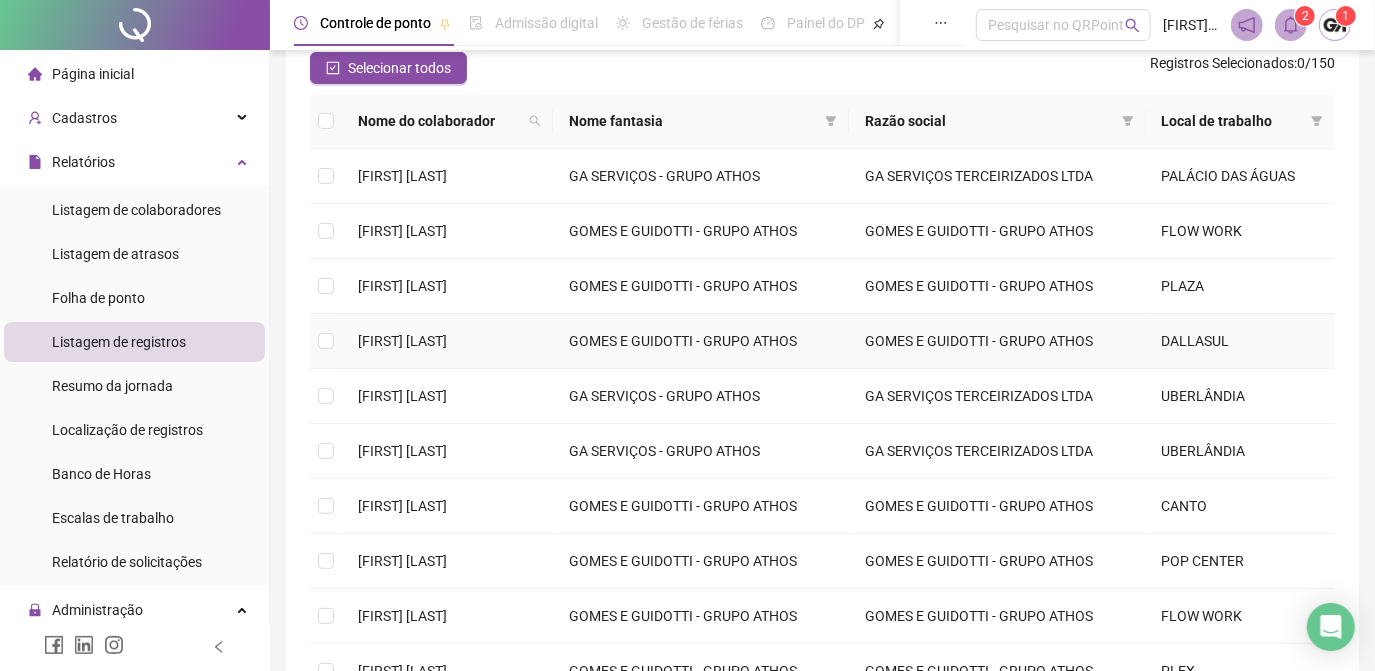 scroll, scrollTop: 272, scrollLeft: 0, axis: vertical 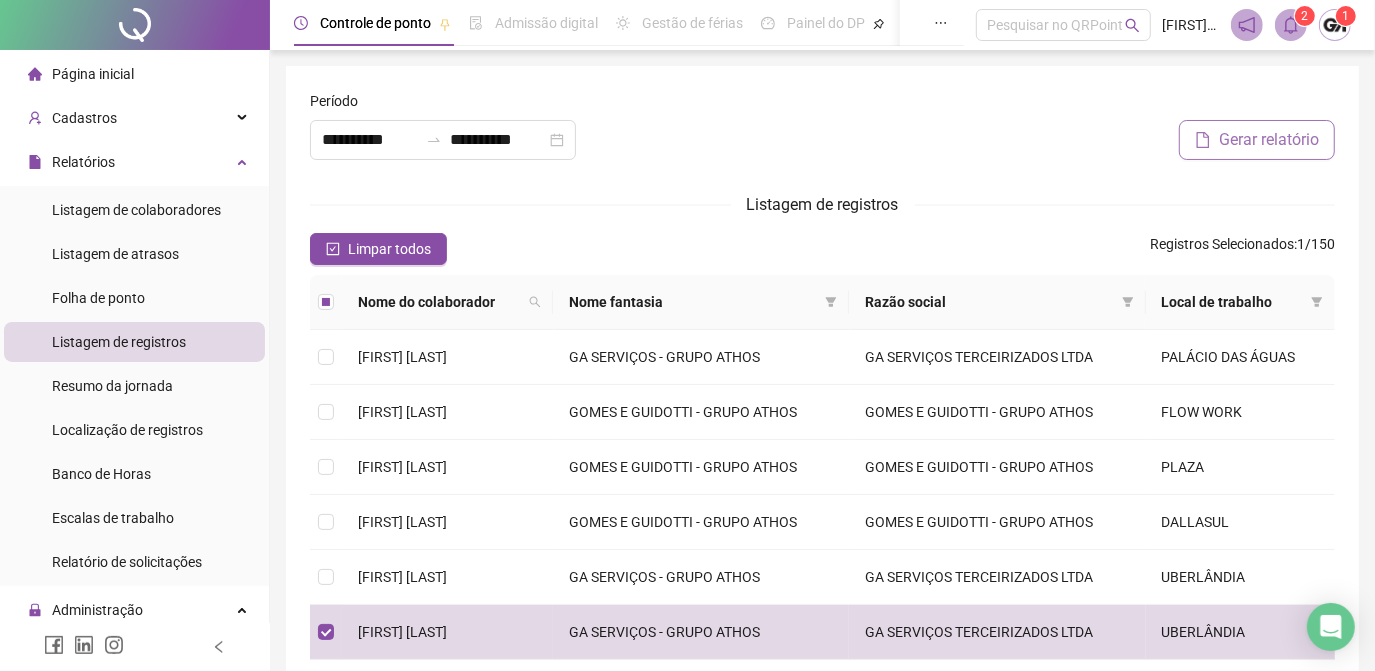 click on "Gerar relatório" at bounding box center [1269, 140] 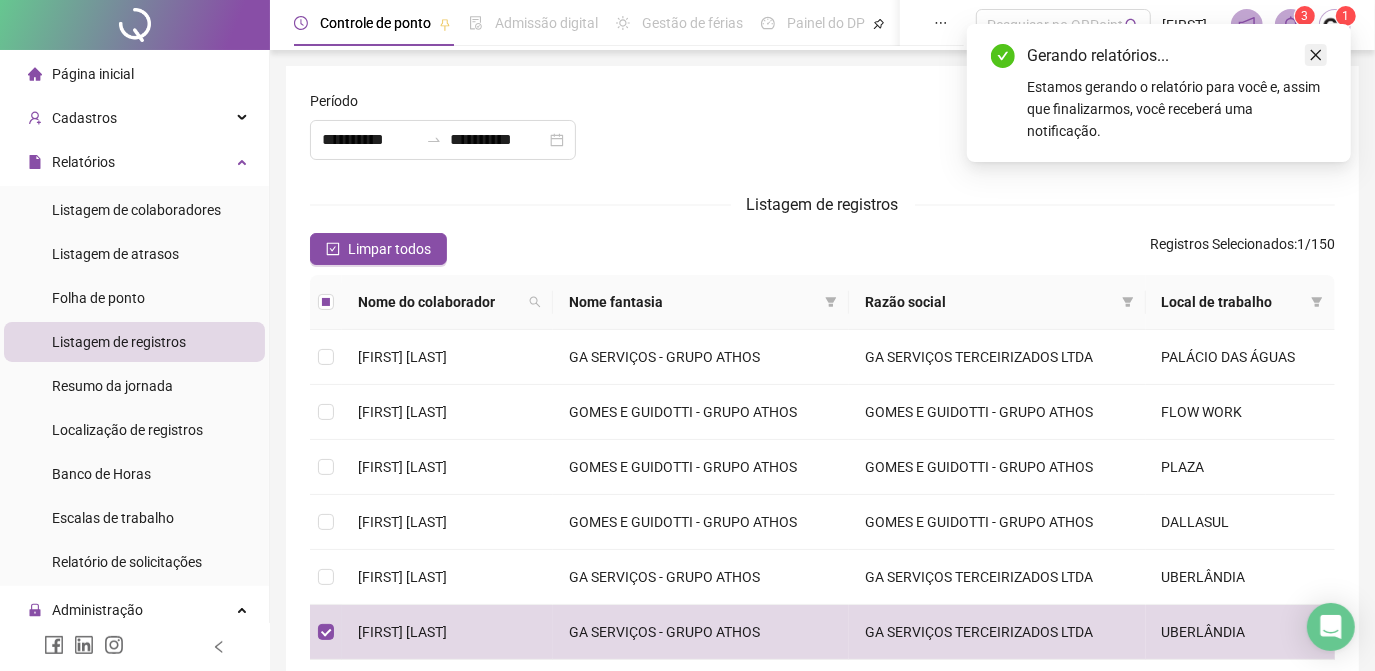 click 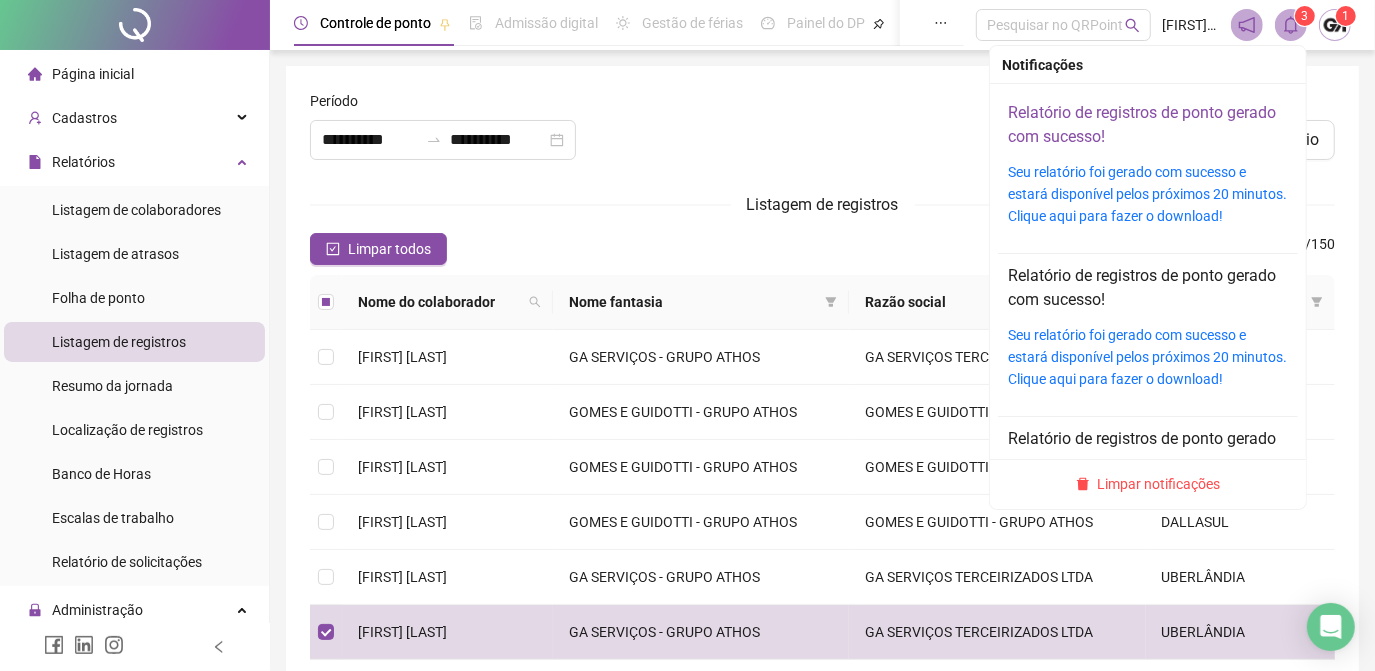 click on "Relatório de registros de ponto gerado com sucesso!" at bounding box center [1142, 124] 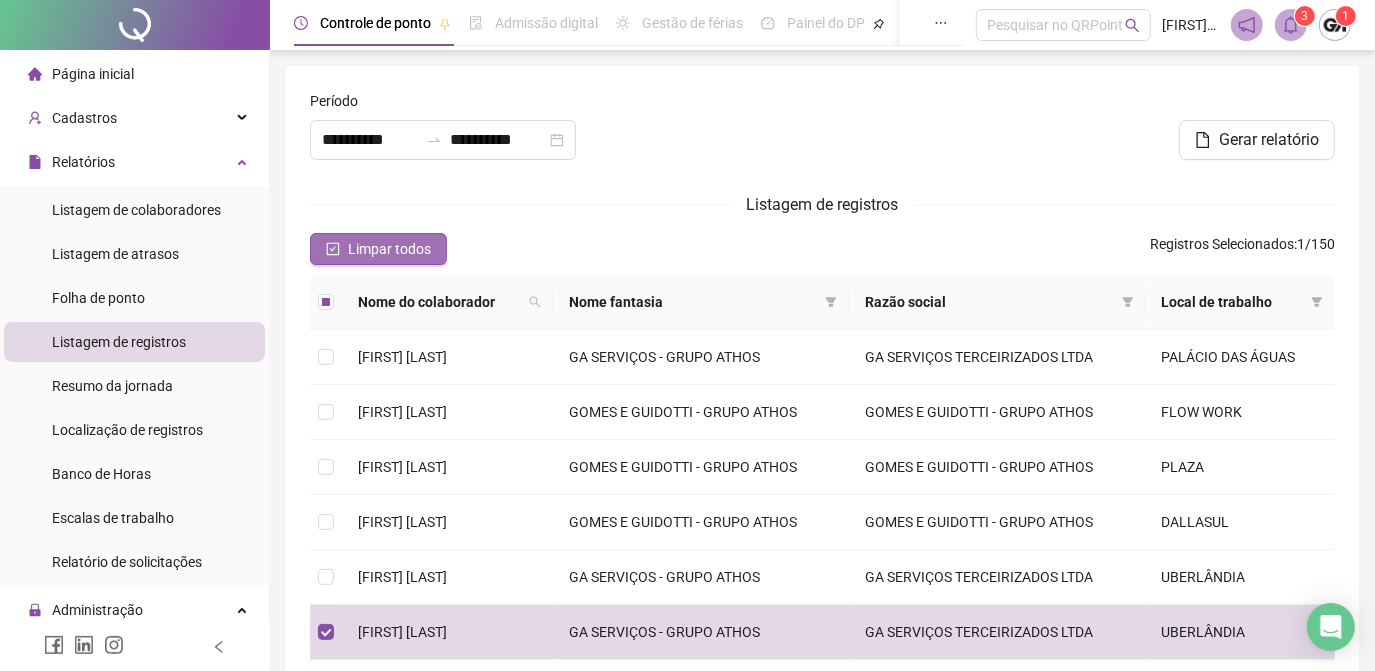 click on "Limpar todos" at bounding box center (389, 249) 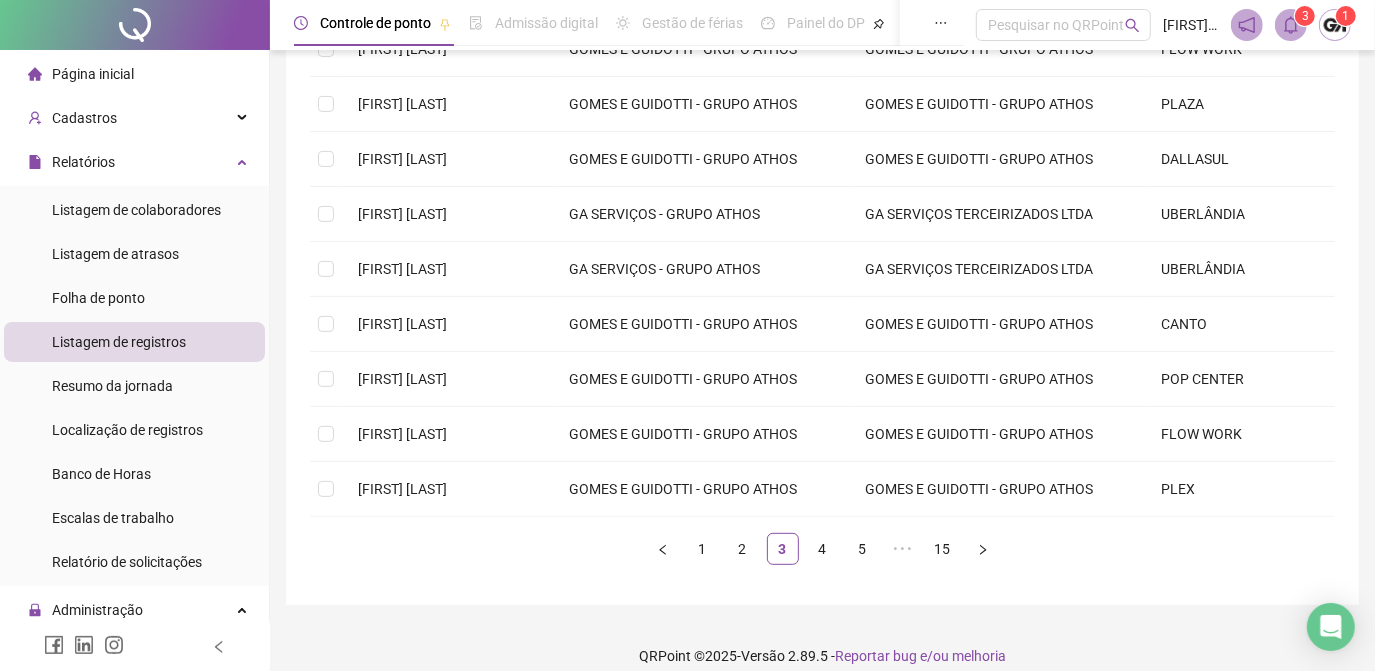 scroll, scrollTop: 379, scrollLeft: 0, axis: vertical 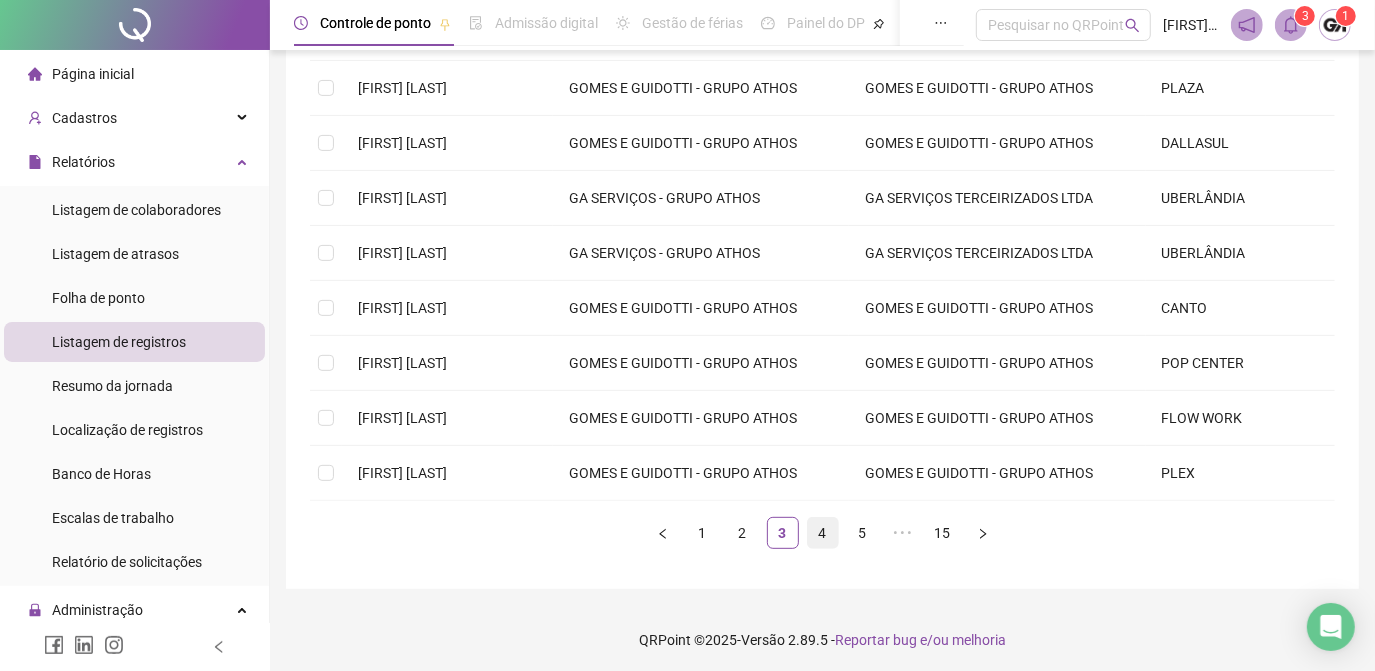 click on "4" at bounding box center [823, 533] 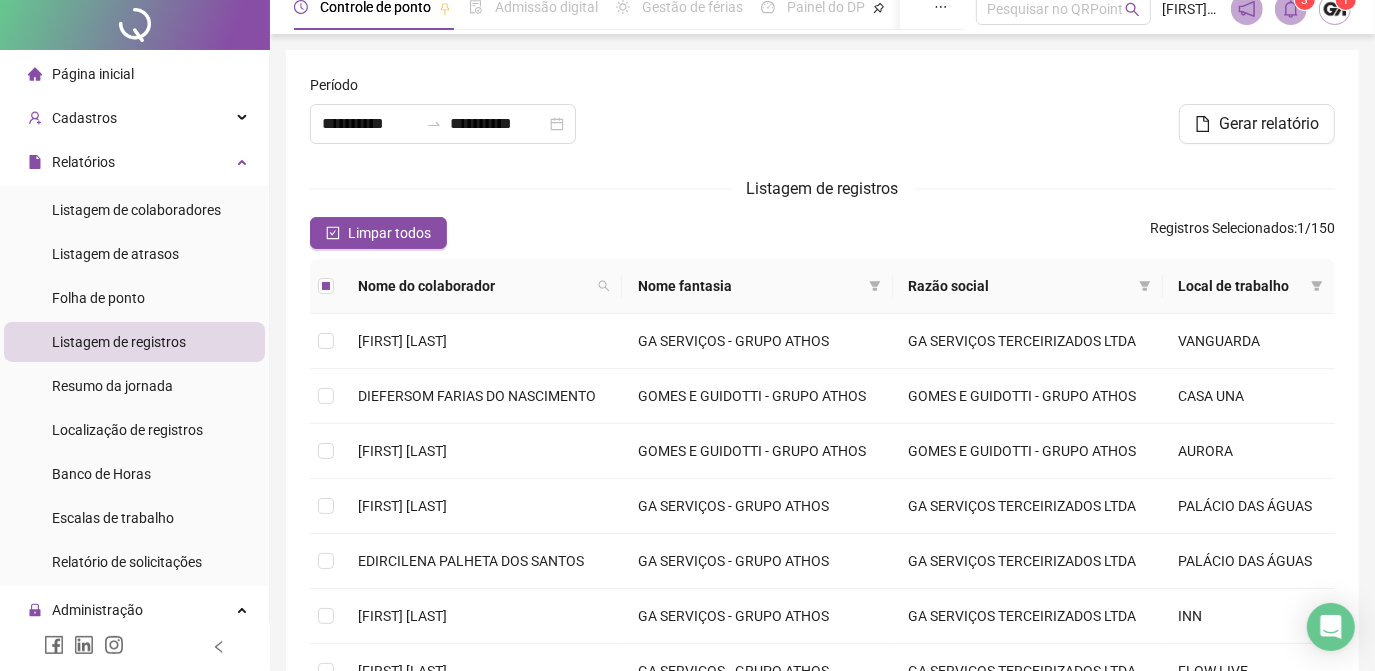 scroll, scrollTop: 0, scrollLeft: 0, axis: both 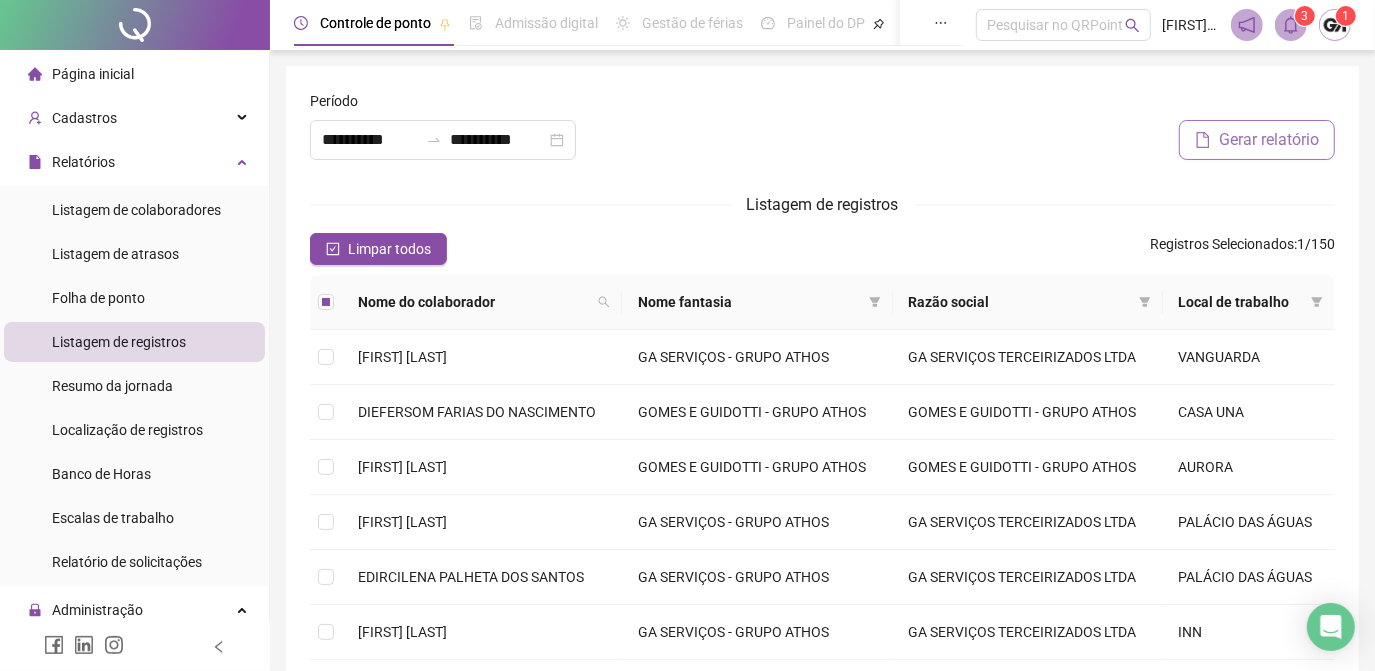 click on "Gerar relatório" at bounding box center [1269, 140] 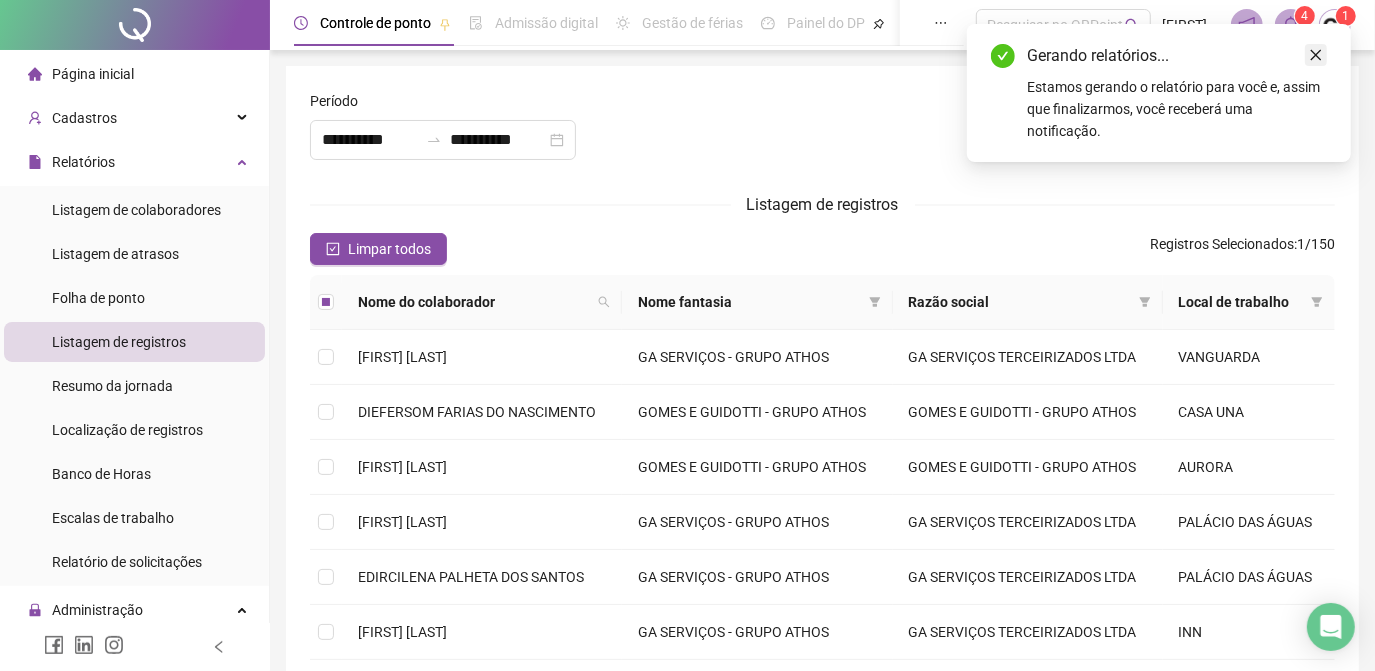 click 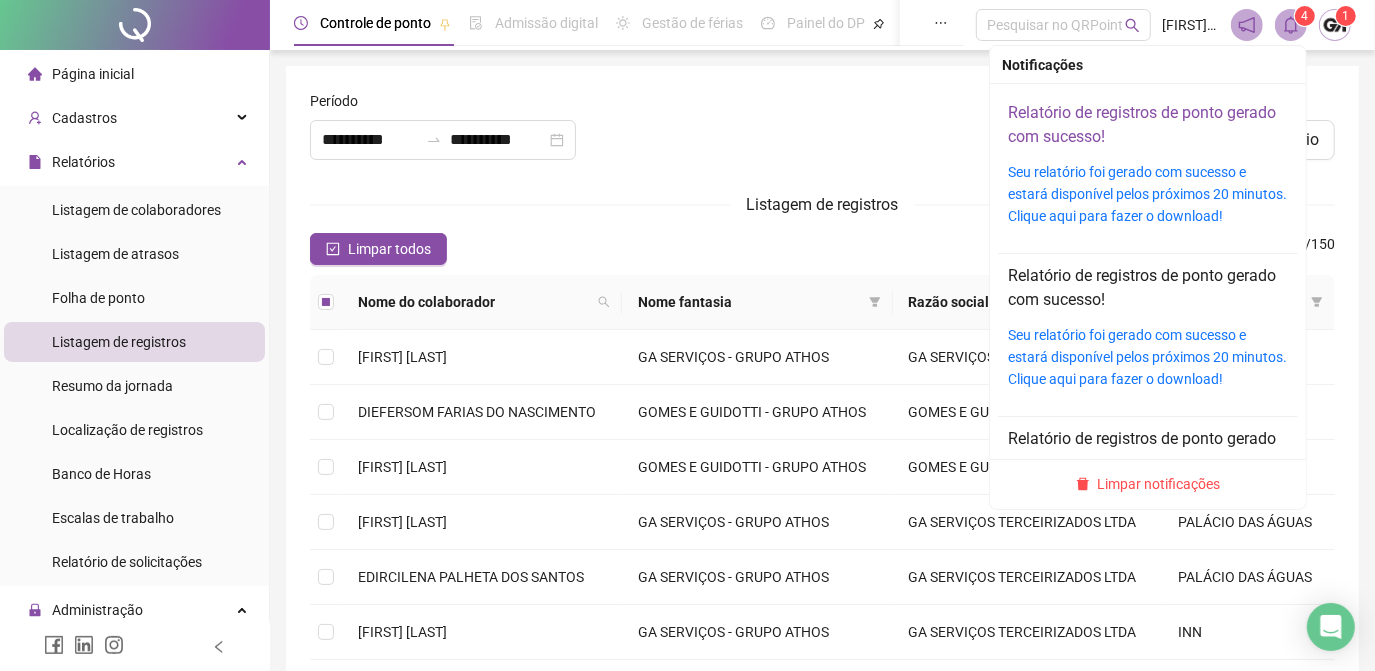 click on "Relatório de registros de ponto gerado com sucesso!" at bounding box center [1142, 124] 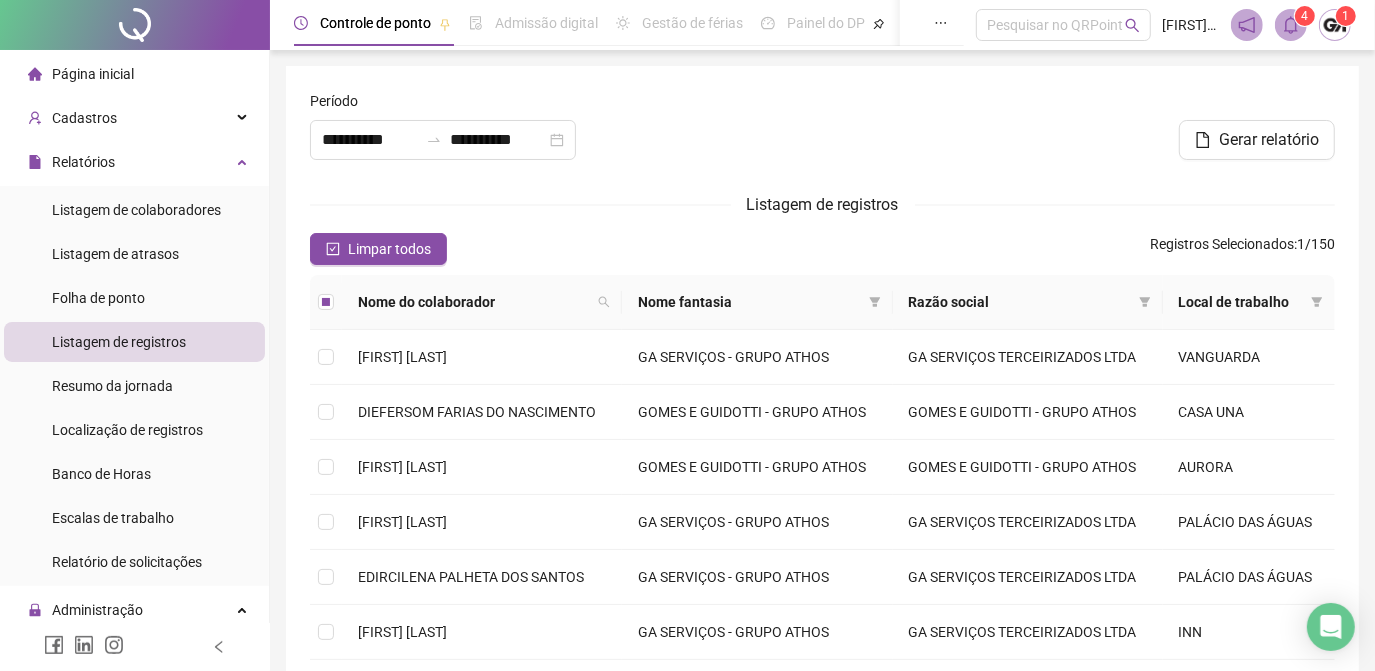 click on "DEBORA FERREIRA DOS SANTOS GA SERVIÇOS - GRUPO ATHOS GA SERVIÇOS TERCEIRIZADOS LTDA VANGUARDA DIEFERSOM FARIAS DO NASCIMENTO GOMES E GUIDOTTI - GRUPO ATHOS GOMES E GUIDOTTI - GRUPO ATHOS CASA UNA DIEGO CAMARGO DA SILVA GOMES E GUIDOTTI - GRUPO ATHOS GOMES E GUIDOTTI - GRUPO ATHOS AURORA EDDIE CHRISTY DA SILVA GA SERVIÇOS - GRUPO ATHOS GA SERVIÇOS TERCEIRIZADOS LTDA PALÁCIO DAS ÁGUAS EDIRCILENA PALHETA DOS SANTOS GA SERVIÇOS - GRUPO ATHOS GA SERVIÇOS TERCEIRIZADOS LTDA PALÁCIO DAS ÁGUAS ÉRIC CAMPOS BORGES GA SERVIÇOS - GRUPO ATHOS GA SERVIÇOS TERCEIRIZADOS LTDA INN EUNICE LESSA SILVEIRA GA SERVIÇOS - GRUPO ATHOS GA SERVIÇOS TERCEIRIZADOS LTDA FLOW LIVE EVALDO BRAGA SOARES GA SERVIÇOS - GRUPO ATHOS GA SERVIÇOS TERCEIRIZADOS LTDA UBERLÂNDIA EVERSON GONÇALVES DE GONÇALVES INN PLAZA 1 2 3 4 5 6 15" at bounding box center [822, 517] 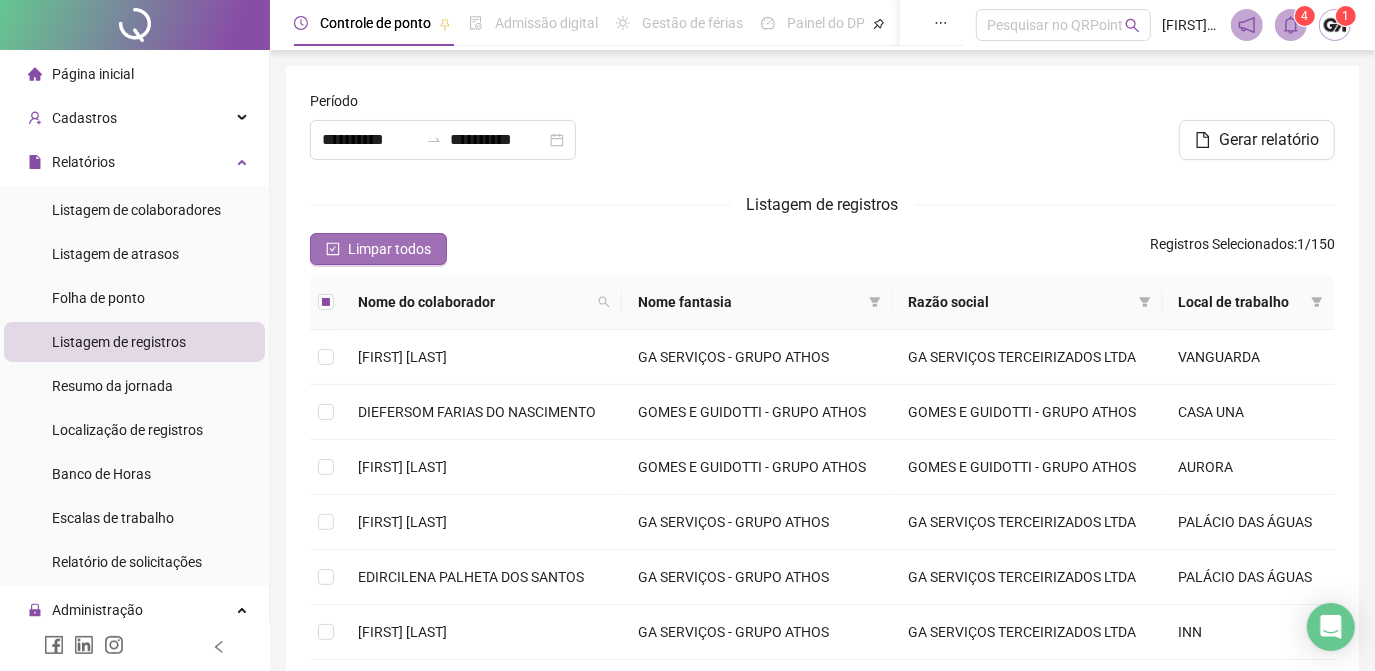 click on "Limpar todos" at bounding box center [389, 249] 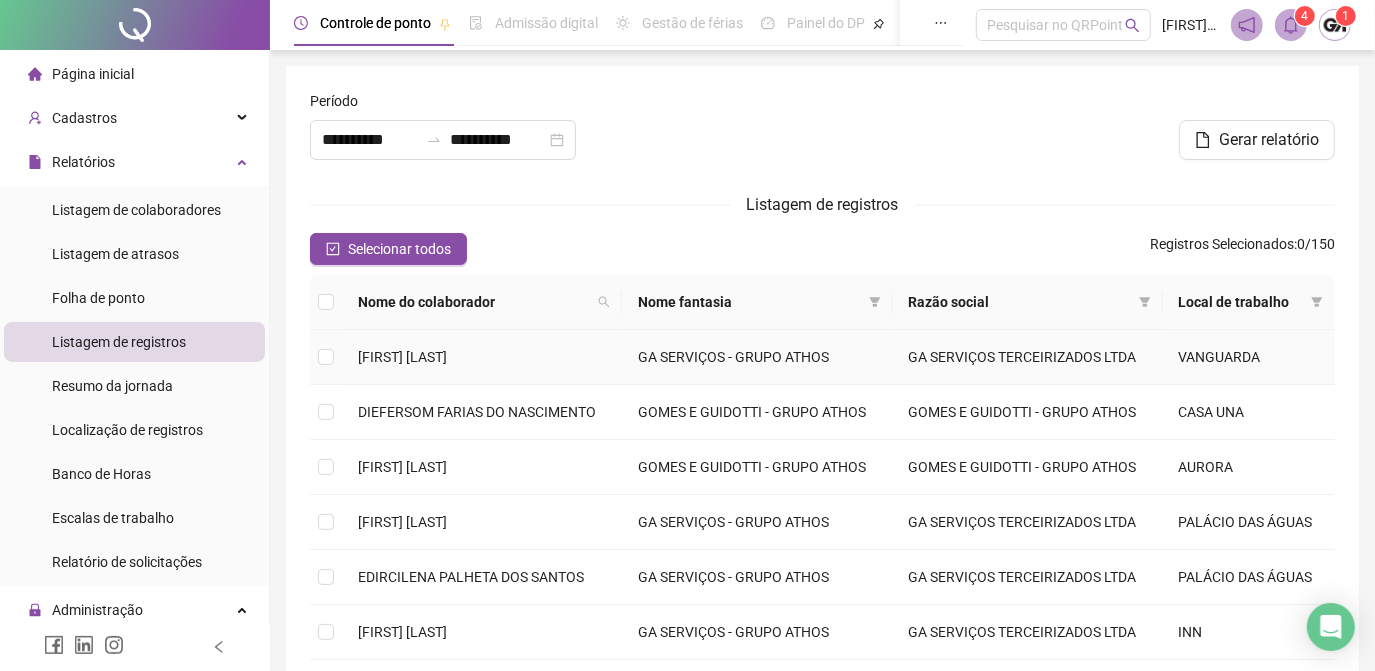 scroll, scrollTop: 363, scrollLeft: 0, axis: vertical 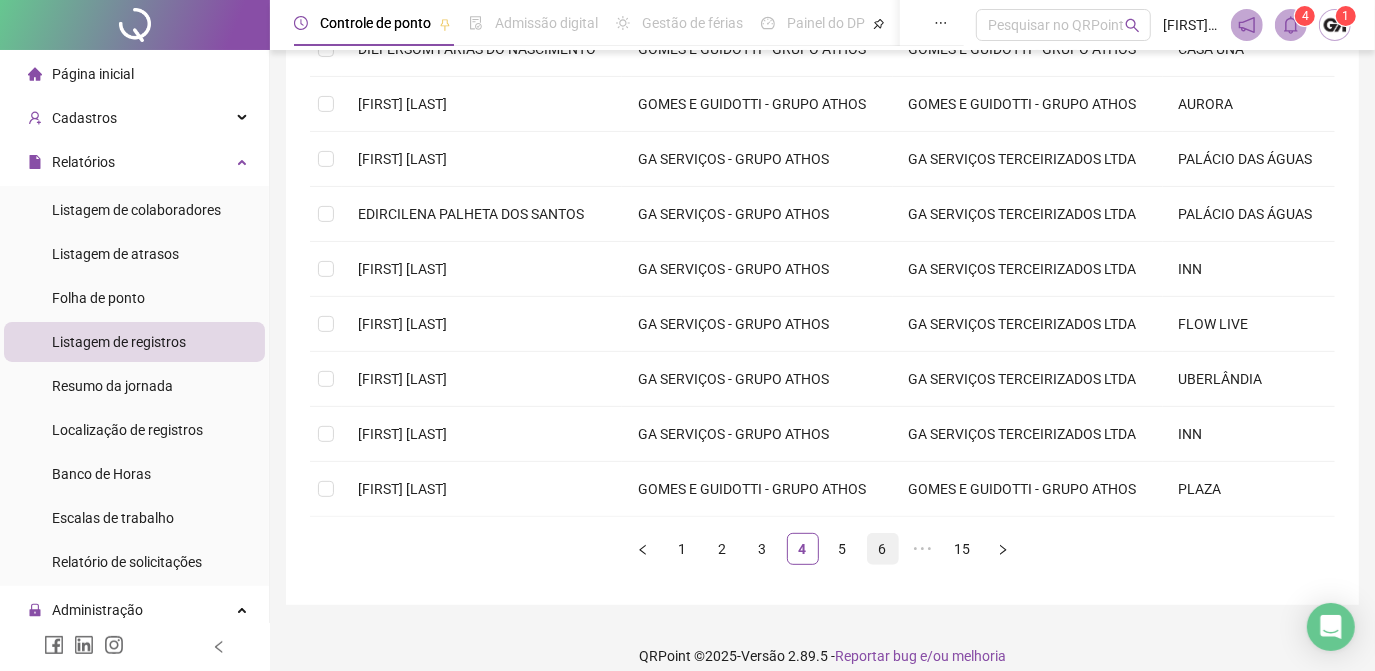 click on "6" at bounding box center (883, 549) 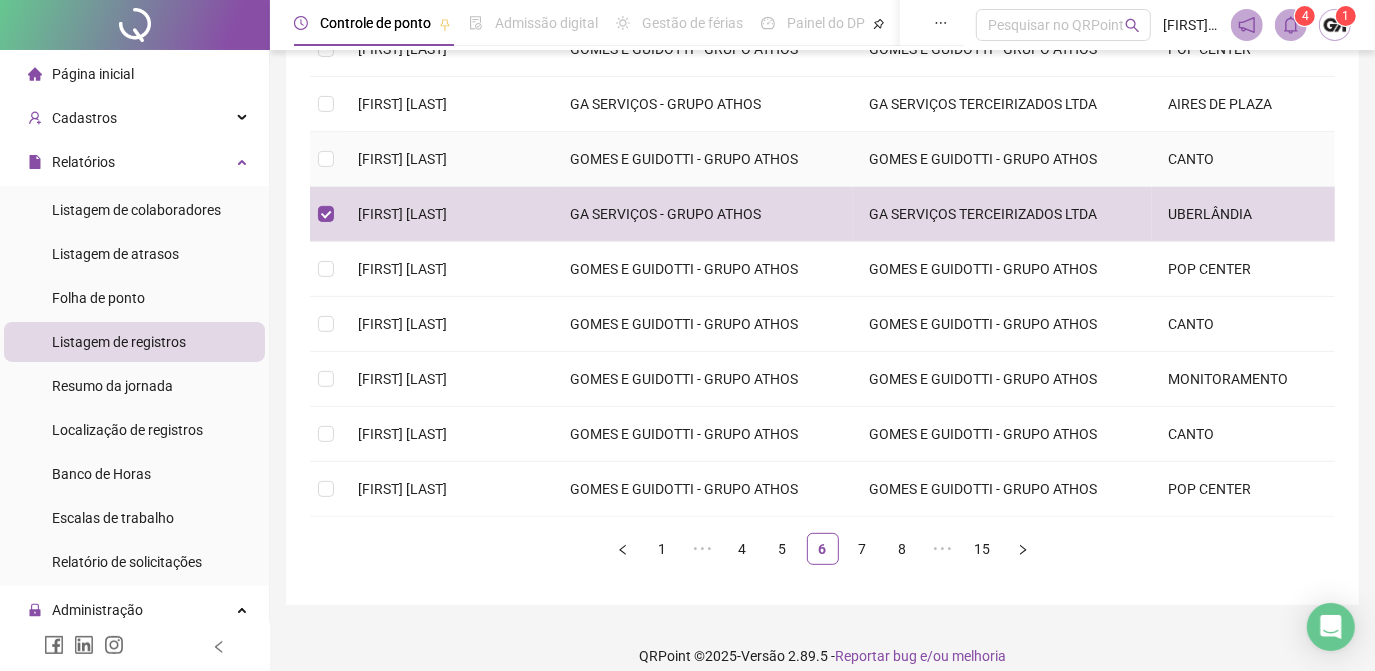 scroll, scrollTop: 0, scrollLeft: 0, axis: both 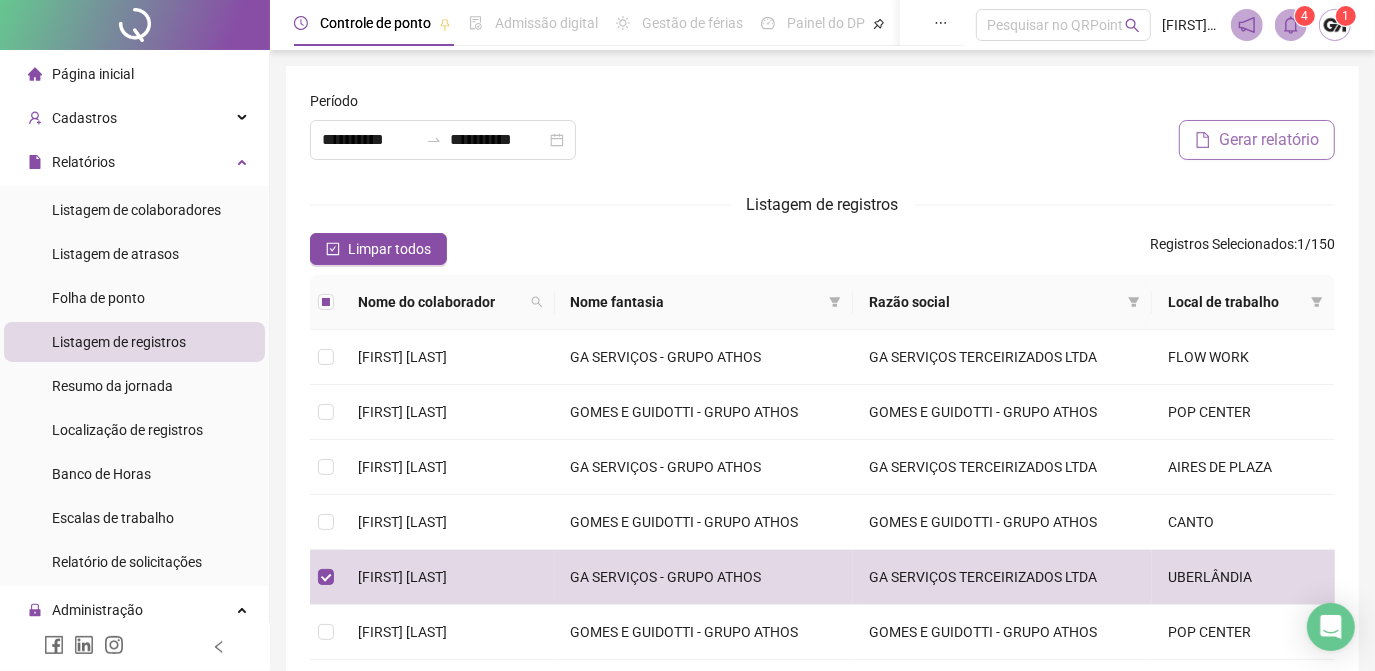 click on "Gerar relatório" at bounding box center (1269, 140) 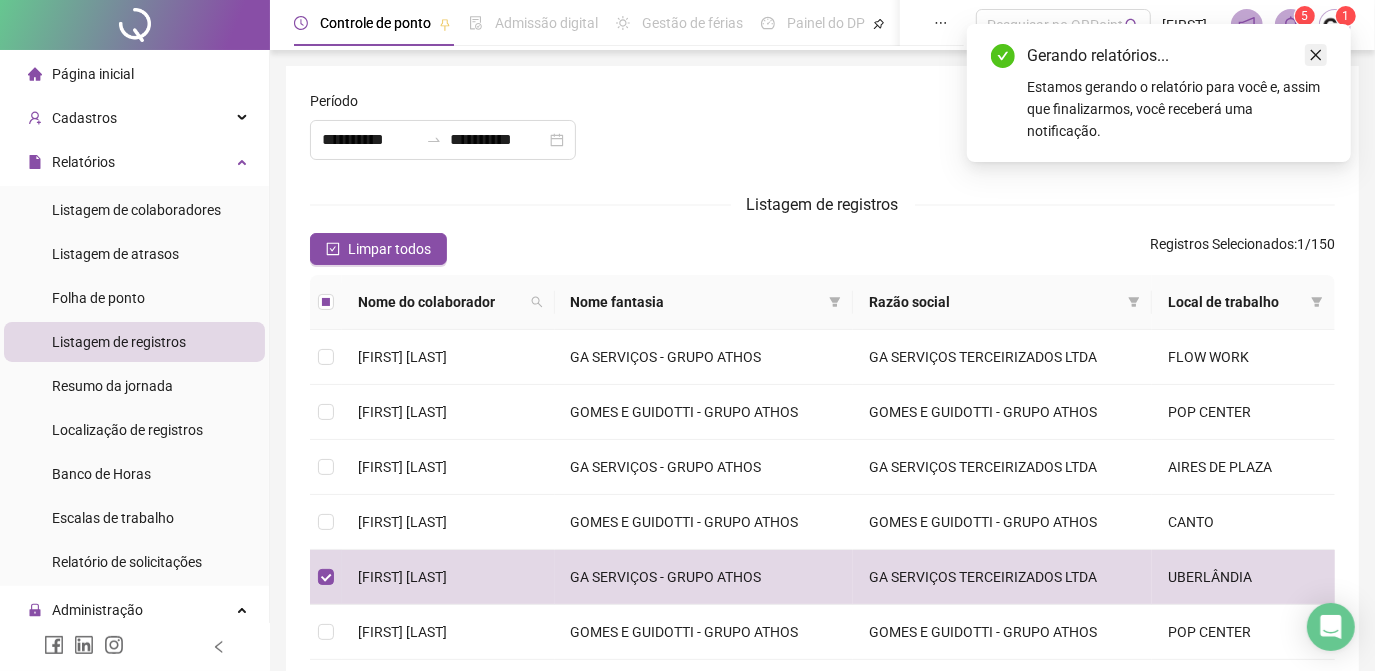 click 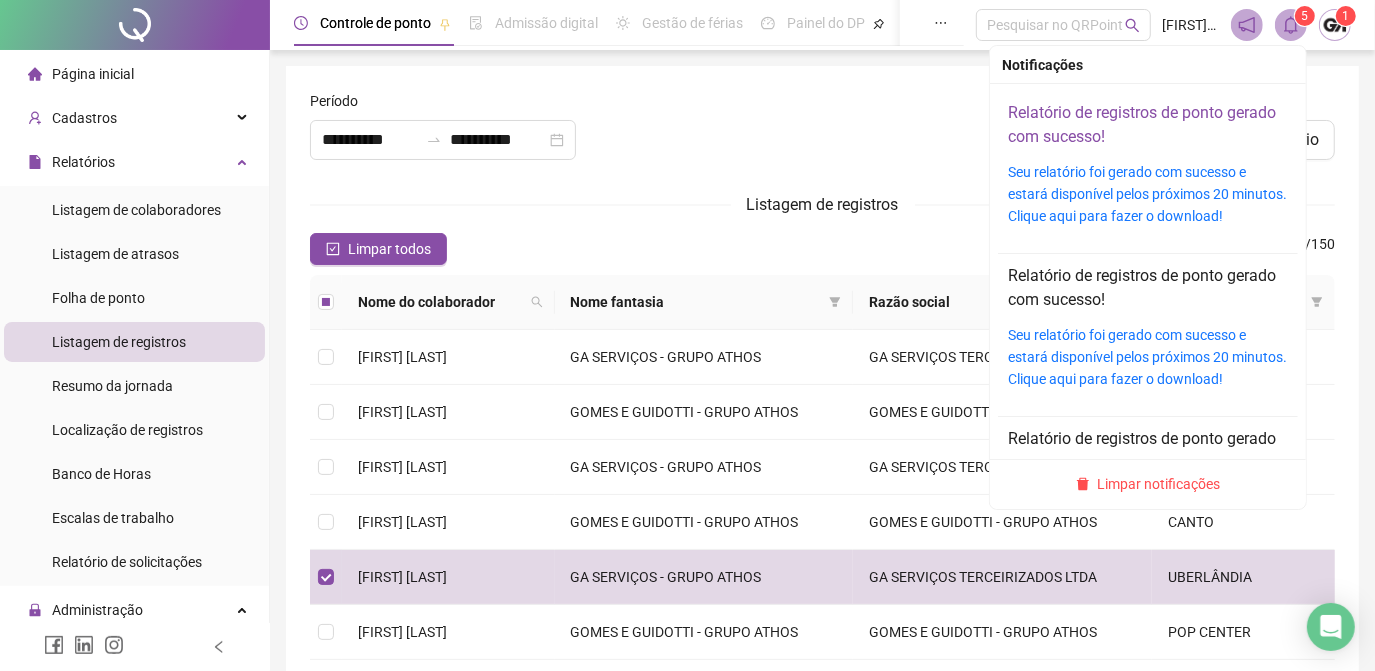 click on "Relatório de registros de ponto gerado com sucesso!" at bounding box center [1142, 124] 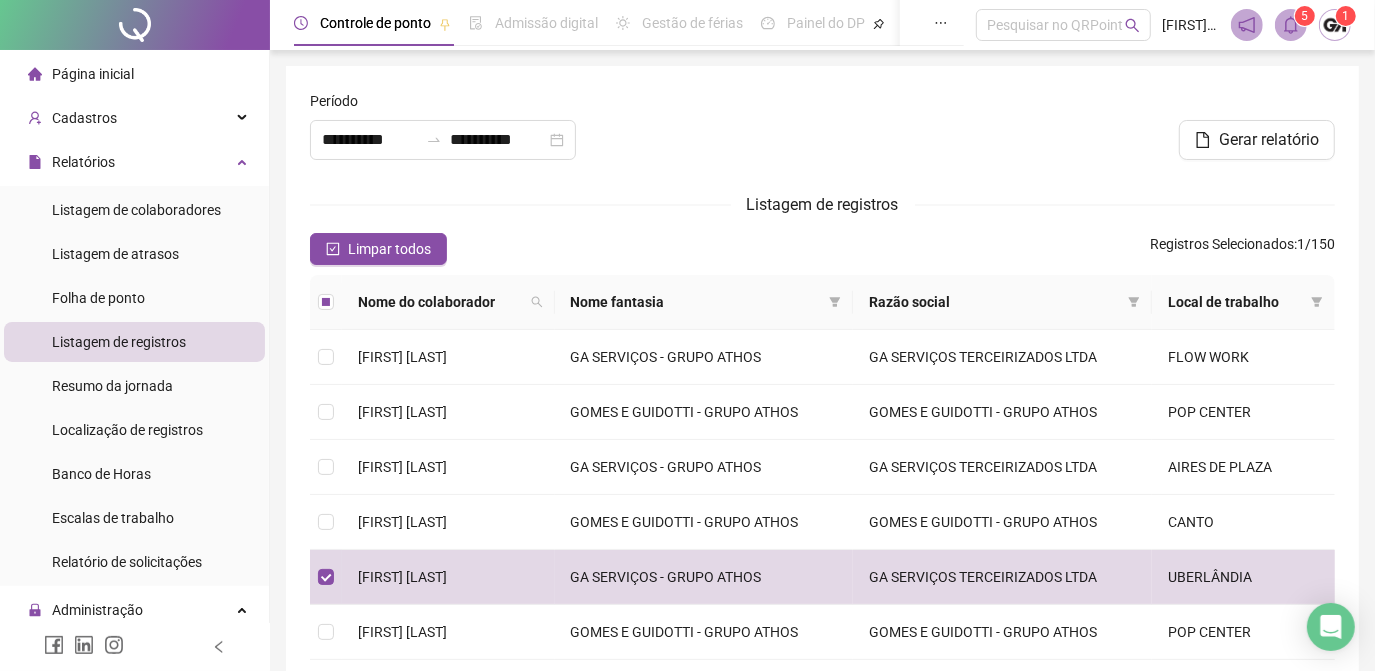 click at bounding box center (822, 133) 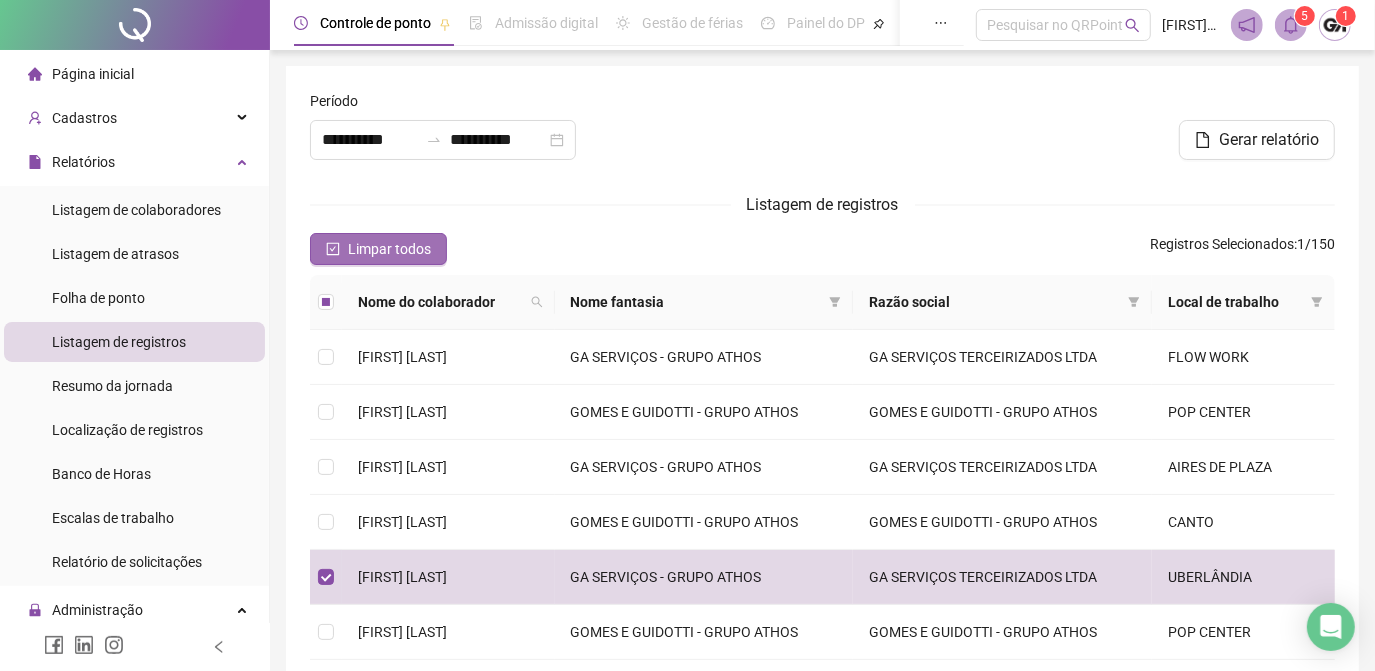 click on "Limpar todos" at bounding box center [389, 249] 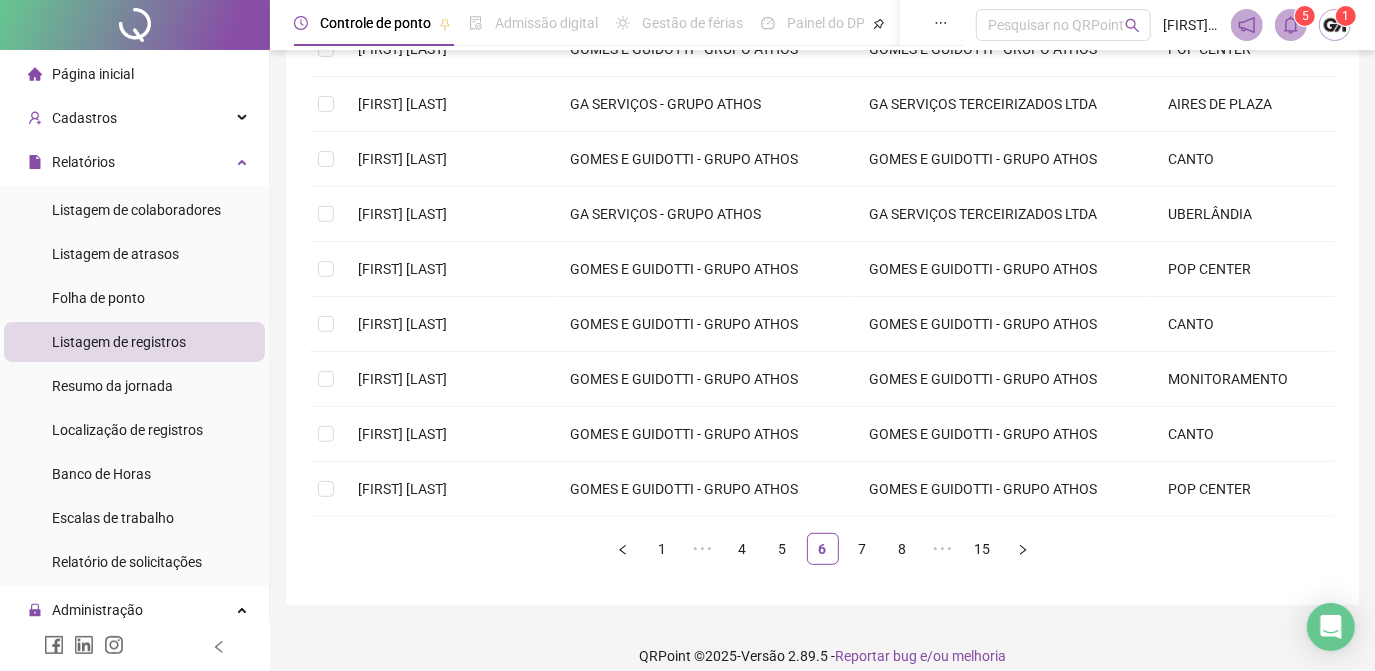 scroll, scrollTop: 379, scrollLeft: 0, axis: vertical 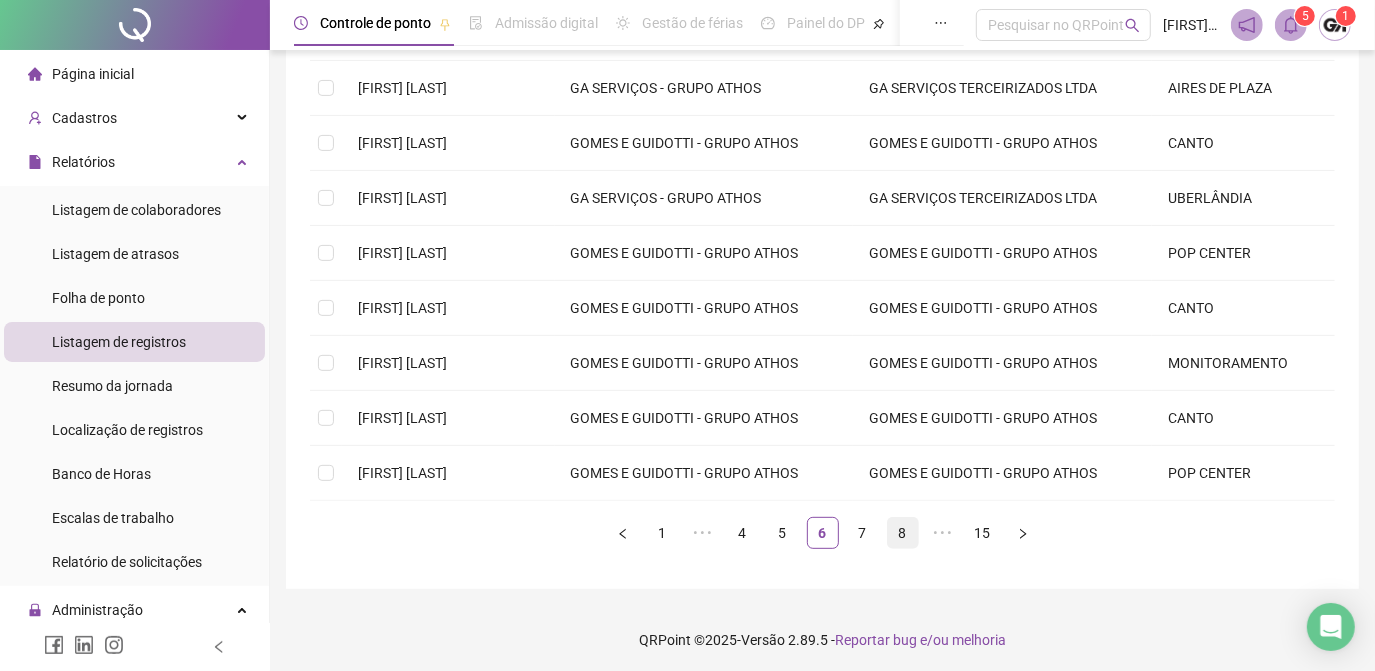 click on "7" at bounding box center (863, 533) 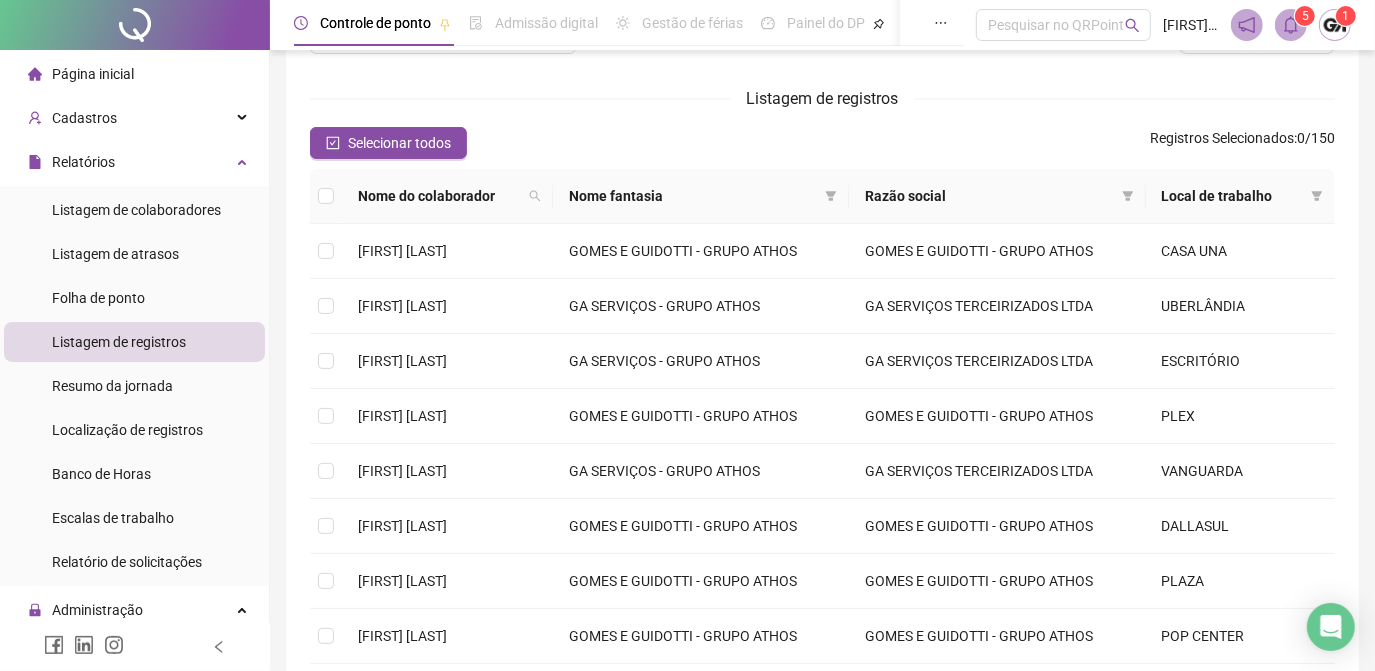 scroll, scrollTop: 16, scrollLeft: 0, axis: vertical 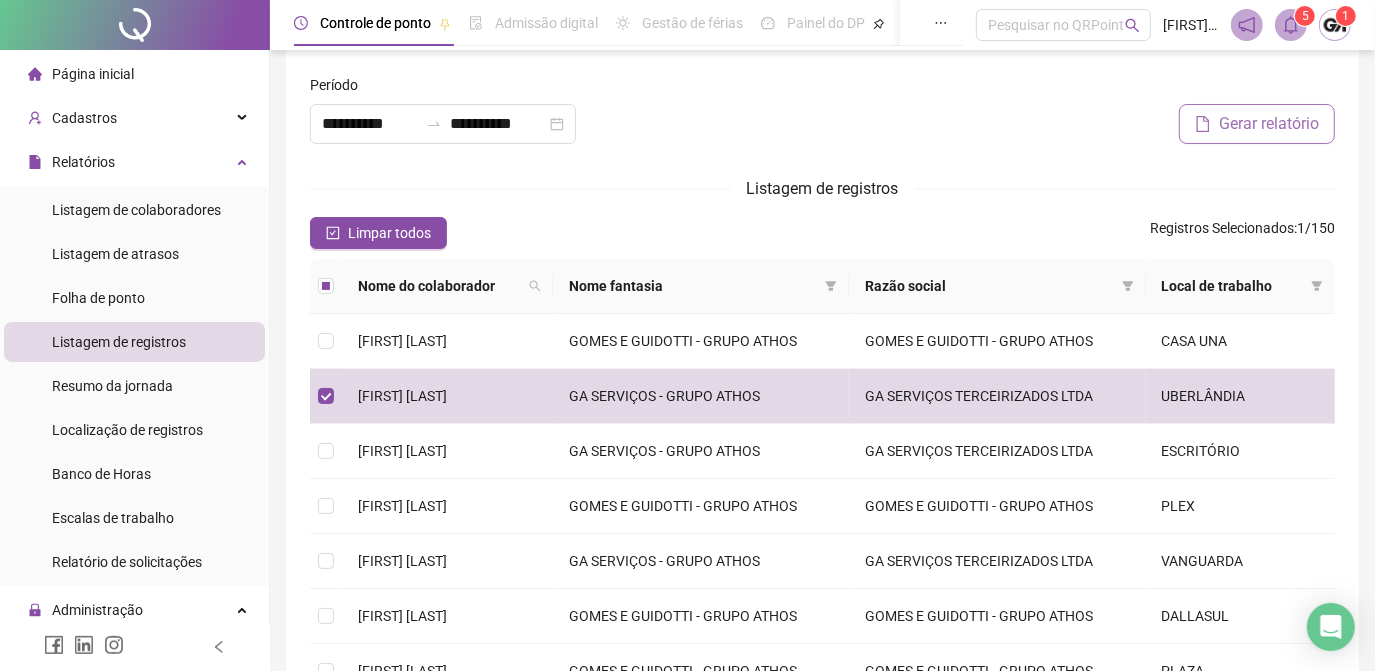 click on "Gerar relatório" at bounding box center [1269, 124] 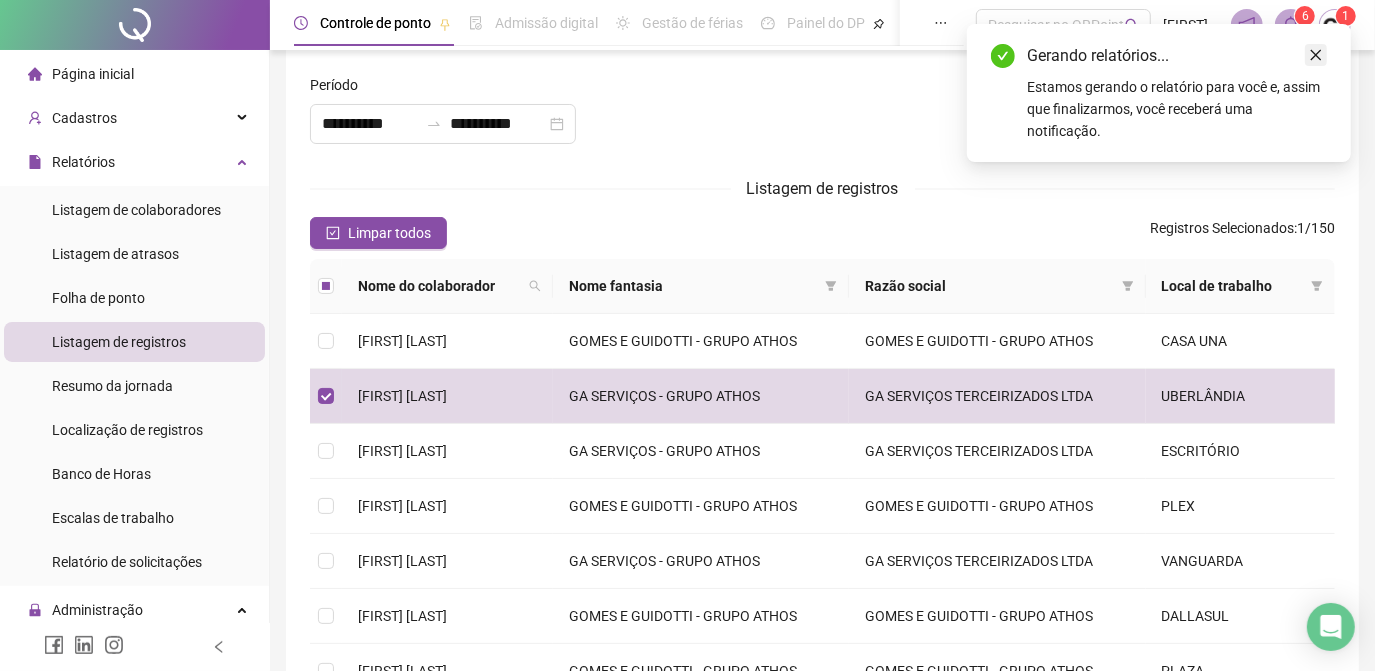 click 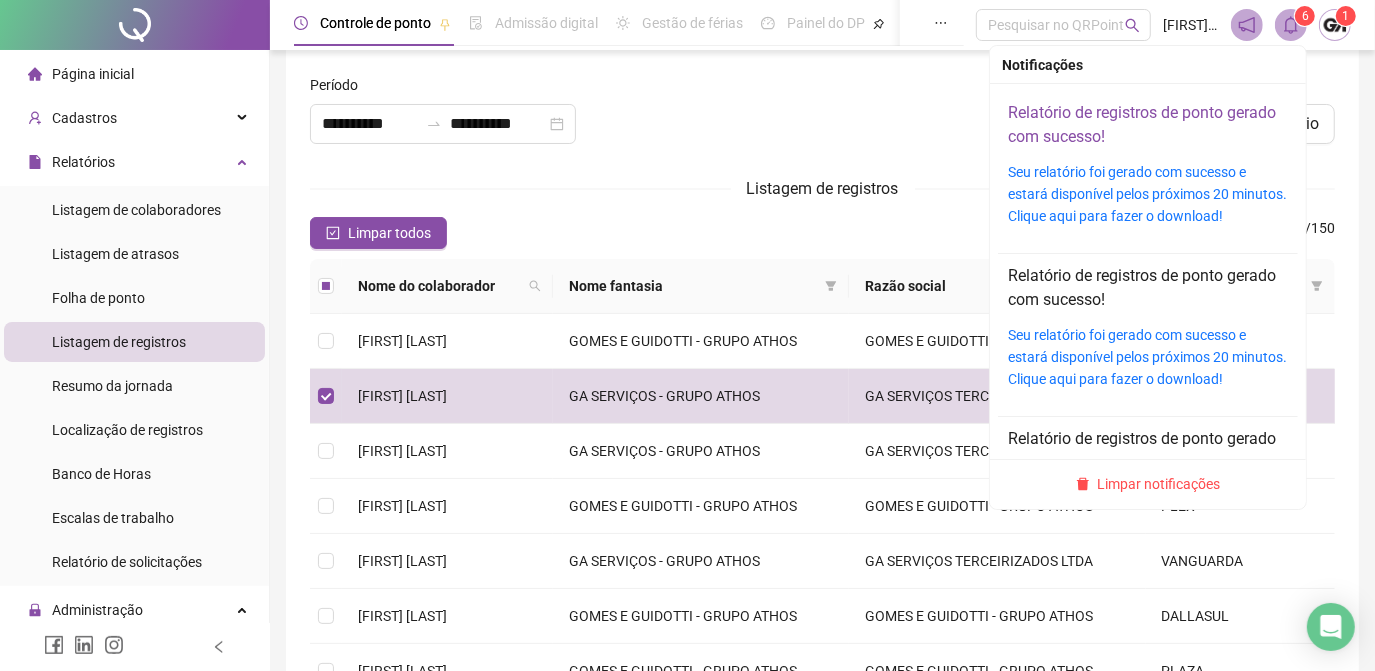 click on "Relatório de registros de ponto gerado com sucesso!" at bounding box center [1142, 124] 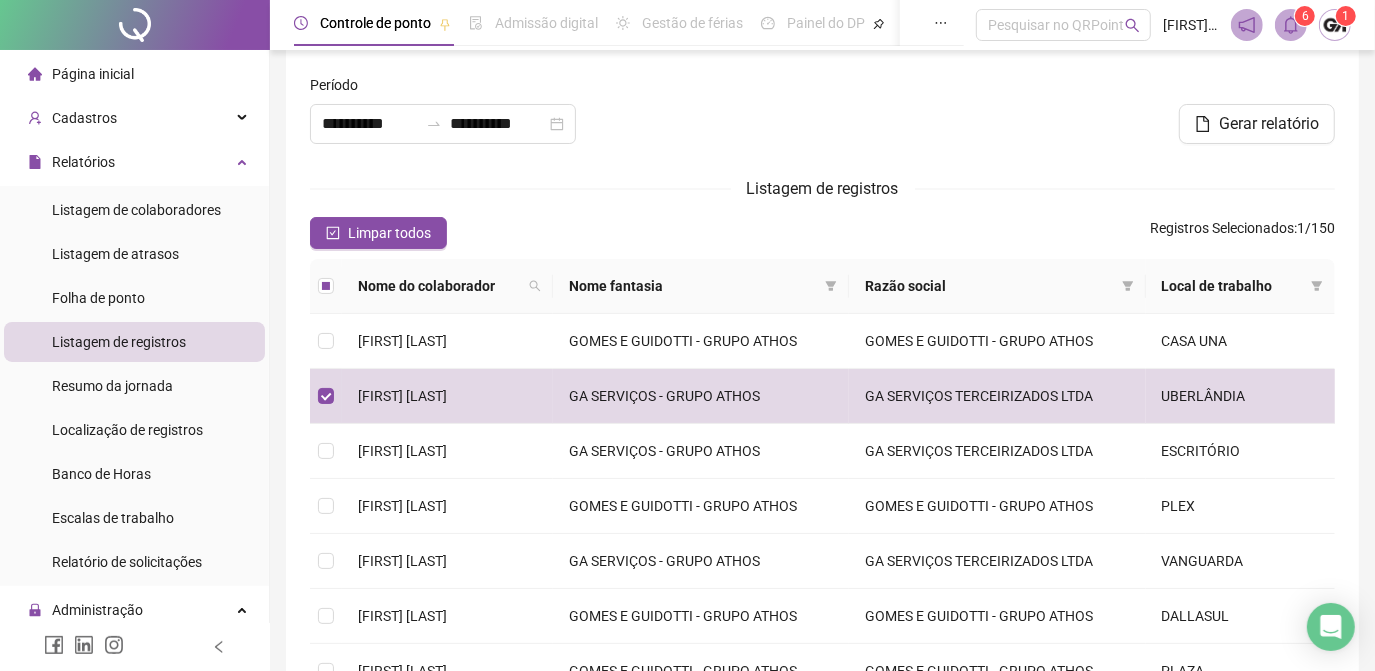 click on "Listagem de registros" at bounding box center [822, 188] 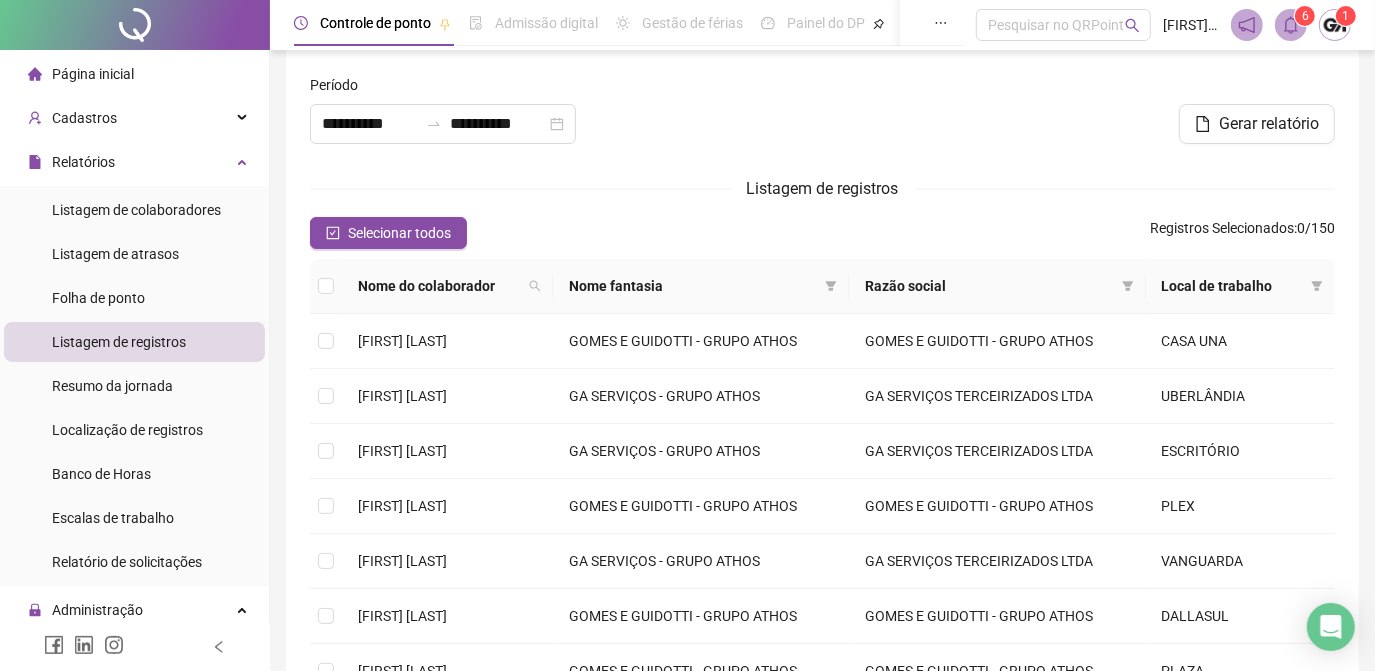 scroll, scrollTop: 379, scrollLeft: 0, axis: vertical 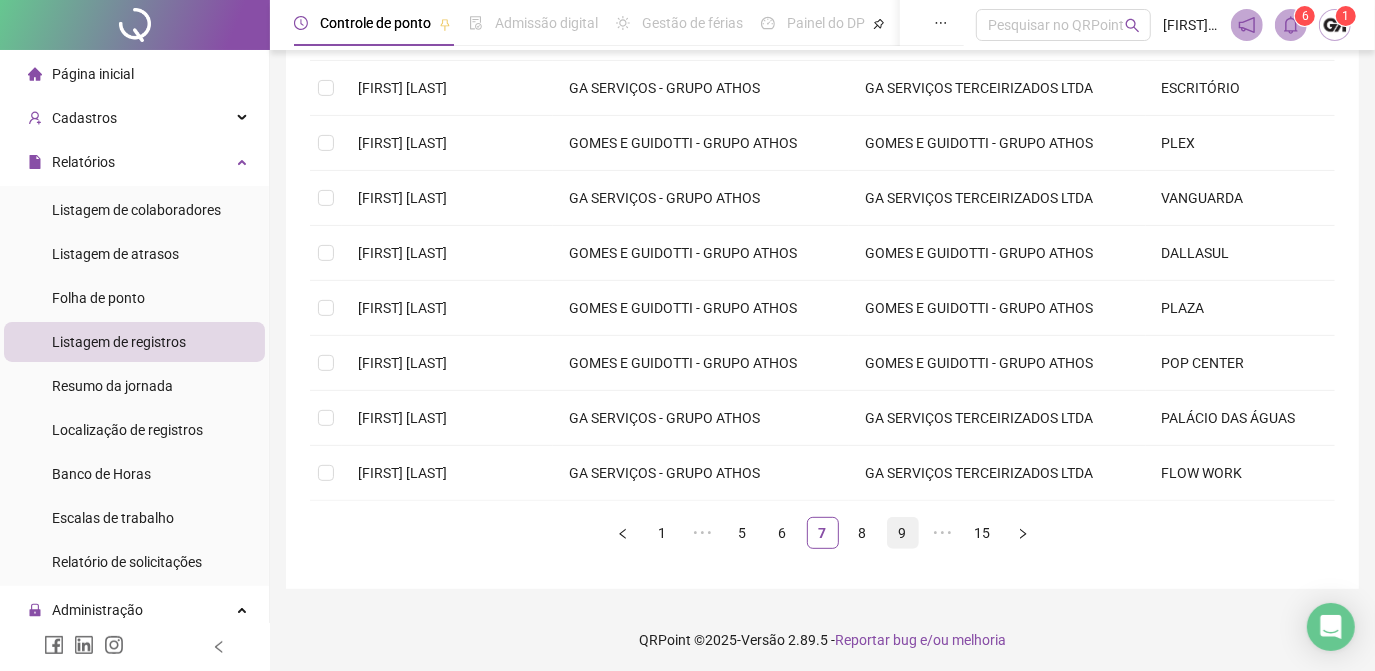 click on "9" at bounding box center [903, 533] 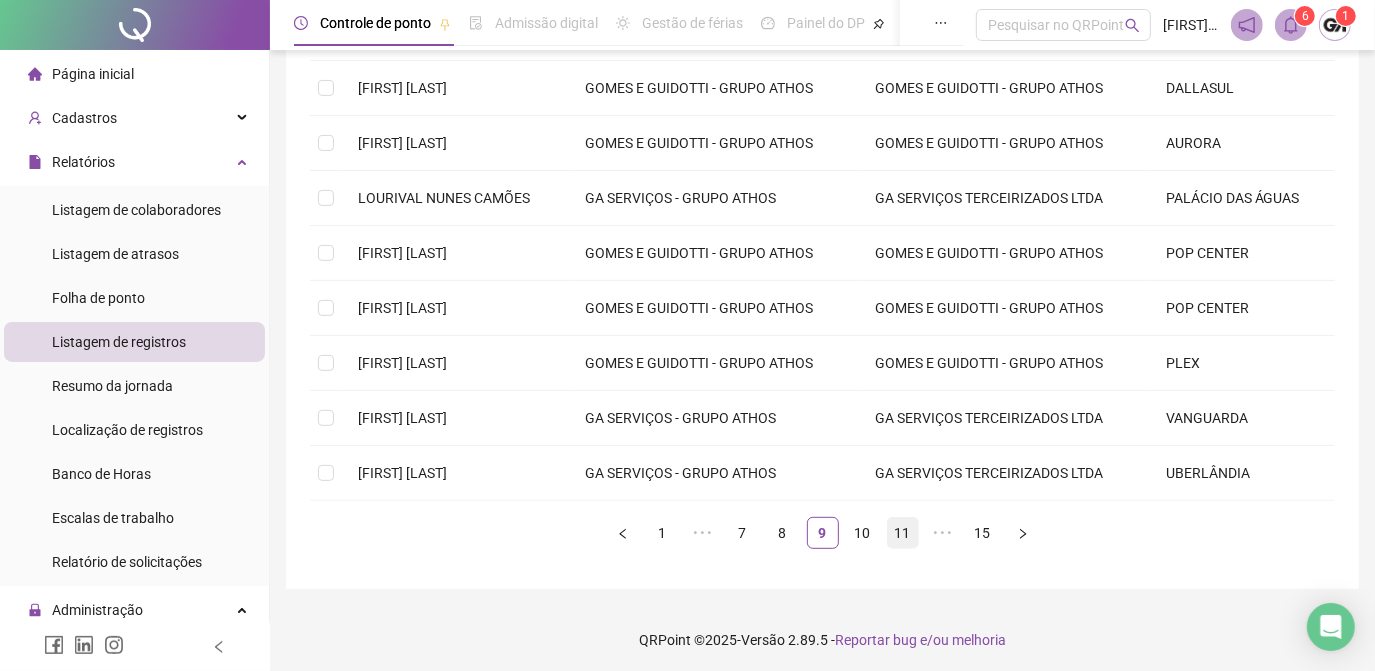 click on "11" at bounding box center [903, 533] 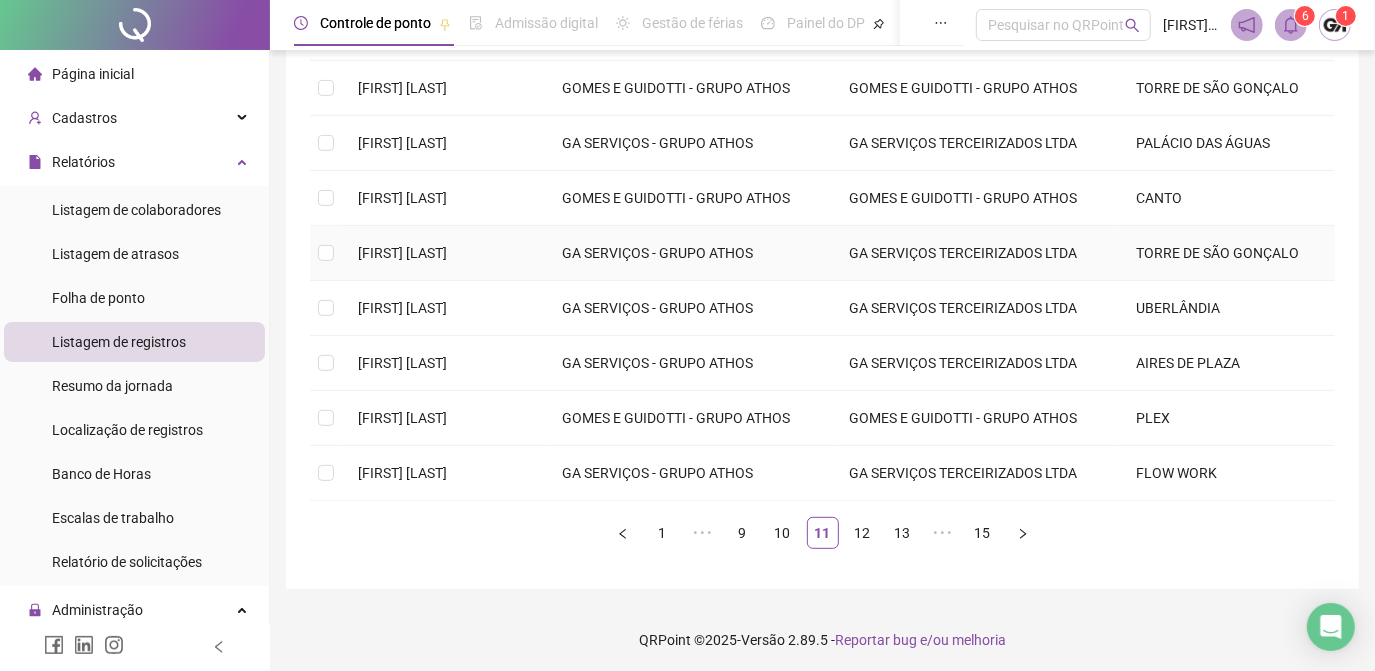 scroll, scrollTop: 197, scrollLeft: 0, axis: vertical 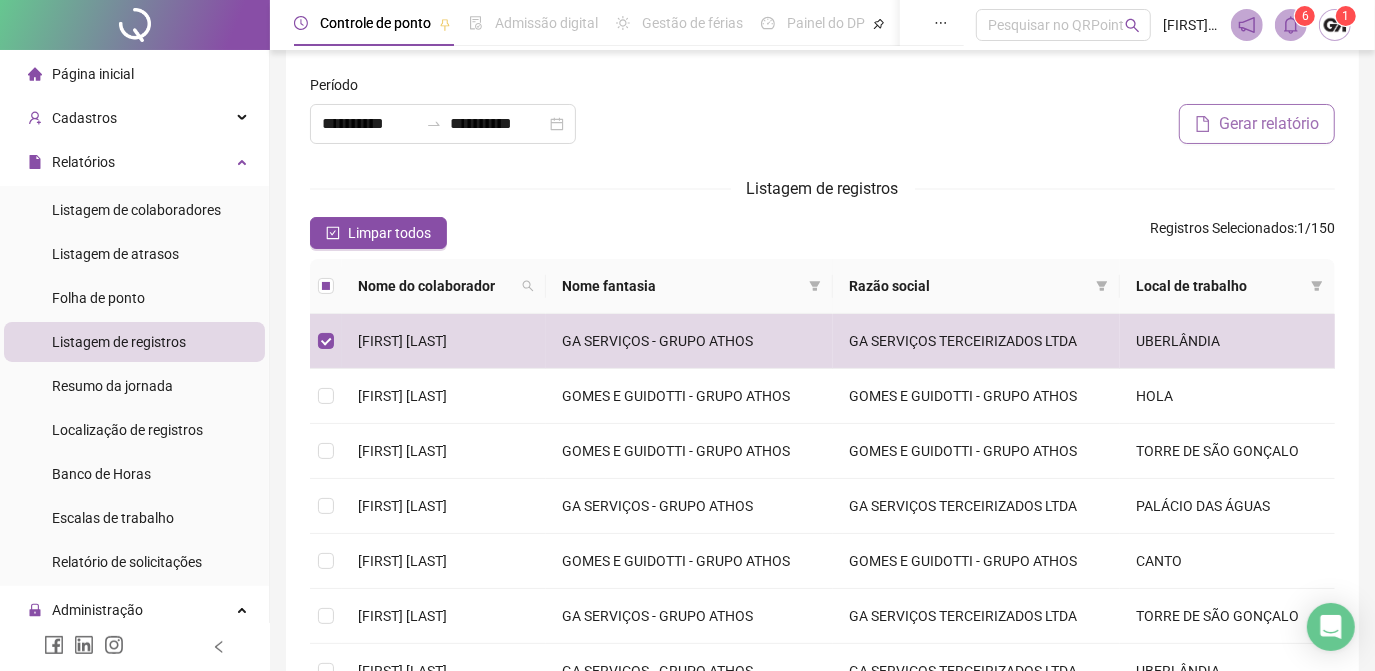 click on "Gerar relatório" at bounding box center (1269, 124) 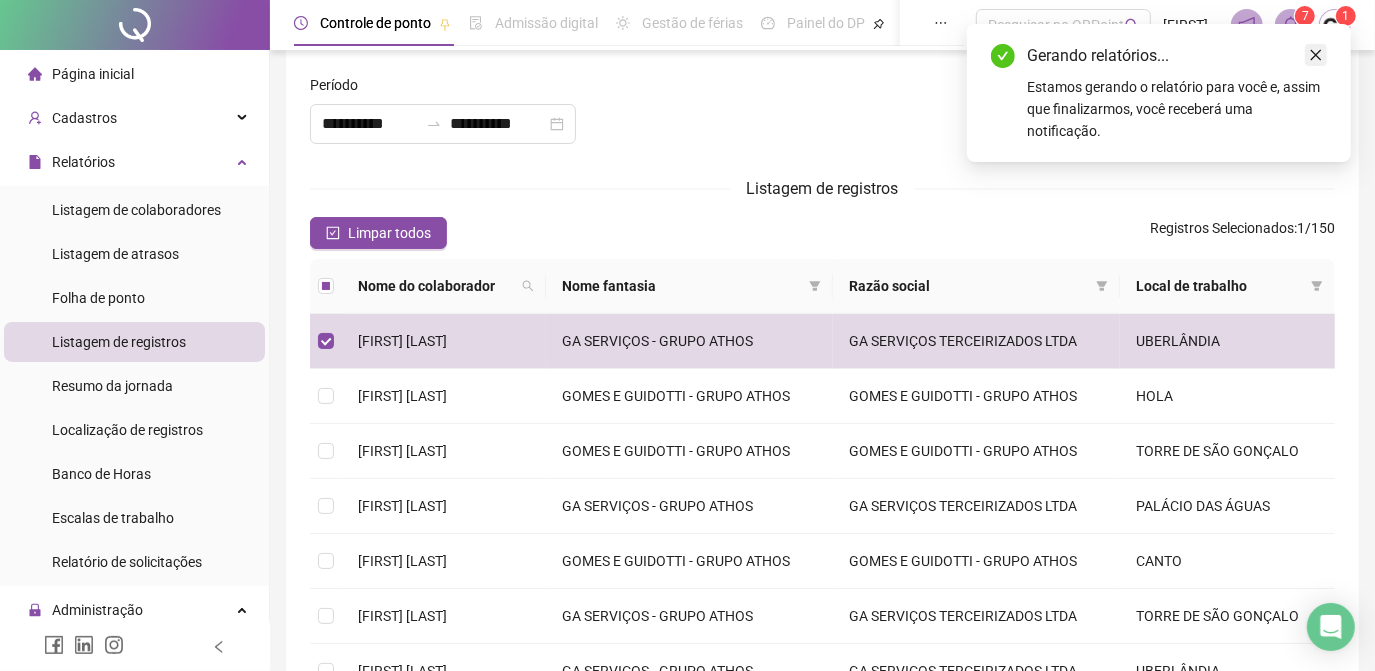 click 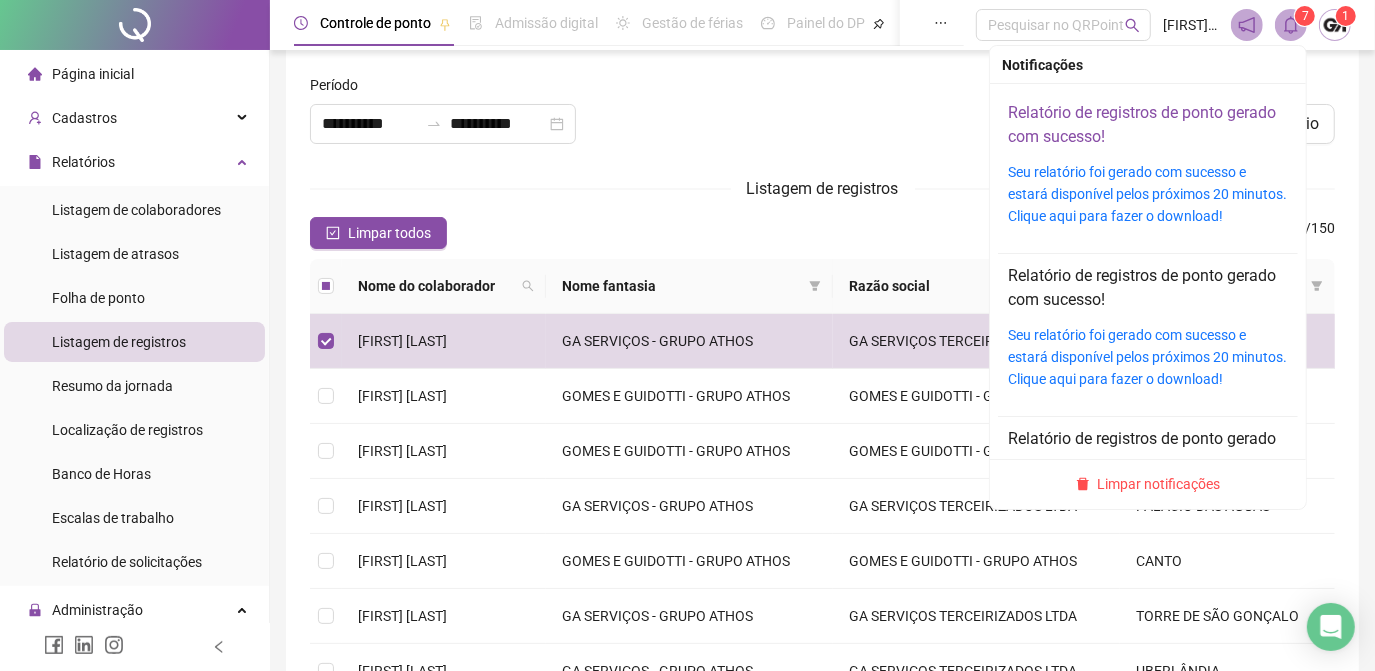click on "Relatório de registros de ponto gerado com sucesso!" at bounding box center (1142, 124) 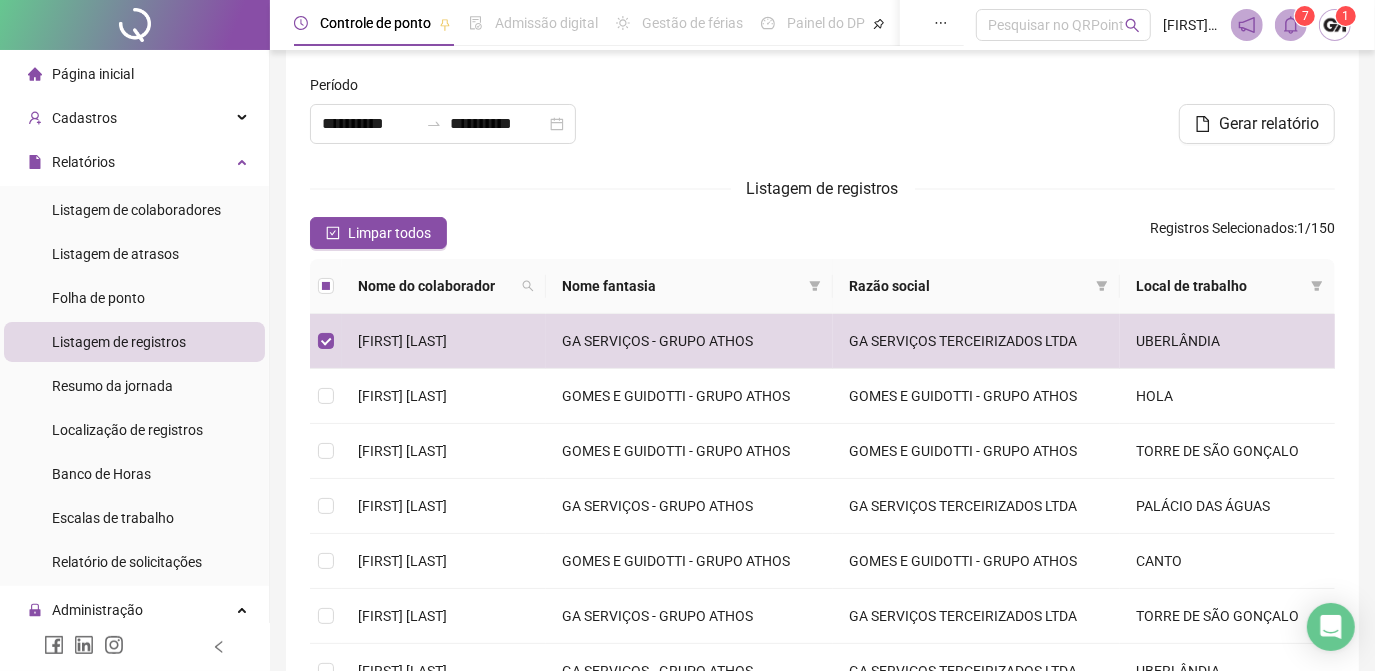 click on "MARIA JOSÉ DA SILVA RIBEIRO GA SERVIÇOS - GRUPO ATHOS GA SERVIÇOS TERCEIRIZADOS LTDA UBERLÂNDIA MARTA RIBEIRO DE LIMA GOMES E GUIDOTTI - GRUPO ATHOS GOMES E GUIDOTTI - GRUPO ATHOS HOLA MATHEUS LUIZ BRAGA BARBOSA GOMES E GUIDOTTI - GRUPO ATHOS GOMES E GUIDOTTI - GRUPO ATHOS TORRE DE SÃO GONÇALO MEDIANA PINHEIRO DOS SANTOS GA SERVIÇOS - GRUPO ATHOS GA SERVIÇOS TERCEIRIZADOS LTDA PALÁCIO DAS ÁGUAS MICHAELA GONÇALVES DE SOUSA GOMES E GUIDOTTI - GRUPO ATHOS GOMES E GUIDOTTI - GRUPO ATHOS CANTO MONIQUE MACHADO MOTTA GA SERVIÇOS - GRUPO ATHOS GA SERVIÇOS TERCEIRIZADOS LTDA TORRE DE SÃO GONÇALO MURIEL MACHADO MOURA GA SERVIÇOS - GRUPO ATHOS GA SERVIÇOS TERCEIRIZADOS LTDA UBERLÂNDIA NAGIEL CRISTIANO CRIZEL DOS SANTOS GA SERVIÇOS - GRUPO ATHOS GA SERVIÇOS TERCEIRIZADOS LTDA AIRES DE PLAZA PLEX FLOW WORK" at bounding box center (822, 501) 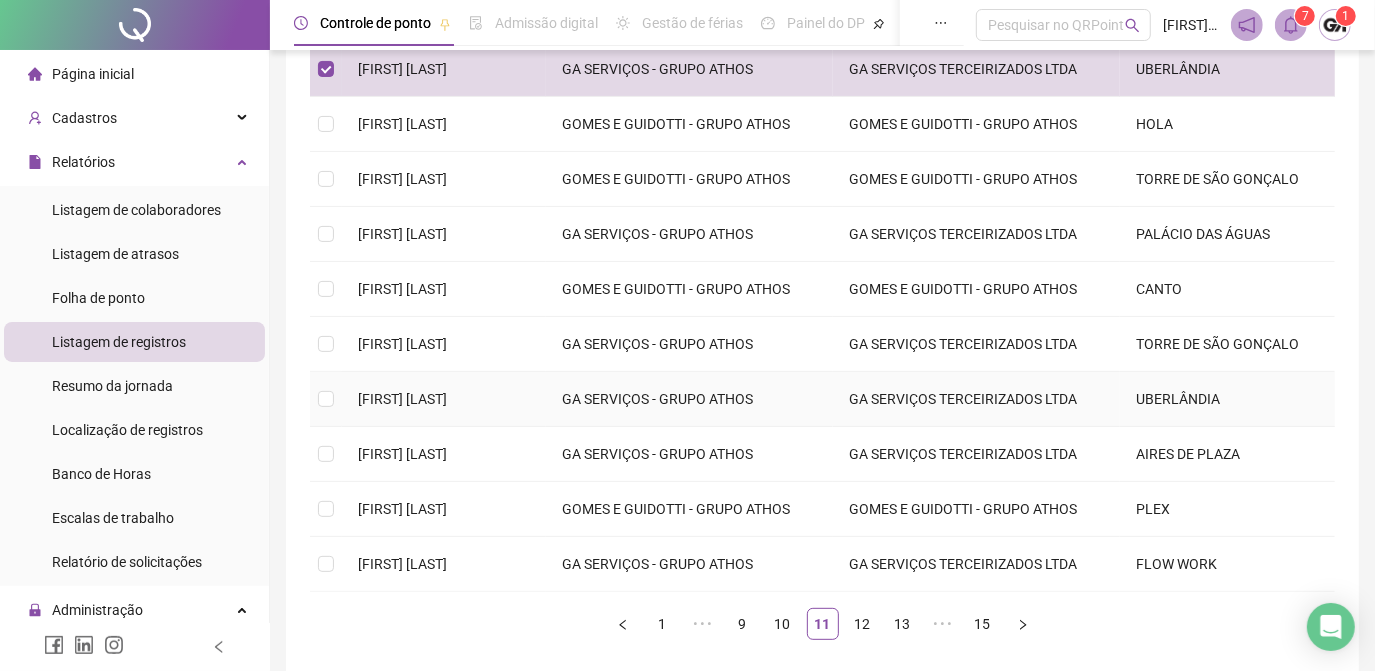 scroll, scrollTop: 512, scrollLeft: 0, axis: vertical 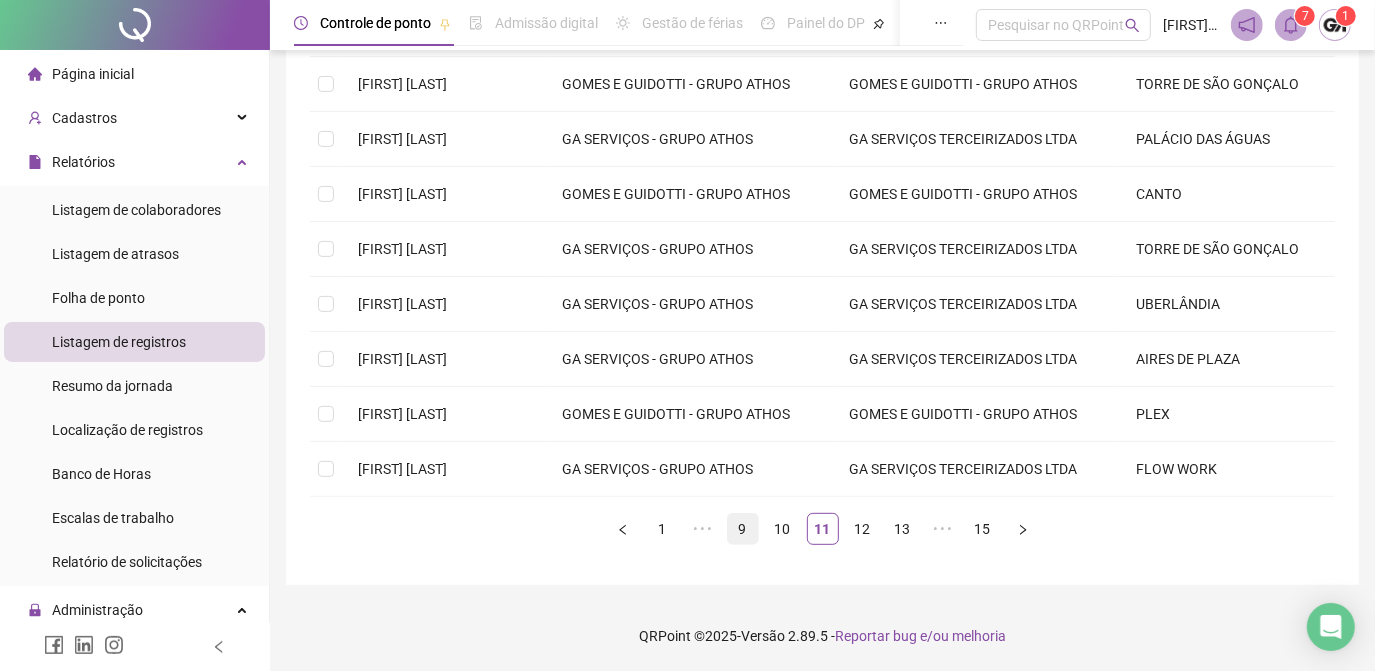 click on "9" at bounding box center [743, 529] 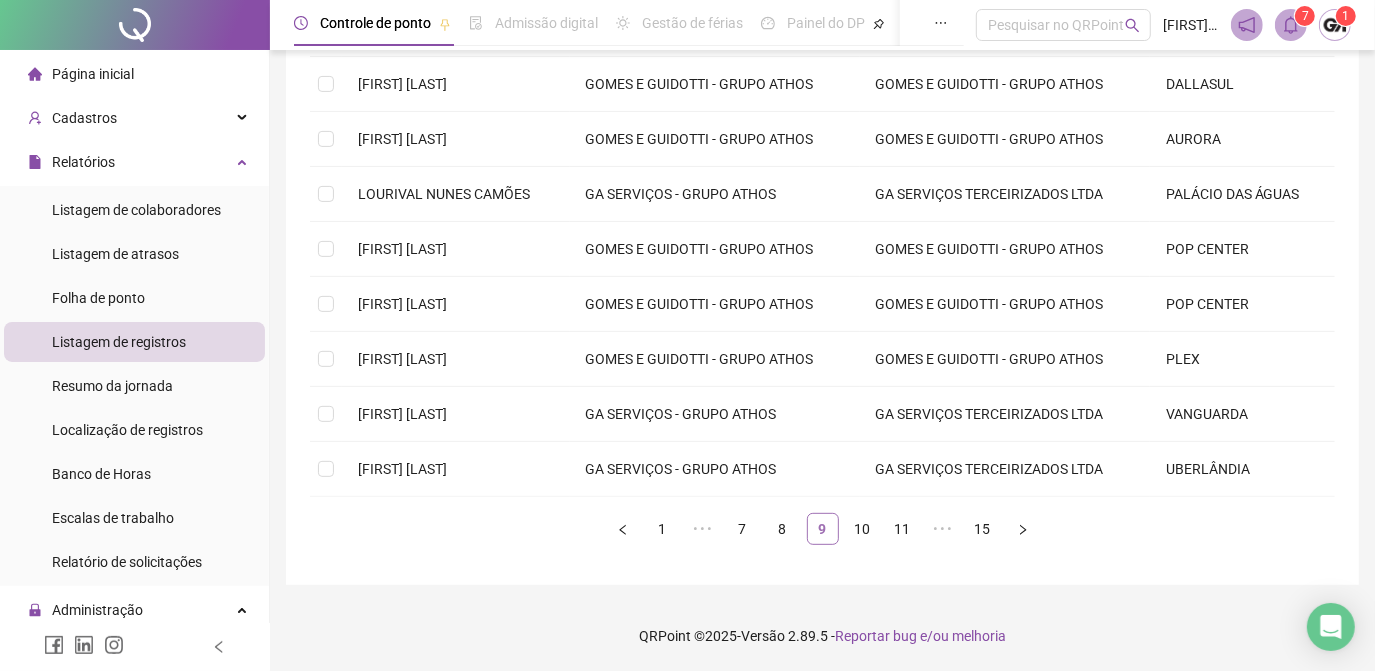 scroll, scrollTop: 379, scrollLeft: 0, axis: vertical 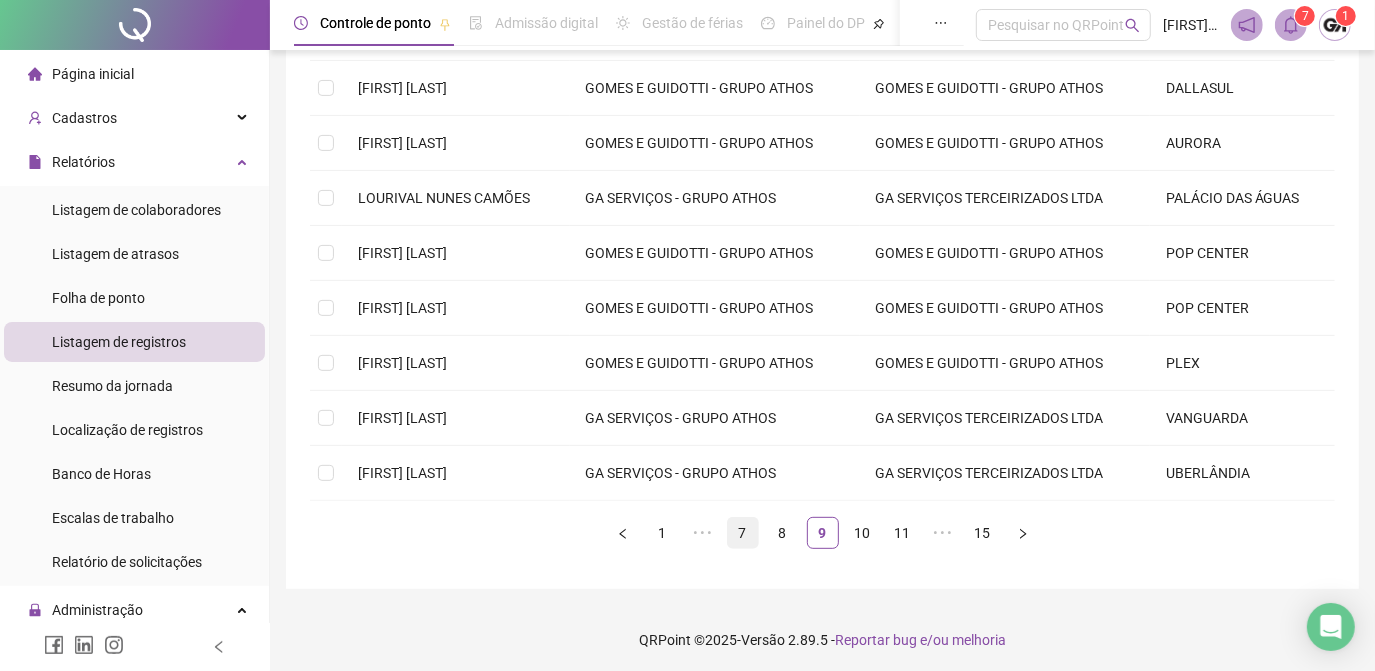 click on "7" at bounding box center (743, 533) 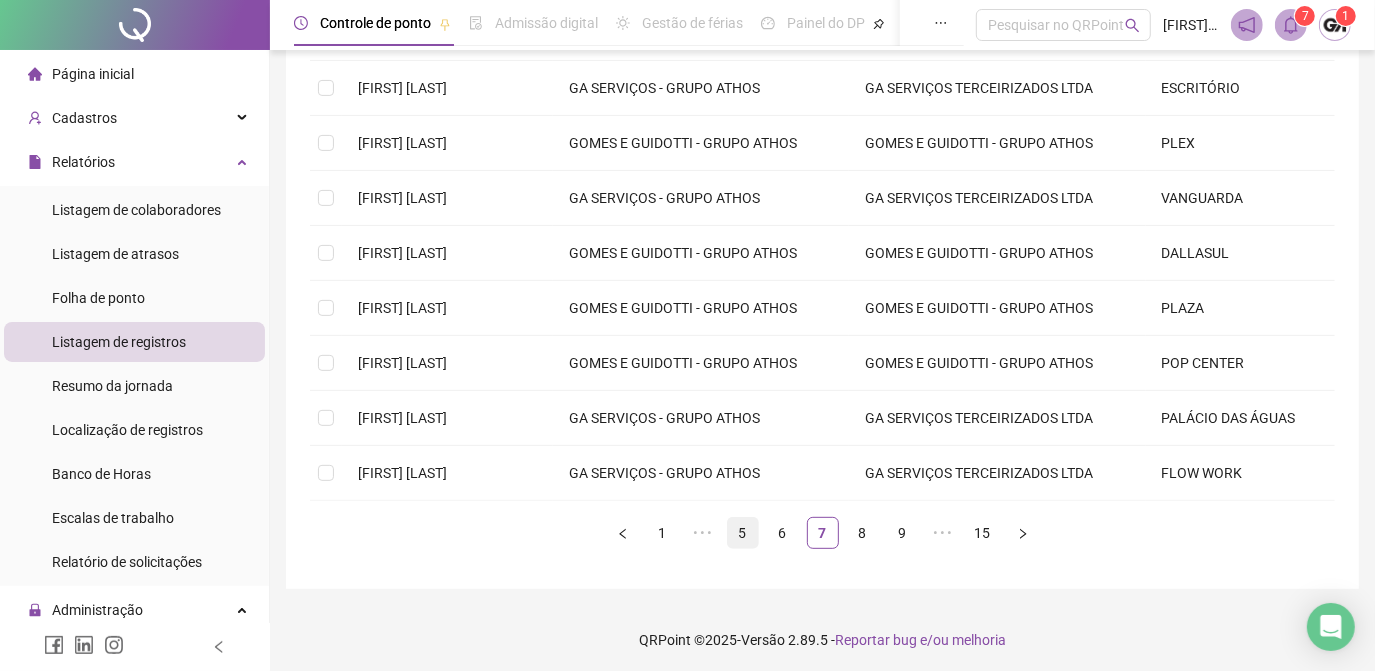 click on "5" at bounding box center (743, 533) 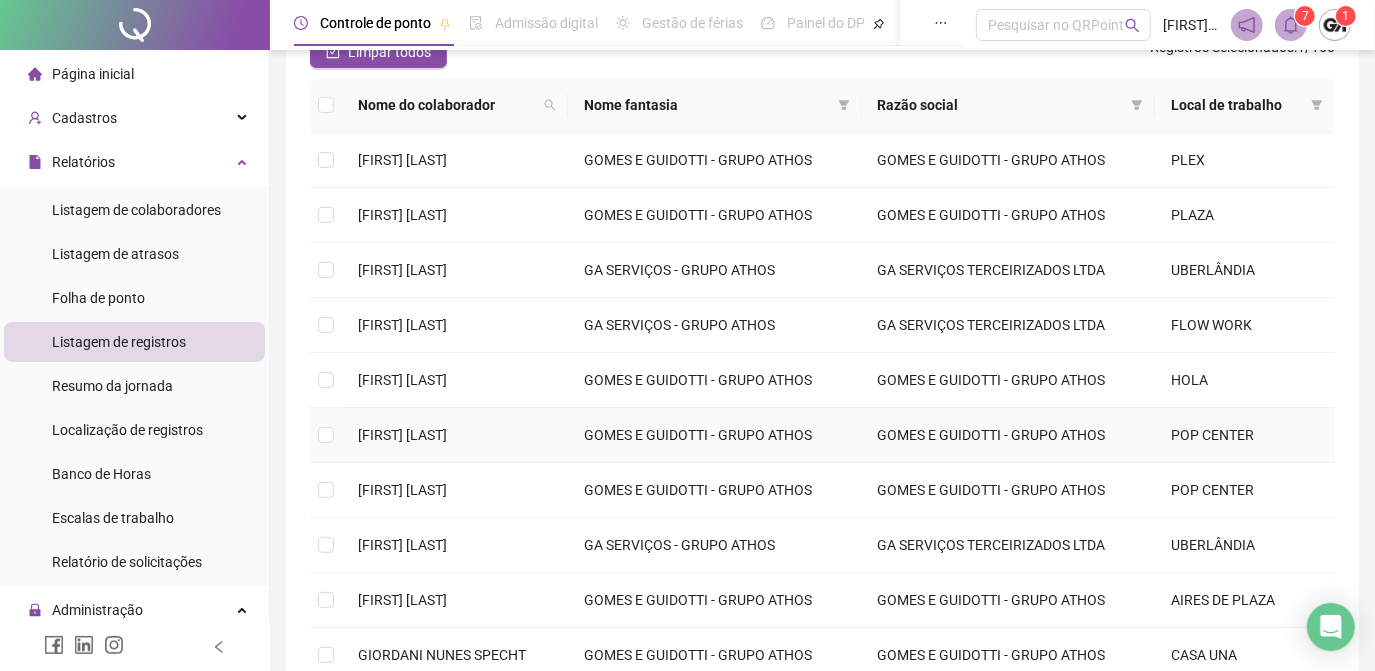 scroll, scrollTop: 16, scrollLeft: 0, axis: vertical 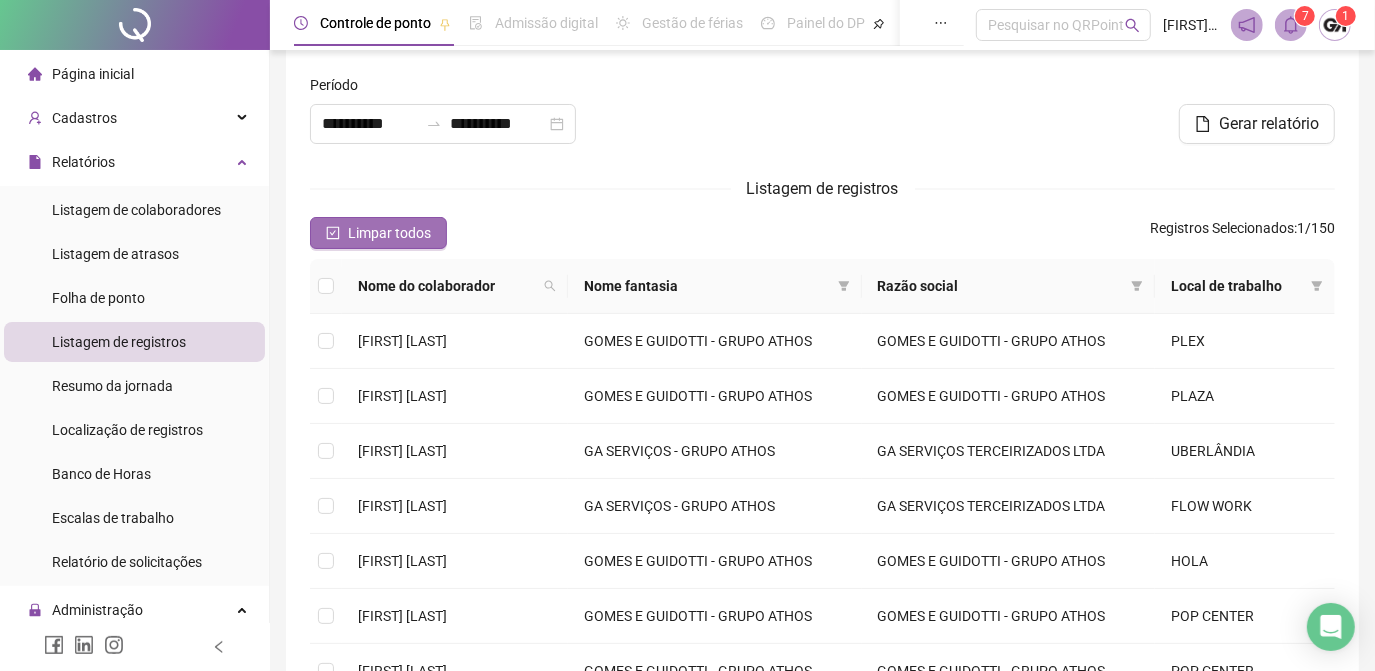 click on "Limpar todos" at bounding box center (389, 233) 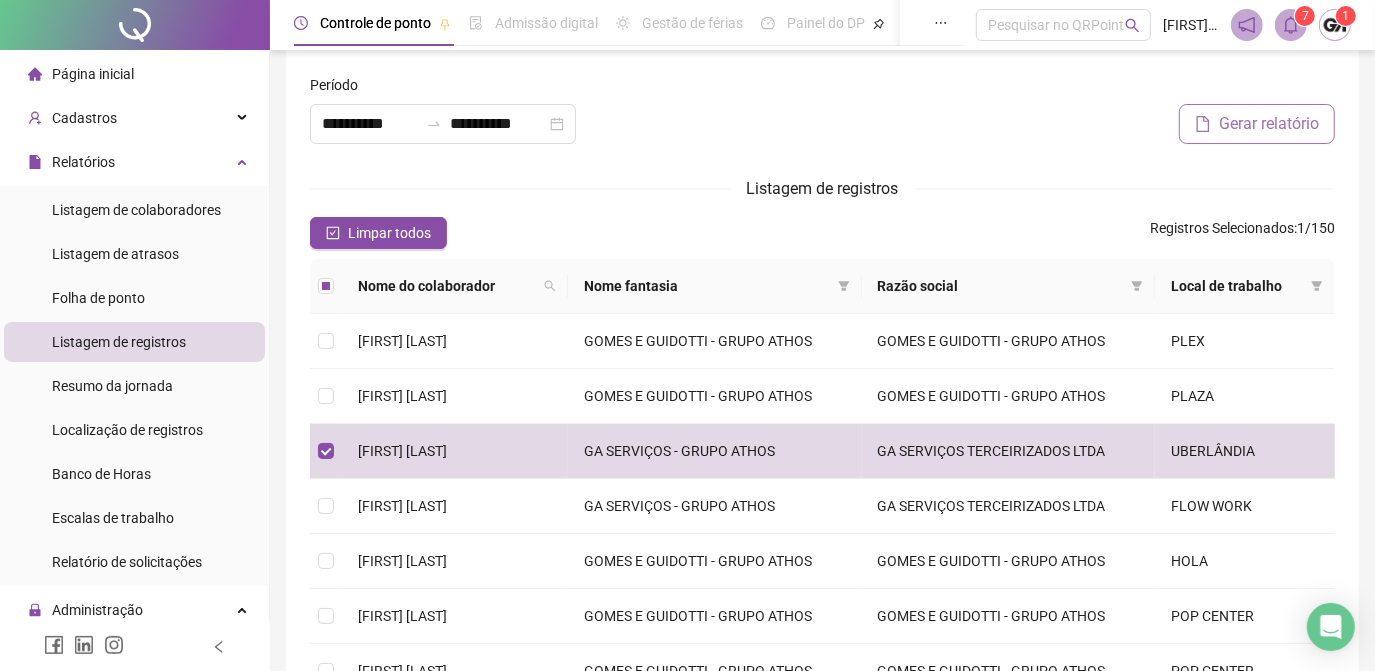 click on "Gerar relatório" at bounding box center [1269, 124] 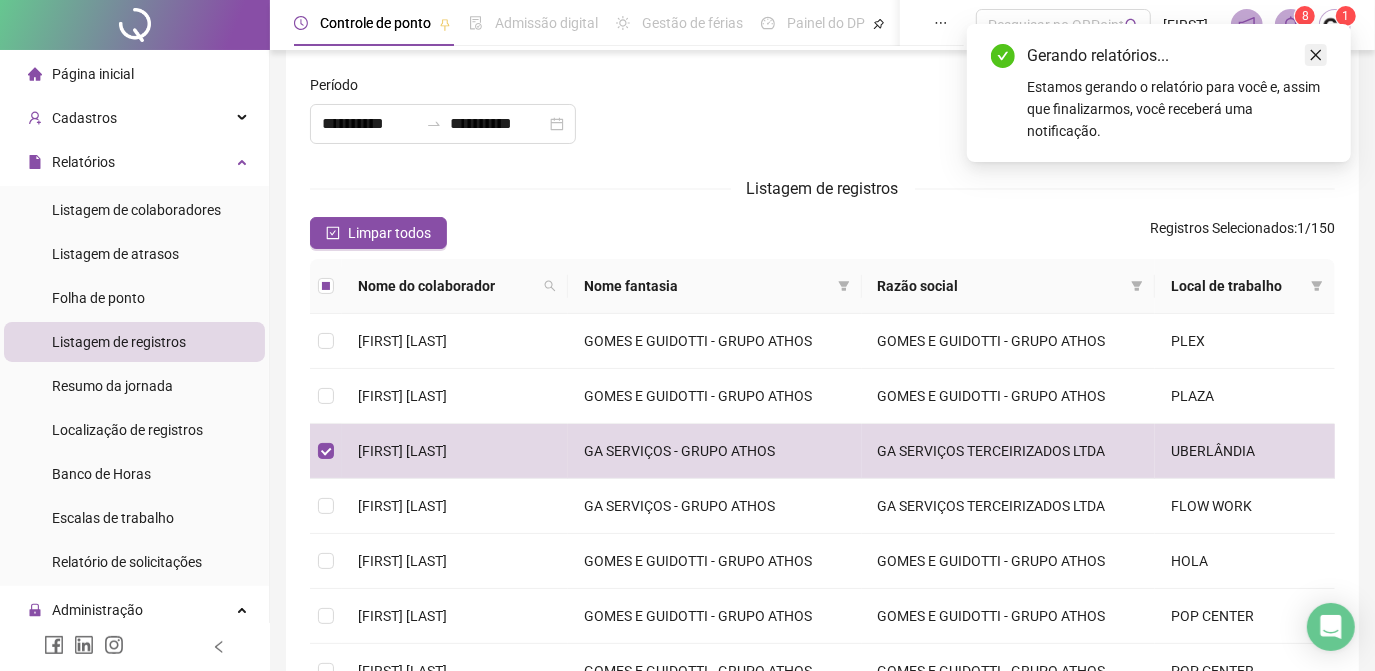 click 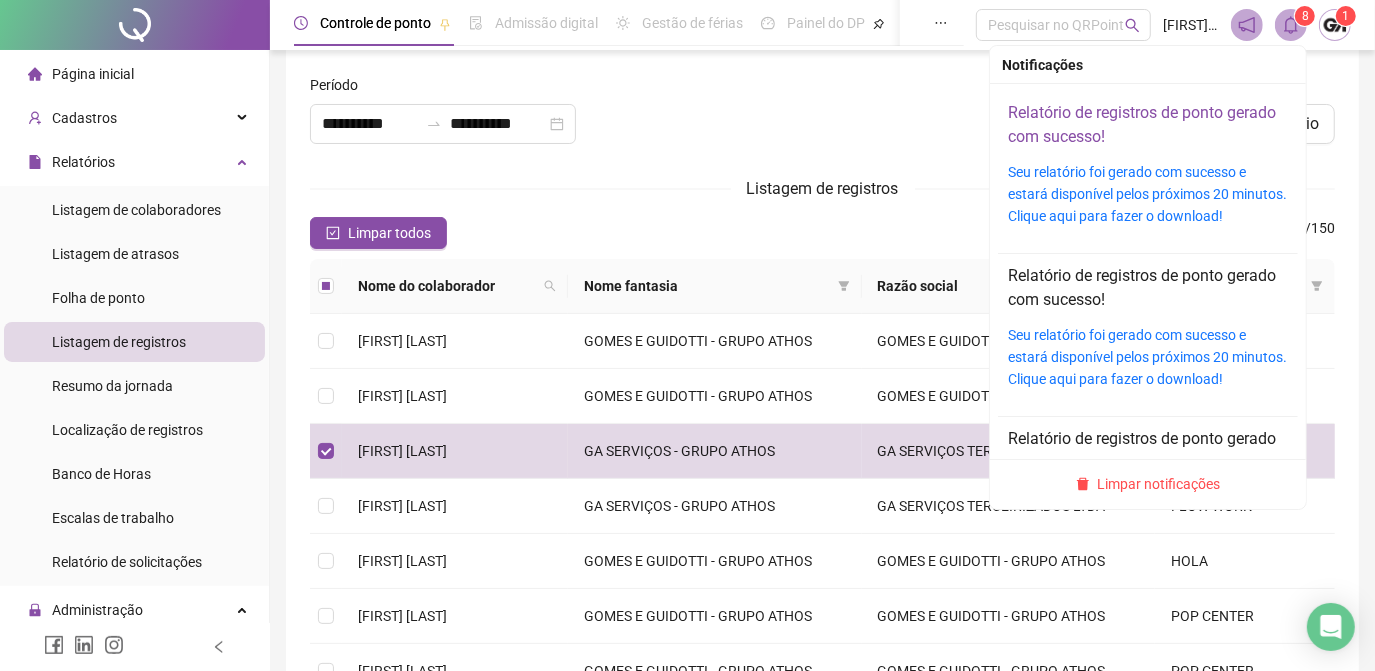 click on "Relatório de registros de ponto gerado com sucesso!" at bounding box center (1142, 124) 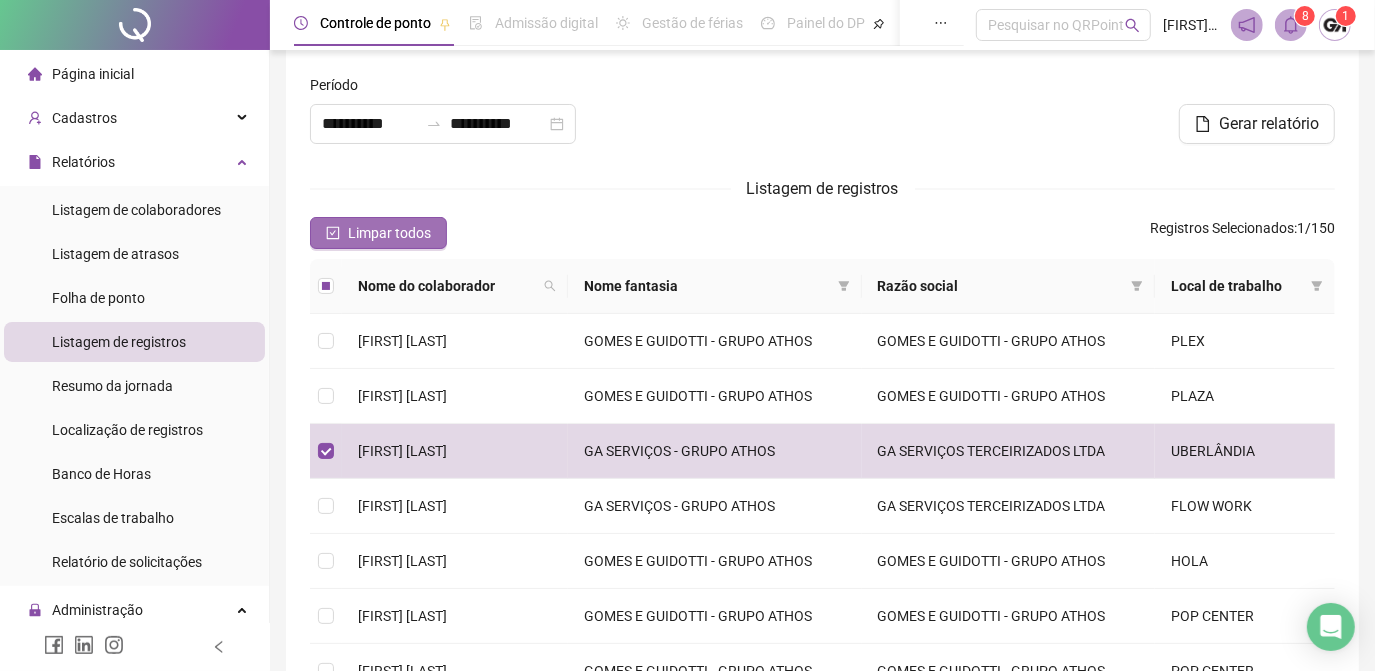 click on "Limpar todos" at bounding box center [378, 233] 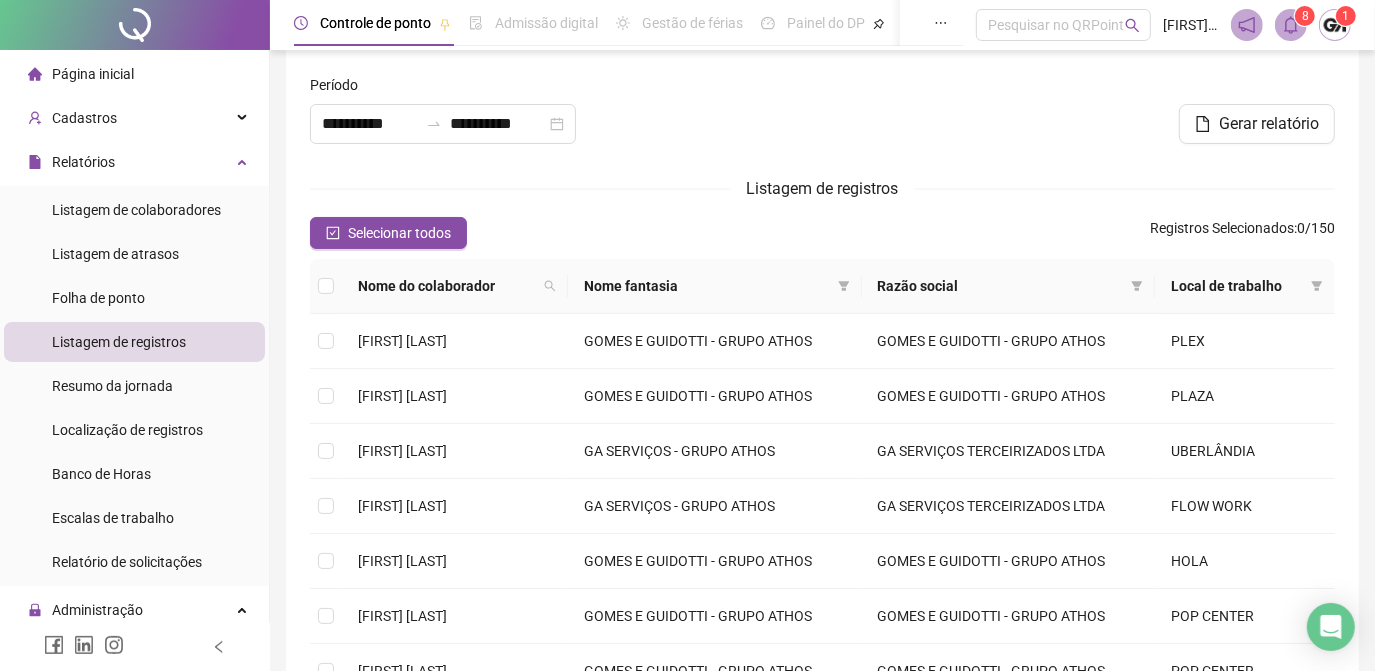 scroll, scrollTop: 288, scrollLeft: 0, axis: vertical 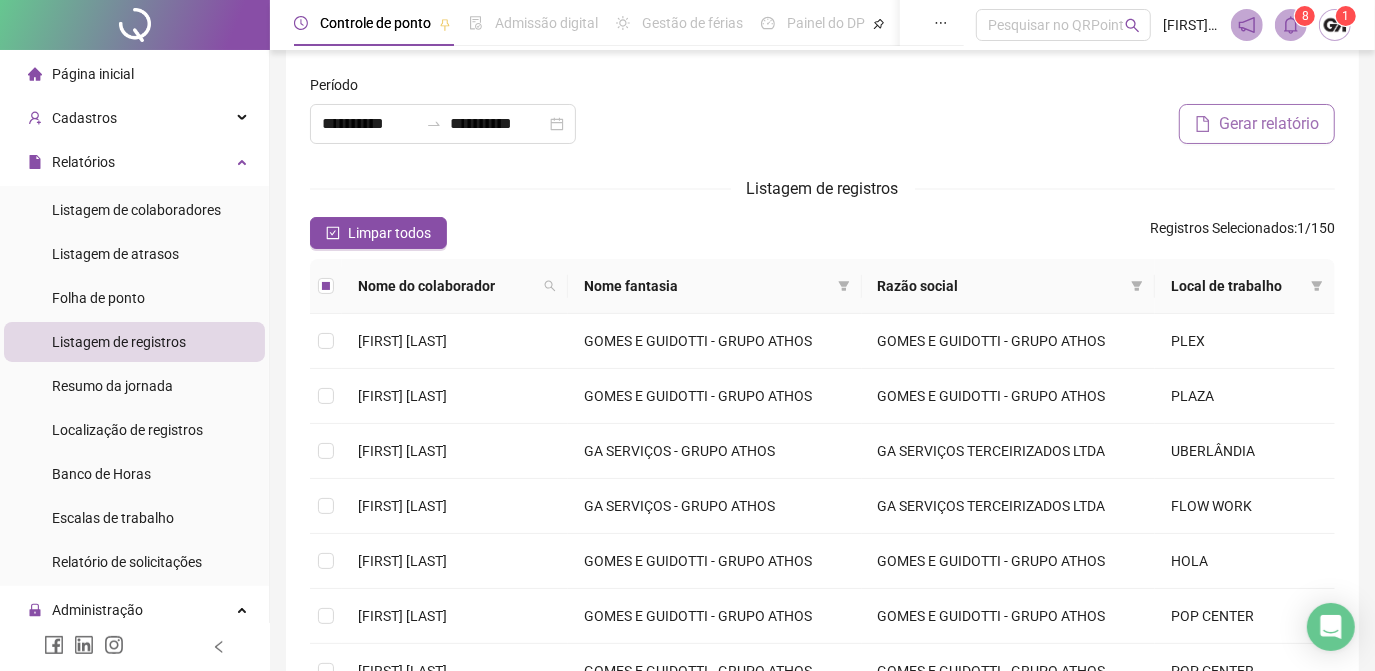 click on "Gerar relatório" at bounding box center (1269, 124) 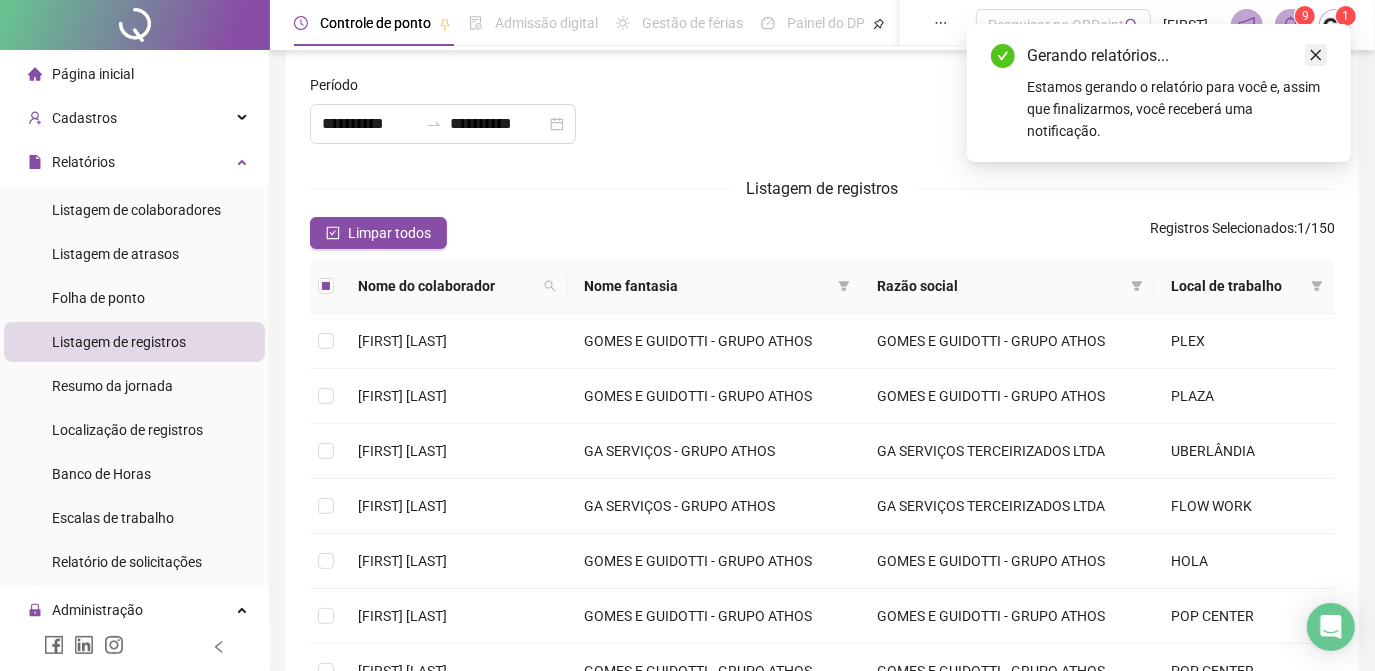 click 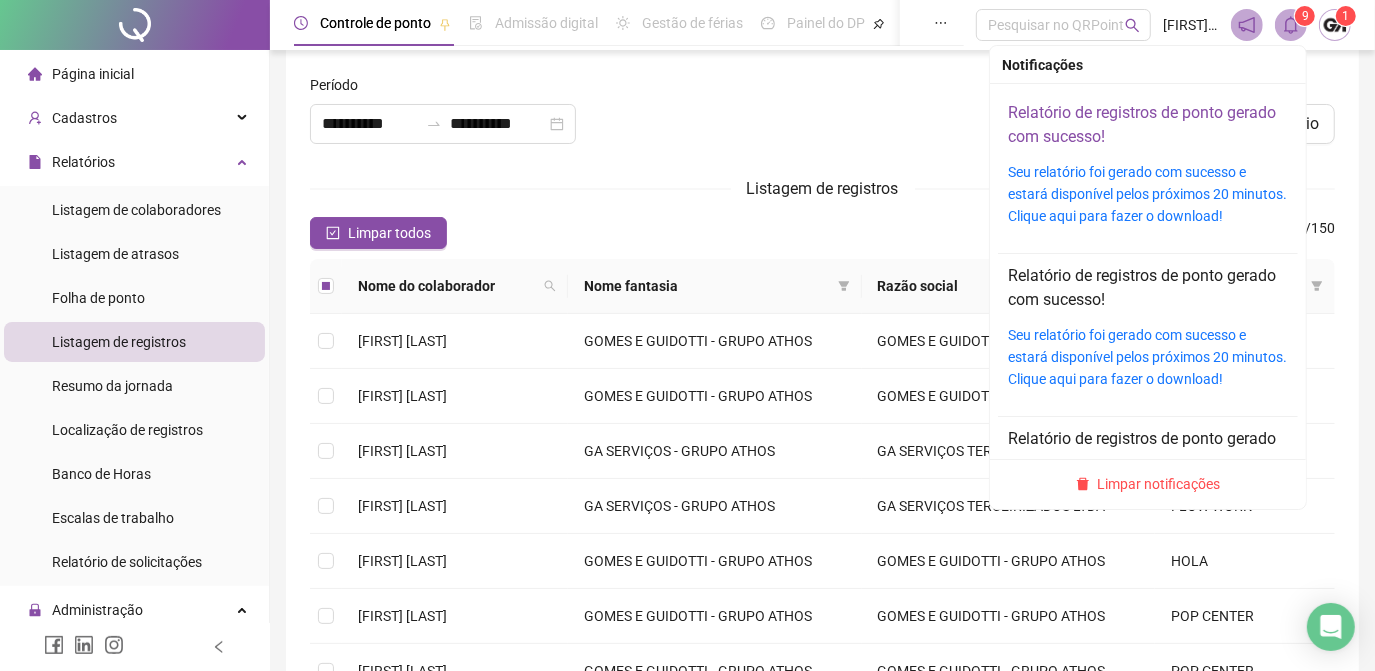click on "Relatório de registros de ponto gerado com sucesso!" at bounding box center (1142, 124) 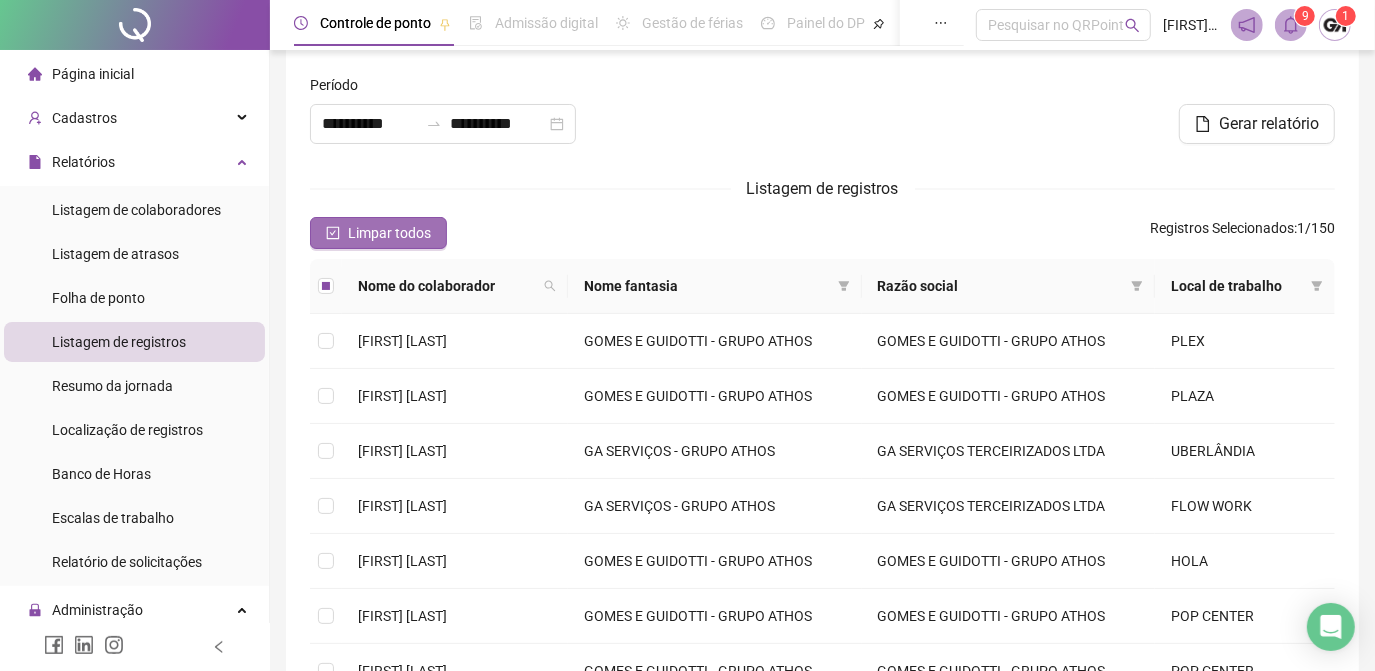 click on "Limpar todos" at bounding box center [389, 233] 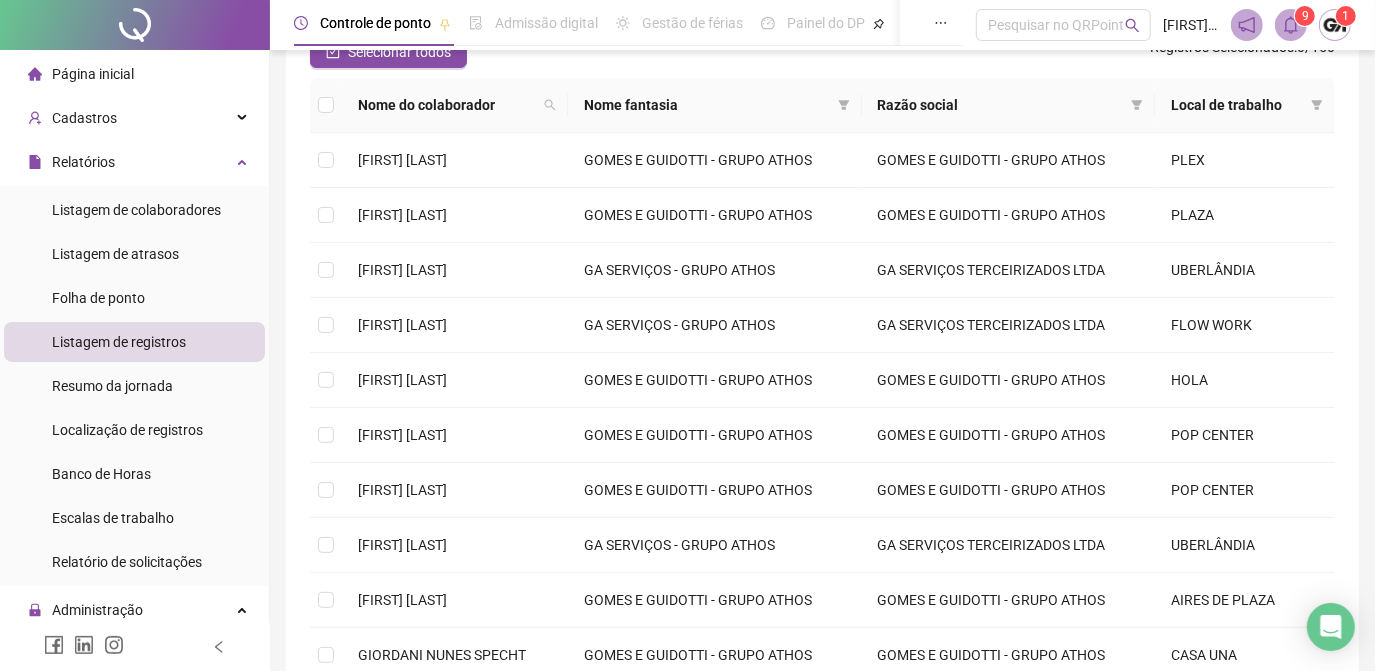 scroll, scrollTop: 288, scrollLeft: 0, axis: vertical 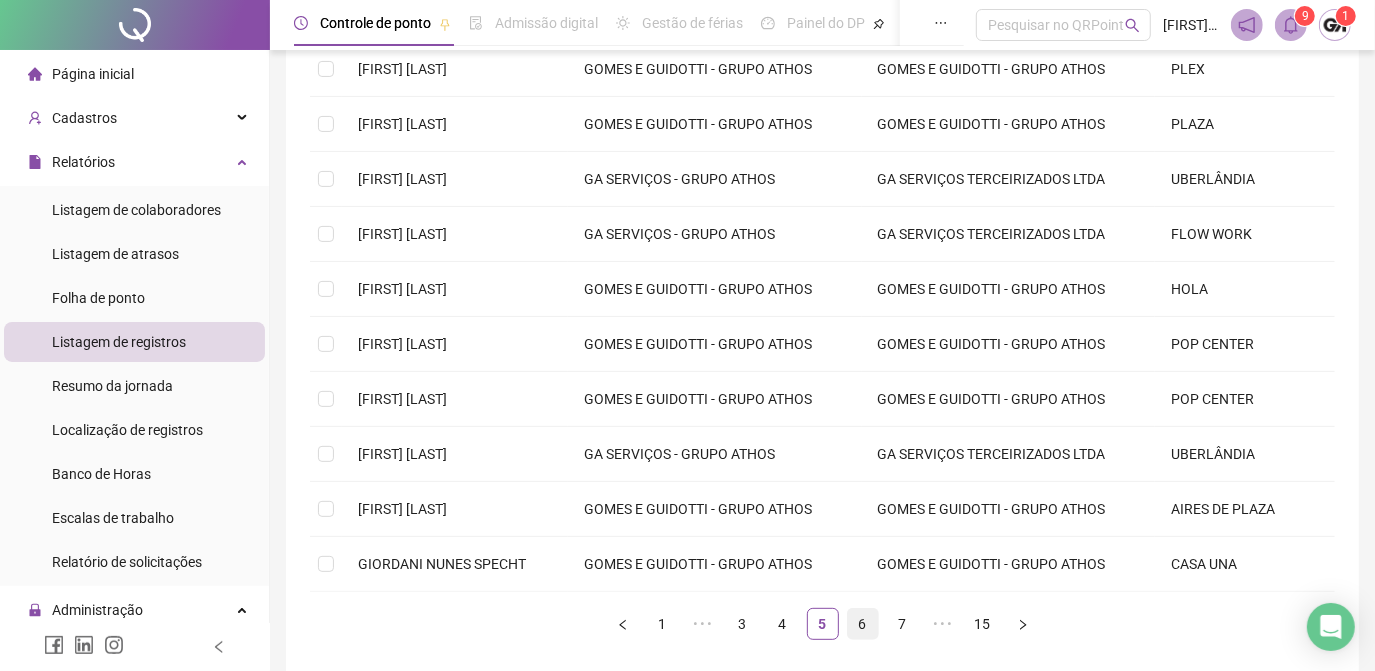 click on "6" at bounding box center [863, 624] 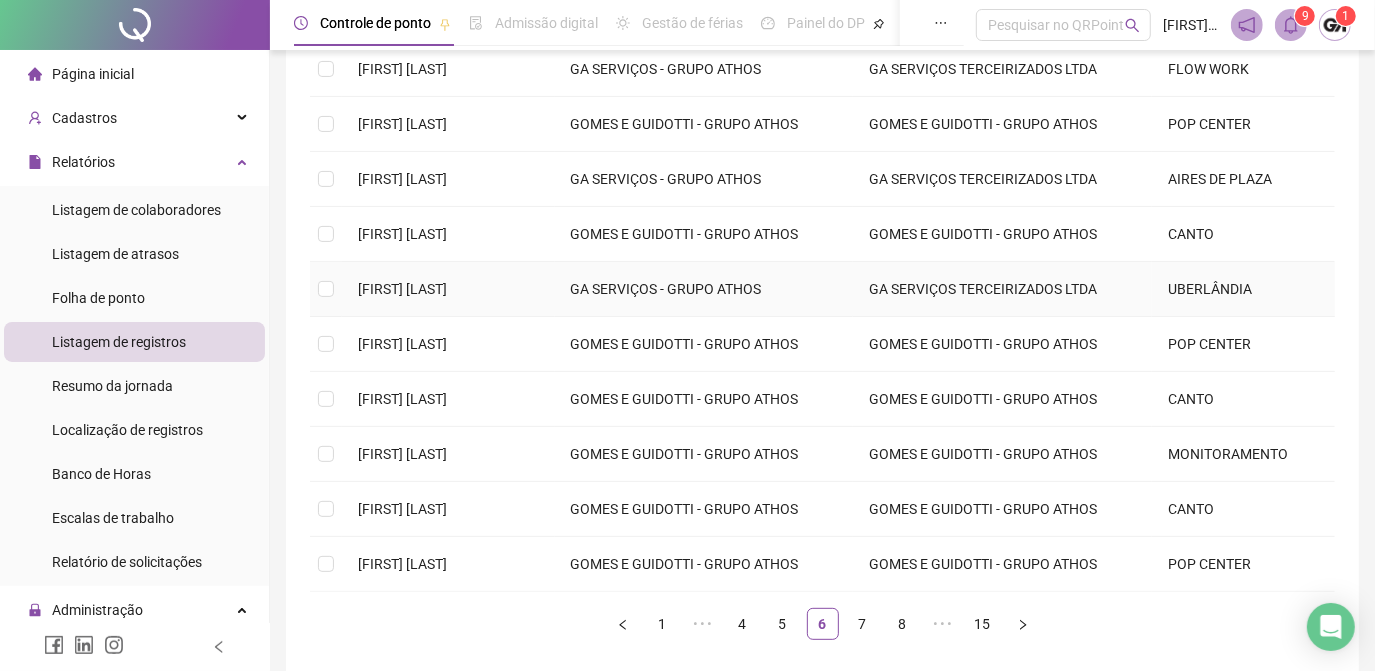 scroll, scrollTop: 379, scrollLeft: 0, axis: vertical 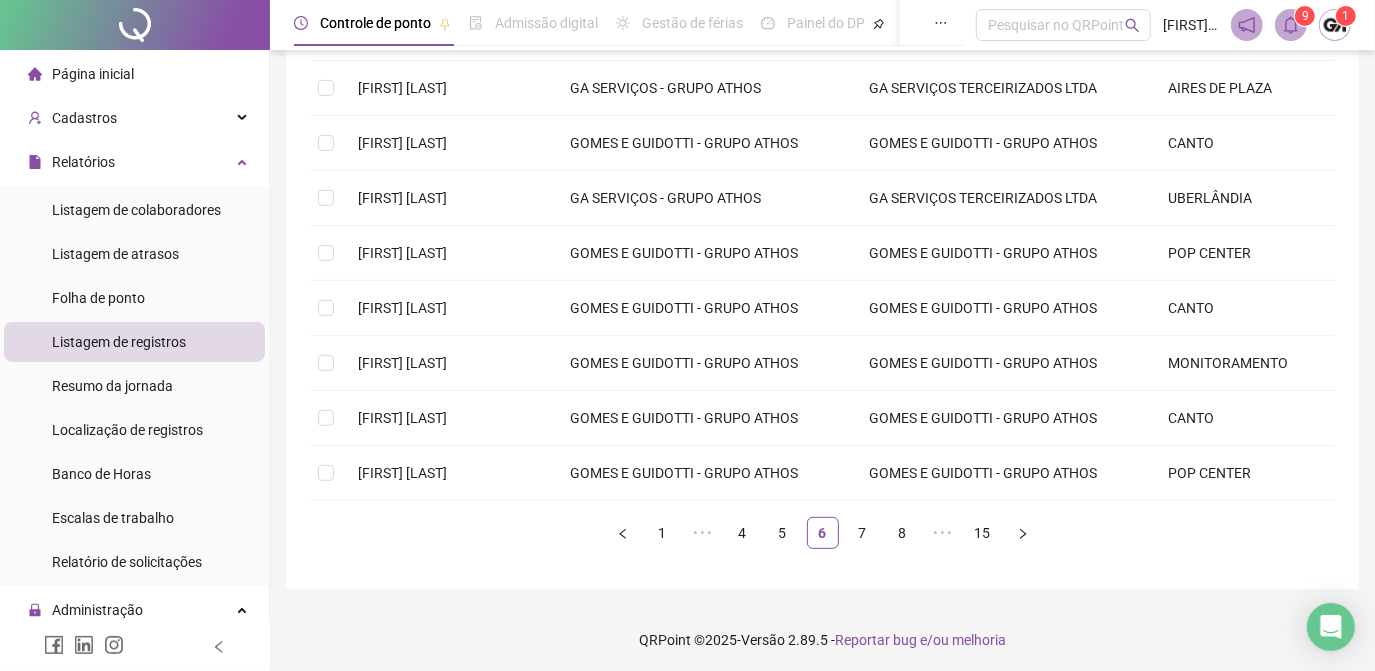 click on "7" at bounding box center (863, 533) 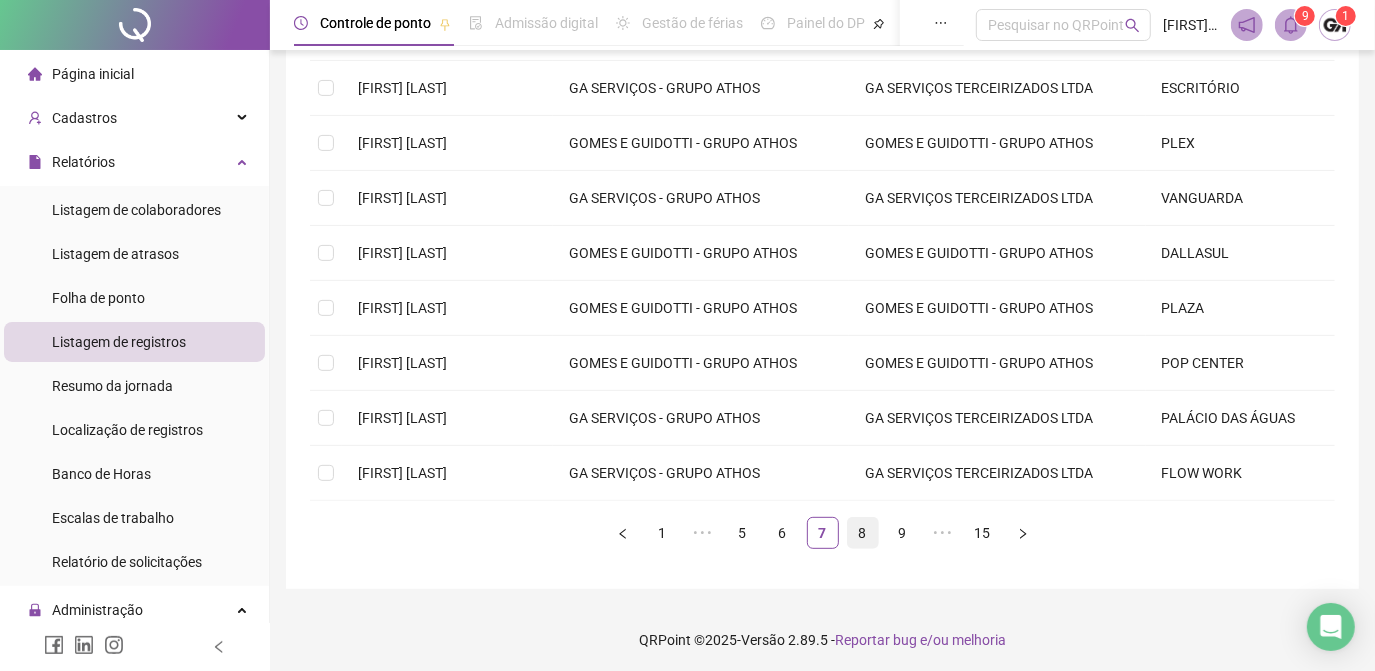 drag, startPoint x: 860, startPoint y: 536, endPoint x: 837, endPoint y: 516, distance: 30.479502 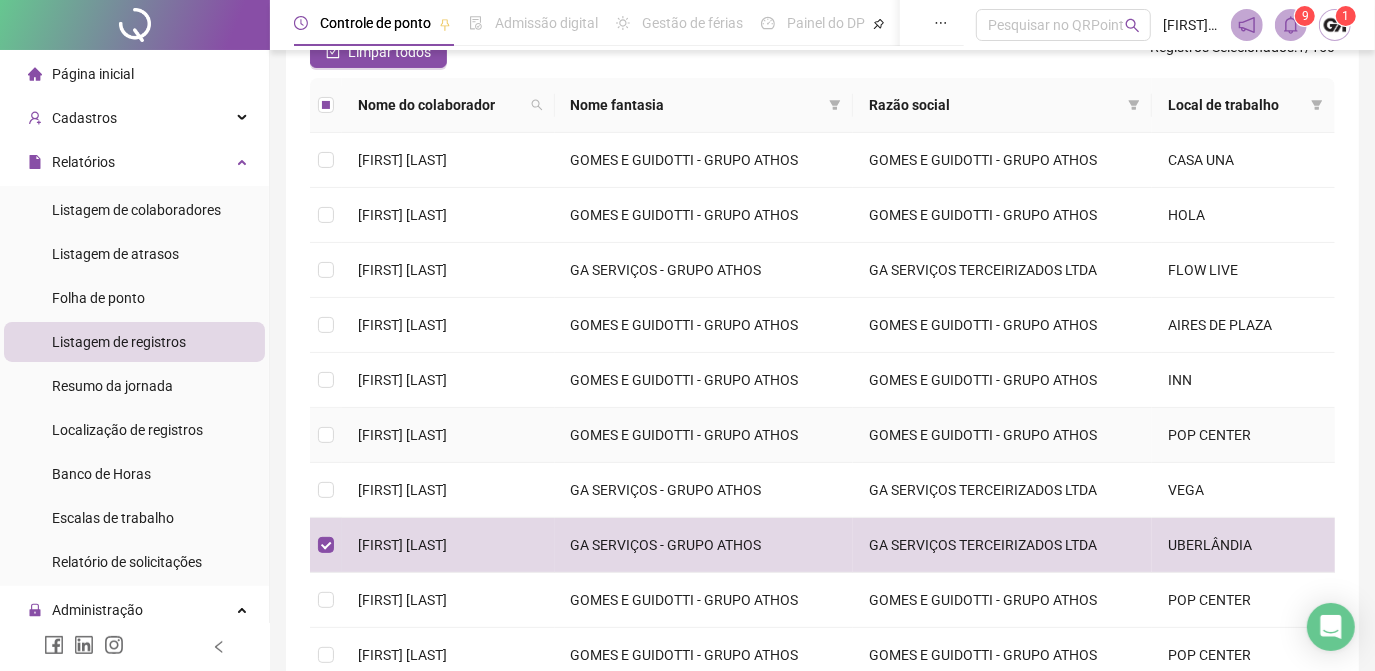 scroll, scrollTop: 16, scrollLeft: 0, axis: vertical 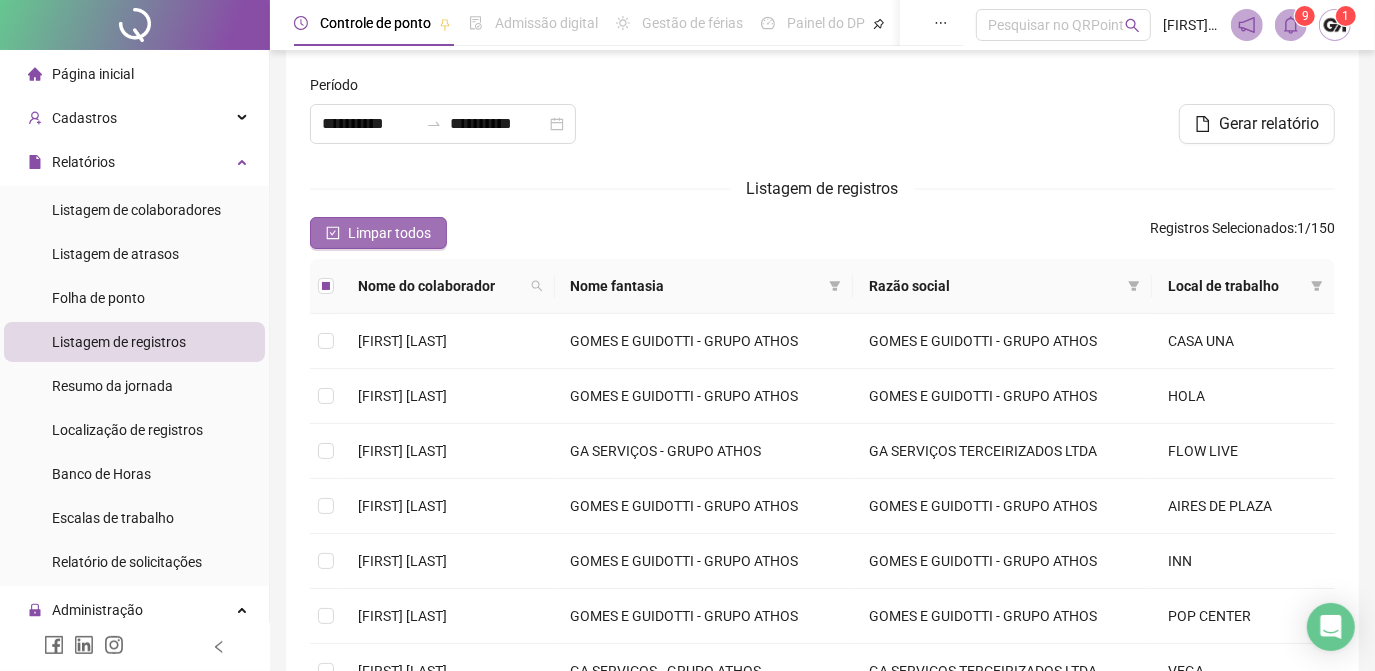 click on "Limpar todos" at bounding box center [389, 233] 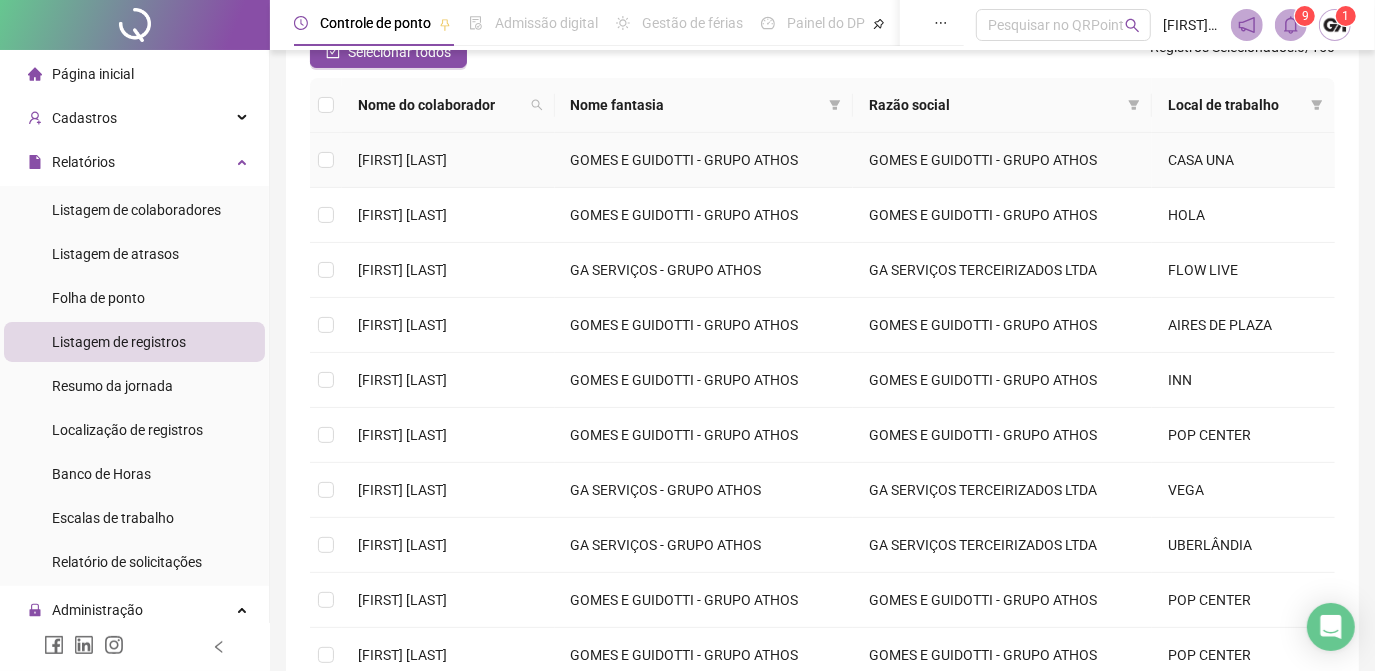 scroll, scrollTop: 288, scrollLeft: 0, axis: vertical 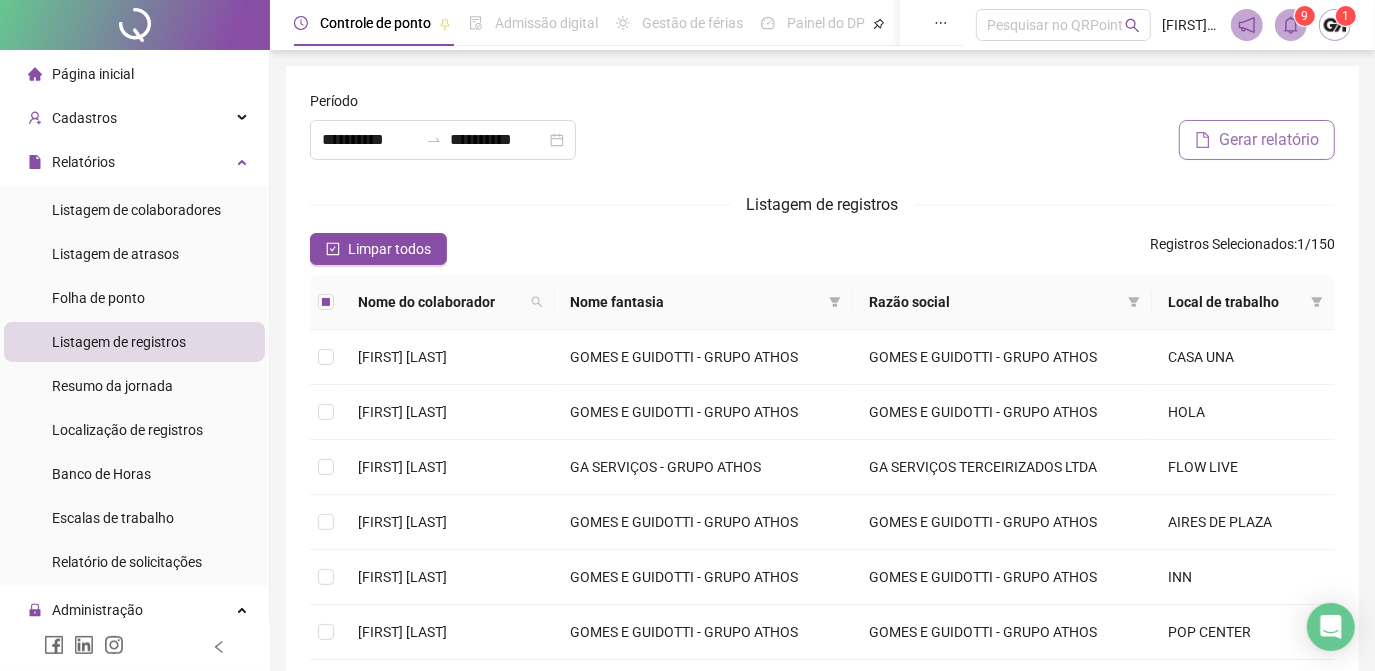 click on "Gerar relatório" at bounding box center [1269, 140] 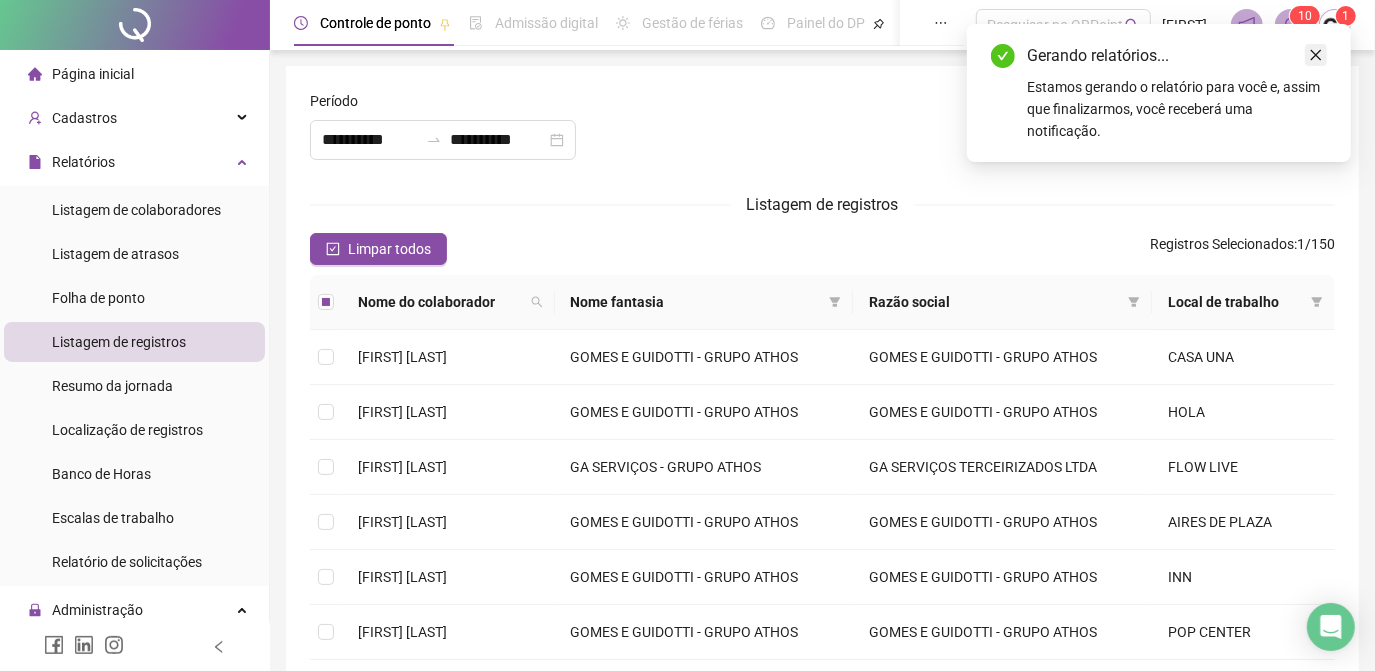 click 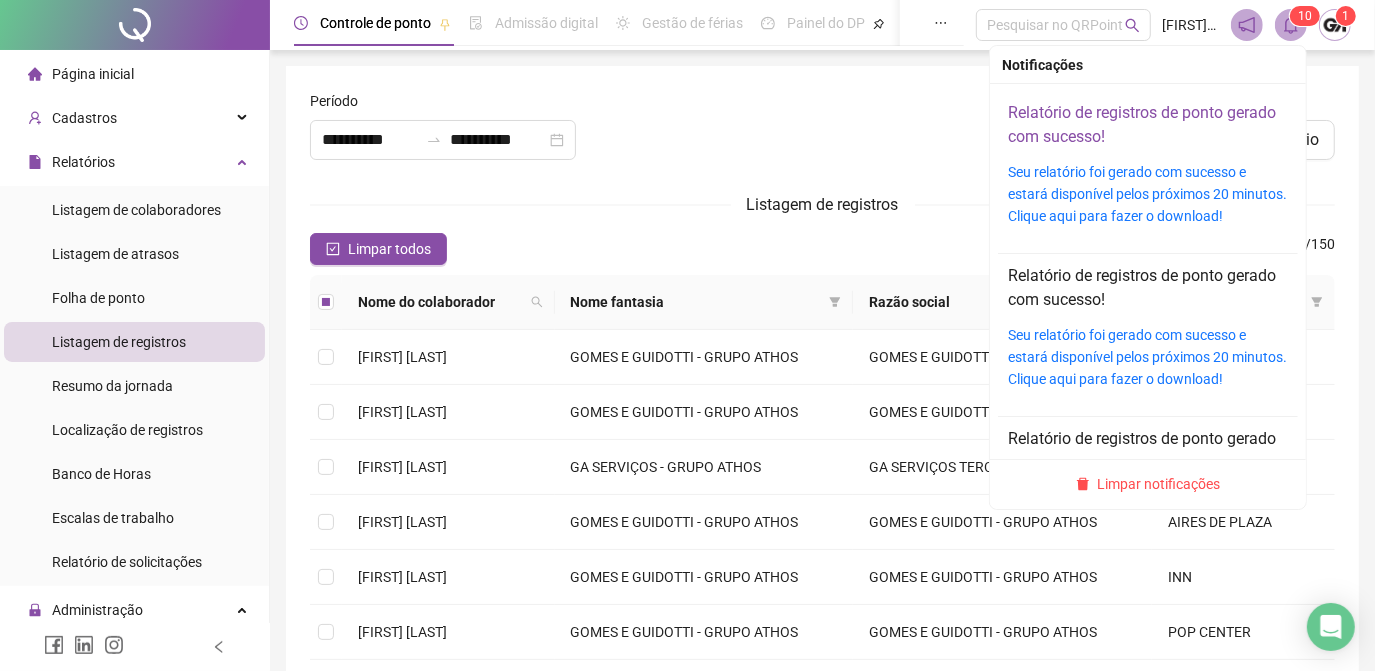 click on "Relatório de registros de ponto gerado com sucesso!" at bounding box center (1142, 124) 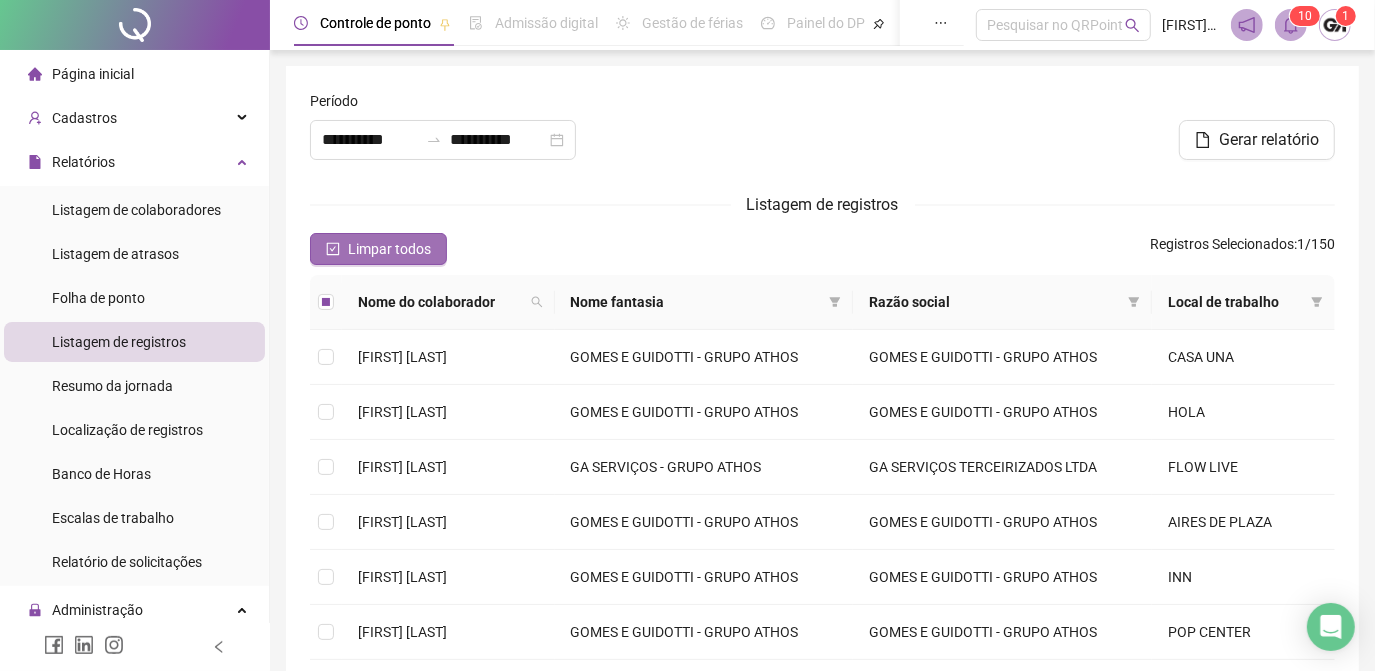 click on "Limpar todos" at bounding box center [389, 249] 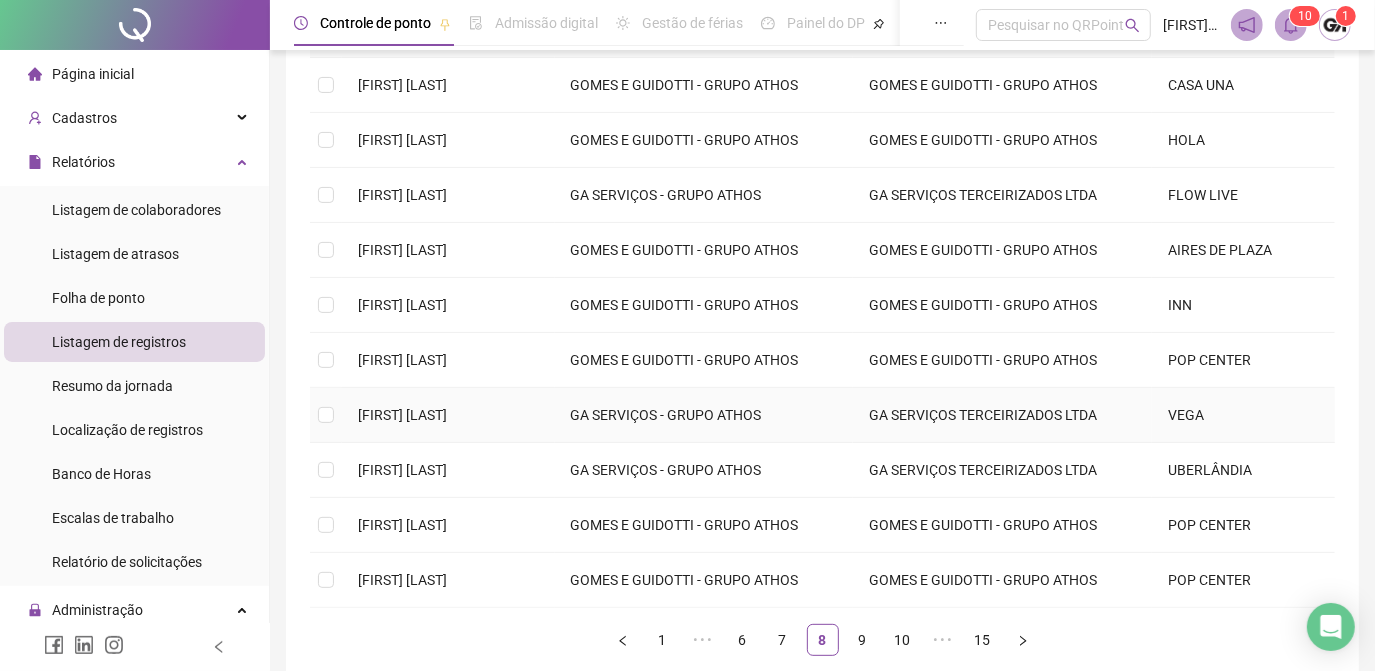 scroll, scrollTop: 379, scrollLeft: 0, axis: vertical 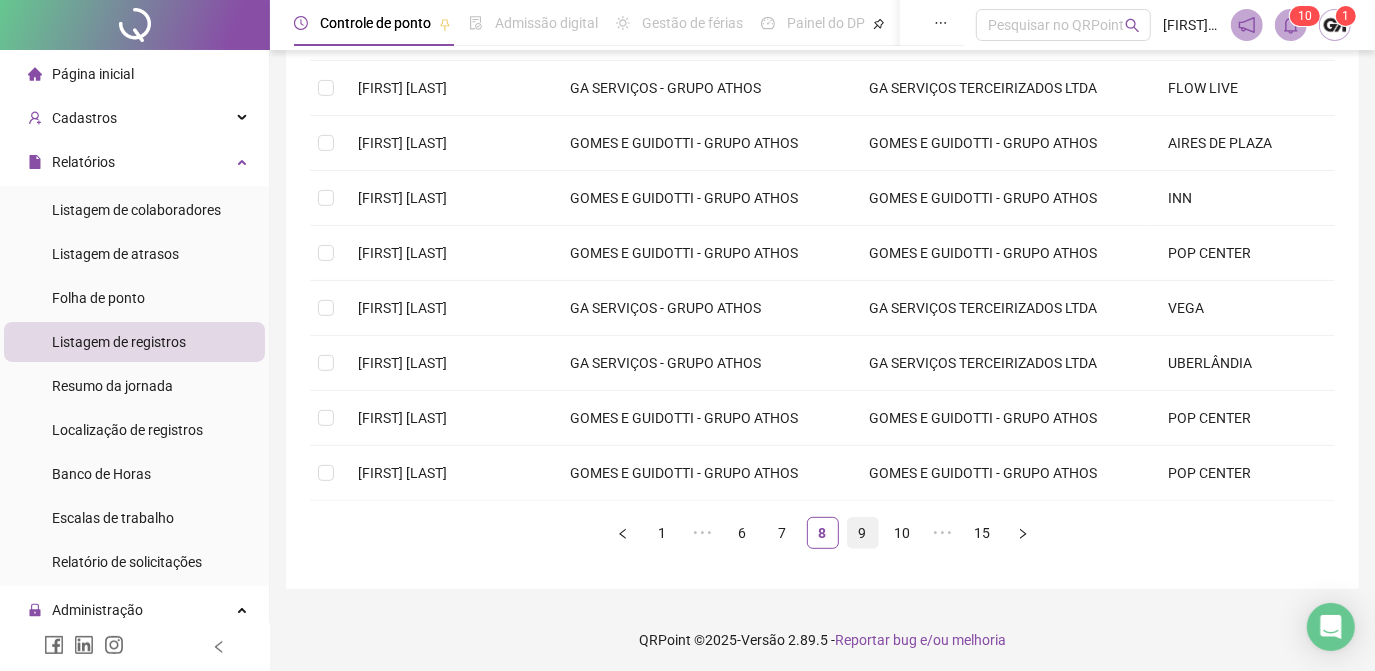 click on "9" at bounding box center [863, 533] 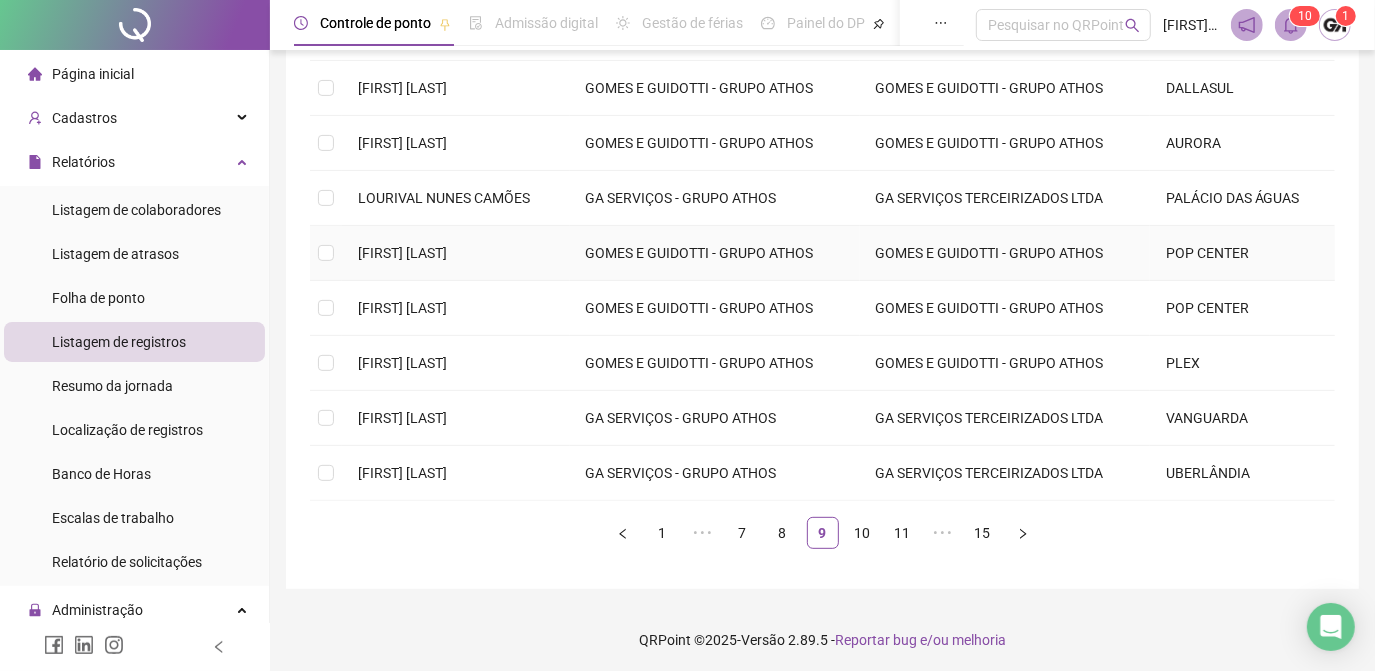 scroll, scrollTop: 197, scrollLeft: 0, axis: vertical 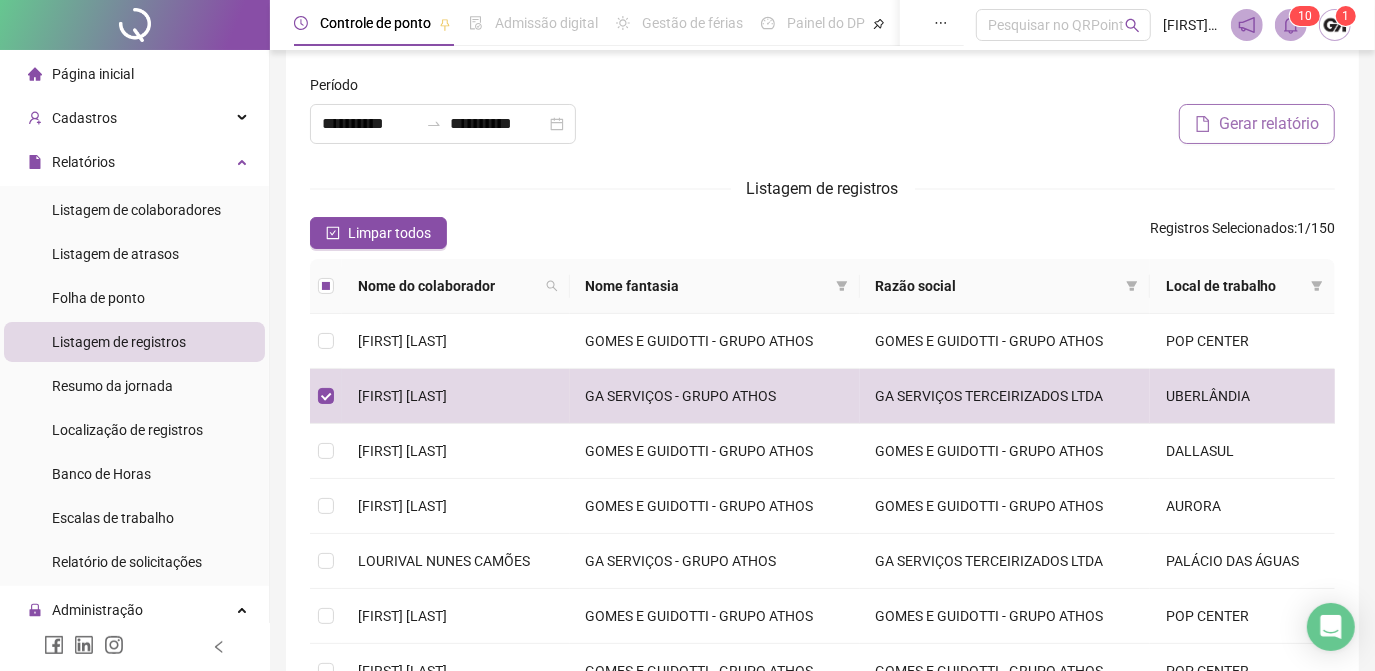 click on "Gerar relatório" at bounding box center (1269, 124) 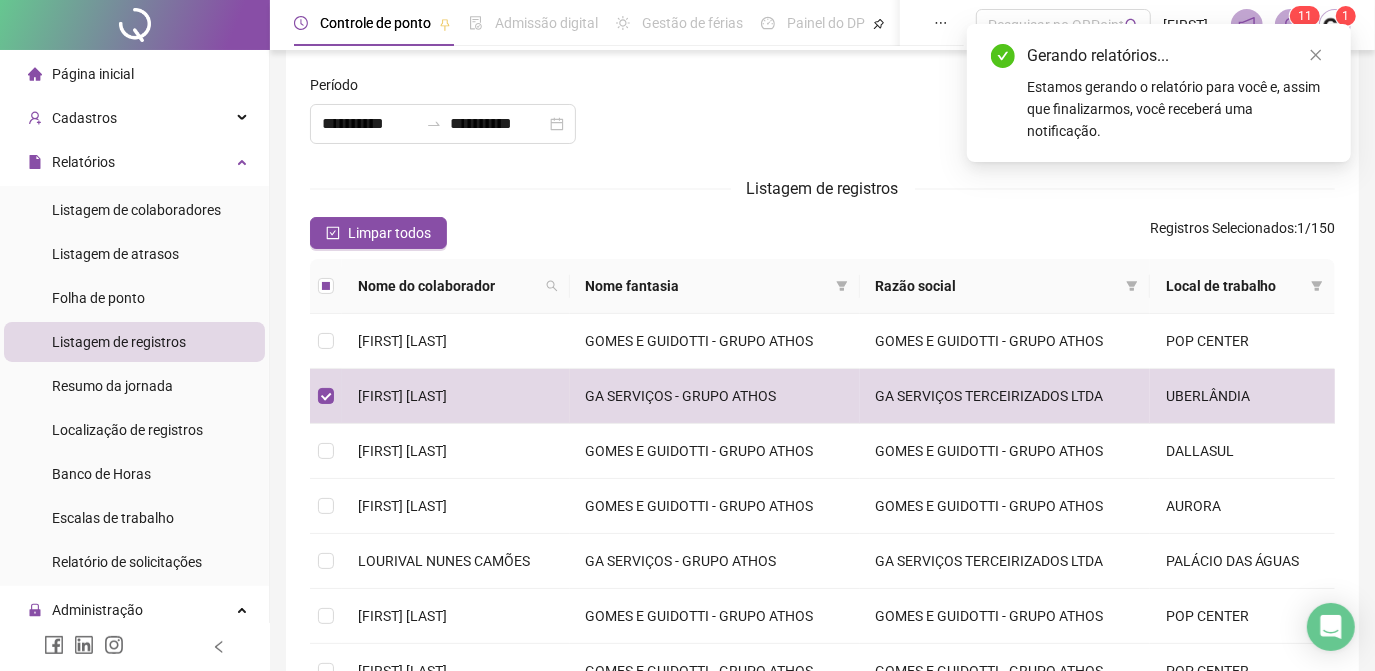 click at bounding box center [1316, 55] 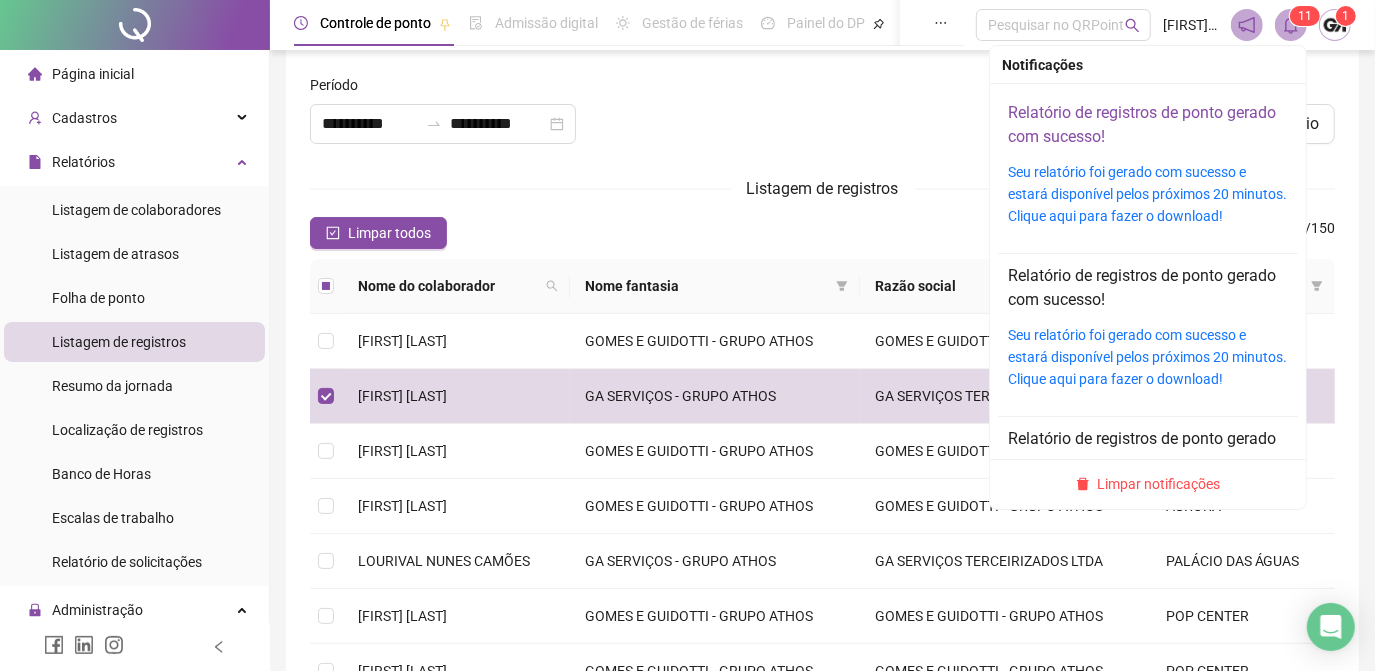 click on "Relatório de registros de ponto gerado com sucesso!" at bounding box center (1142, 124) 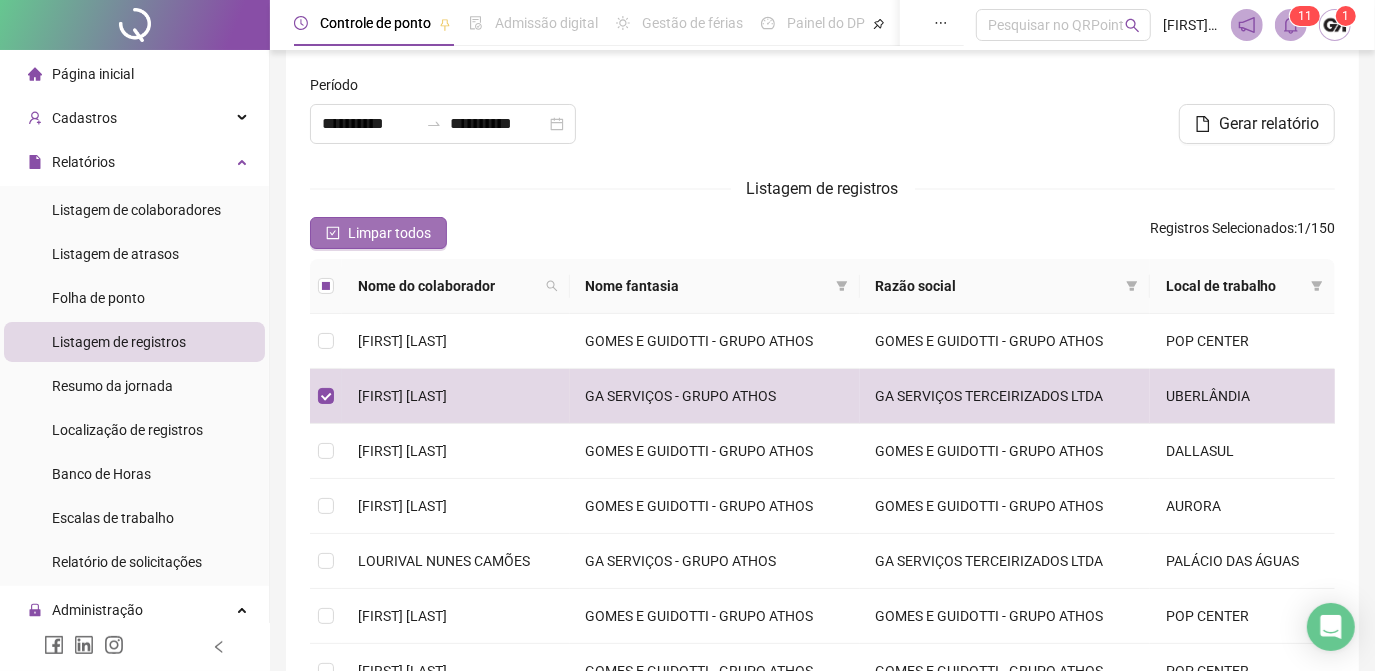 click on "Limpar todos" at bounding box center (389, 233) 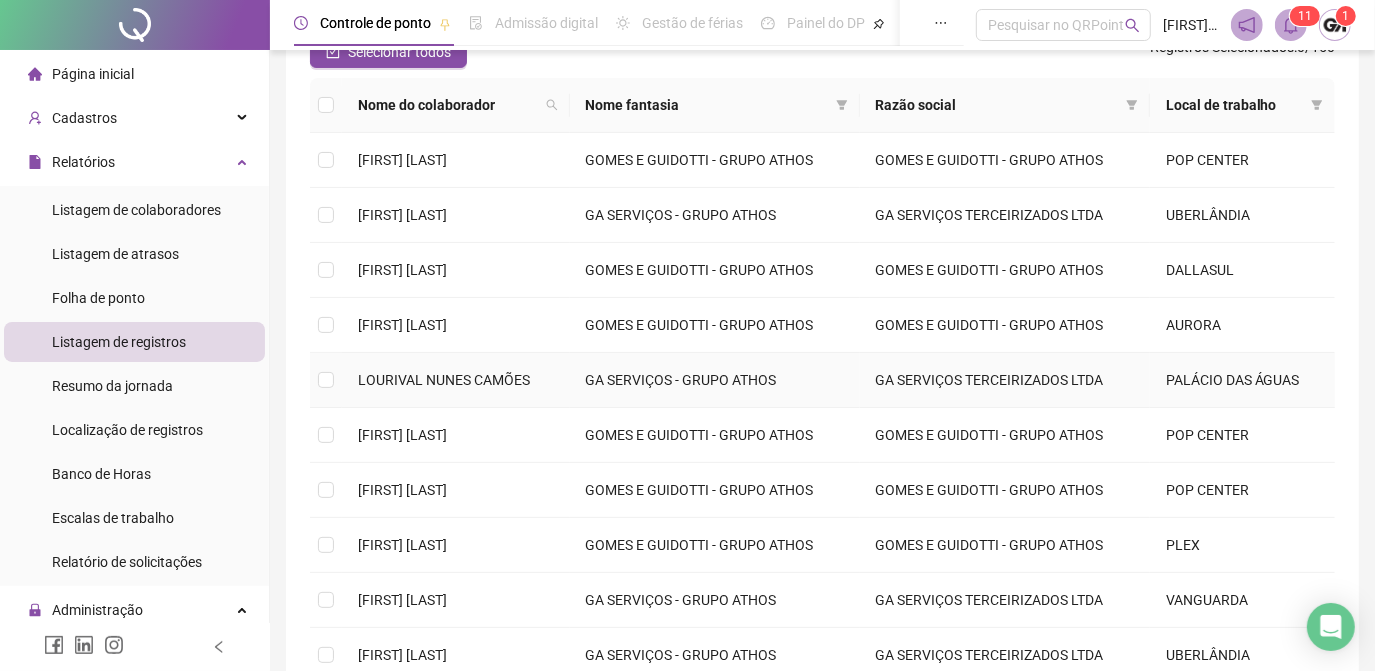 scroll, scrollTop: 379, scrollLeft: 0, axis: vertical 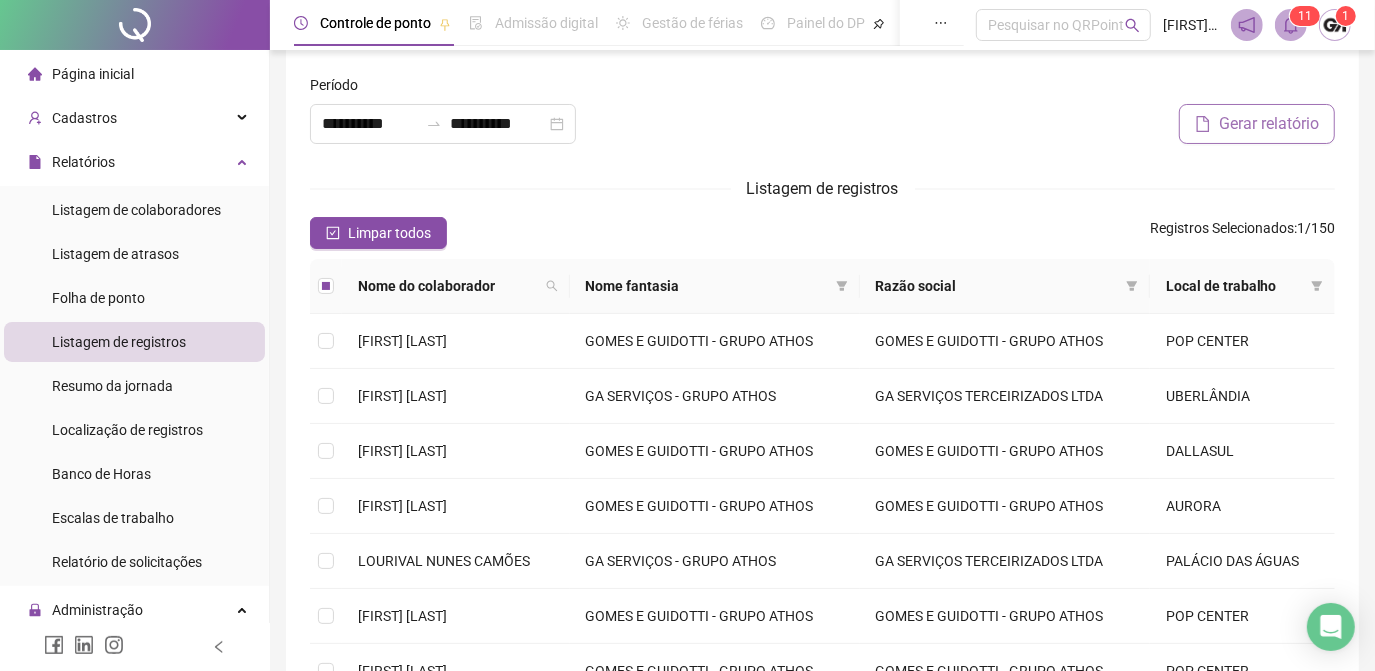 click on "Gerar relatório" at bounding box center (1269, 124) 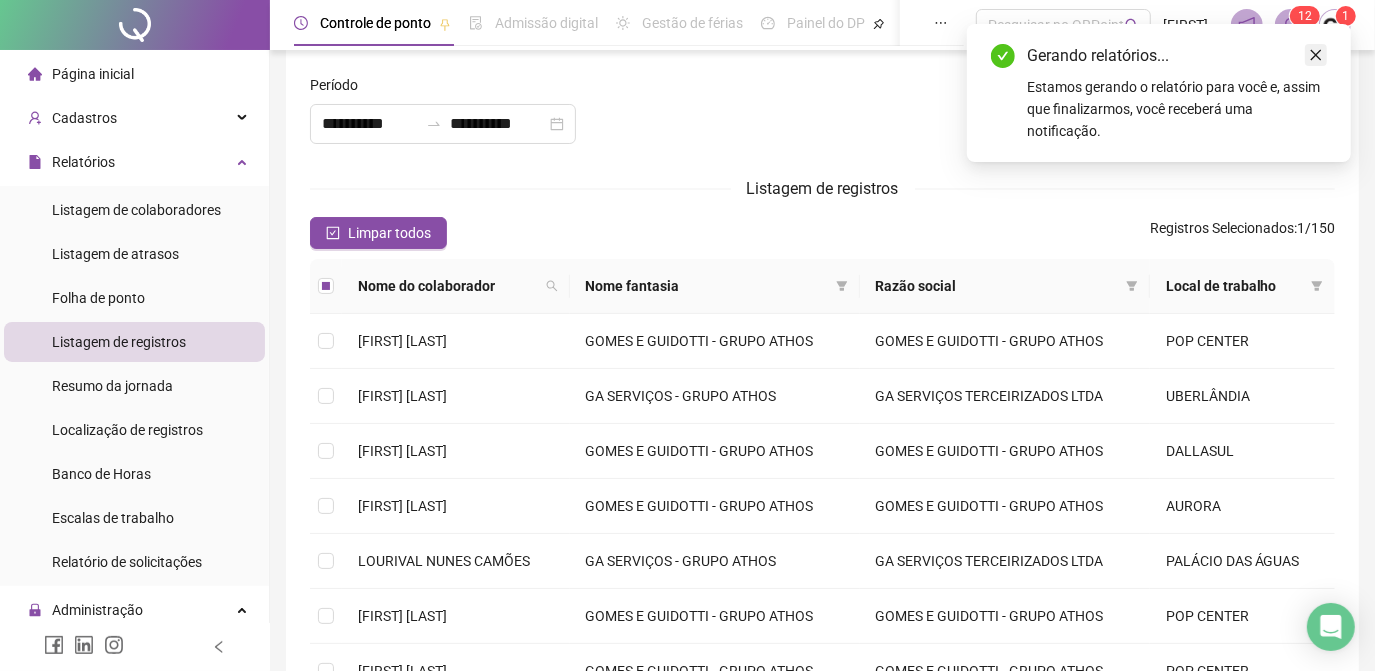 click 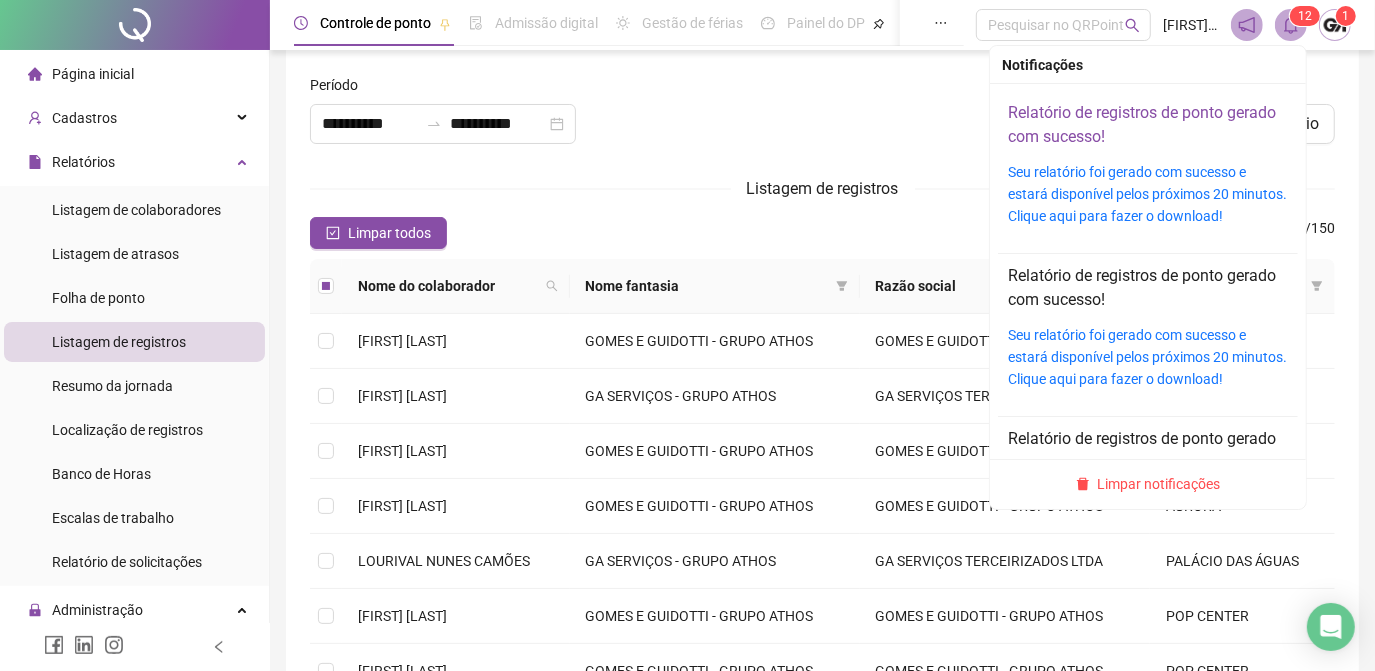 click on "Relatório de registros de ponto gerado com sucesso!" at bounding box center (1142, 124) 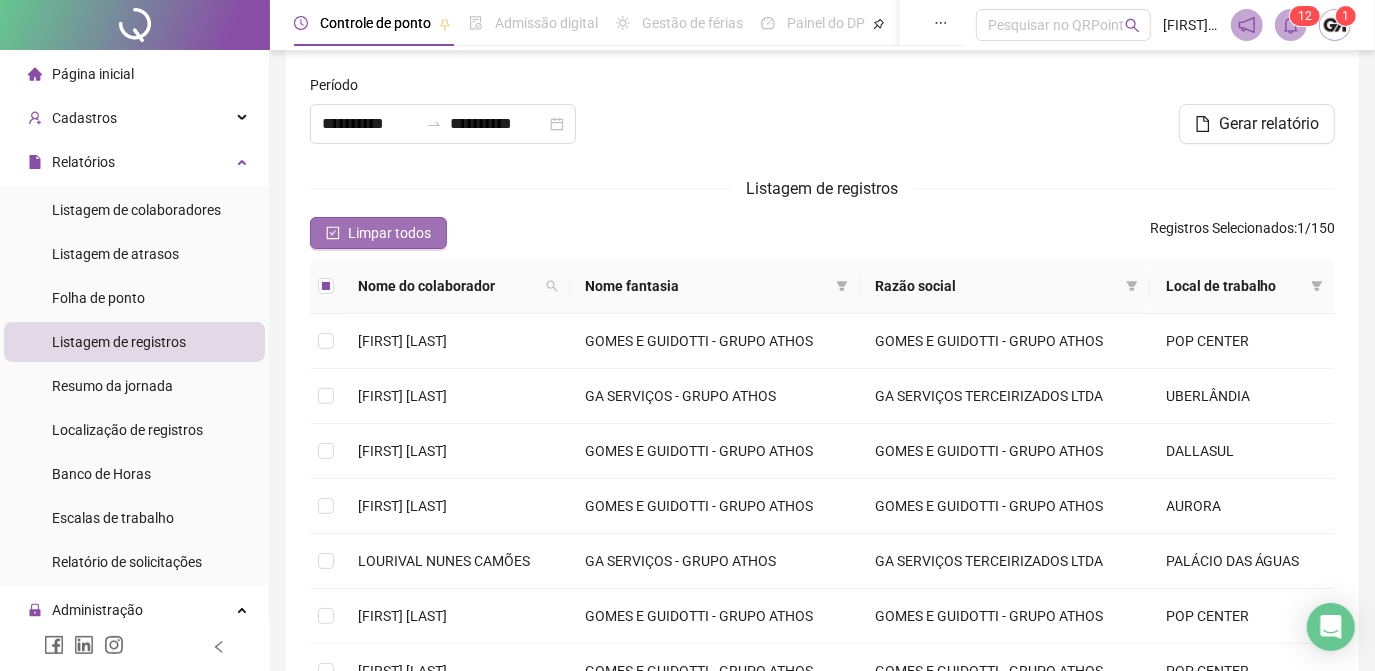 click on "Limpar todos" at bounding box center [389, 233] 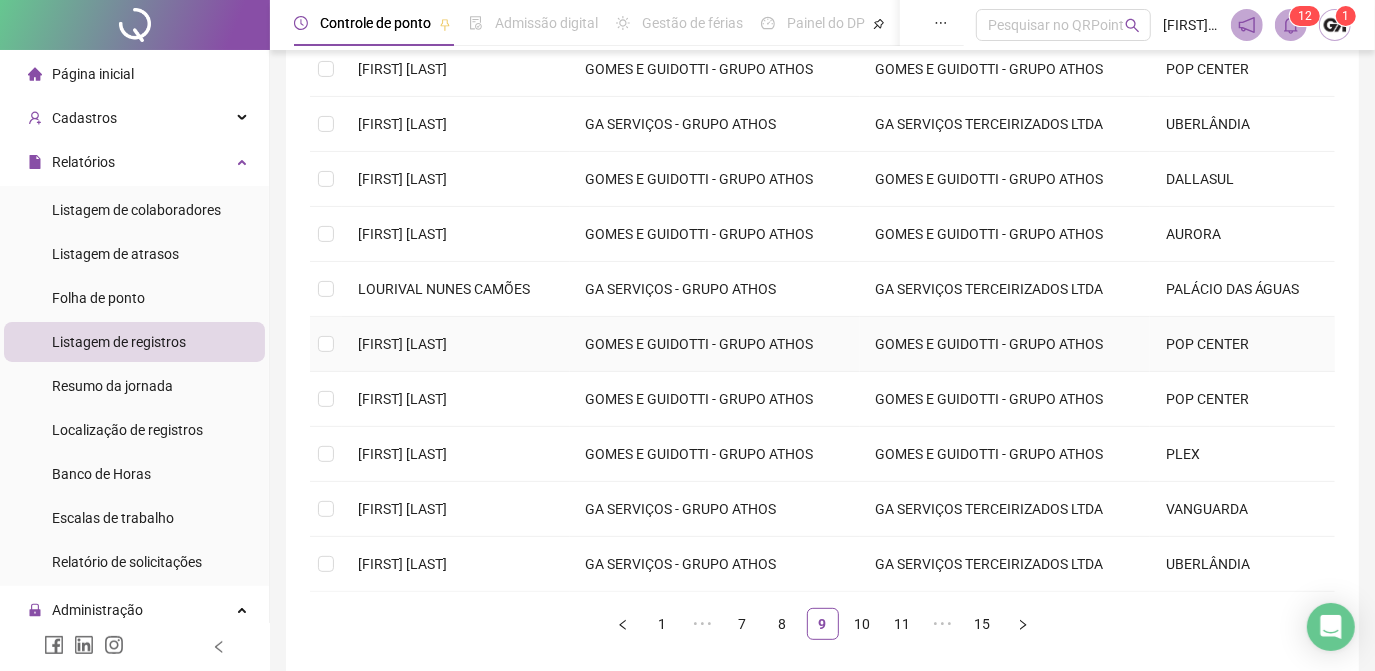 scroll, scrollTop: 379, scrollLeft: 0, axis: vertical 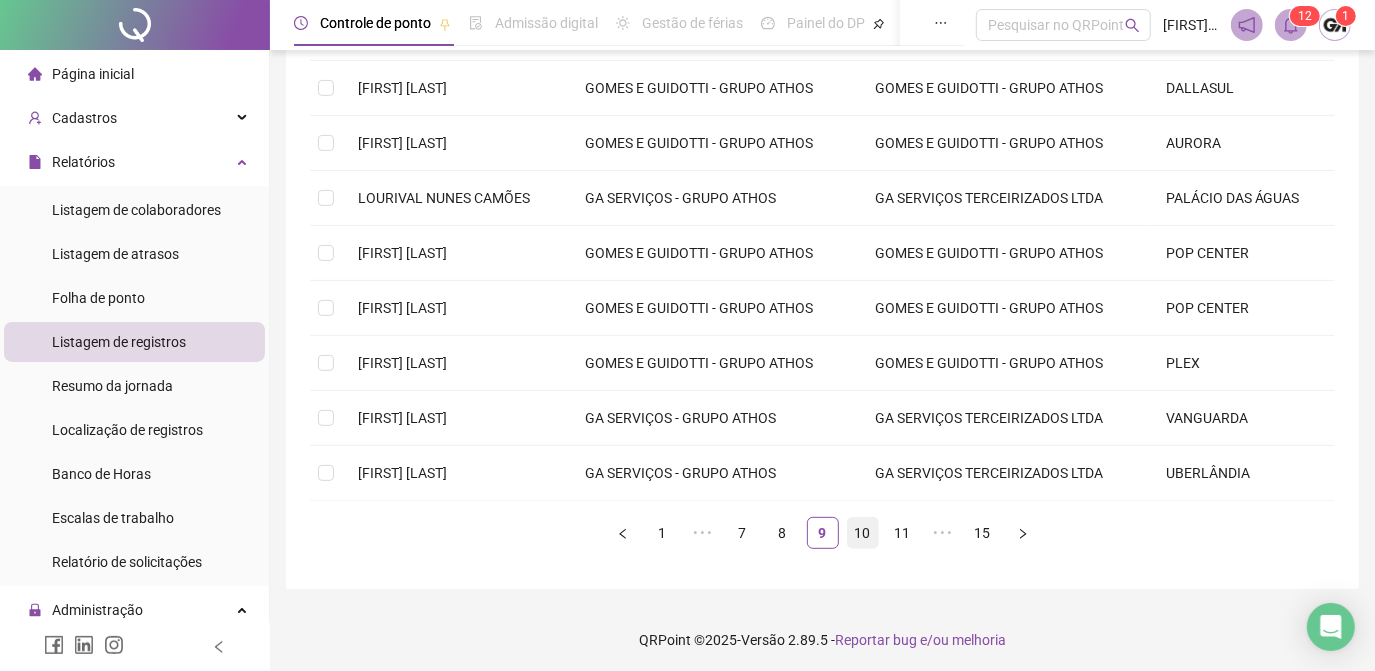 click on "10" at bounding box center [863, 533] 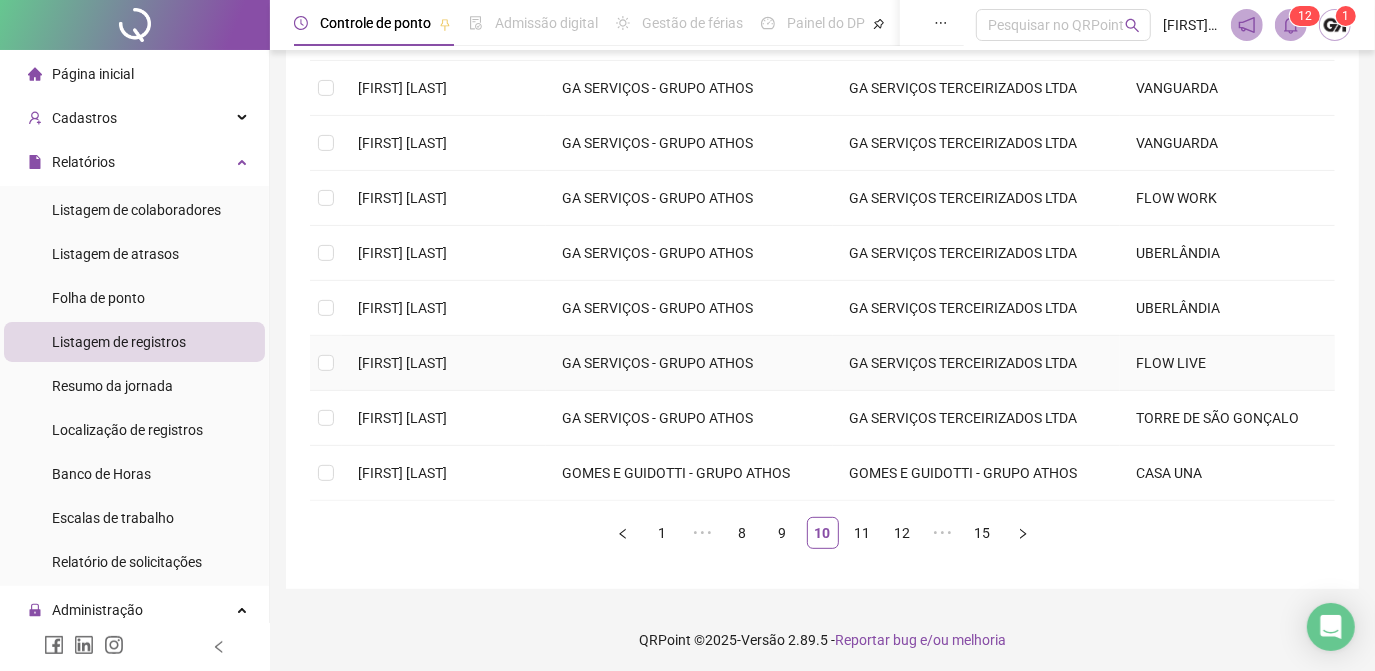scroll, scrollTop: 288, scrollLeft: 0, axis: vertical 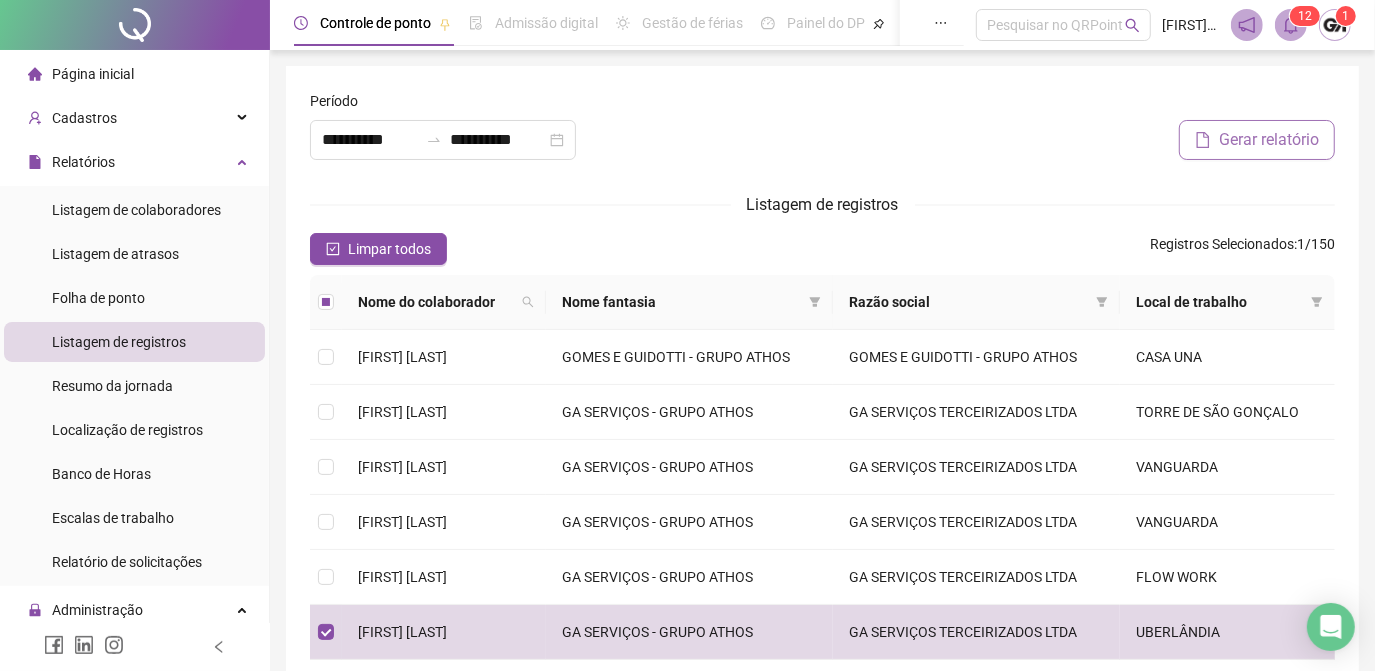 click on "Gerar relatório" at bounding box center (1269, 140) 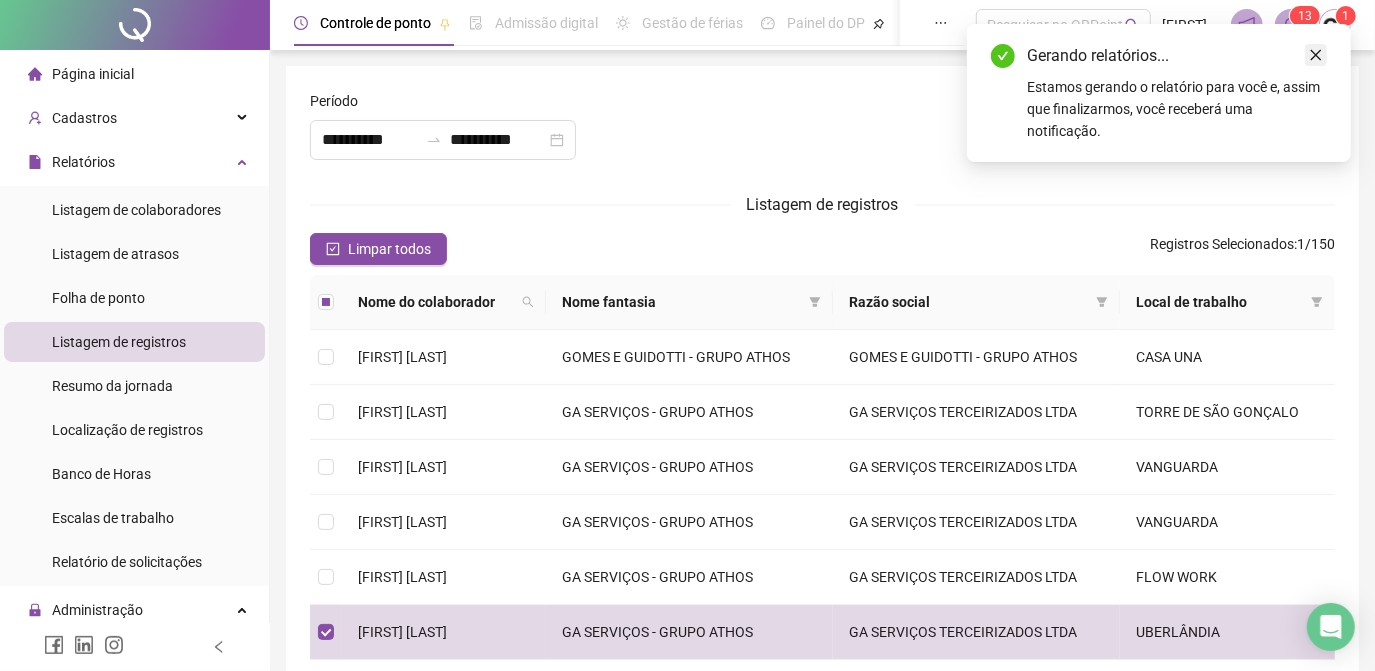 click 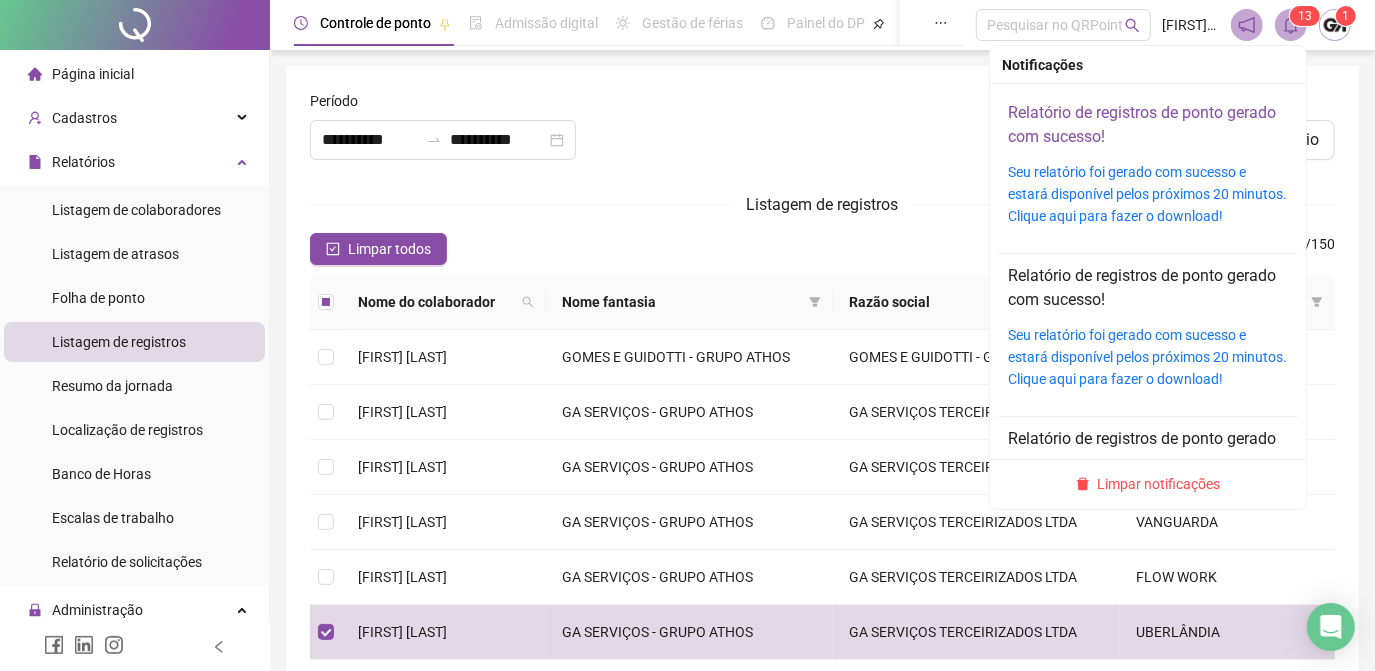 click on "Relatório de registros de ponto gerado com sucesso!" at bounding box center [1142, 124] 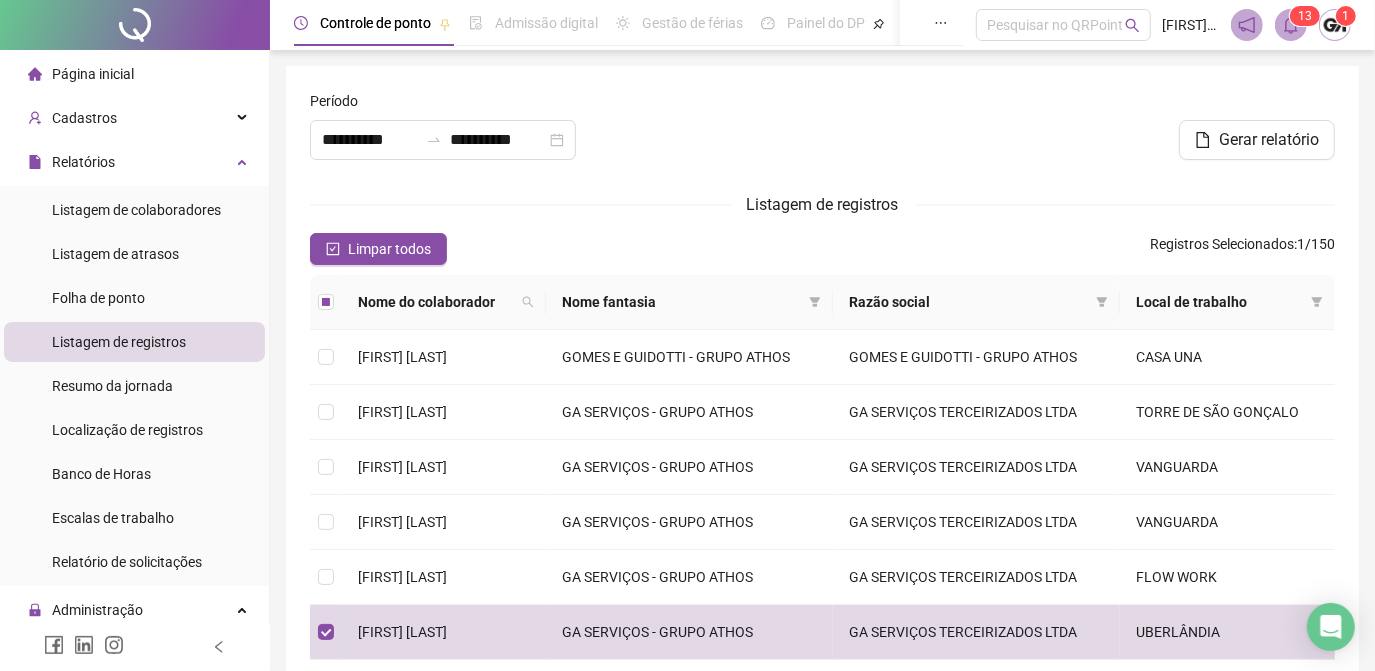 click at bounding box center [822, 133] 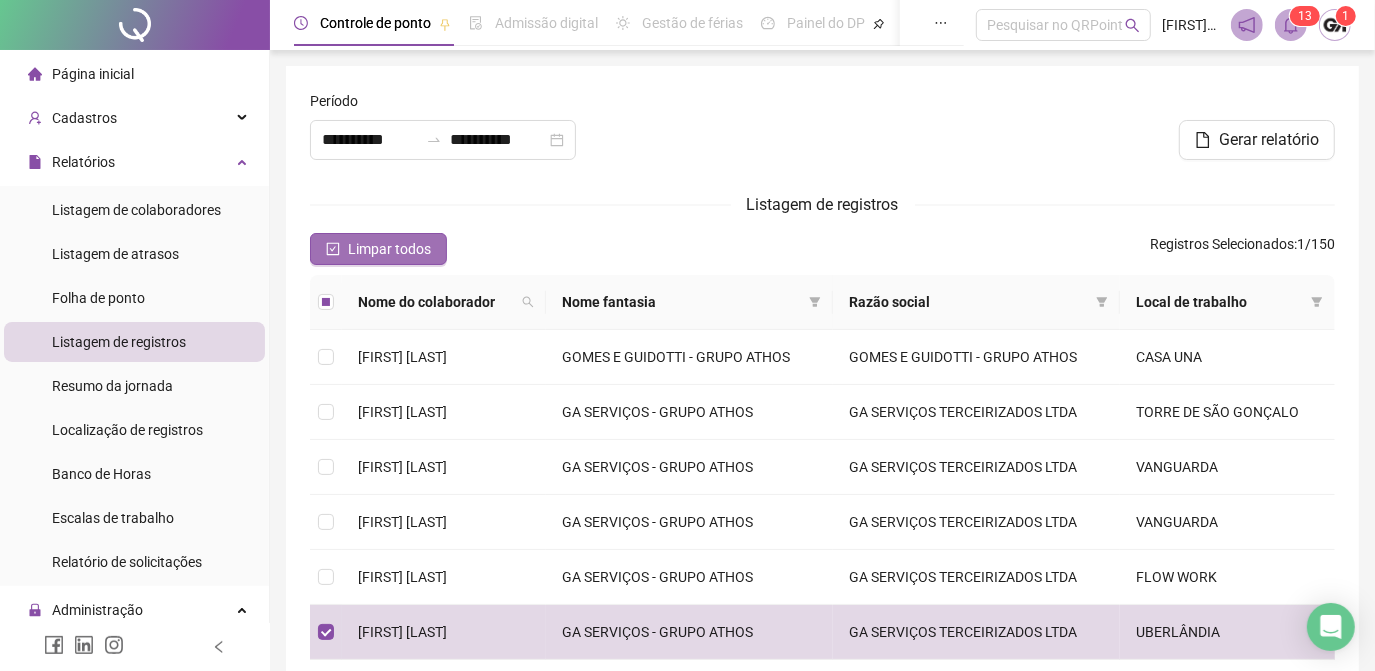 click on "Limpar todos" at bounding box center (378, 249) 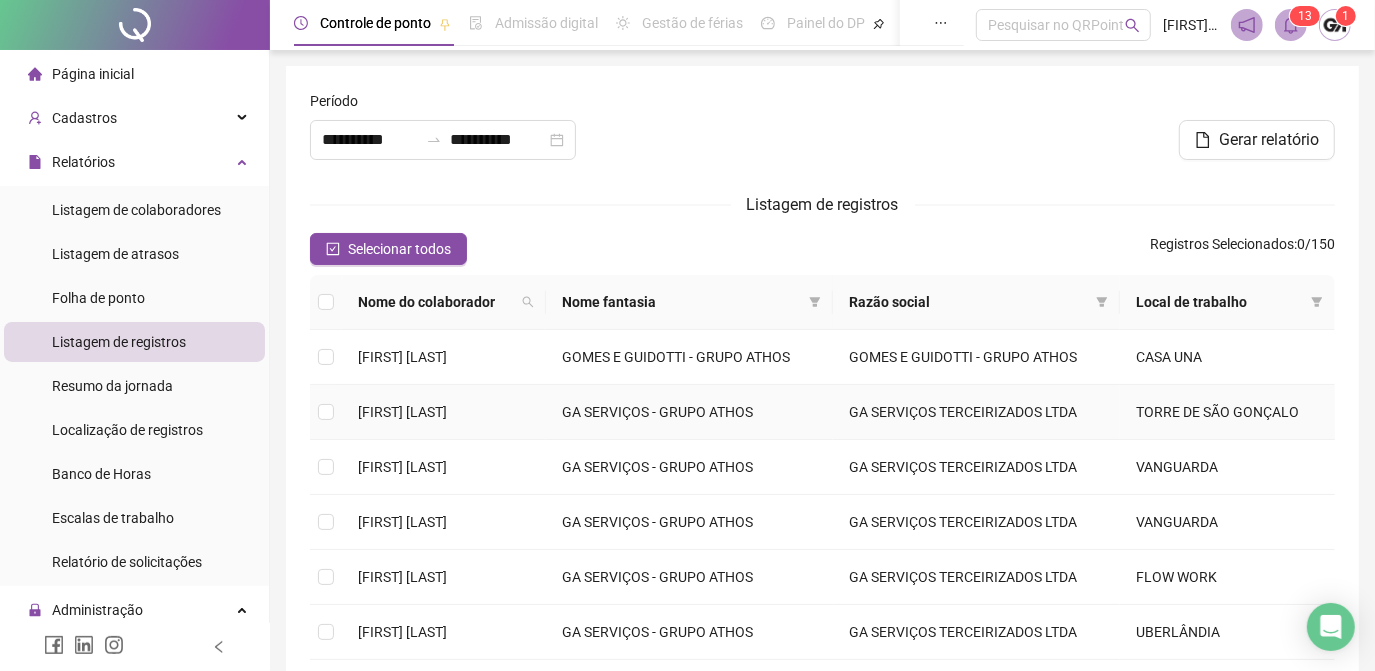 scroll, scrollTop: 181, scrollLeft: 0, axis: vertical 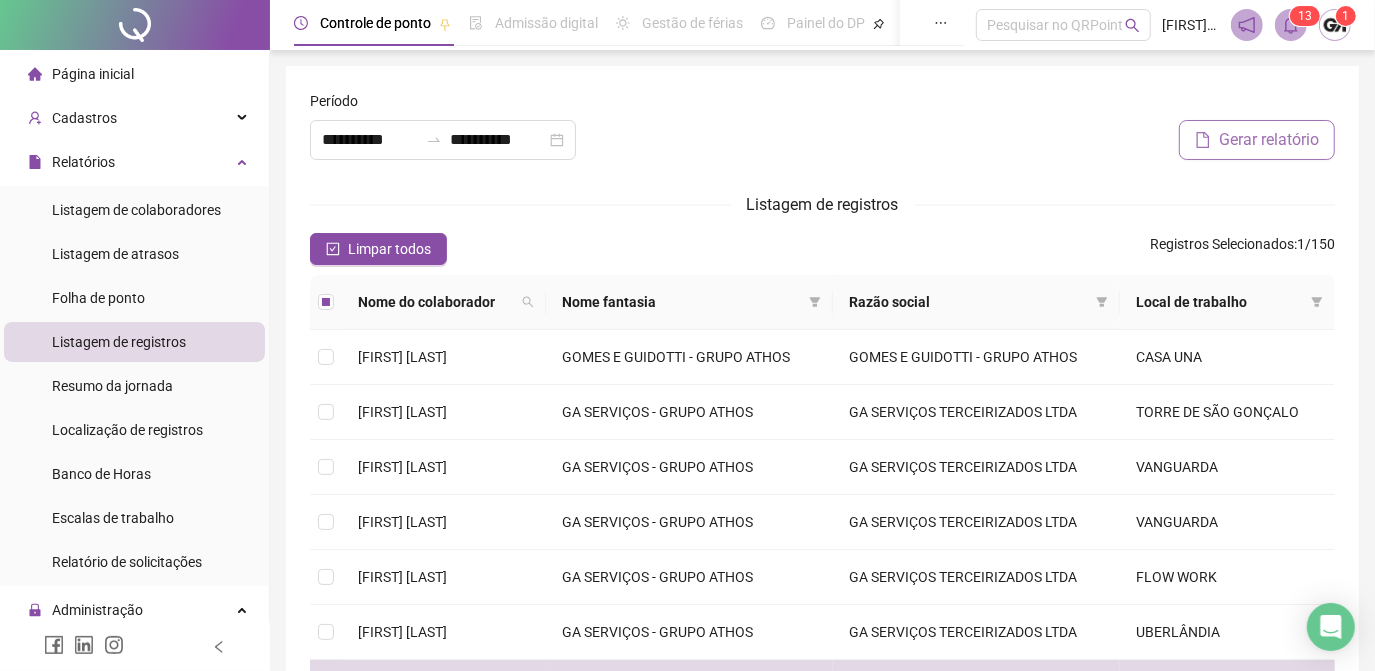 click on "Gerar relatório" at bounding box center (1257, 140) 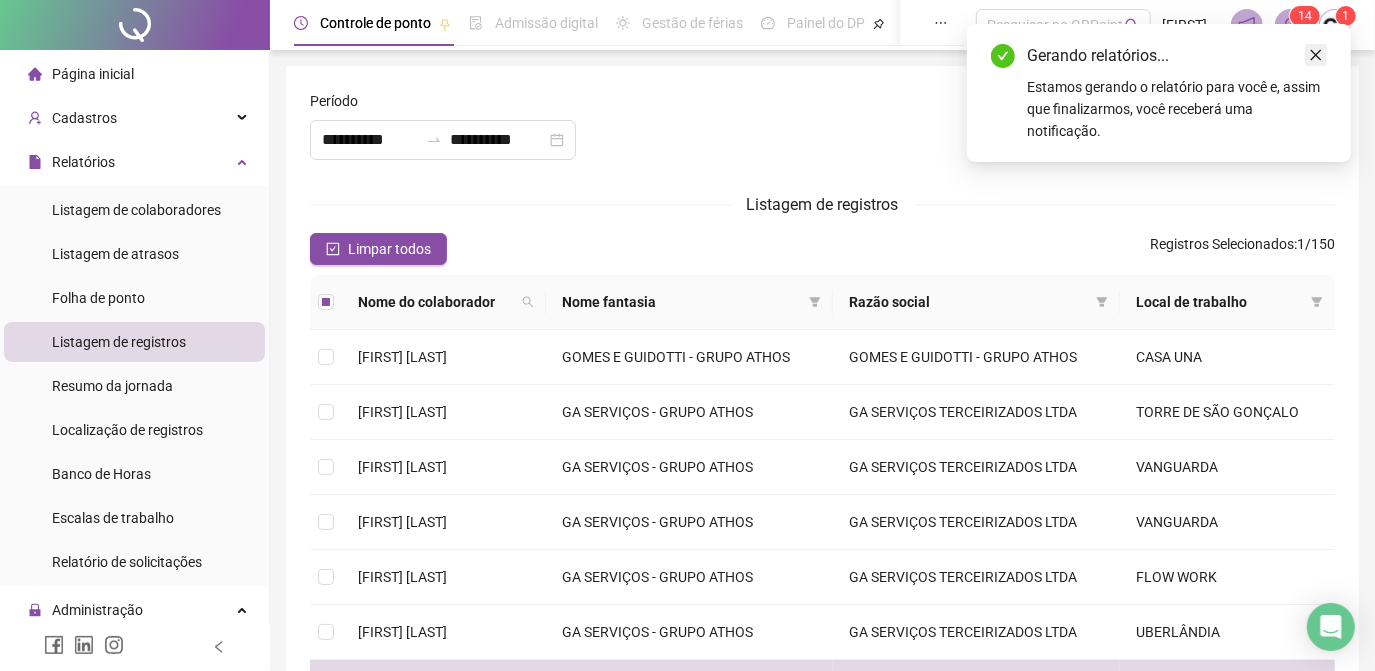 click 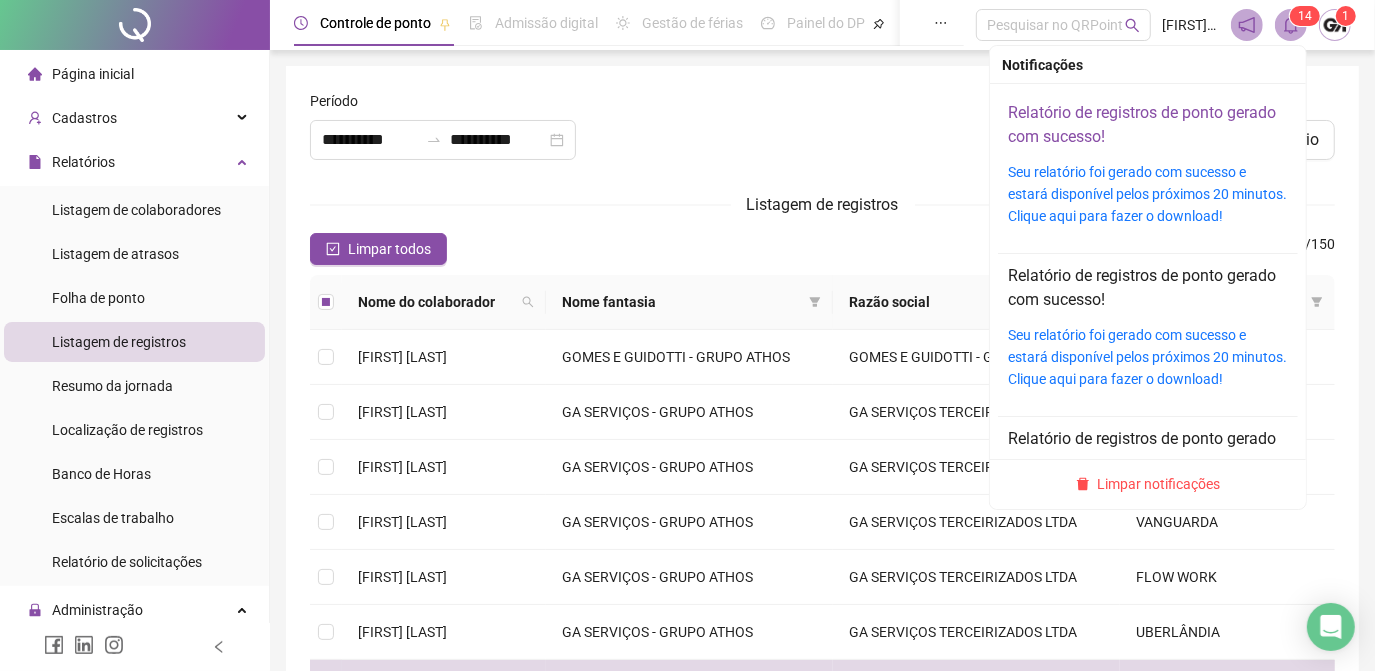 click on "Relatório de registros de ponto gerado com sucesso!" at bounding box center (1142, 124) 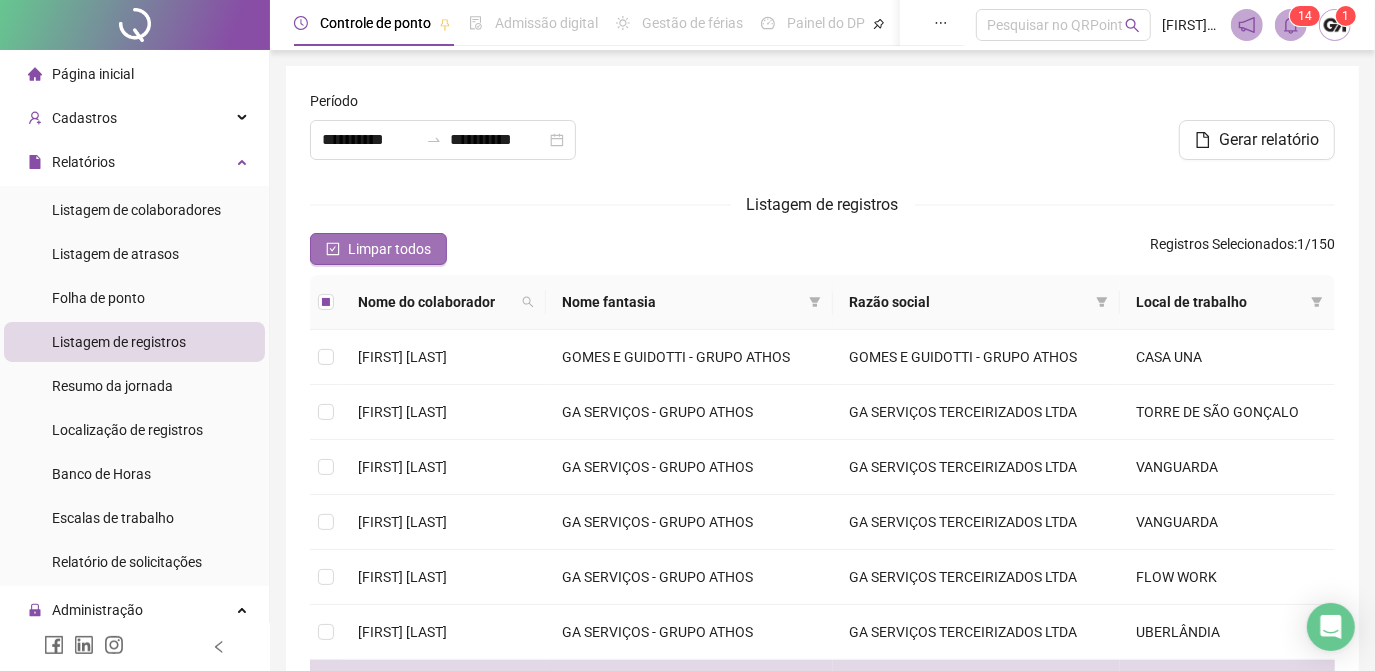 click on "Limpar todos" at bounding box center (389, 249) 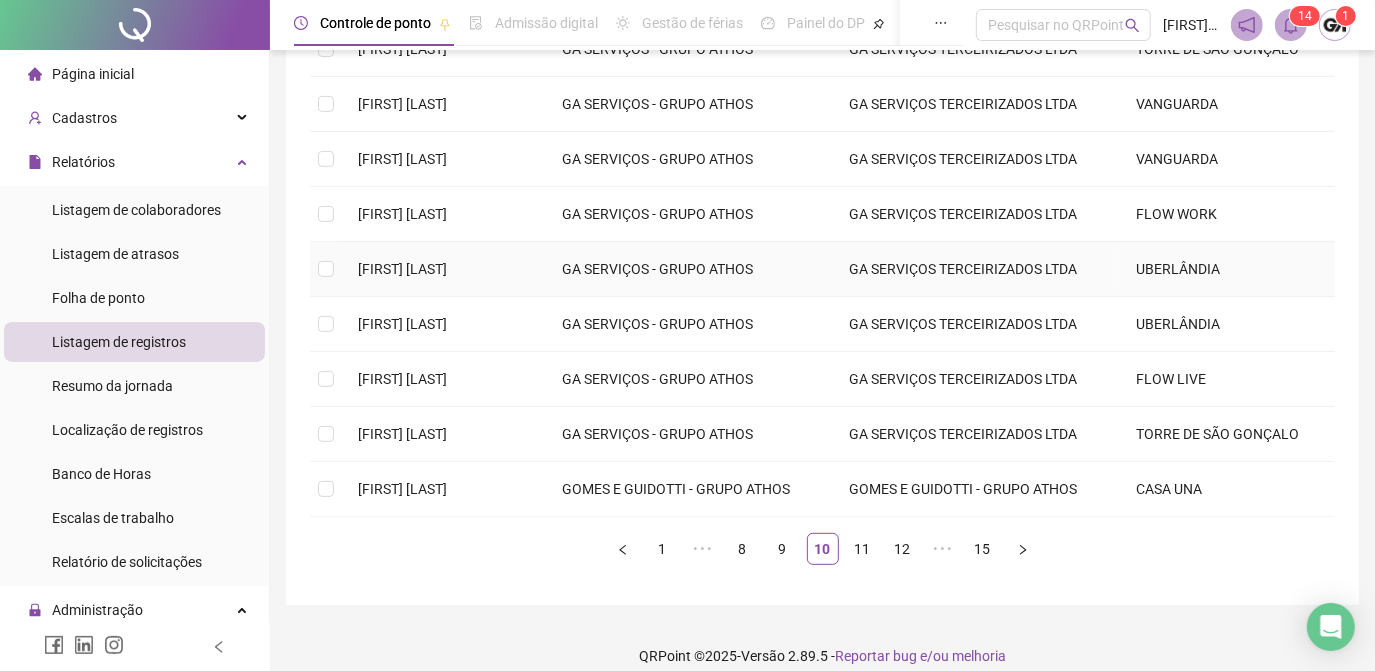 scroll, scrollTop: 379, scrollLeft: 0, axis: vertical 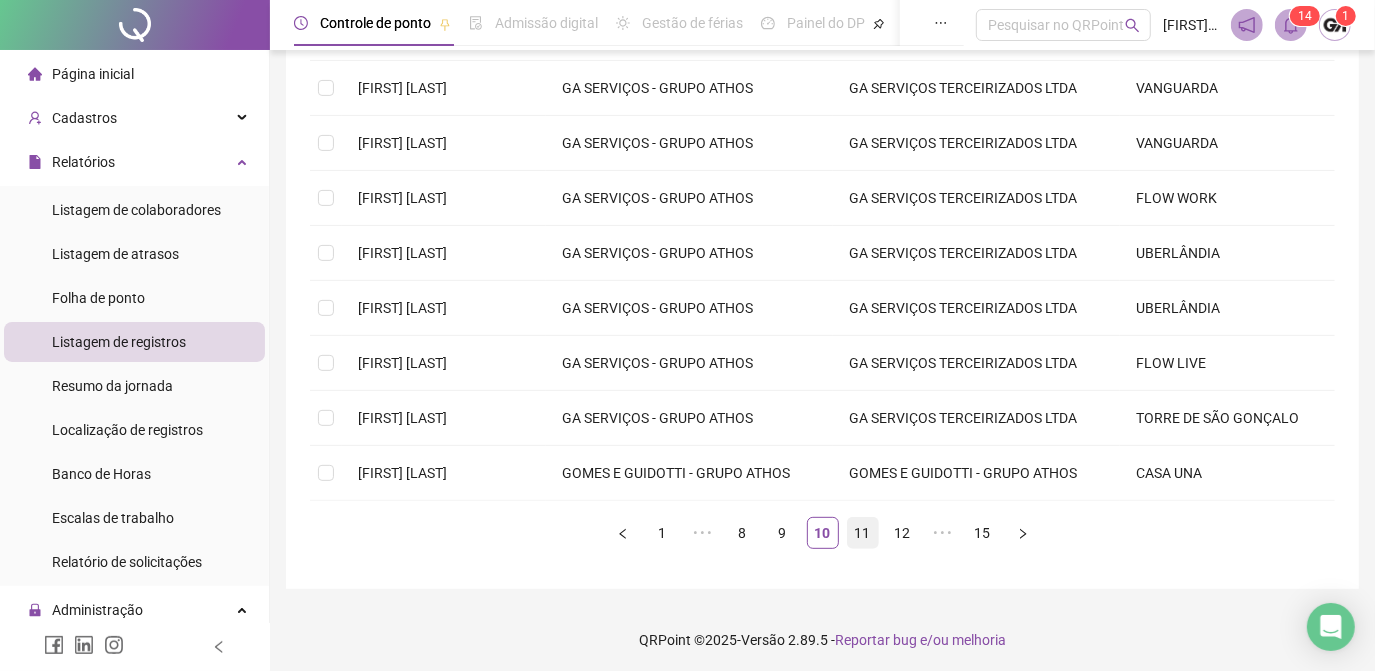 click on "11" at bounding box center (863, 533) 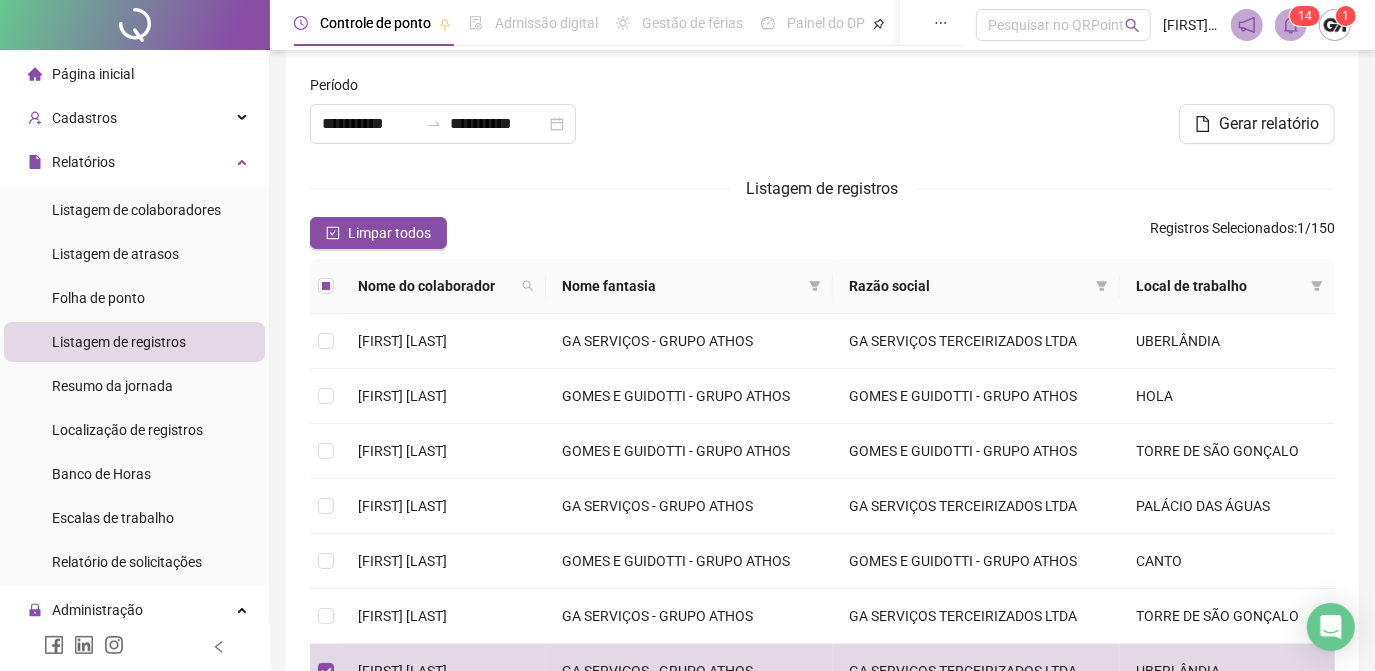 scroll, scrollTop: 0, scrollLeft: 0, axis: both 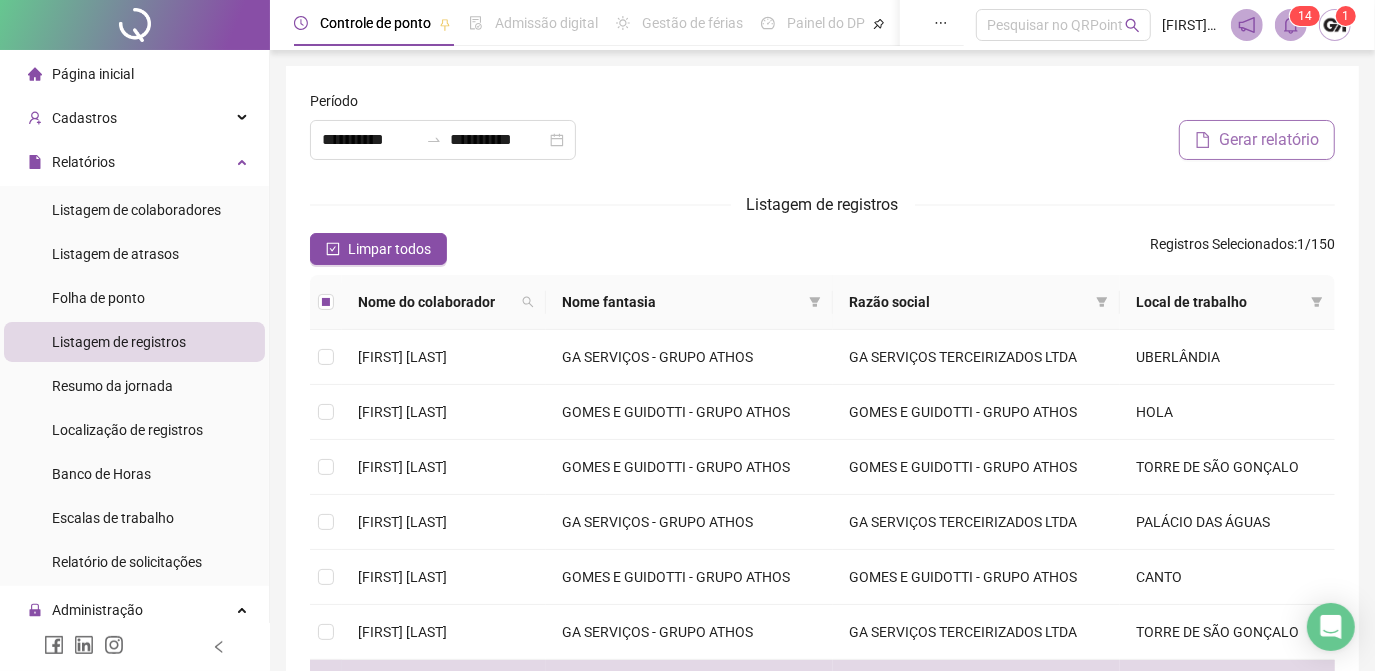 click on "Gerar relatório" at bounding box center (1269, 140) 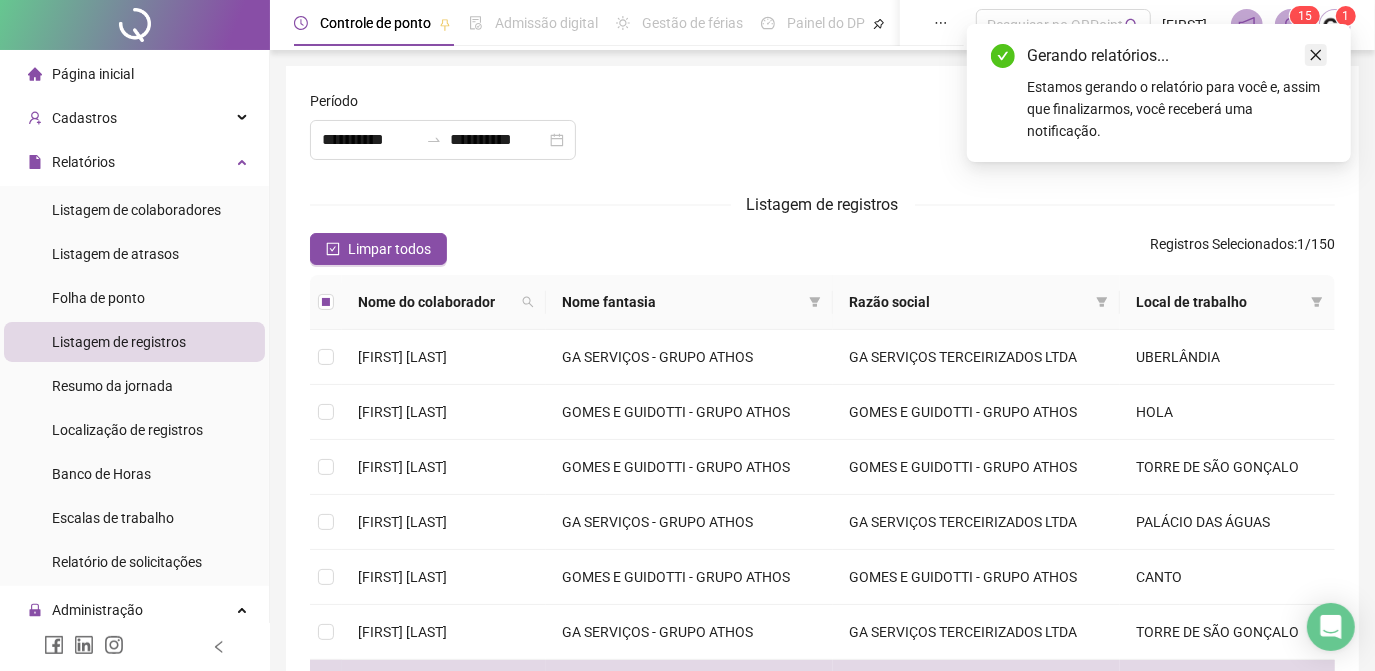 click 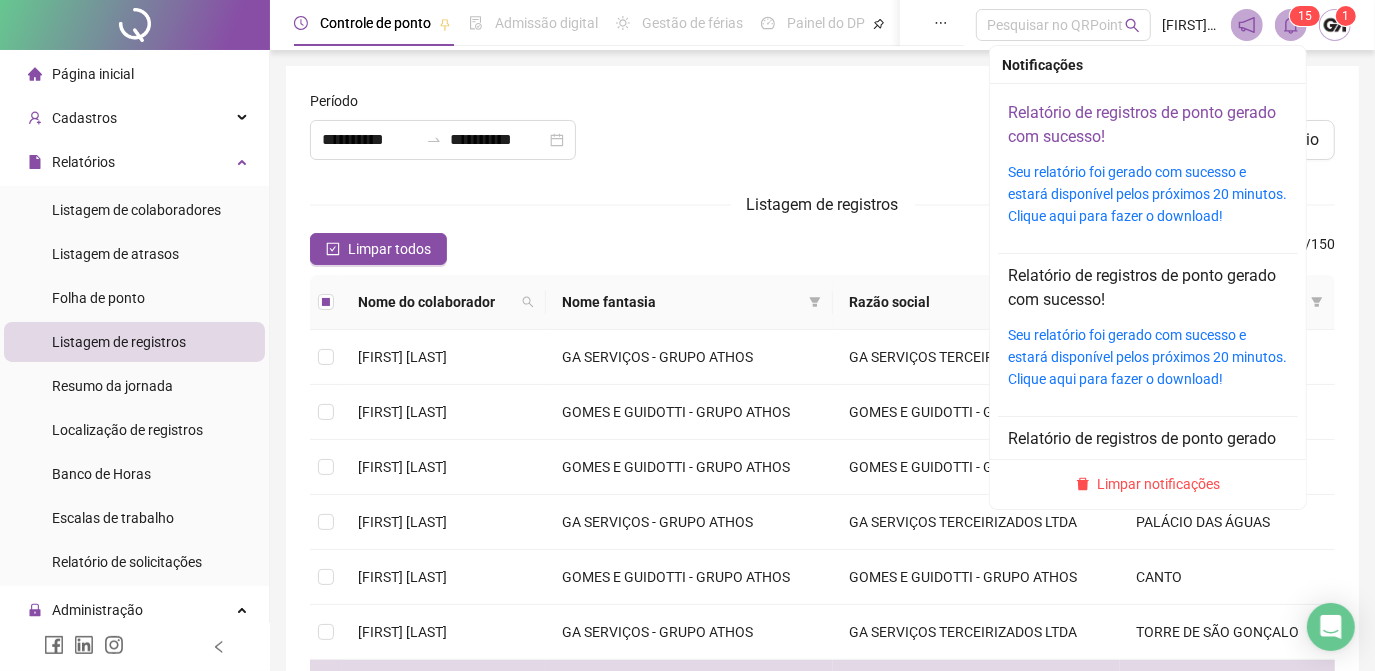 click on "Relatório de registros de ponto gerado com sucesso!" at bounding box center [1142, 124] 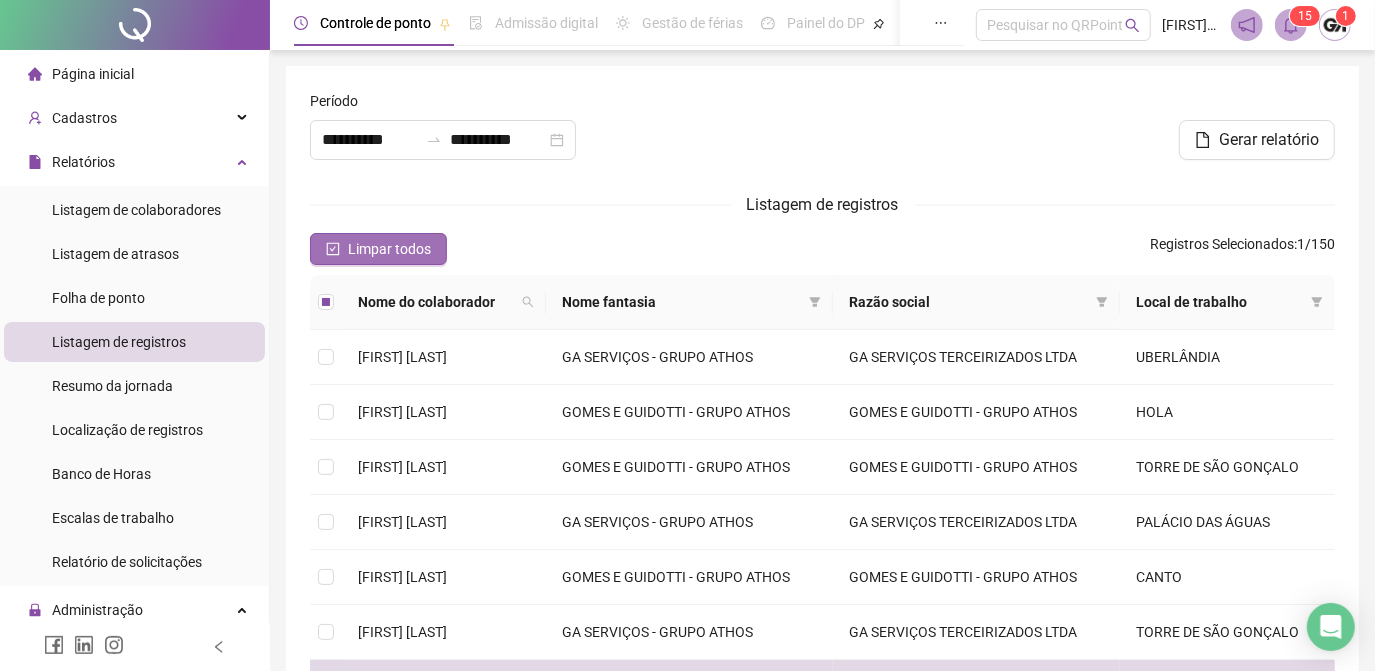 drag, startPoint x: 383, startPoint y: 246, endPoint x: 393, endPoint y: 243, distance: 10.440307 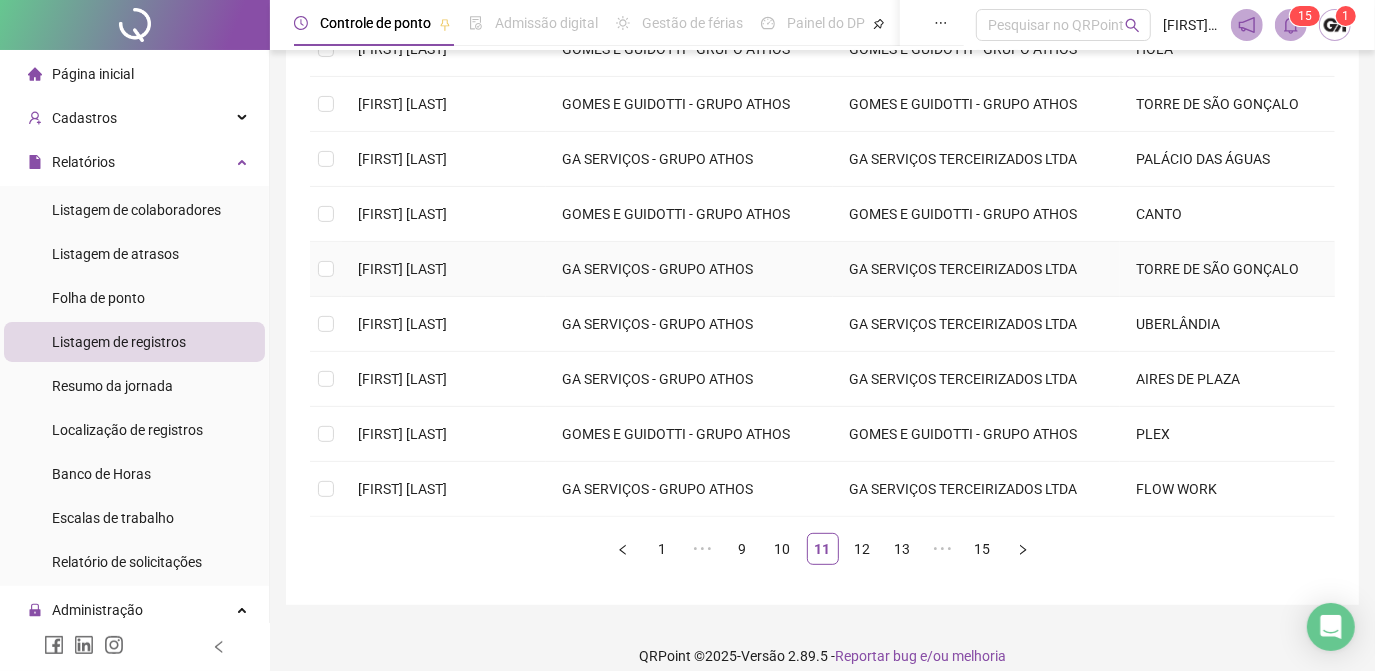 scroll, scrollTop: 512, scrollLeft: 0, axis: vertical 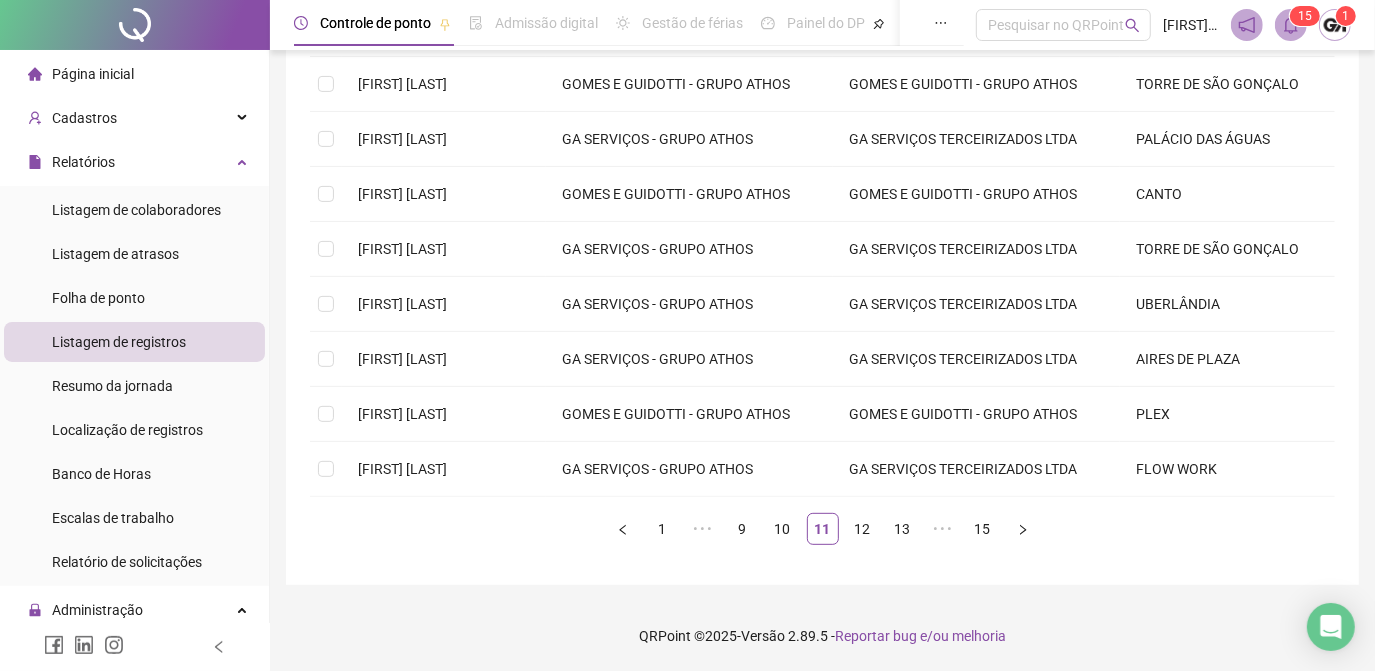 drag, startPoint x: 861, startPoint y: 529, endPoint x: 724, endPoint y: 505, distance: 139.0863 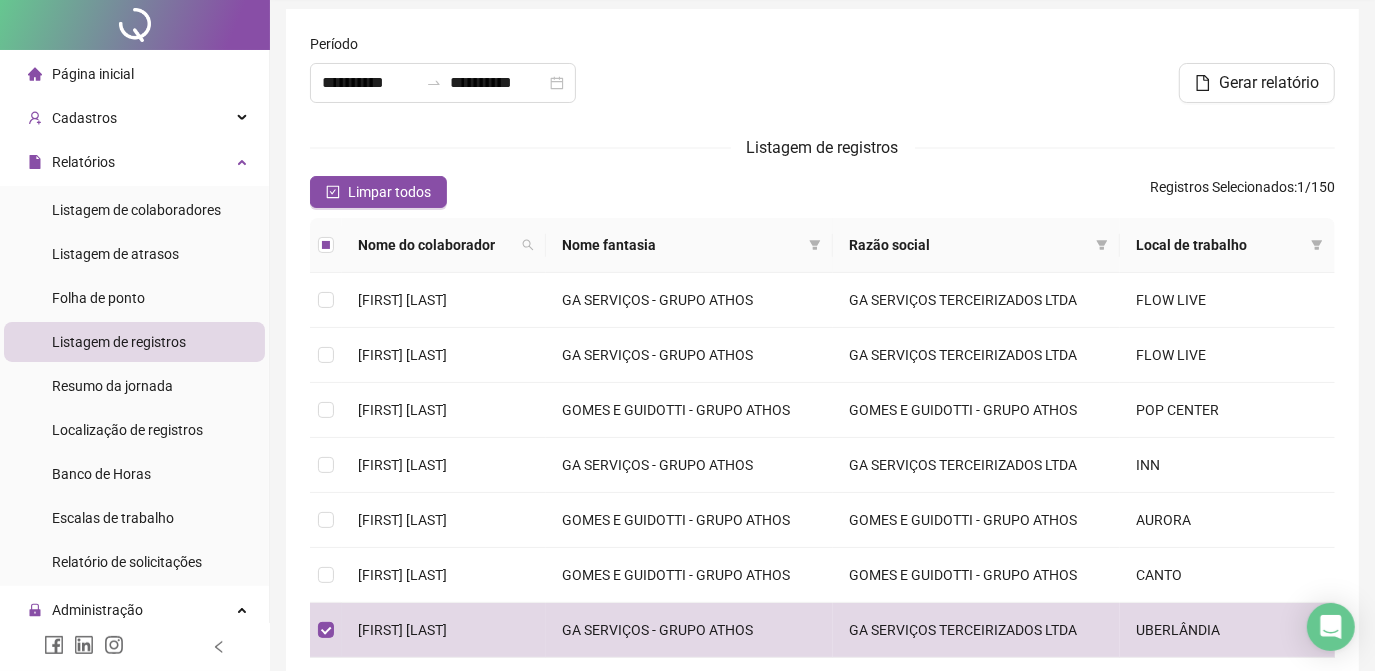 scroll, scrollTop: 0, scrollLeft: 0, axis: both 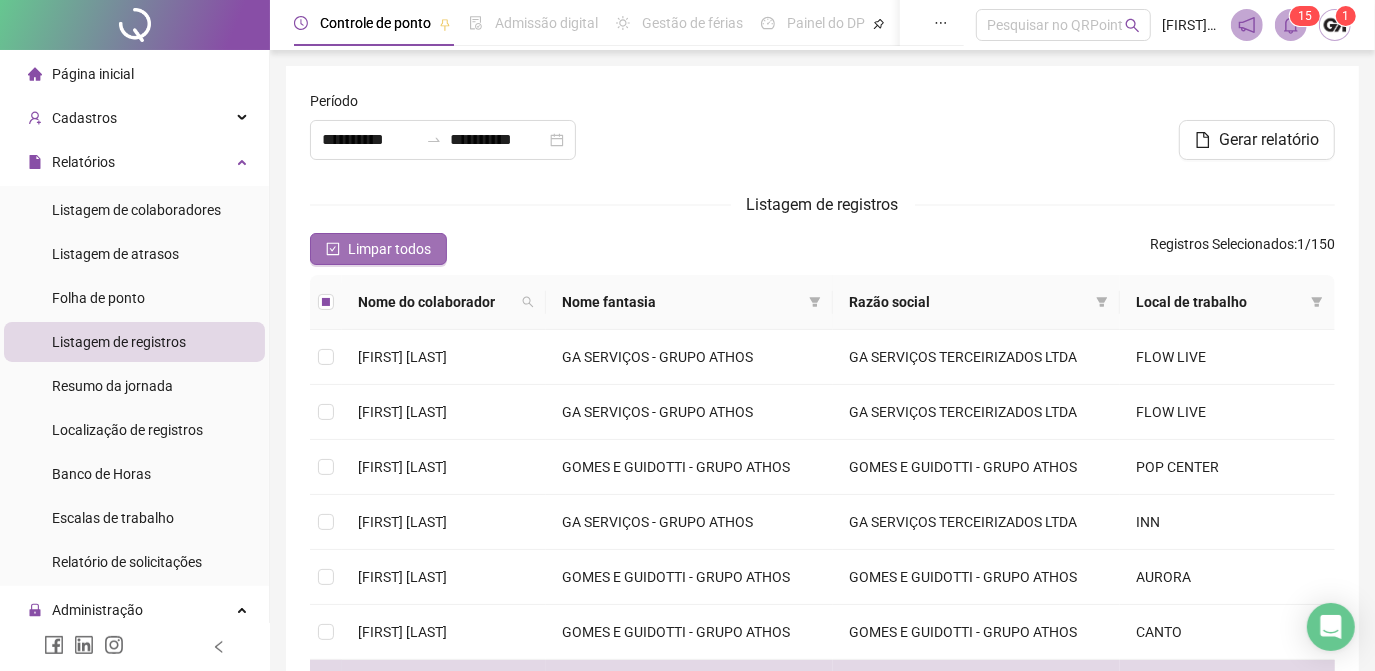 click on "Limpar todos" at bounding box center [389, 249] 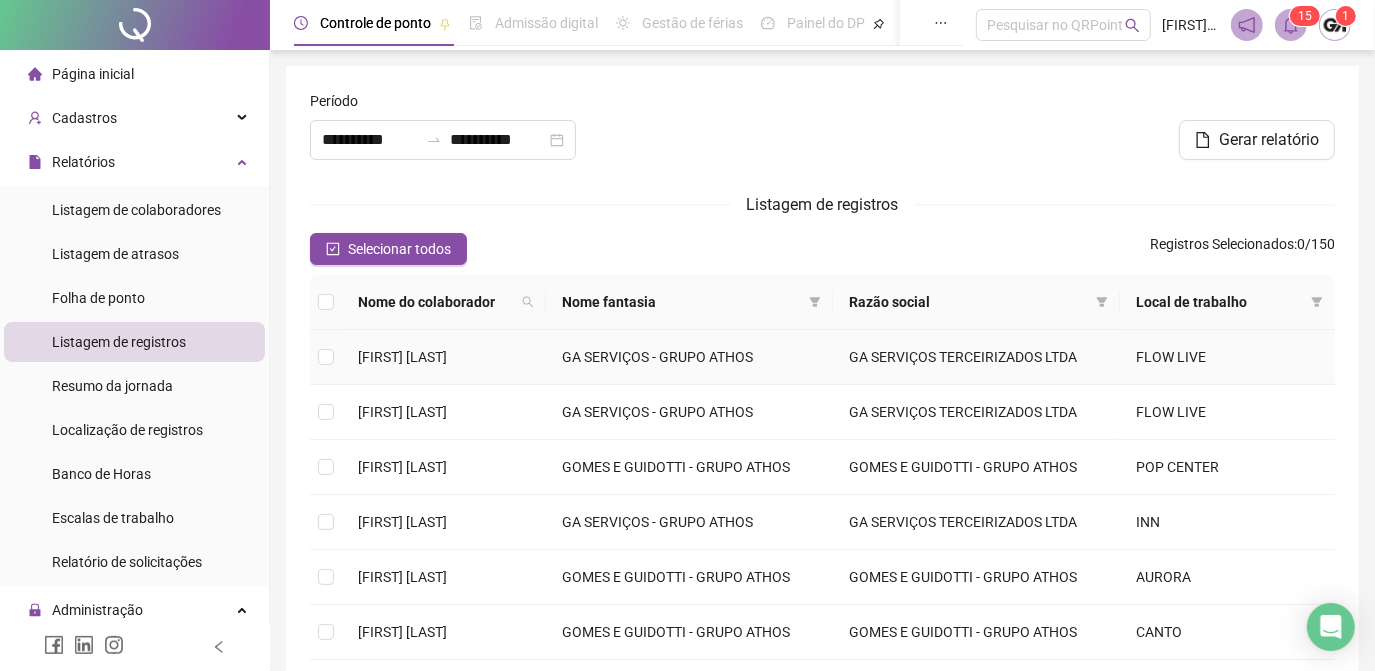 scroll, scrollTop: 181, scrollLeft: 0, axis: vertical 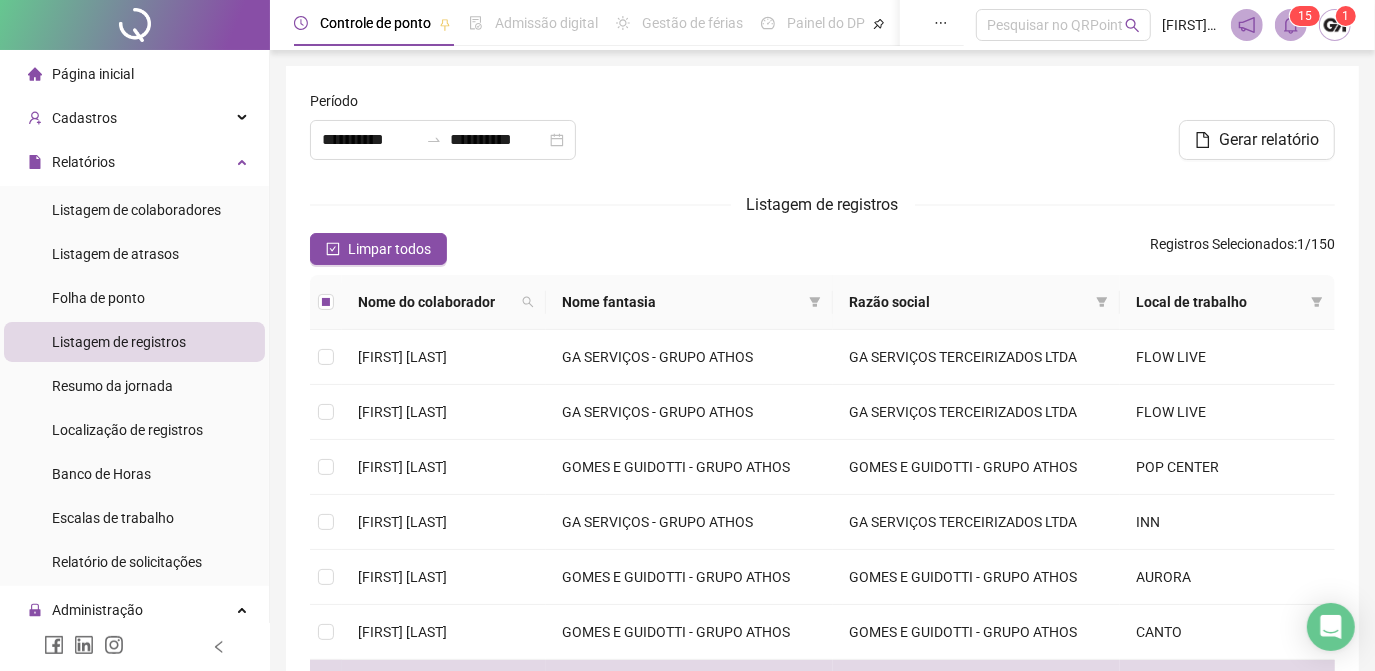 drag, startPoint x: 1223, startPoint y: 150, endPoint x: 1165, endPoint y: 67, distance: 101.257095 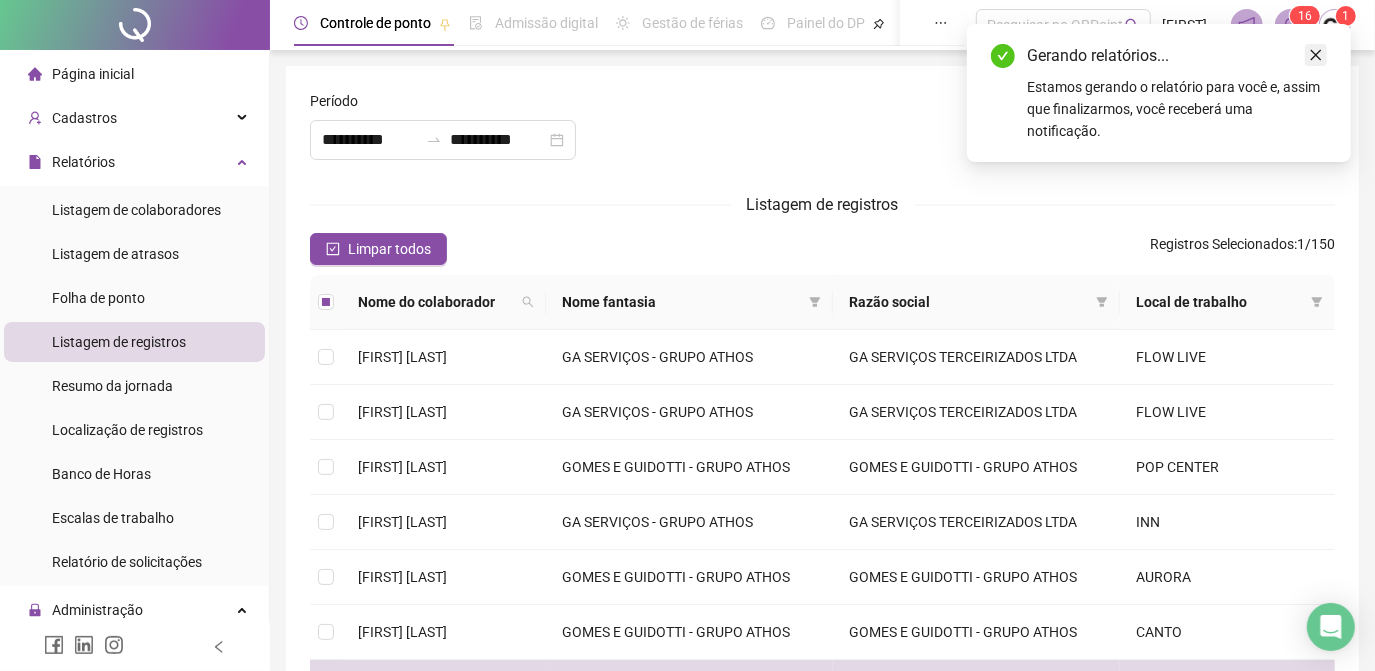 click 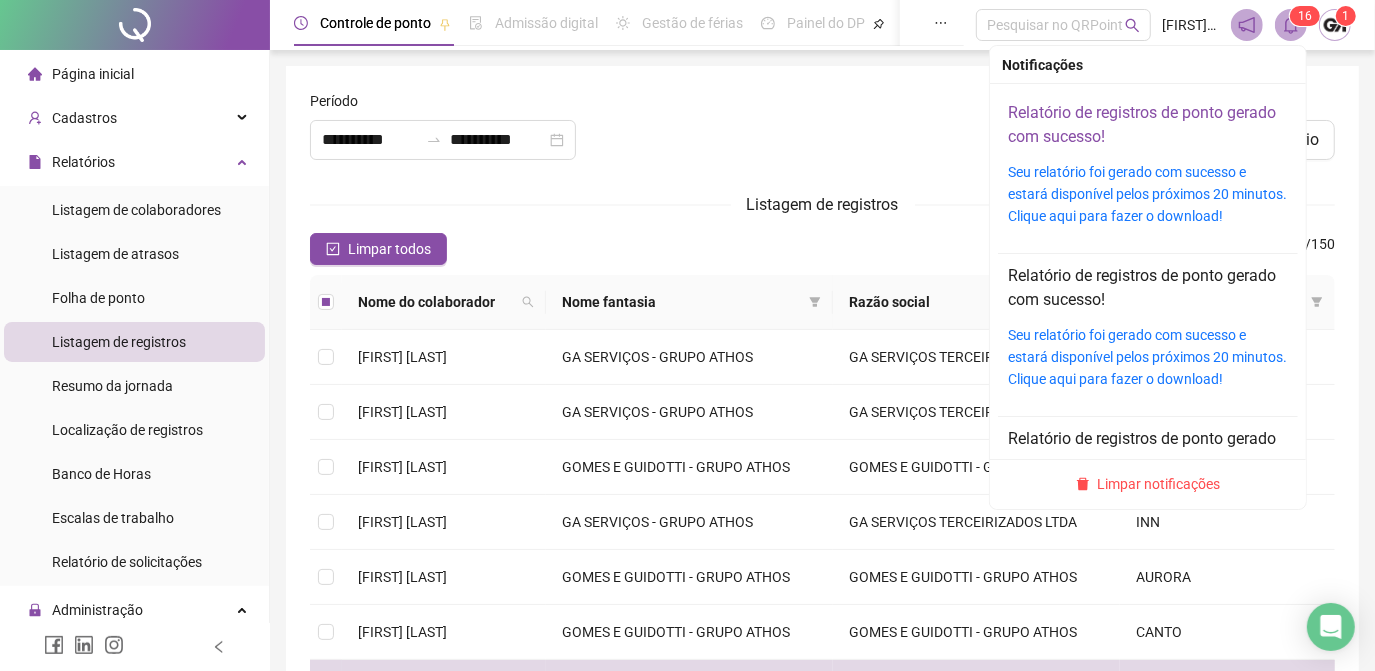 click on "Relatório de registros de ponto gerado com sucesso!" at bounding box center [1142, 124] 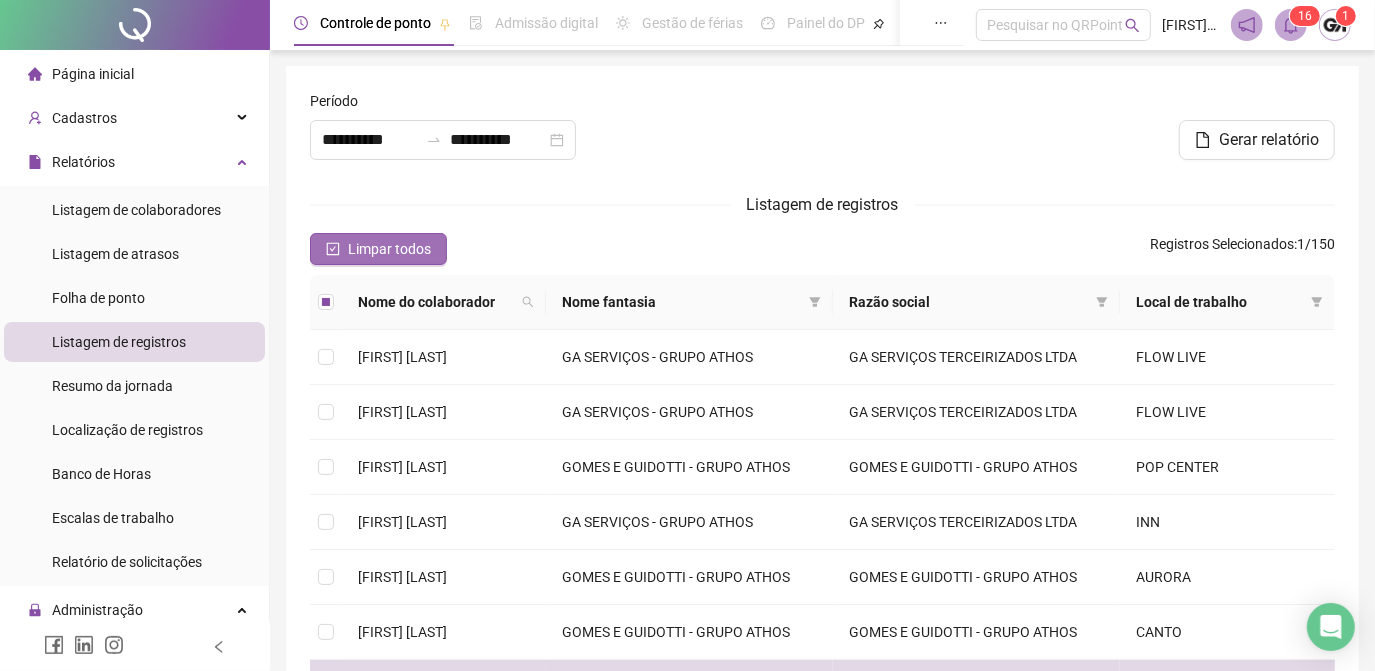 drag, startPoint x: 415, startPoint y: 245, endPoint x: 426, endPoint y: 245, distance: 11 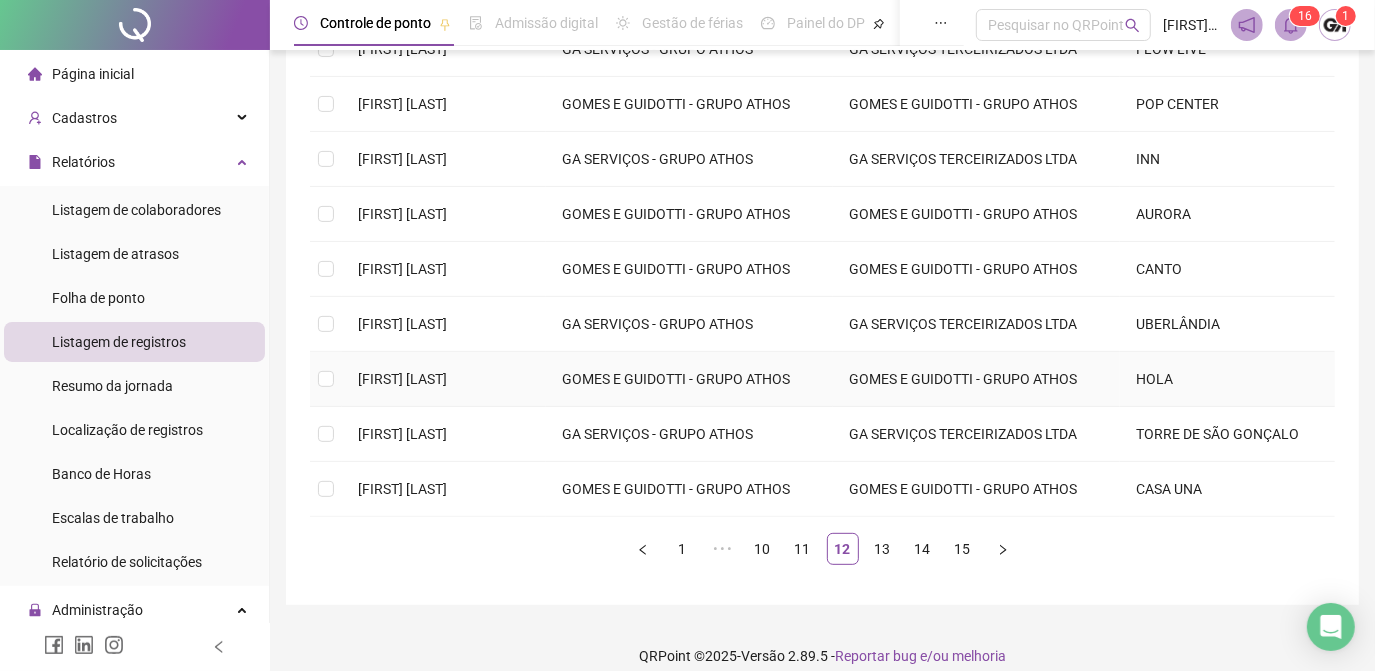 scroll, scrollTop: 512, scrollLeft: 0, axis: vertical 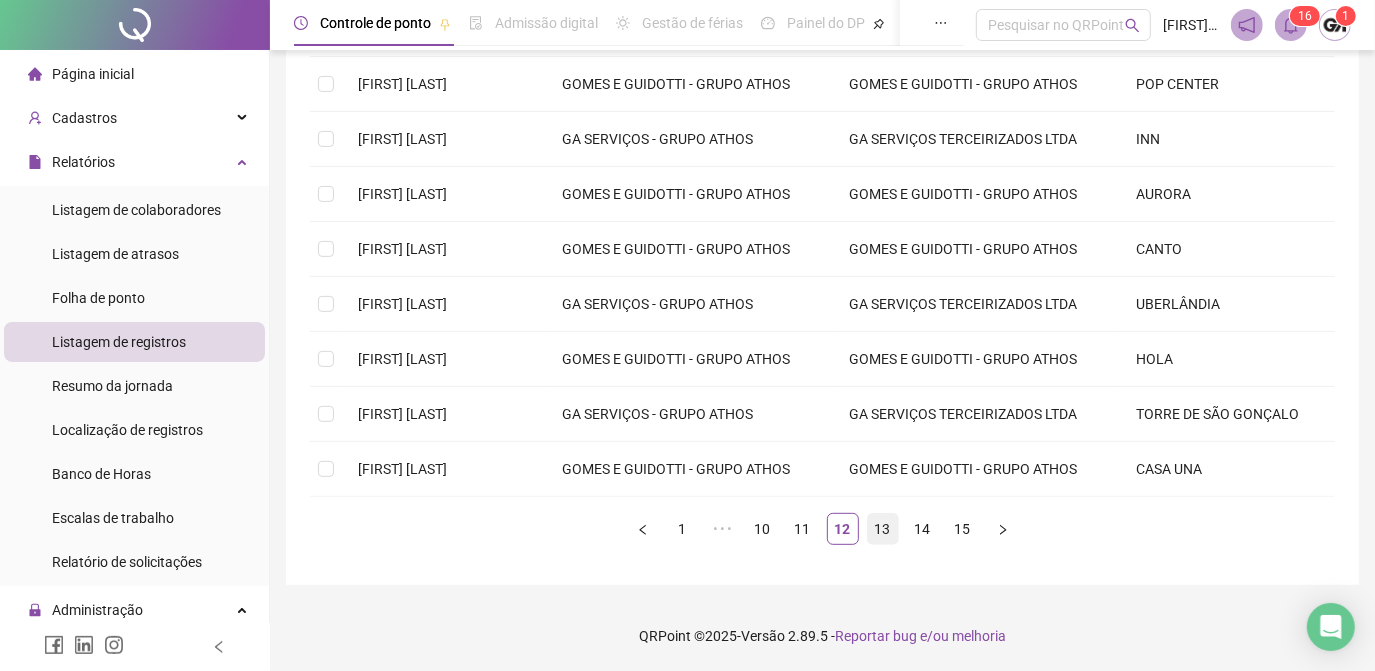 click on "13" at bounding box center [883, 529] 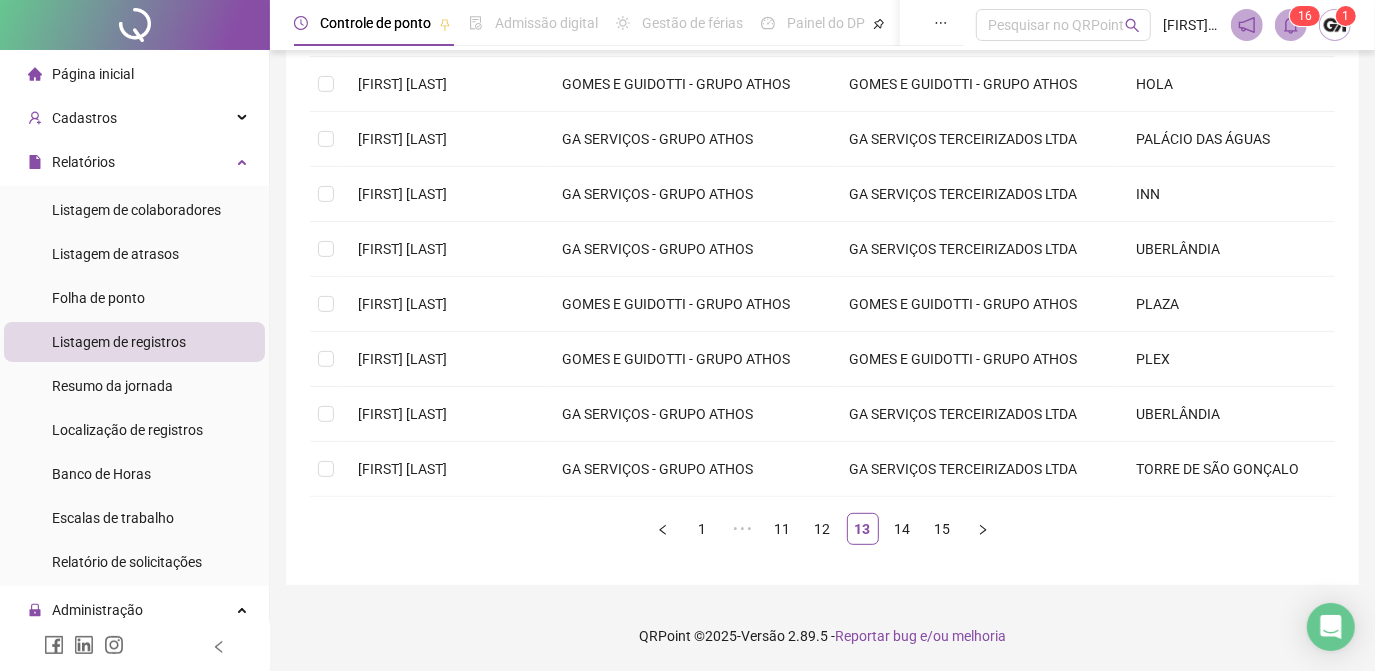 scroll, scrollTop: 379, scrollLeft: 0, axis: vertical 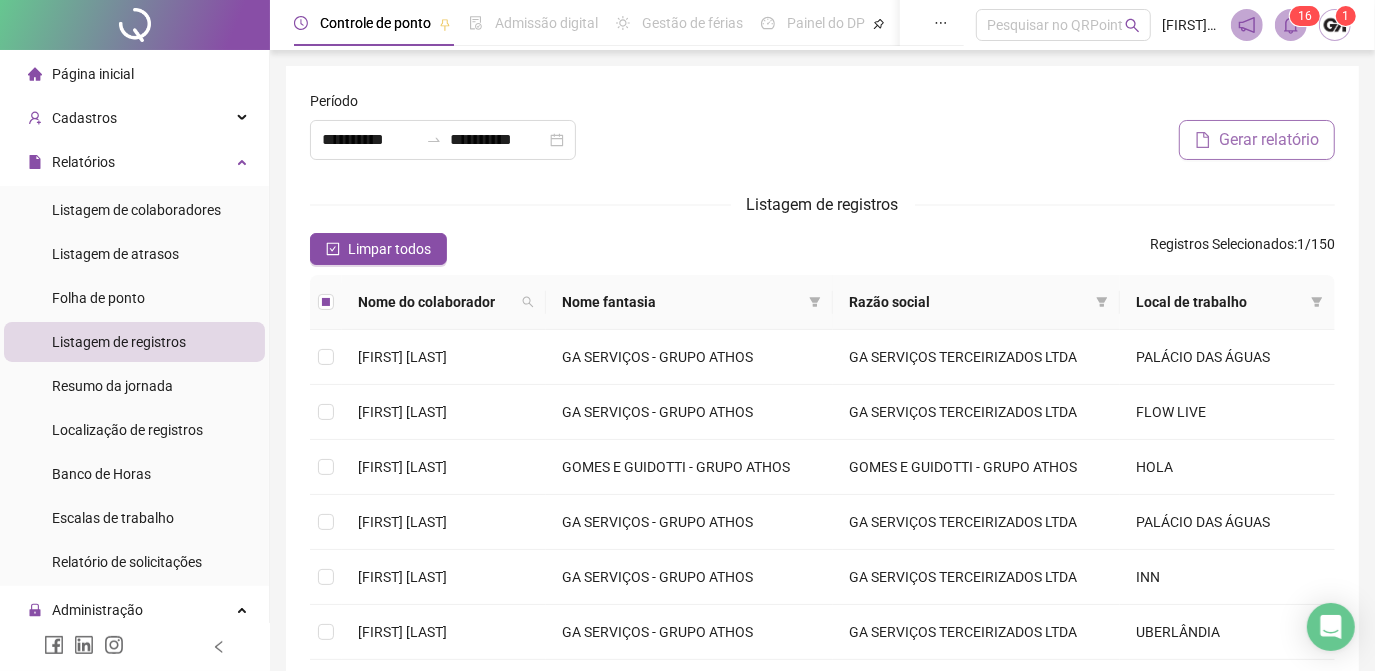 click on "Gerar relatório" at bounding box center [1269, 140] 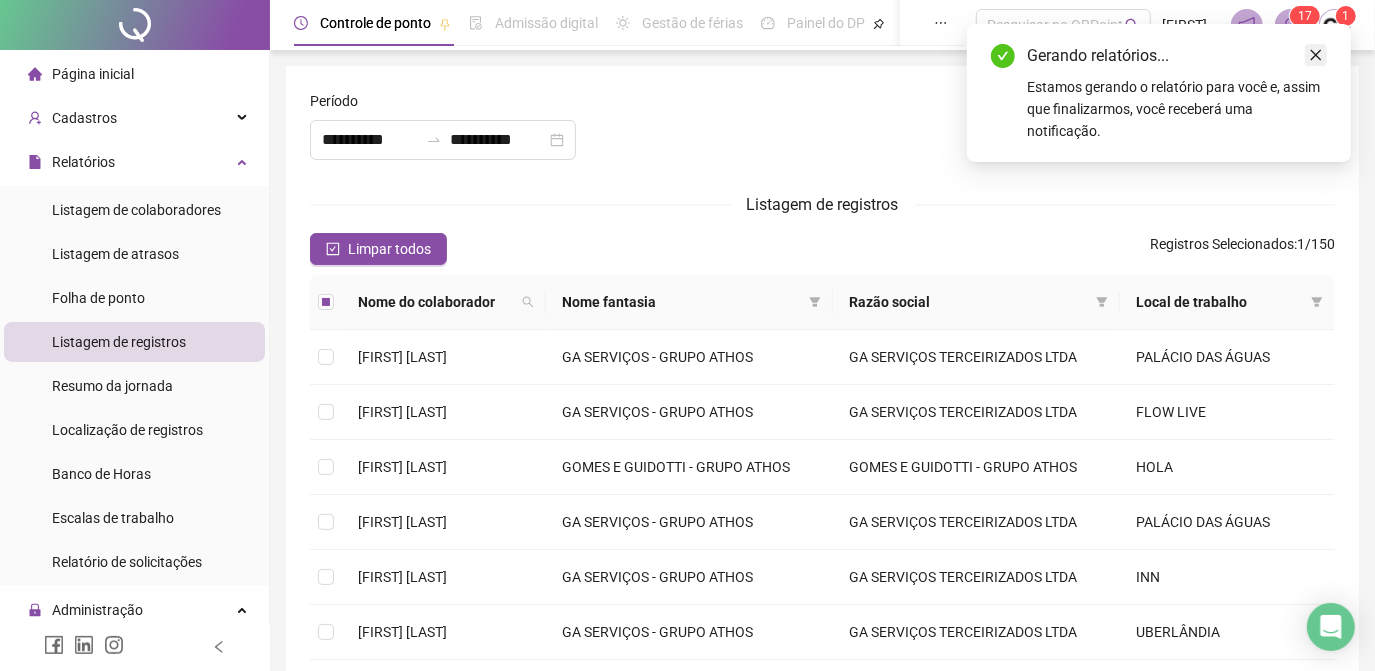 click 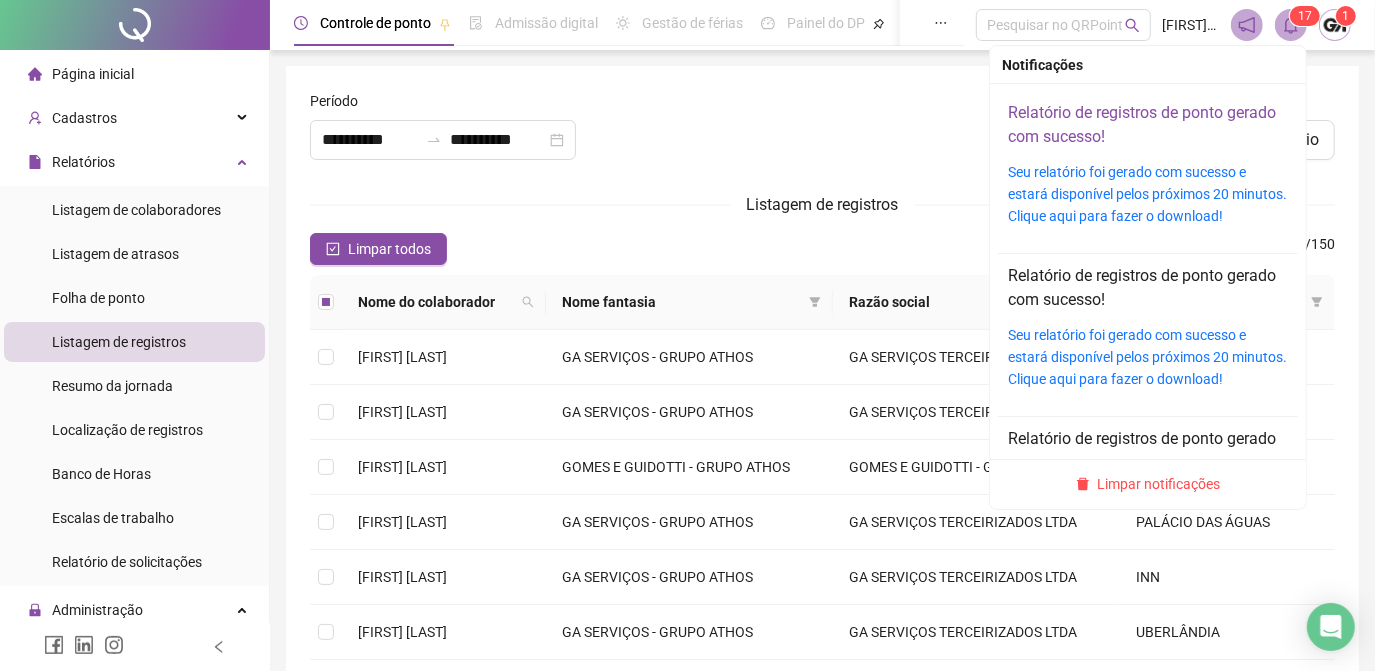 click on "Relatório de registros de ponto gerado com sucesso!" at bounding box center (1142, 124) 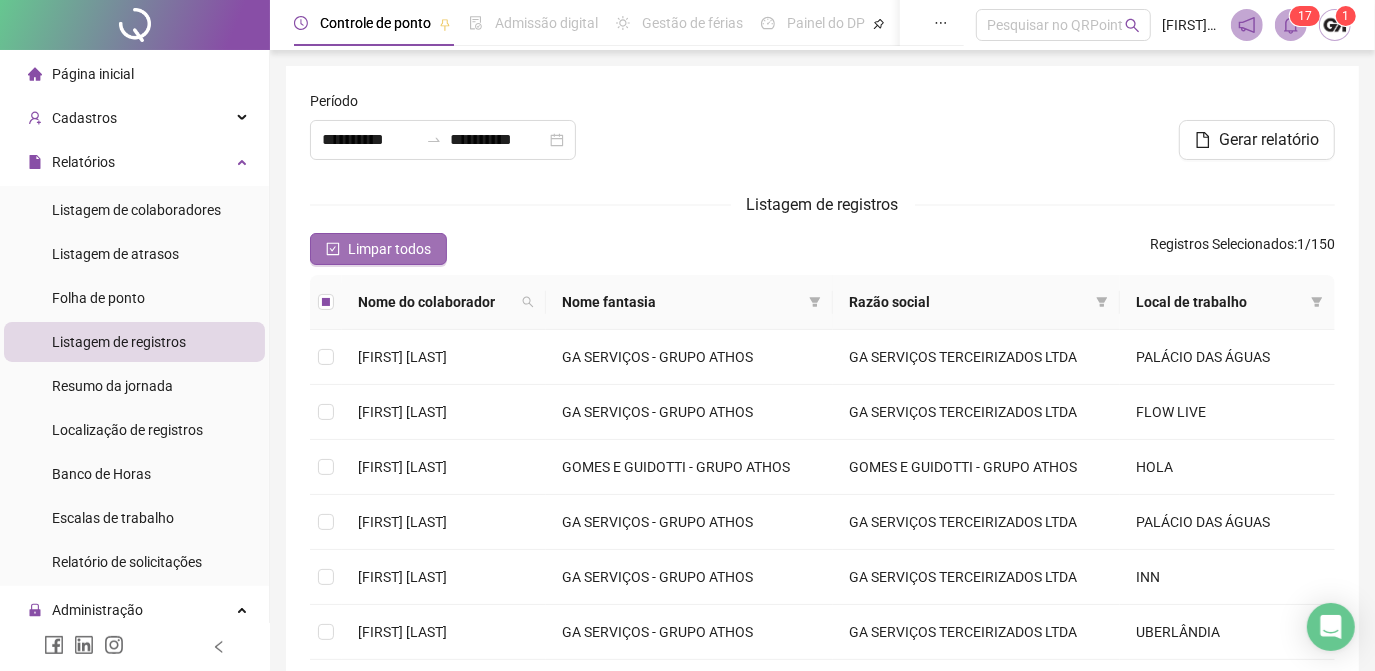 click on "Limpar todos" at bounding box center (389, 249) 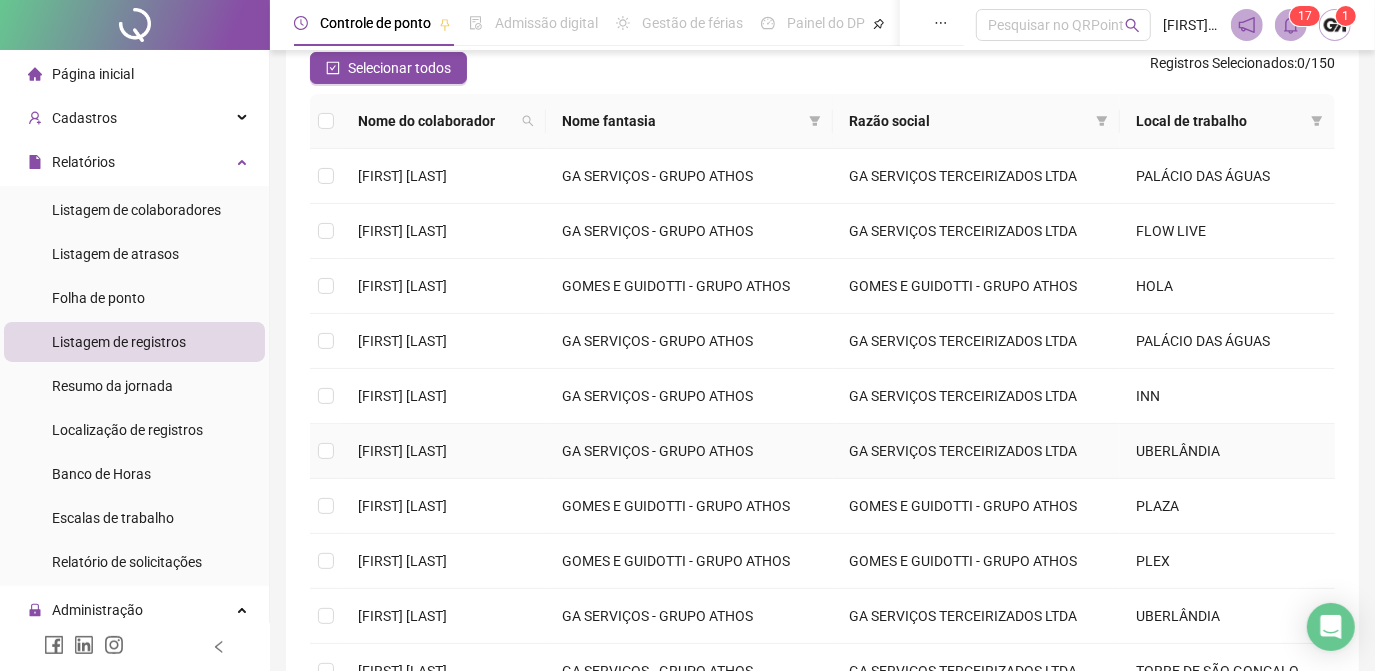 scroll, scrollTop: 363, scrollLeft: 0, axis: vertical 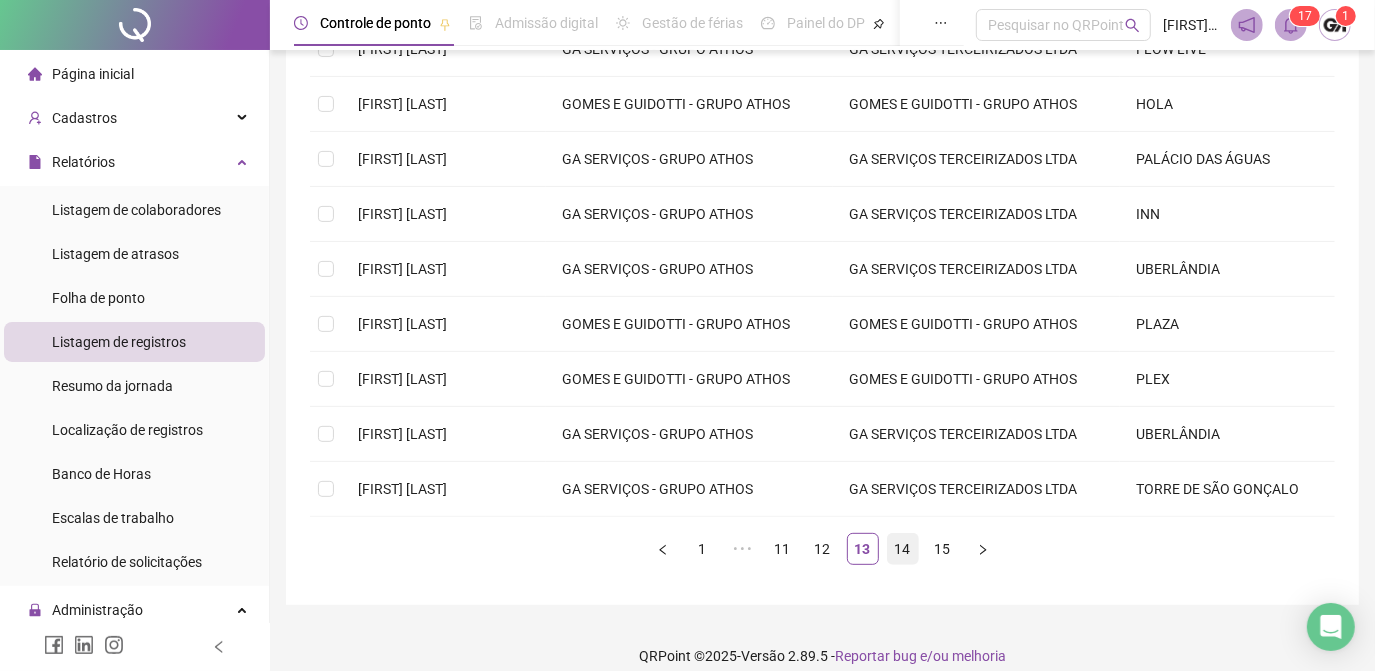 click on "14" at bounding box center (903, 549) 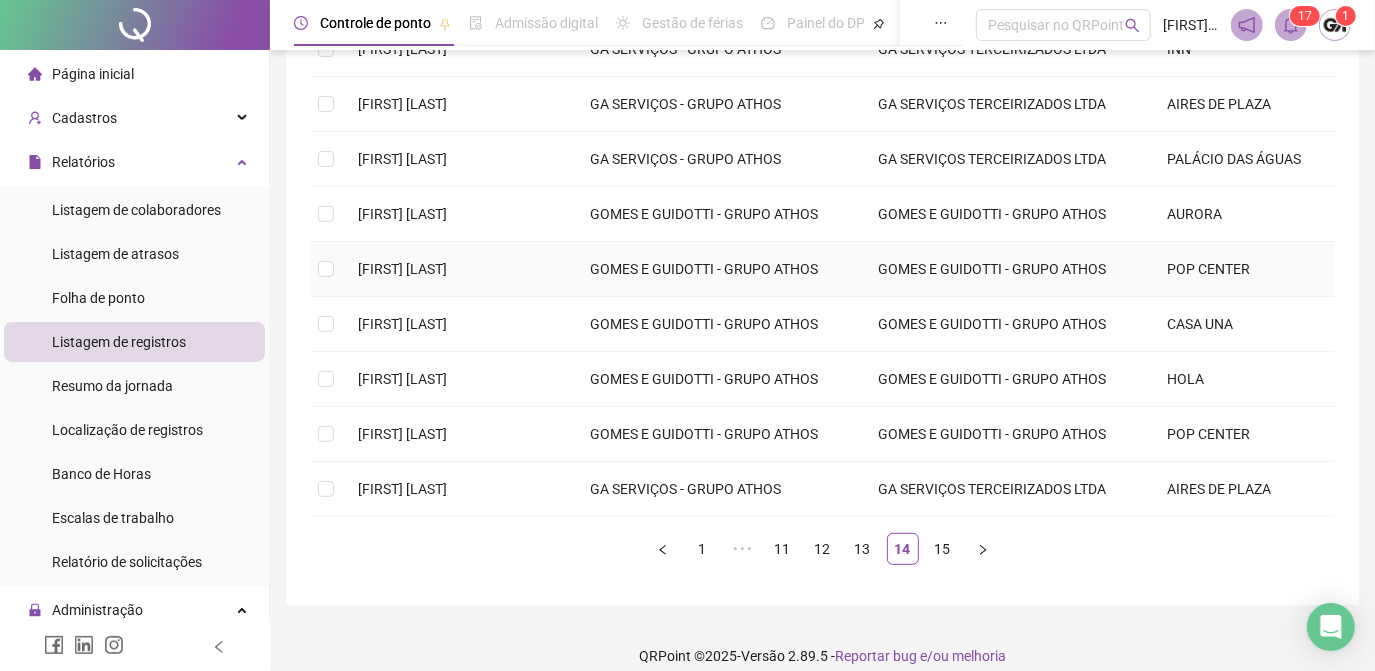 scroll, scrollTop: 181, scrollLeft: 0, axis: vertical 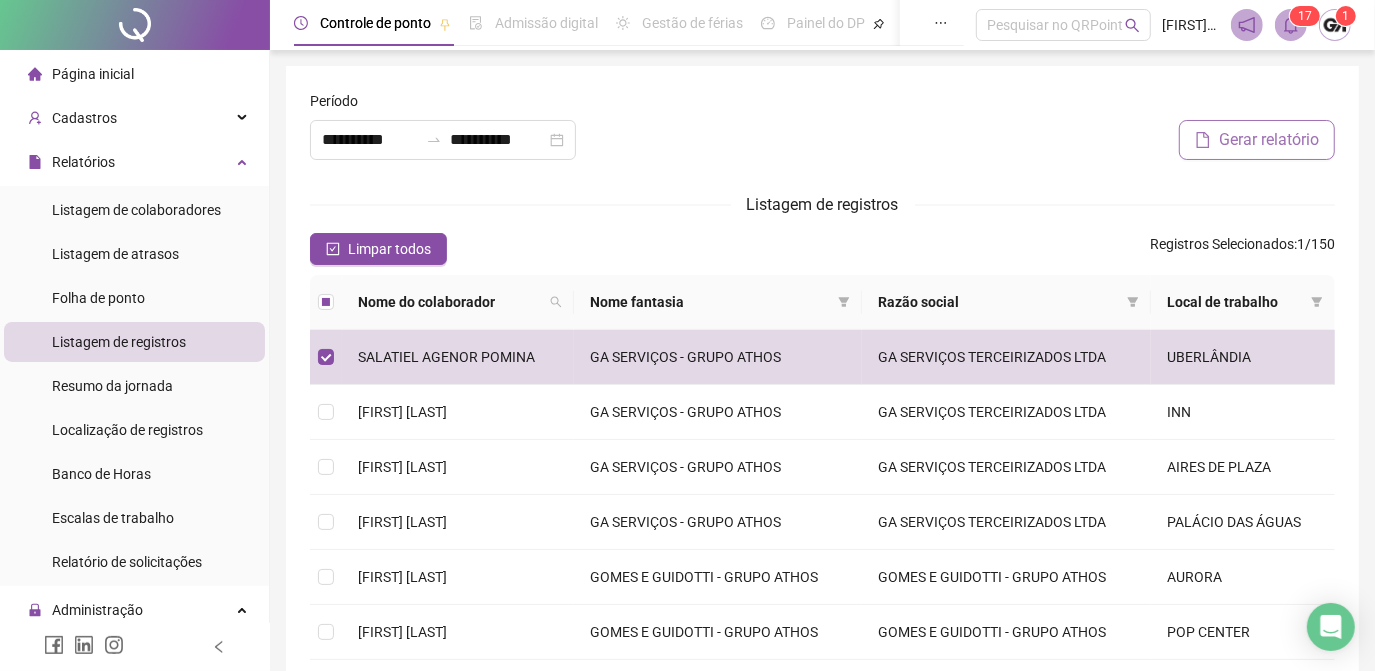 click on "Gerar relatório" at bounding box center [1269, 140] 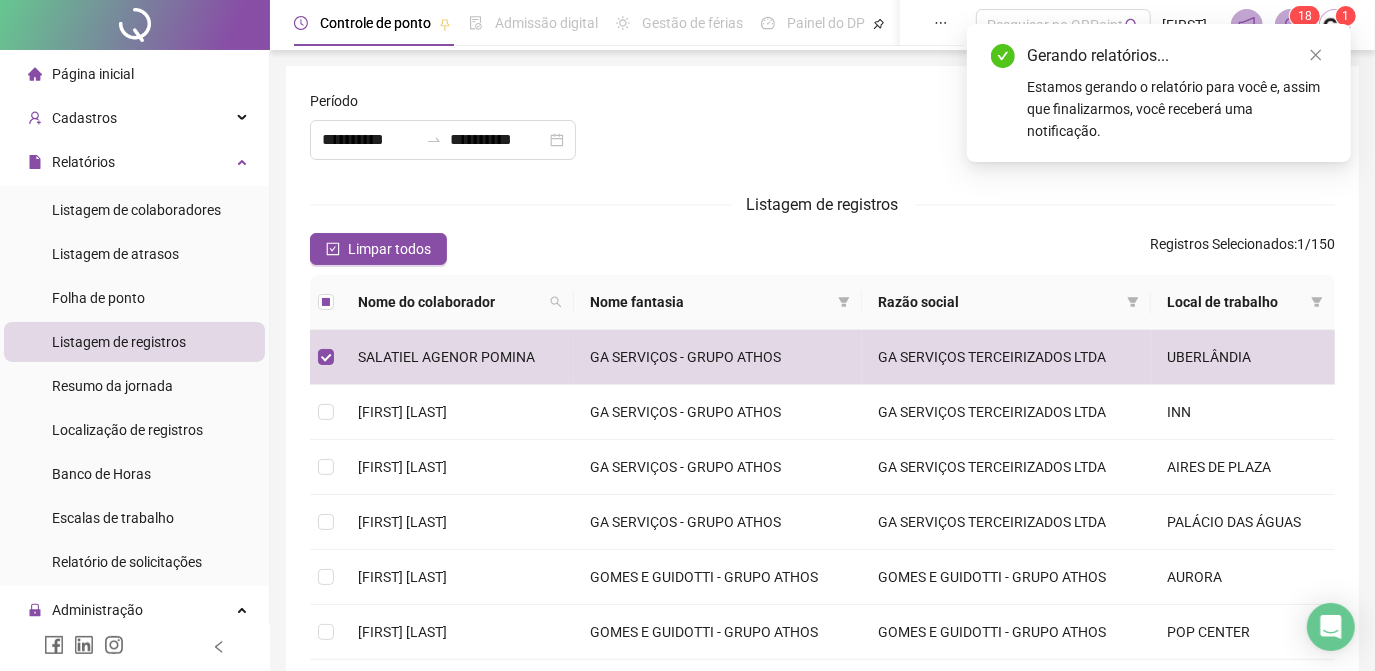 drag, startPoint x: 1320, startPoint y: 52, endPoint x: 1293, endPoint y: 30, distance: 34.828148 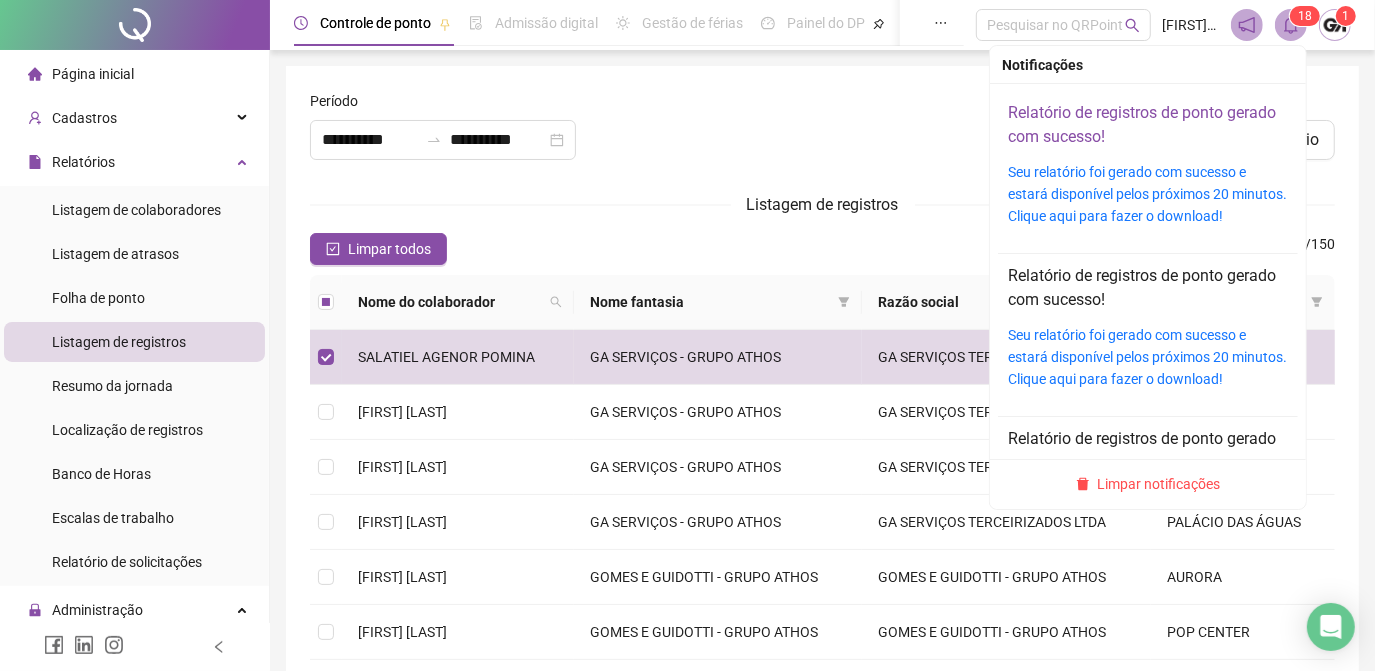 click on "Relatório de registros de ponto gerado com sucesso!" at bounding box center [1142, 124] 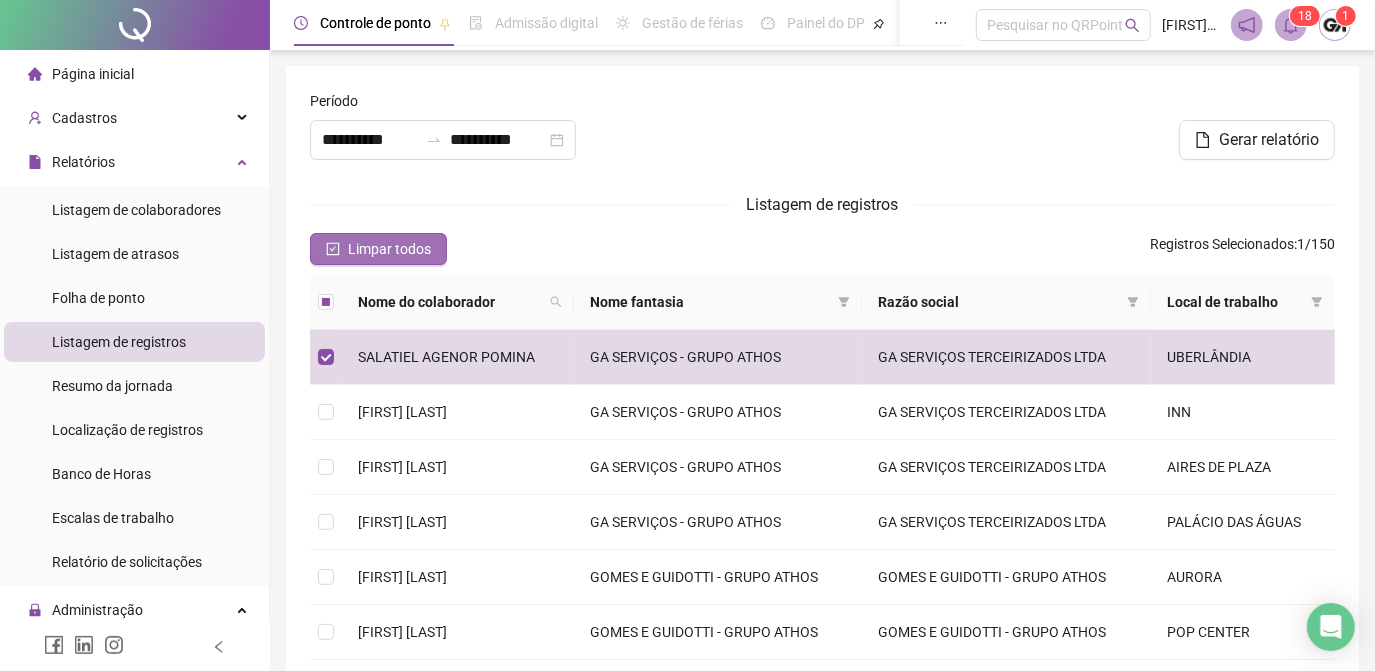 click on "Limpar todos" at bounding box center [389, 249] 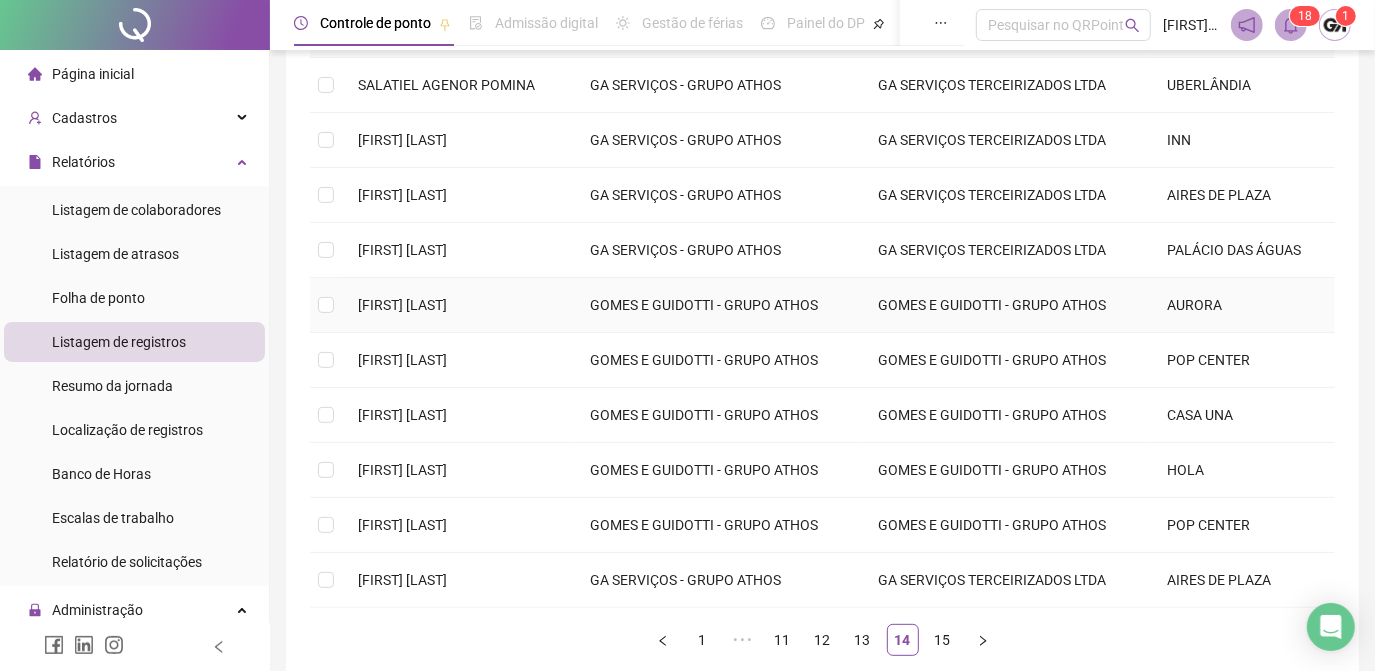 scroll, scrollTop: 363, scrollLeft: 0, axis: vertical 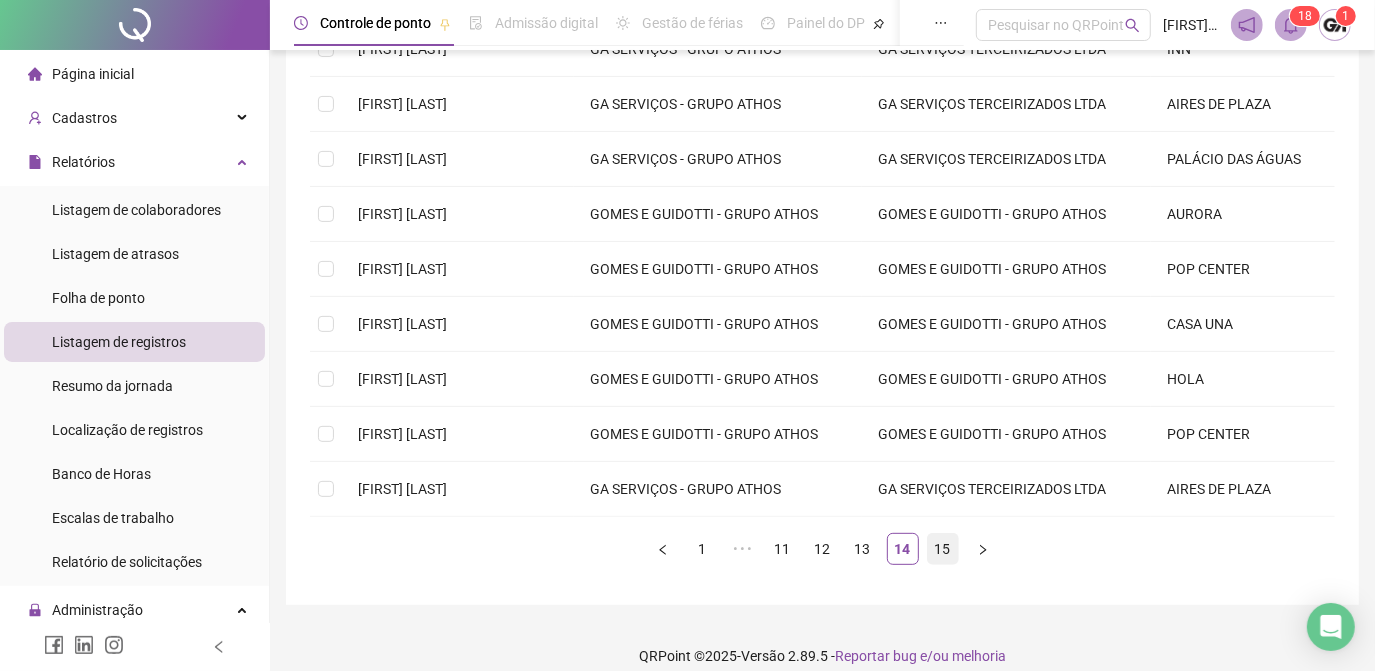 click on "15" at bounding box center (943, 549) 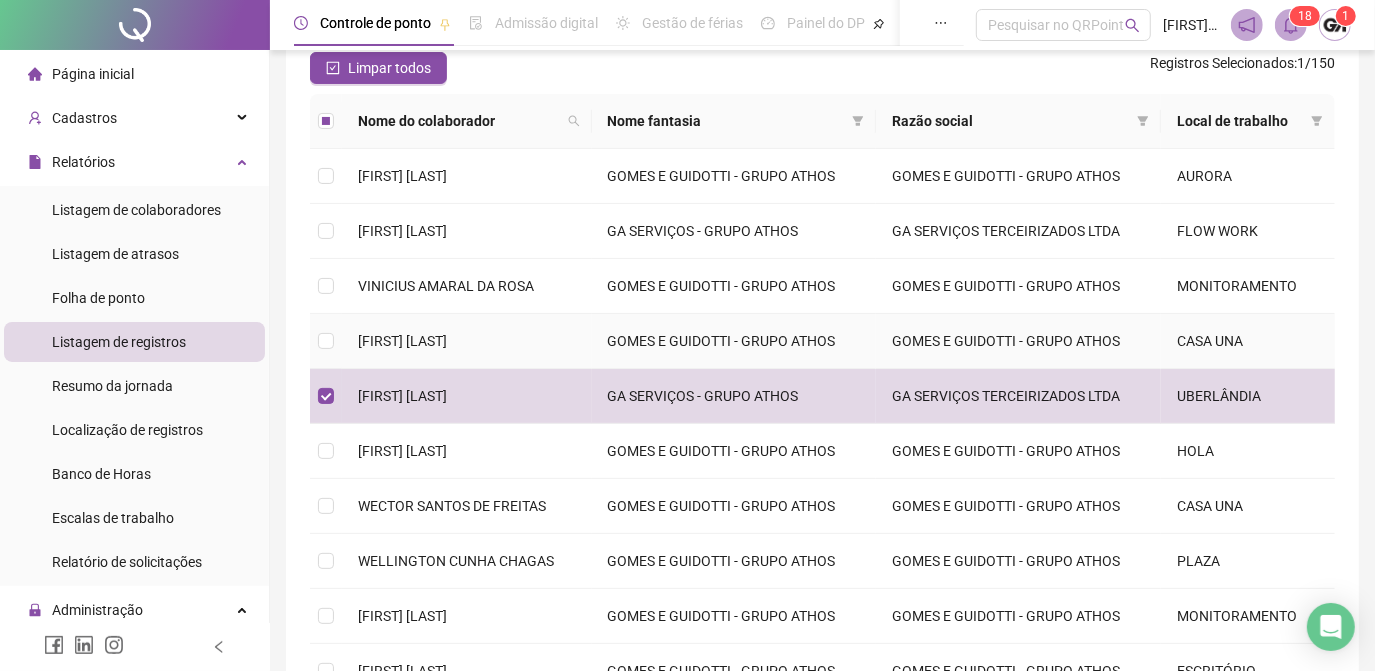scroll, scrollTop: 0, scrollLeft: 0, axis: both 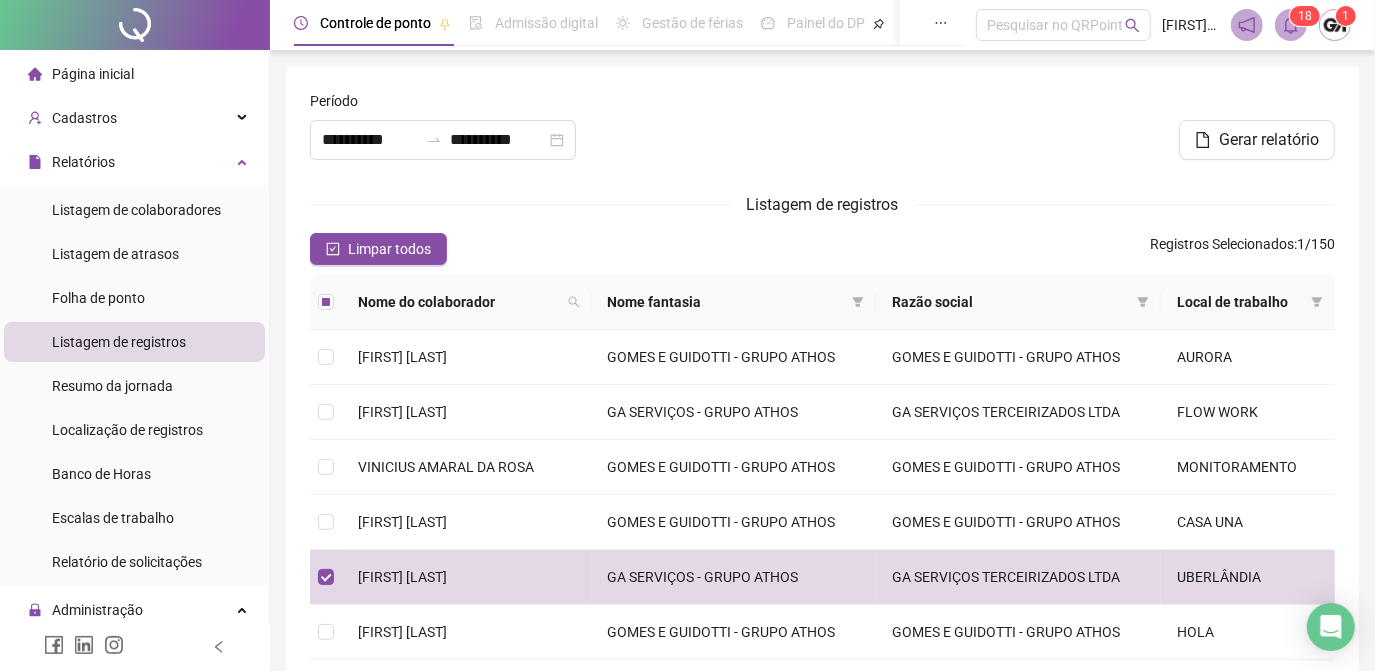 drag, startPoint x: 1210, startPoint y: 148, endPoint x: 1039, endPoint y: 144, distance: 171.04678 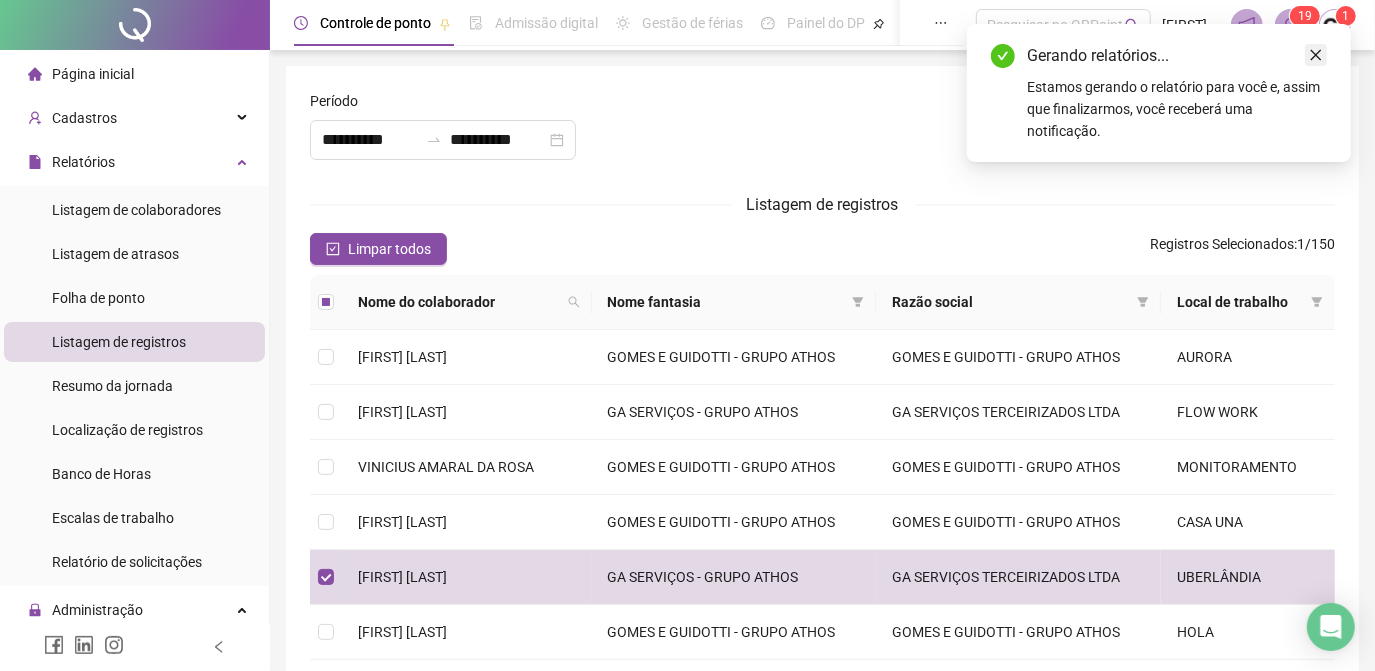 drag, startPoint x: 1320, startPoint y: 57, endPoint x: 1303, endPoint y: 52, distance: 17.720045 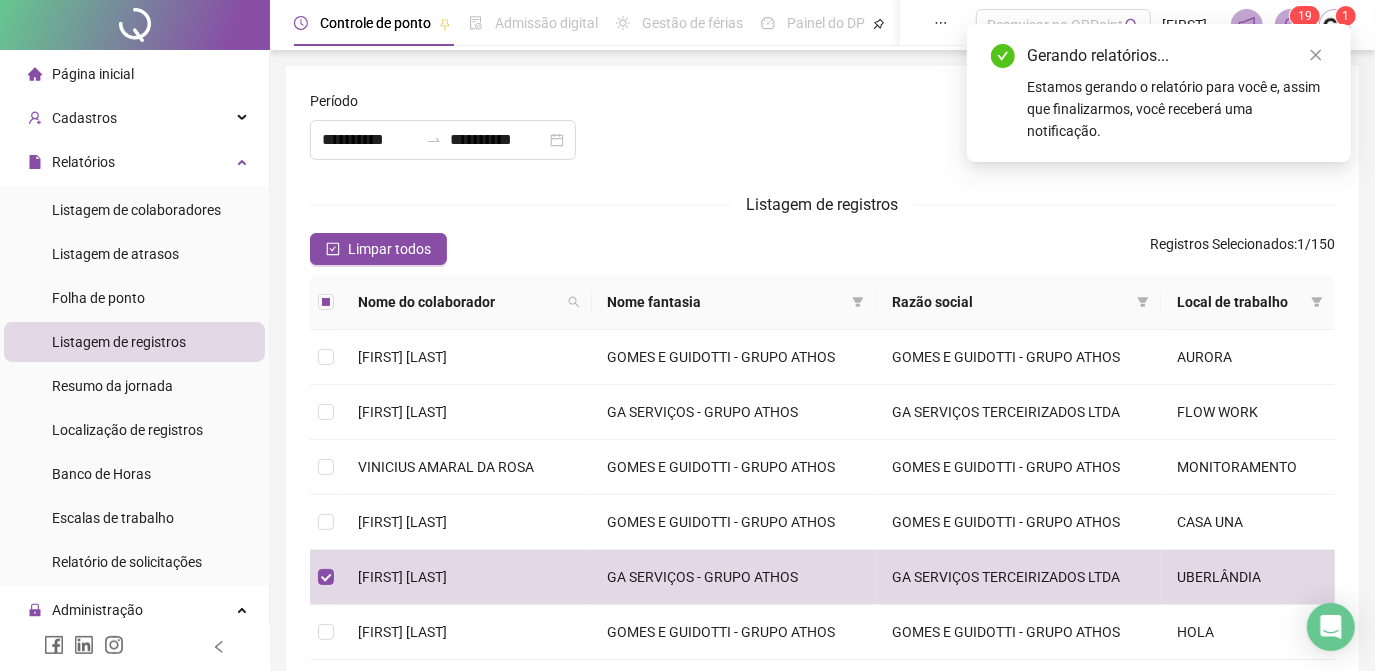 click 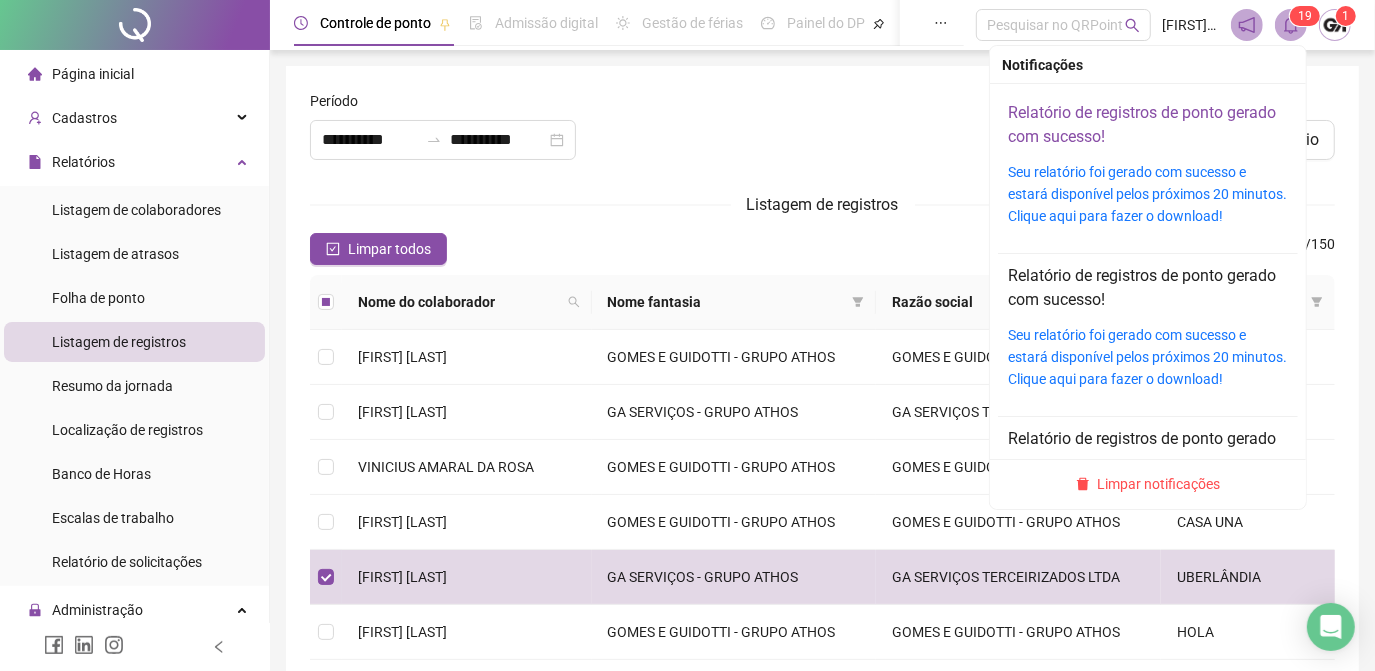 click on "Relatório de registros de ponto gerado com sucesso!" at bounding box center (1142, 124) 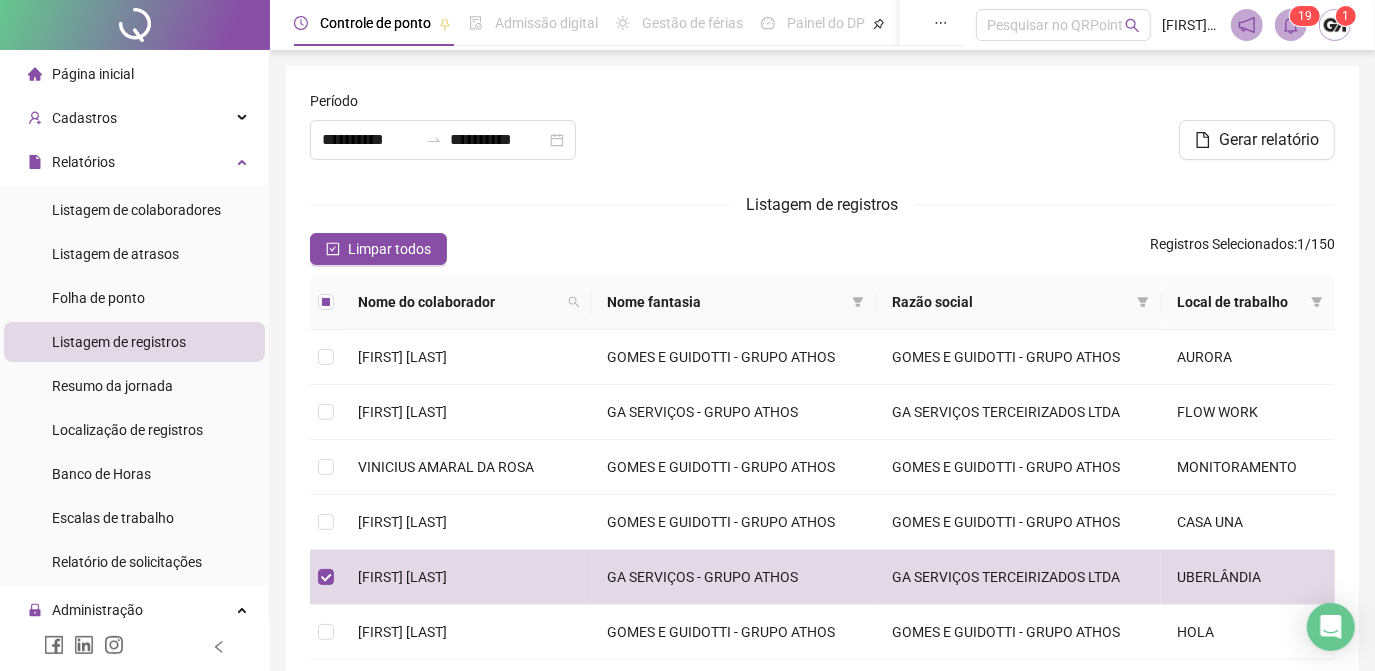 click on "Listagem de registros" at bounding box center [822, 204] 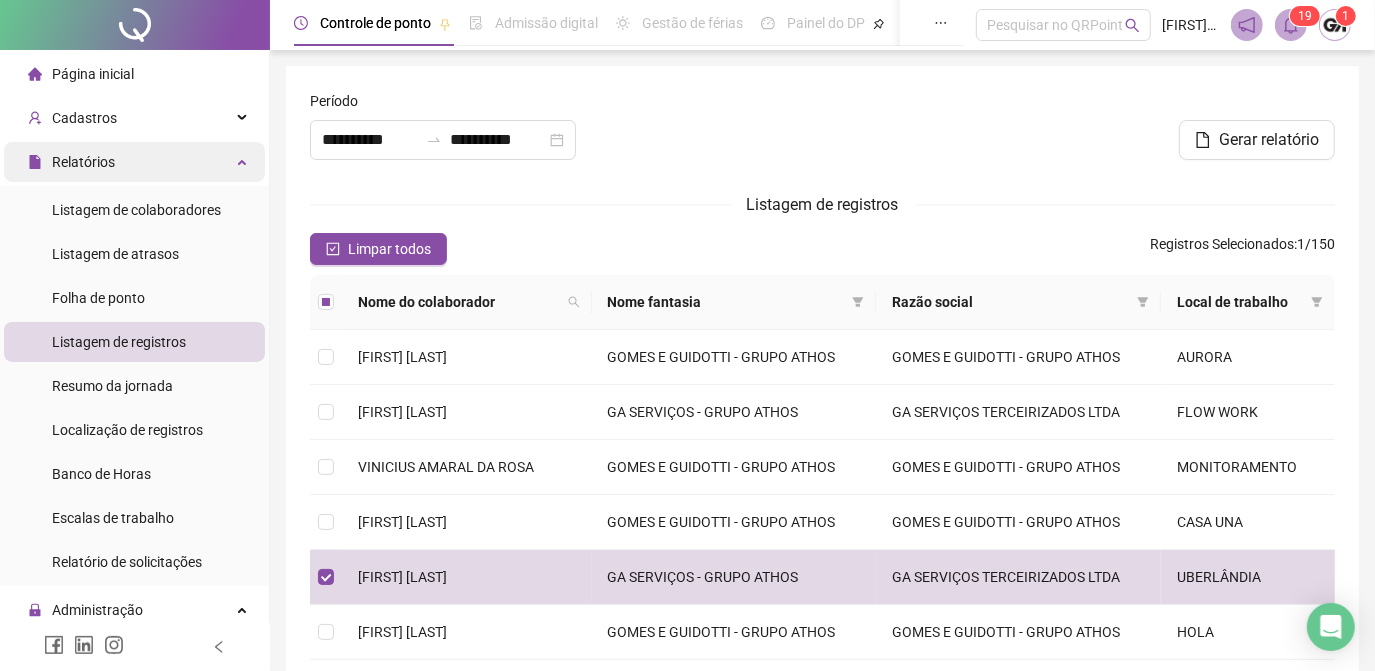 click at bounding box center (244, 160) 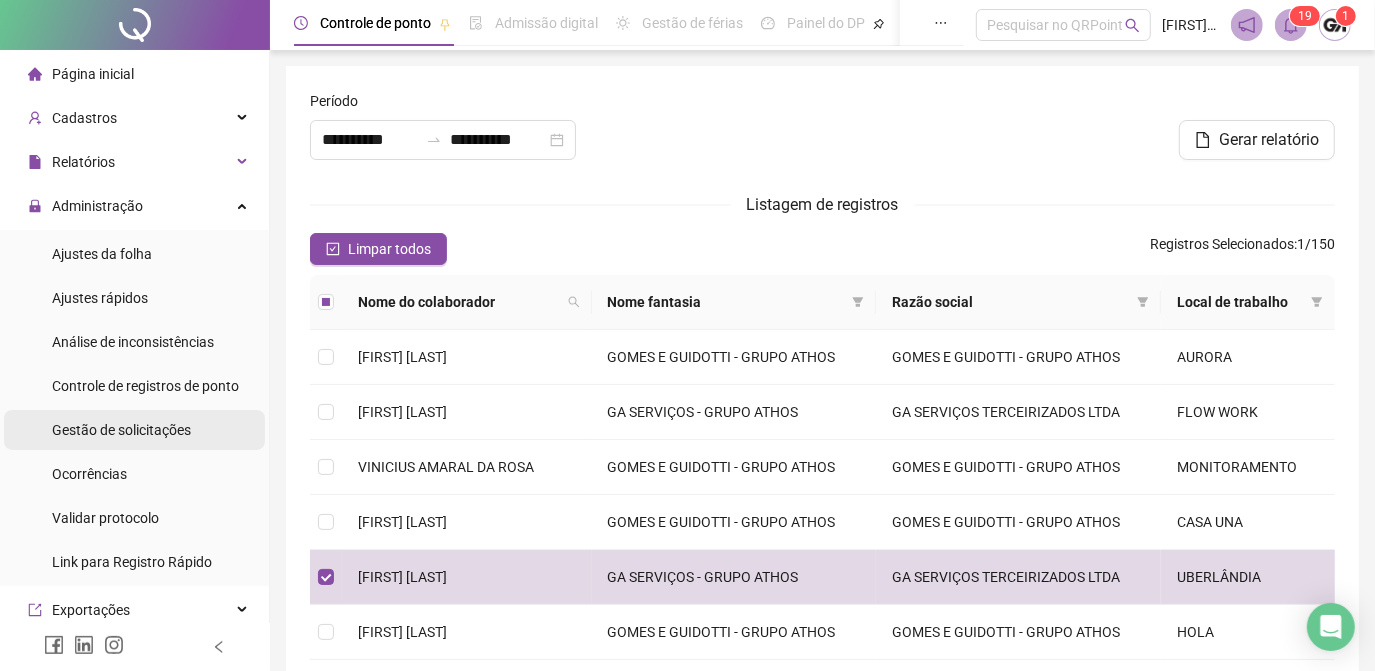 click on "Gestão de solicitações" at bounding box center (121, 430) 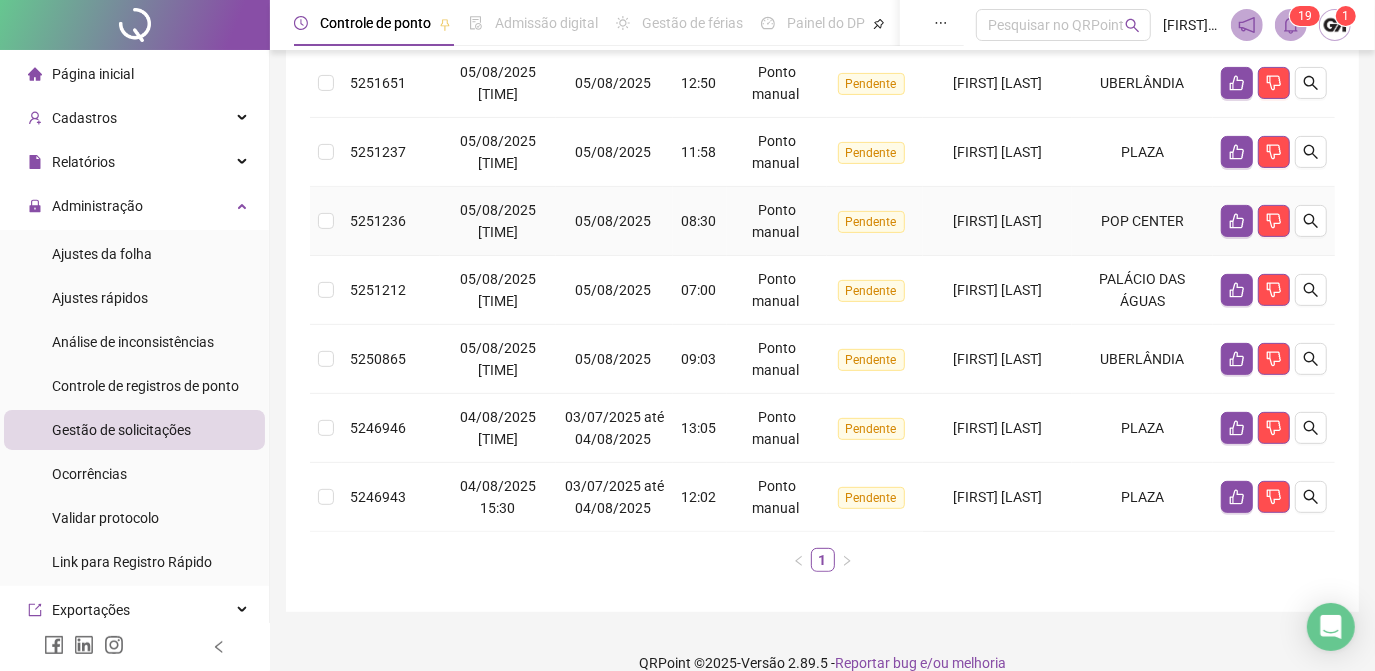 scroll, scrollTop: 431, scrollLeft: 0, axis: vertical 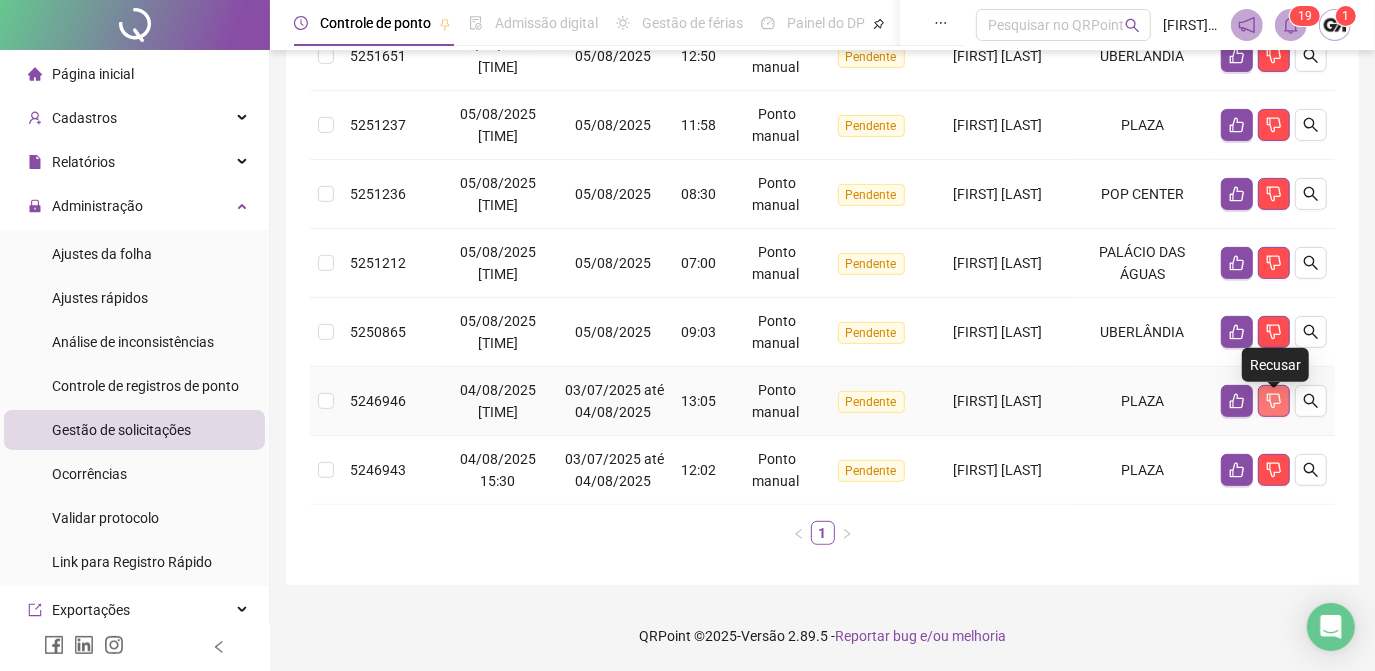 click 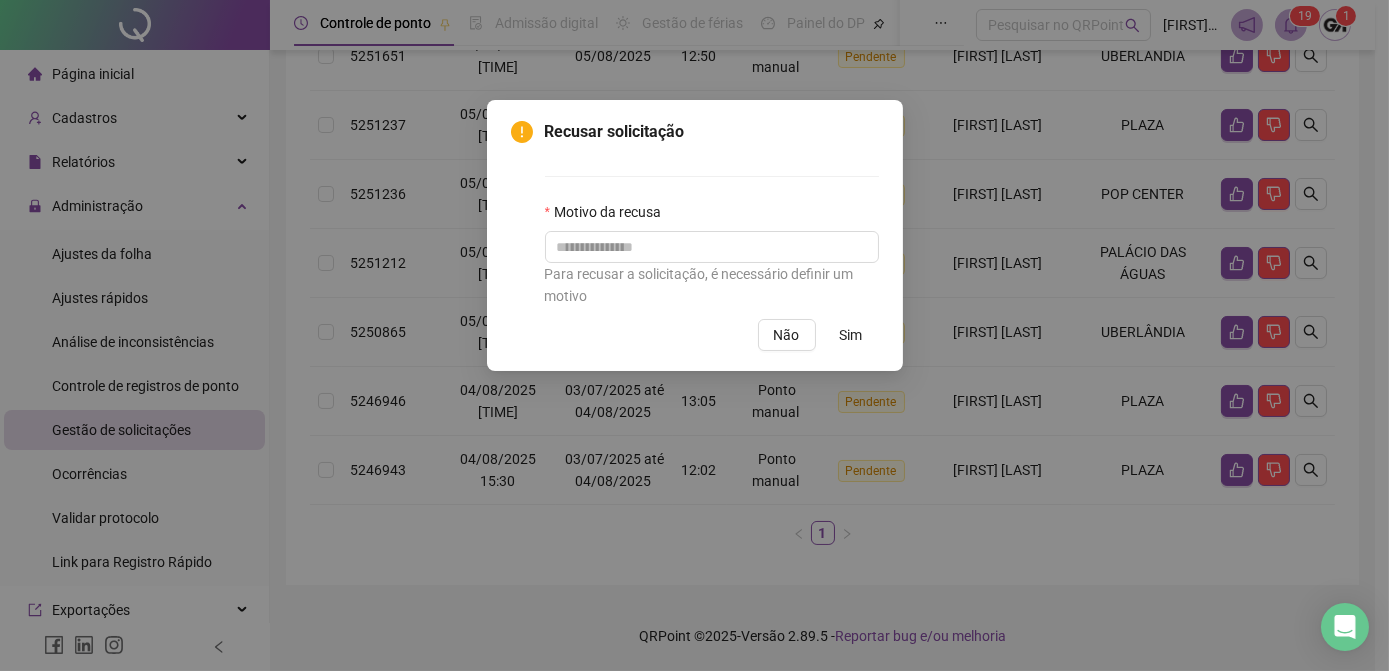 click at bounding box center [712, 247] 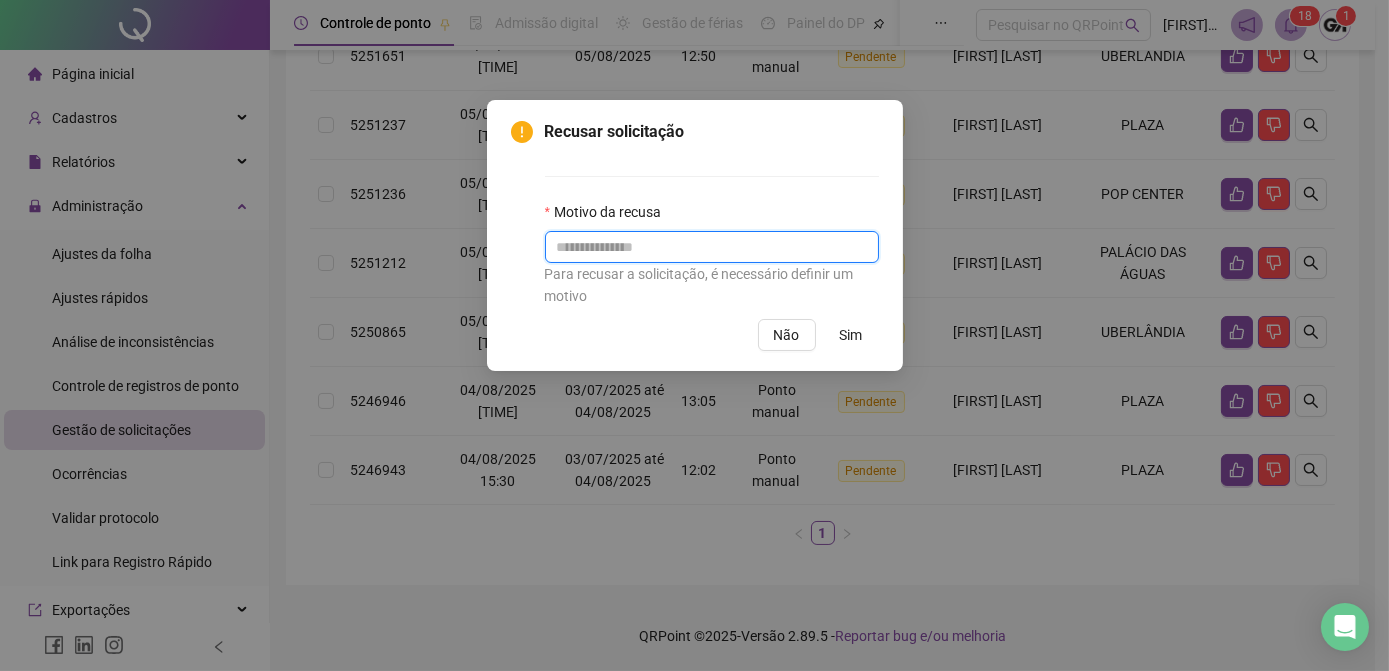 click at bounding box center [712, 247] 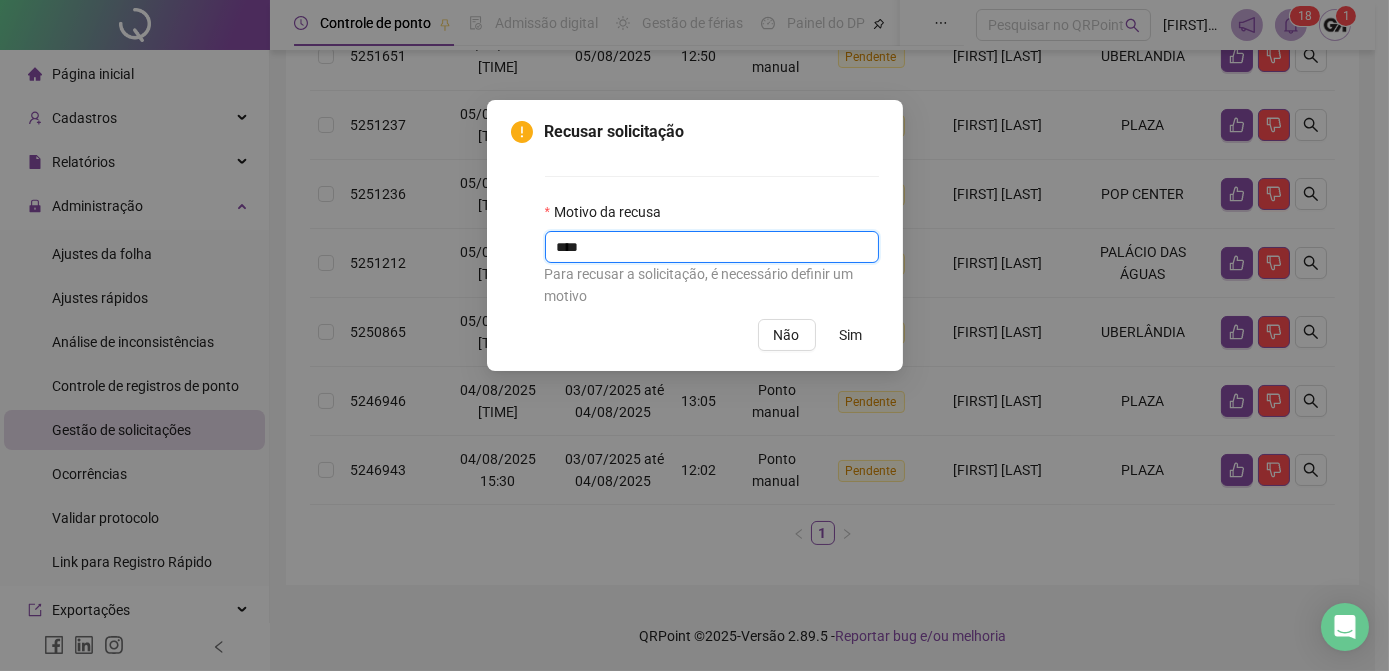 type on "****" 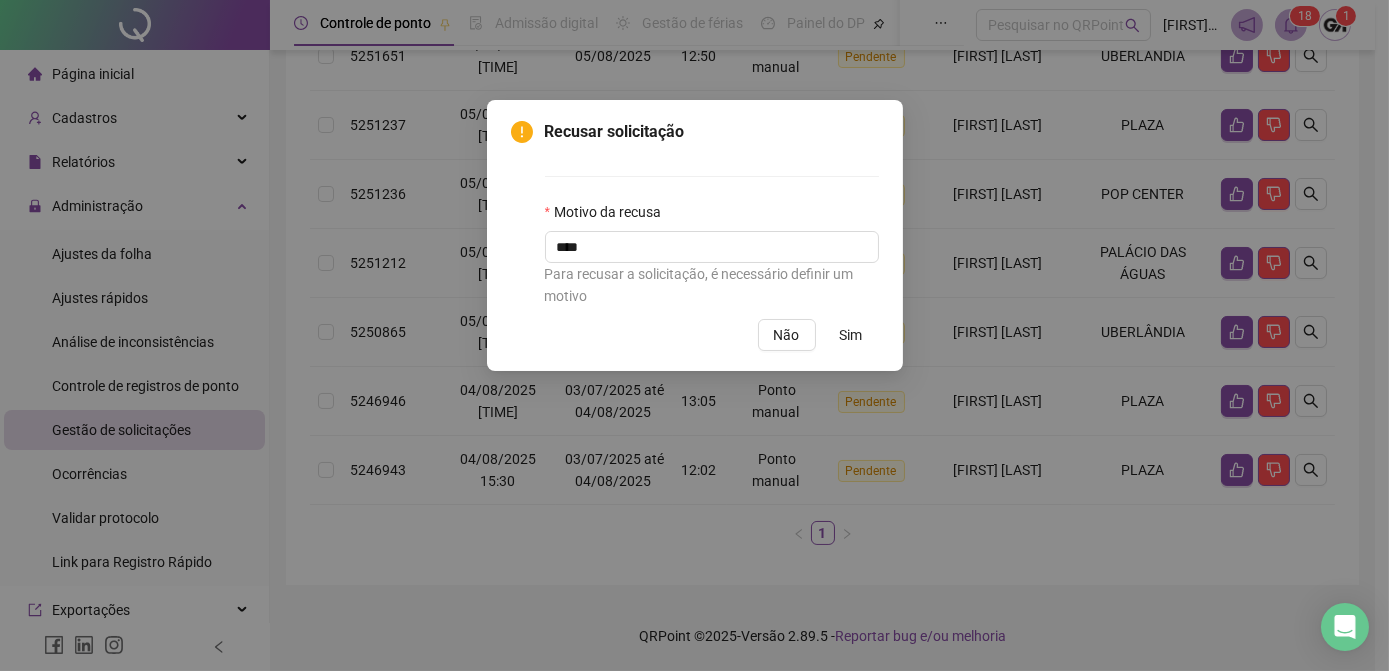 click on "Sim" at bounding box center [851, 335] 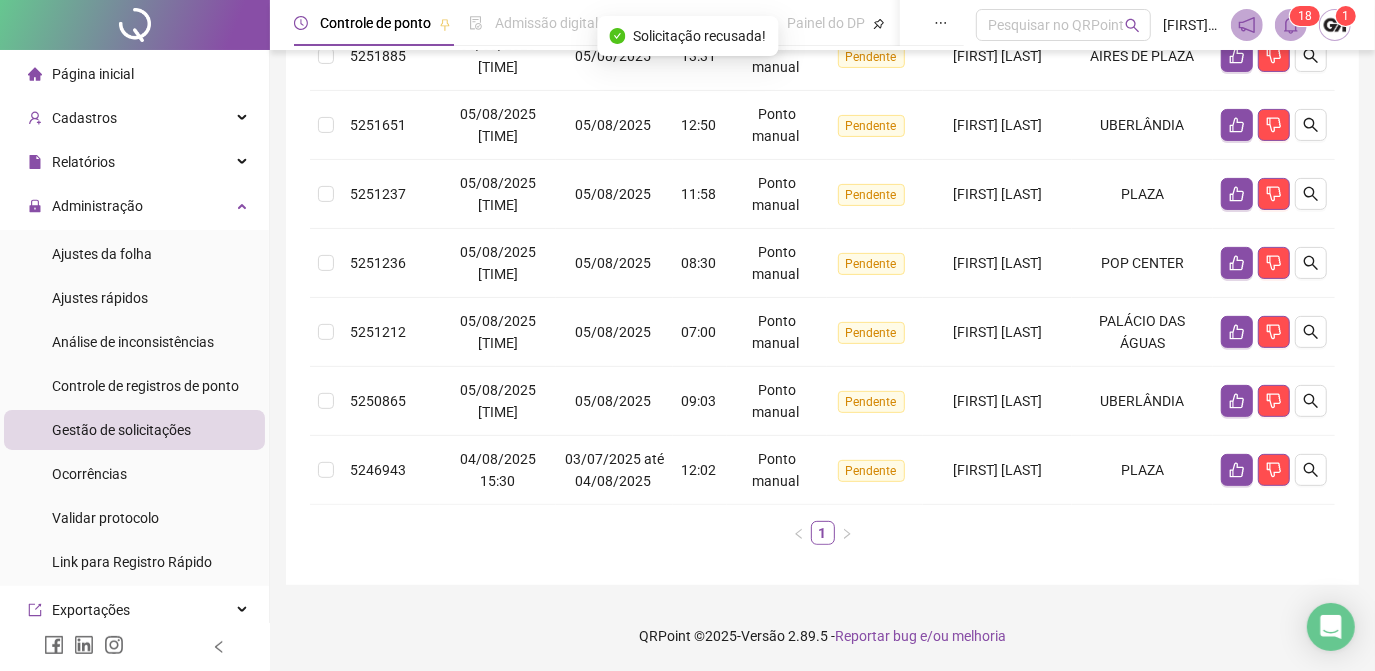 scroll, scrollTop: 340, scrollLeft: 0, axis: vertical 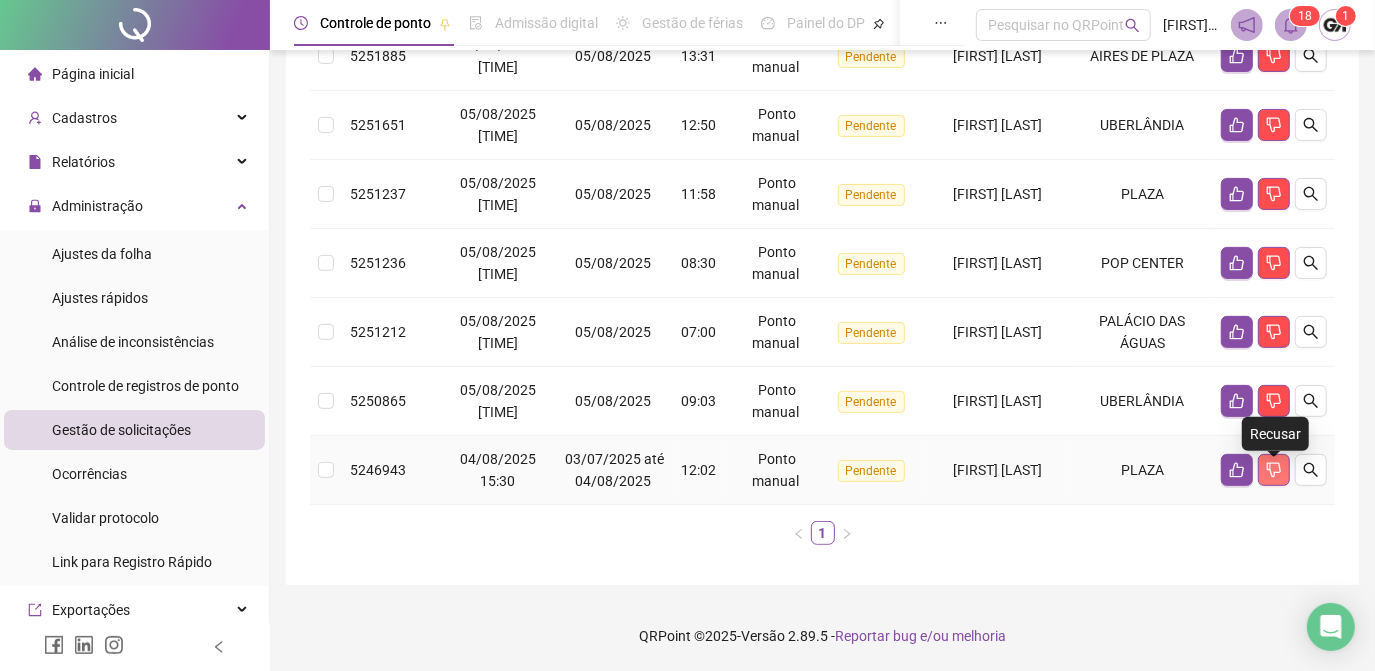 click 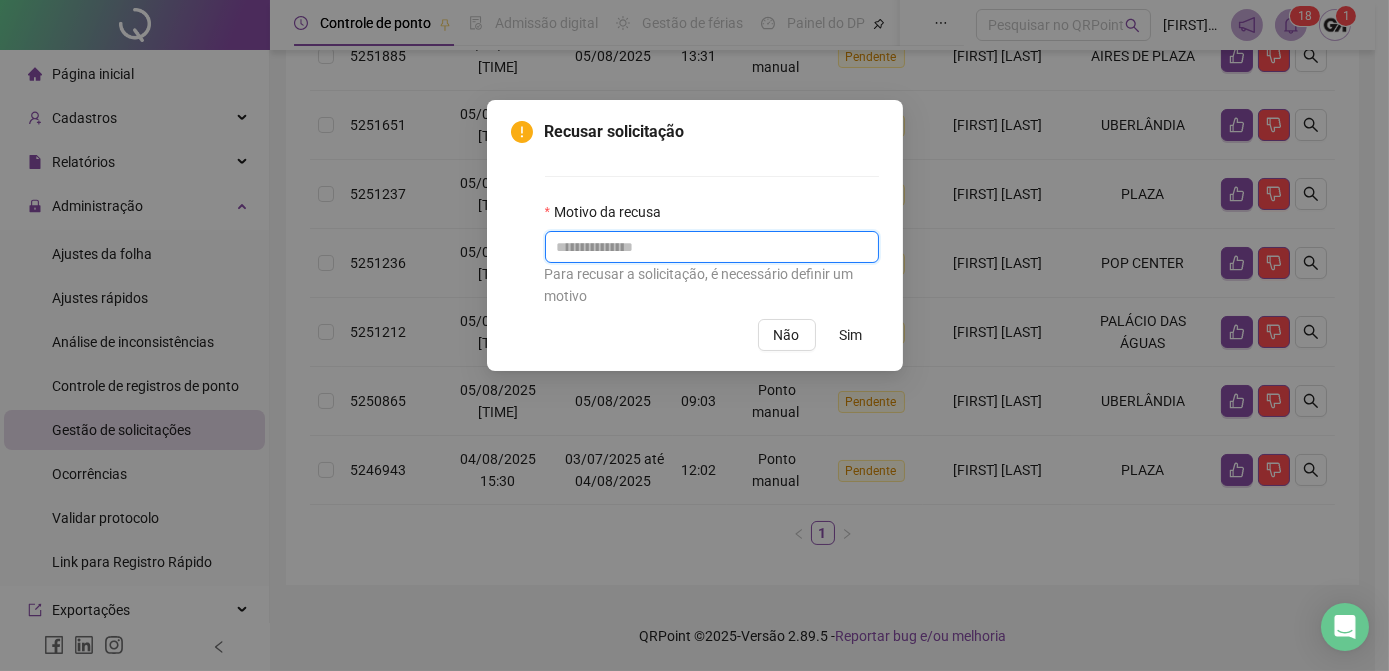 click at bounding box center (712, 247) 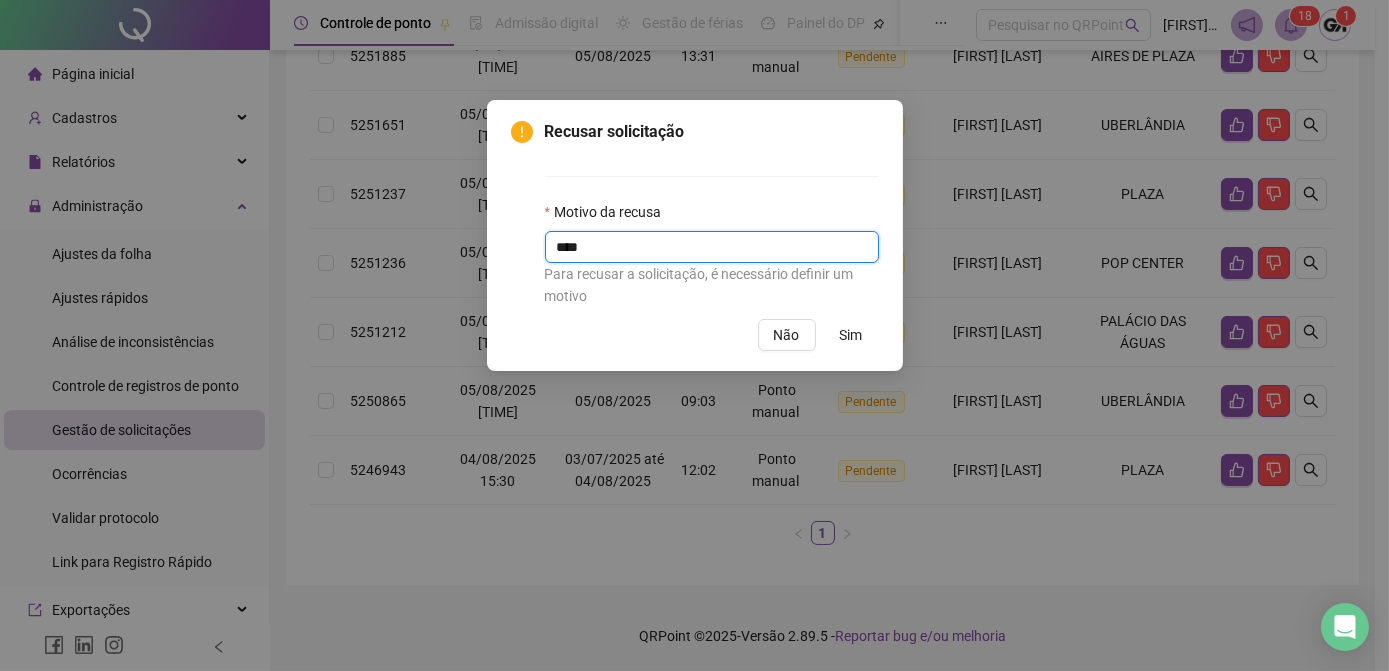 type on "****" 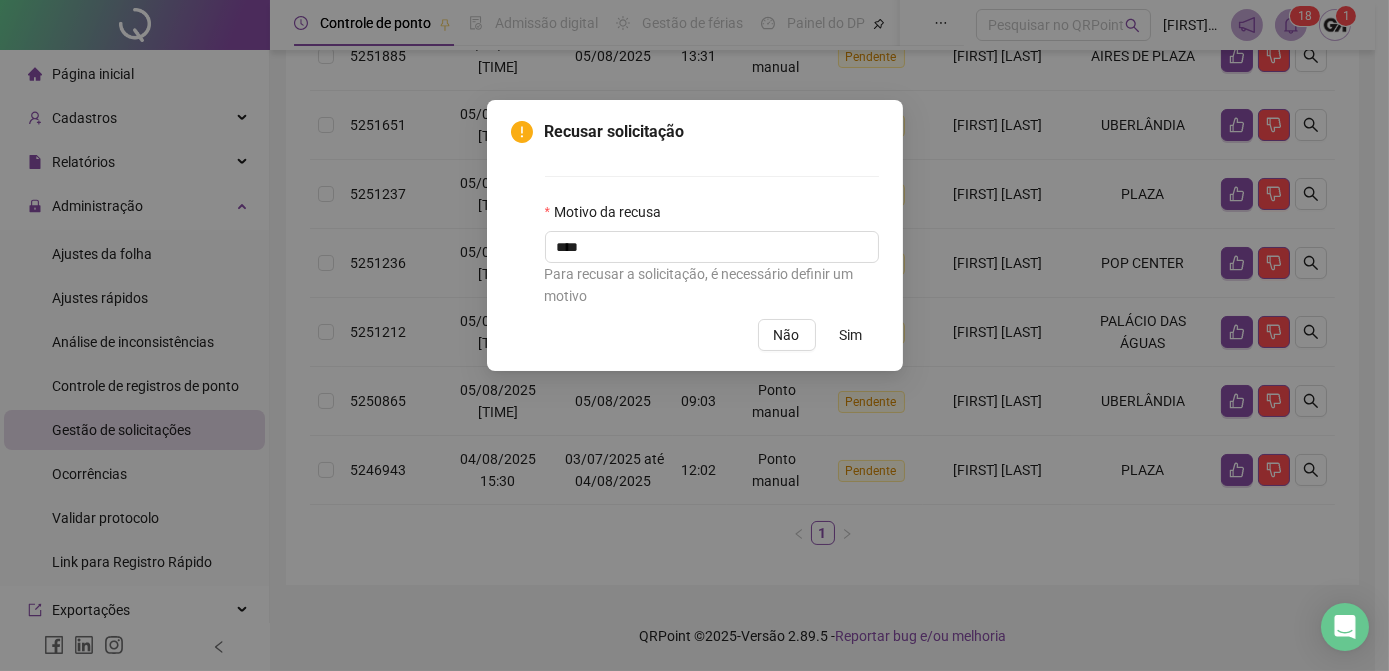 click on "Sim" at bounding box center [851, 335] 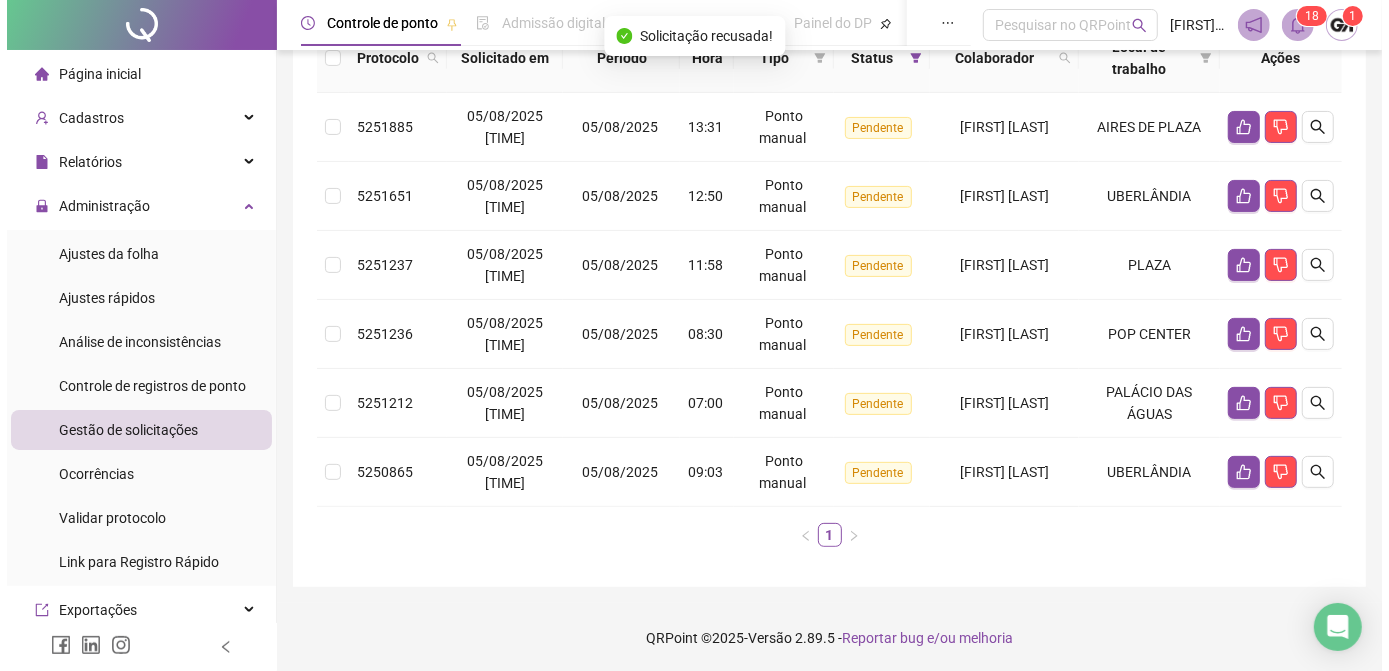 scroll, scrollTop: 68, scrollLeft: 0, axis: vertical 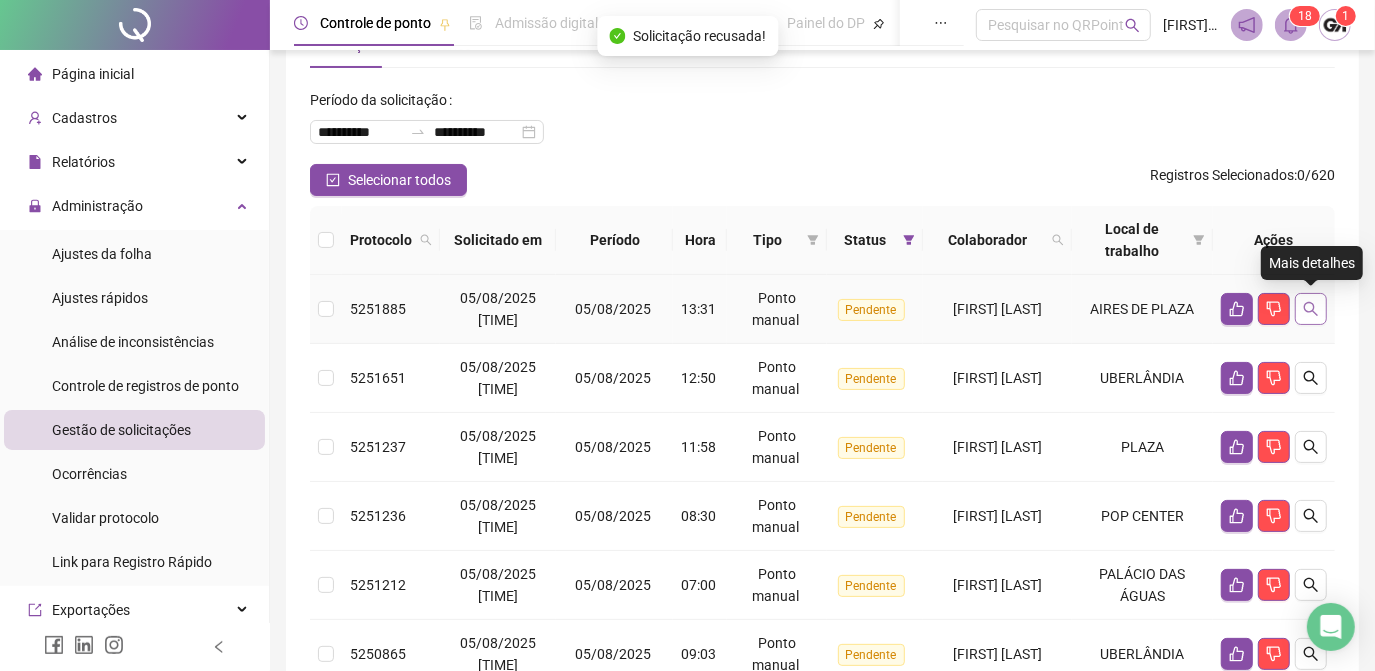 click 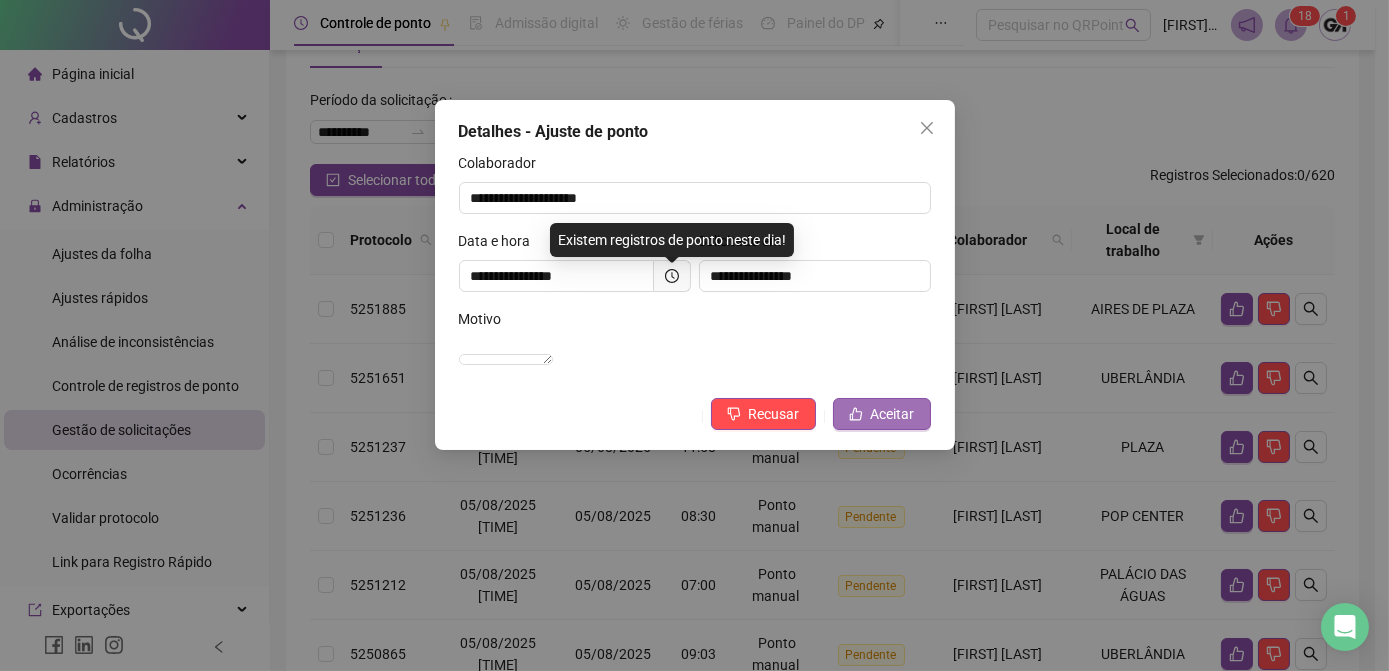 click on "Aceitar" at bounding box center (893, 414) 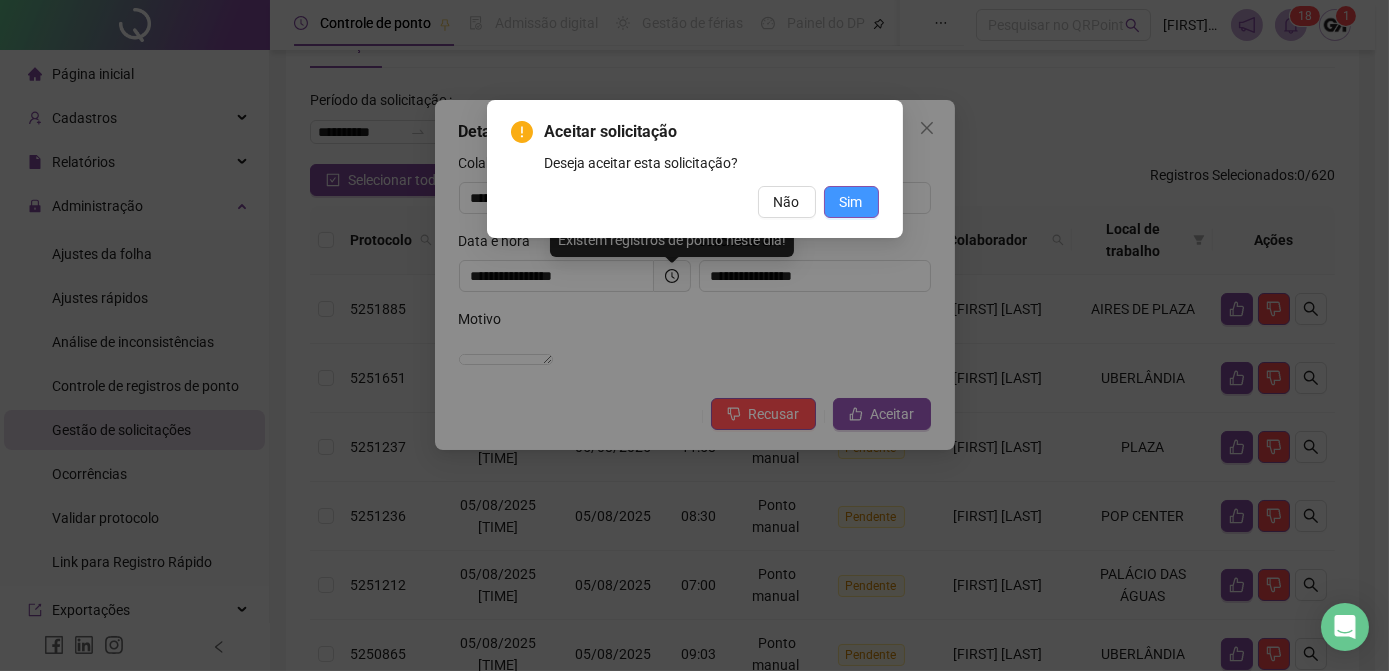 click on "Sim" at bounding box center [851, 202] 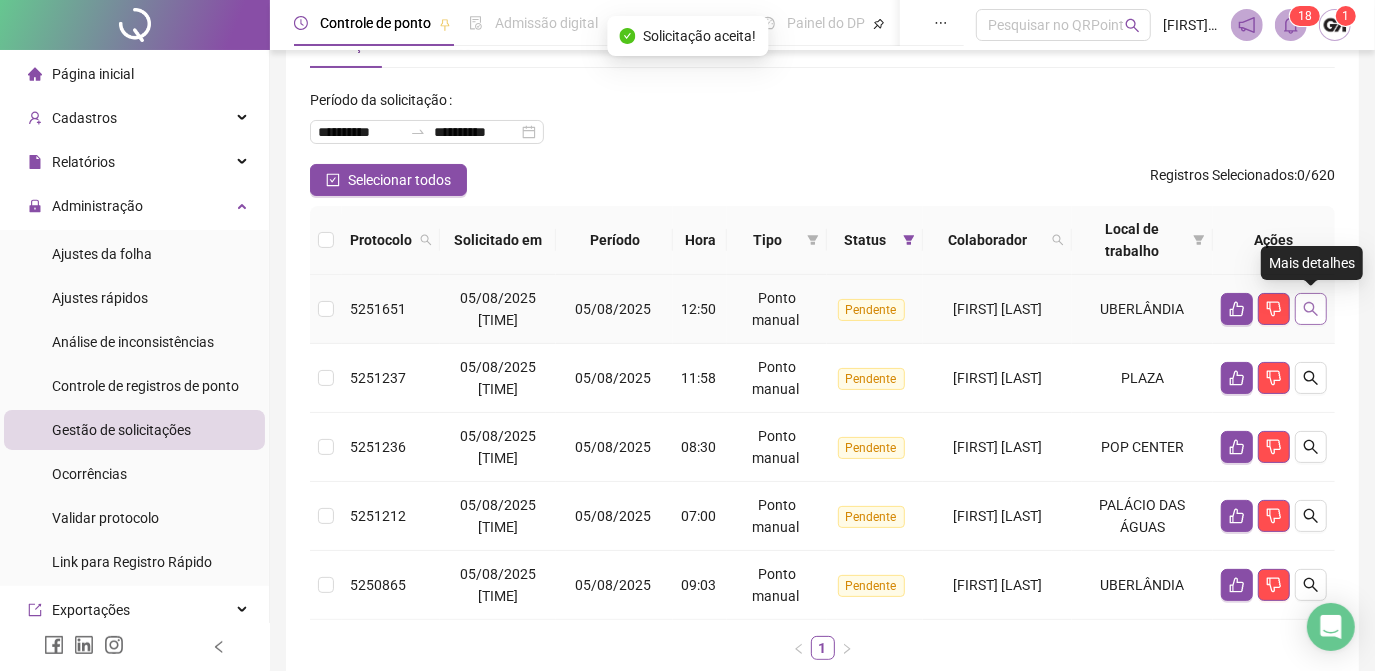click 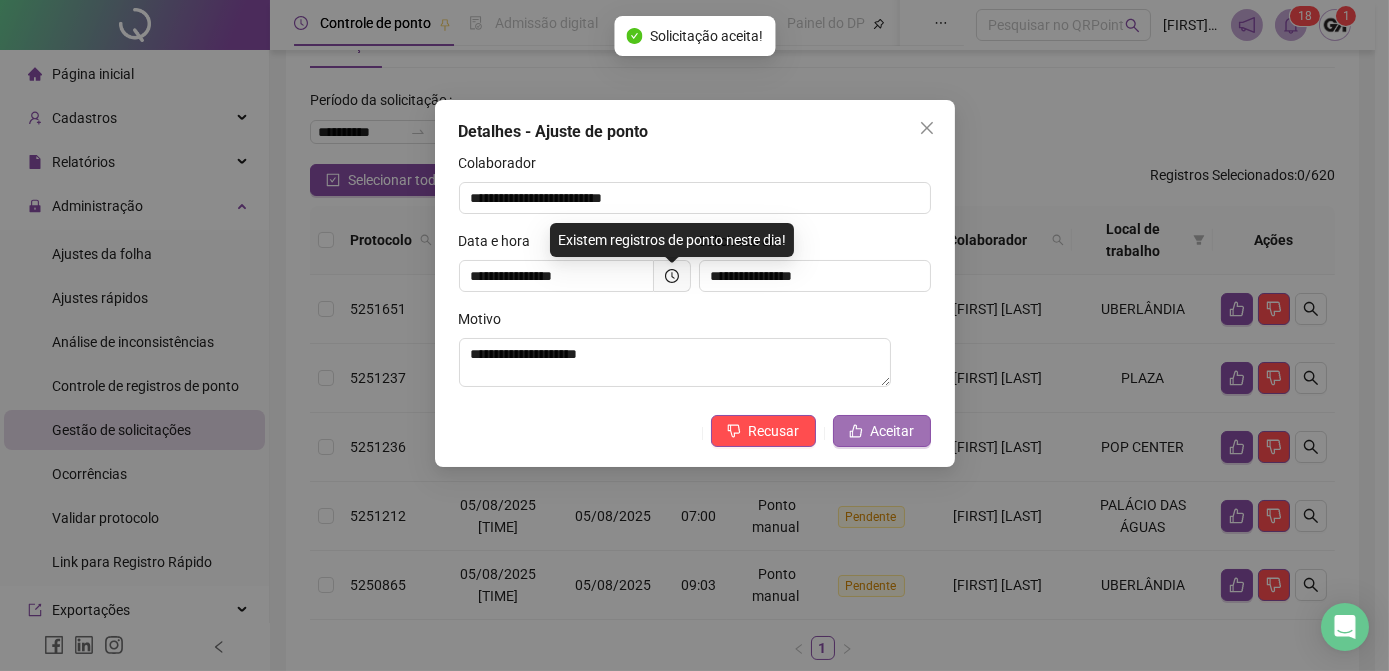 click on "Aceitar" at bounding box center [893, 431] 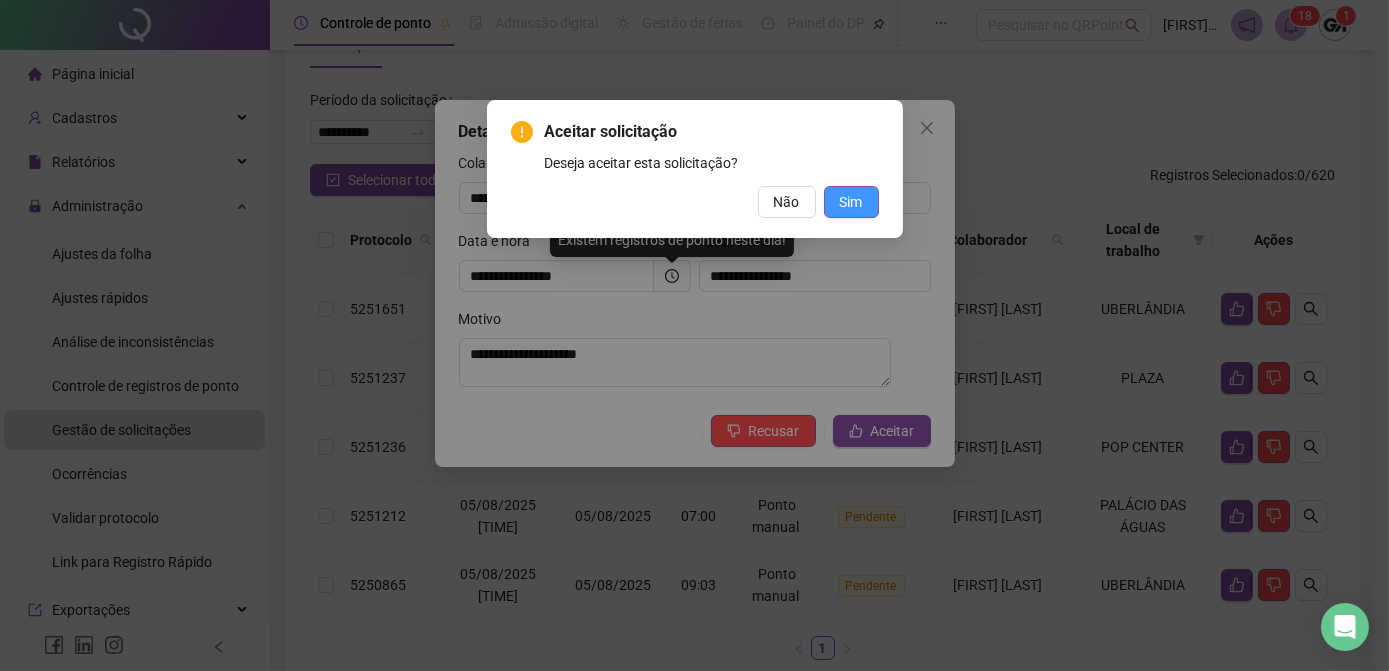 click on "Sim" at bounding box center (851, 202) 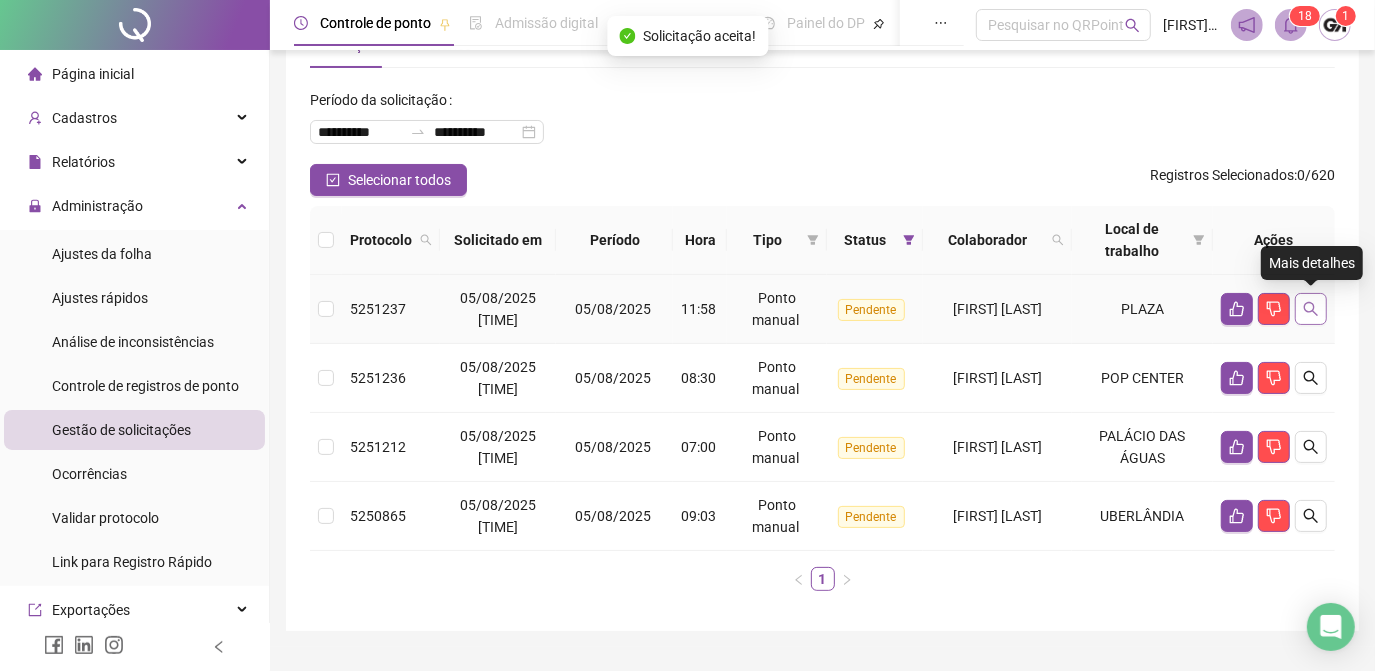 click 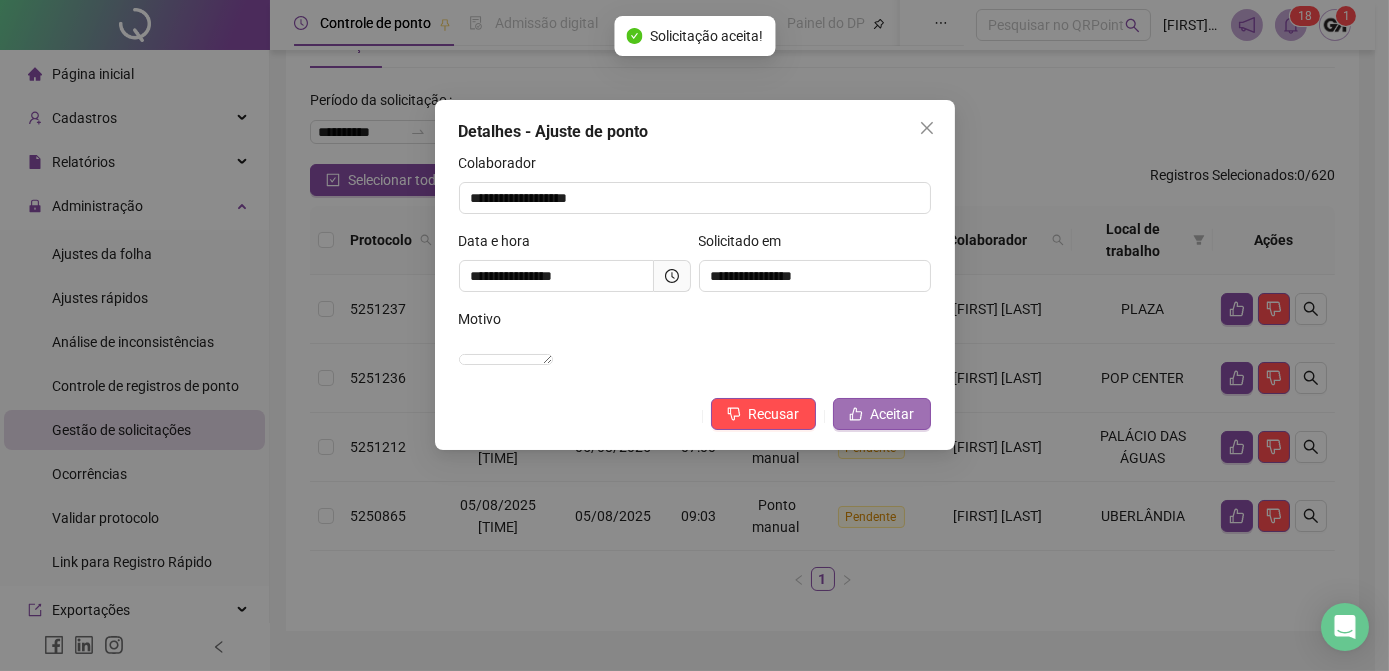 click 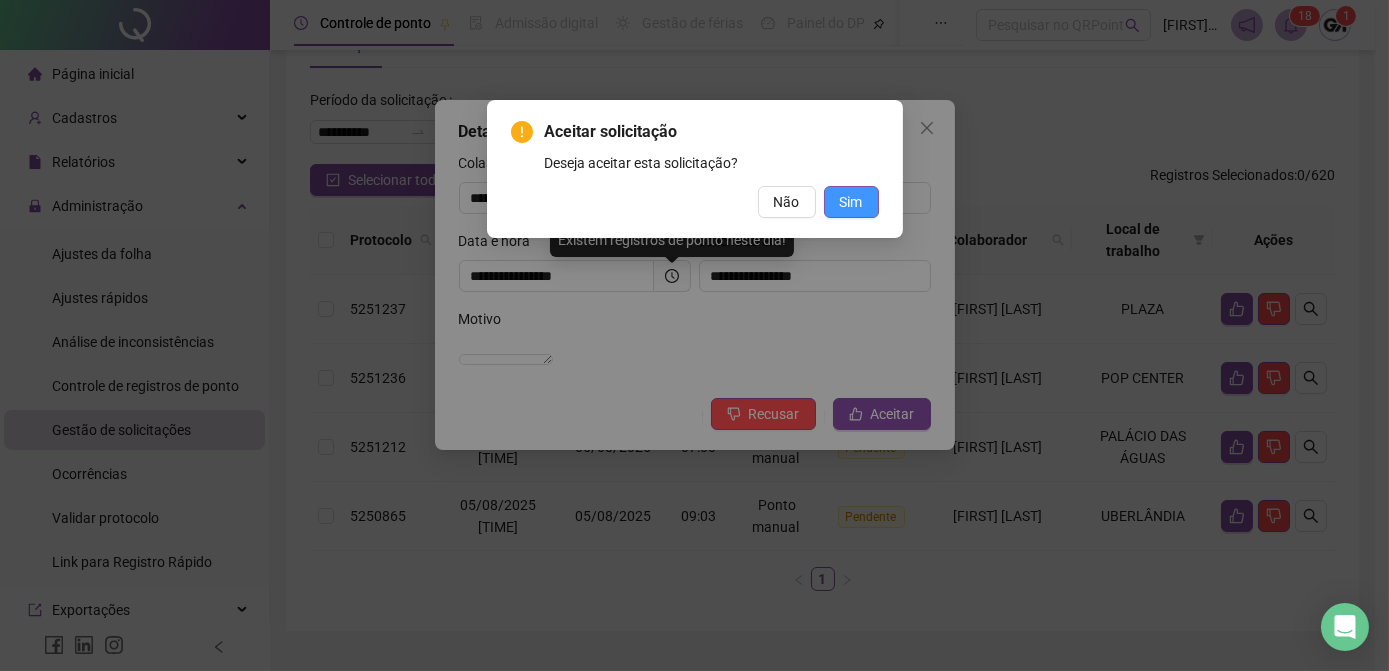 click on "Sim" at bounding box center (851, 202) 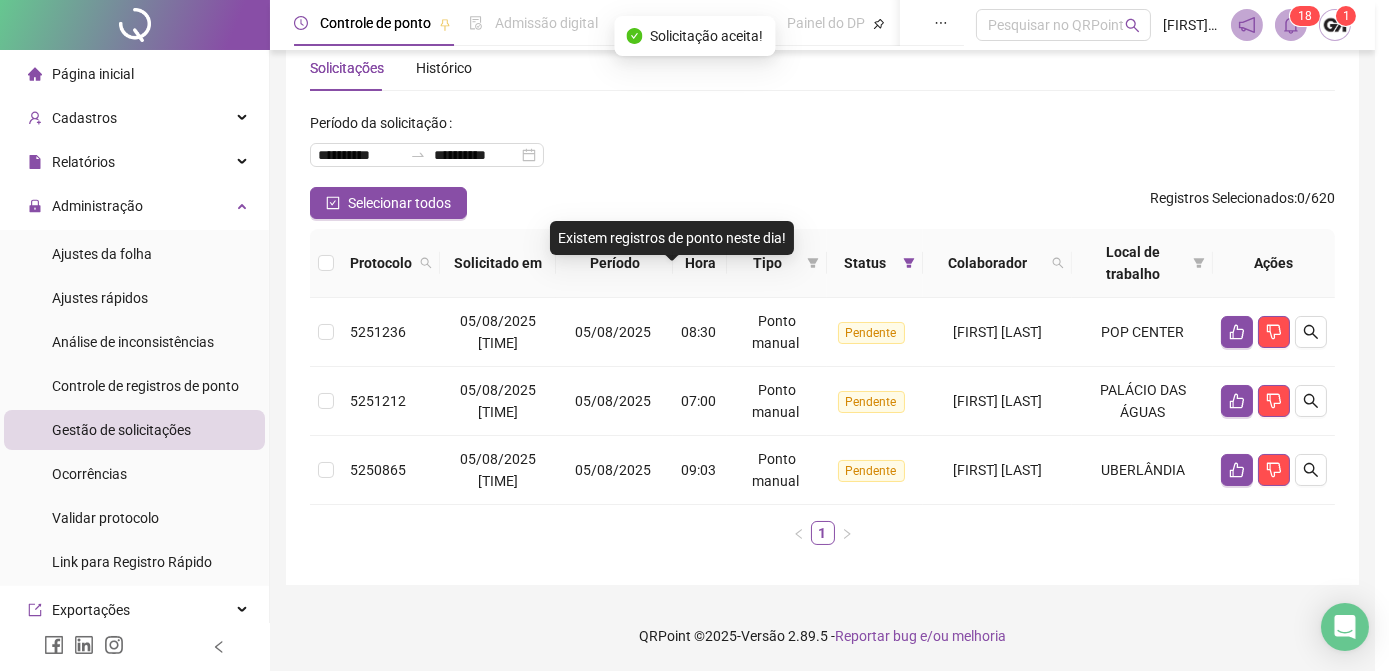 scroll, scrollTop: 43, scrollLeft: 0, axis: vertical 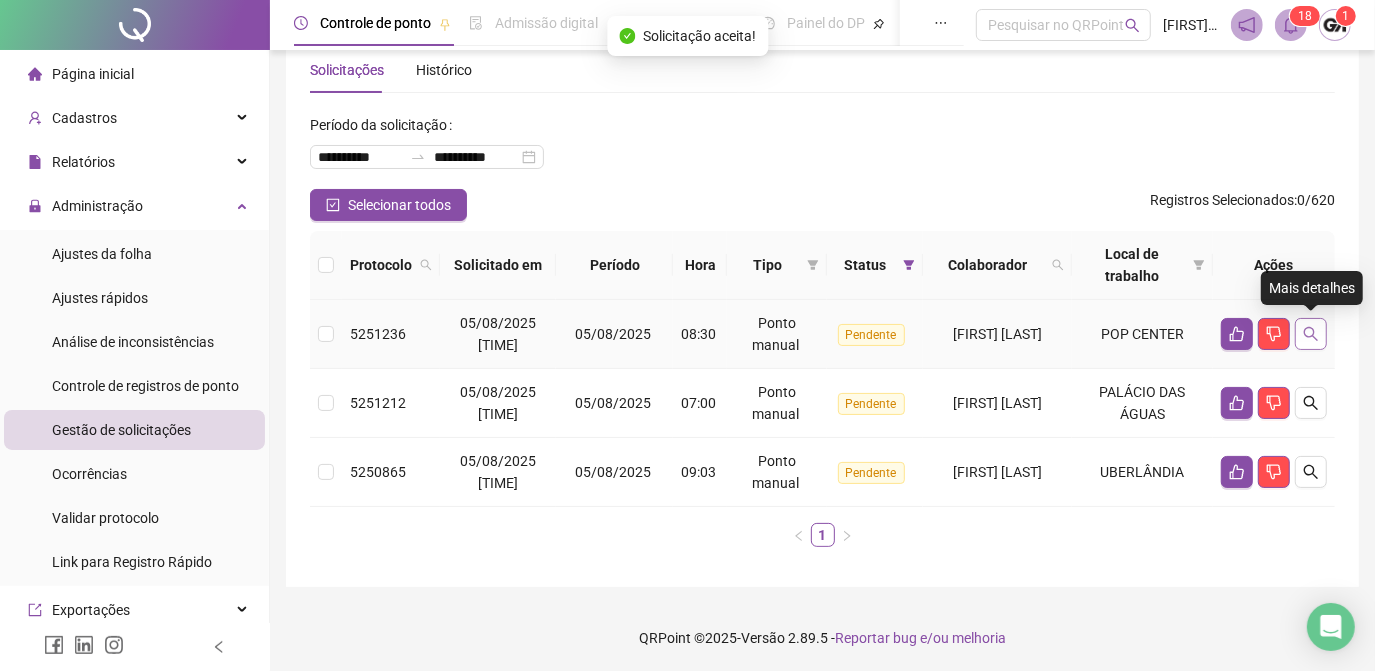 click 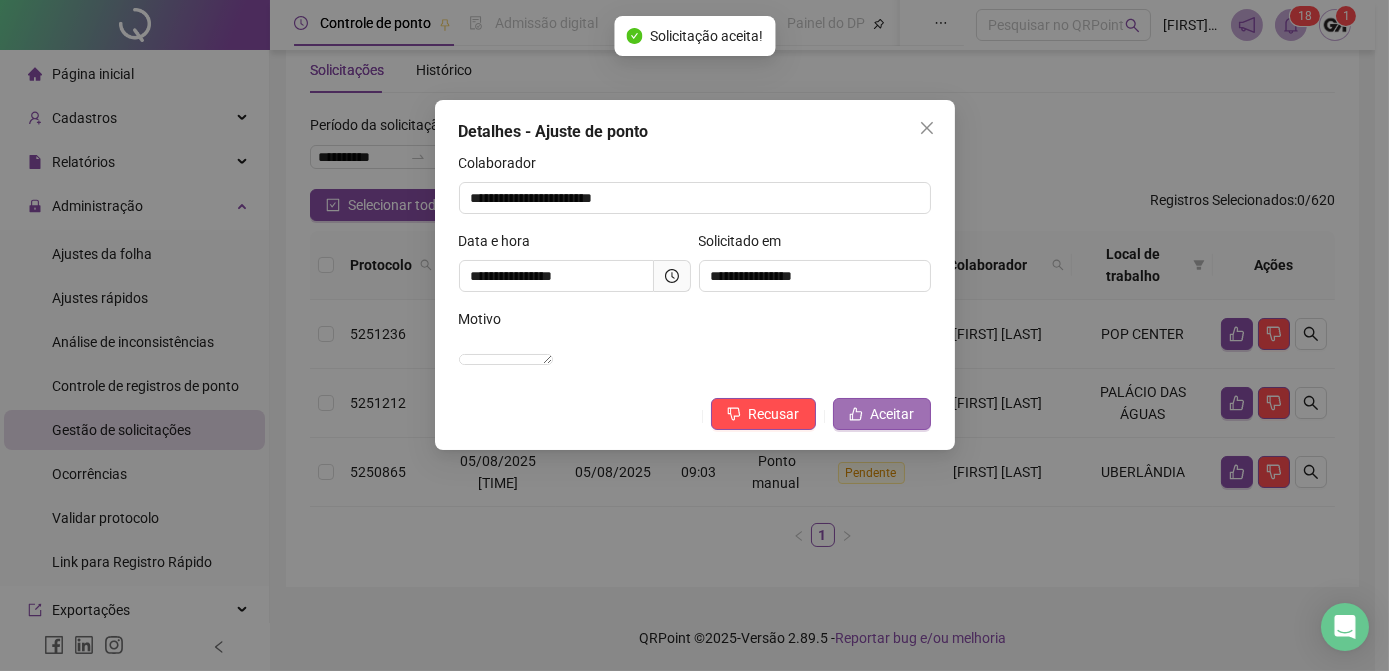 click on "Aceitar" at bounding box center [893, 414] 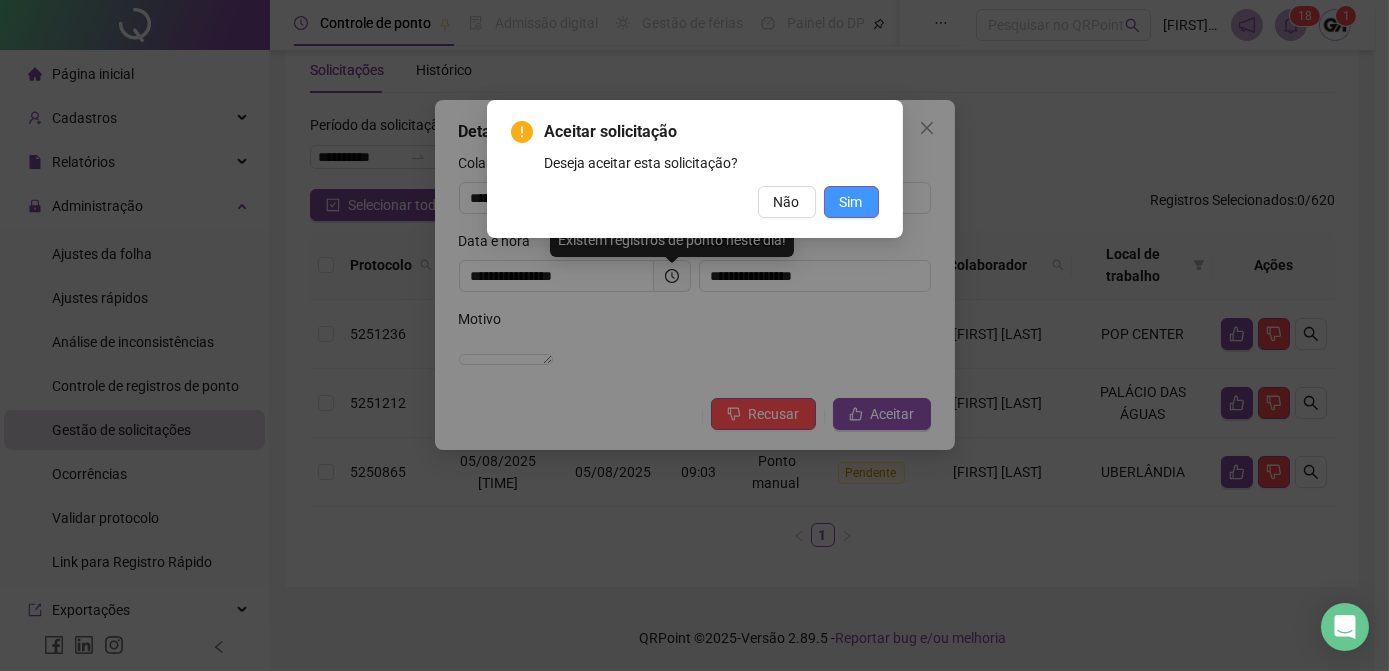 click on "Sim" at bounding box center [851, 202] 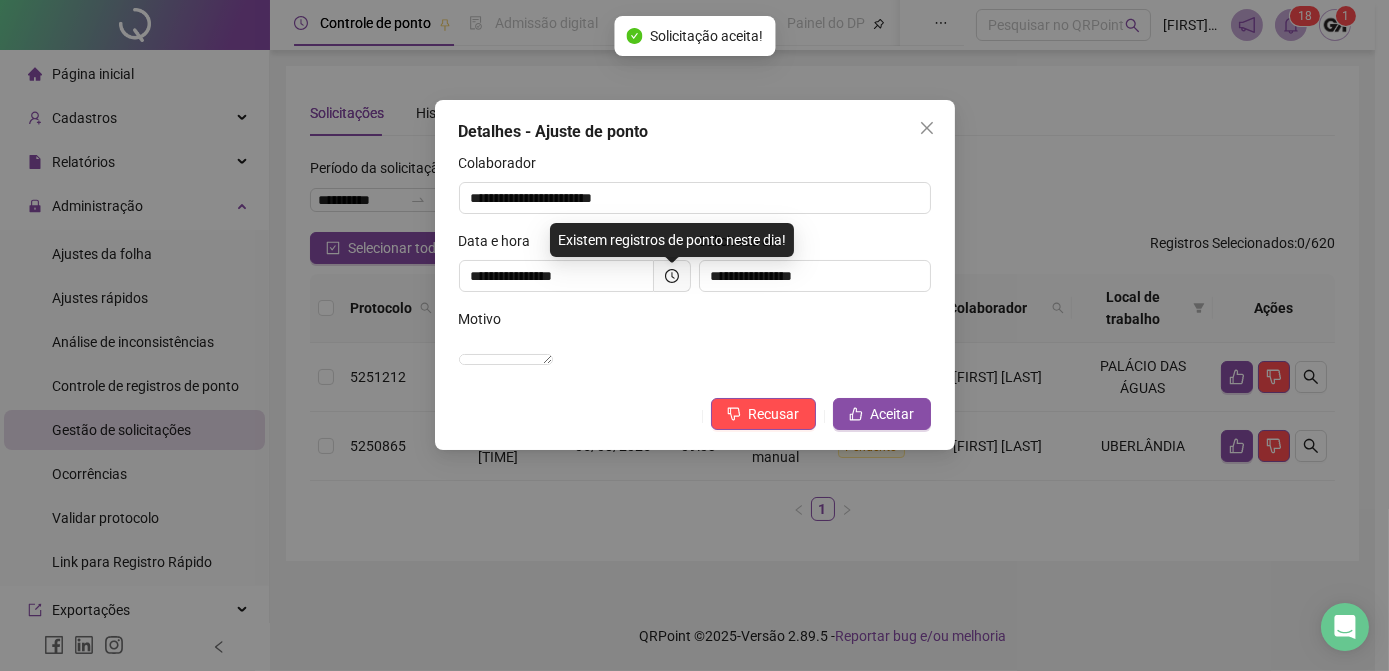 scroll, scrollTop: 0, scrollLeft: 0, axis: both 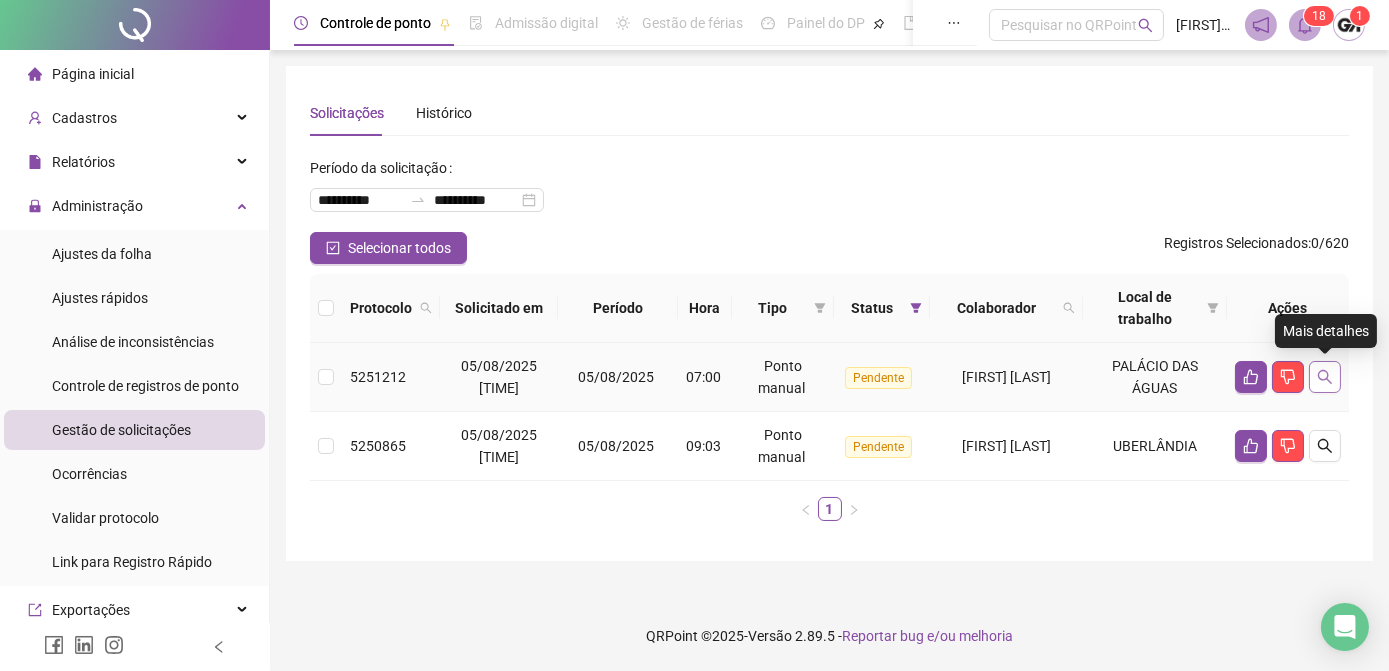 click 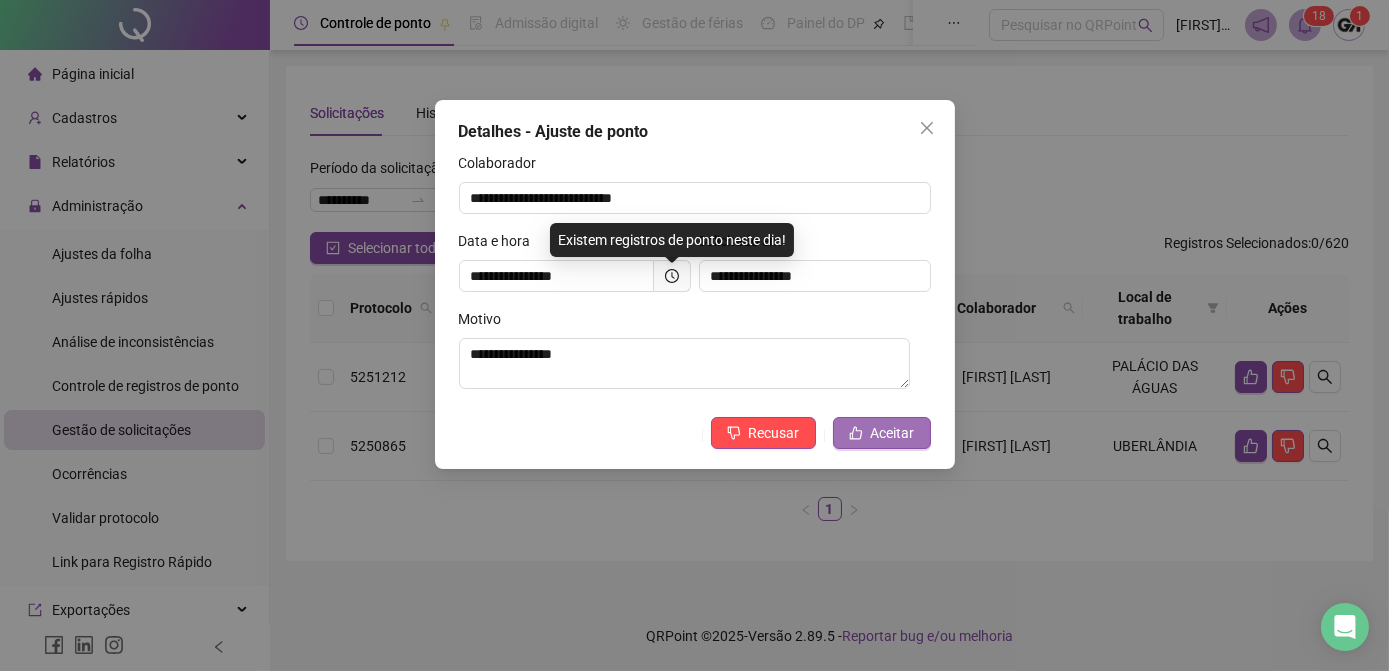 click on "Aceitar" at bounding box center (893, 433) 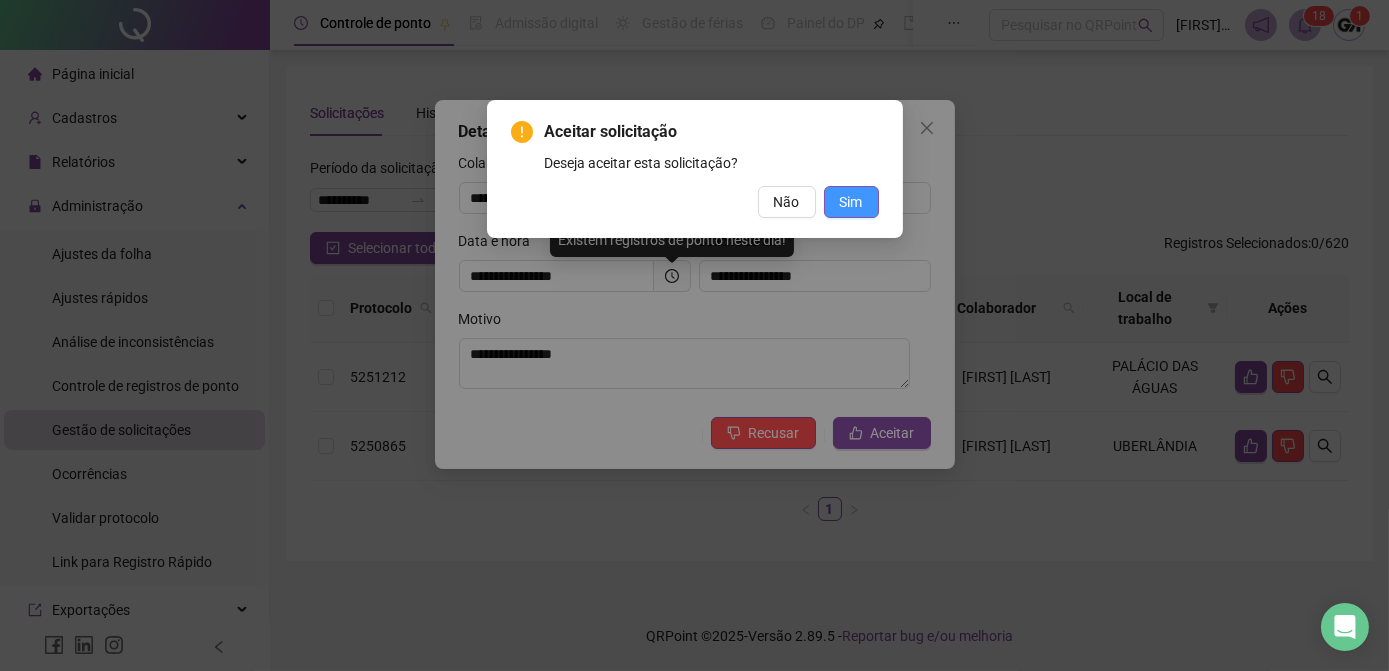 click on "Sim" at bounding box center (851, 202) 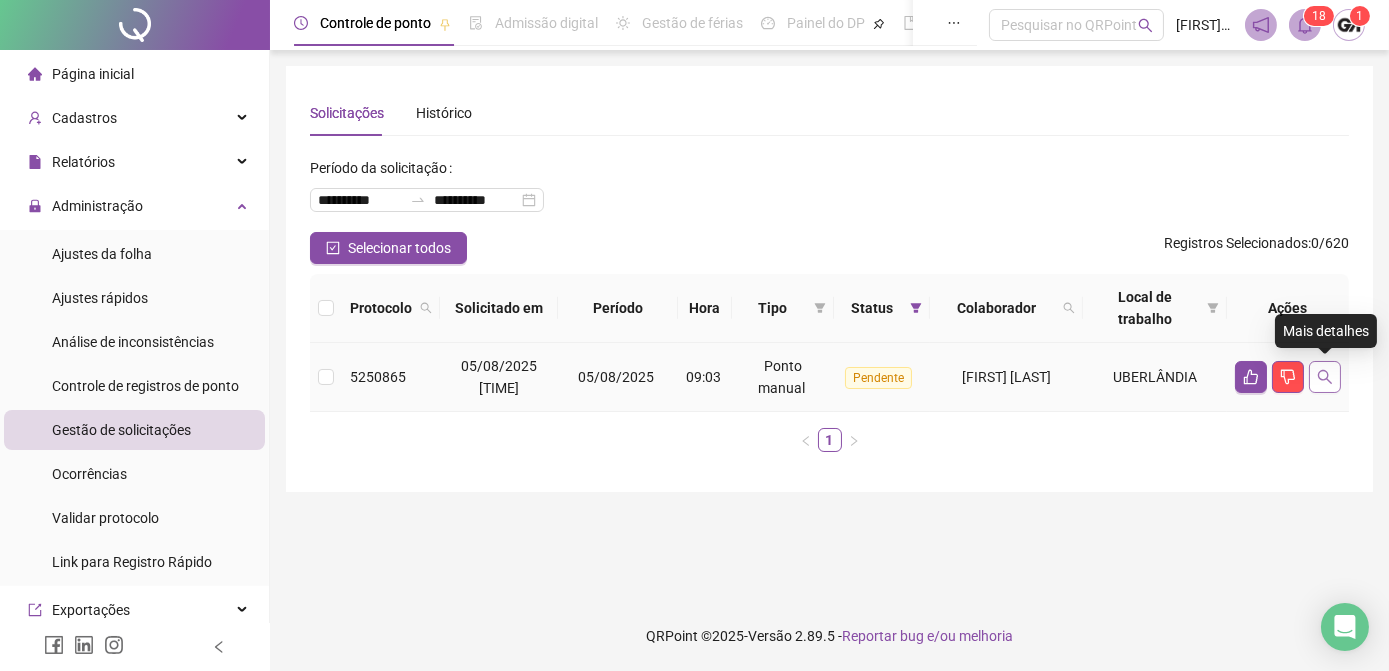 click 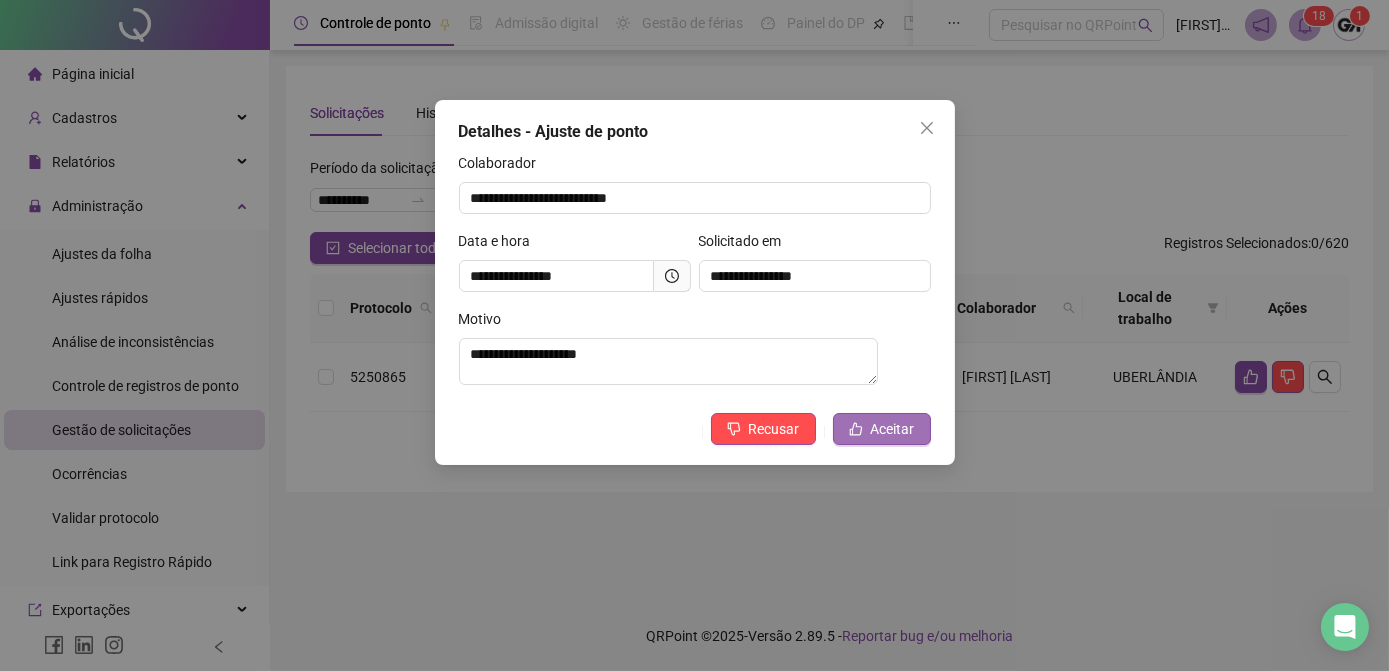 click on "Aceitar" at bounding box center [893, 429] 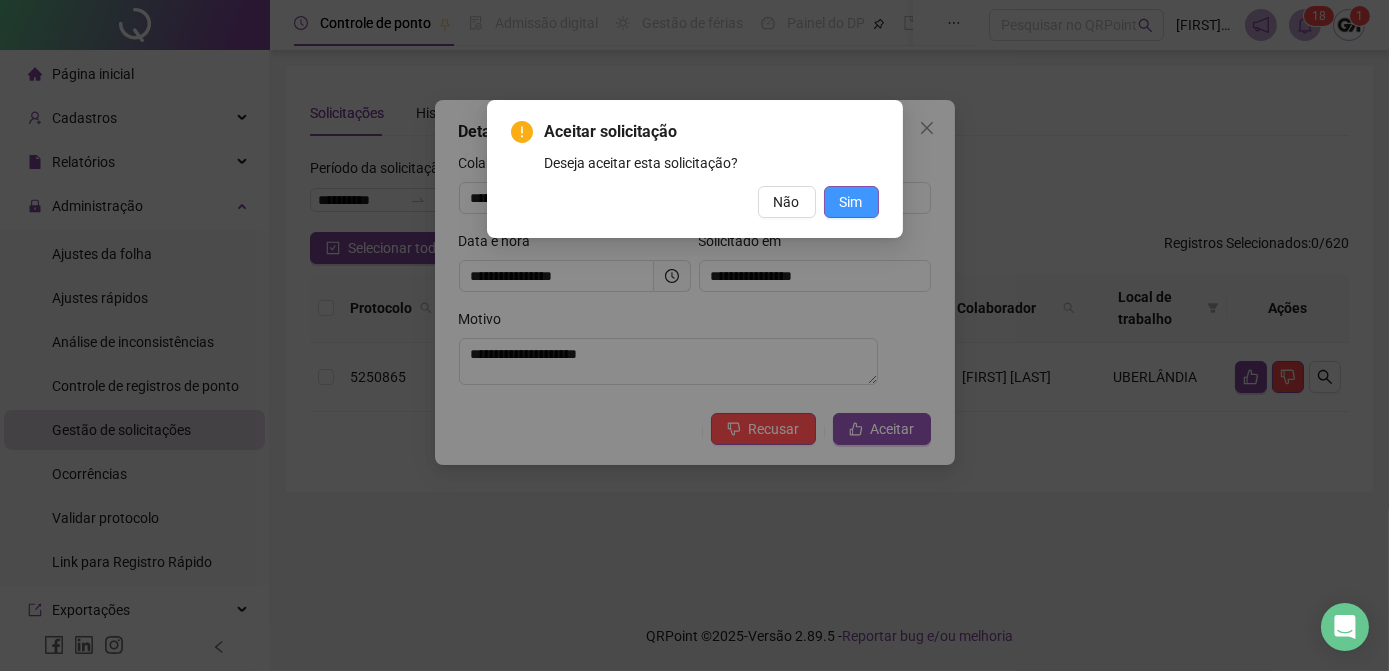click on "Sim" at bounding box center (851, 202) 